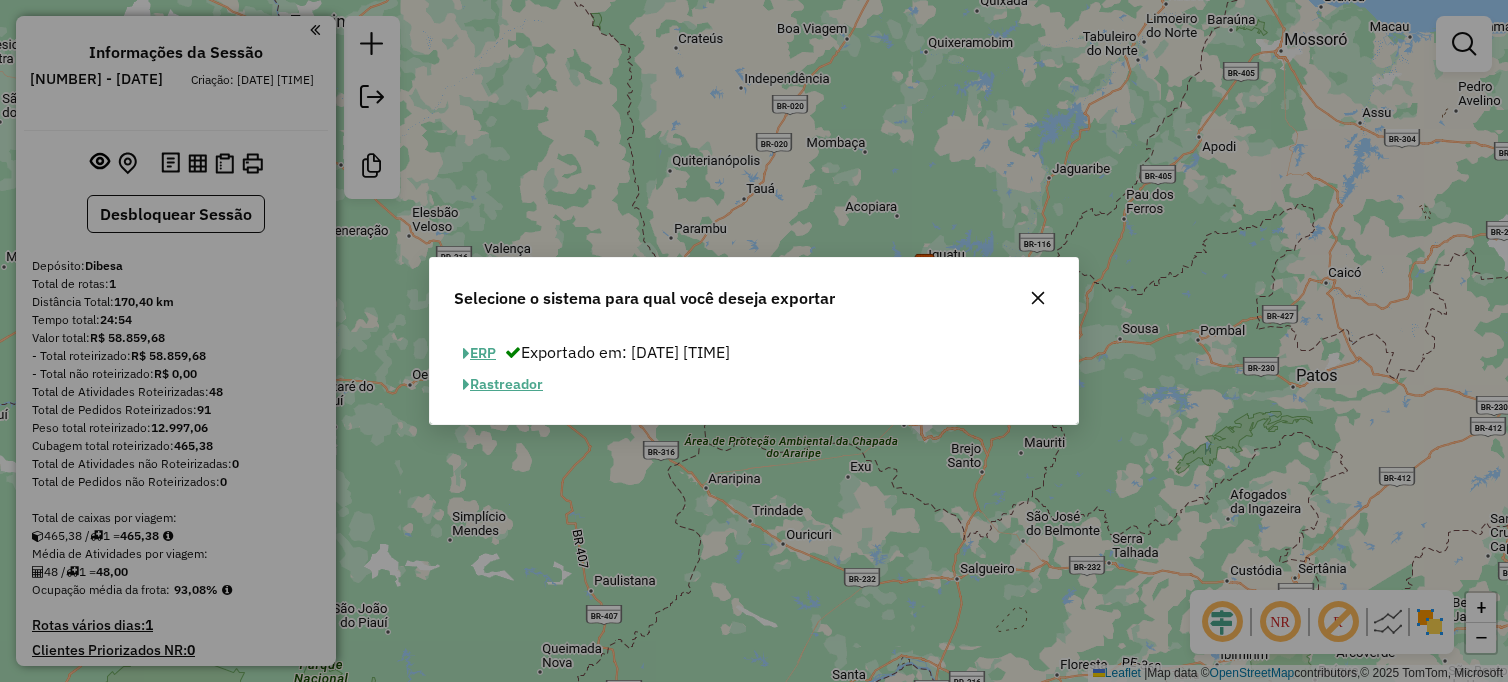 scroll, scrollTop: 0, scrollLeft: 0, axis: both 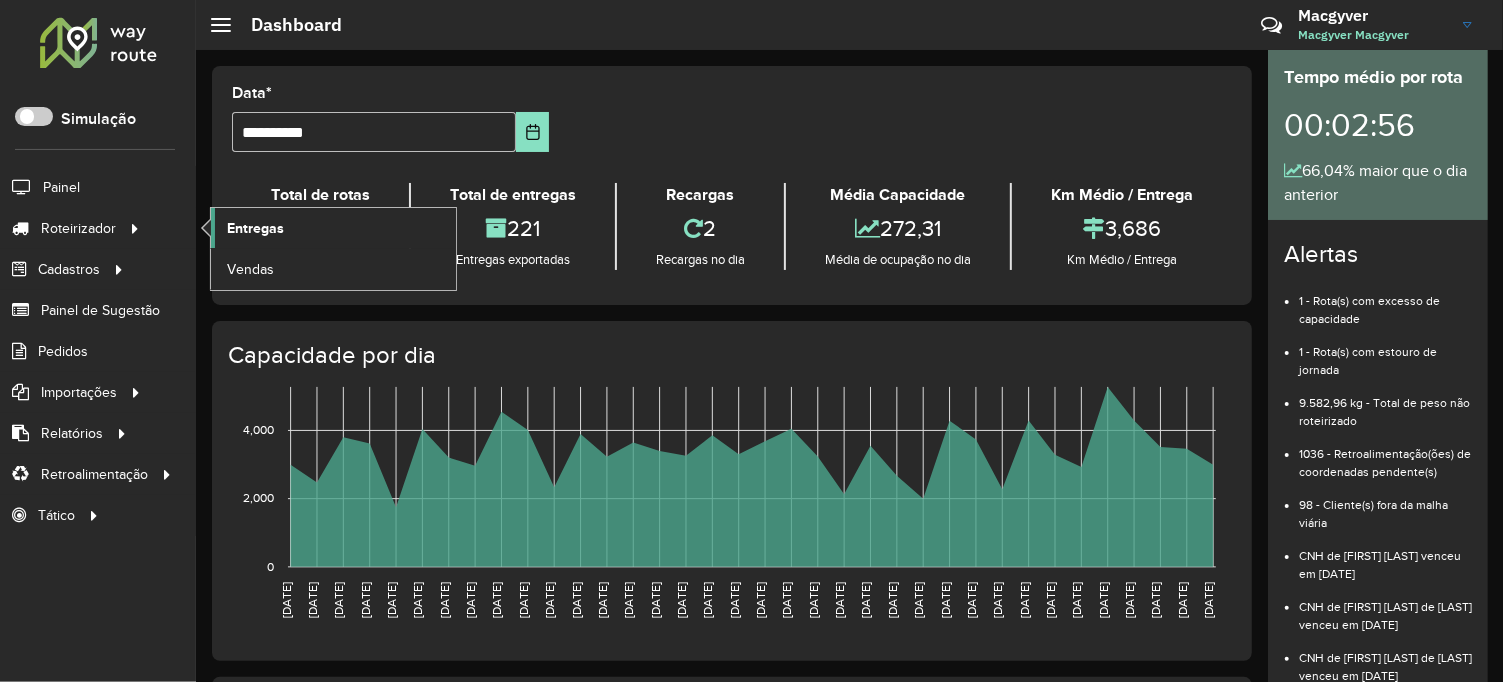 click on "Entregas" 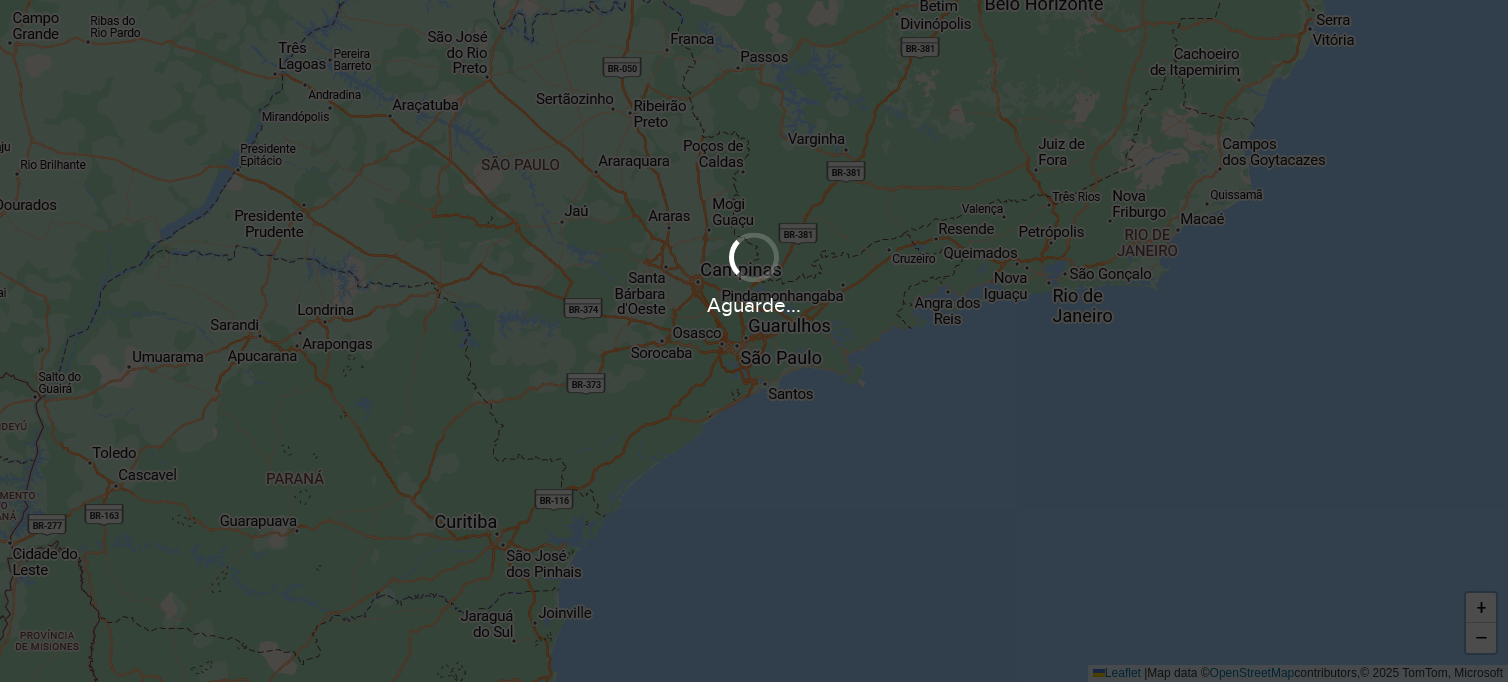 scroll, scrollTop: 0, scrollLeft: 0, axis: both 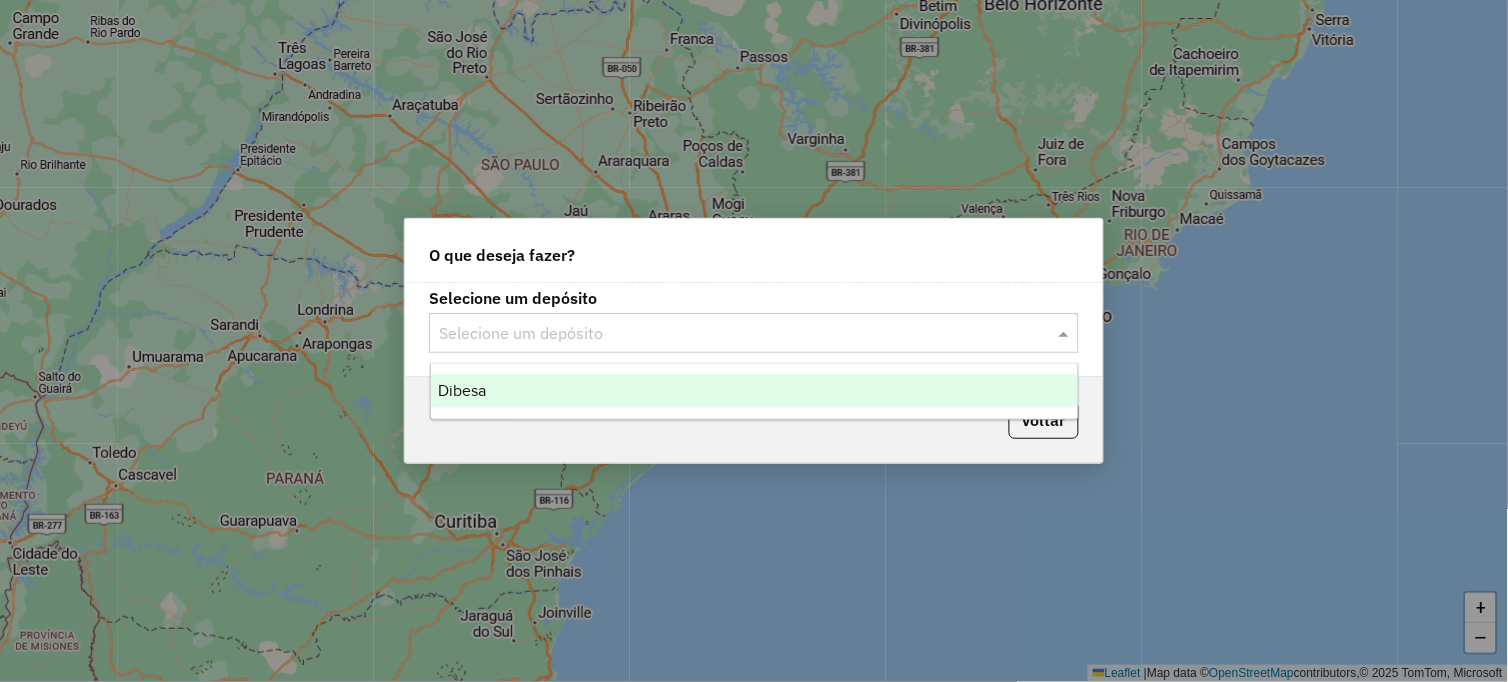 click 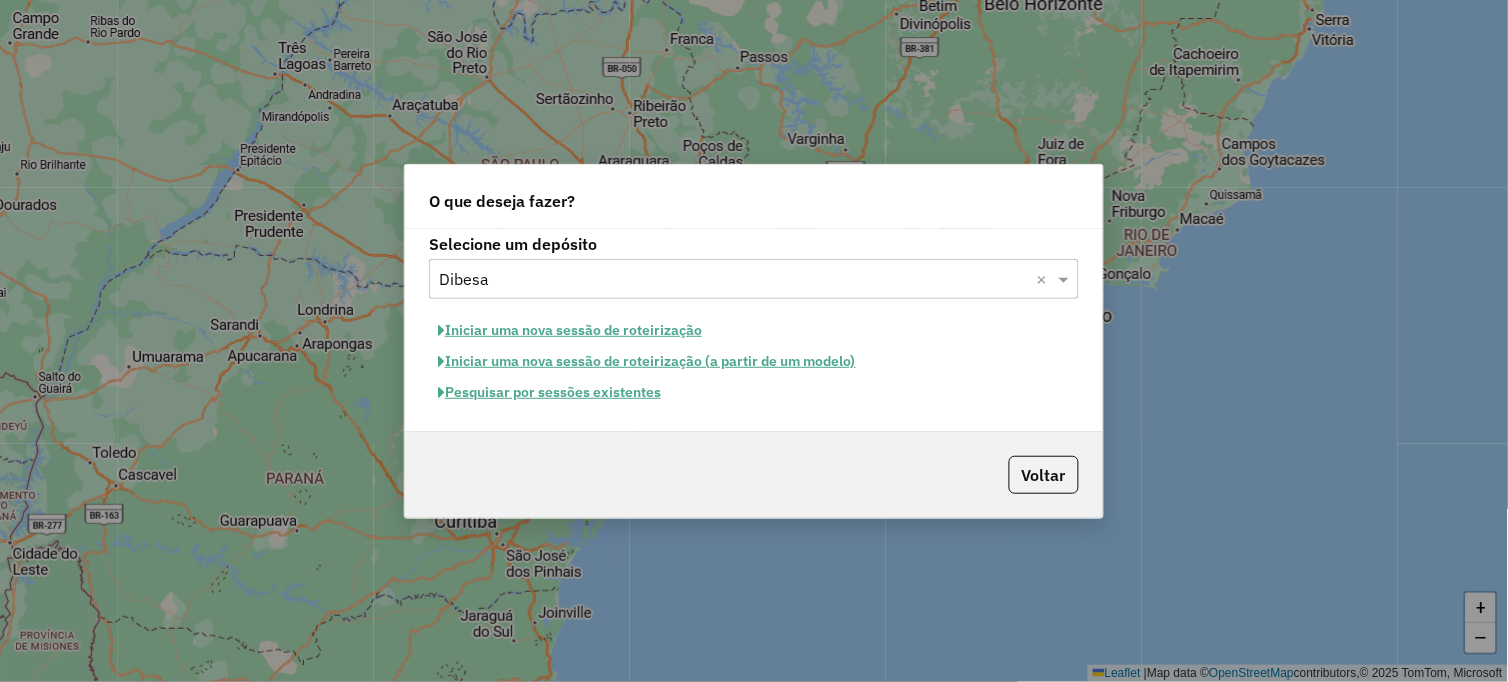 click on "Iniciar uma nova sessão de roteirização" 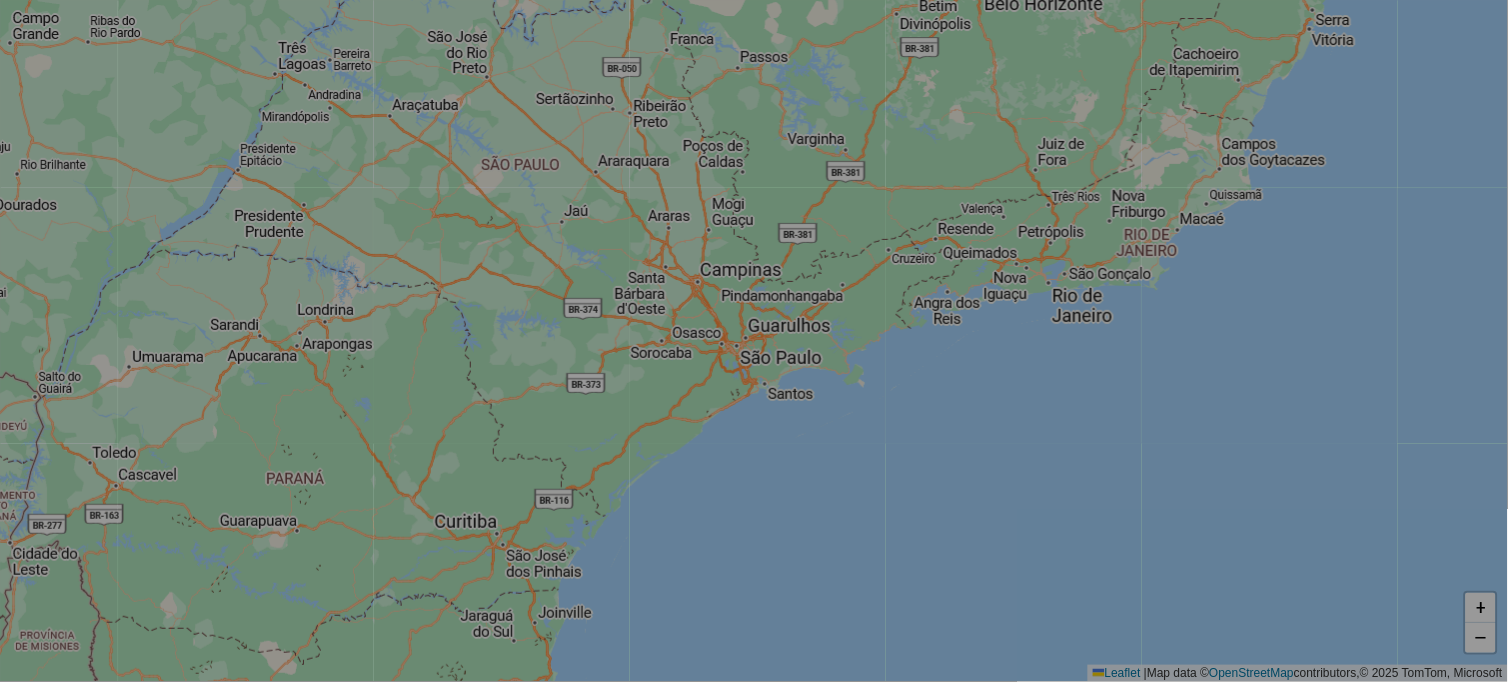 select on "*" 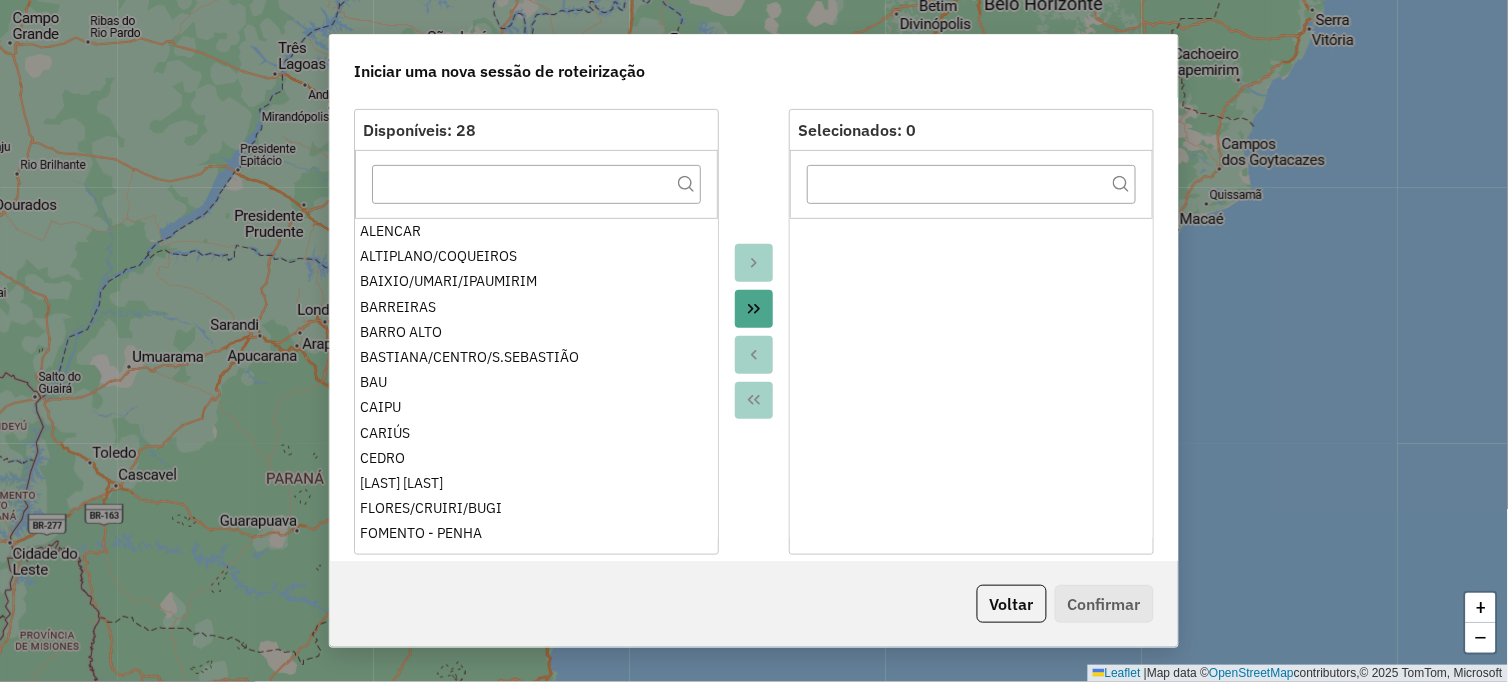 scroll, scrollTop: 222, scrollLeft: 0, axis: vertical 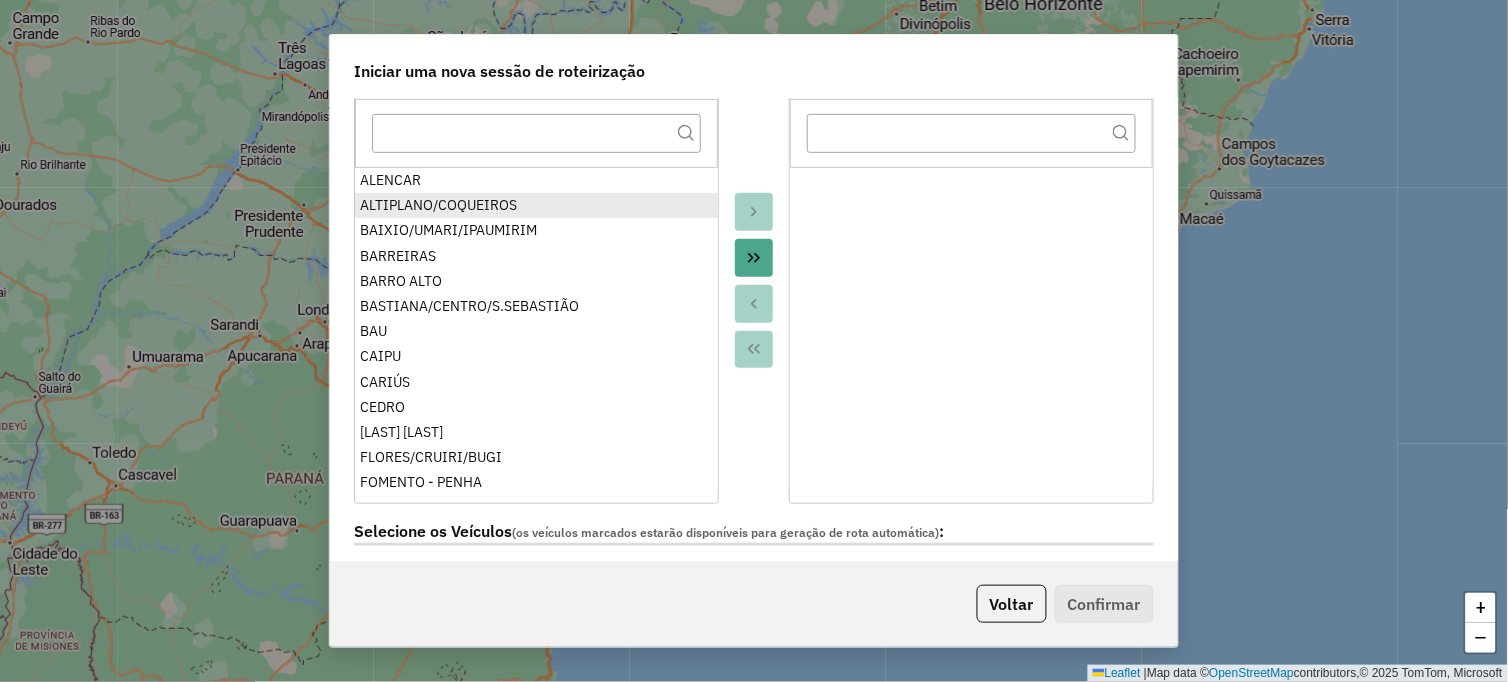 click on "ALTIPLANO/COQUEIROS" at bounding box center [536, 205] 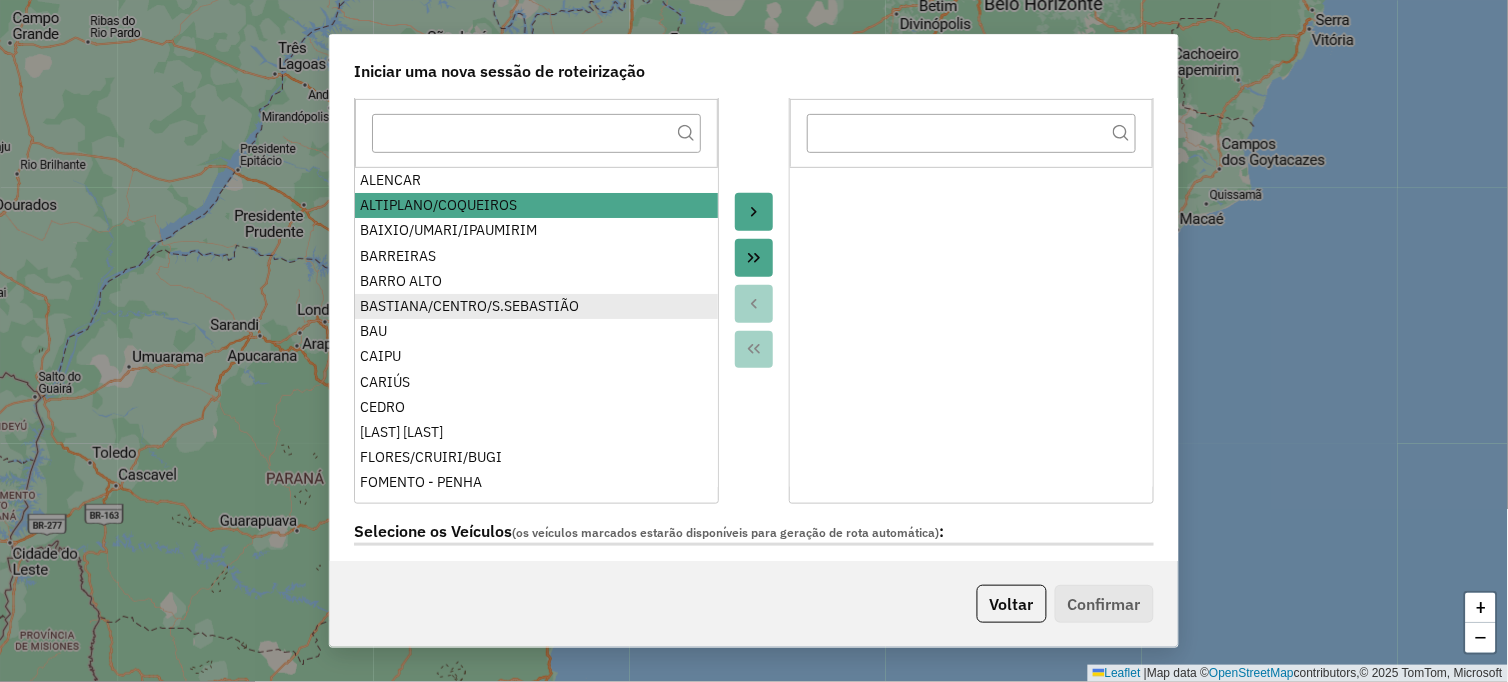 click on "BASTIANA/CENTRO/S.SEBASTIÃO" at bounding box center [536, 306] 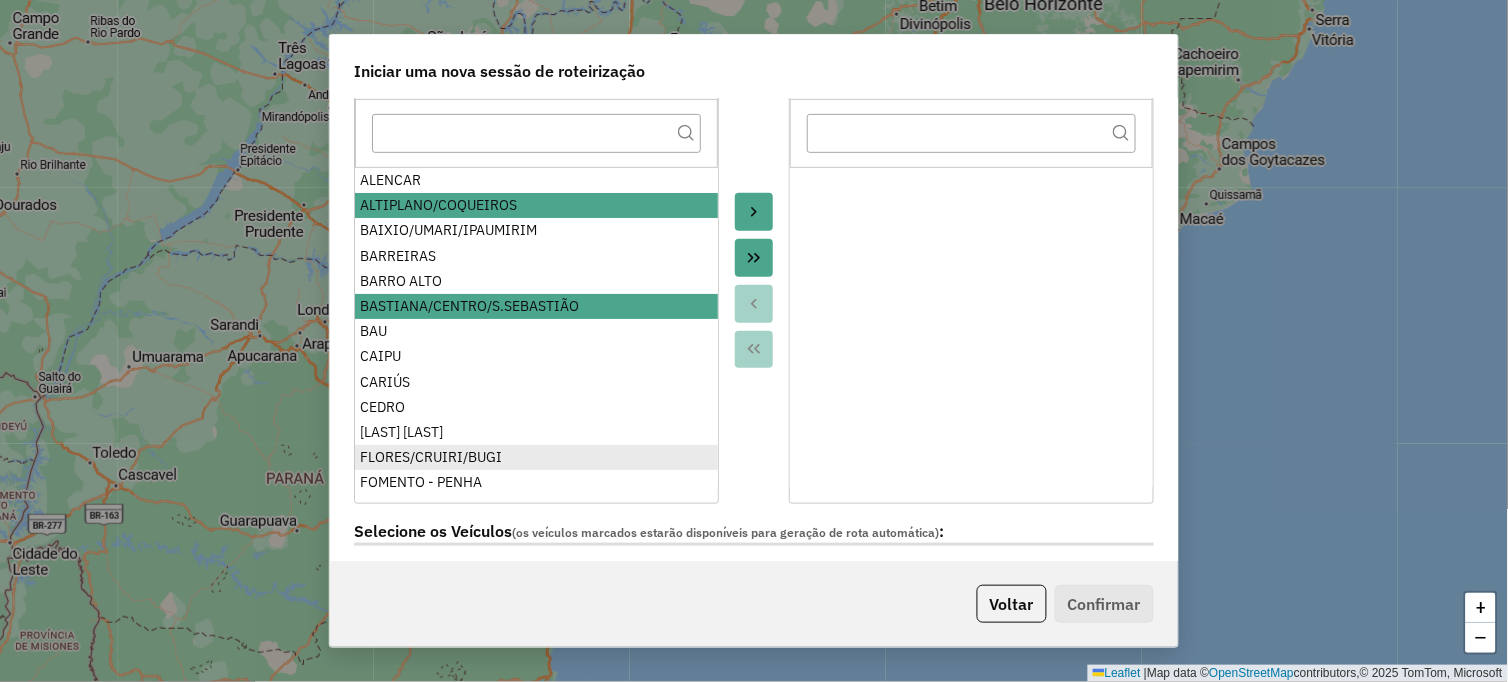 click on "FLORES/CRUIRI/BUGI" at bounding box center (536, 457) 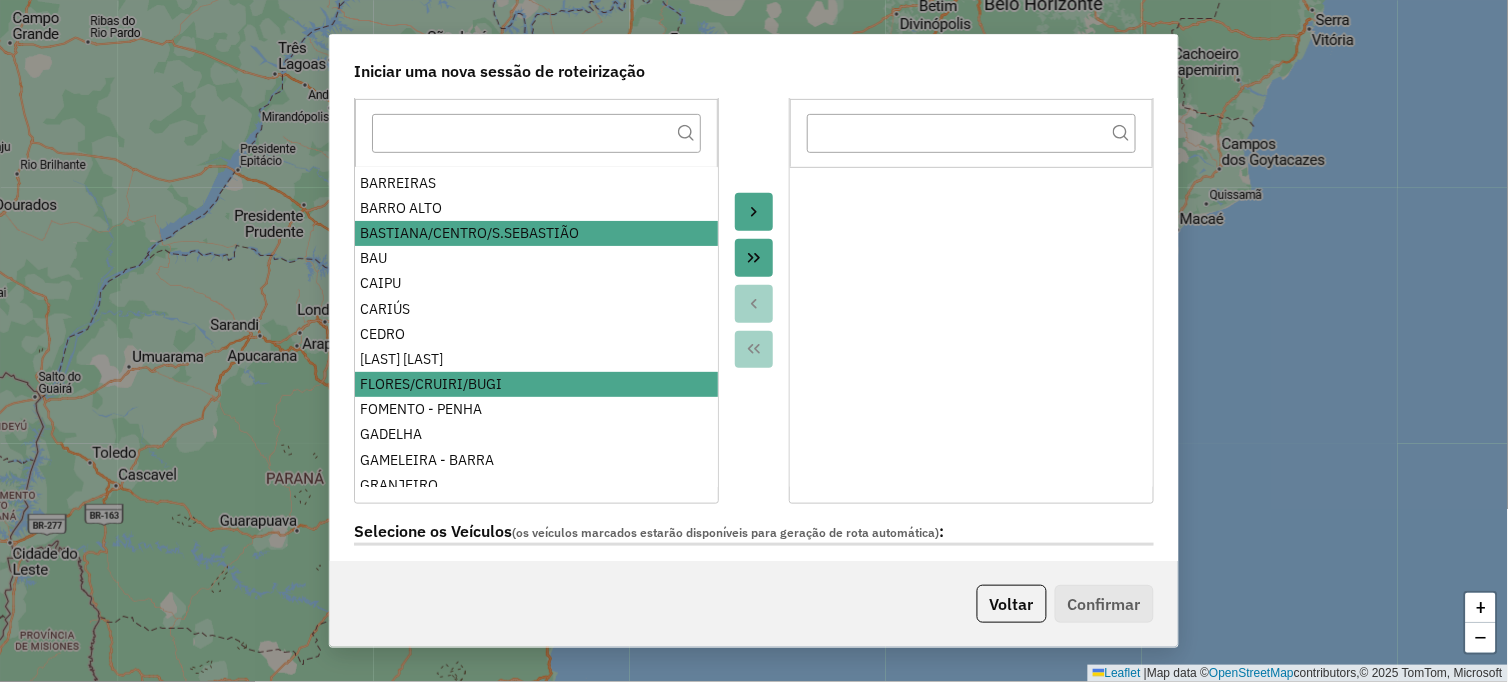 scroll, scrollTop: 111, scrollLeft: 0, axis: vertical 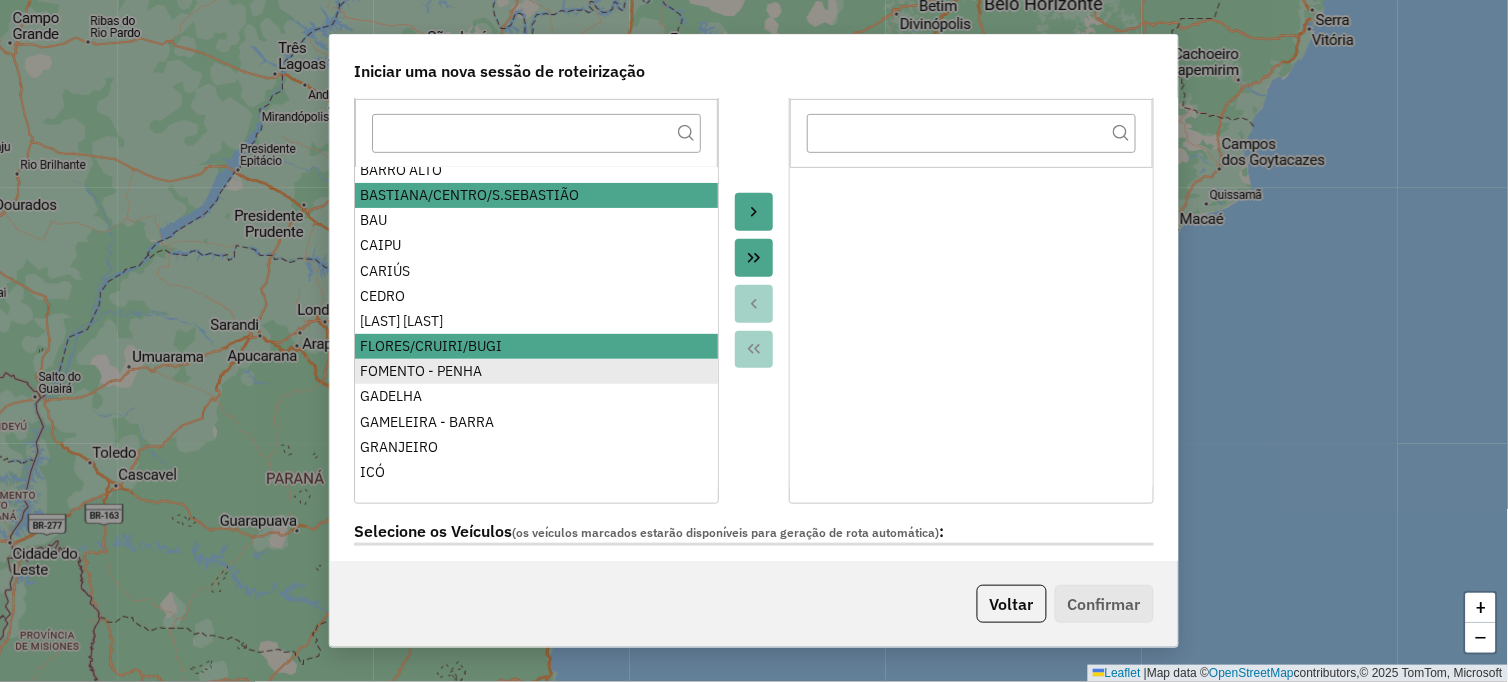 click on "FOMENTO - PENHA" at bounding box center (536, 371) 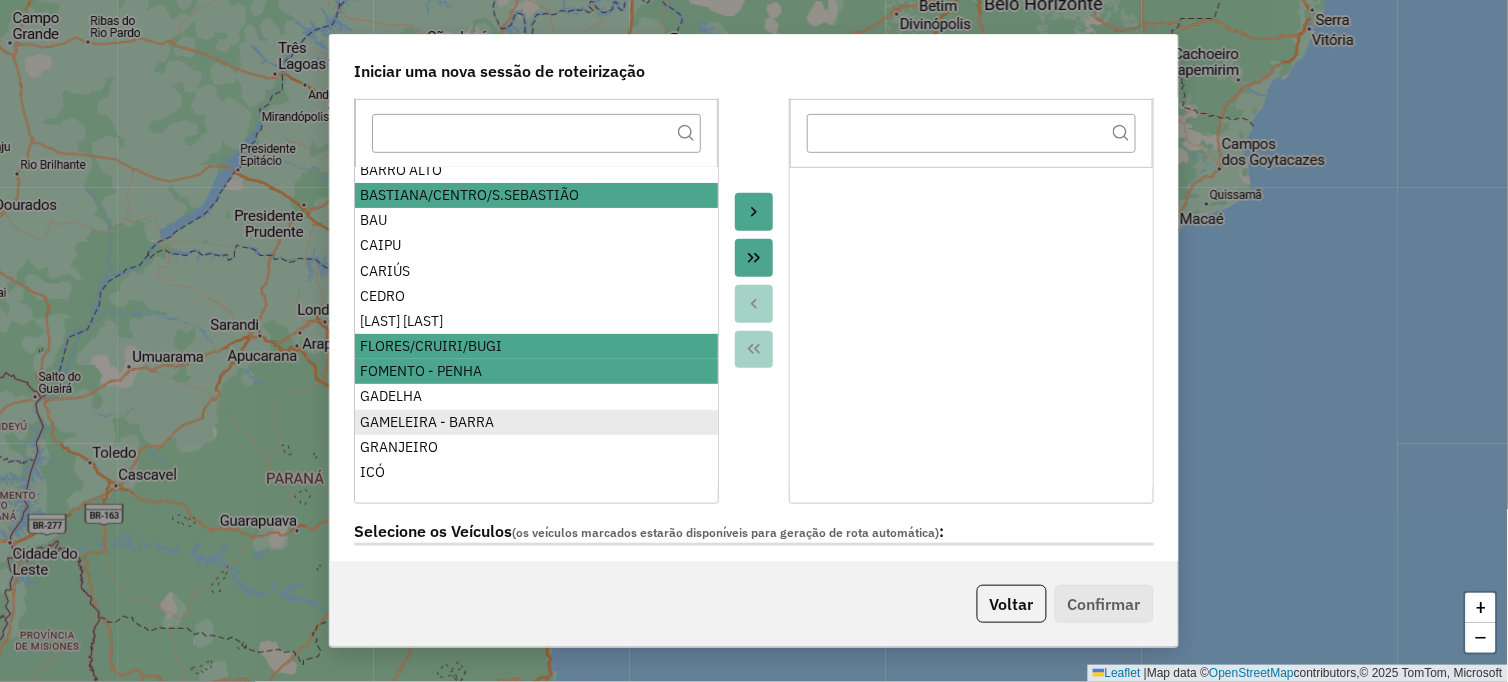 scroll, scrollTop: 222, scrollLeft: 0, axis: vertical 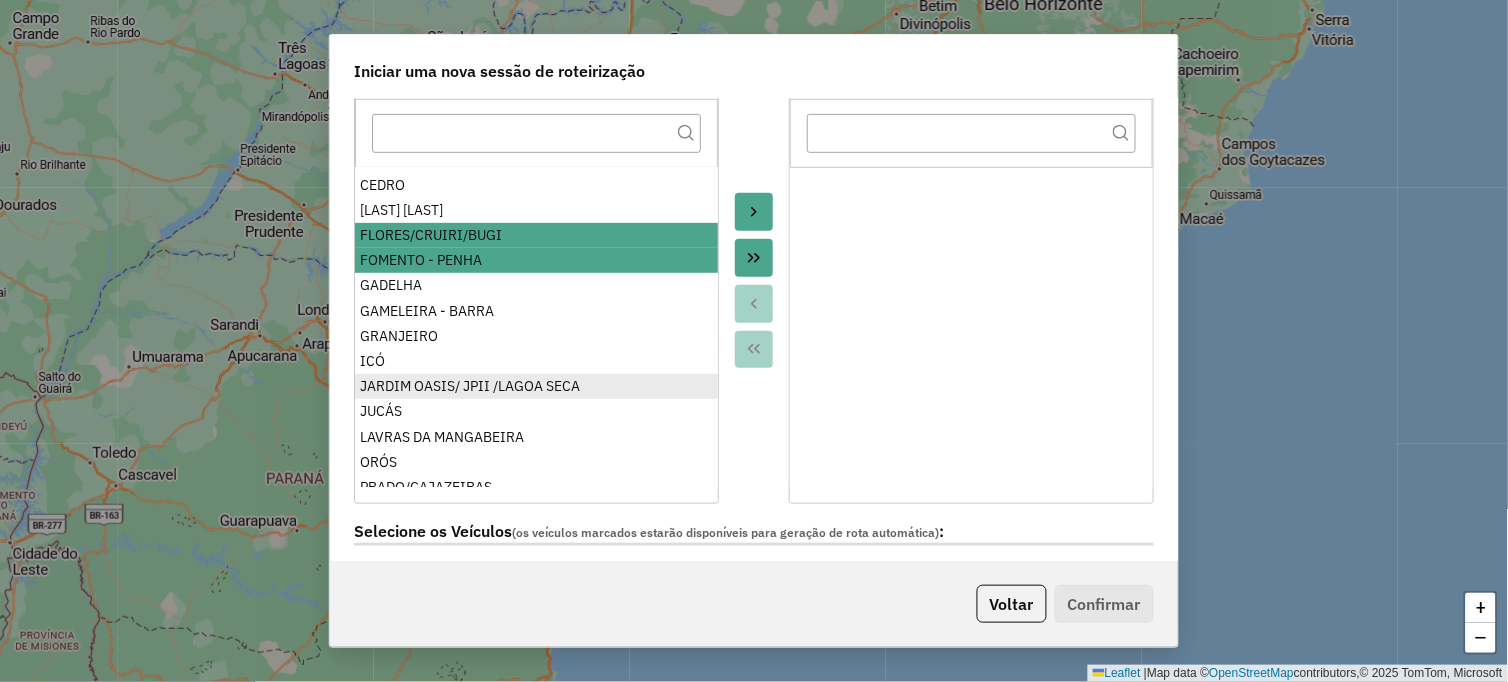 click on "JARDIM OASIS/ JPII /LAGOA SECA" at bounding box center (536, 386) 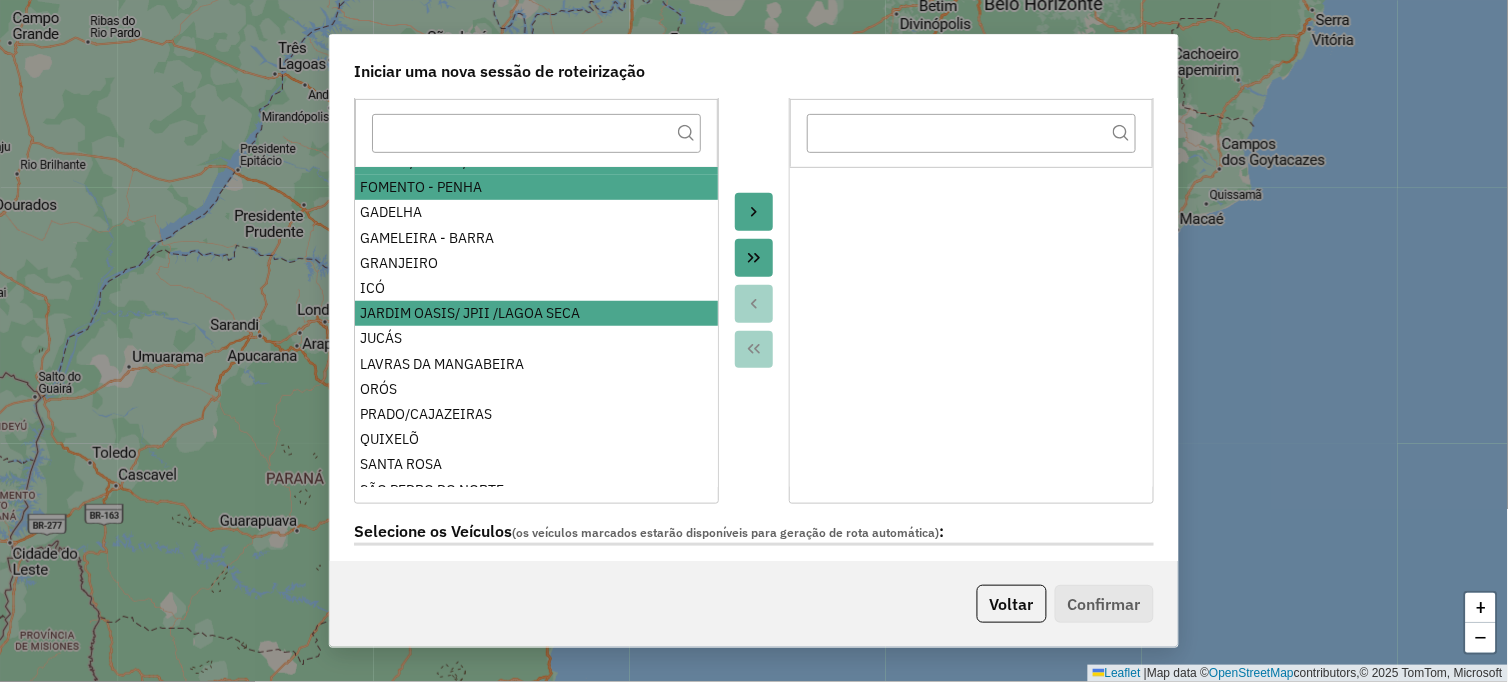 scroll, scrollTop: 333, scrollLeft: 0, axis: vertical 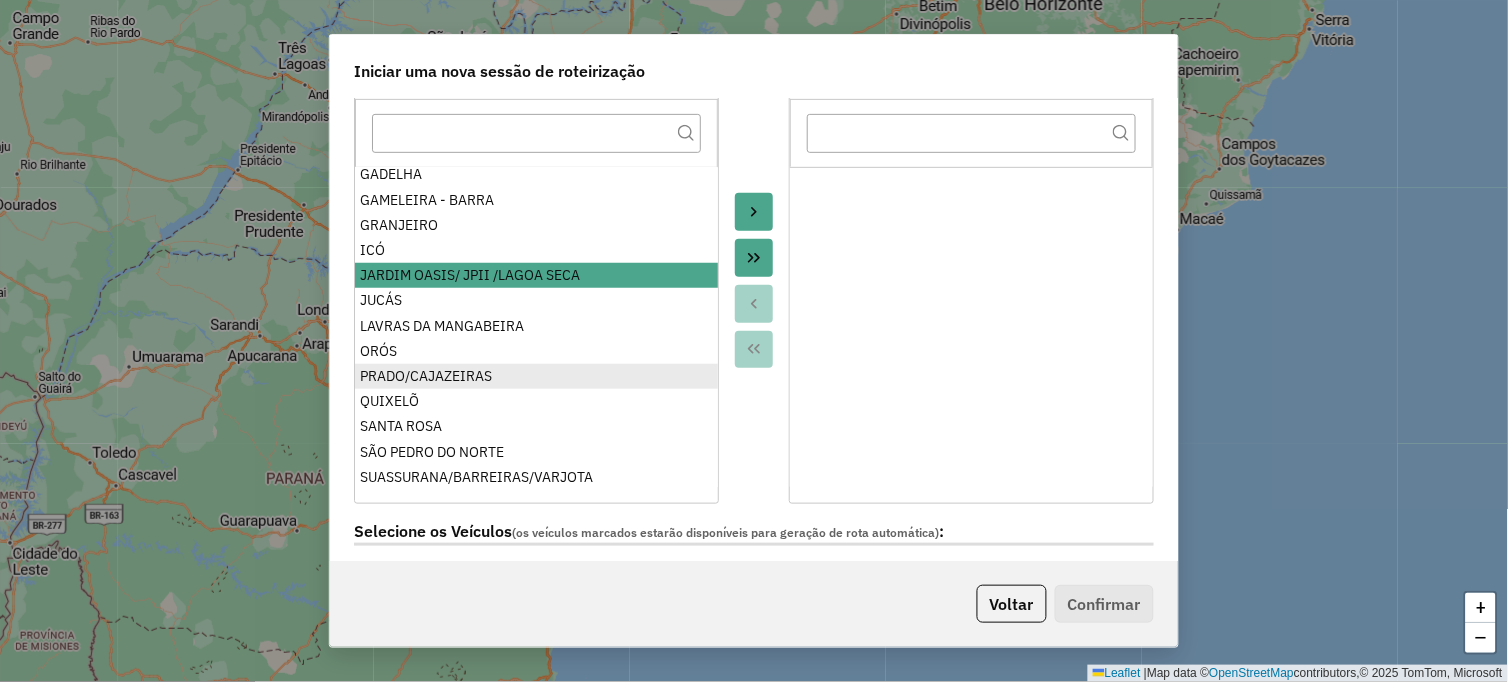 click on "PRADO/CAJAZEIRAS" at bounding box center (536, 376) 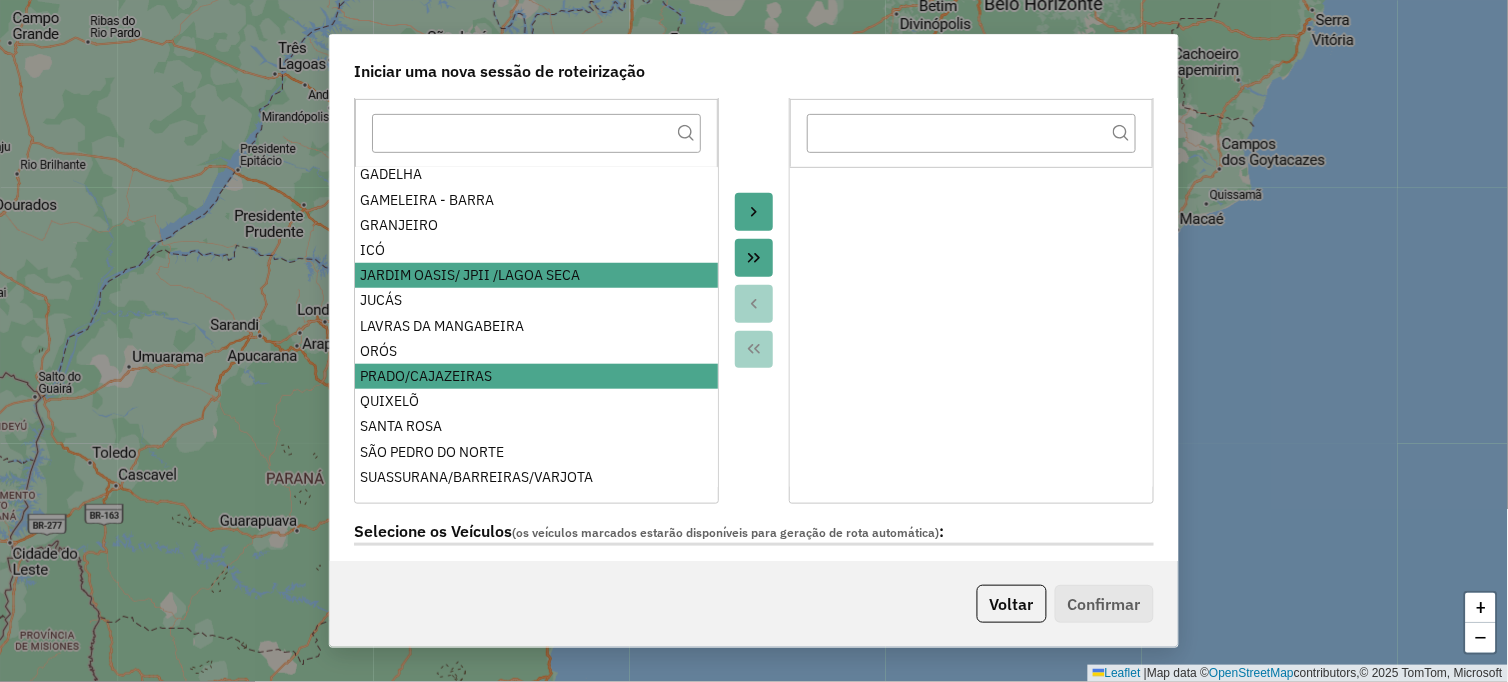 click 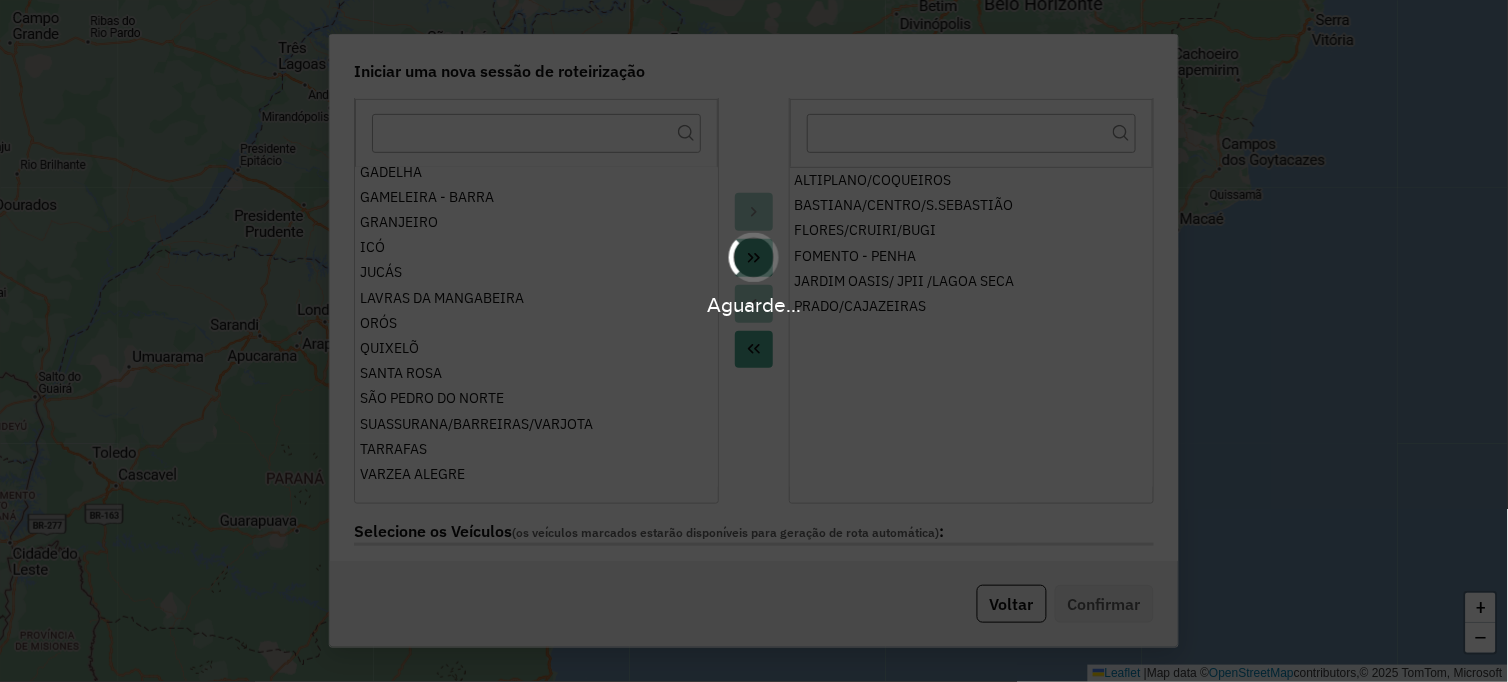 scroll, scrollTop: 233, scrollLeft: 0, axis: vertical 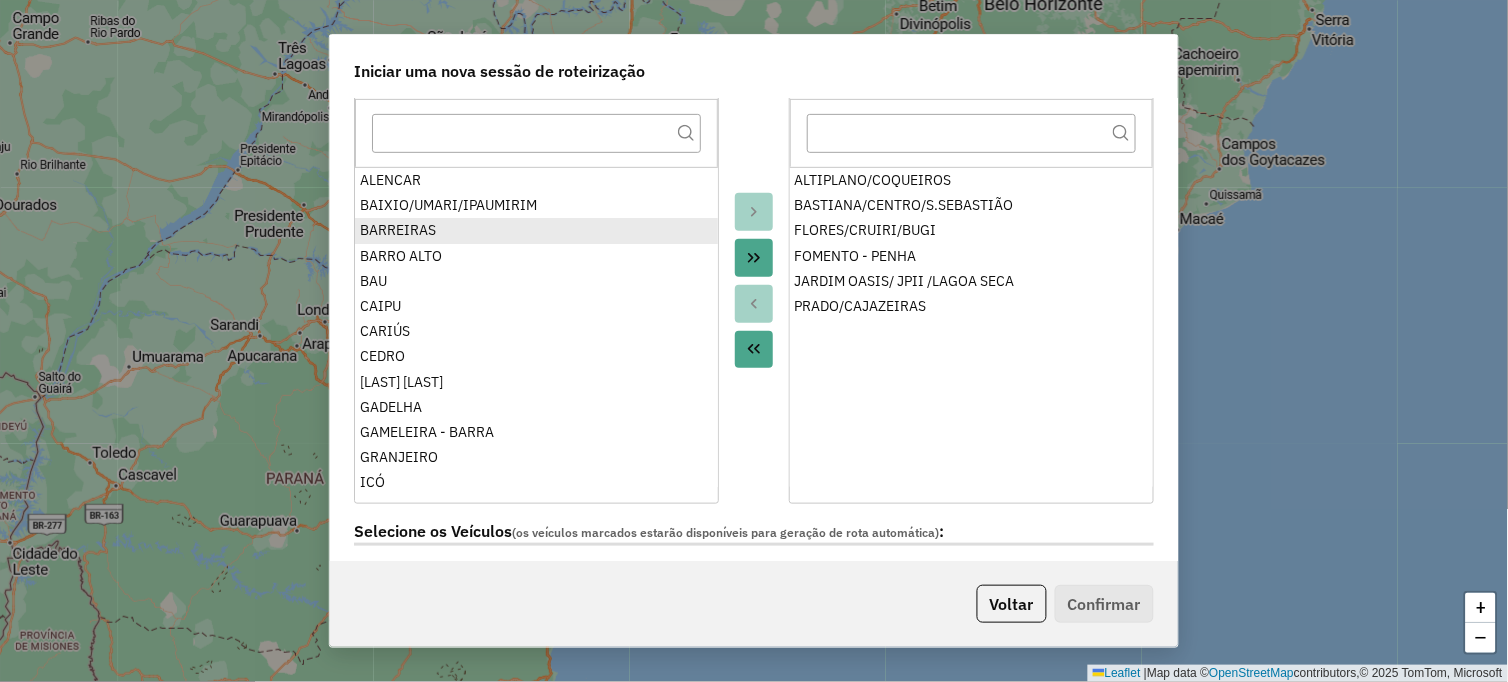 click on "BARREIRAS" at bounding box center (536, 230) 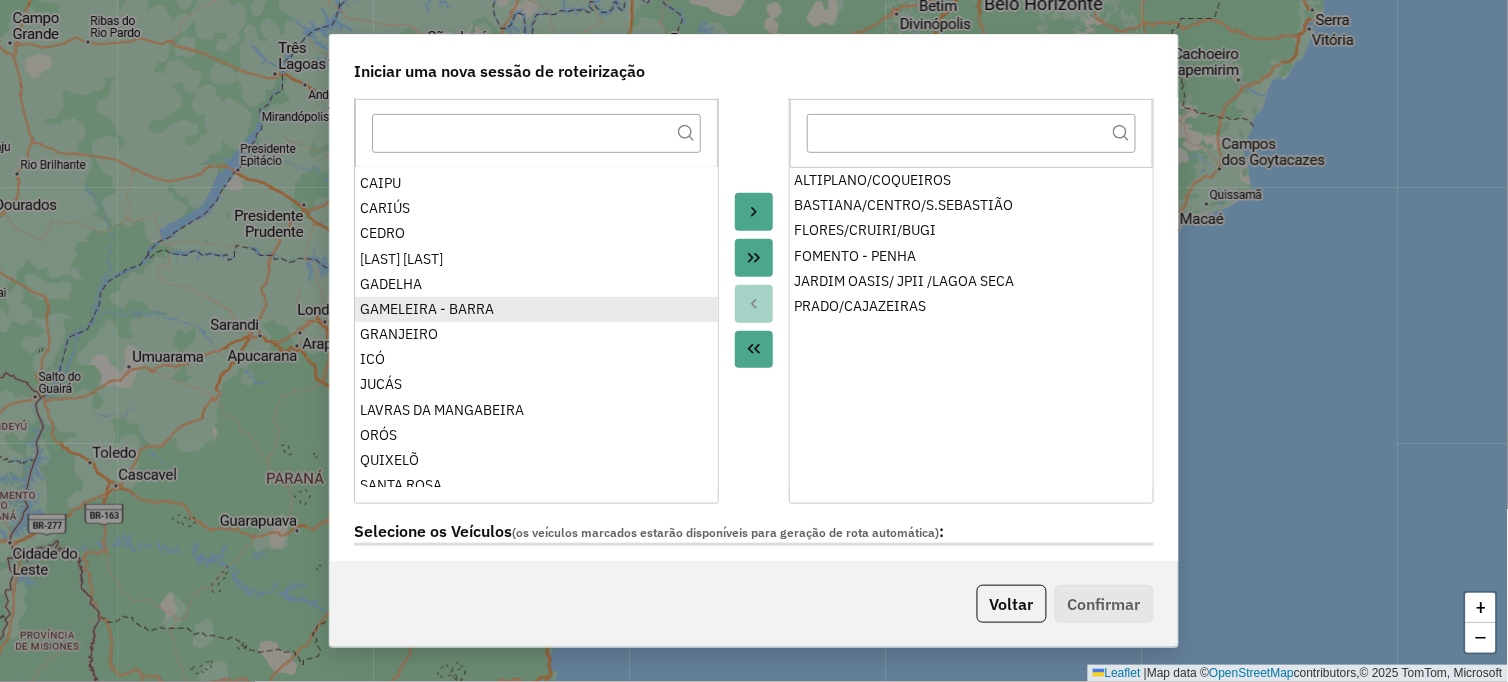 scroll, scrollTop: 234, scrollLeft: 0, axis: vertical 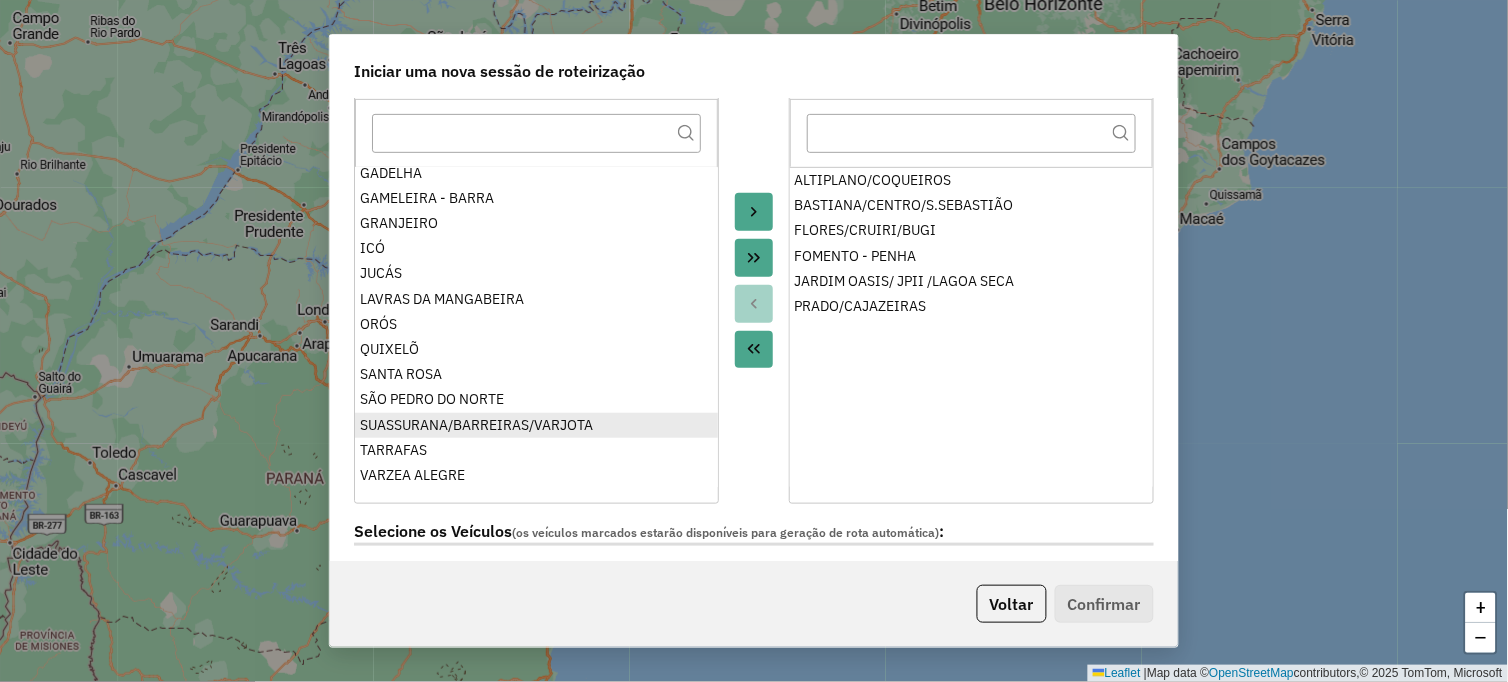 click on "SUASSURANA/BARREIRAS/VARJOTA" at bounding box center [536, 425] 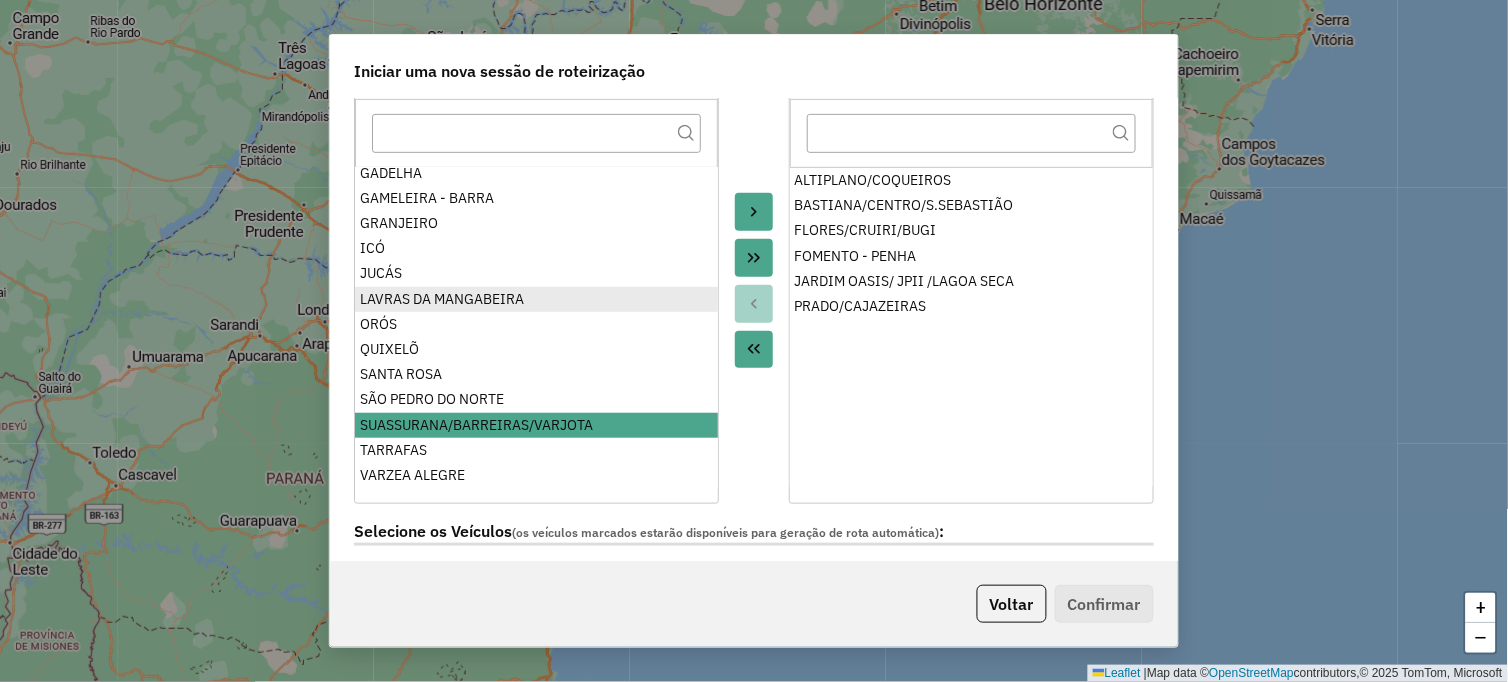 click on "LAVRAS DA MANGABEIRA" at bounding box center [536, 299] 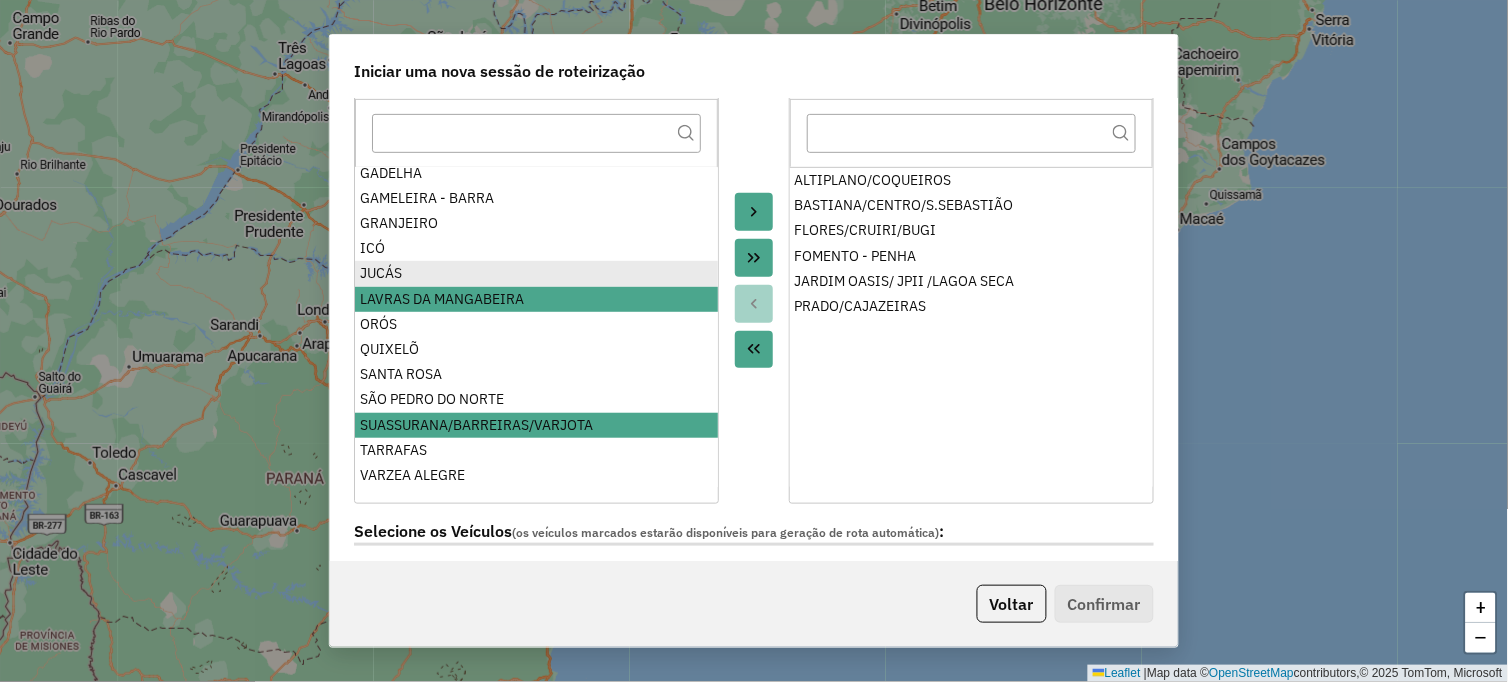 click on "JUCÁS" at bounding box center [536, 273] 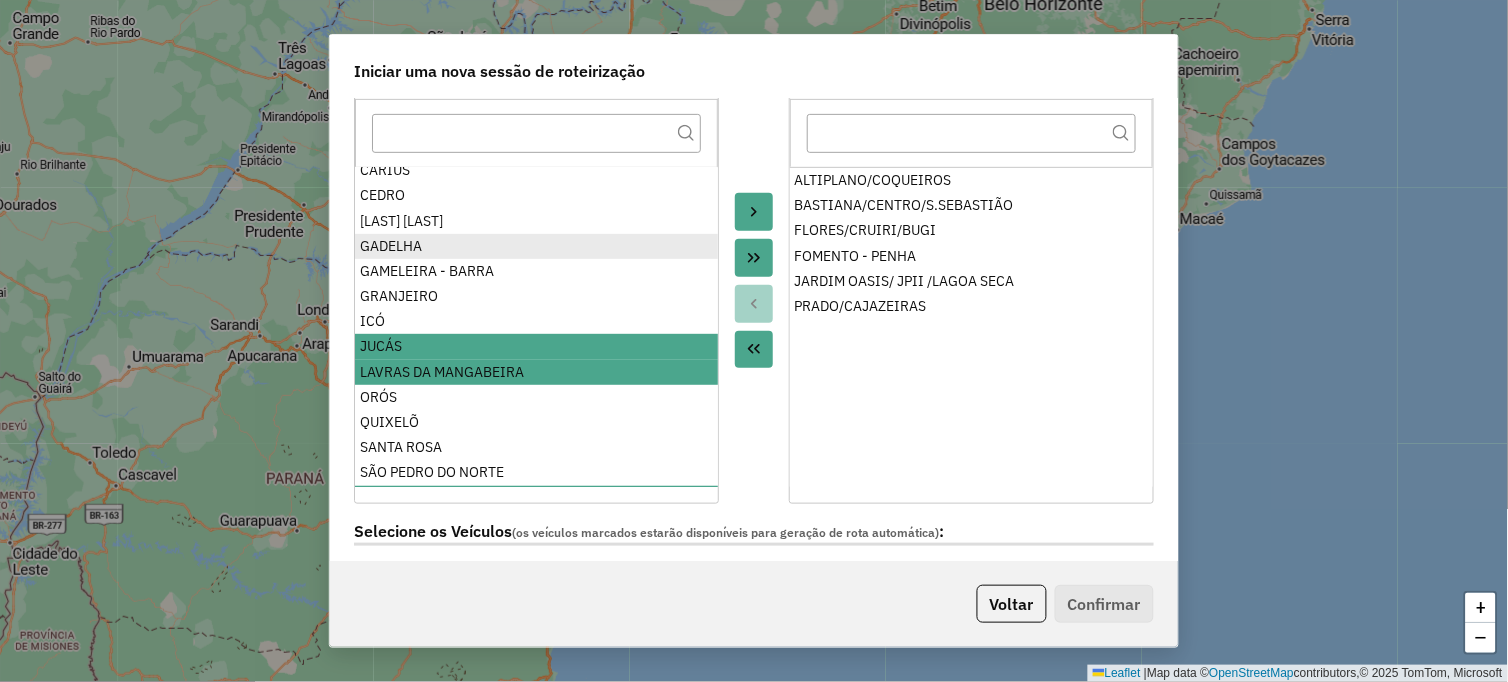 scroll, scrollTop: 123, scrollLeft: 0, axis: vertical 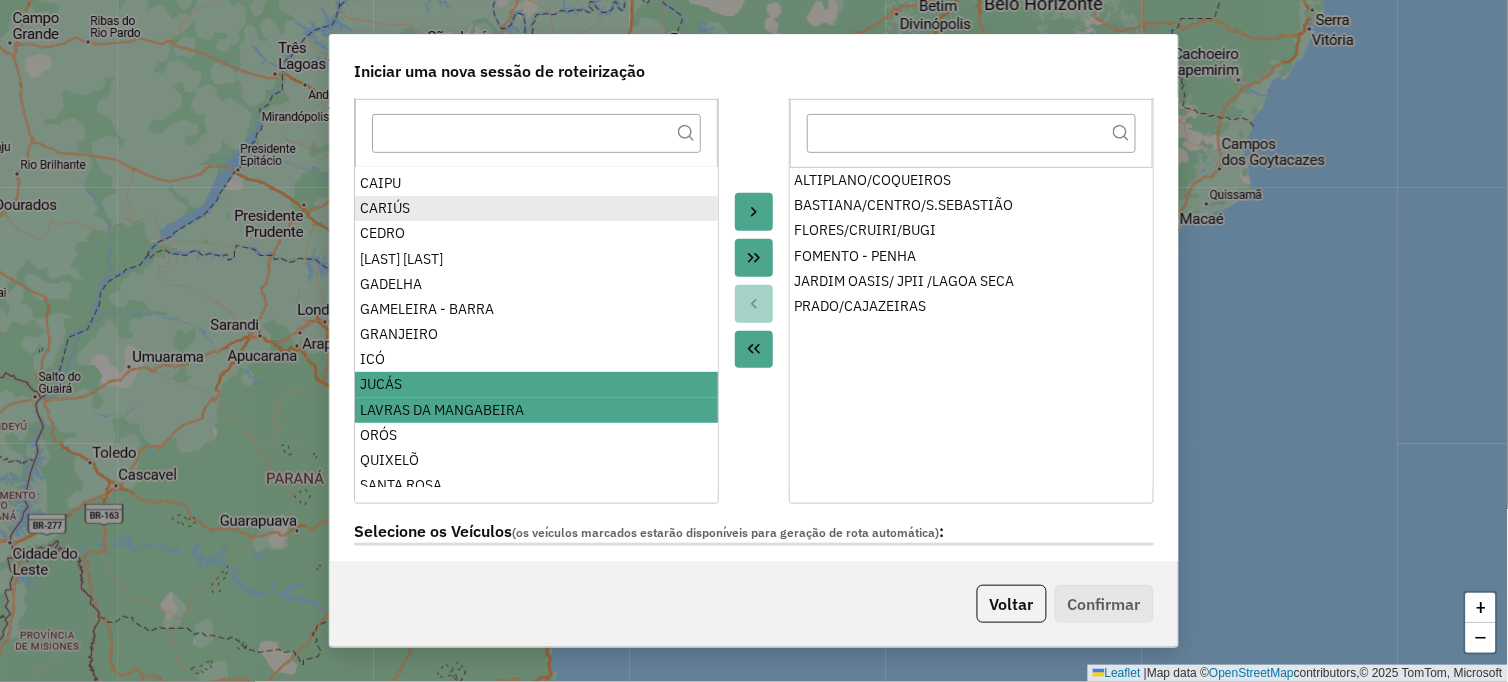 click on "CARIÚS" at bounding box center (536, 208) 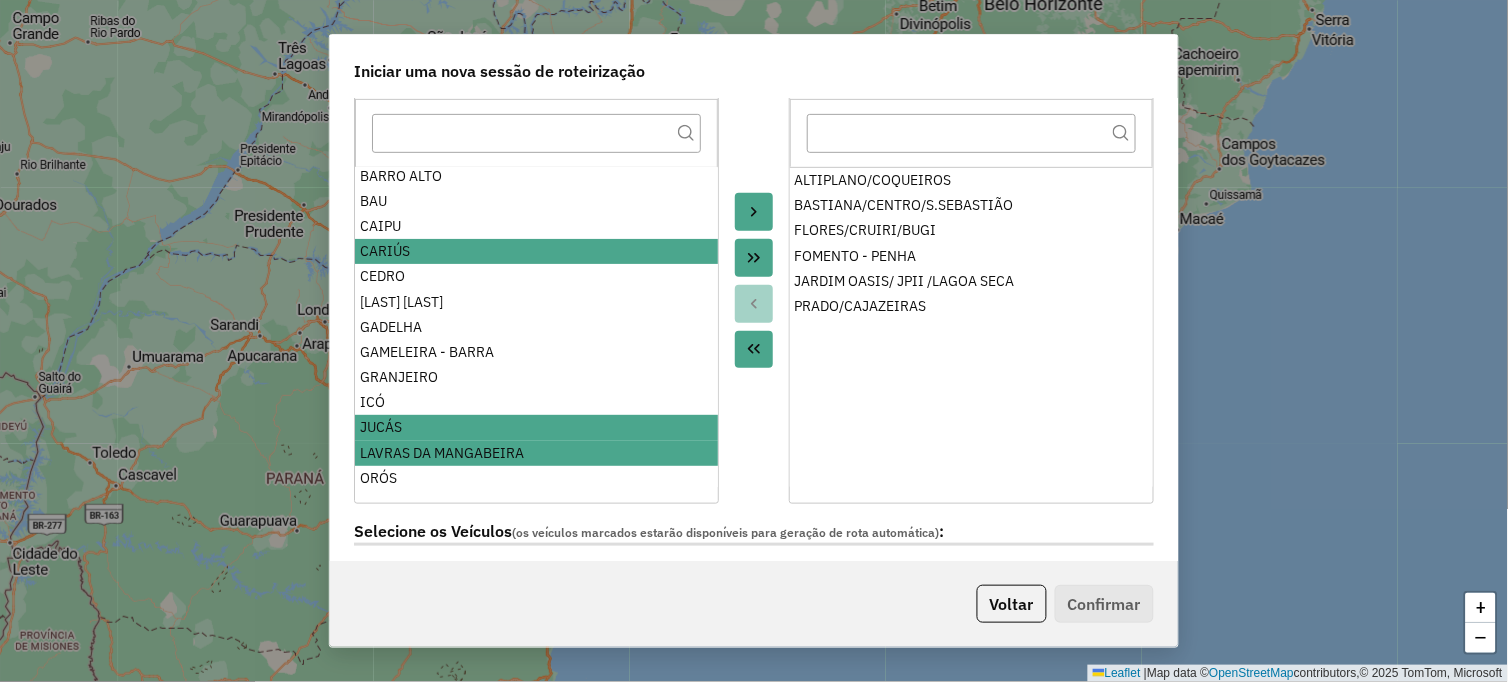 scroll, scrollTop: 111, scrollLeft: 0, axis: vertical 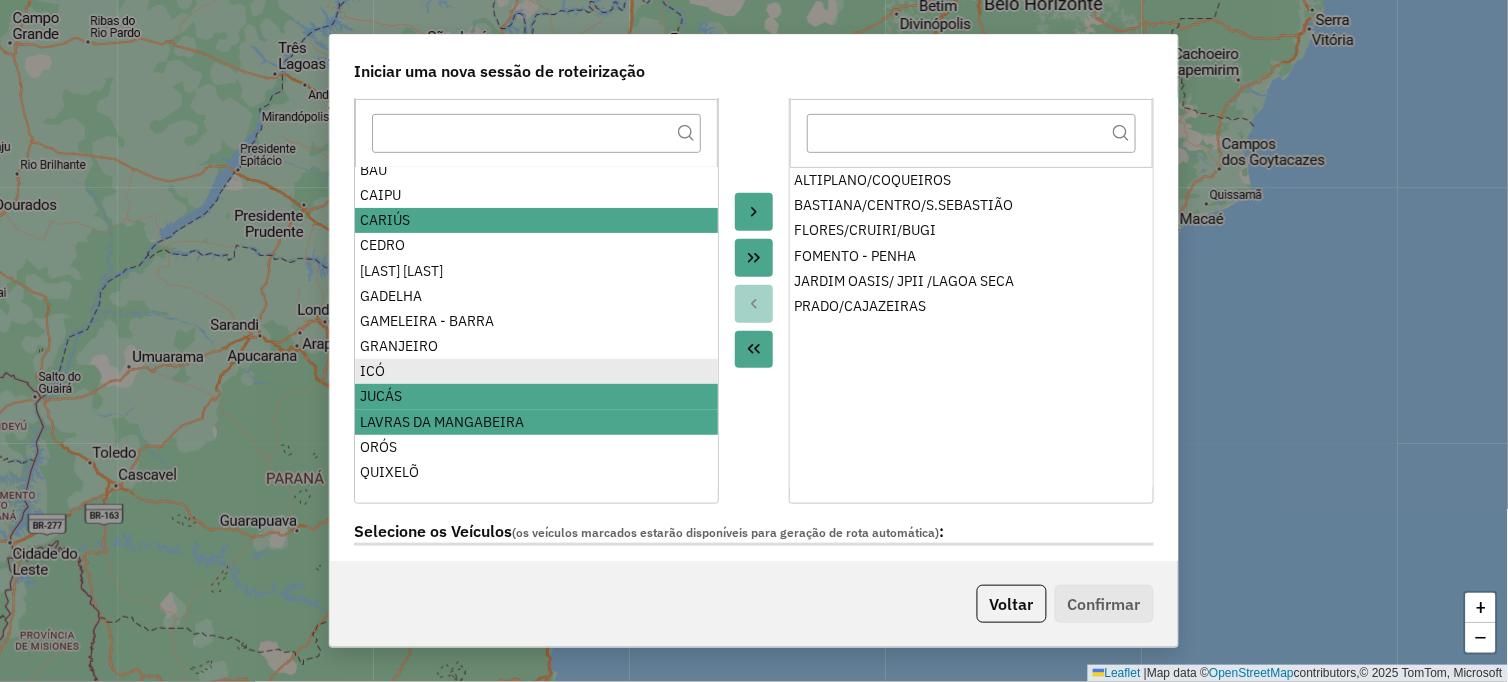click on "ICÓ" at bounding box center [536, 371] 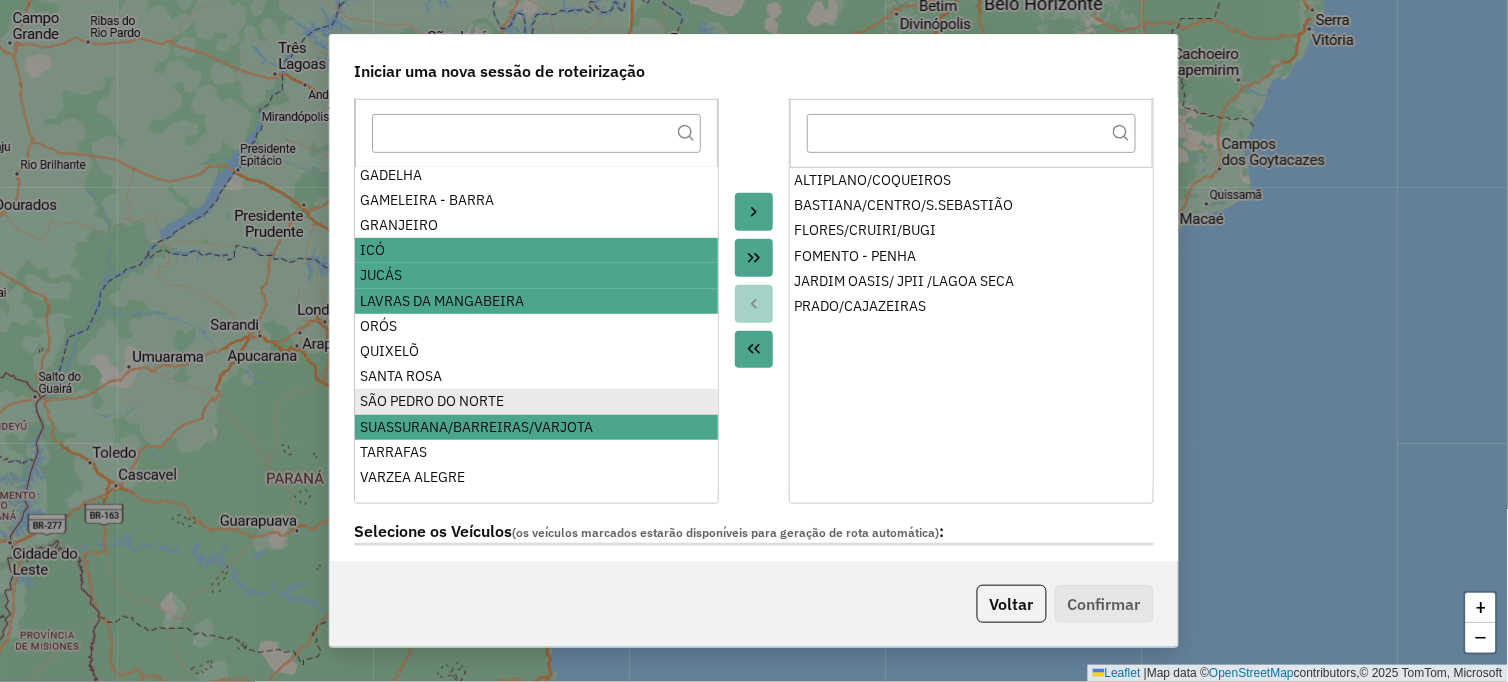 scroll, scrollTop: 234, scrollLeft: 0, axis: vertical 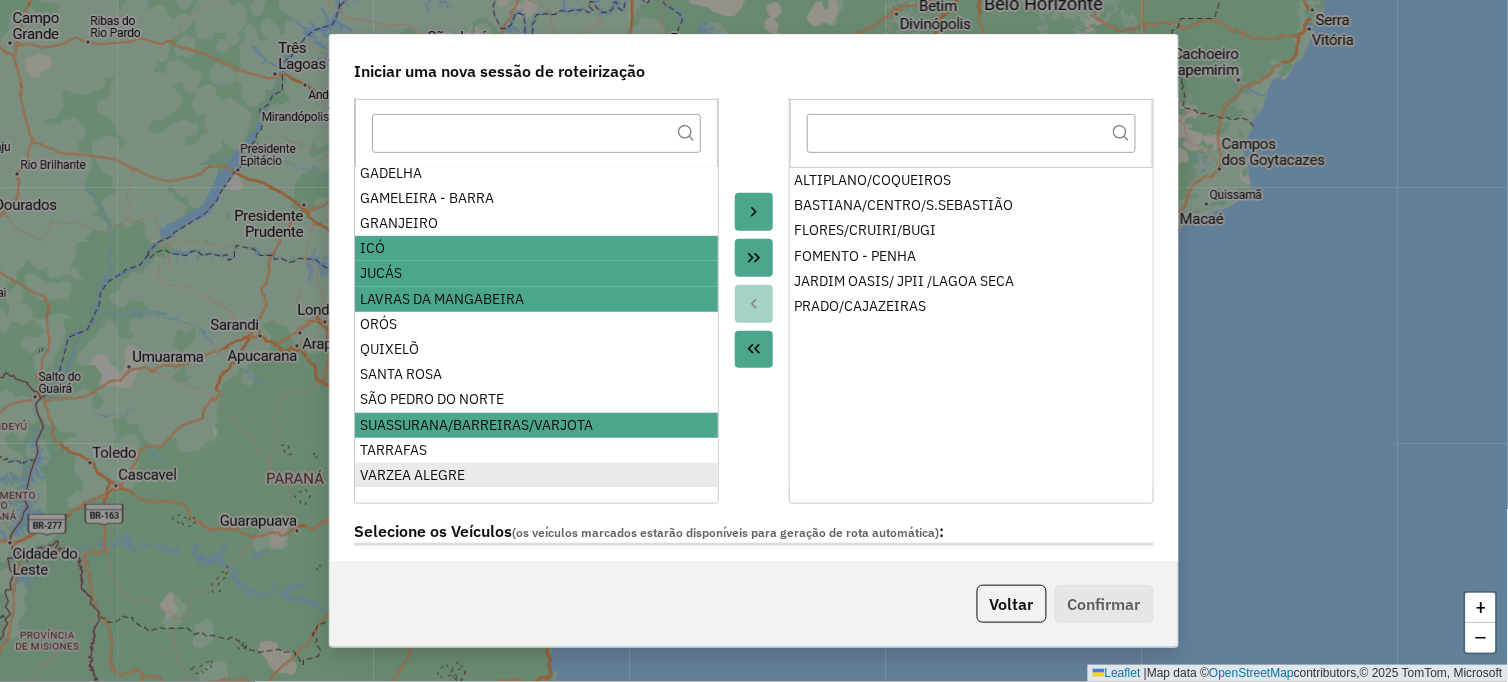 click on "VARZEA ALEGRE" at bounding box center [536, 475] 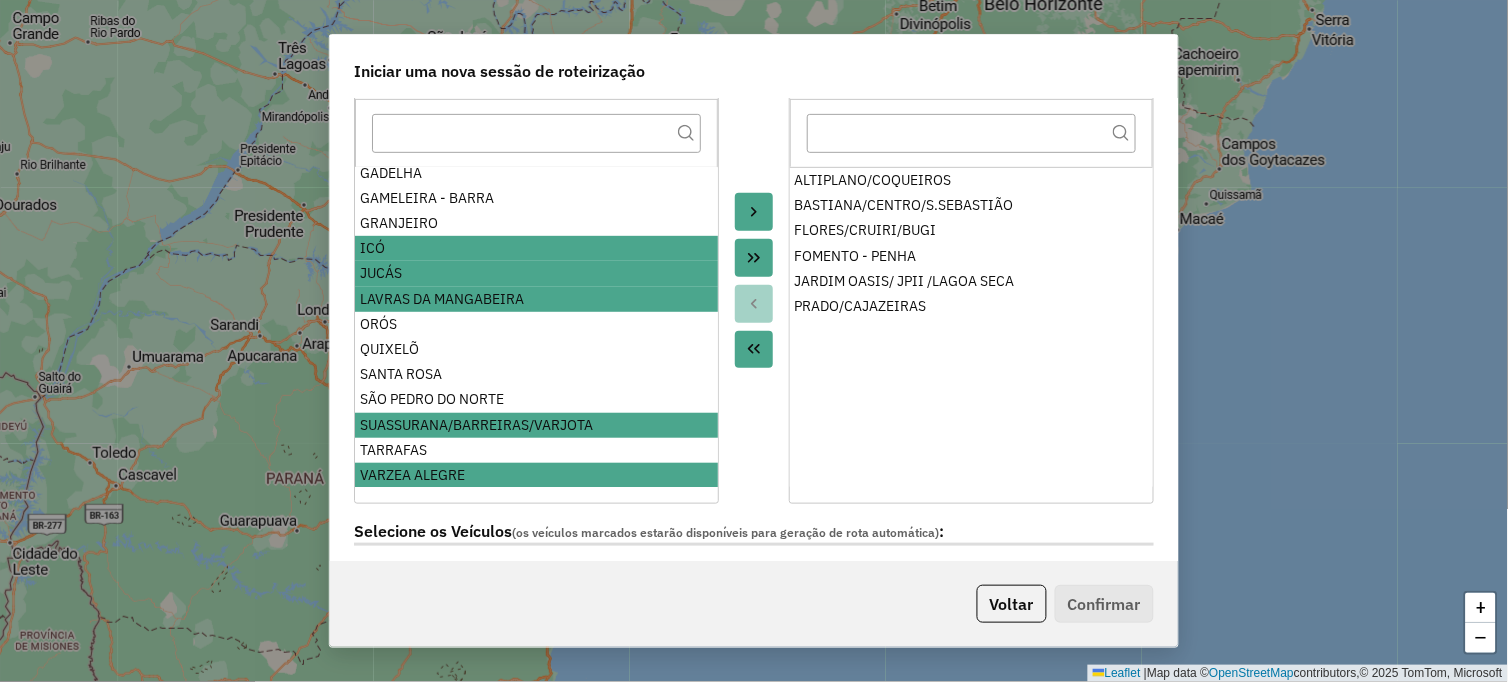 click 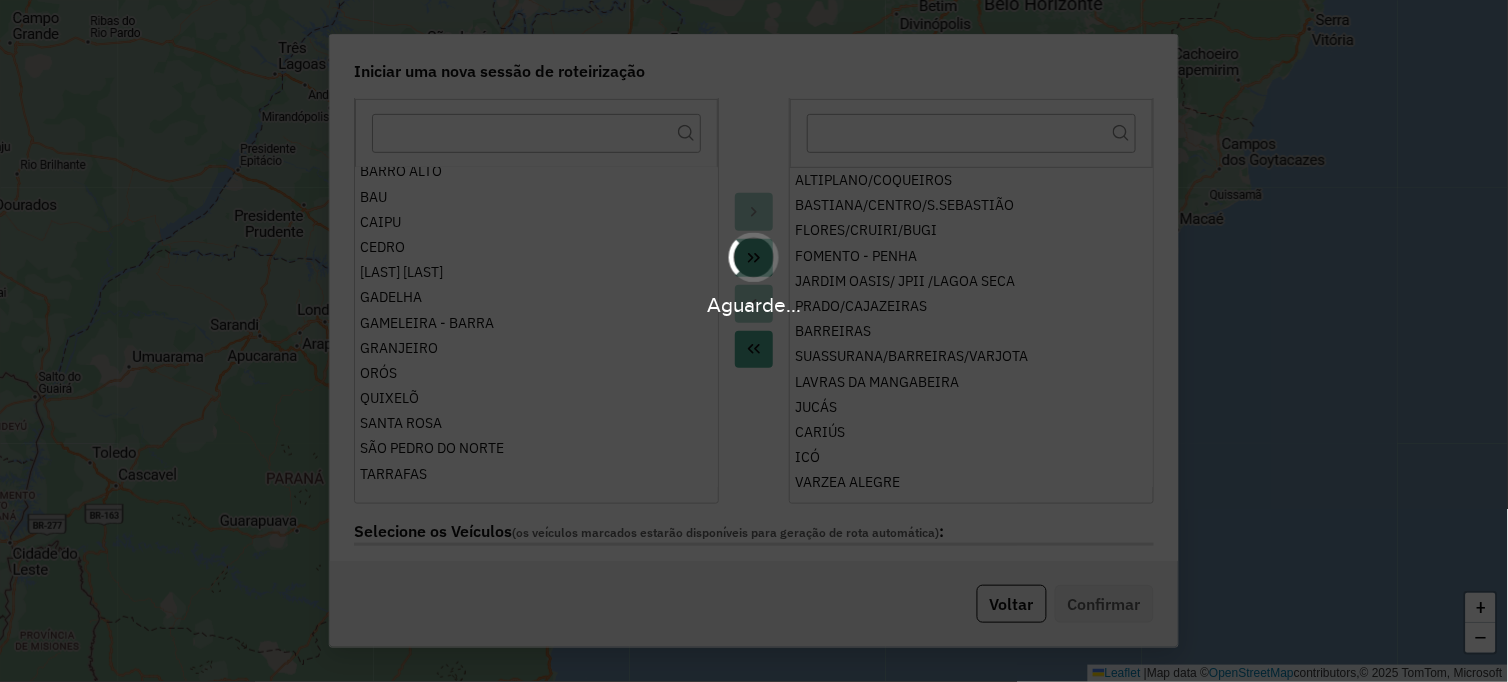 scroll, scrollTop: 58, scrollLeft: 0, axis: vertical 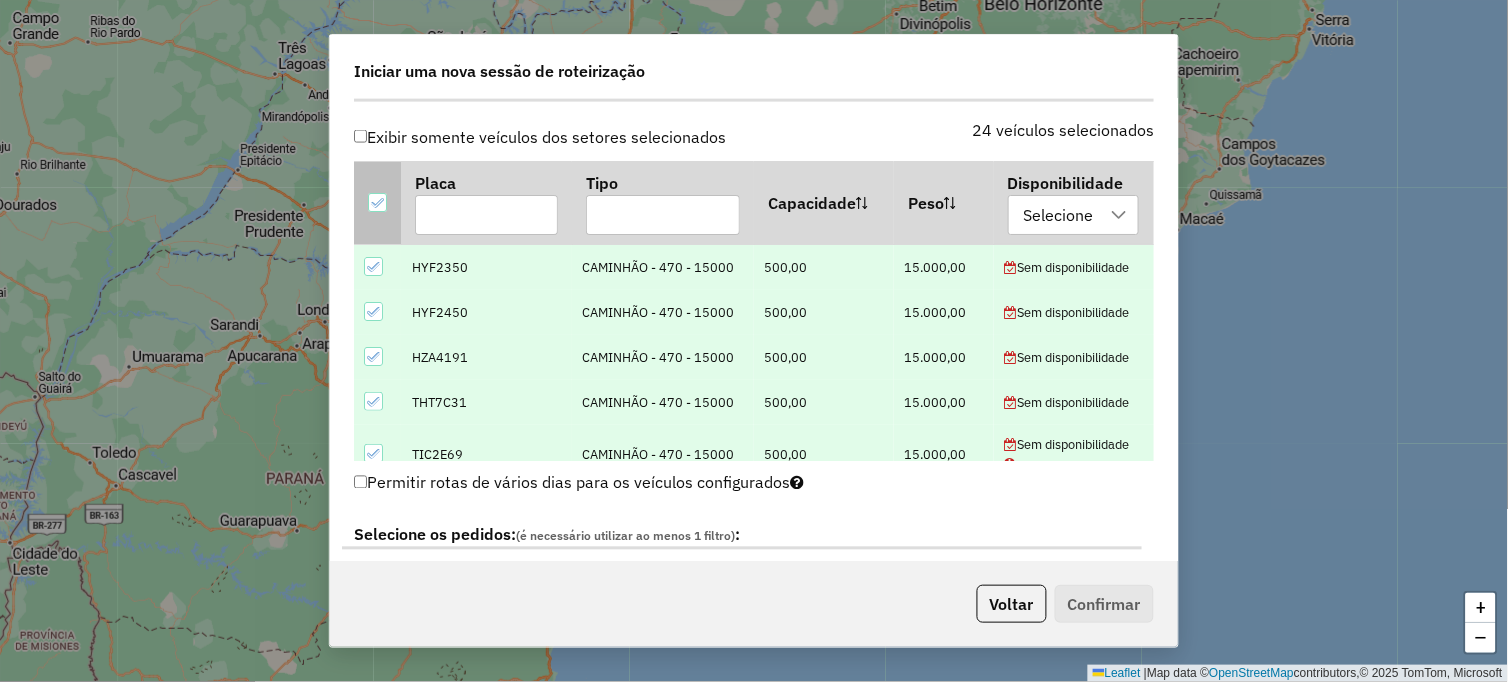 click 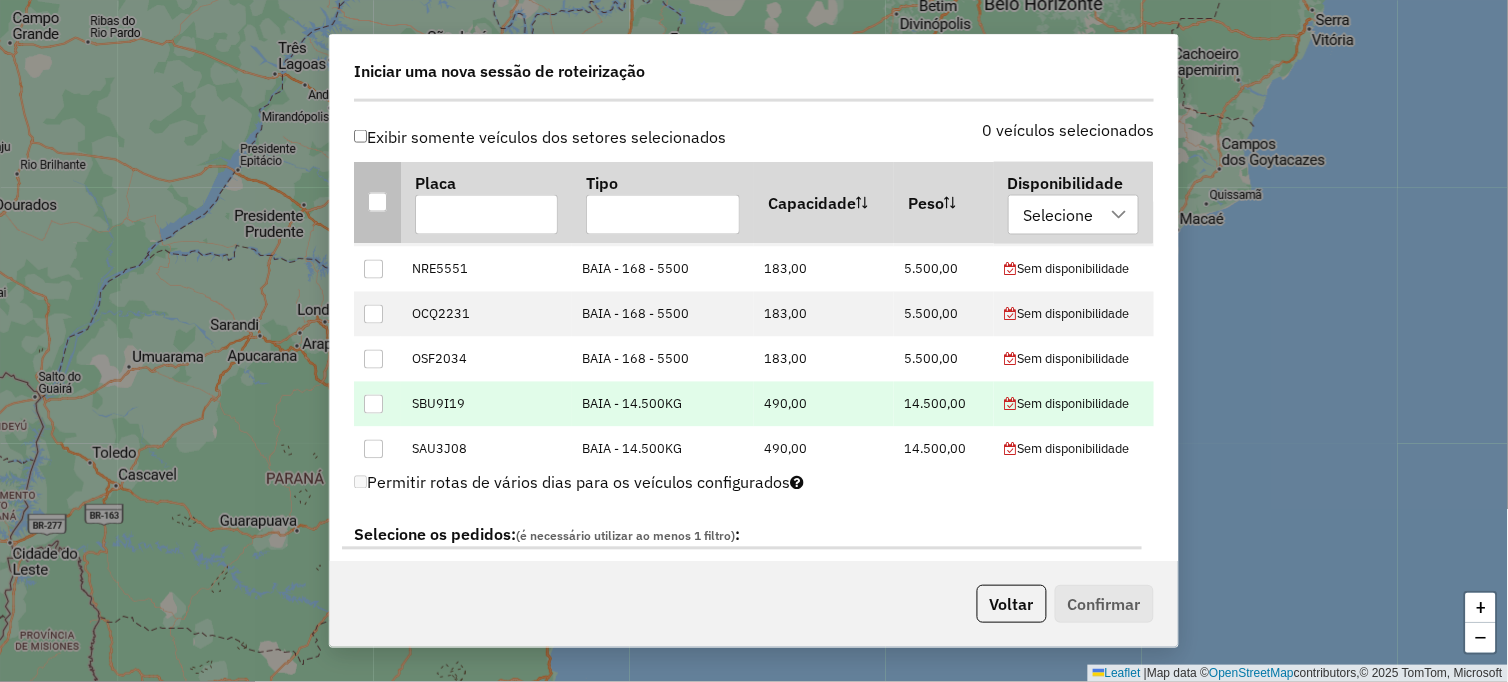 scroll, scrollTop: 878, scrollLeft: 0, axis: vertical 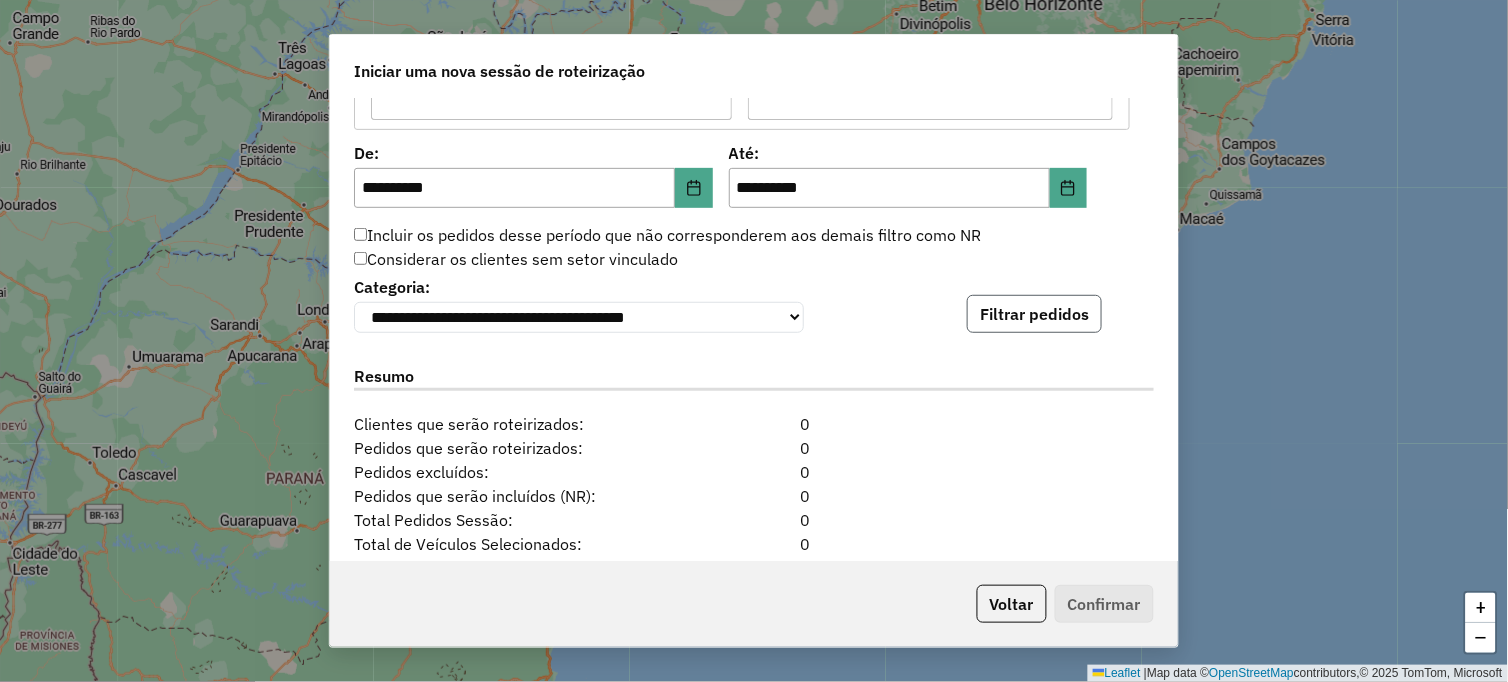click on "Filtrar pedidos" 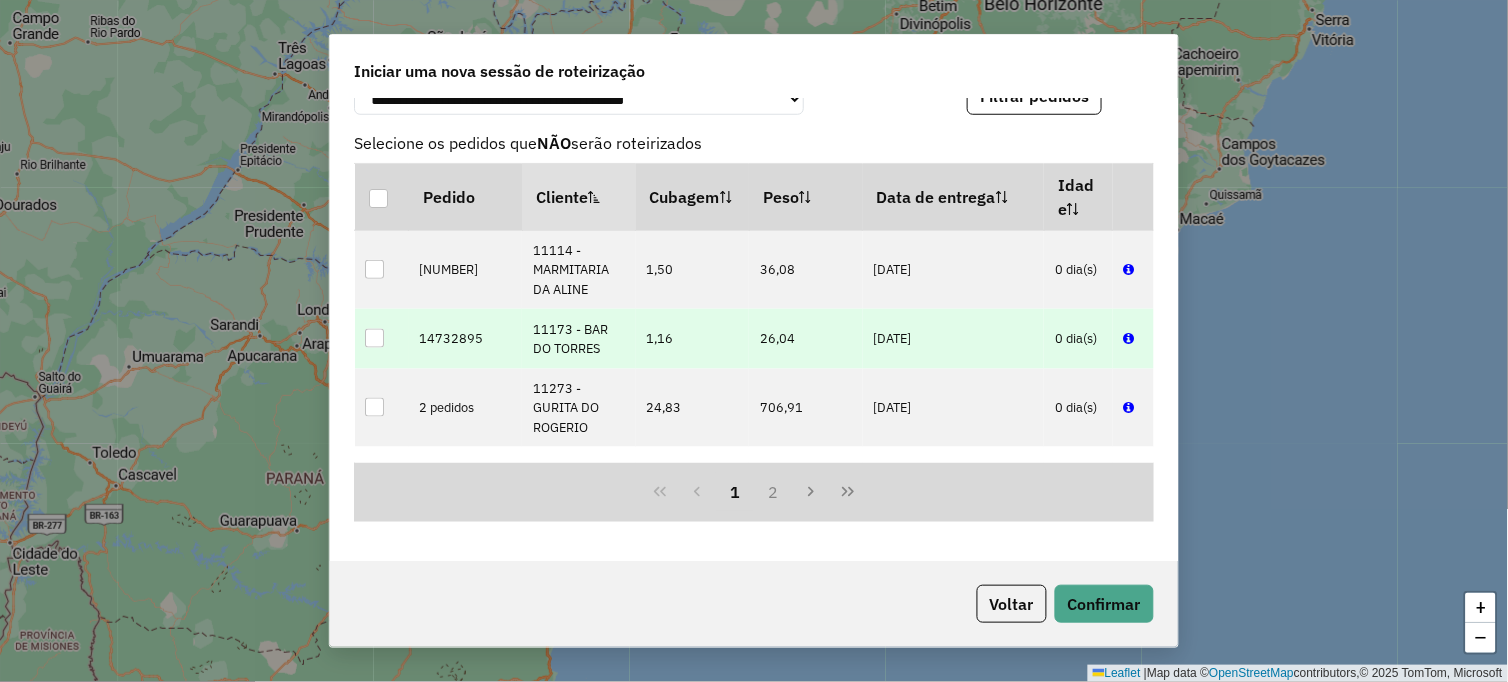scroll, scrollTop: 2111, scrollLeft: 0, axis: vertical 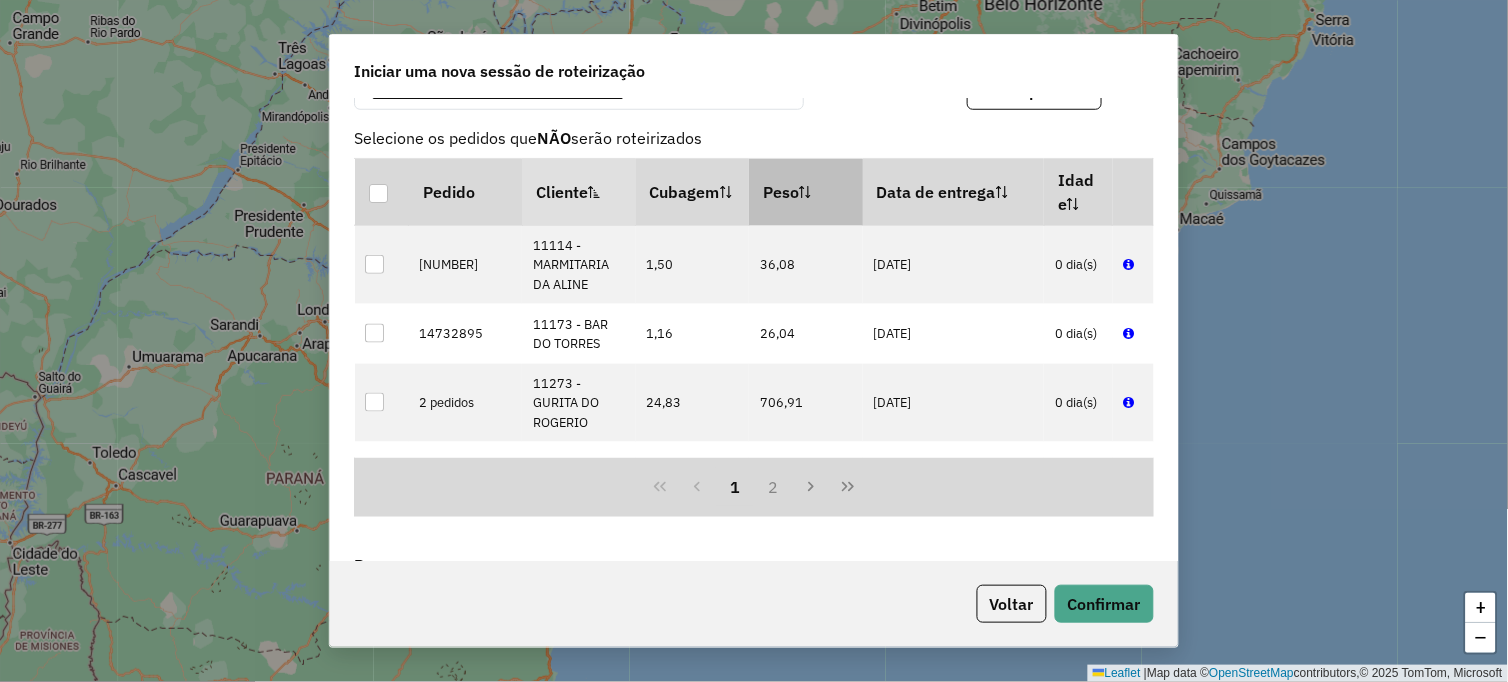 click on "Peso" at bounding box center (806, 192) 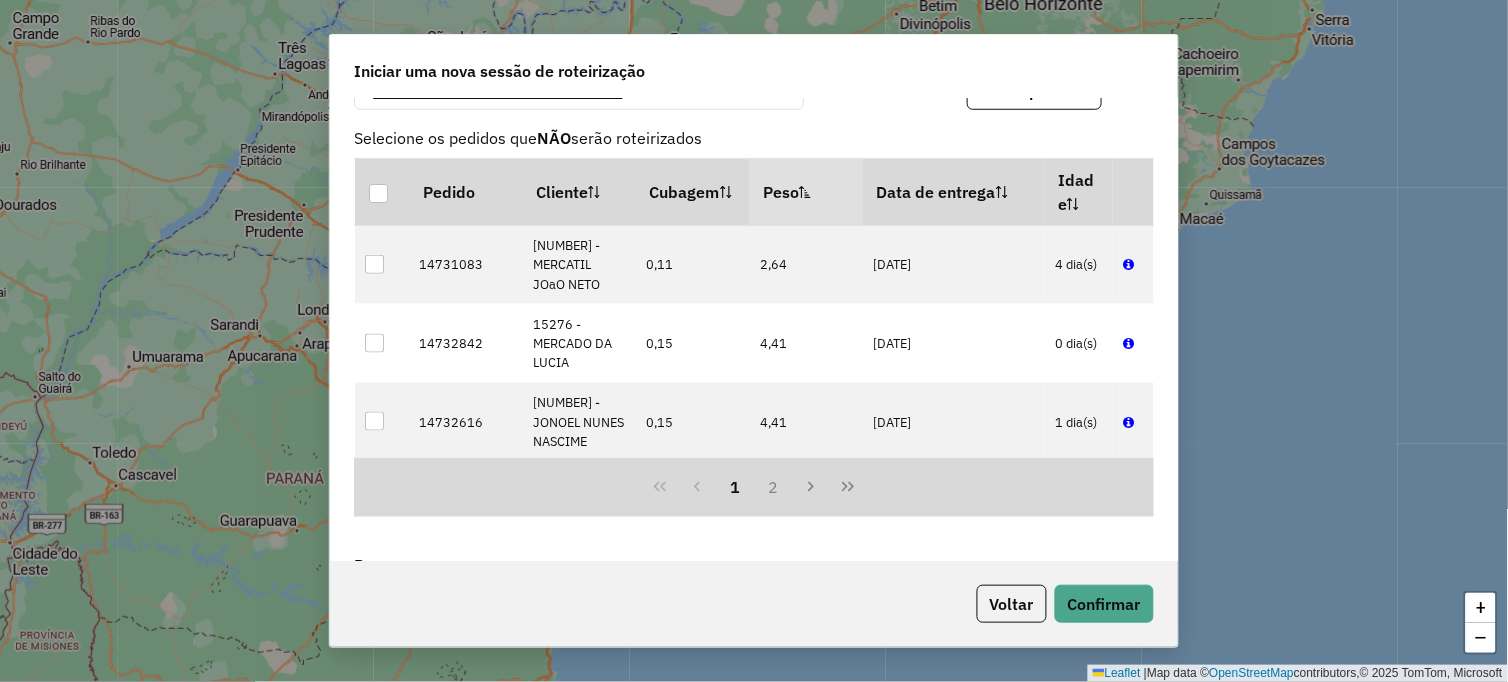 click on "Peso" at bounding box center [806, 192] 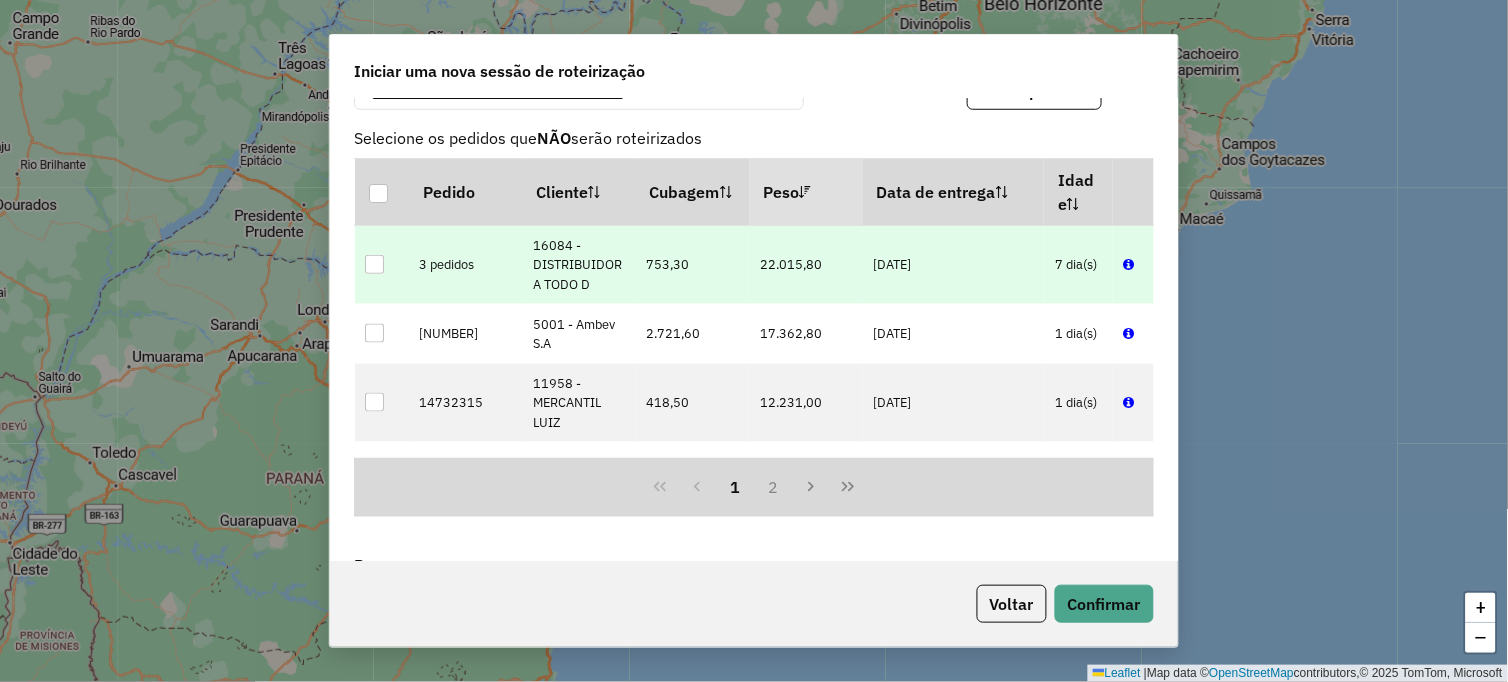 click at bounding box center [374, 264] 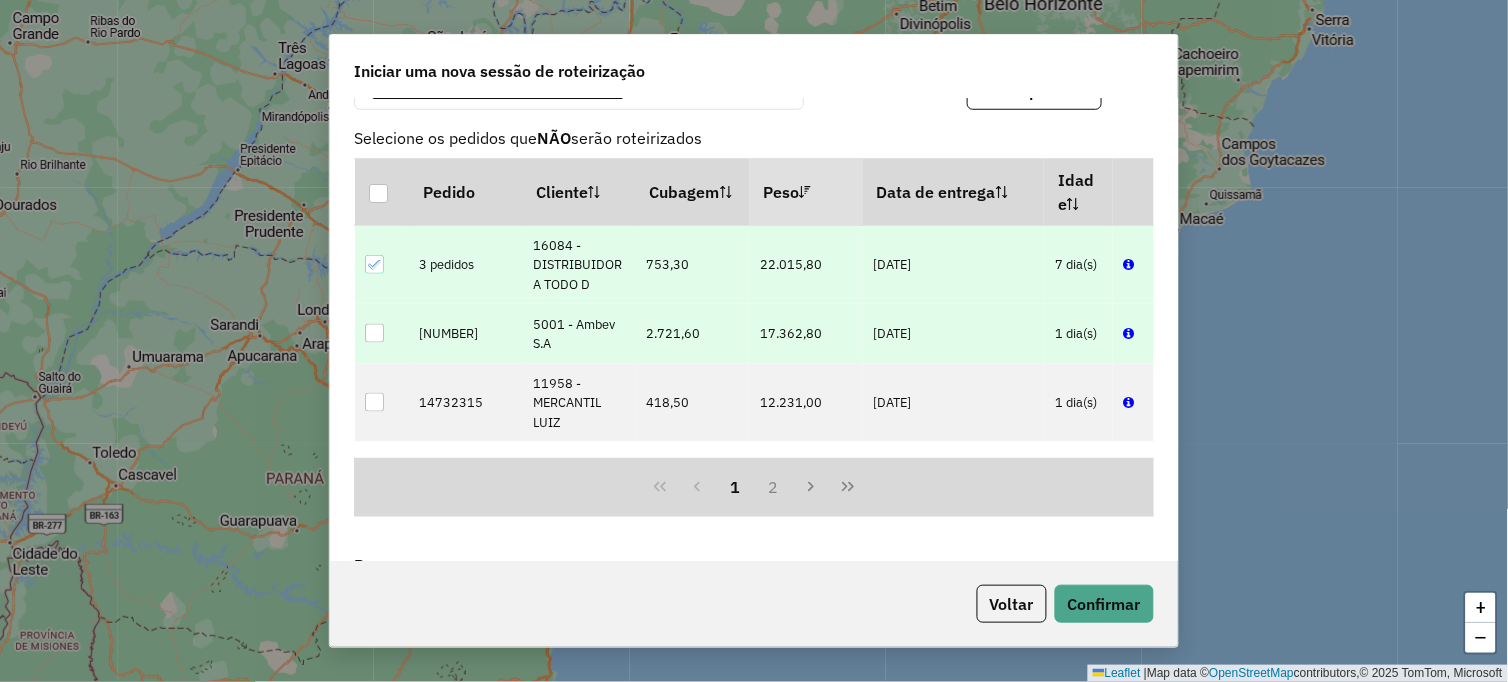 click at bounding box center [374, 333] 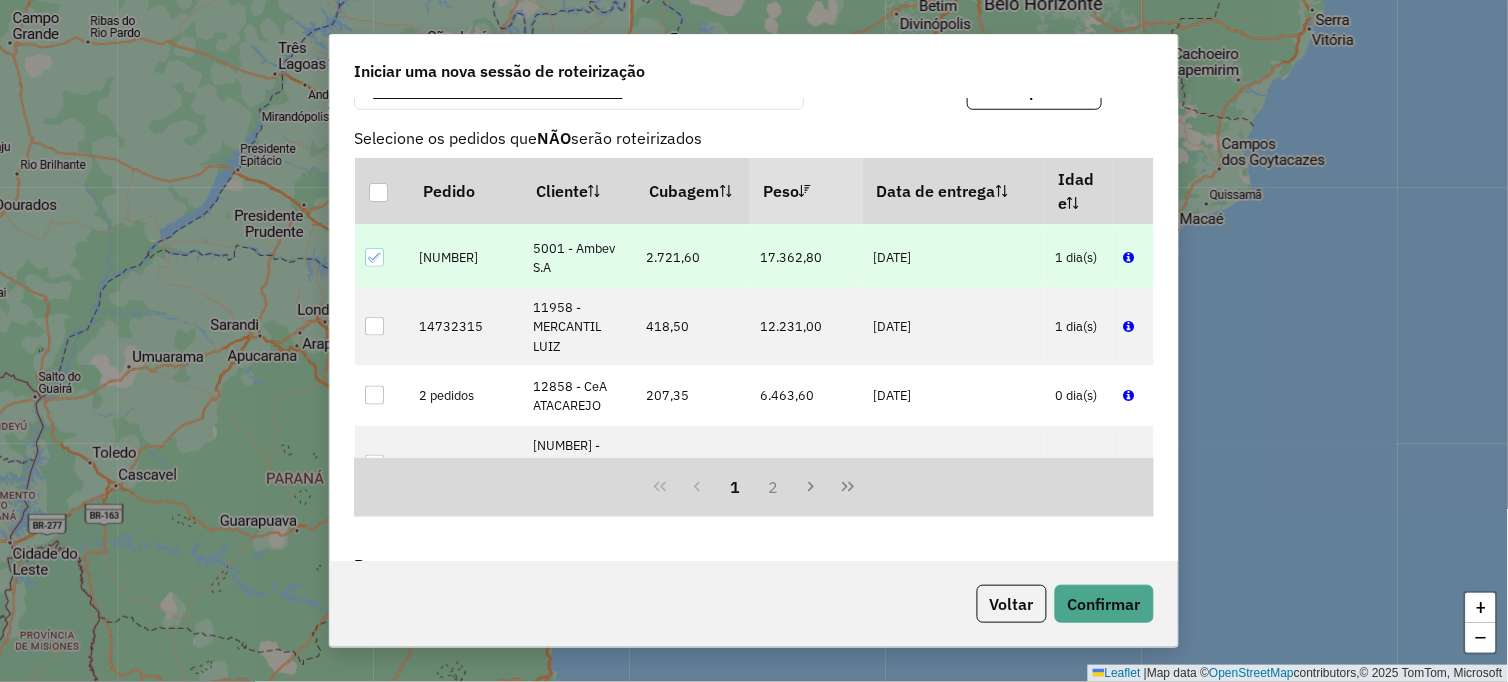 scroll, scrollTop: 111, scrollLeft: 0, axis: vertical 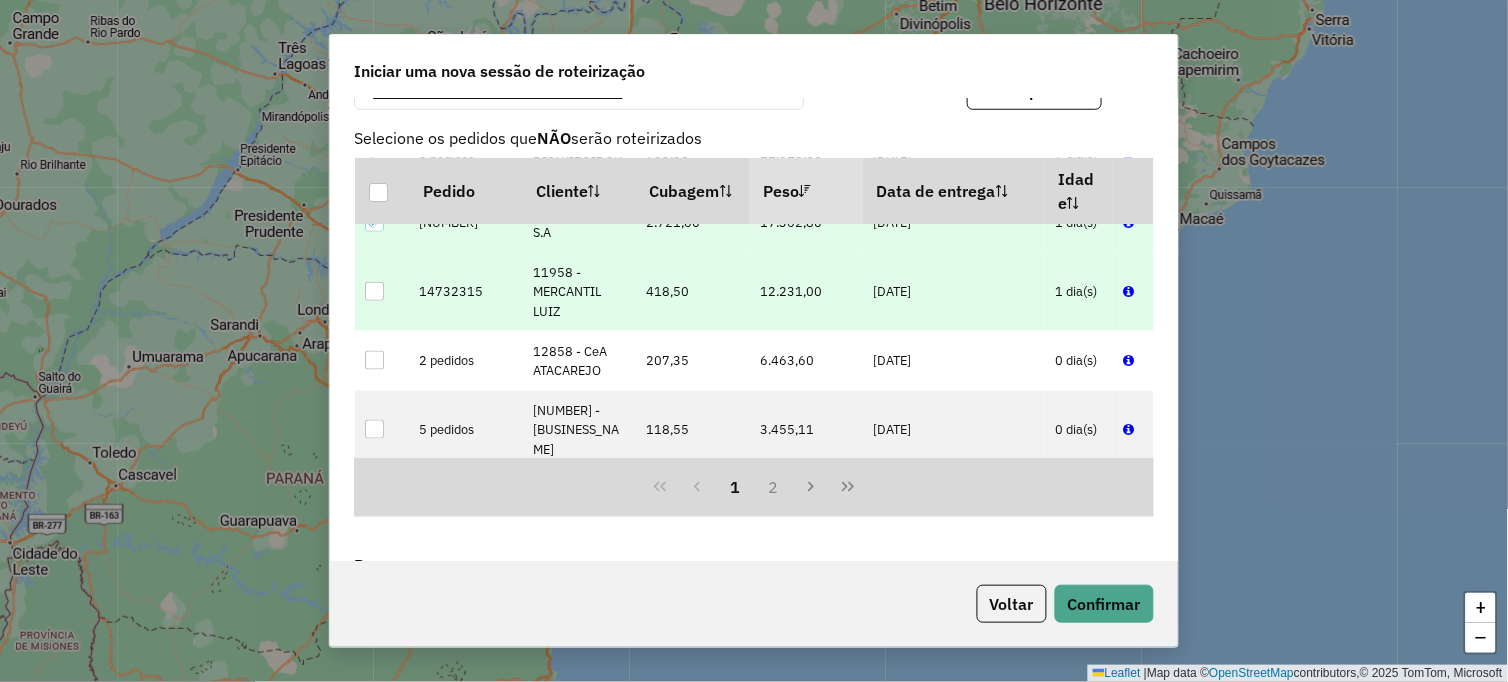 click at bounding box center (374, 291) 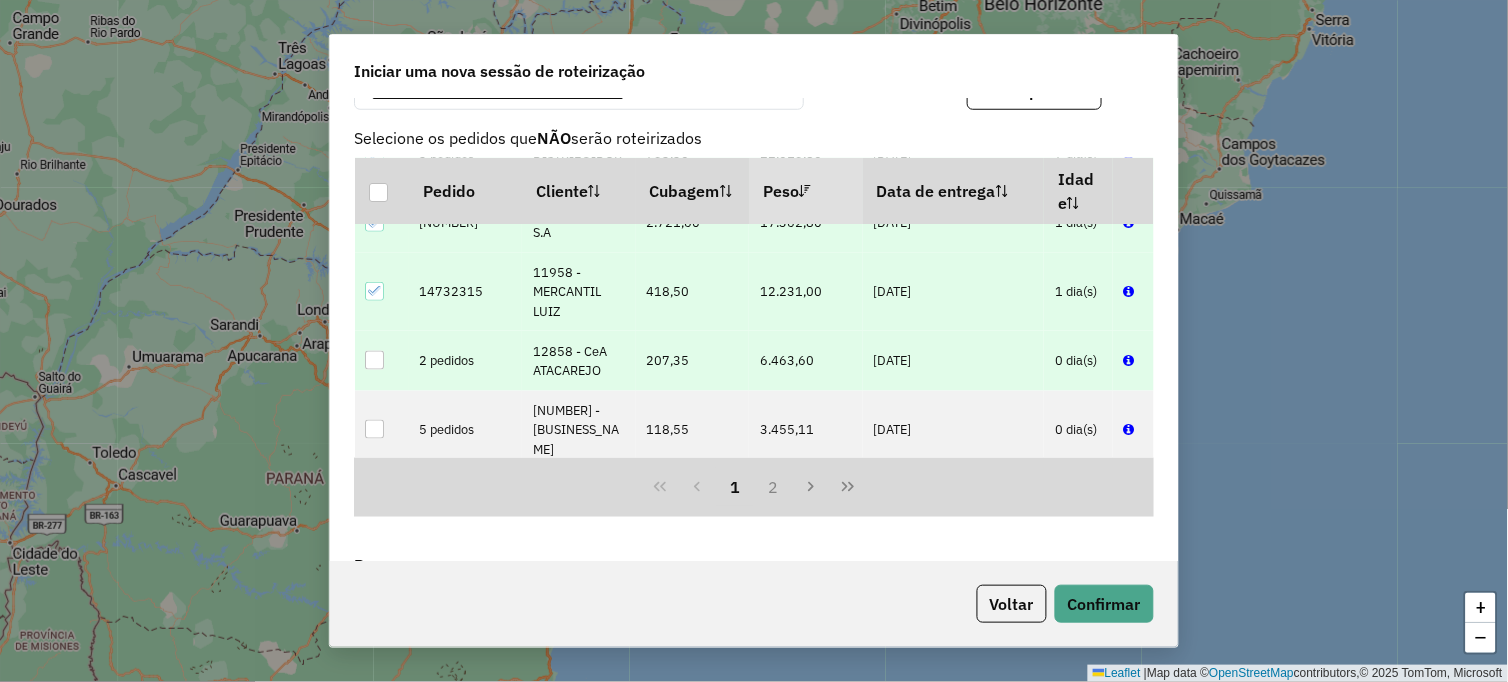 click at bounding box center (374, 360) 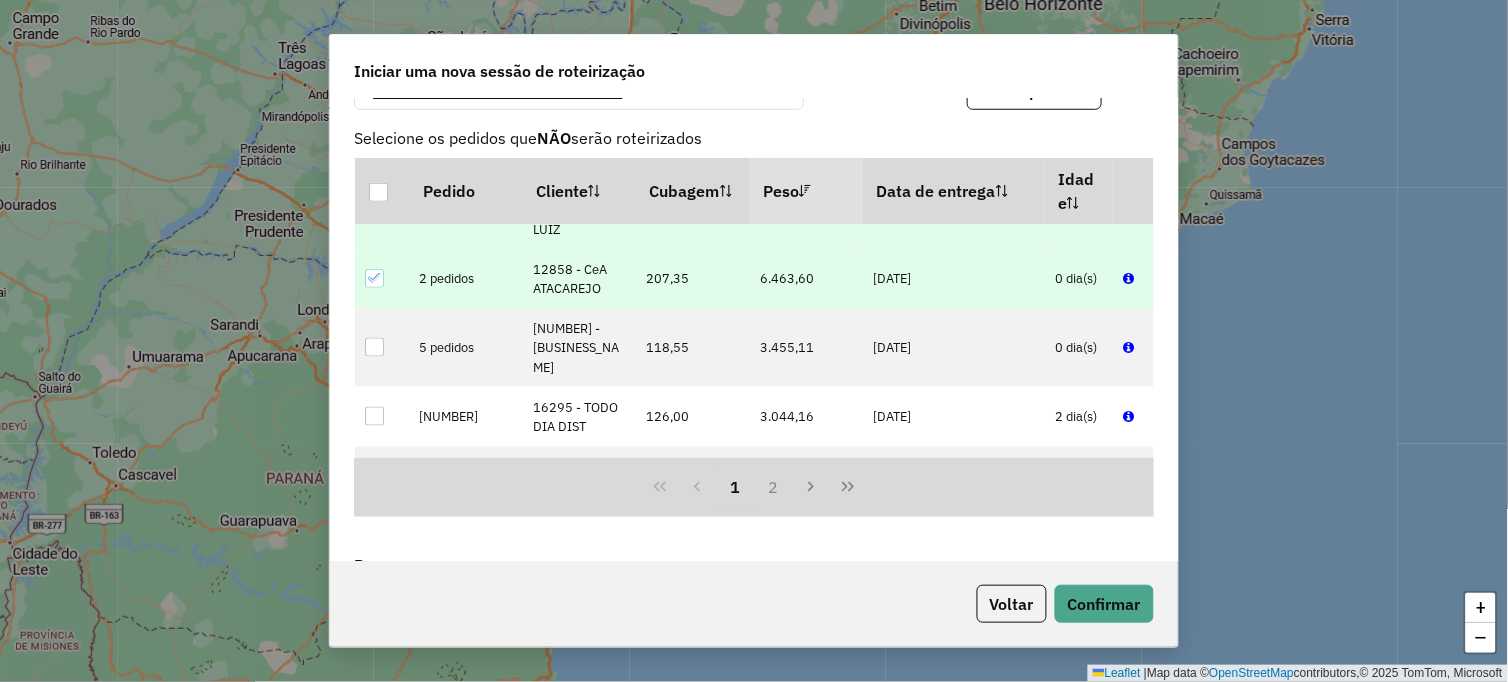 scroll, scrollTop: 222, scrollLeft: 0, axis: vertical 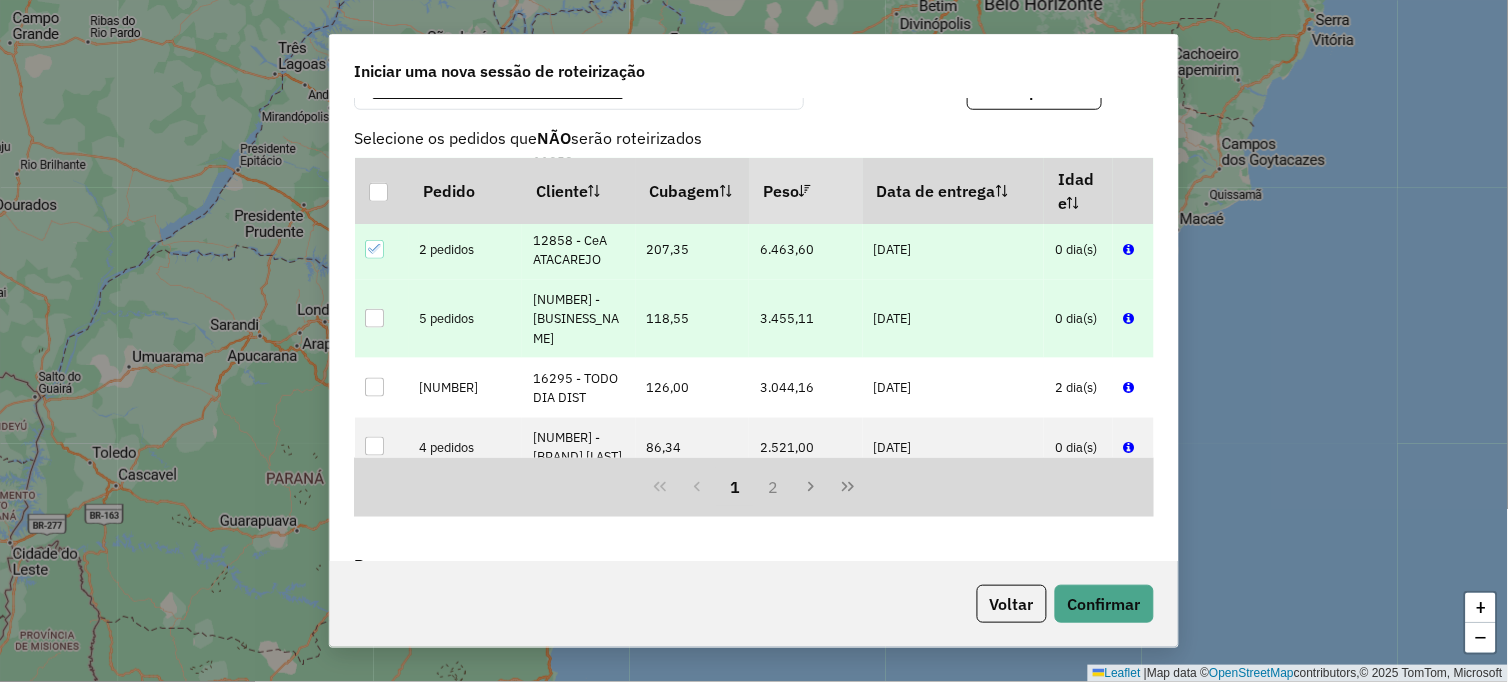 click at bounding box center [374, 318] 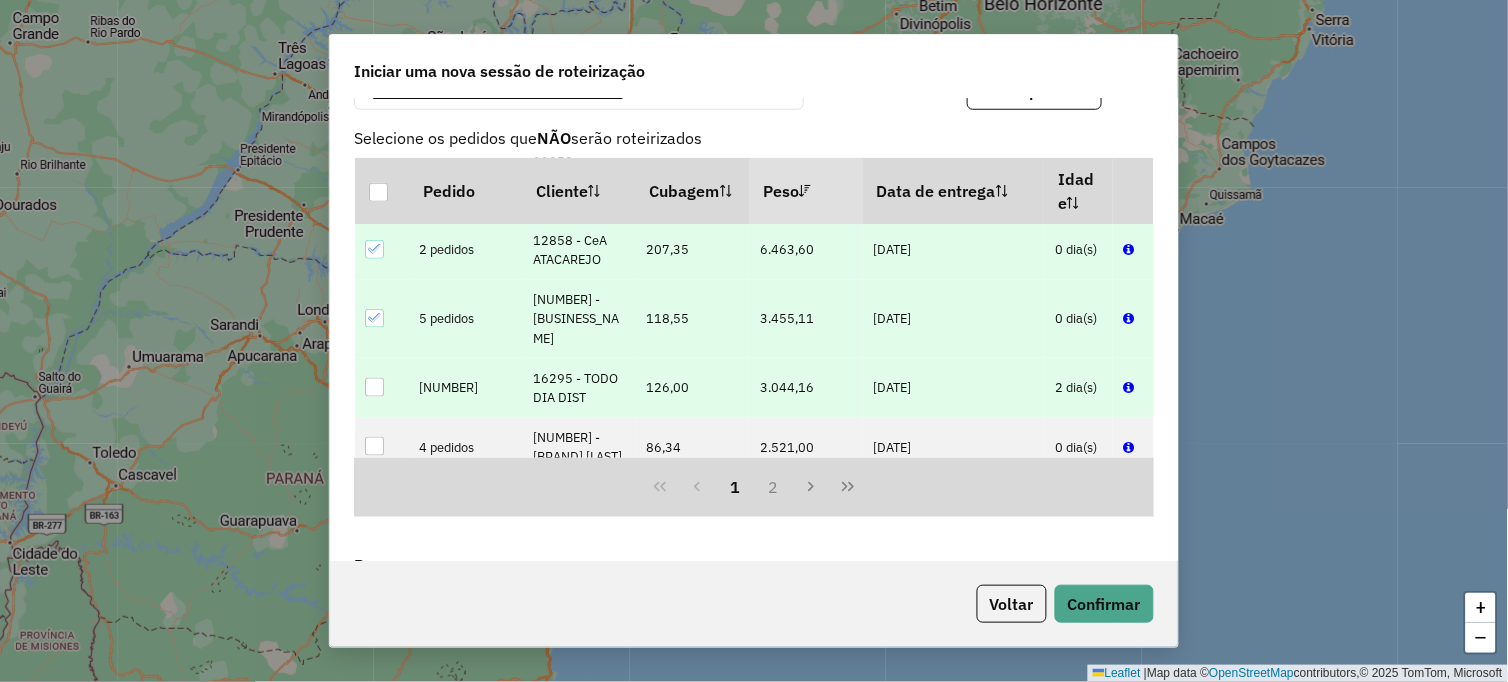 click at bounding box center (374, 387) 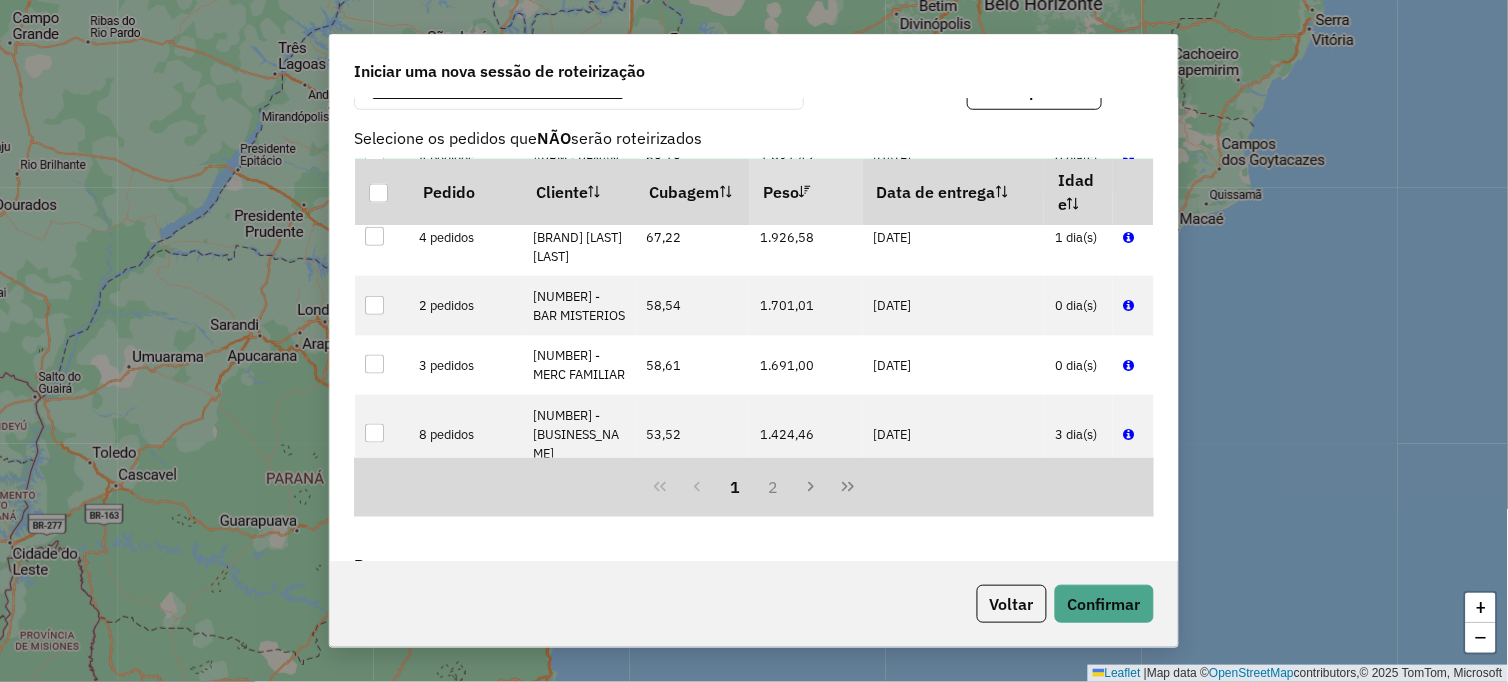 scroll, scrollTop: 888, scrollLeft: 0, axis: vertical 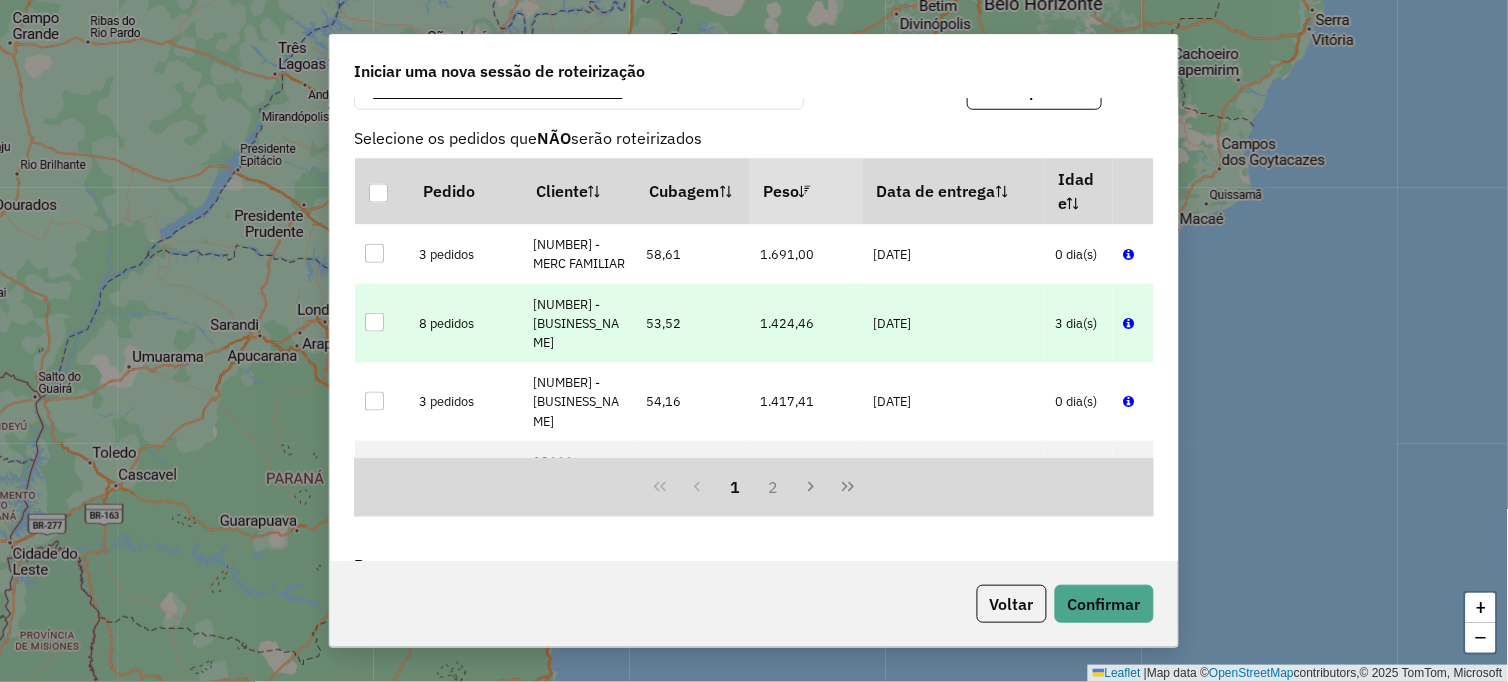 click at bounding box center (374, 322) 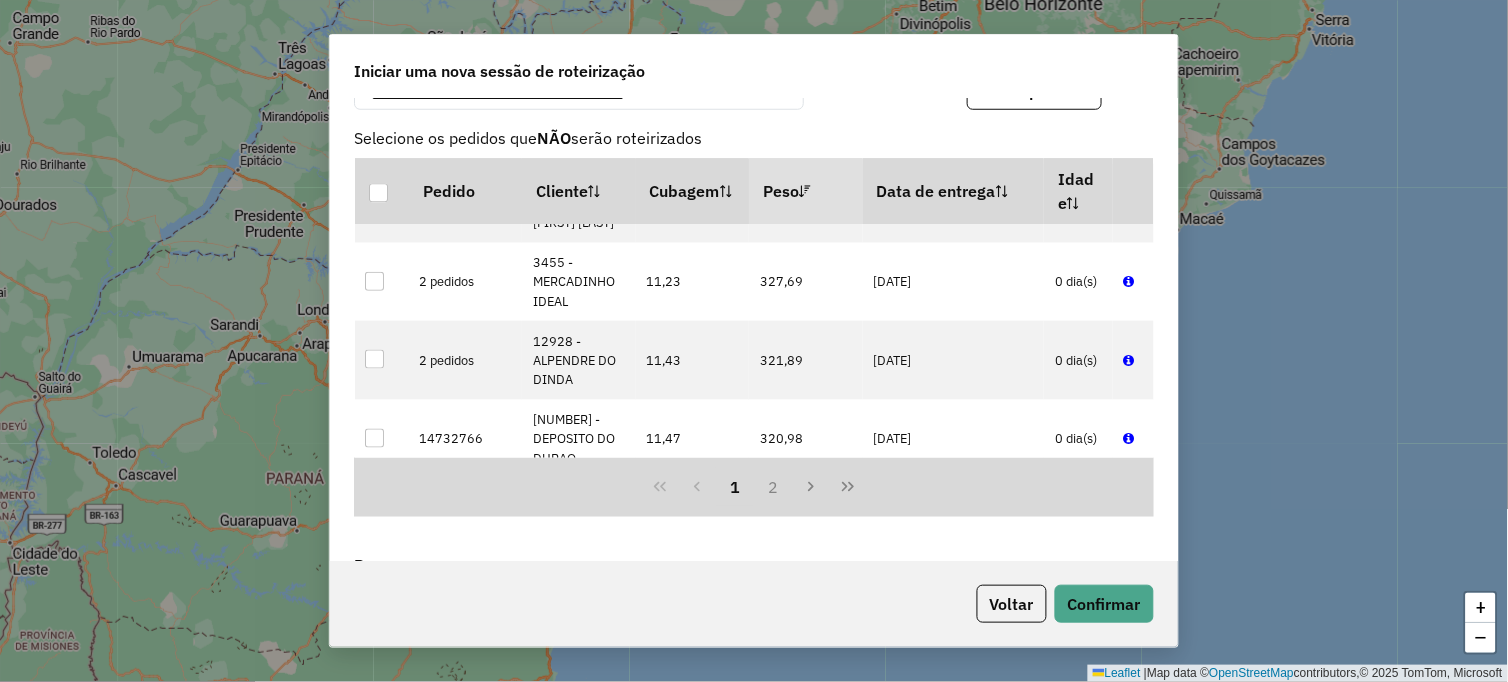 scroll, scrollTop: 6607, scrollLeft: 0, axis: vertical 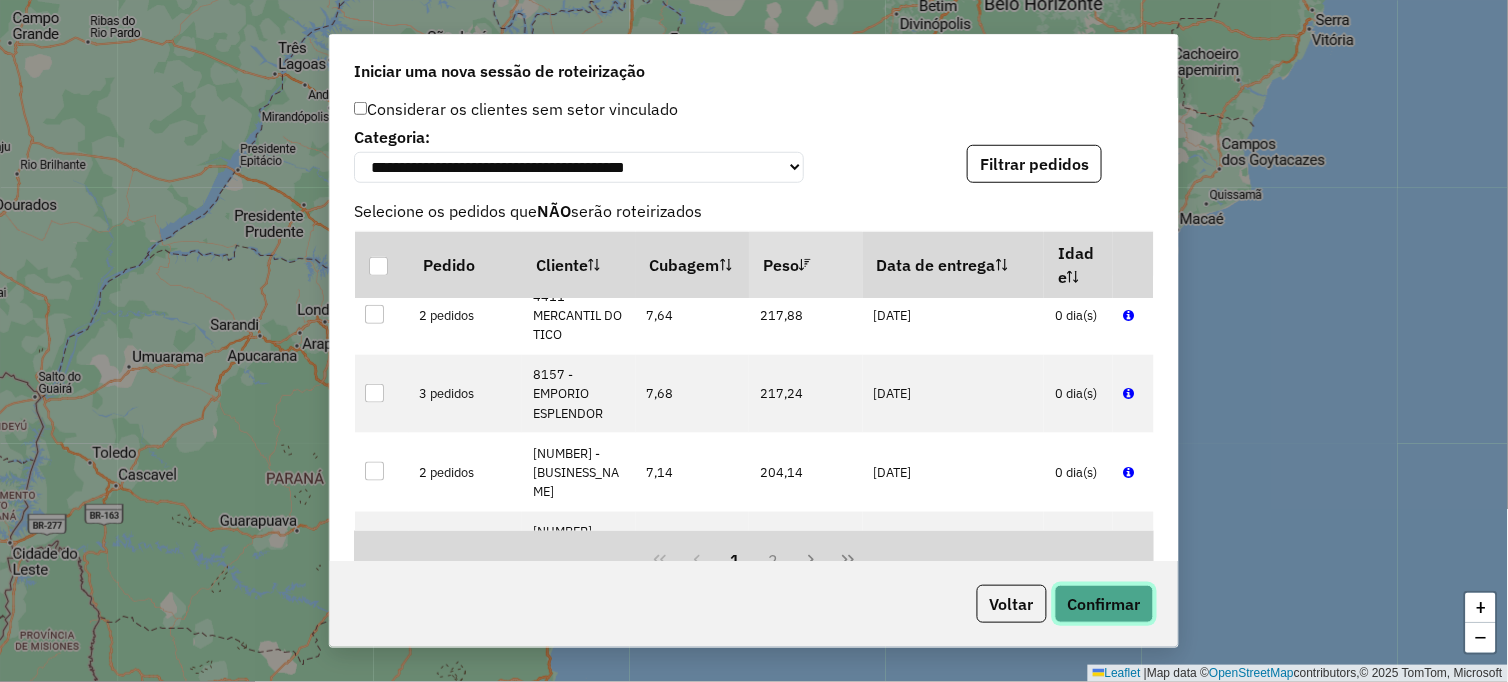 click on "Confirmar" 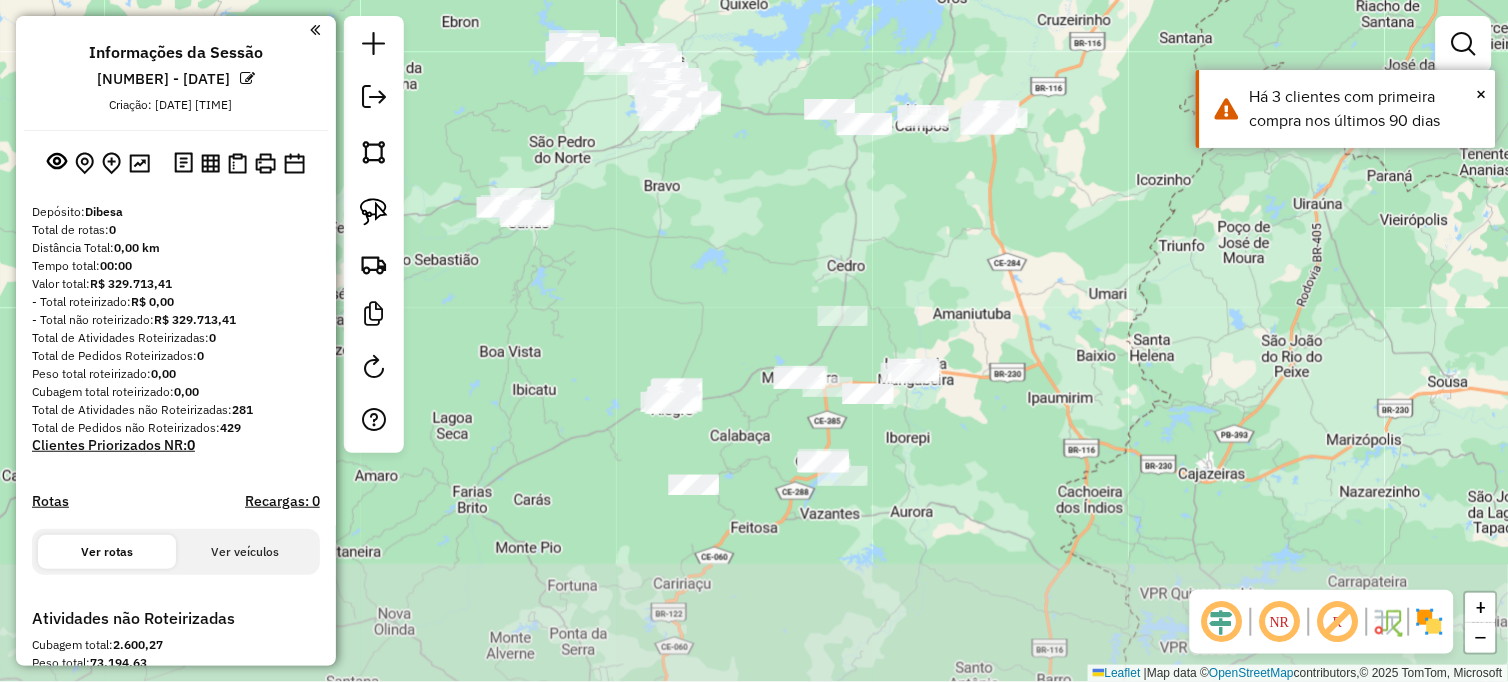 drag, startPoint x: 901, startPoint y: 388, endPoint x: 832, endPoint y: 260, distance: 145.41321 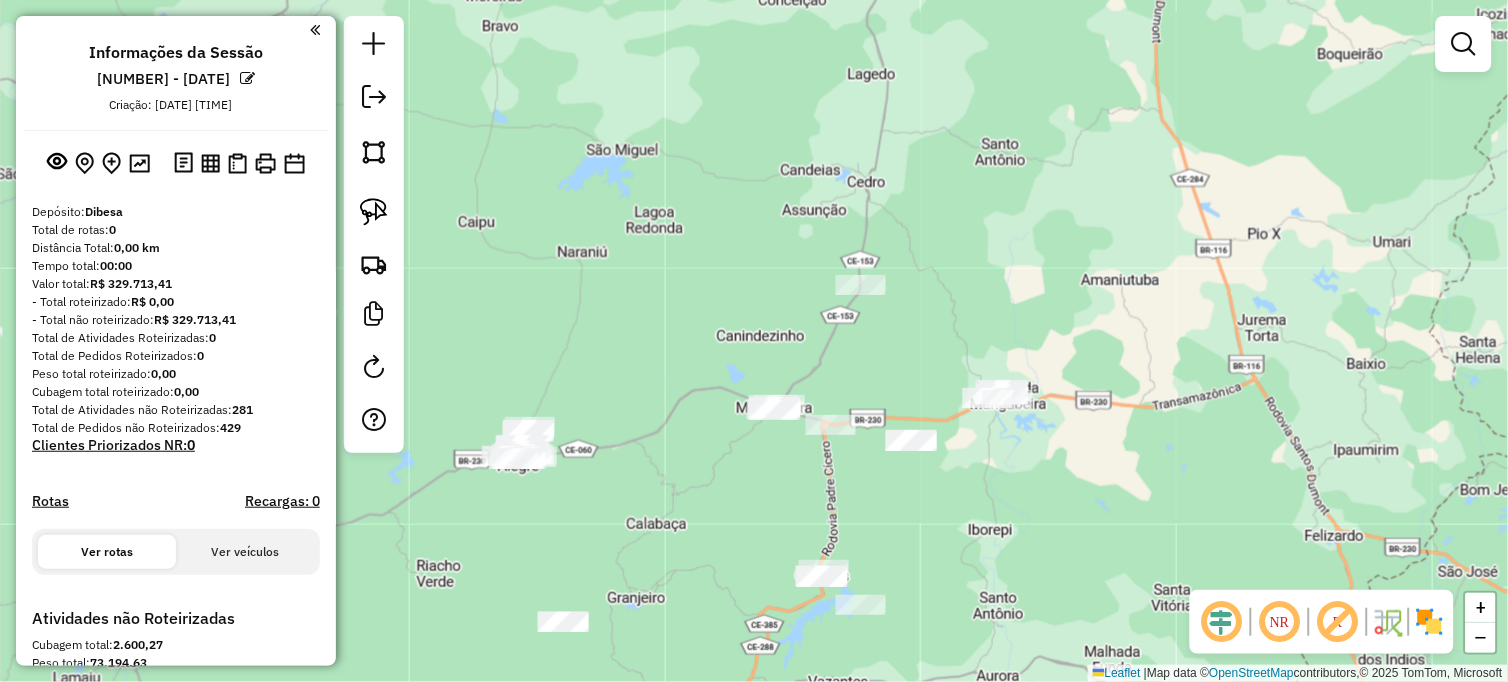 click on "Janela de atendimento Grade de atendimento Capacidade Transportadoras Veículos Cliente Pedidos  Rotas Selecione os dias de semana para filtrar as janelas de atendimento  Seg   Ter   Qua   Qui   Sex   Sáb   Dom  Informe o período da janela de atendimento: De: Até:  Filtrar exatamente a janela do cliente  Considerar janela de atendimento padrão  Selecione os dias de semana para filtrar as grades de atendimento  Seg   Ter   Qua   Qui   Sex   Sáb   Dom   Considerar clientes sem dia de atendimento cadastrado  Clientes fora do dia de atendimento selecionado Filtrar as atividades entre os valores definidos abaixo:  Peso mínimo:   Peso máximo:   Cubagem mínima:   Cubagem máxima:   De:   Até:  Filtrar as atividades entre o tempo de atendimento definido abaixo:  De:   Até:   Considerar capacidade total dos clientes não roteirizados Transportadora: Selecione um ou mais itens Tipo de veículo: Selecione um ou mais itens Veículo: Selecione um ou mais itens Motorista: Selecione um ou mais itens Nome: Rótulo:" 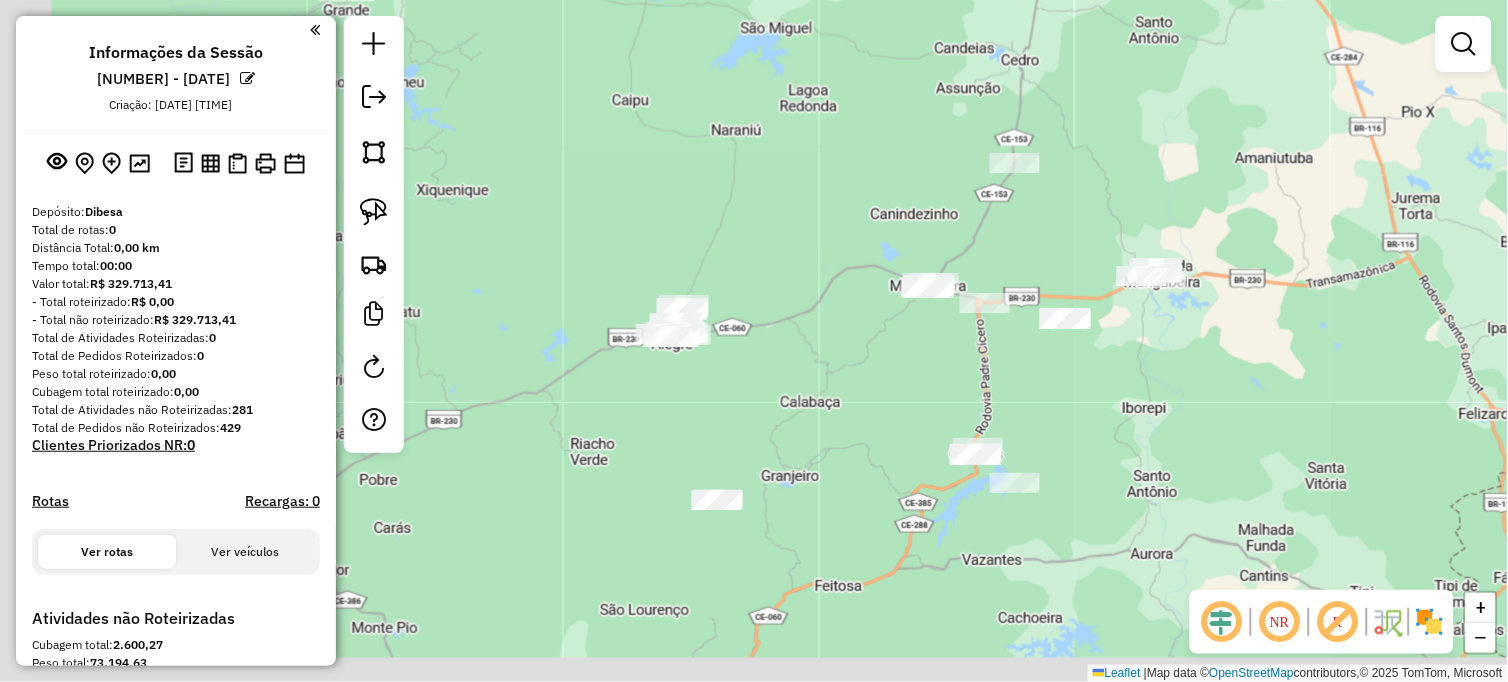 drag, startPoint x: 548, startPoint y: 543, endPoint x: 782, endPoint y: 396, distance: 276.3422 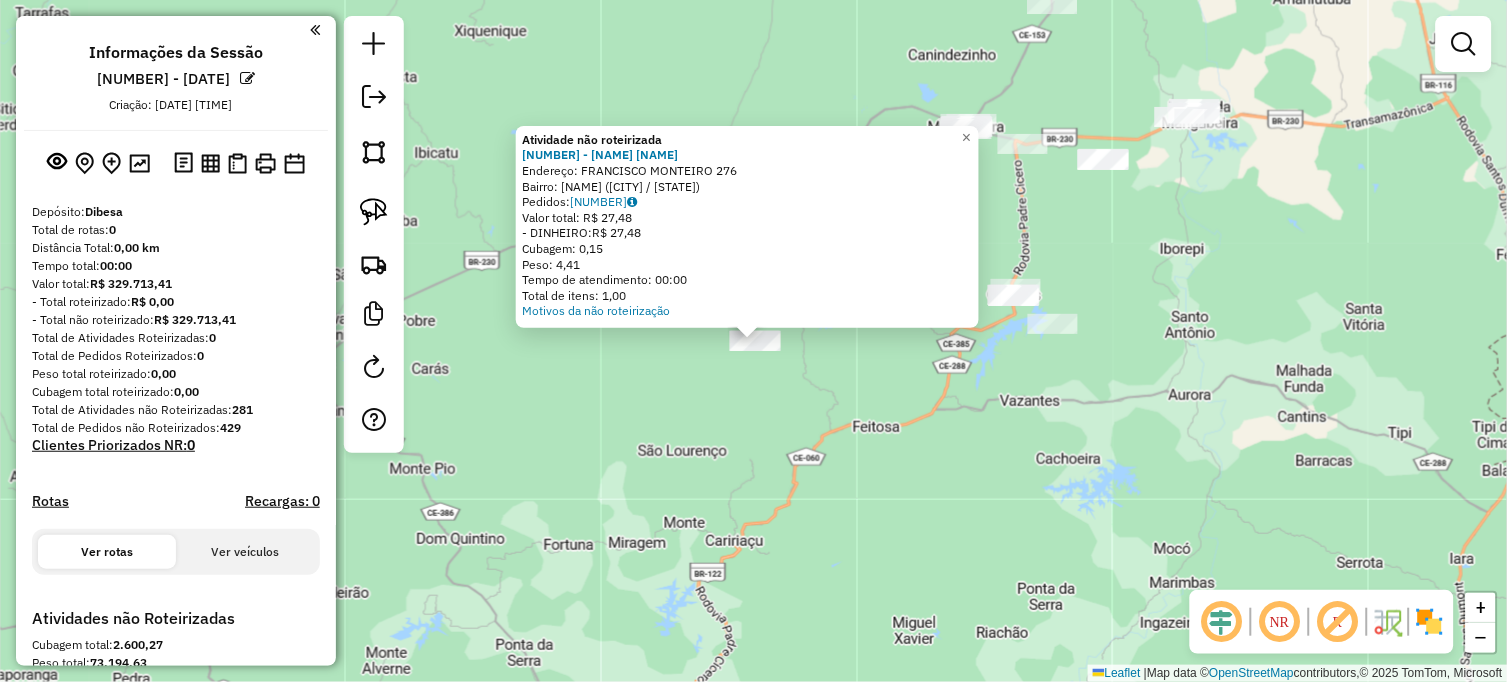 click on "Atividade não roteirizada 15658 - MERCANTIL DO DANILO  Endereço:  FRANCISCO MONTEIRO 276   Bairro: CENTRO (GRANJEIRO / CE)   Pedidos:  14728932   Valor total: R$ 27,48   - DINHEIRO:  R$ 27,48   Cubagem: 0,15   Peso: 4,41   Tempo de atendimento: 00:00   Total de itens: 1,00  Motivos da não roteirização × Janela de atendimento Grade de atendimento Capacidade Transportadoras Veículos Cliente Pedidos  Rotas Selecione os dias de semana para filtrar as janelas de atendimento  Seg   Ter   Qua   Qui   Sex   Sáb   Dom  Informe o período da janela de atendimento: De: Até:  Filtrar exatamente a janela do cliente  Considerar janela de atendimento padrão  Selecione os dias de semana para filtrar as grades de atendimento  Seg   Ter   Qua   Qui   Sex   Sáb   Dom   Considerar clientes sem dia de atendimento cadastrado  Clientes fora do dia de atendimento selecionado Filtrar as atividades entre os valores definidos abaixo:  Peso mínimo:   Peso máximo:   Cubagem mínima:   Cubagem máxima:   De:   Até:   De:  +" 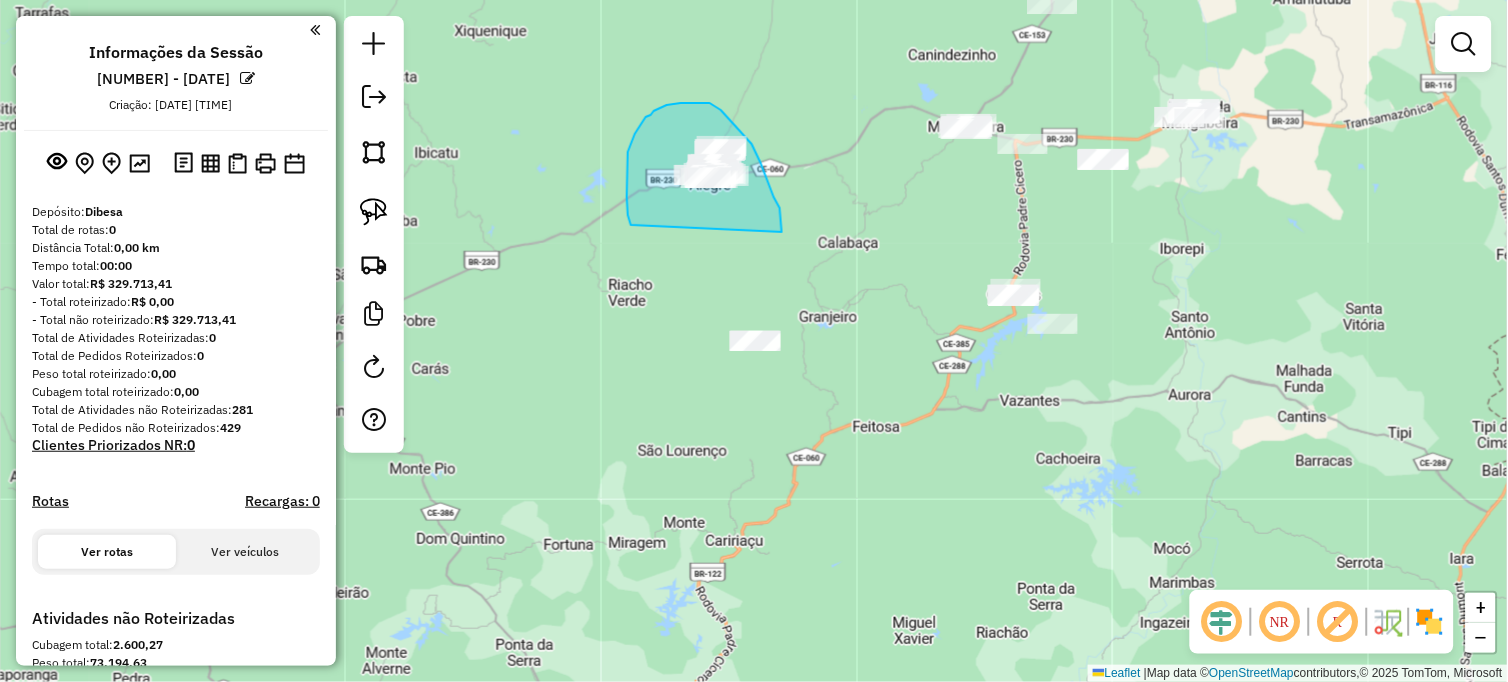 drag, startPoint x: 630, startPoint y: 221, endPoint x: 782, endPoint y: 233, distance: 152.47295 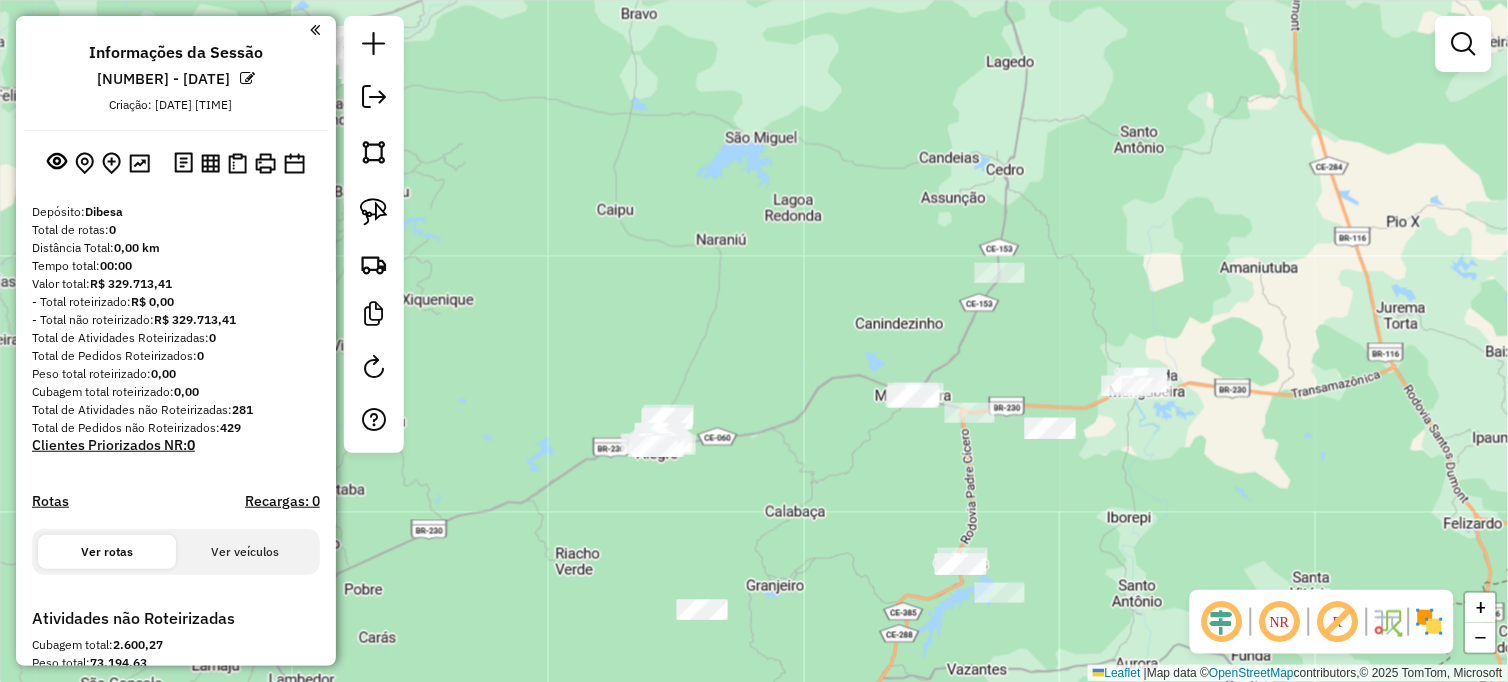 drag, startPoint x: 790, startPoint y: 214, endPoint x: 733, endPoint y: 498, distance: 289.6636 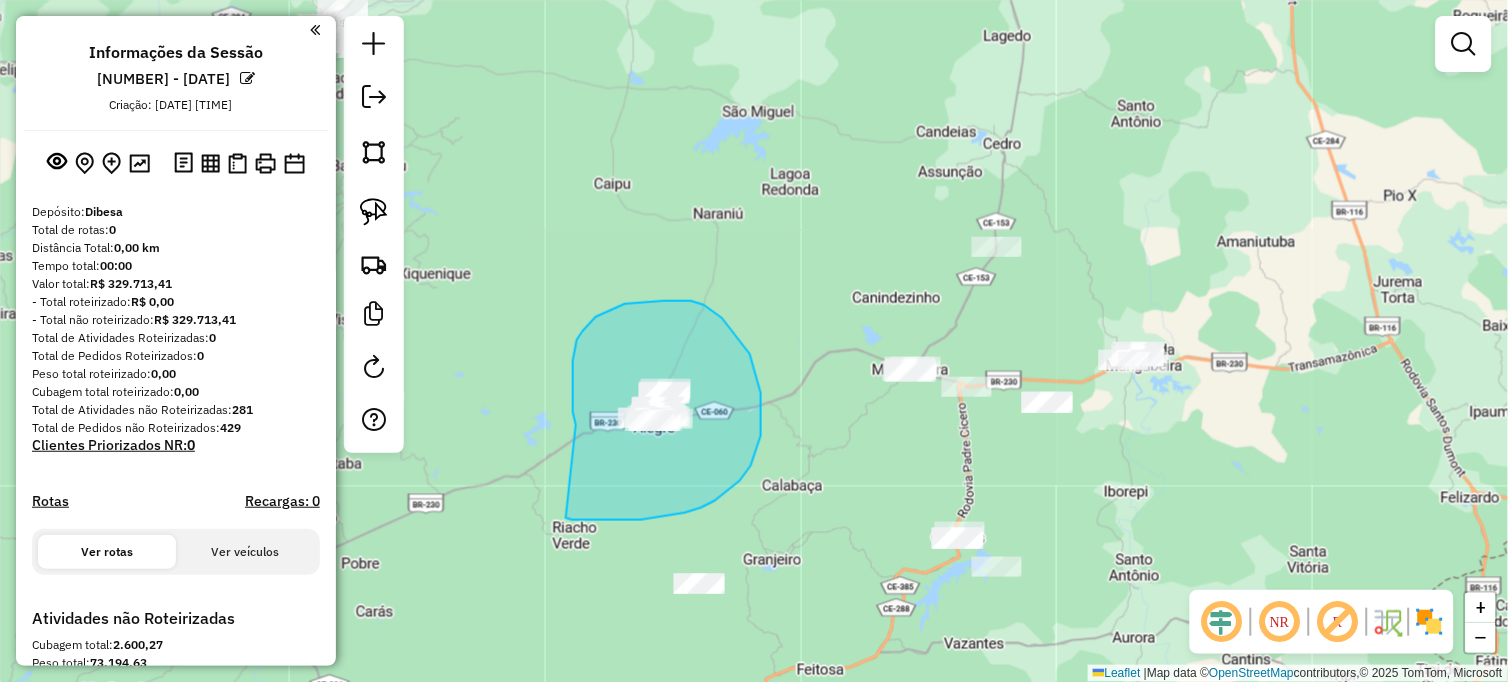 drag, startPoint x: 573, startPoint y: 412, endPoint x: 556, endPoint y: 514, distance: 103.40696 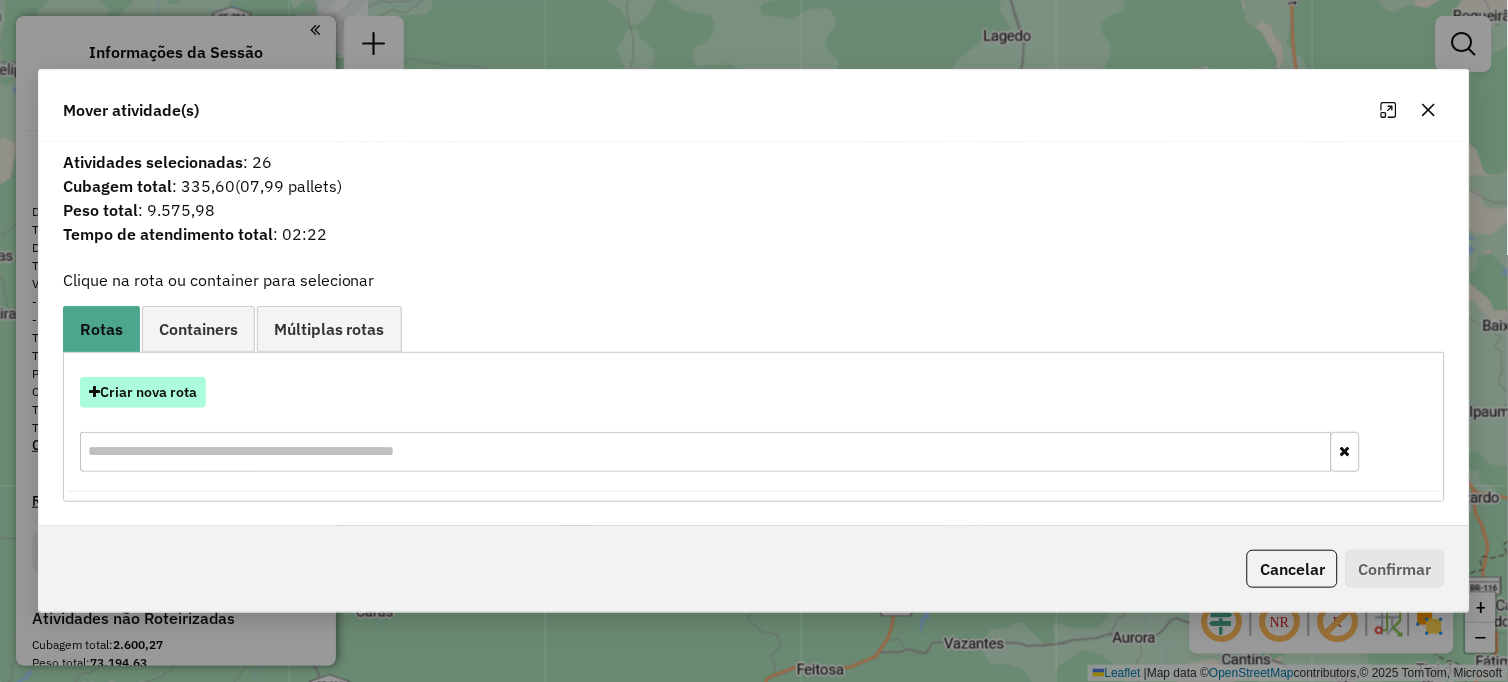 click on "Criar nova rota" at bounding box center (143, 392) 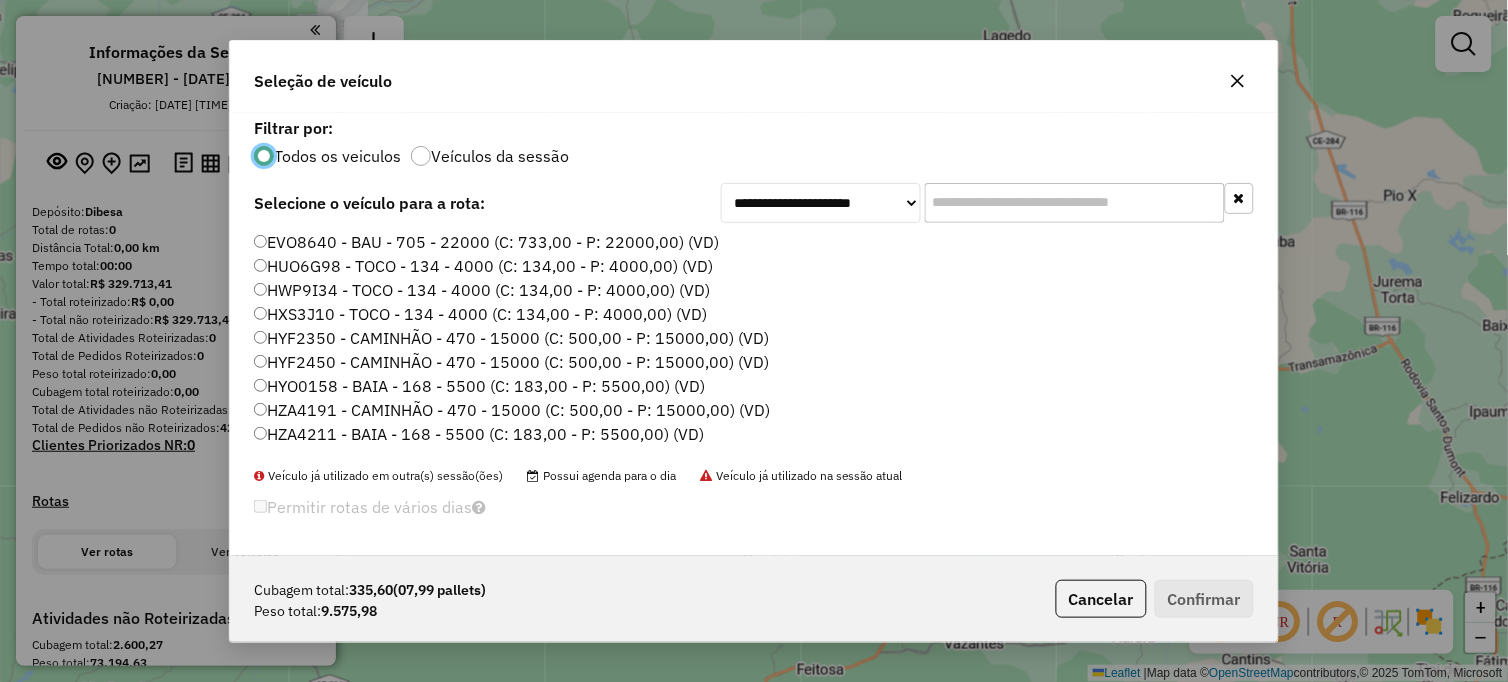 scroll, scrollTop: 11, scrollLeft: 5, axis: both 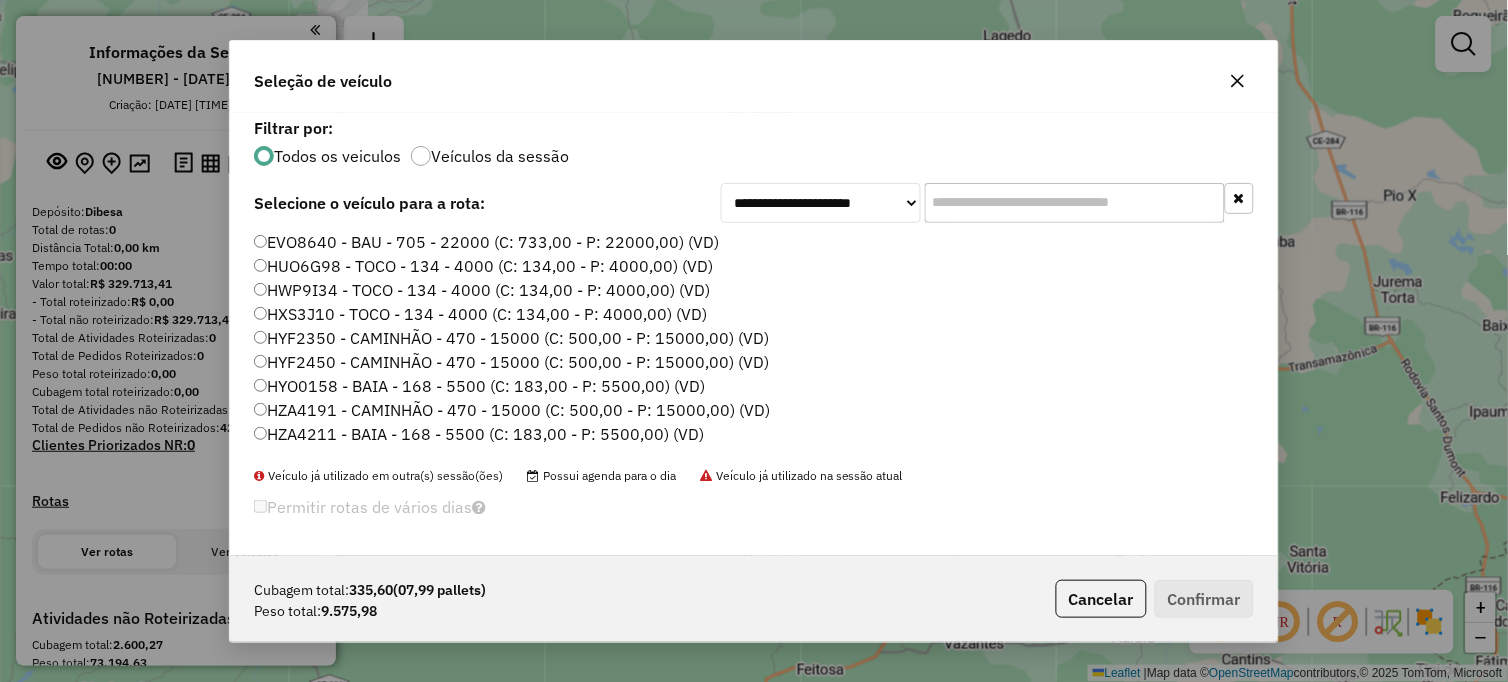 click 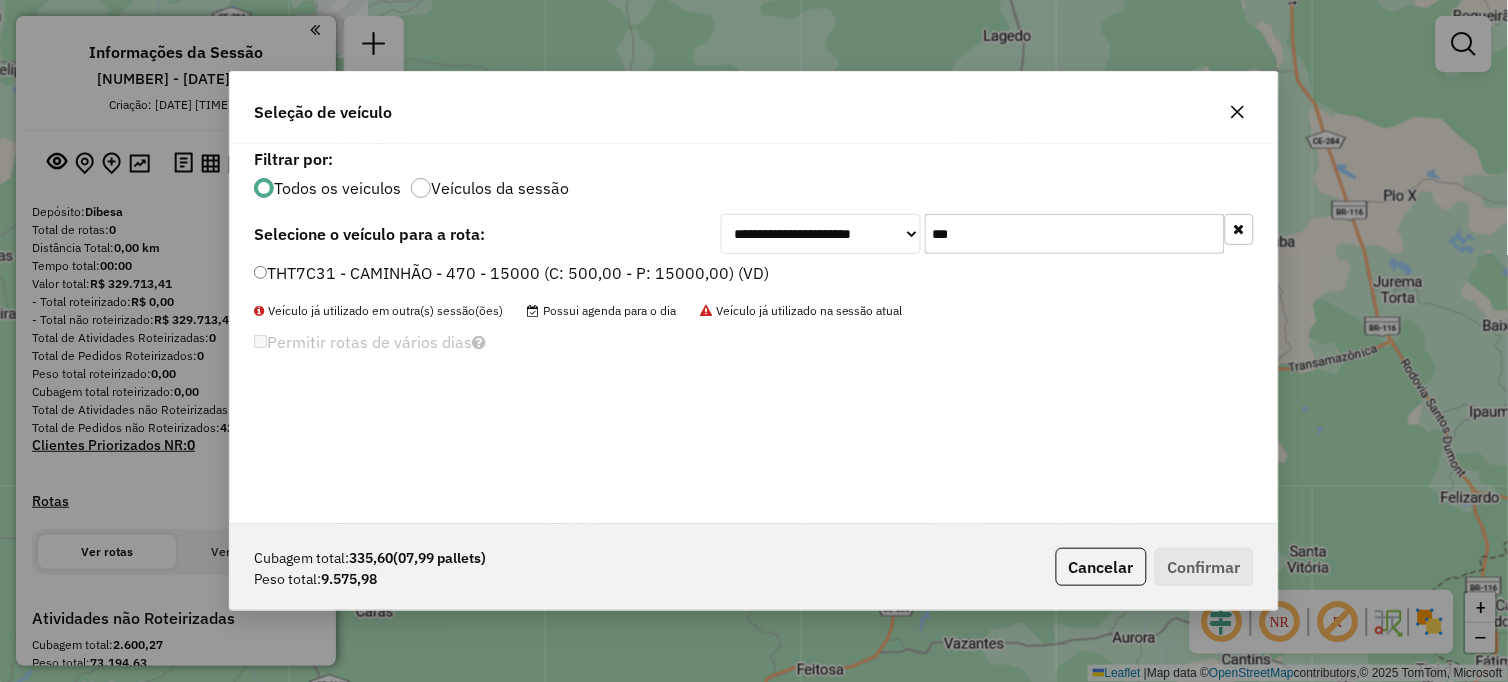 type on "***" 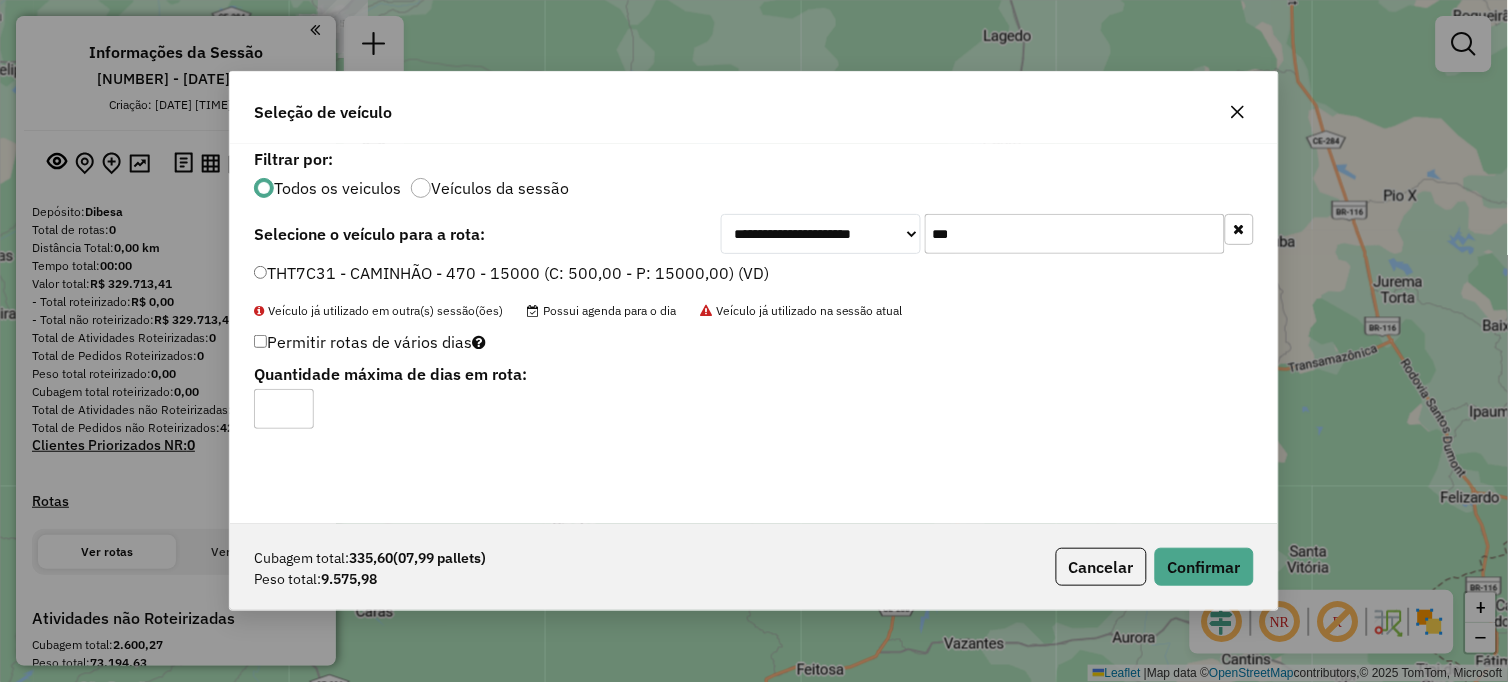 type on "*" 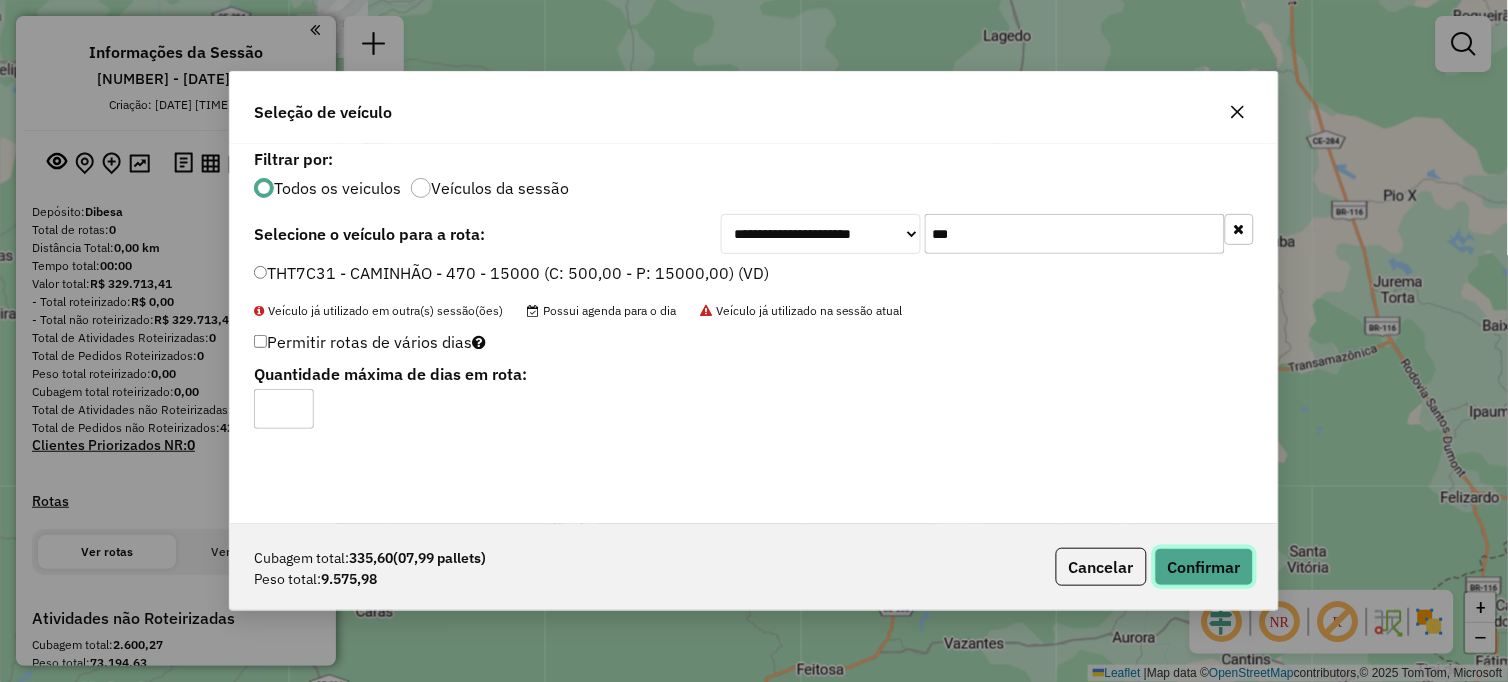 click on "Confirmar" 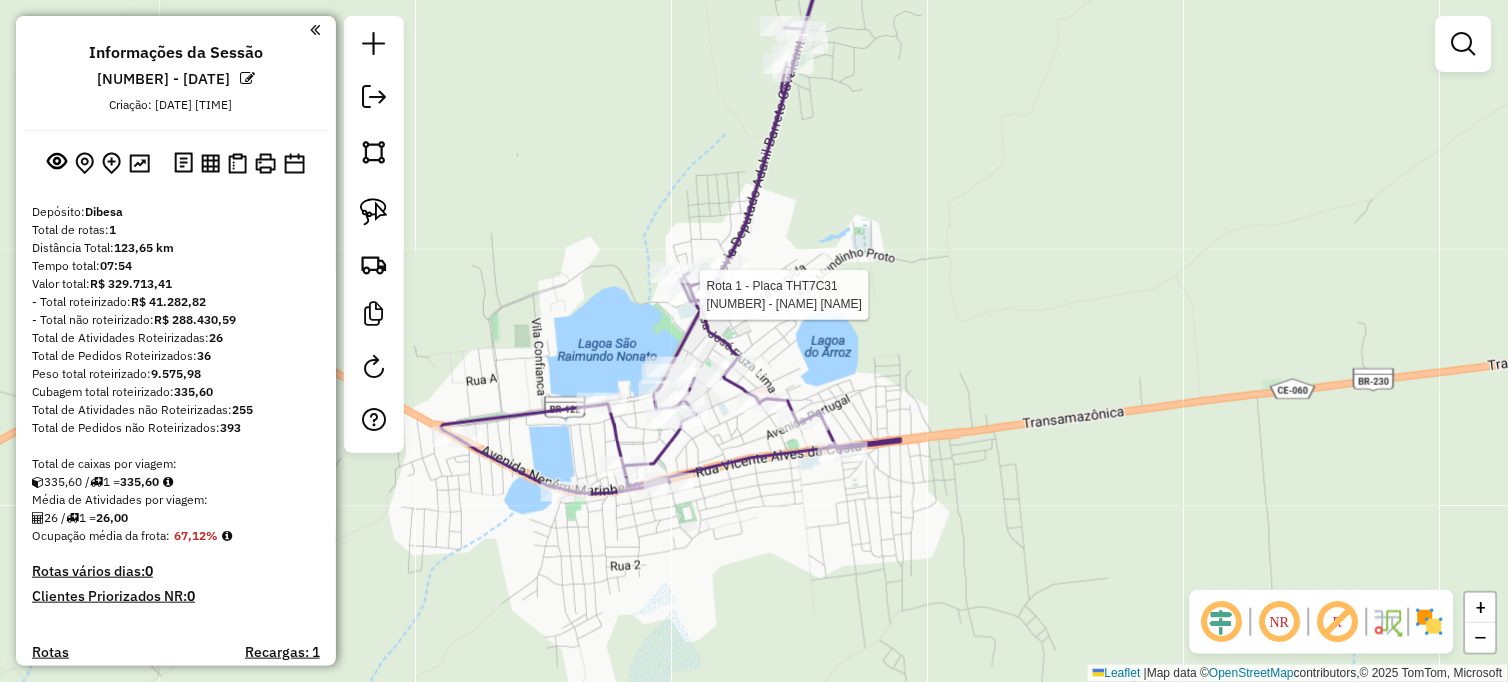 select on "**********" 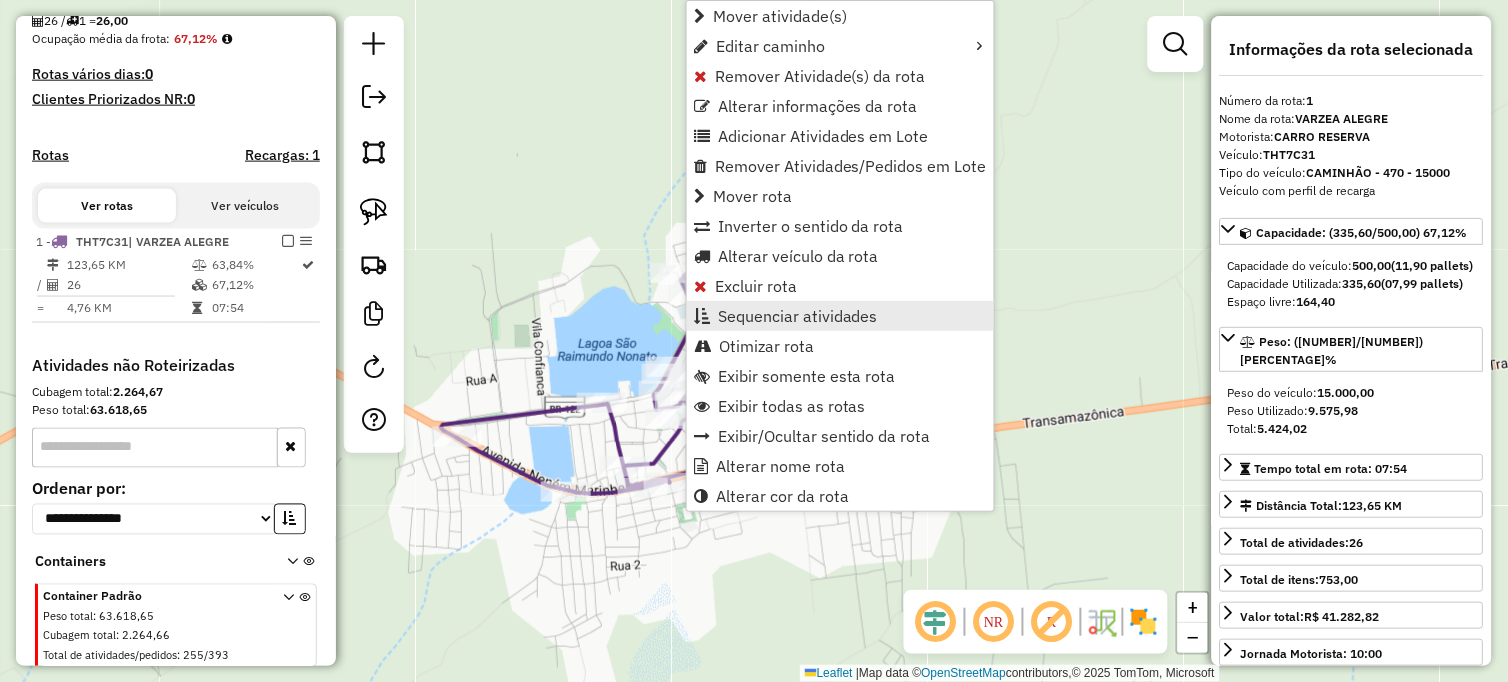 scroll, scrollTop: 546, scrollLeft: 0, axis: vertical 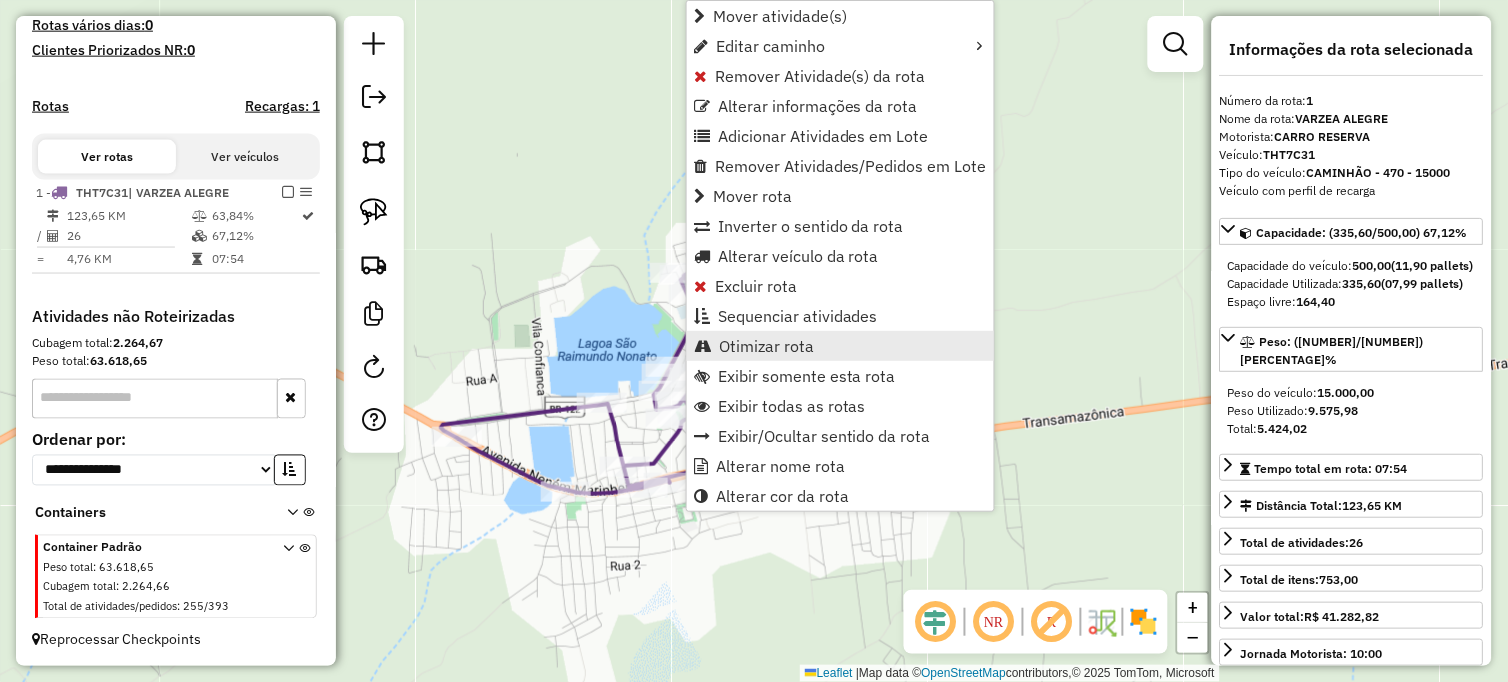 click on "Otimizar rota" at bounding box center [766, 346] 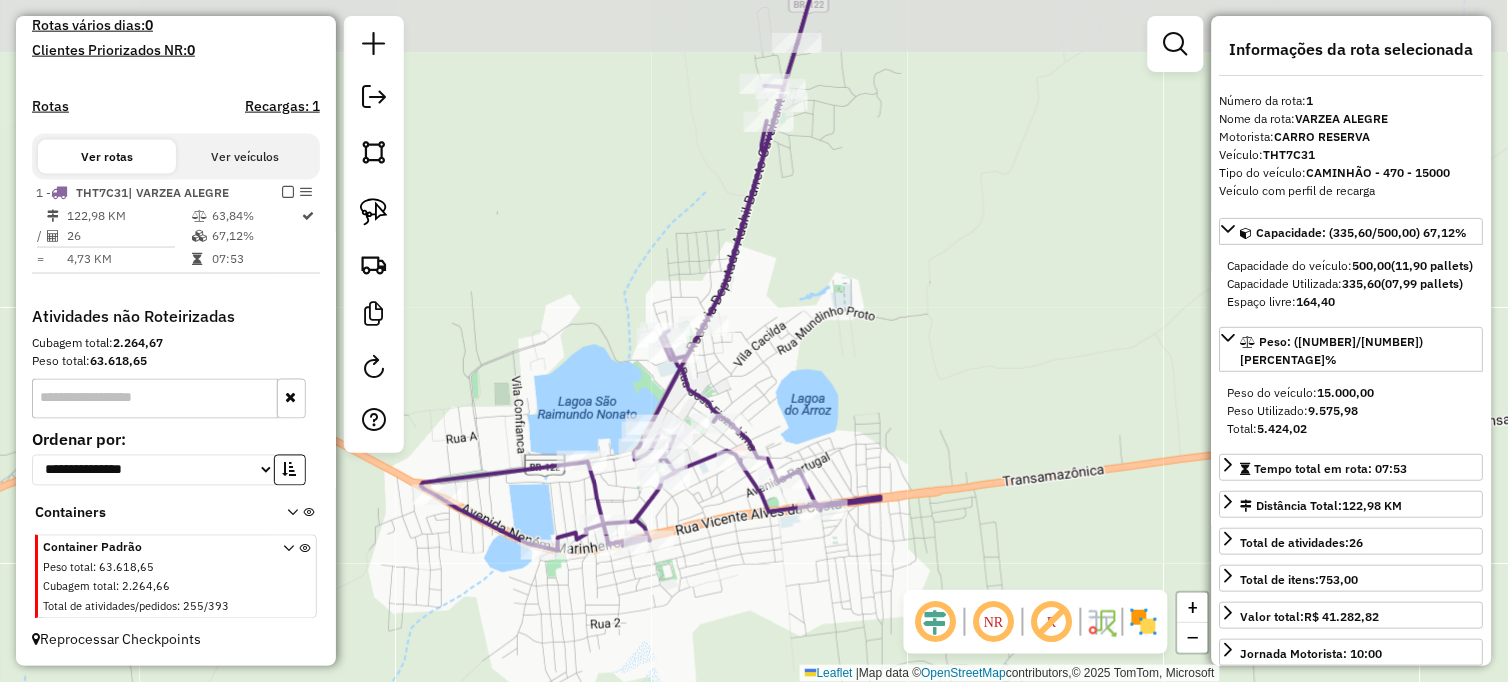 drag, startPoint x: 908, startPoint y: 110, endPoint x: 887, endPoint y: 172, distance: 65.459915 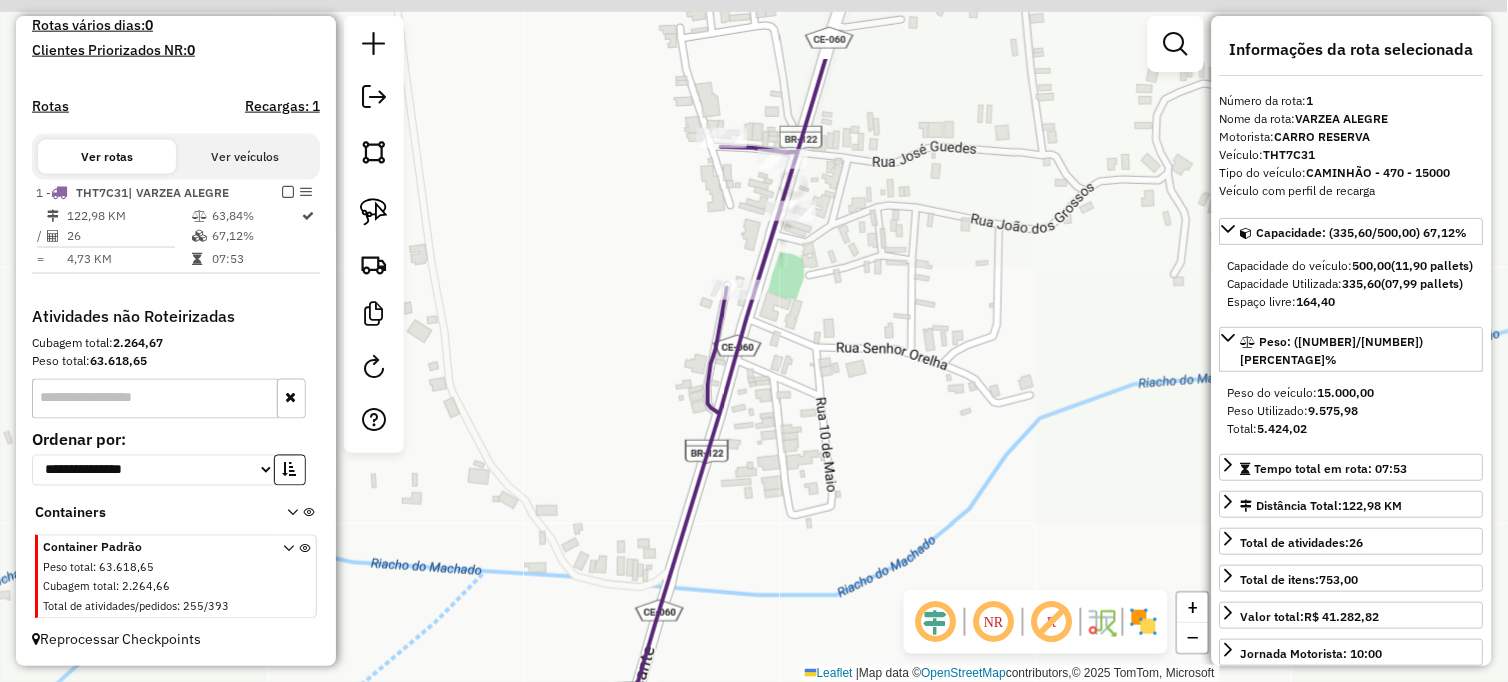 drag, startPoint x: 936, startPoint y: 95, endPoint x: 894, endPoint y: 255, distance: 165.42067 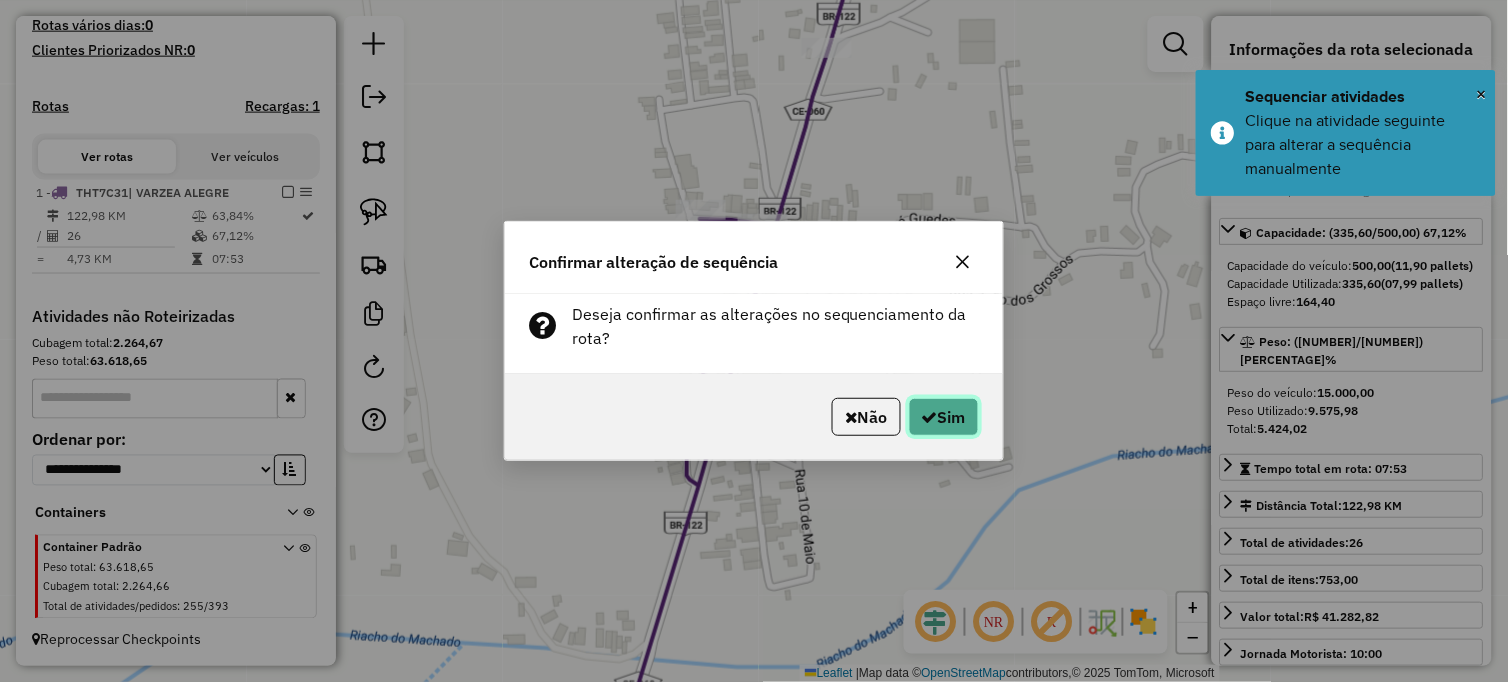 click on "Sim" 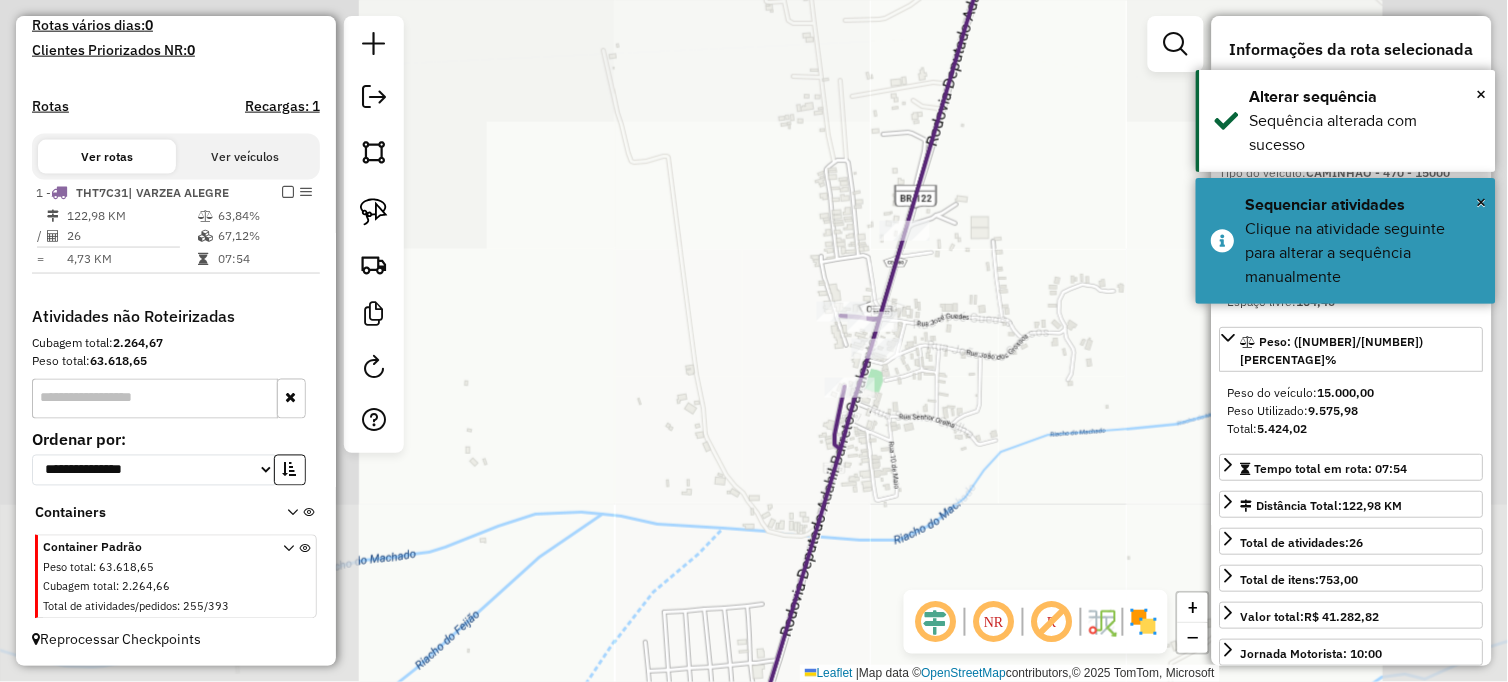 drag, startPoint x: 936, startPoint y: 462, endPoint x: 912, endPoint y: 210, distance: 253.14027 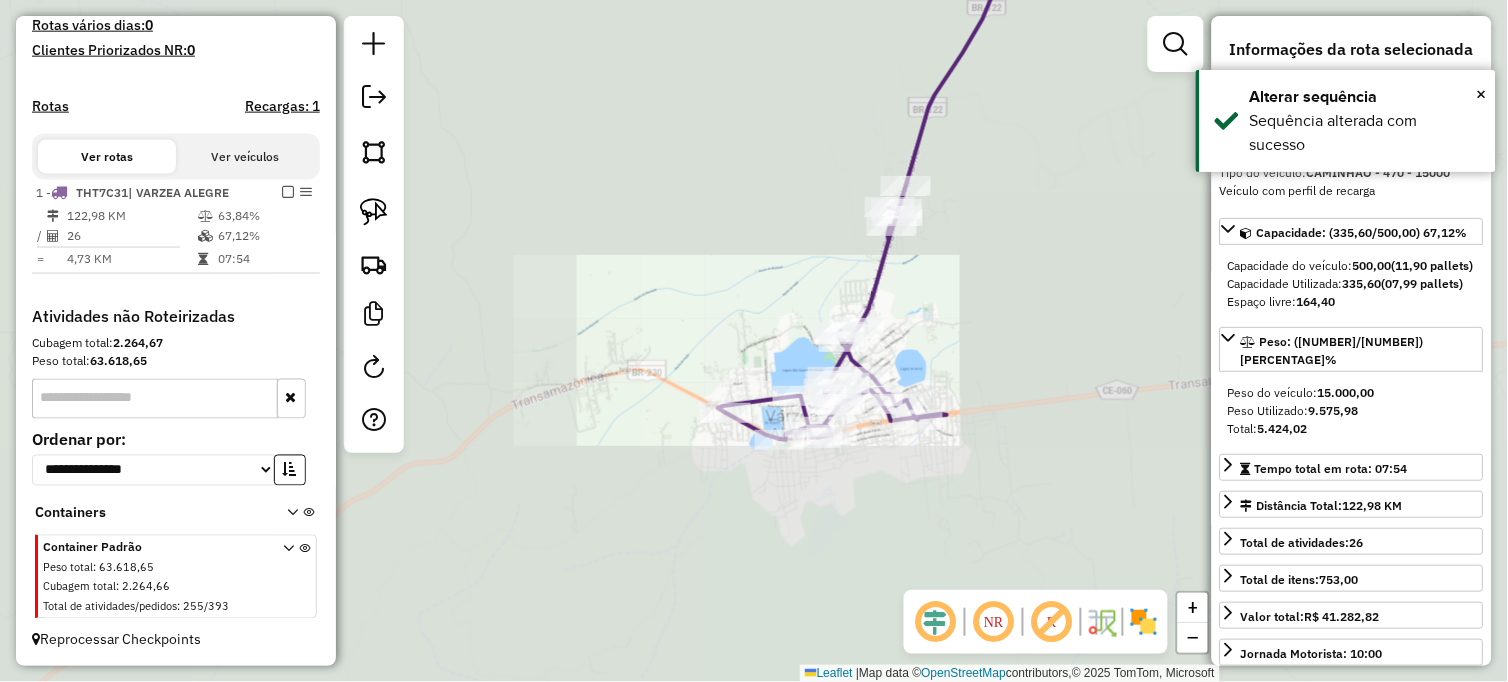 drag, startPoint x: 928, startPoint y: 446, endPoint x: 905, endPoint y: 184, distance: 263.0076 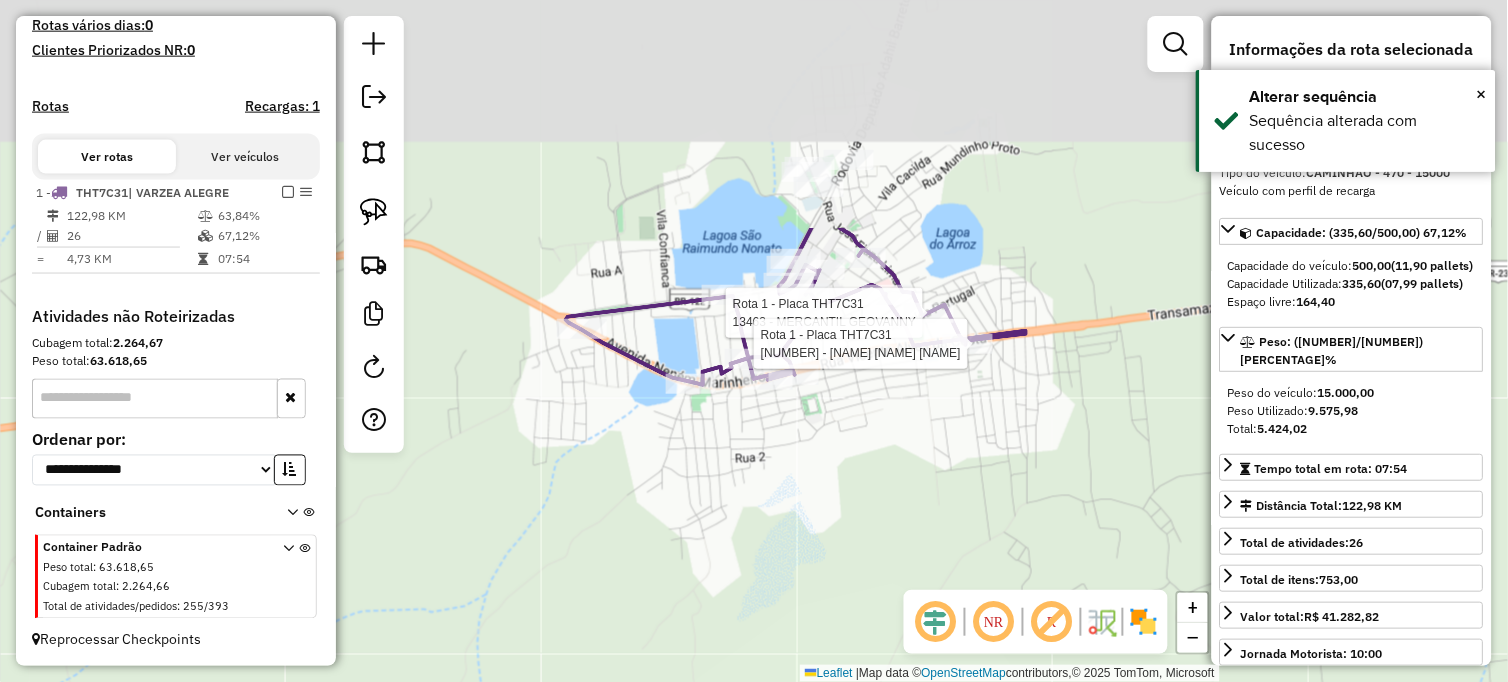 drag, startPoint x: 720, startPoint y: 227, endPoint x: 688, endPoint y: 464, distance: 239.15057 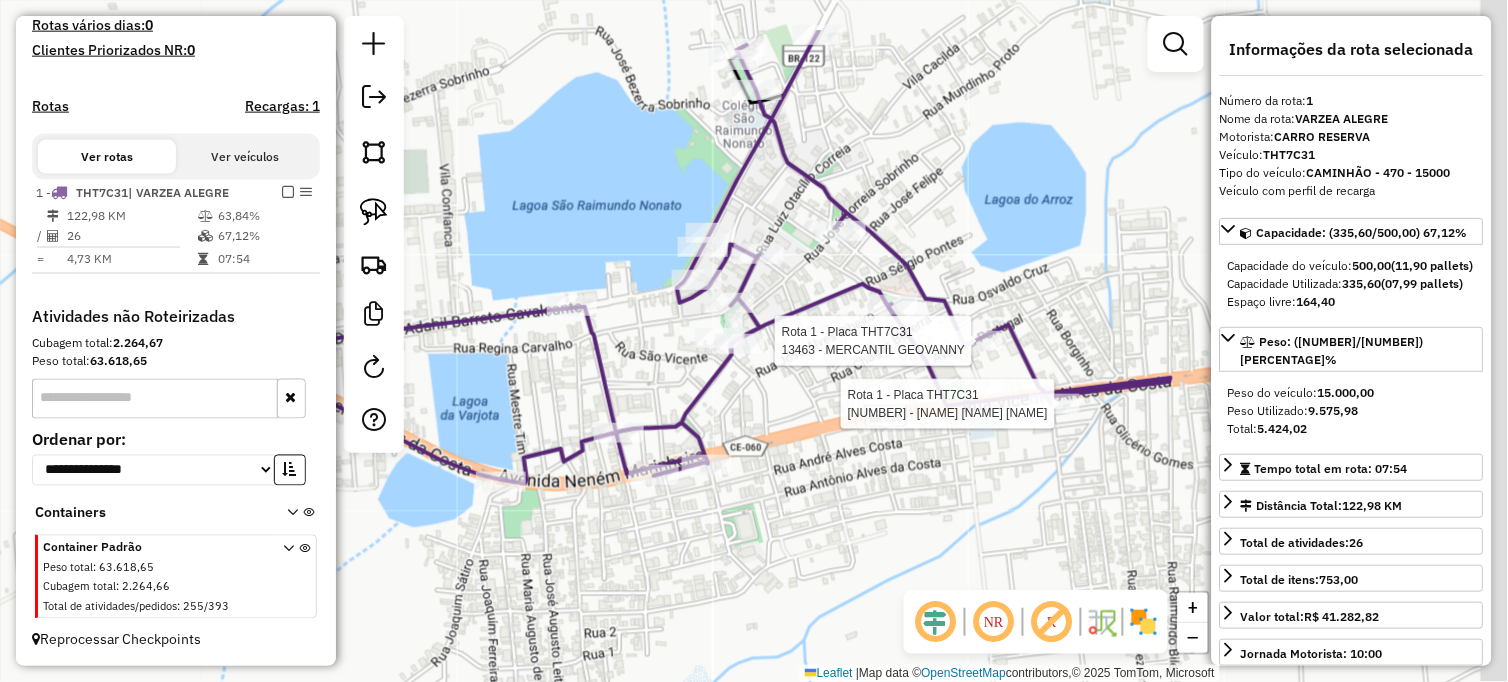 drag, startPoint x: 727, startPoint y: 465, endPoint x: 677, endPoint y: 514, distance: 70.00714 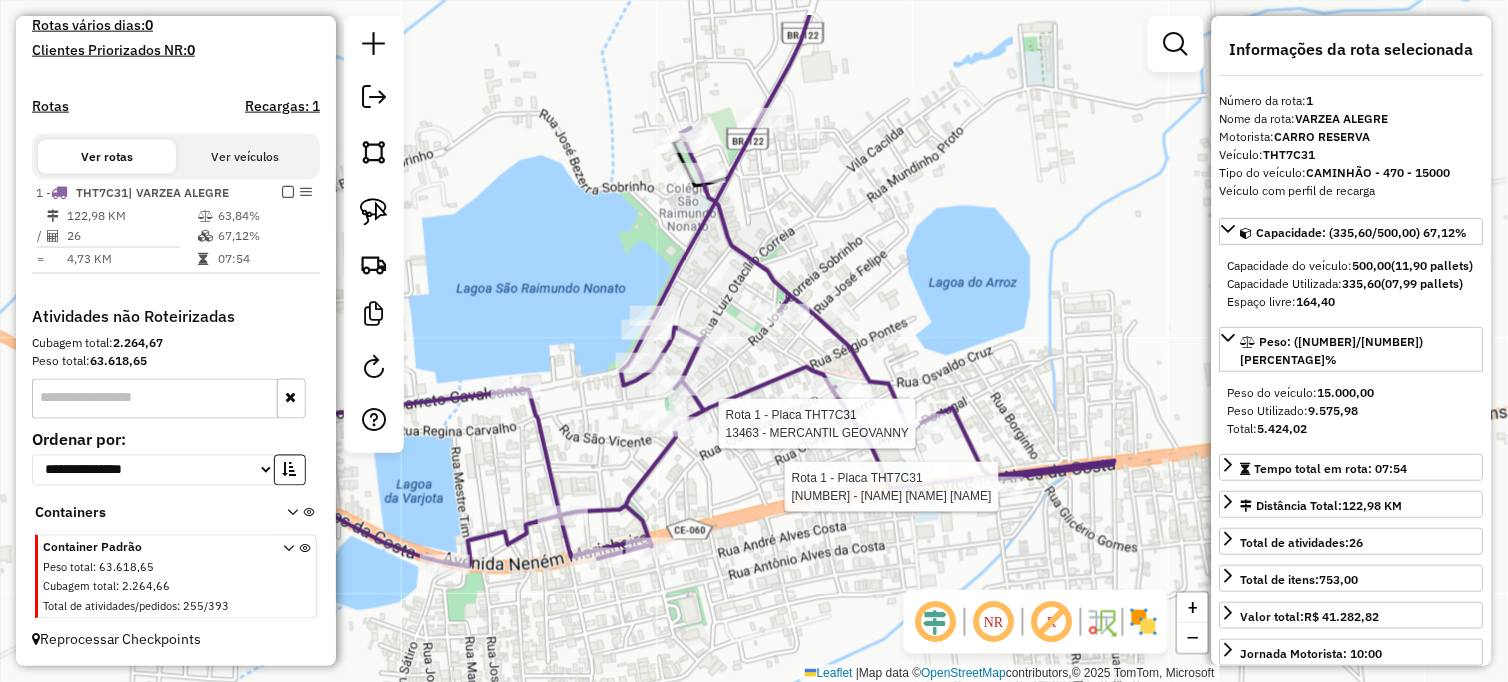 drag, startPoint x: 898, startPoint y: 505, endPoint x: 860, endPoint y: 532, distance: 46.615448 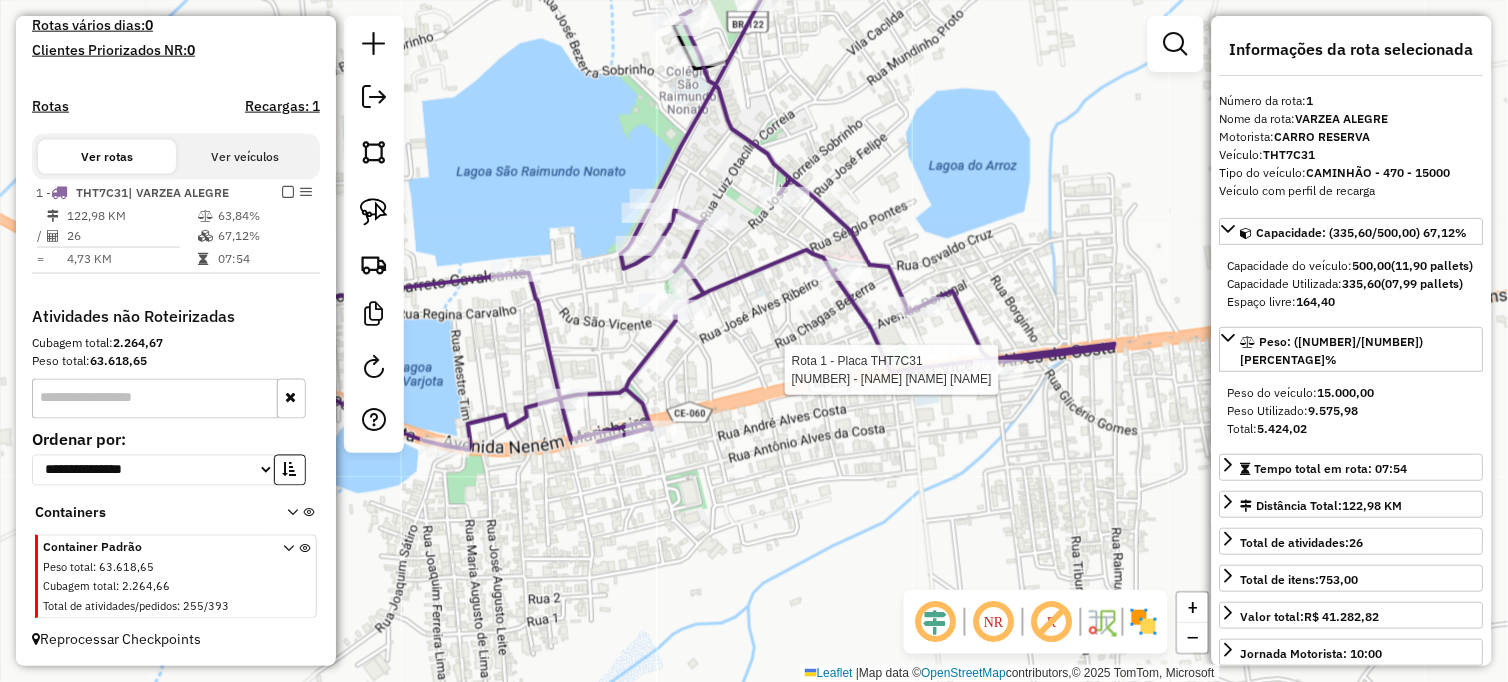 drag, startPoint x: 933, startPoint y: 277, endPoint x: 932, endPoint y: 130, distance: 147.0034 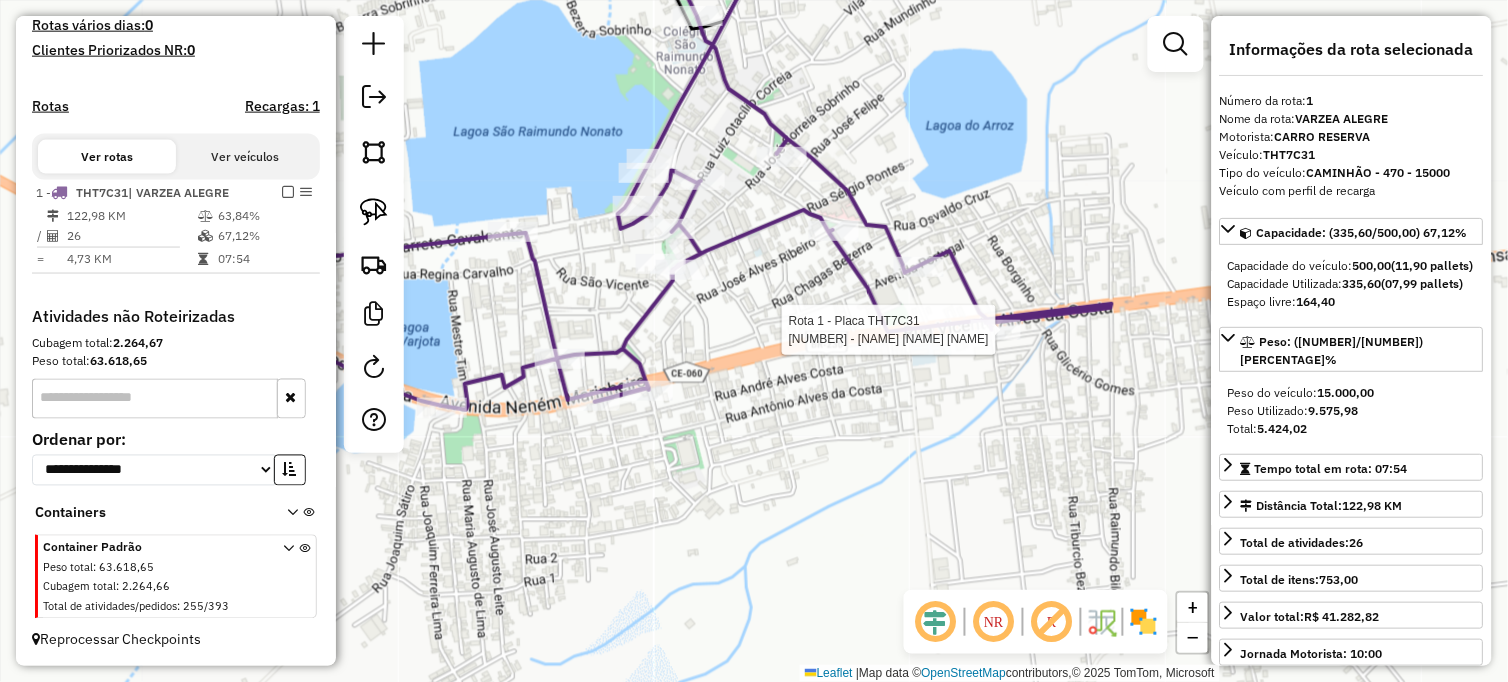 click on "Rota 1 - Placa THT7C31  16136 - MERCANTIL NOSSA SENH Janela de atendimento Grade de atendimento Capacidade Transportadoras Veículos Cliente Pedidos  Rotas Selecione os dias de semana para filtrar as janelas de atendimento  Seg   Ter   Qua   Qui   Sex   Sáb   Dom  Informe o período da janela de atendimento: De: Até:  Filtrar exatamente a janela do cliente  Considerar janela de atendimento padrão  Selecione os dias de semana para filtrar as grades de atendimento  Seg   Ter   Qua   Qui   Sex   Sáb   Dom   Considerar clientes sem dia de atendimento cadastrado  Clientes fora do dia de atendimento selecionado Filtrar as atividades entre os valores definidos abaixo:  Peso mínimo:   Peso máximo:   Cubagem mínima:   Cubagem máxima:   De:   Até:  Filtrar as atividades entre o tempo de atendimento definido abaixo:  De:   Até:   Considerar capacidade total dos clientes não roteirizados Transportadora: Selecione um ou mais itens Tipo de veículo: Selecione um ou mais itens Veículo: Selecione um ou mais itens" 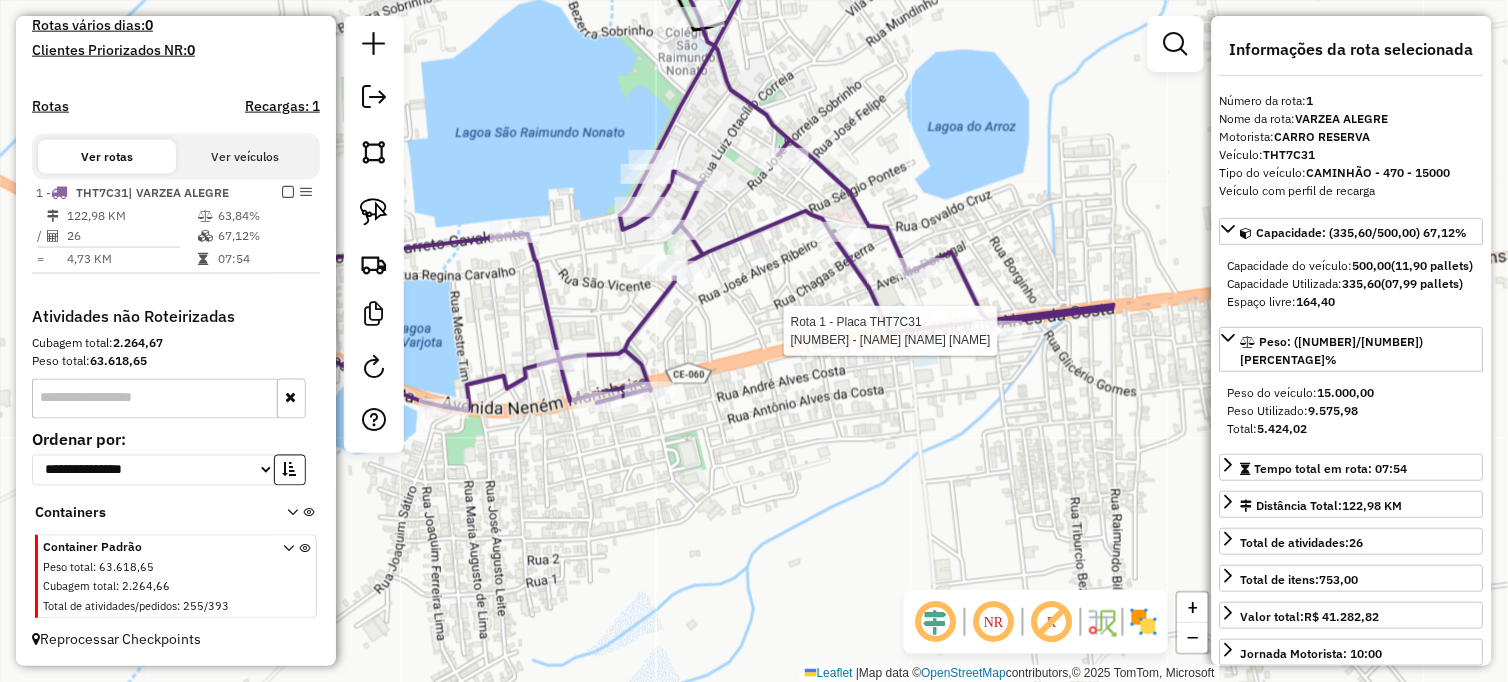 click on "Rota 1 - Placa THT7C31  16136 - MERCANTIL NOSSA SENH Janela de atendimento Grade de atendimento Capacidade Transportadoras Veículos Cliente Pedidos  Rotas Selecione os dias de semana para filtrar as janelas de atendimento  Seg   Ter   Qua   Qui   Sex   Sáb   Dom  Informe o período da janela de atendimento: De: Até:  Filtrar exatamente a janela do cliente  Considerar janela de atendimento padrão  Selecione os dias de semana para filtrar as grades de atendimento  Seg   Ter   Qua   Qui   Sex   Sáb   Dom   Considerar clientes sem dia de atendimento cadastrado  Clientes fora do dia de atendimento selecionado Filtrar as atividades entre os valores definidos abaixo:  Peso mínimo:   Peso máximo:   Cubagem mínima:   Cubagem máxima:   De:   Até:  Filtrar as atividades entre o tempo de atendimento definido abaixo:  De:   Até:   Considerar capacidade total dos clientes não roteirizados Transportadora: Selecione um ou mais itens Tipo de veículo: Selecione um ou mais itens Veículo: Selecione um ou mais itens" 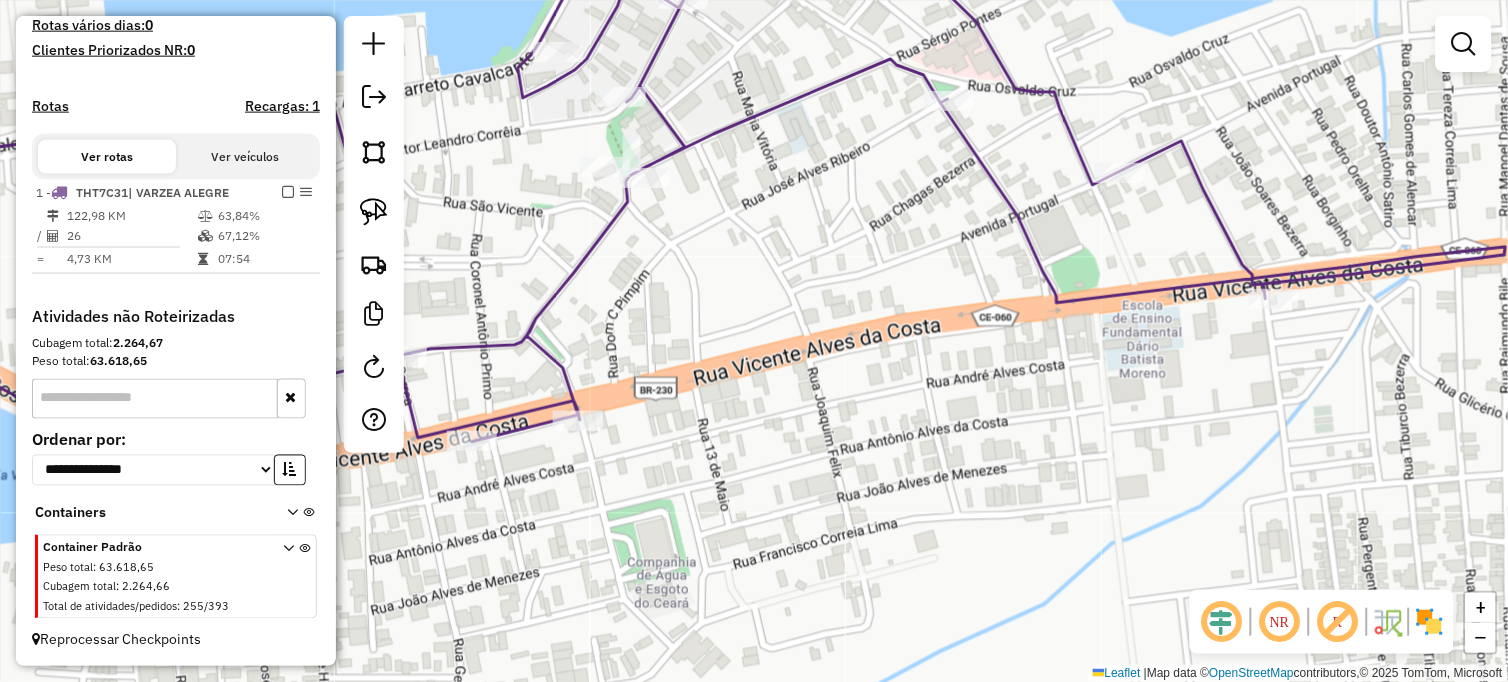 drag, startPoint x: 804, startPoint y: 380, endPoint x: 747, endPoint y: 293, distance: 104.00961 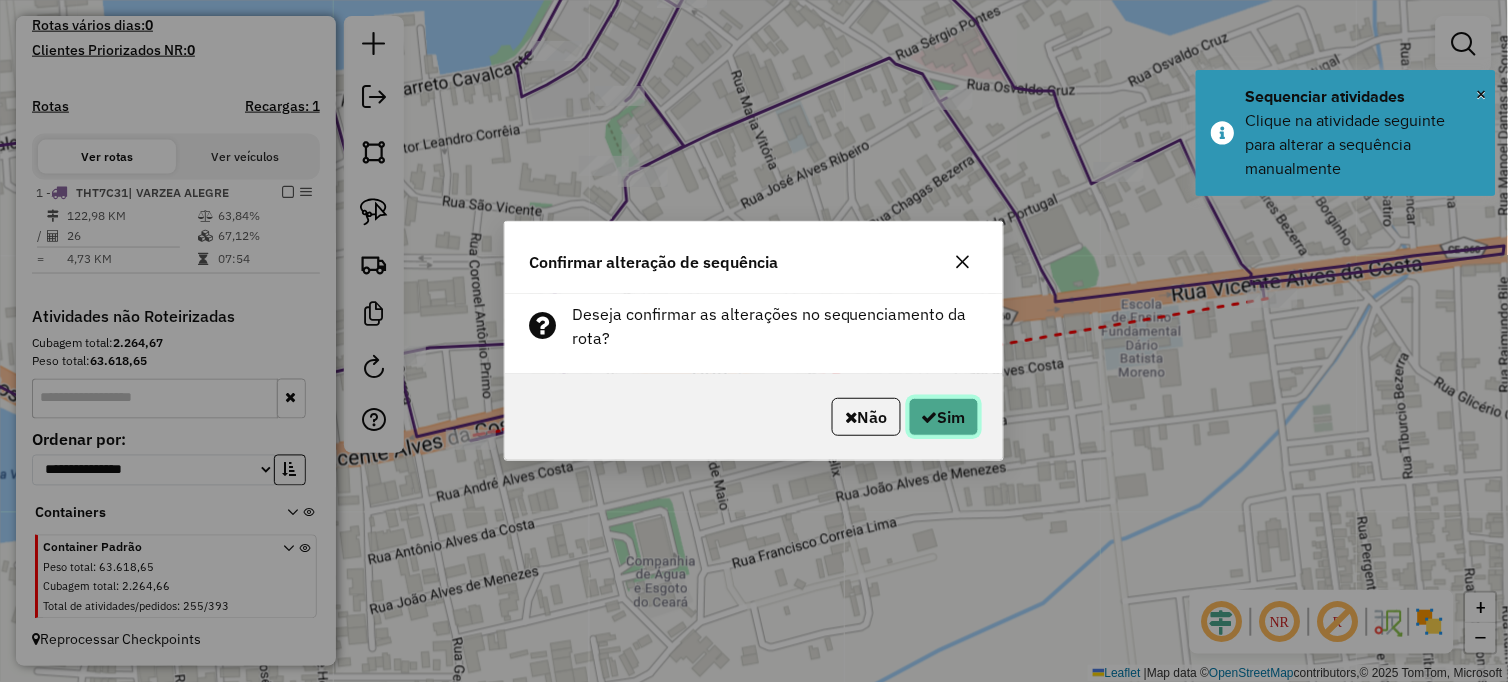 click on "Sim" 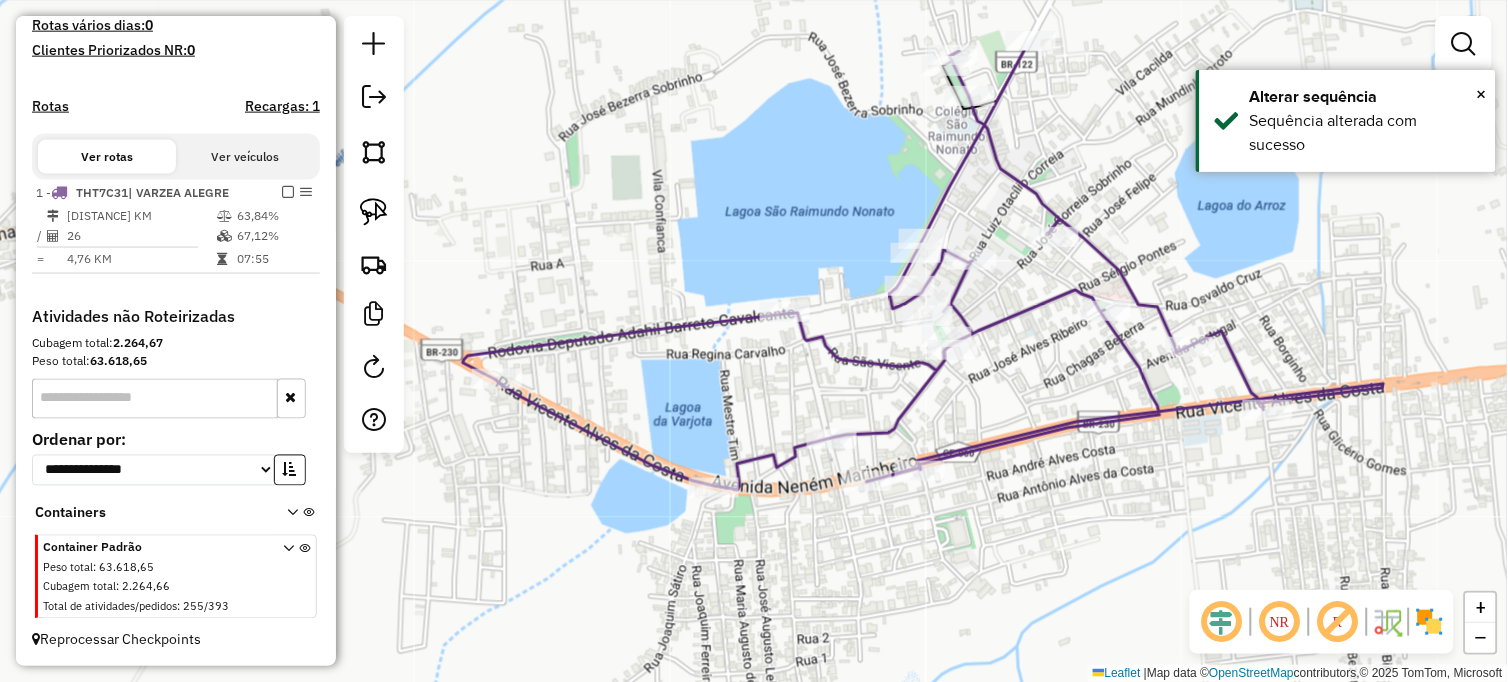 drag, startPoint x: 737, startPoint y: 258, endPoint x: 1012, endPoint y: 376, distance: 299.24738 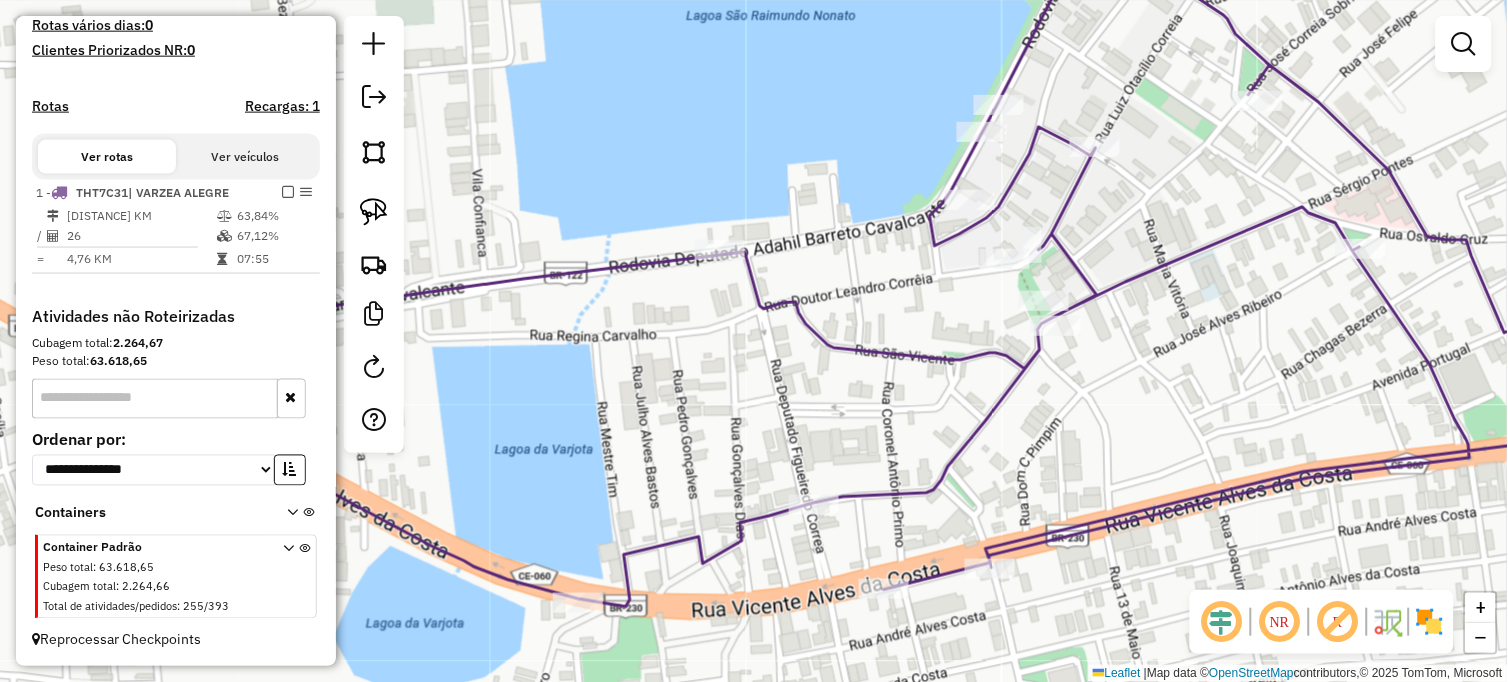 drag, startPoint x: 991, startPoint y: 350, endPoint x: 1105, endPoint y: 352, distance: 114.01754 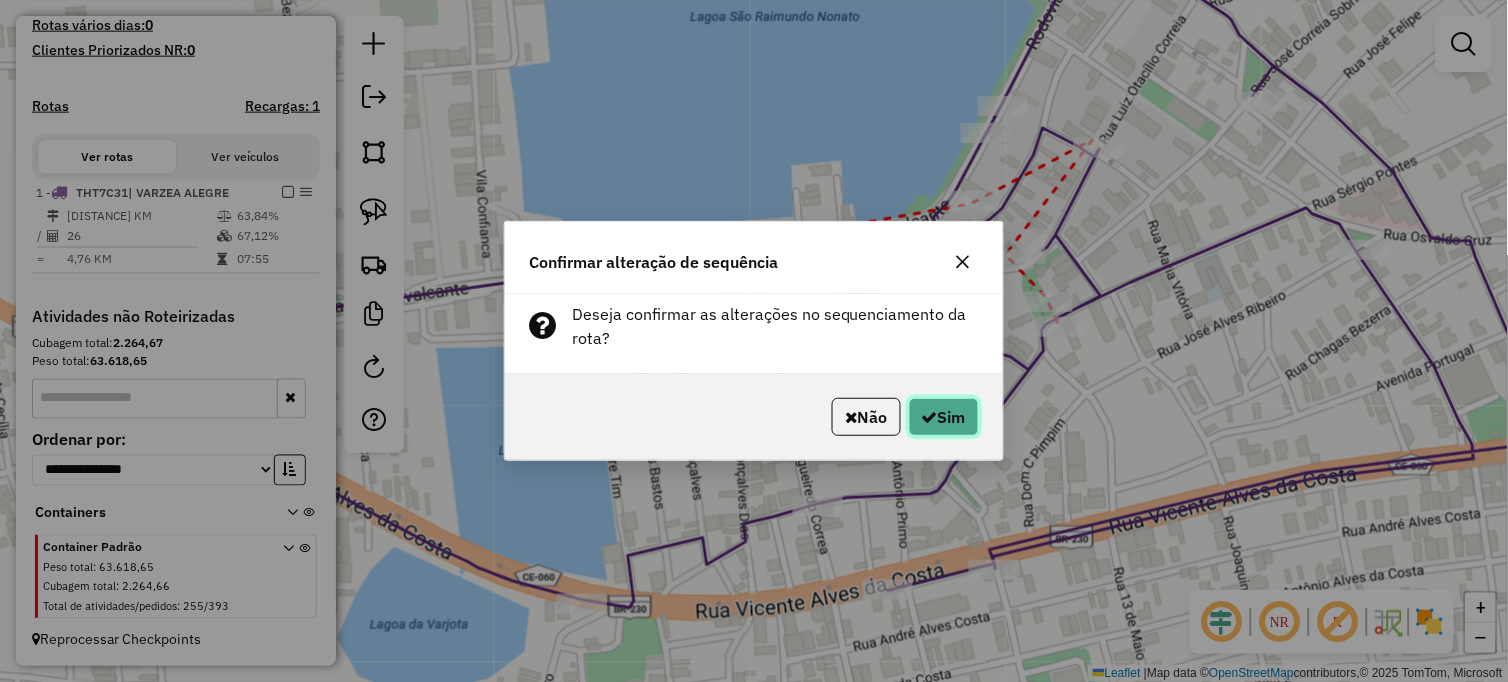 click on "Sim" 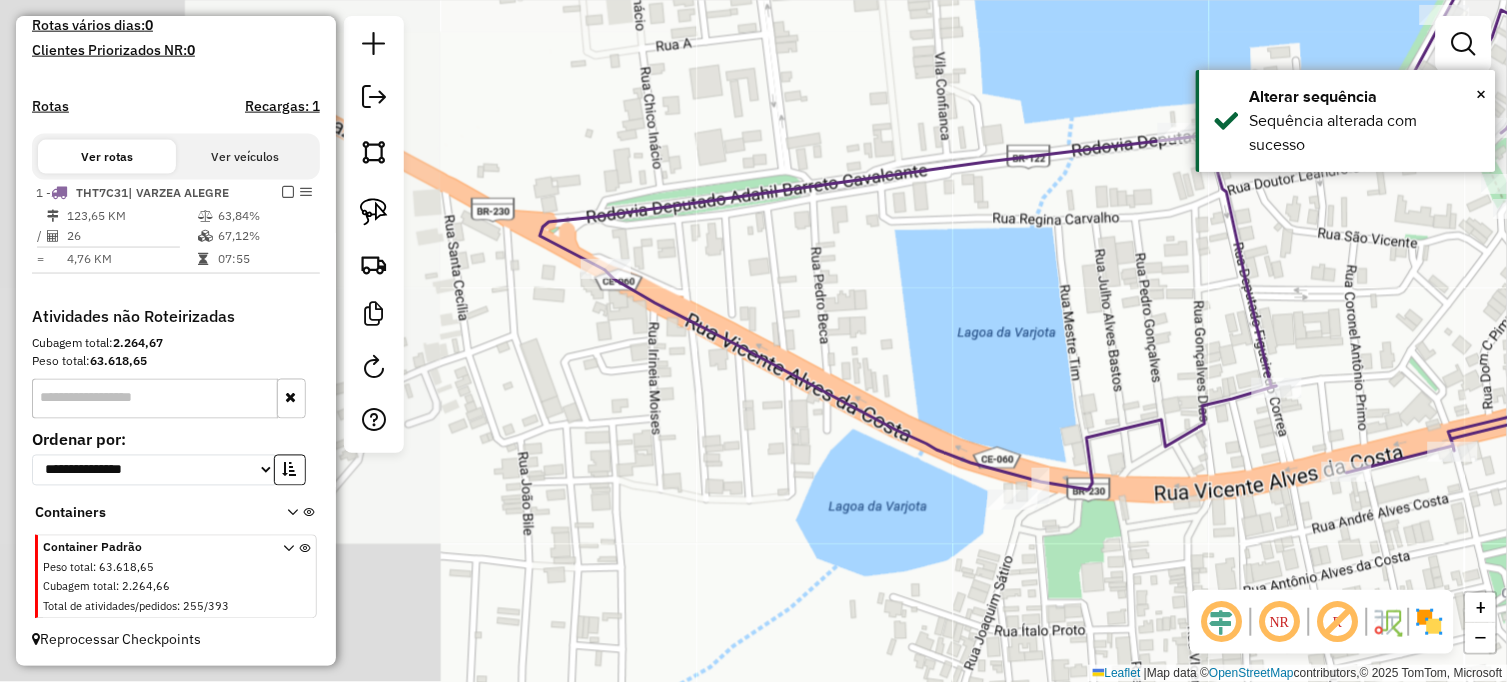 drag, startPoint x: 714, startPoint y: 404, endPoint x: 1187, endPoint y: 278, distance: 489.49463 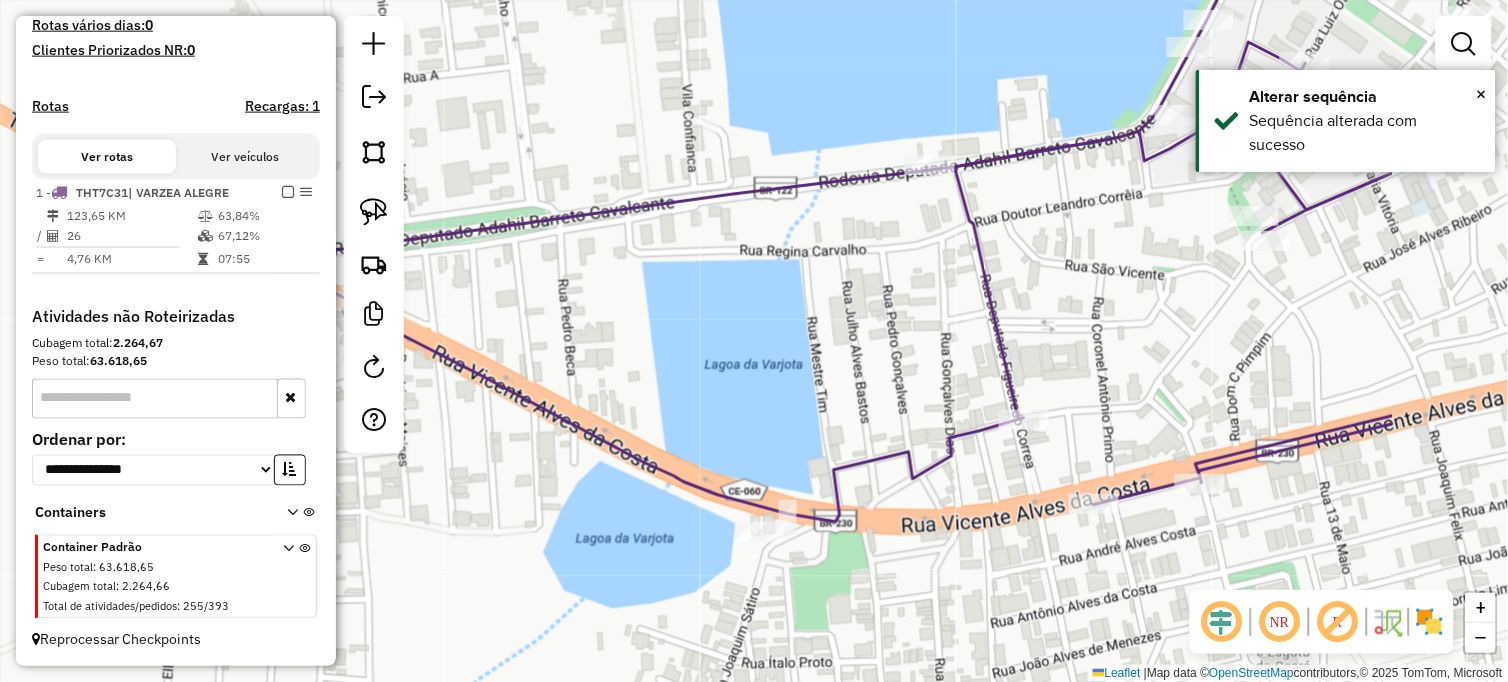 drag, startPoint x: 983, startPoint y: 294, endPoint x: 698, endPoint y: 412, distance: 308.4623 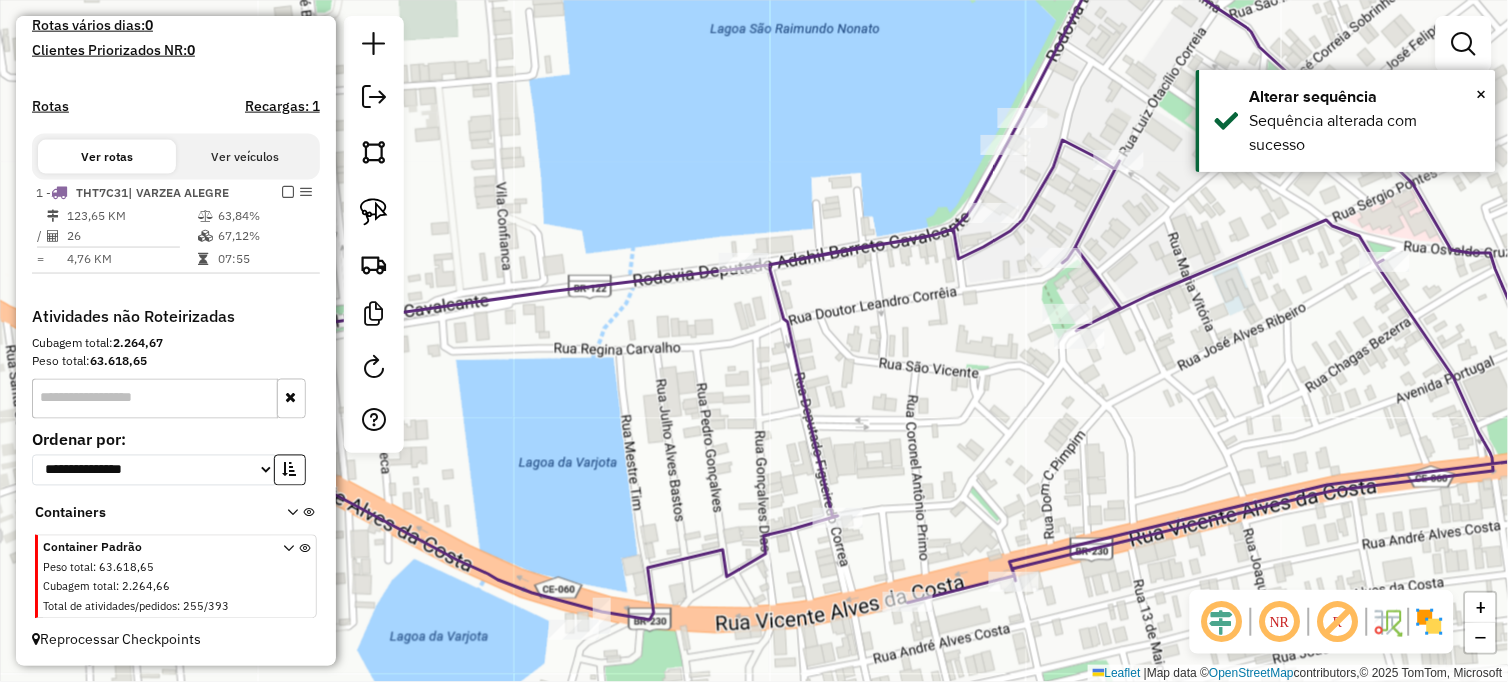 drag, startPoint x: 954, startPoint y: 345, endPoint x: 802, endPoint y: 450, distance: 184.74036 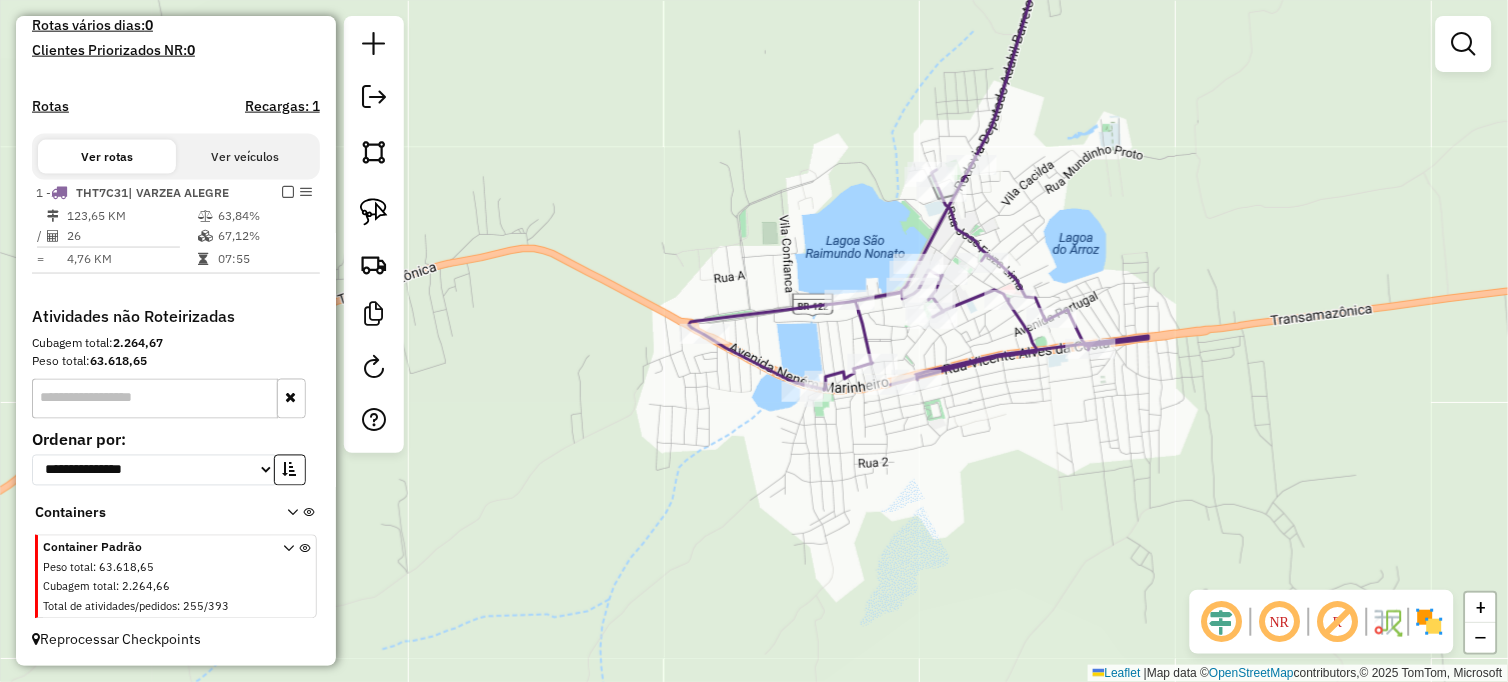 drag, startPoint x: 1066, startPoint y: 176, endPoint x: 1032, endPoint y: 143, distance: 47.38143 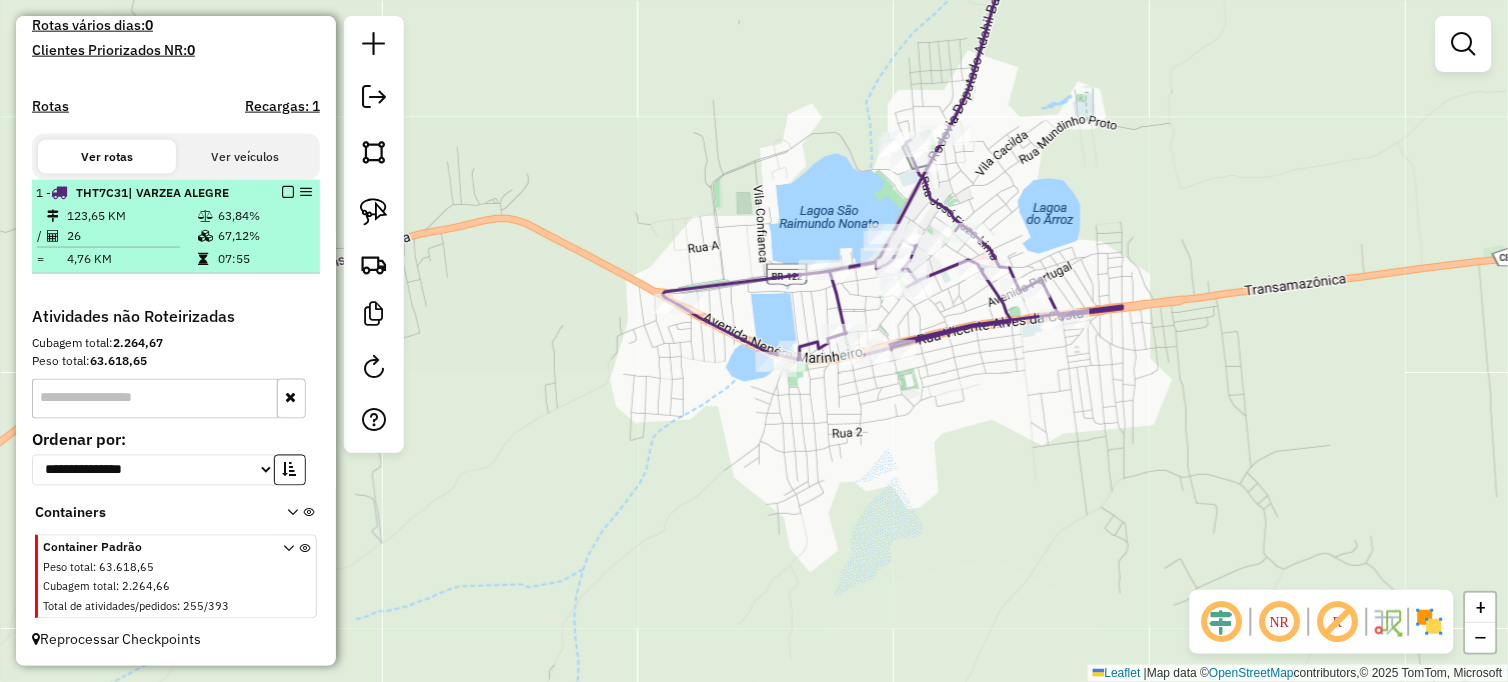 click at bounding box center (288, 192) 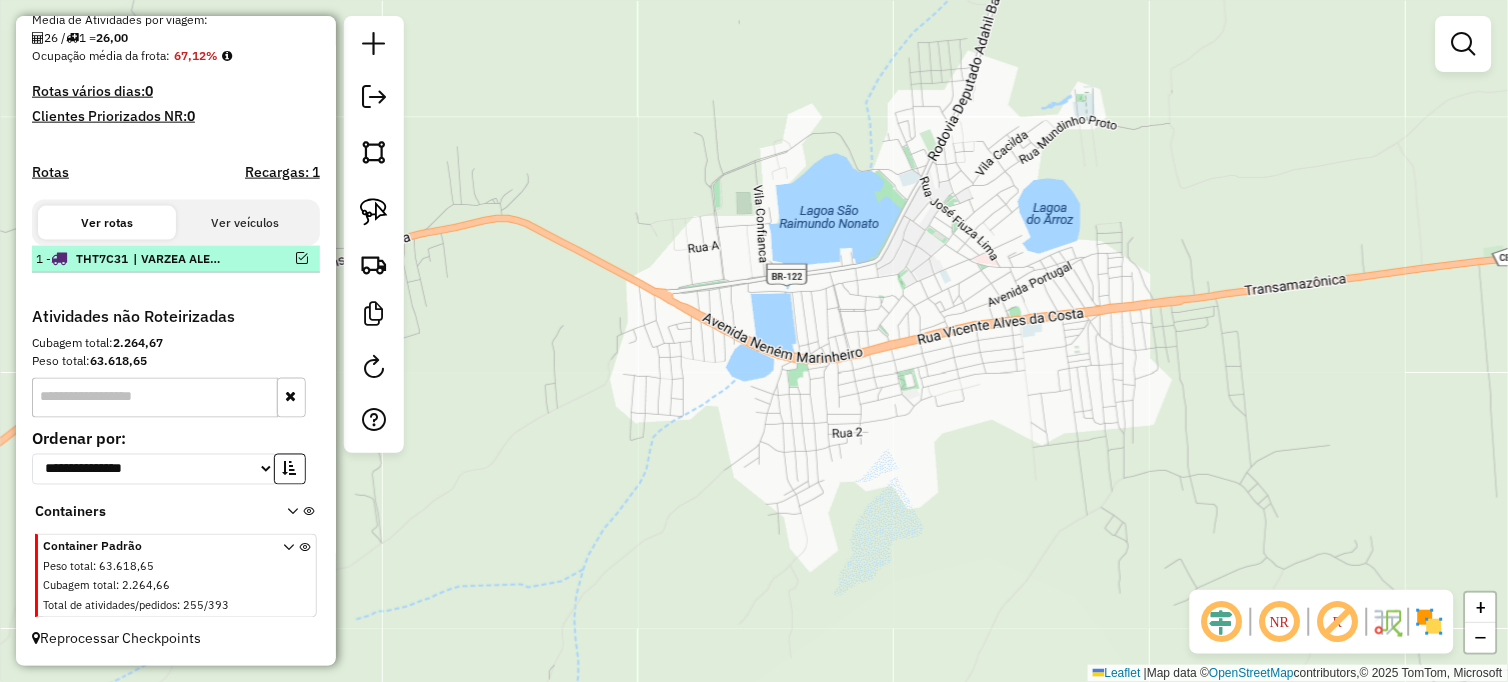 scroll, scrollTop: 480, scrollLeft: 0, axis: vertical 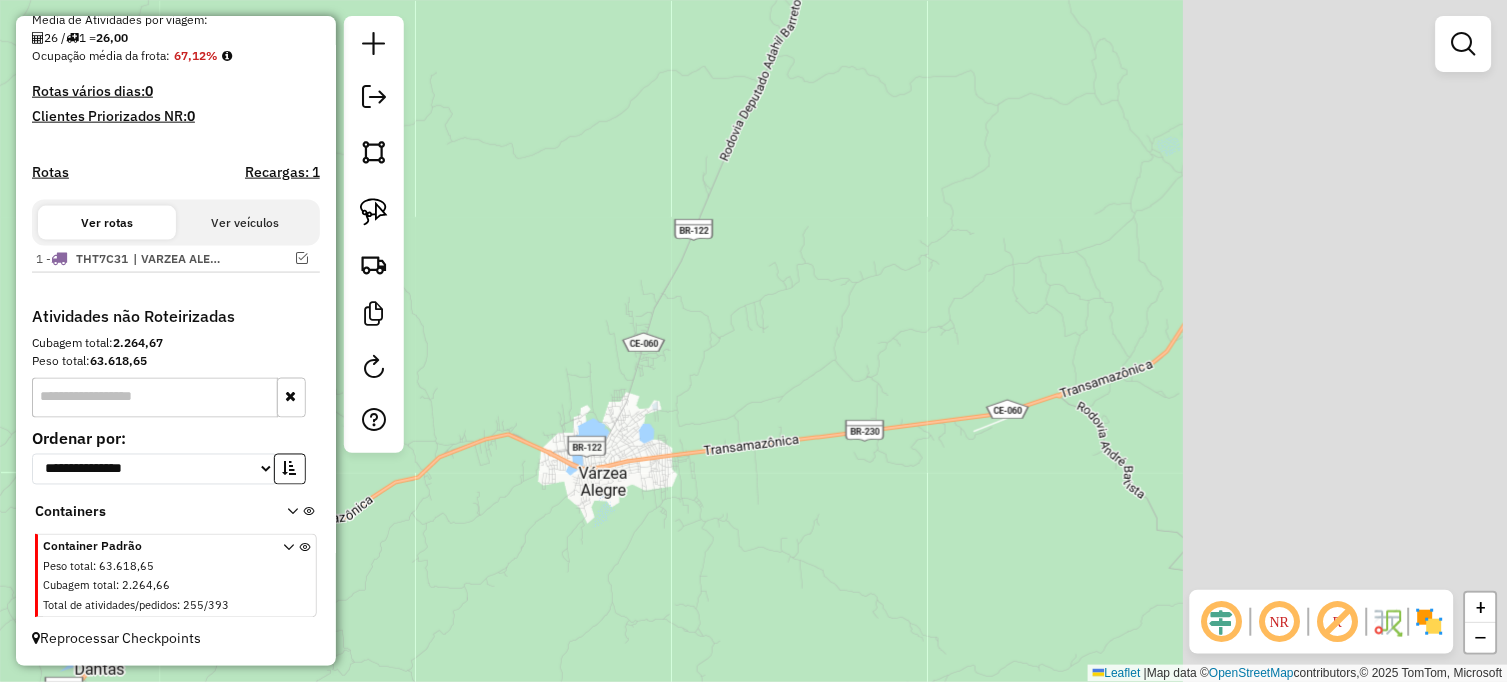 drag, startPoint x: 813, startPoint y: 385, endPoint x: 702, endPoint y: 416, distance: 115.24756 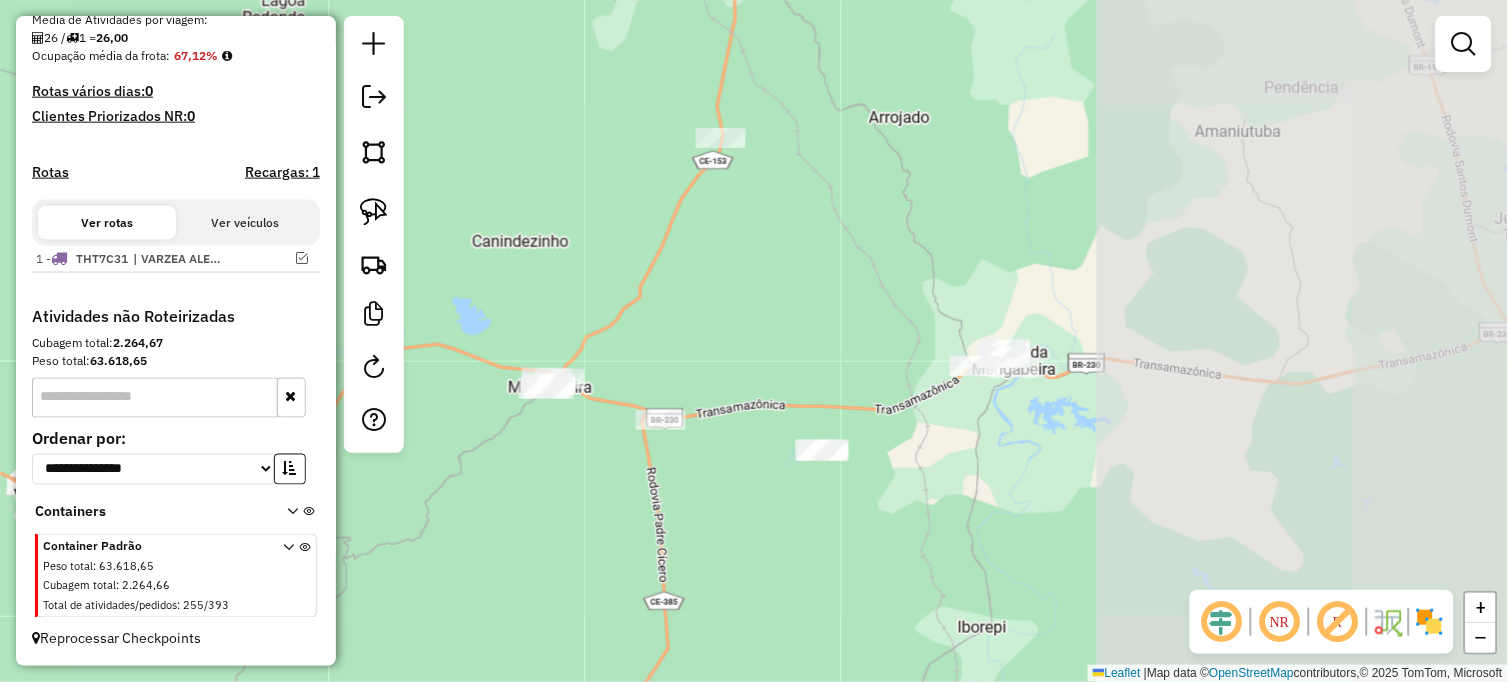 drag, startPoint x: 847, startPoint y: 395, endPoint x: 433, endPoint y: 403, distance: 414.0773 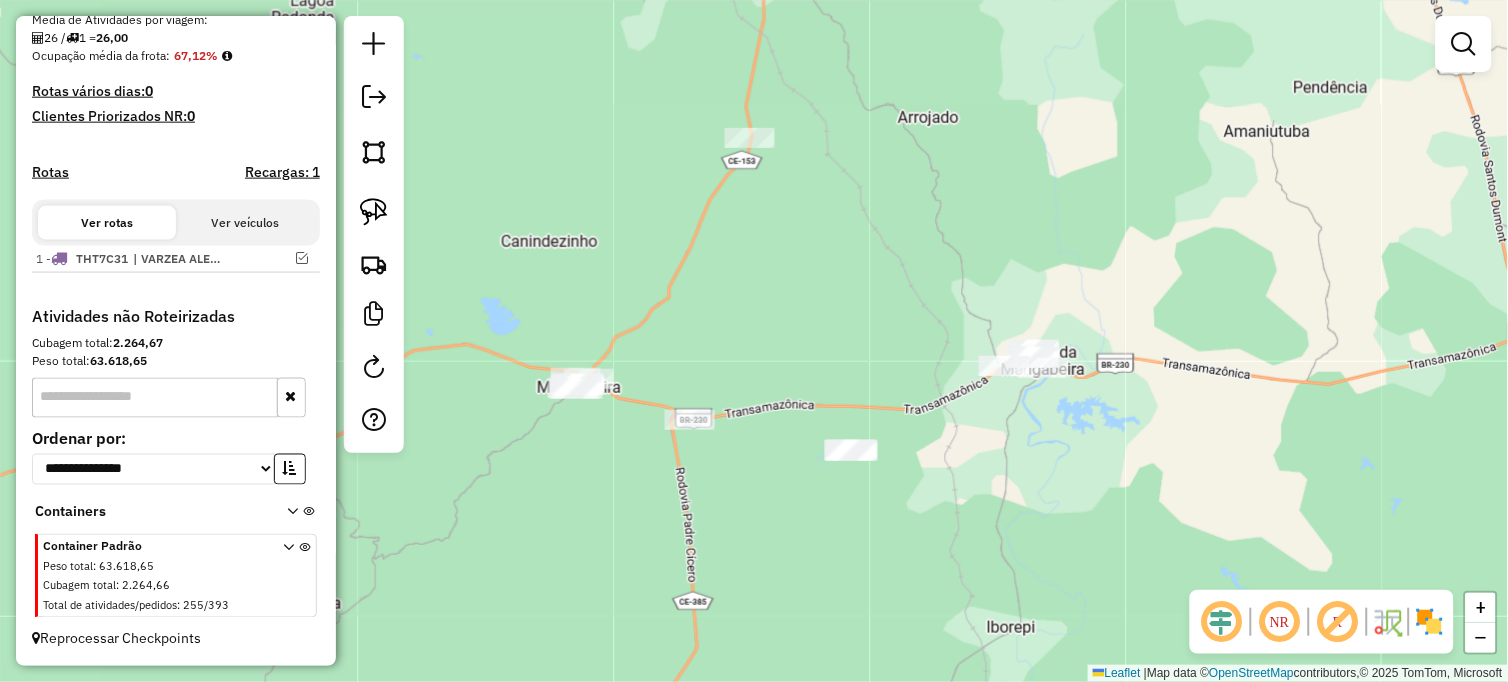 drag, startPoint x: 742, startPoint y: 331, endPoint x: 783, endPoint y: 325, distance: 41.4367 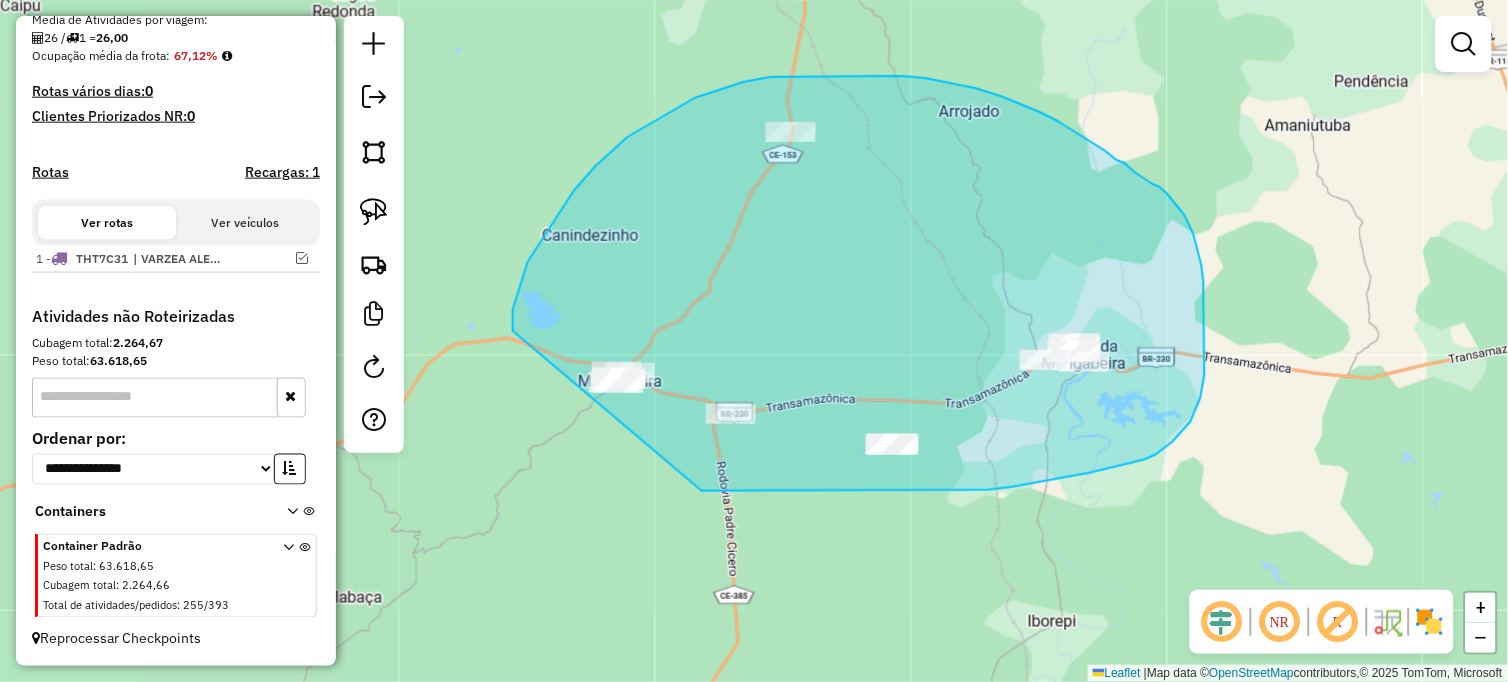 drag, startPoint x: 522, startPoint y: 278, endPoint x: 665, endPoint y: 483, distance: 249.948 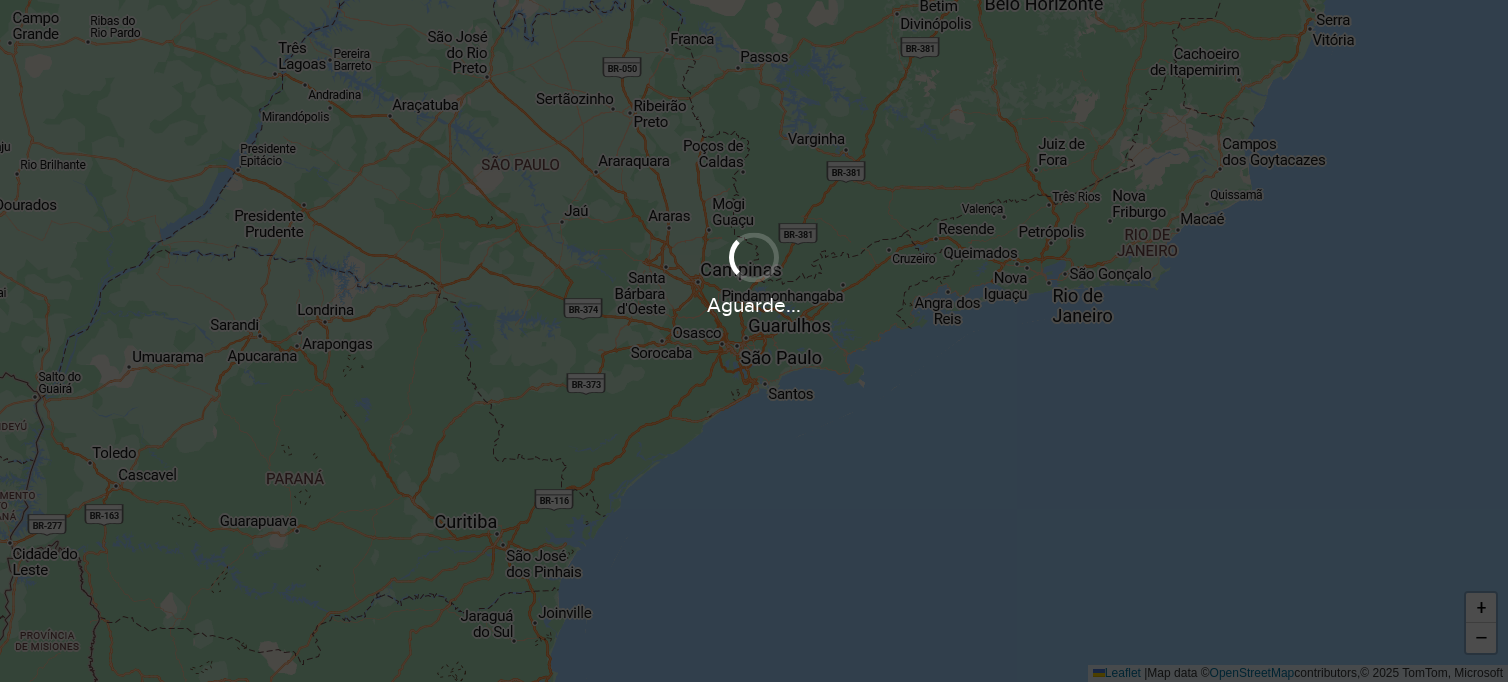 scroll, scrollTop: 0, scrollLeft: 0, axis: both 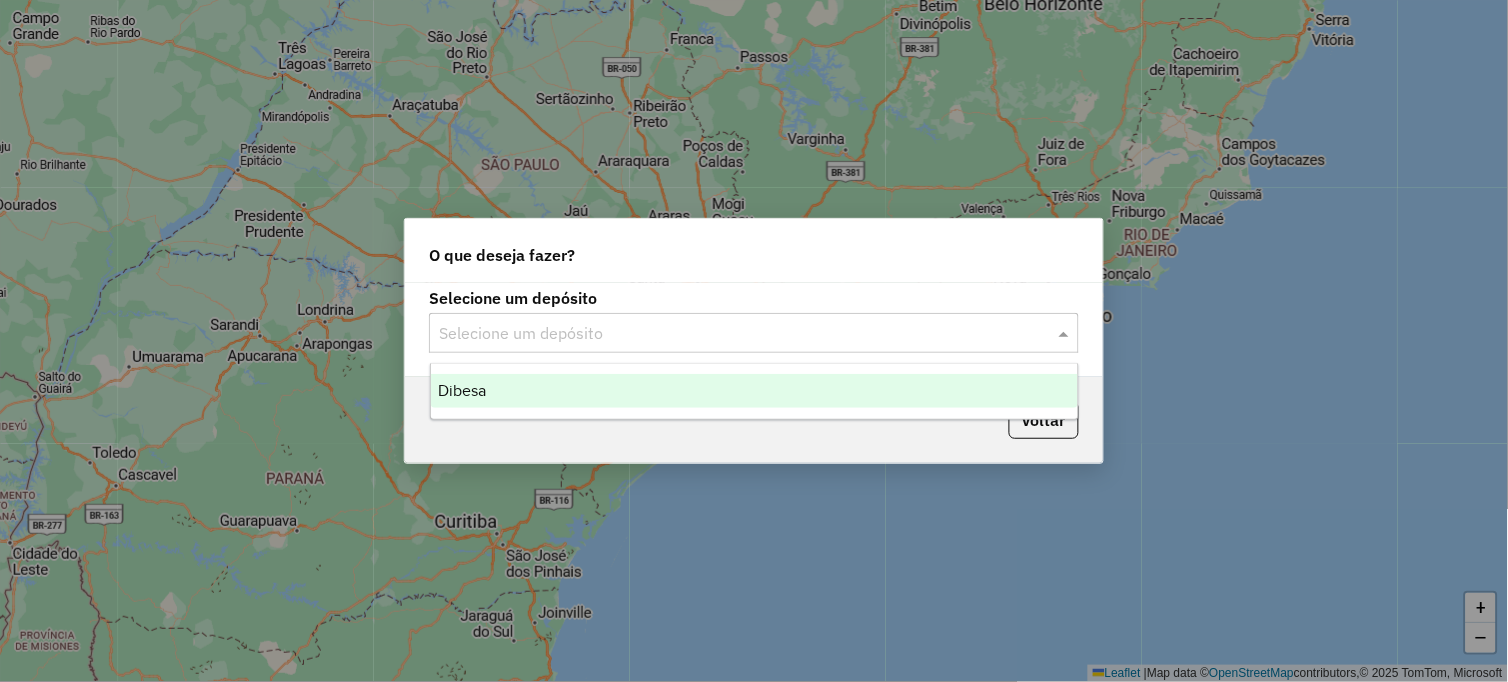 drag, startPoint x: 667, startPoint y: 345, endPoint x: 662, endPoint y: 367, distance: 22.561028 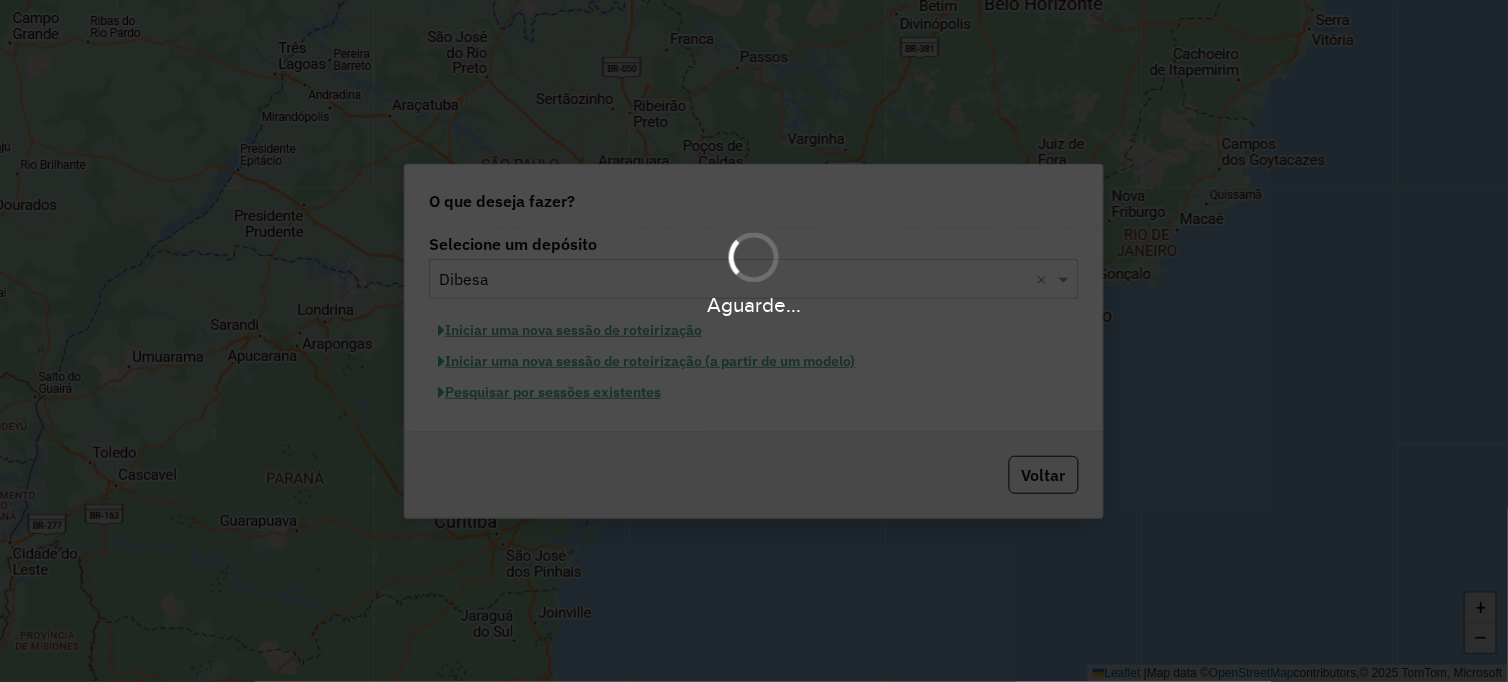 click on "Aguarde...  Pop-up bloqueado!  Seu navegador bloqueou automáticamente a abertura de uma nova janela.   Acesse as configurações e adicione o endereço do sistema a lista de permissão.   Fechar  Roteirizando... O que deseja fazer? Selecione um depósito Selecione um depósito × Dibesa ×  Iniciar uma nova sessão de roteirização   Iniciar uma nova sessão de roteirização (a partir de um modelo)   Pesquisar por sessões existentes   Voltar  + −  Leaflet   |  Map data ©  OpenStreetMap  contributors,© 2025 TomTom, Microsoft Erro de conexão  Você parece estar offline!
Verifique sua internet e atualize a página.  Tradução automática  Seu navegador ativou a tradução automática e pode causar inconsistências no sistema.  Por gentileza, utilize a opção "Nunca traduzir este site".  Em caso de dúvidas, entre em contato com o suporte." at bounding box center [754, 341] 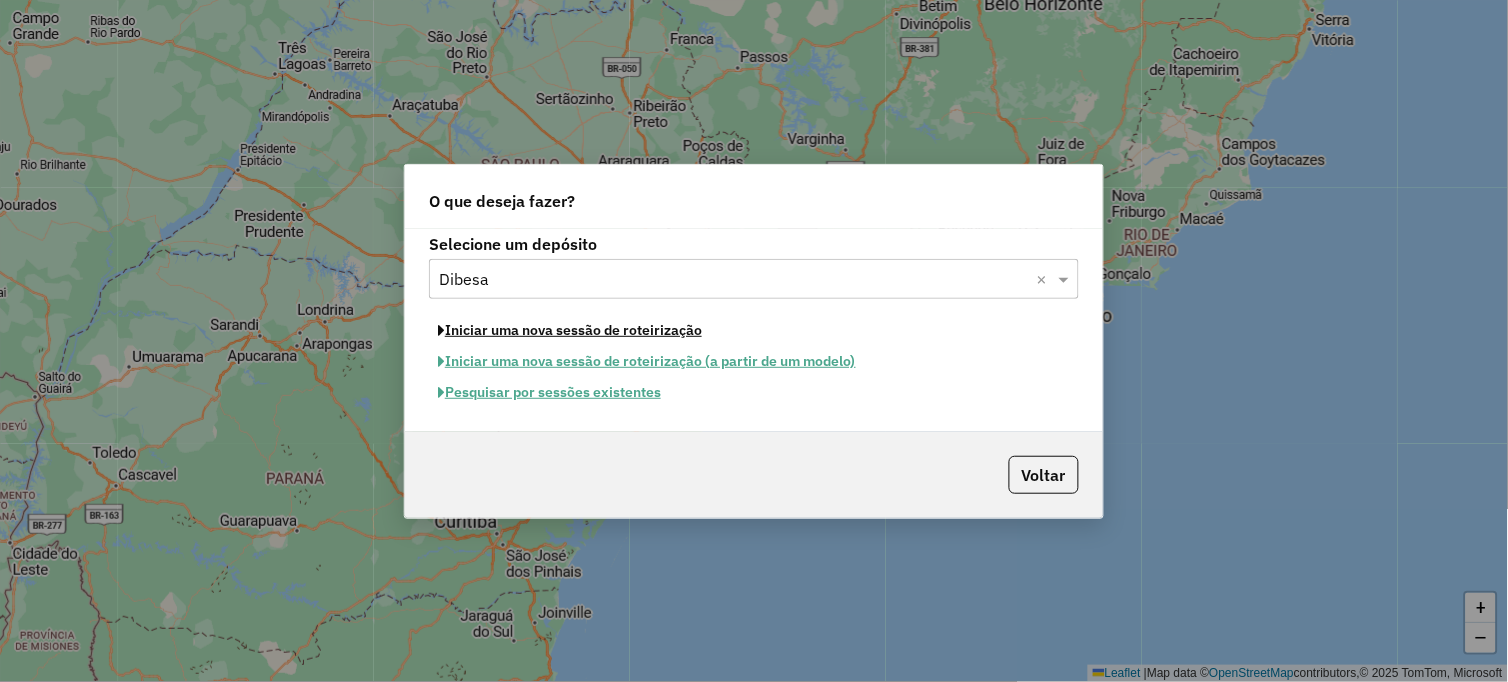 click on "Iniciar uma nova sessão de roteirização" 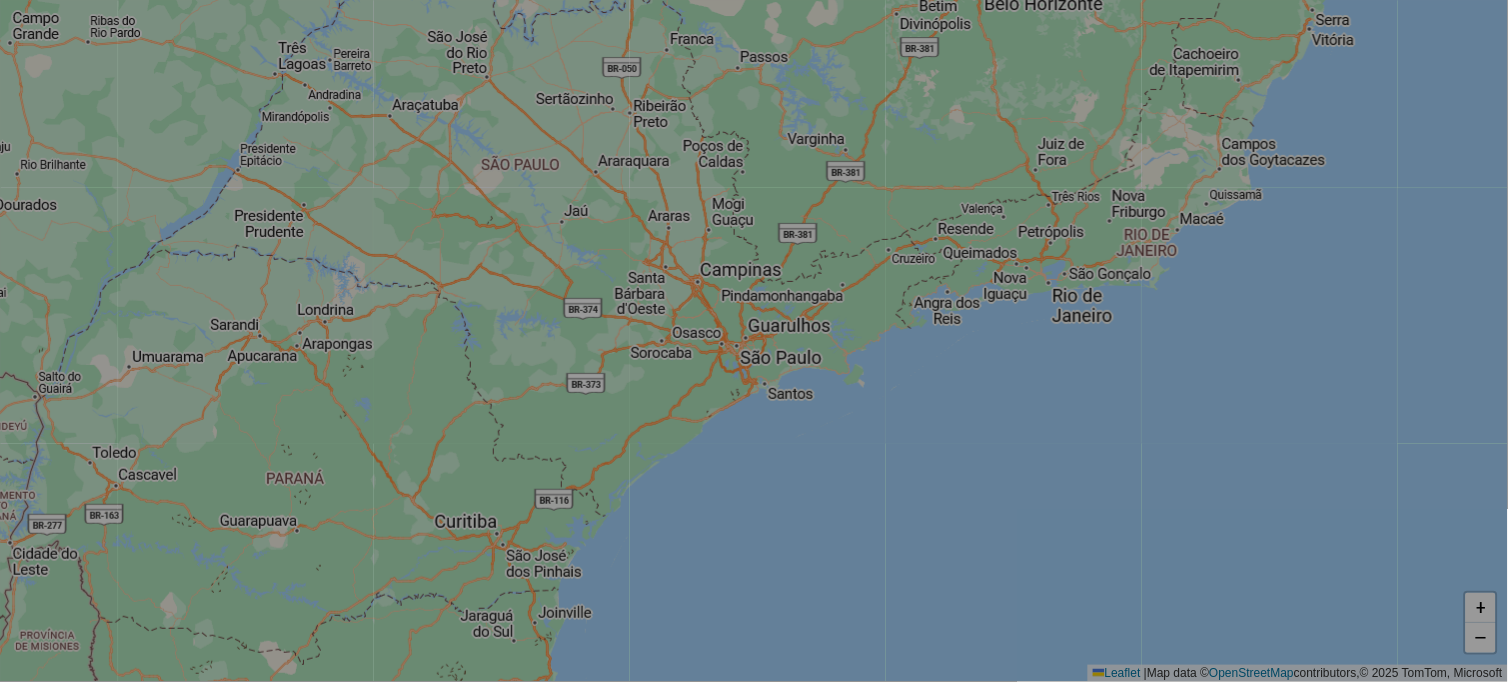select on "*" 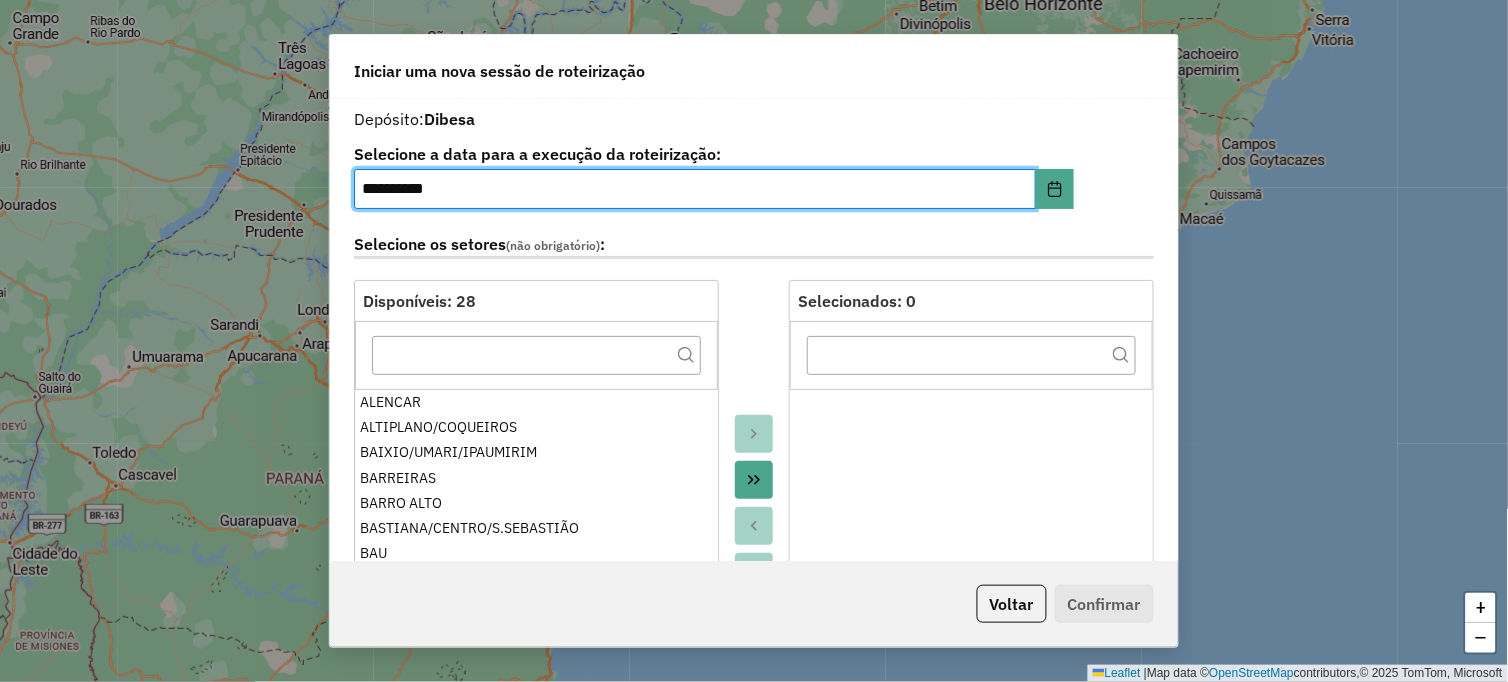 click on "Selecione os setores  (não obrigatório) :" 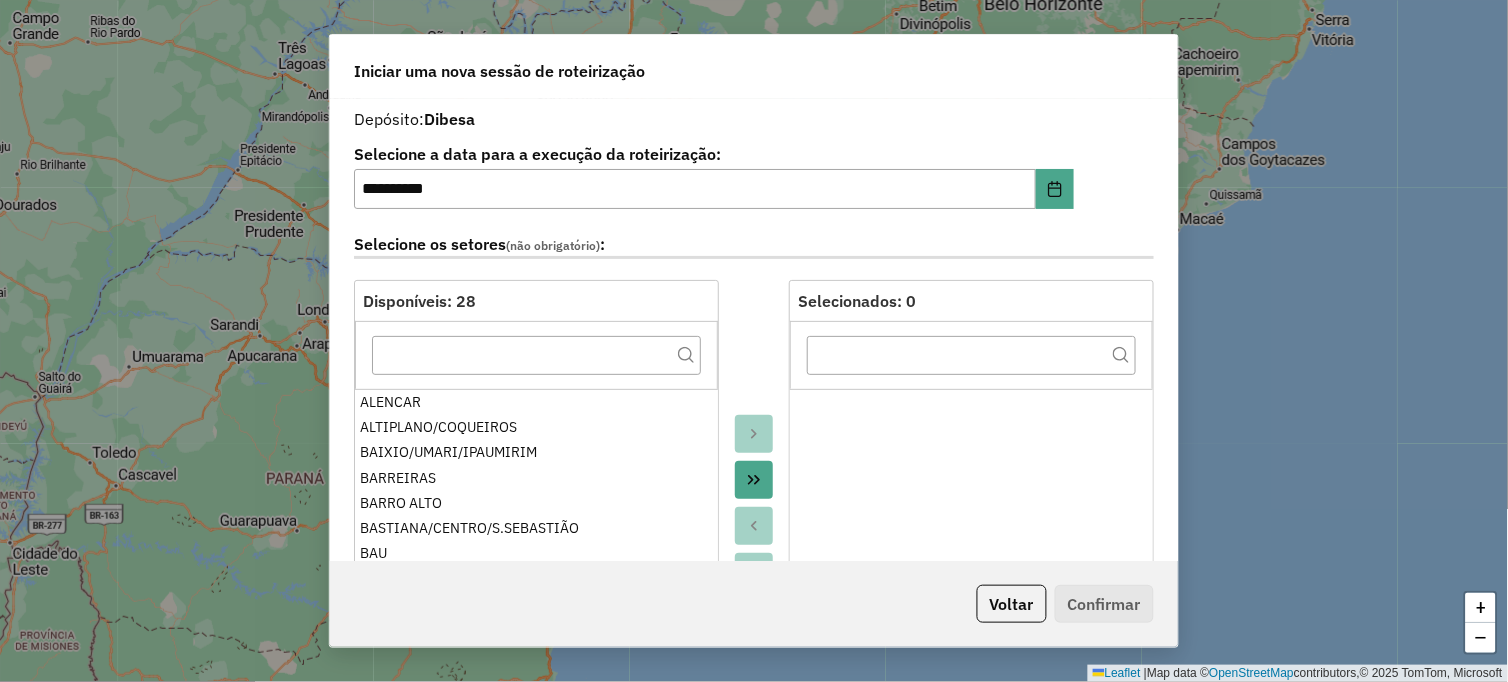 click 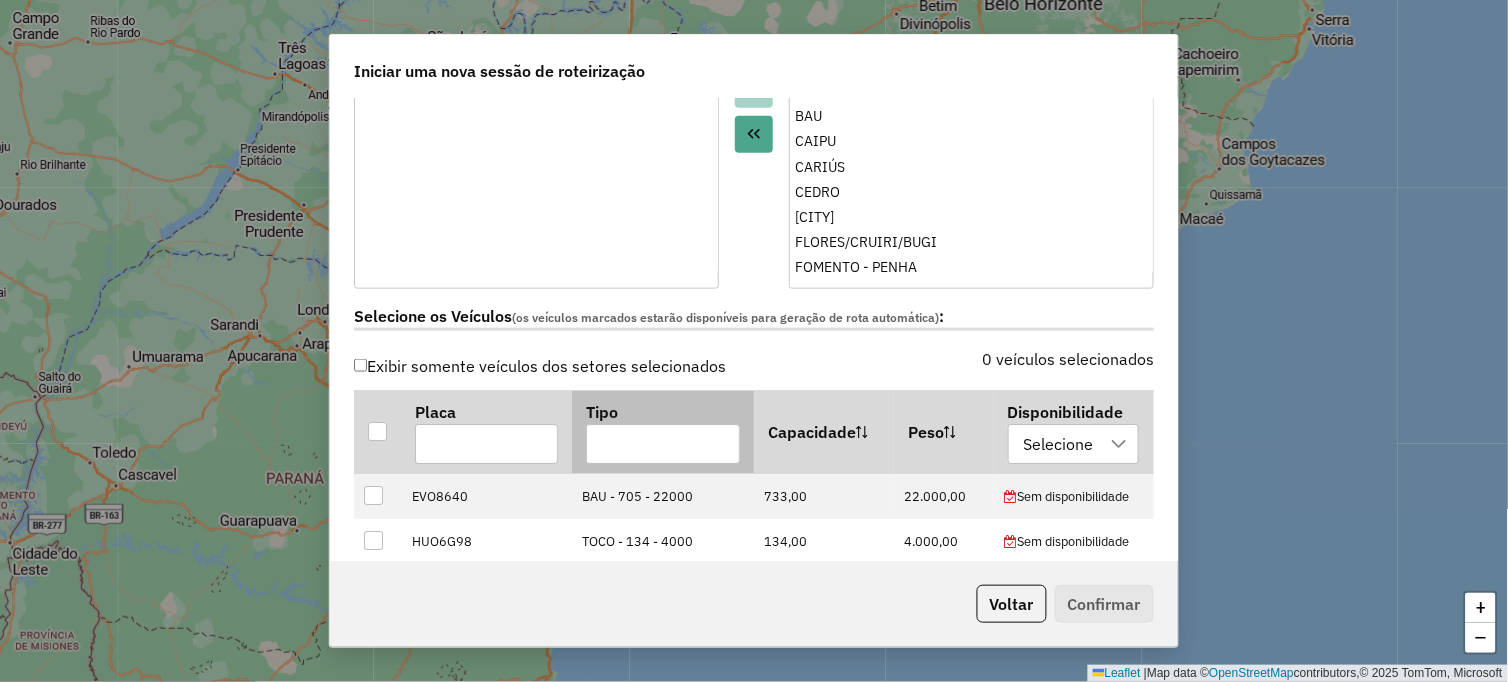 scroll, scrollTop: 444, scrollLeft: 0, axis: vertical 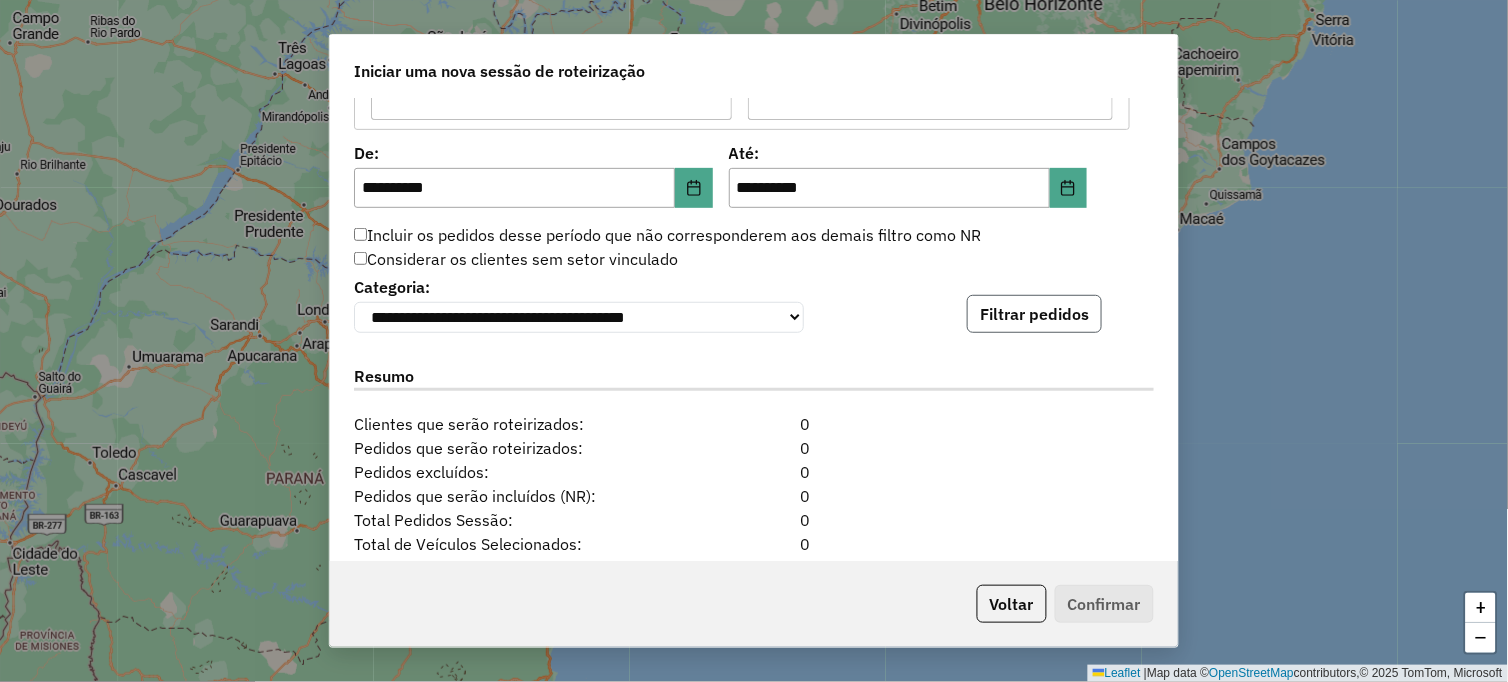 click on "Filtrar pedidos" 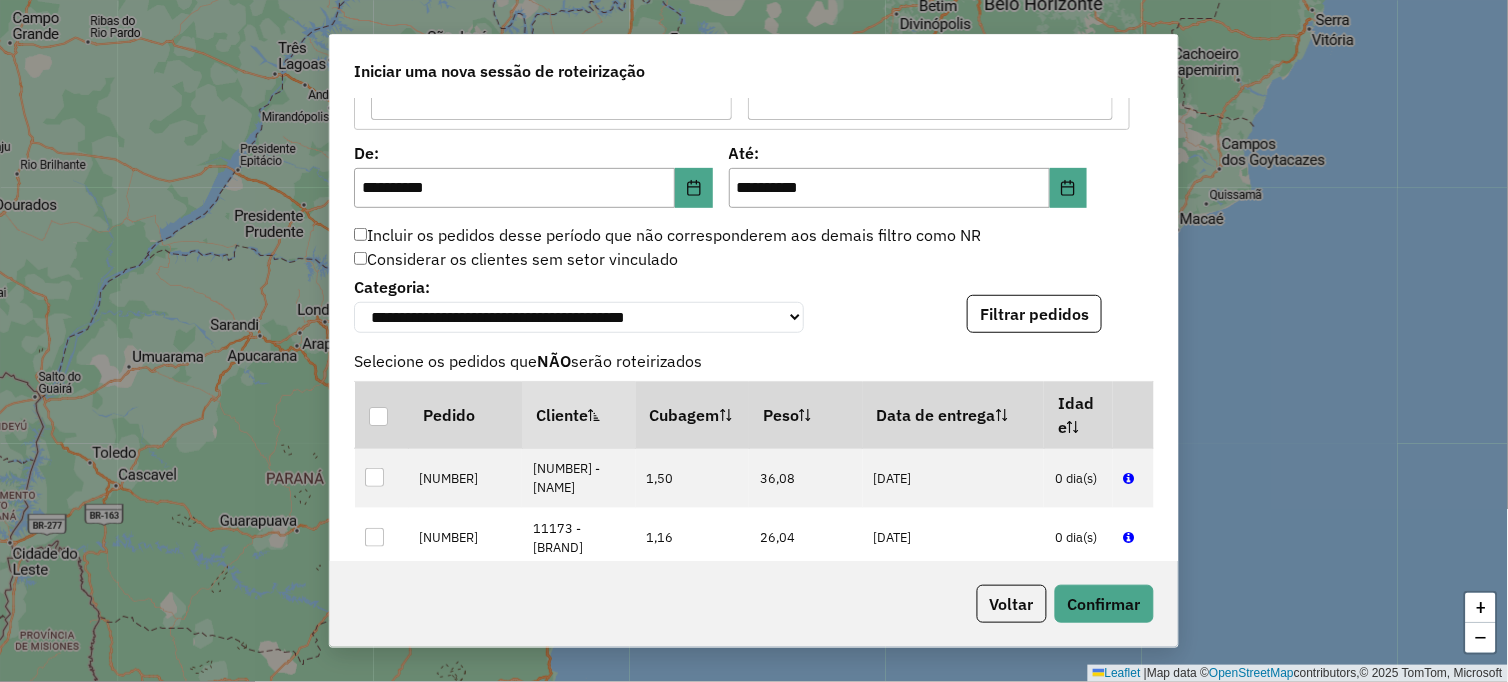 scroll, scrollTop: 2111, scrollLeft: 0, axis: vertical 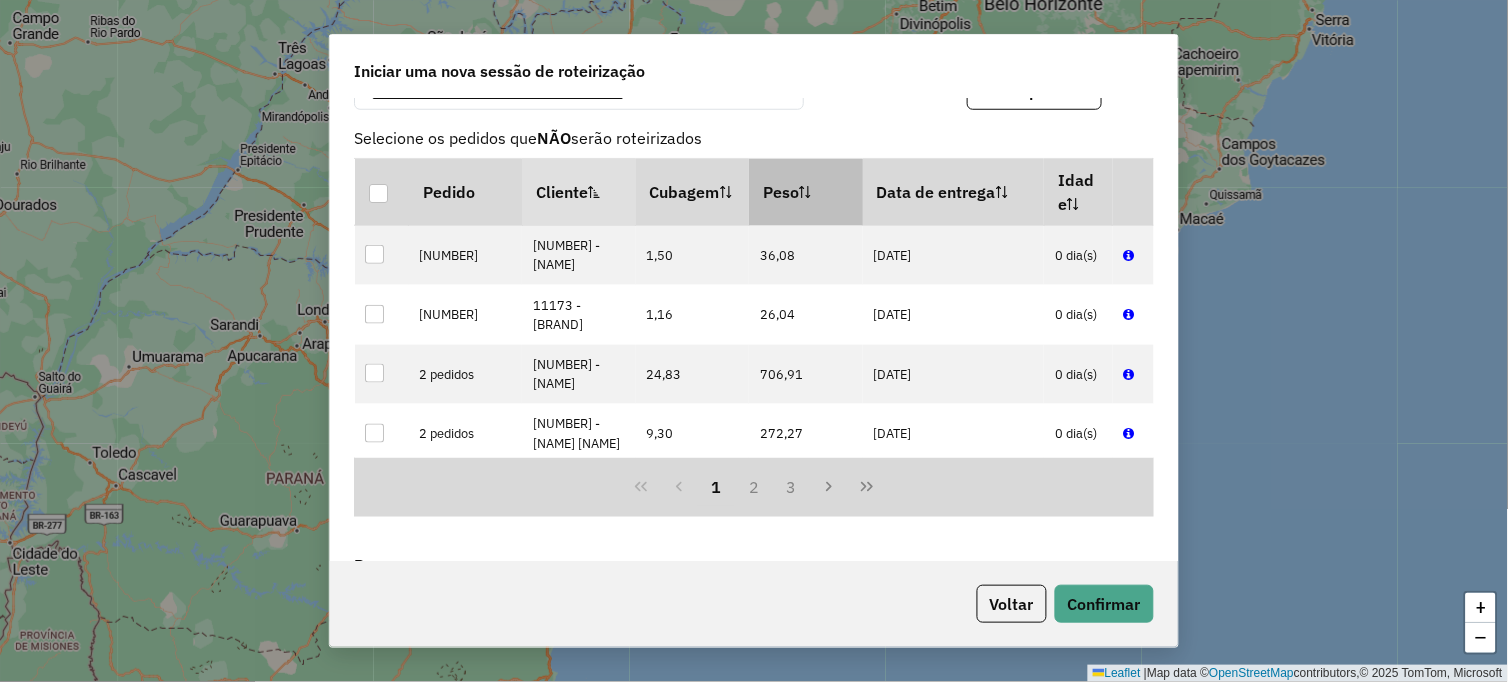 click on "Peso" at bounding box center (806, 192) 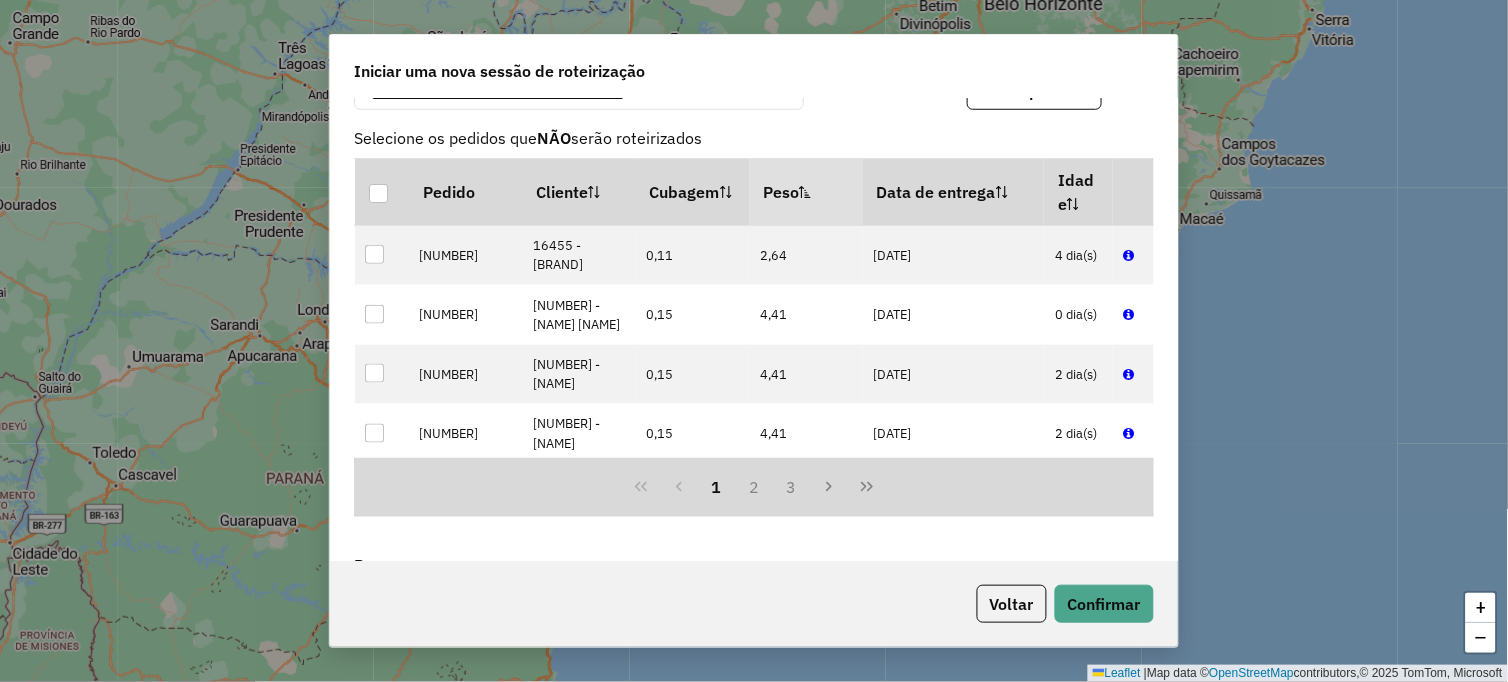 click on "Peso" at bounding box center (806, 192) 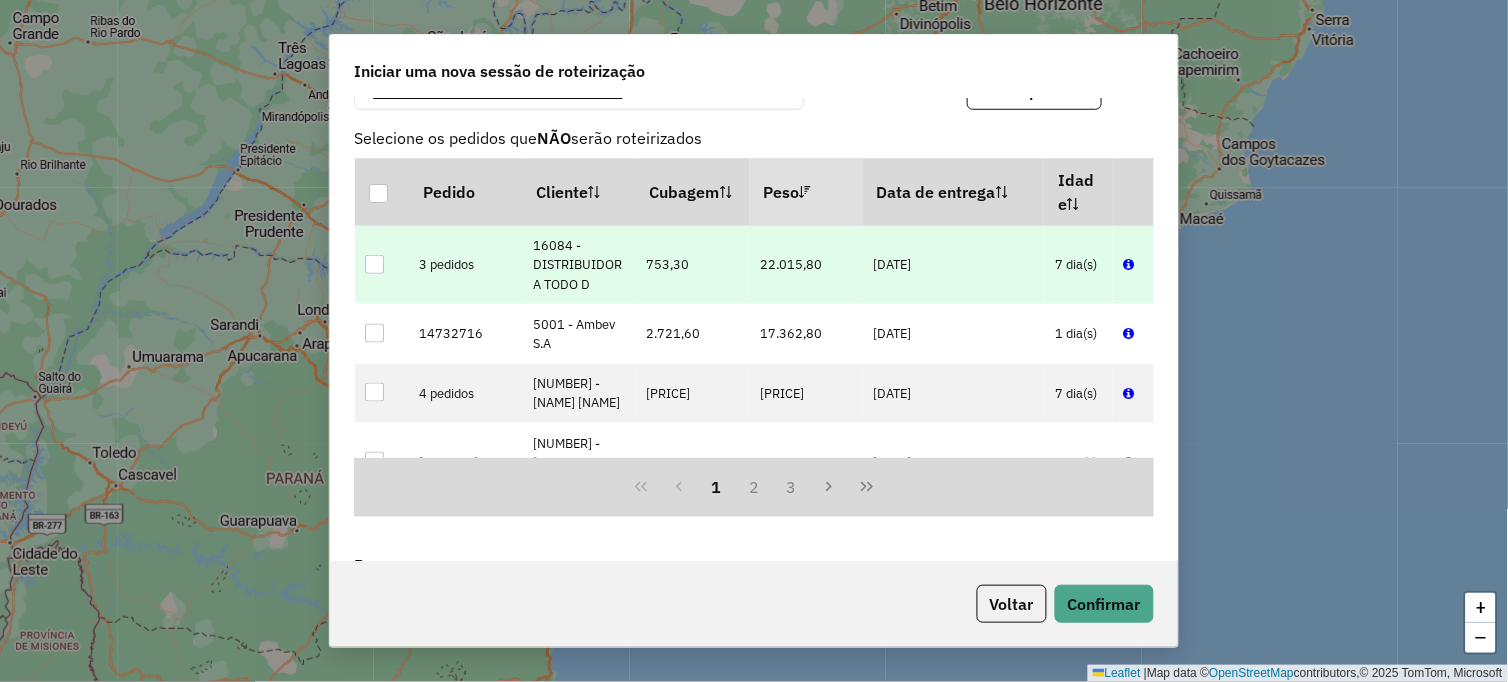 click at bounding box center (374, 264) 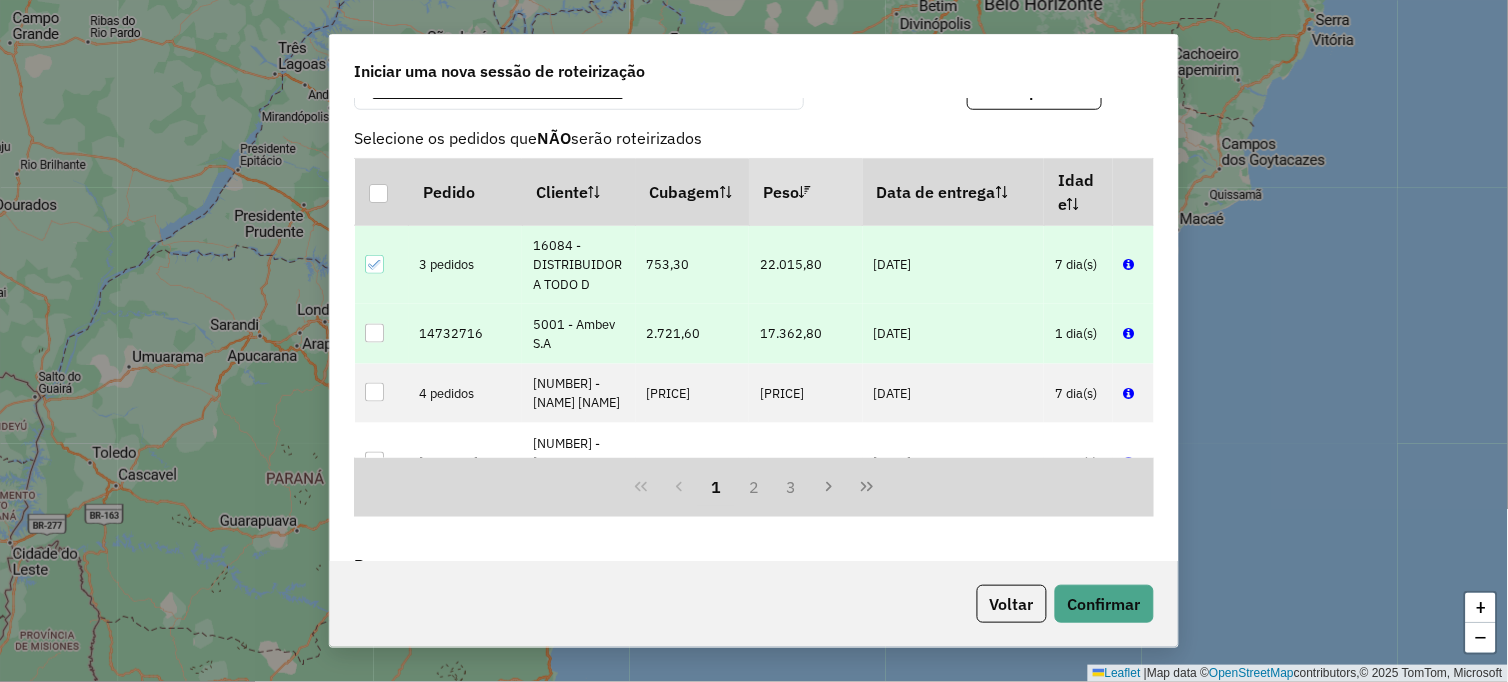 click at bounding box center [374, 333] 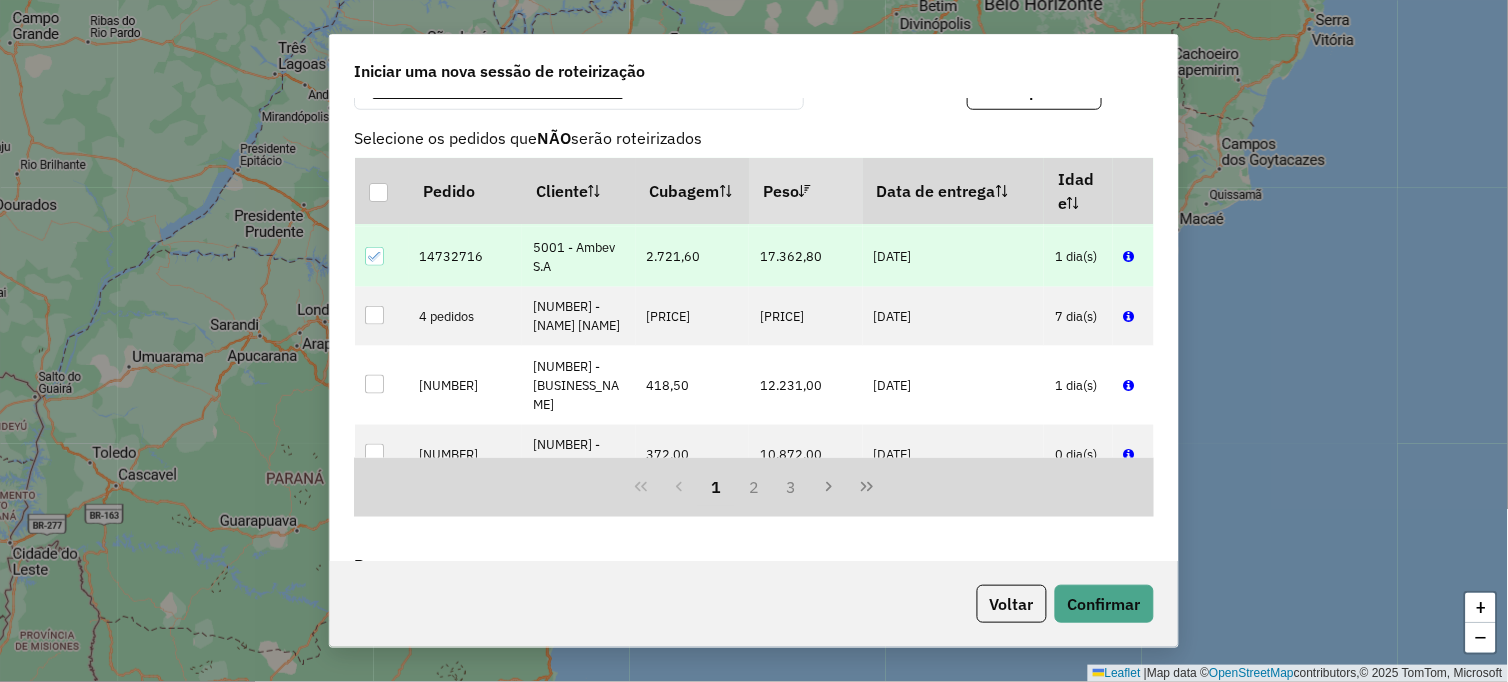 scroll, scrollTop: 111, scrollLeft: 0, axis: vertical 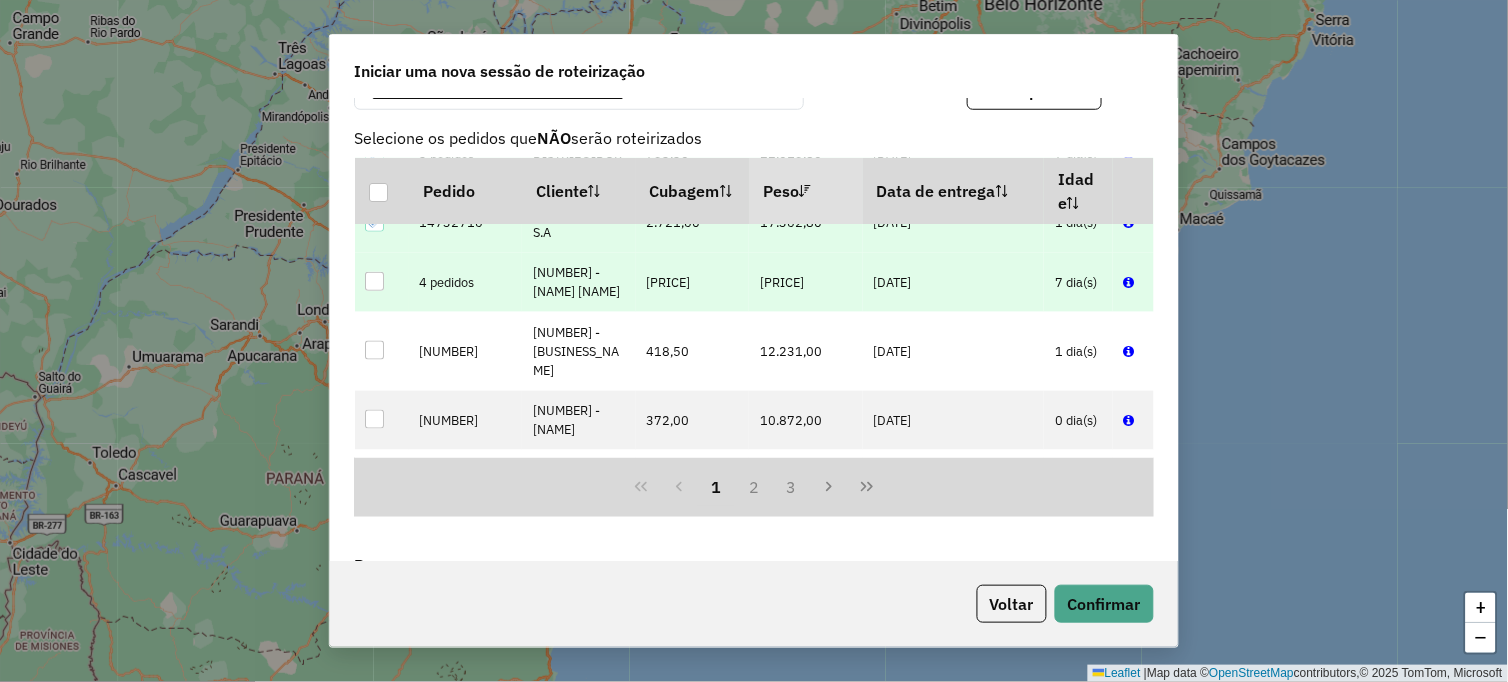 click at bounding box center (374, 281) 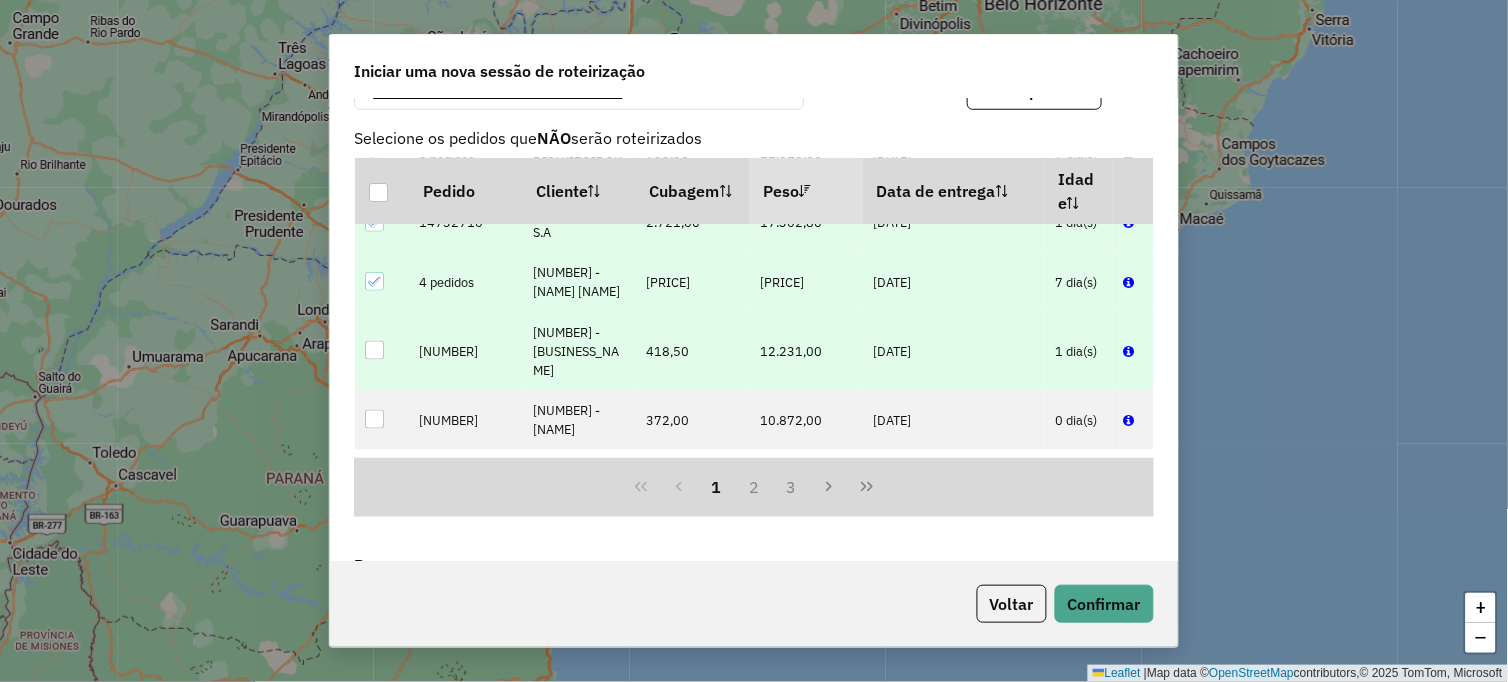 click at bounding box center [374, 350] 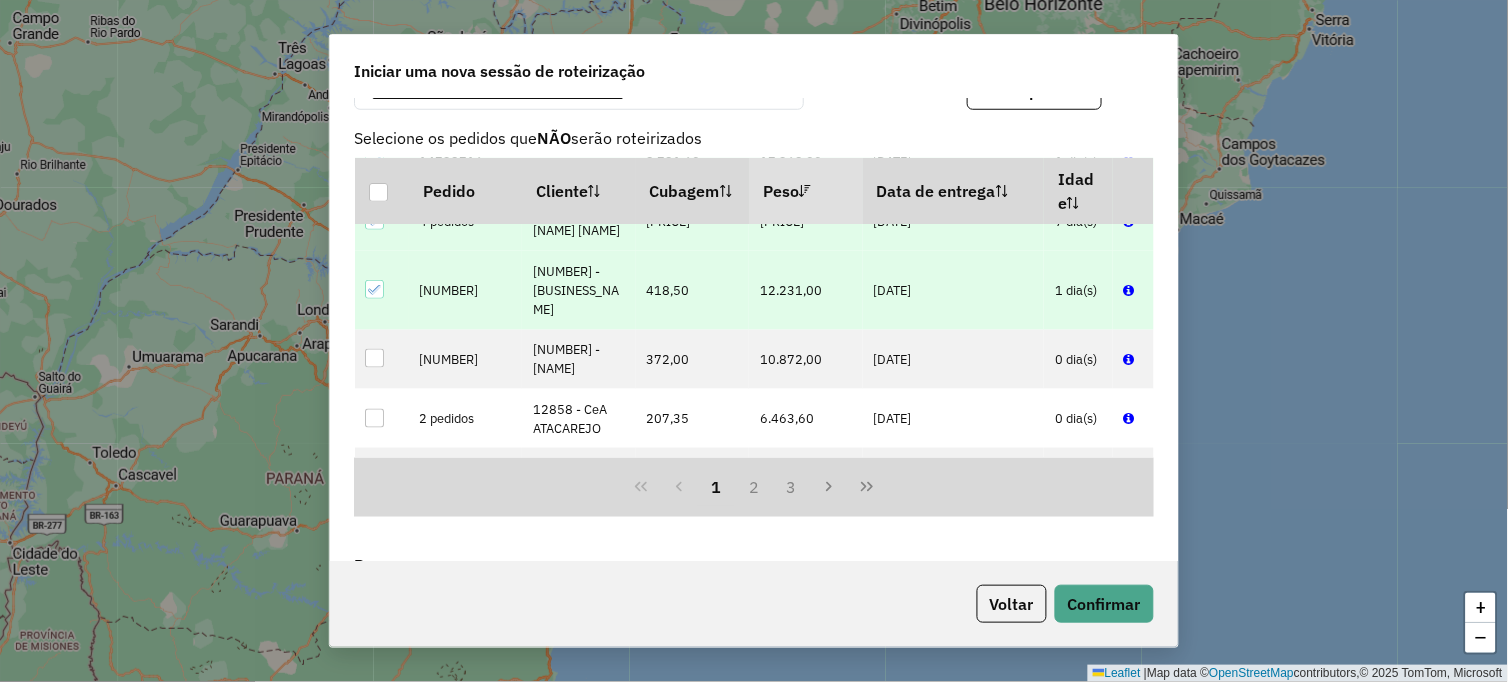 scroll, scrollTop: 222, scrollLeft: 0, axis: vertical 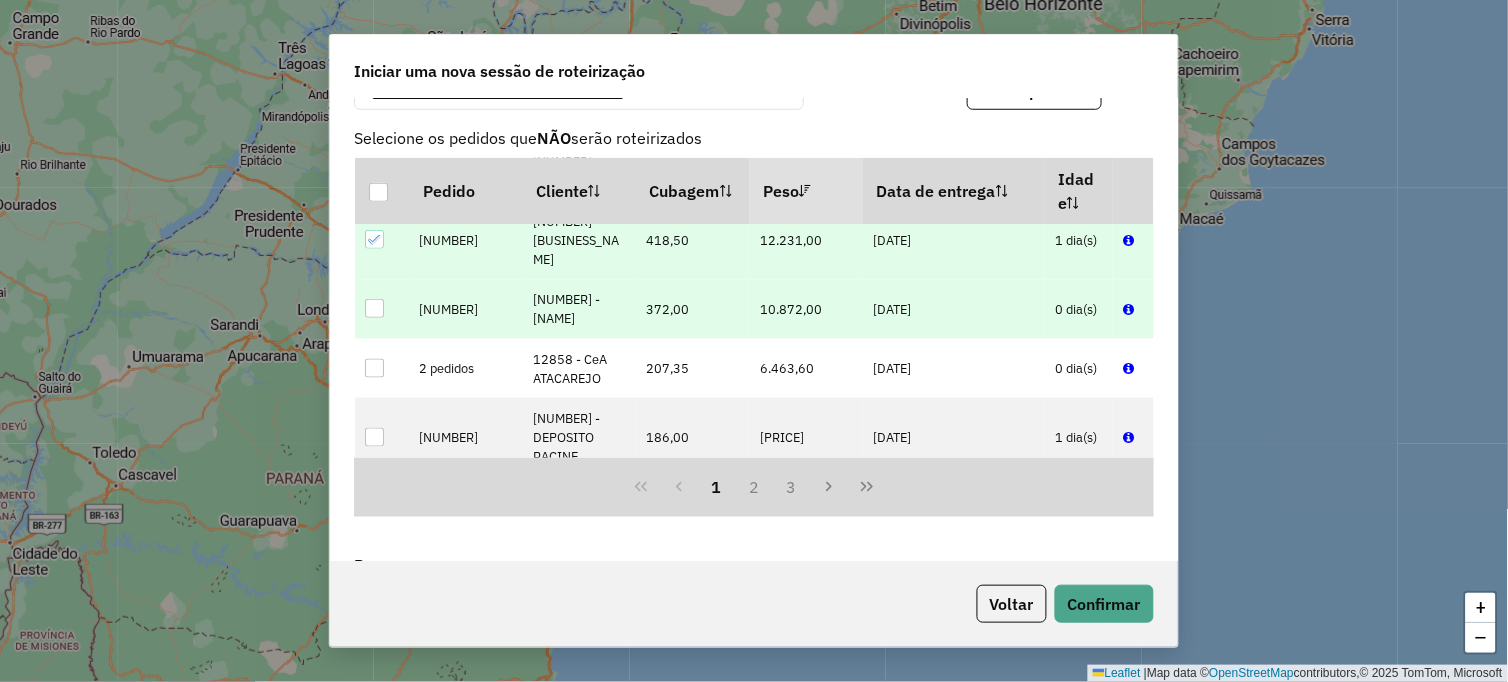 click at bounding box center [374, 308] 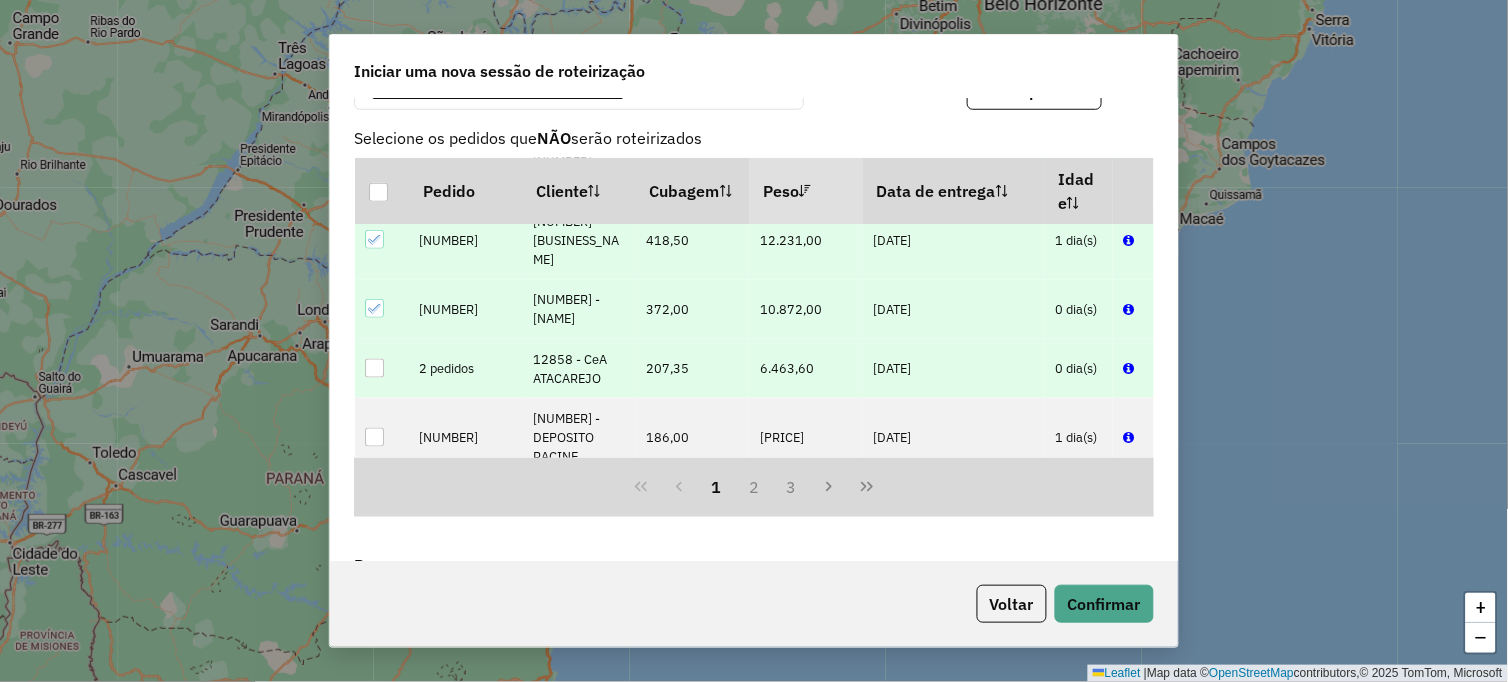 click at bounding box center [374, 368] 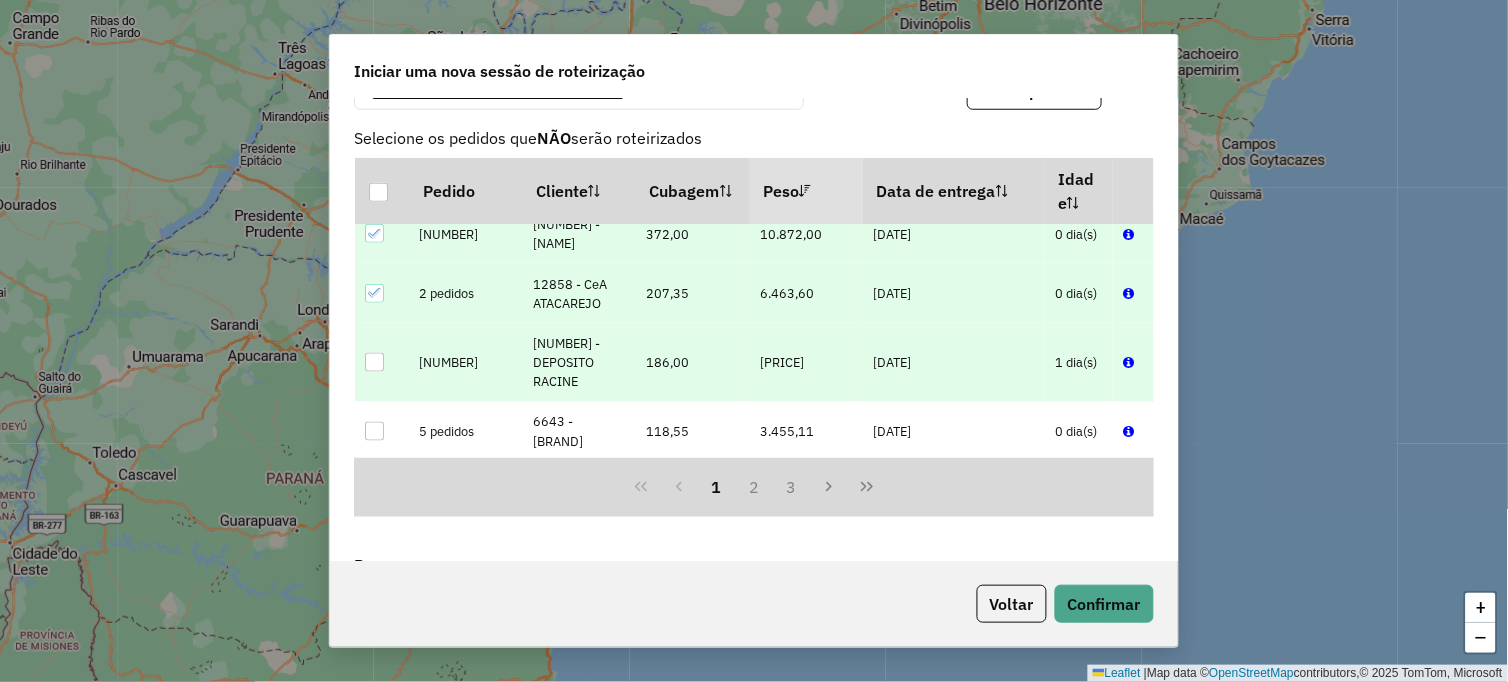 scroll, scrollTop: 333, scrollLeft: 0, axis: vertical 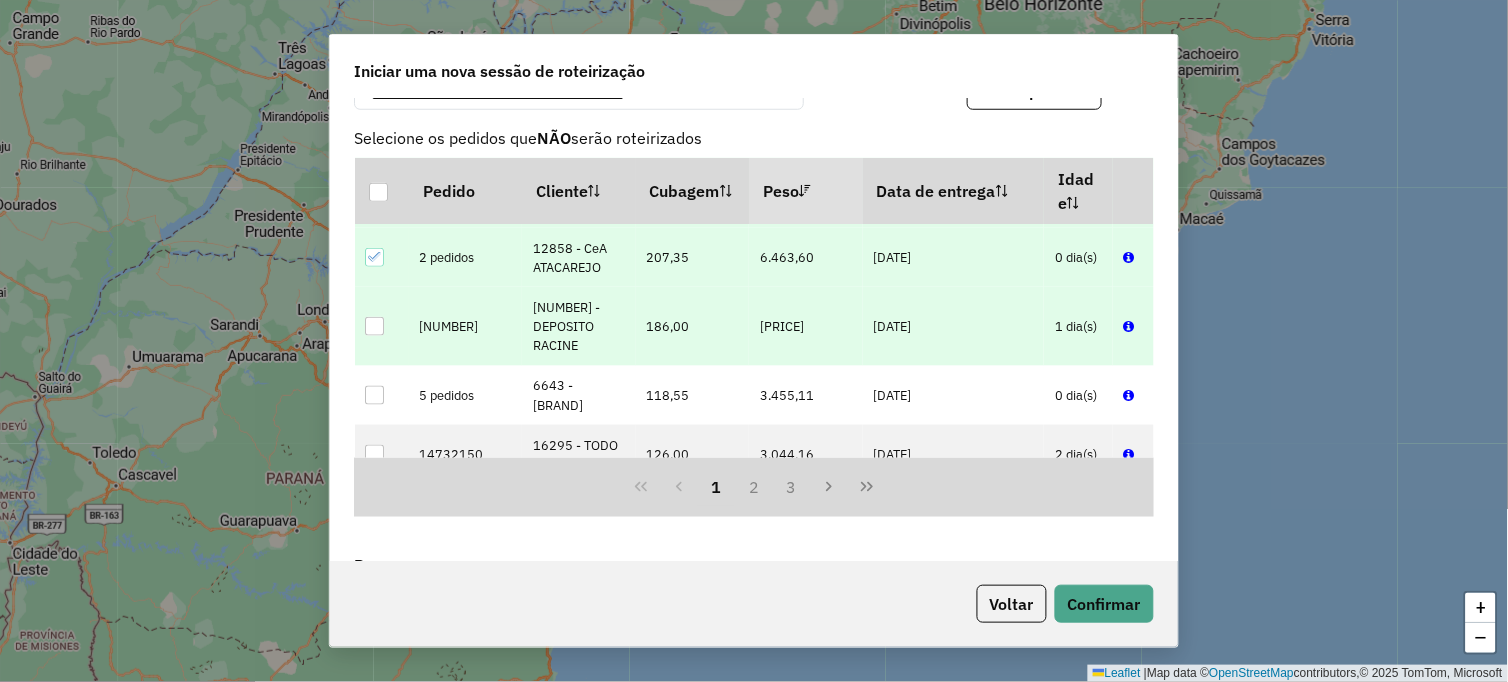 click at bounding box center (374, 326) 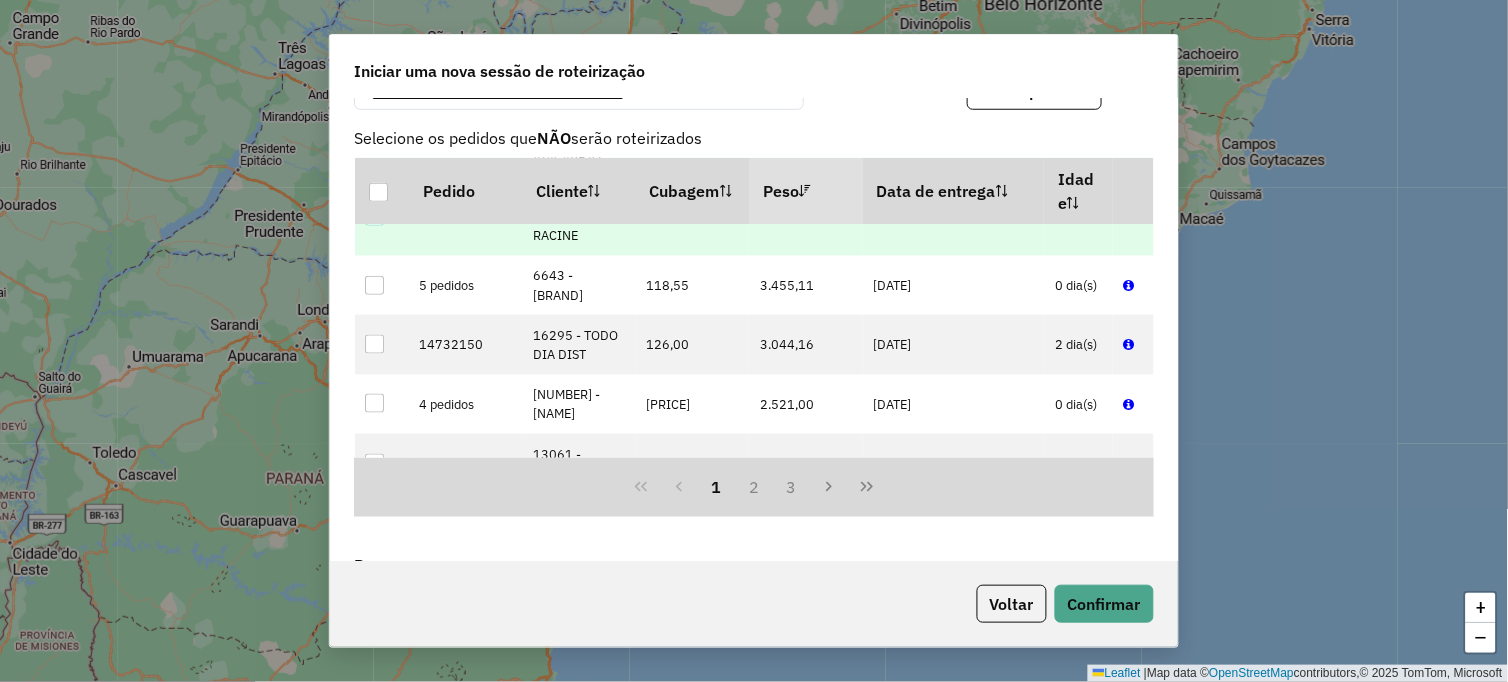 scroll, scrollTop: 444, scrollLeft: 0, axis: vertical 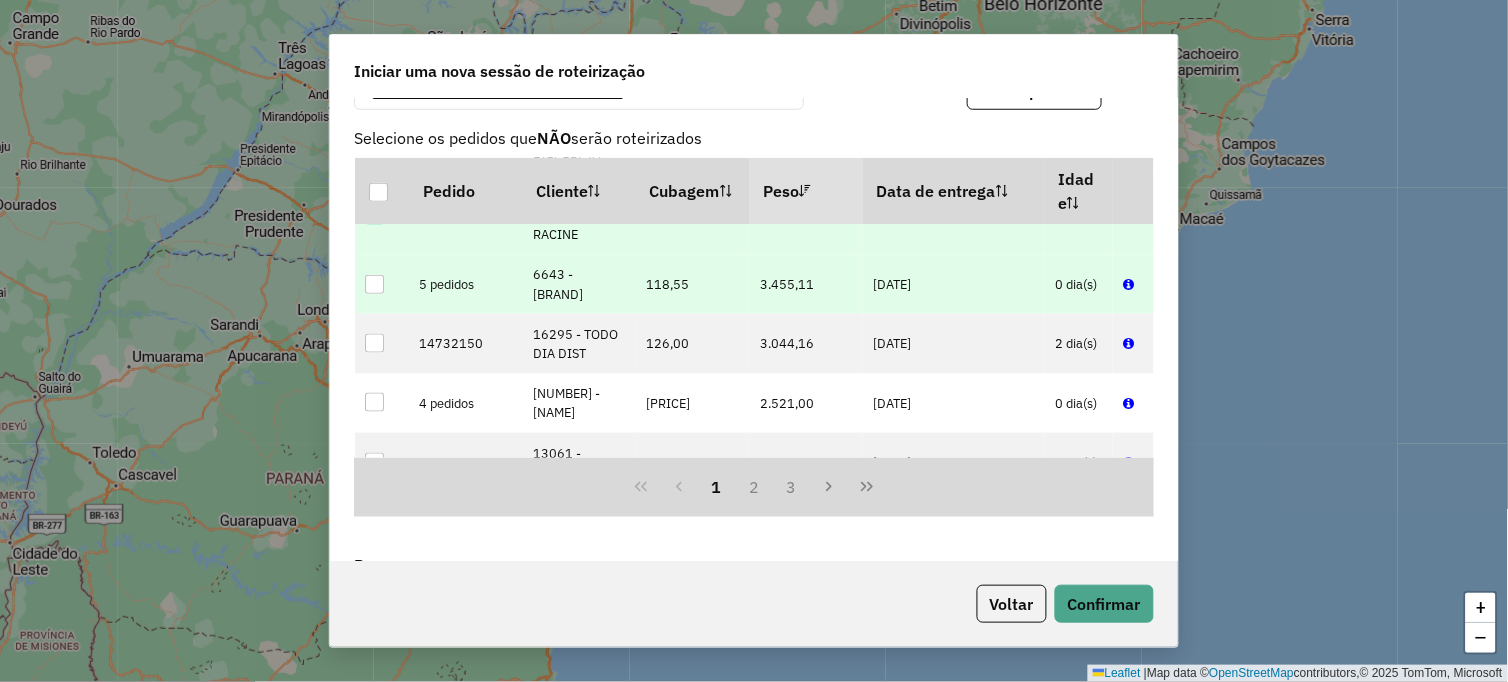 click at bounding box center [374, 284] 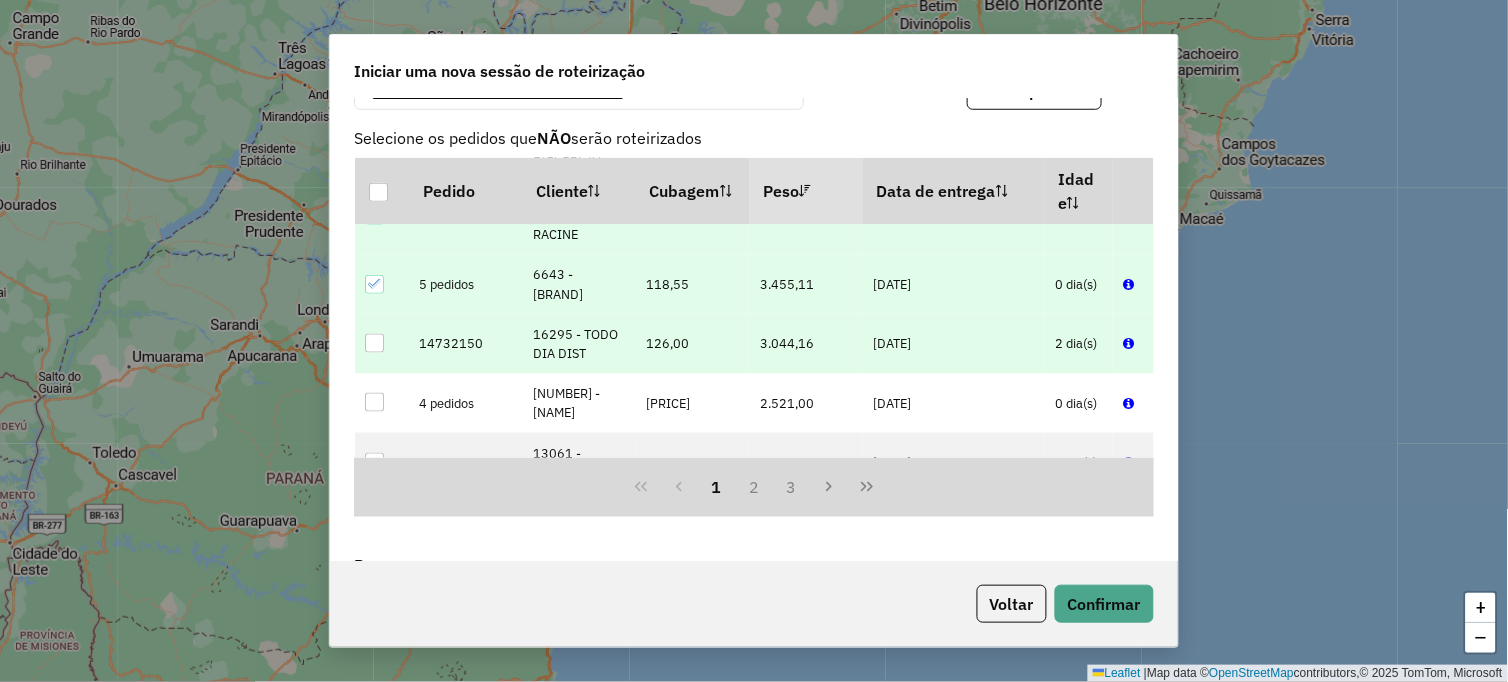 click at bounding box center (374, 343) 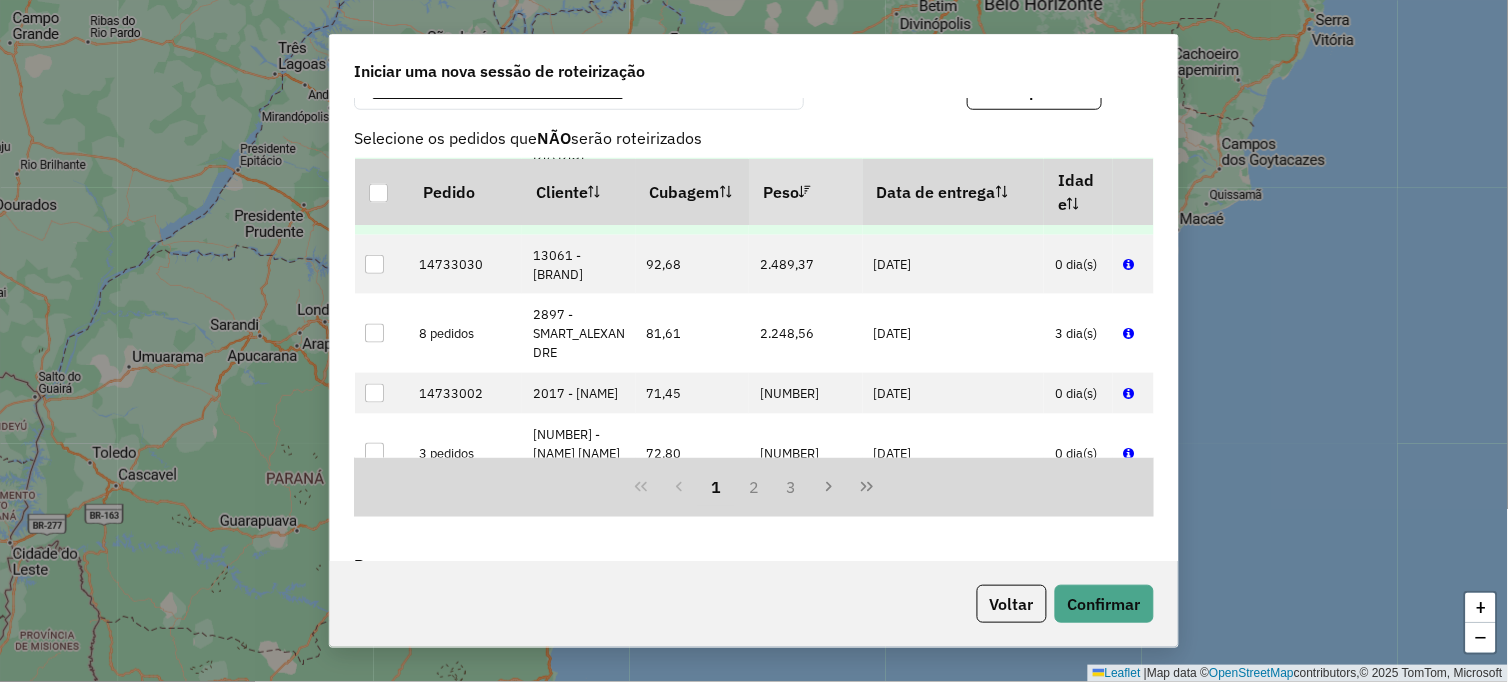 scroll, scrollTop: 666, scrollLeft: 0, axis: vertical 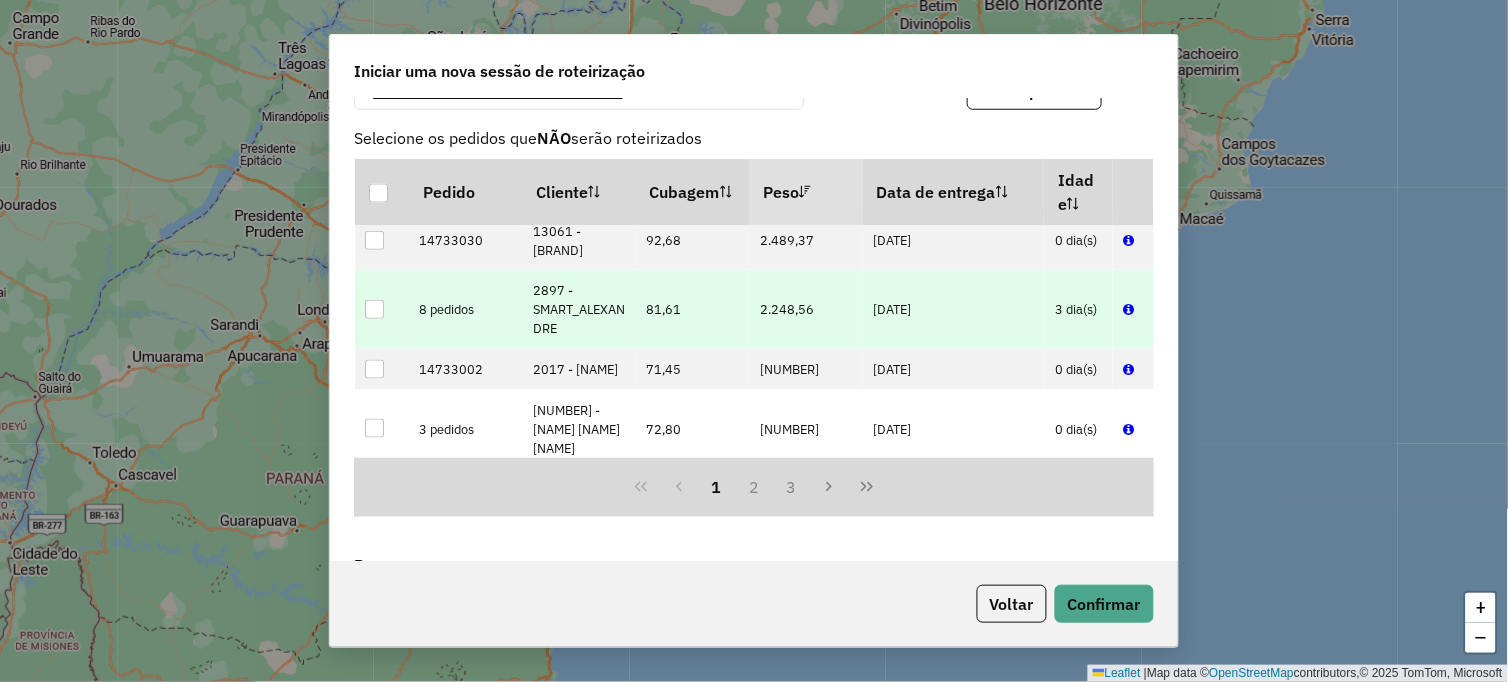 click at bounding box center (374, 309) 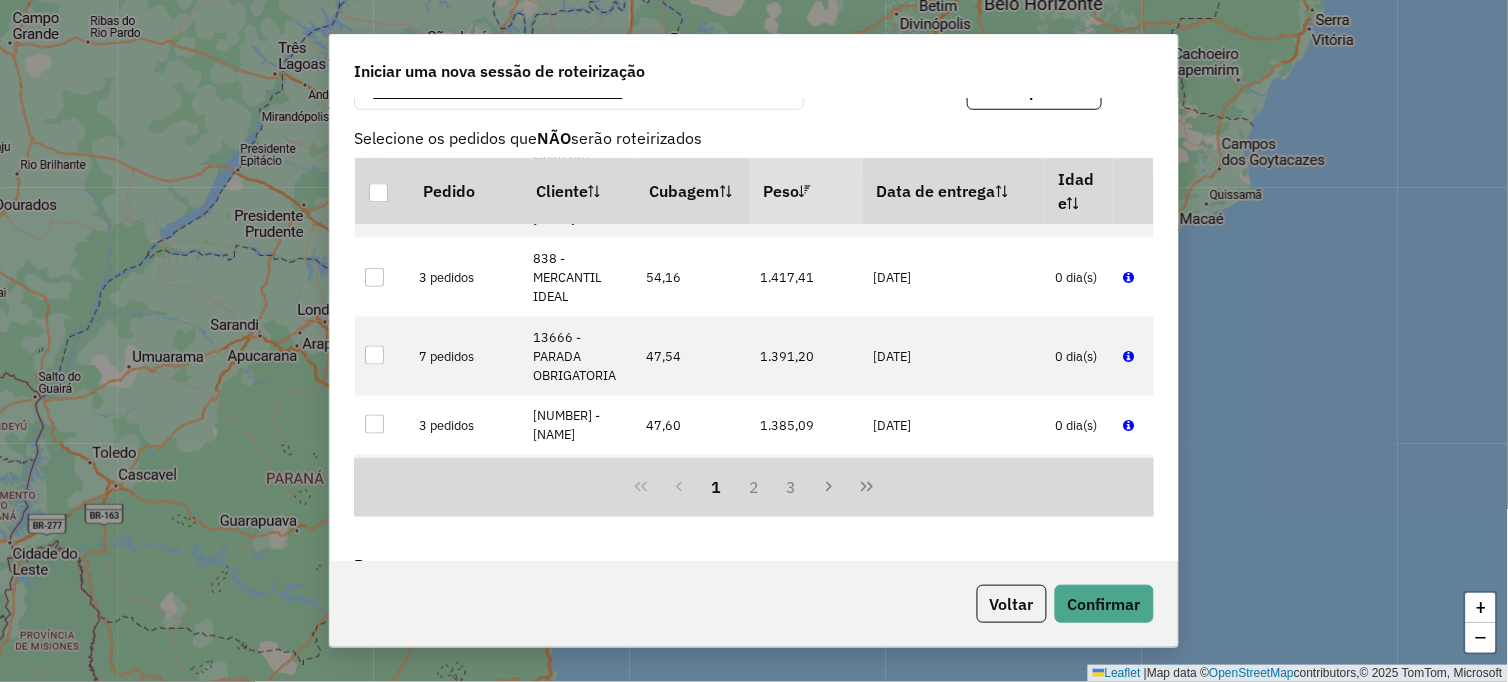 scroll, scrollTop: 1222, scrollLeft: 0, axis: vertical 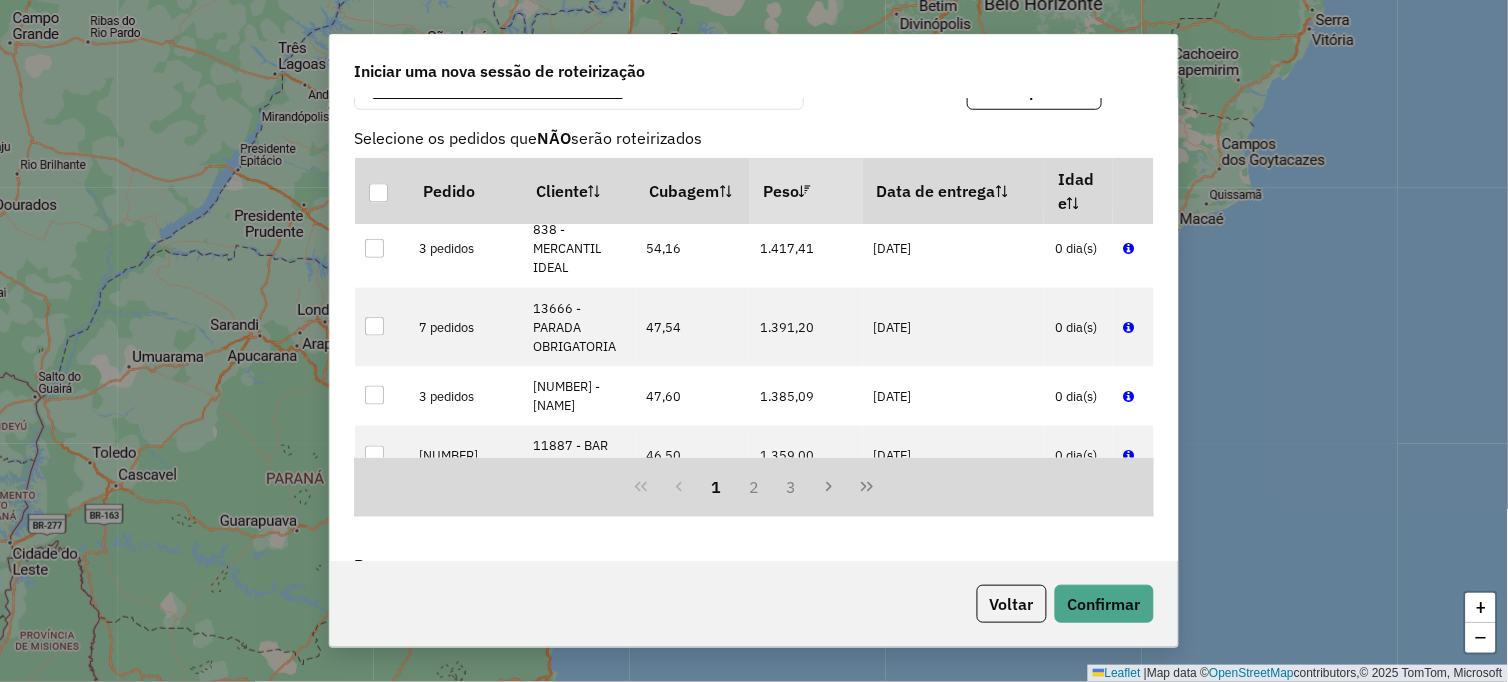 click at bounding box center [374, 179] 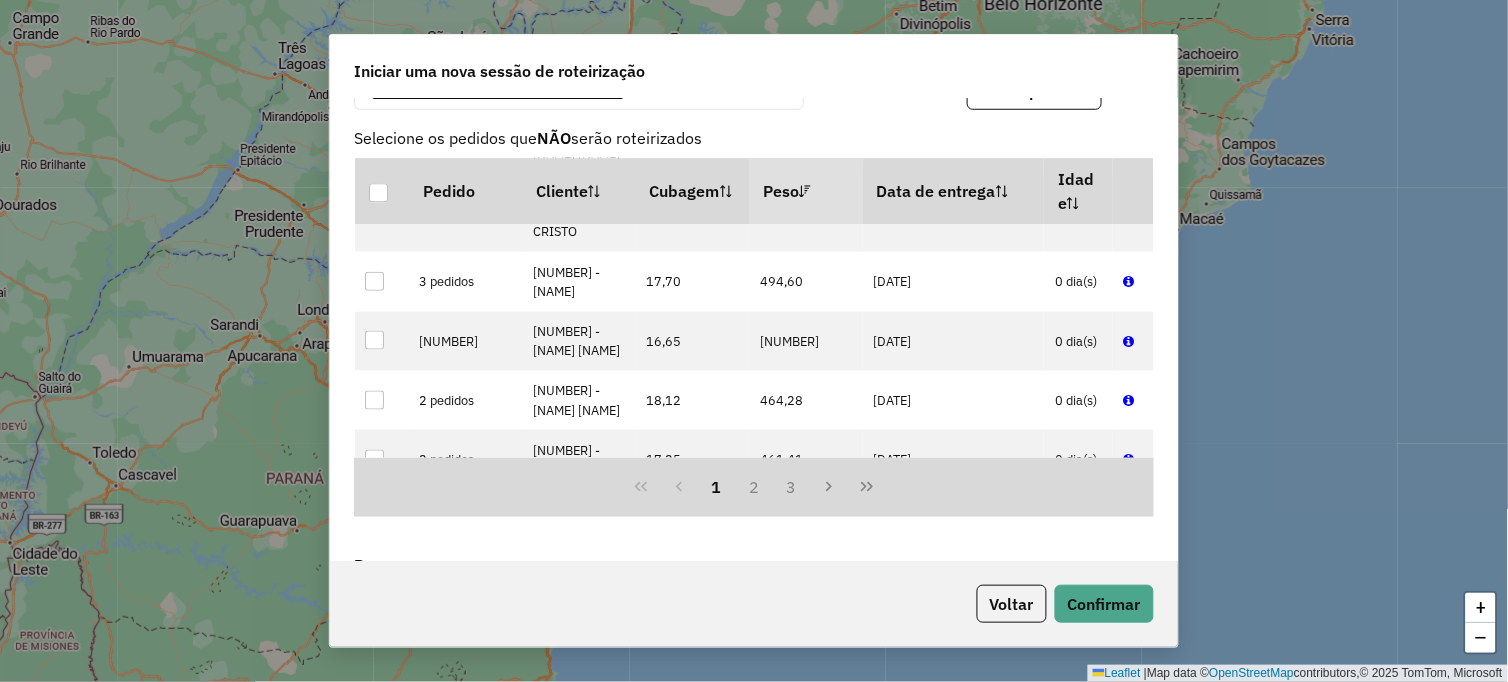 scroll, scrollTop: 706, scrollLeft: 0, axis: vertical 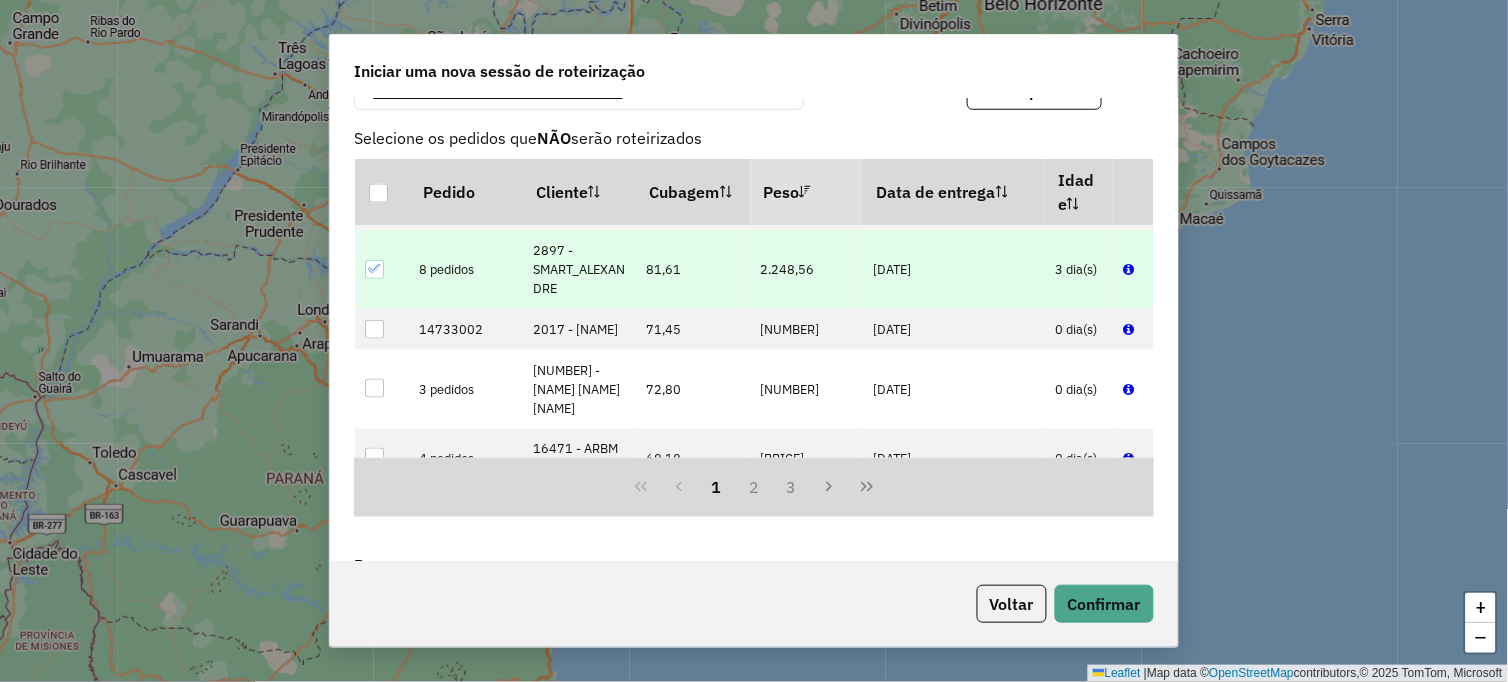 click on "**********" 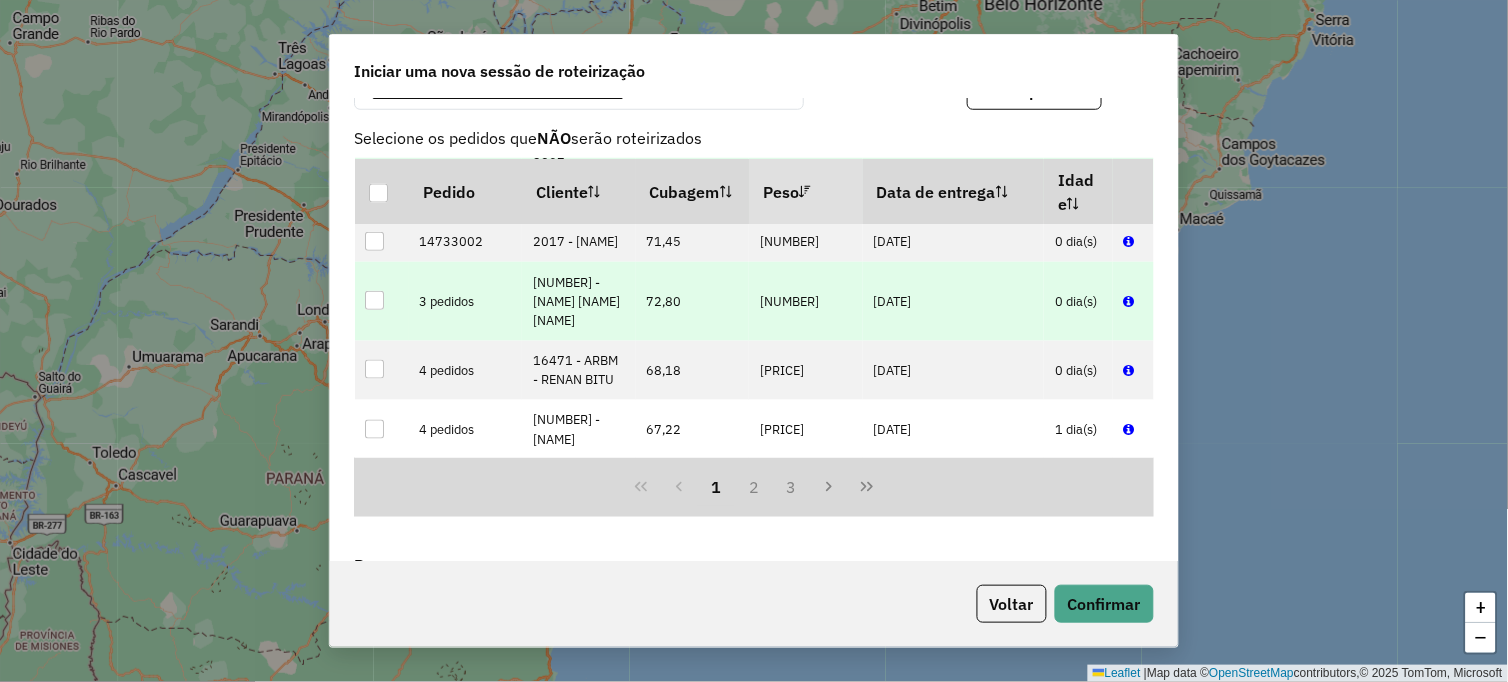 scroll, scrollTop: 817, scrollLeft: 0, axis: vertical 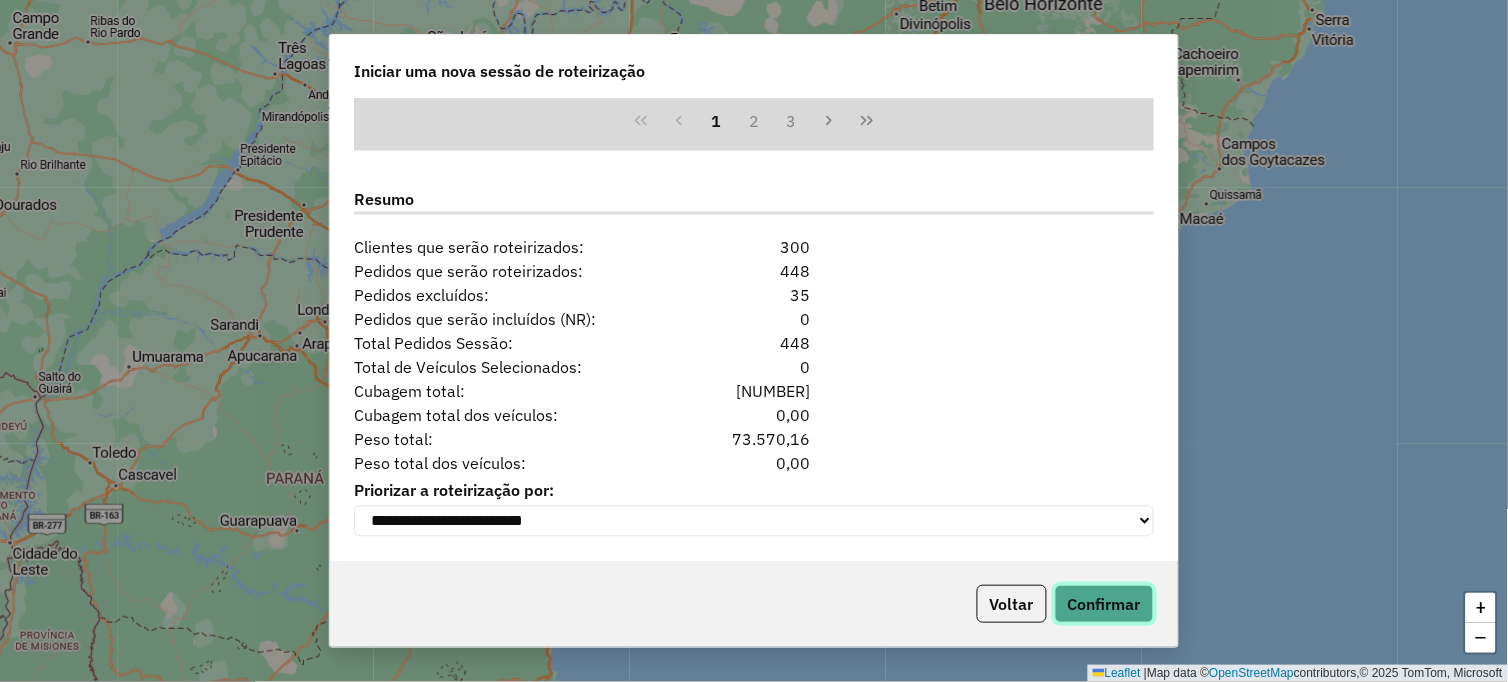 click on "Confirmar" 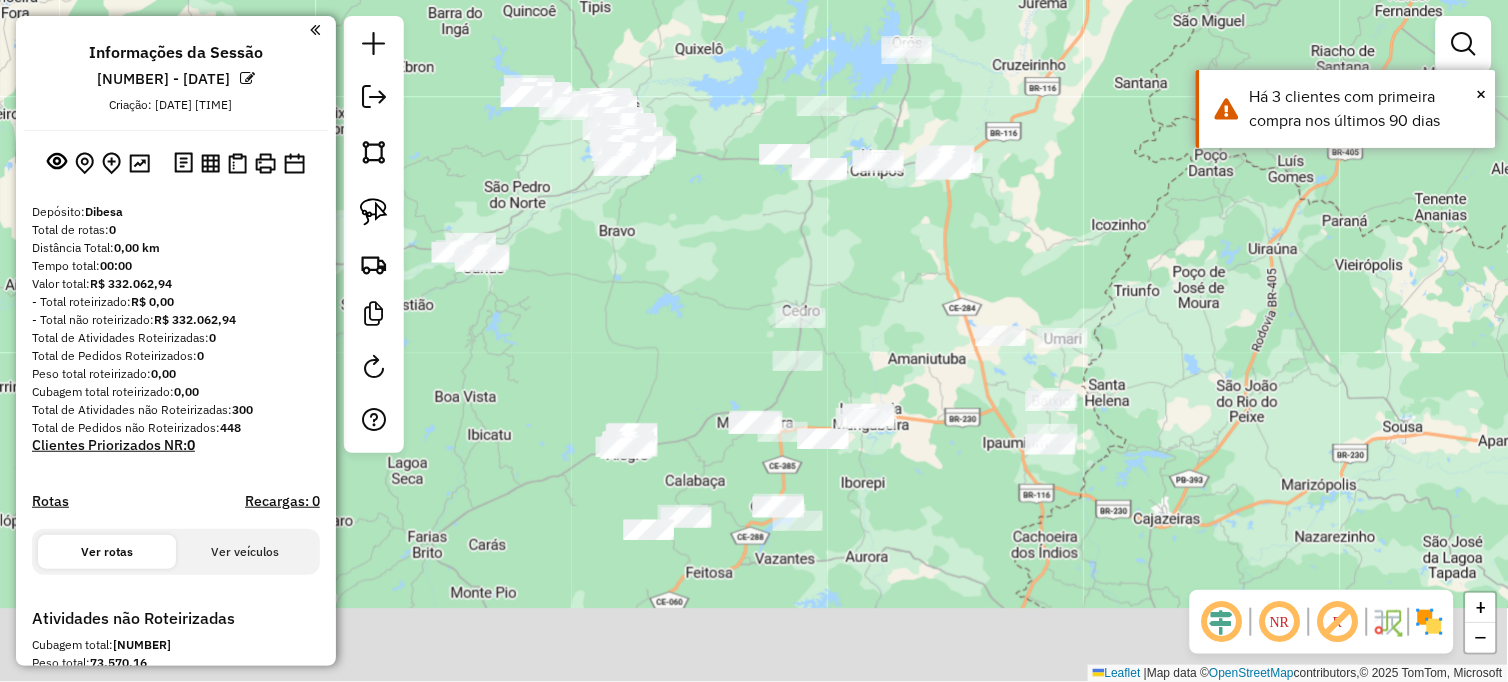 drag, startPoint x: 821, startPoint y: 401, endPoint x: 686, endPoint y: 176, distance: 262.39282 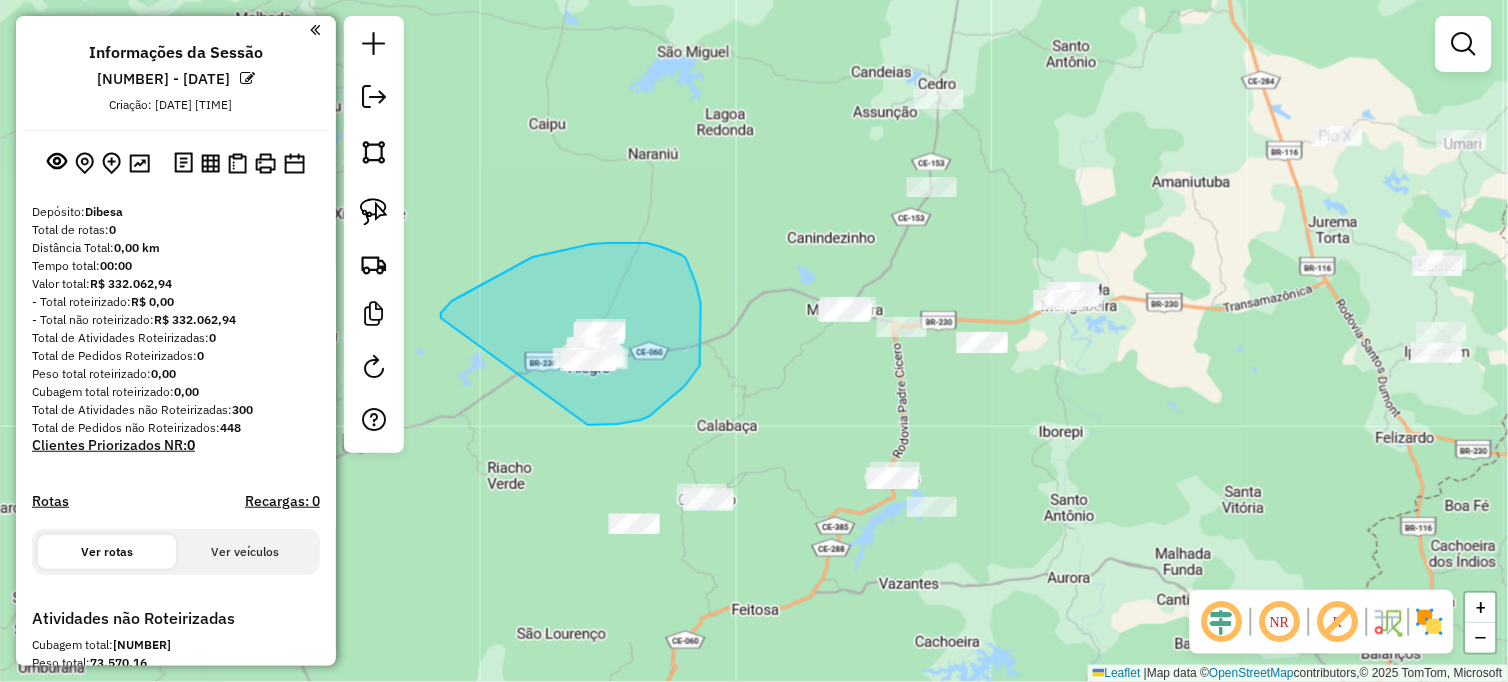 drag, startPoint x: 441, startPoint y: 313, endPoint x: 583, endPoint y: 425, distance: 180.85353 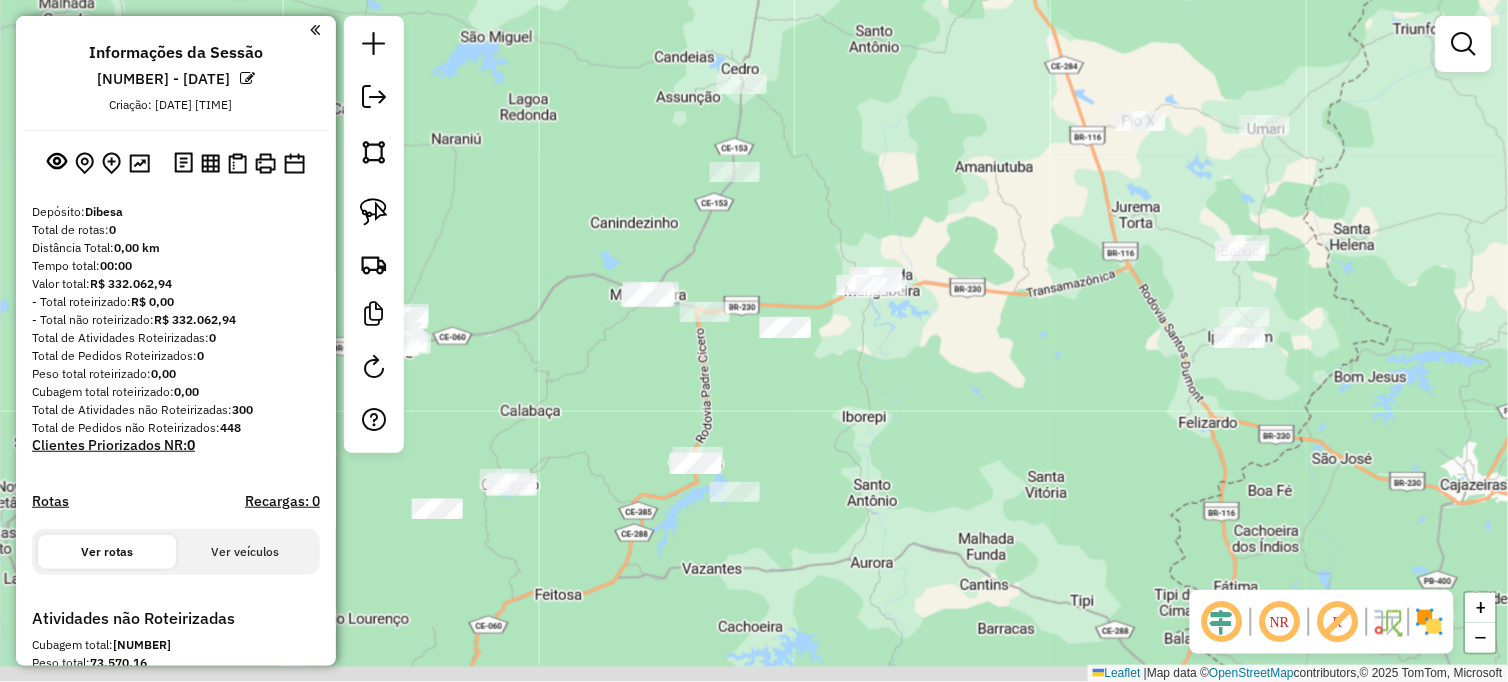 drag, startPoint x: 711, startPoint y: 412, endPoint x: 585, endPoint y: 392, distance: 127.57743 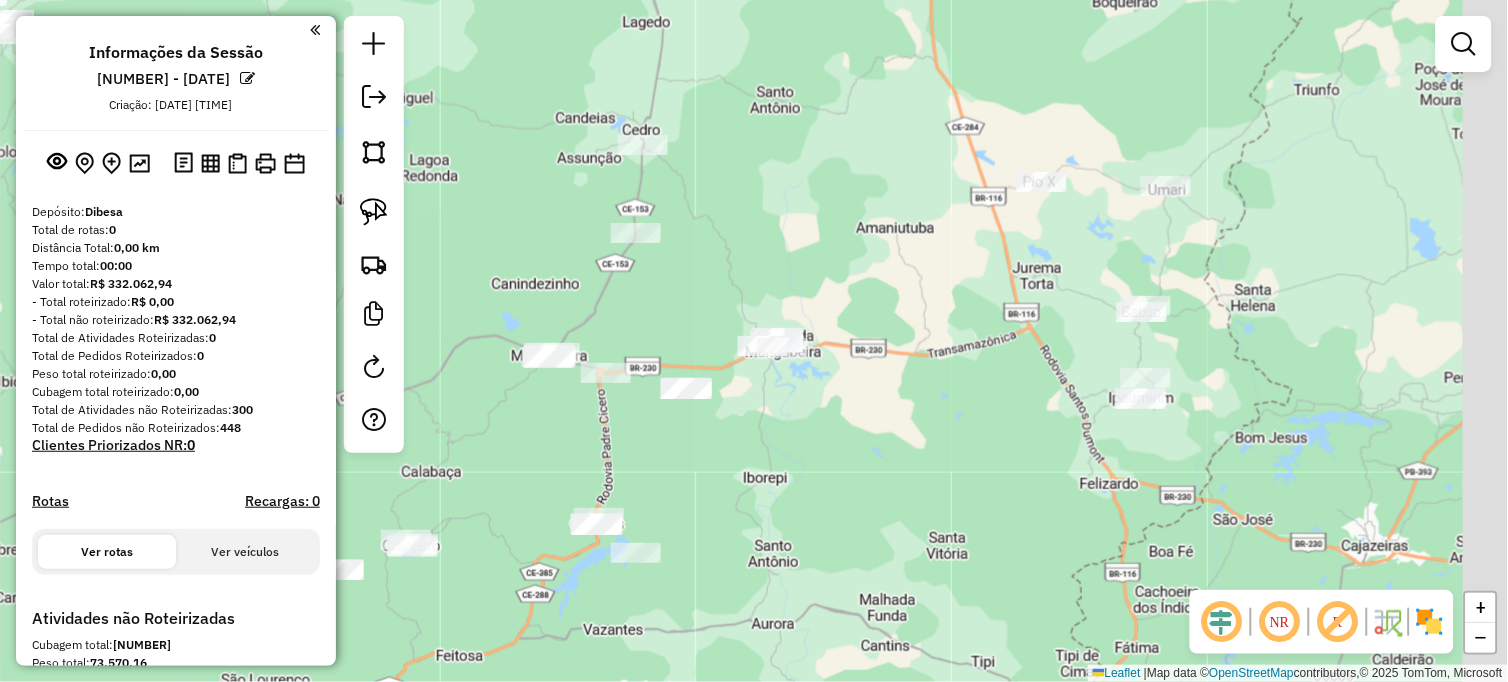 drag, startPoint x: 911, startPoint y: 392, endPoint x: 771, endPoint y: 456, distance: 153.93506 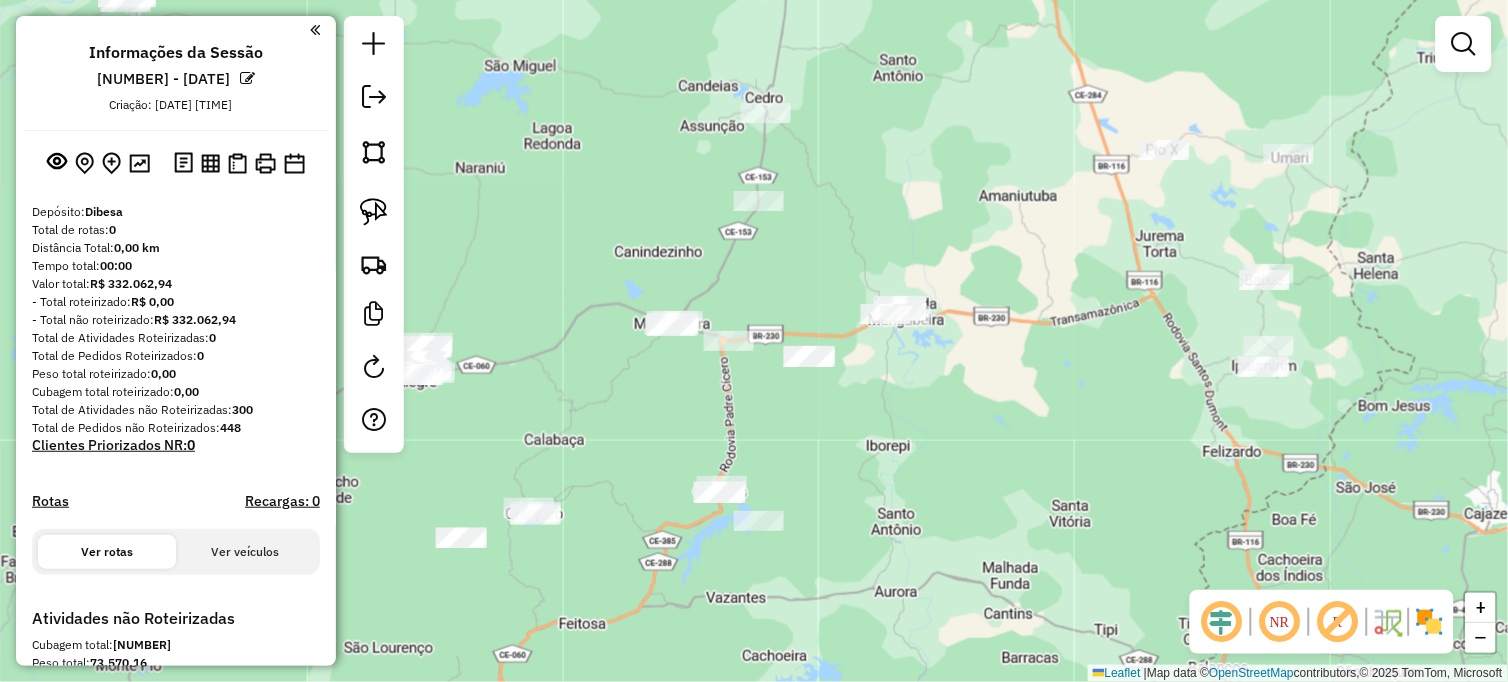 drag, startPoint x: 885, startPoint y: 441, endPoint x: 1093, endPoint y: 402, distance: 211.62466 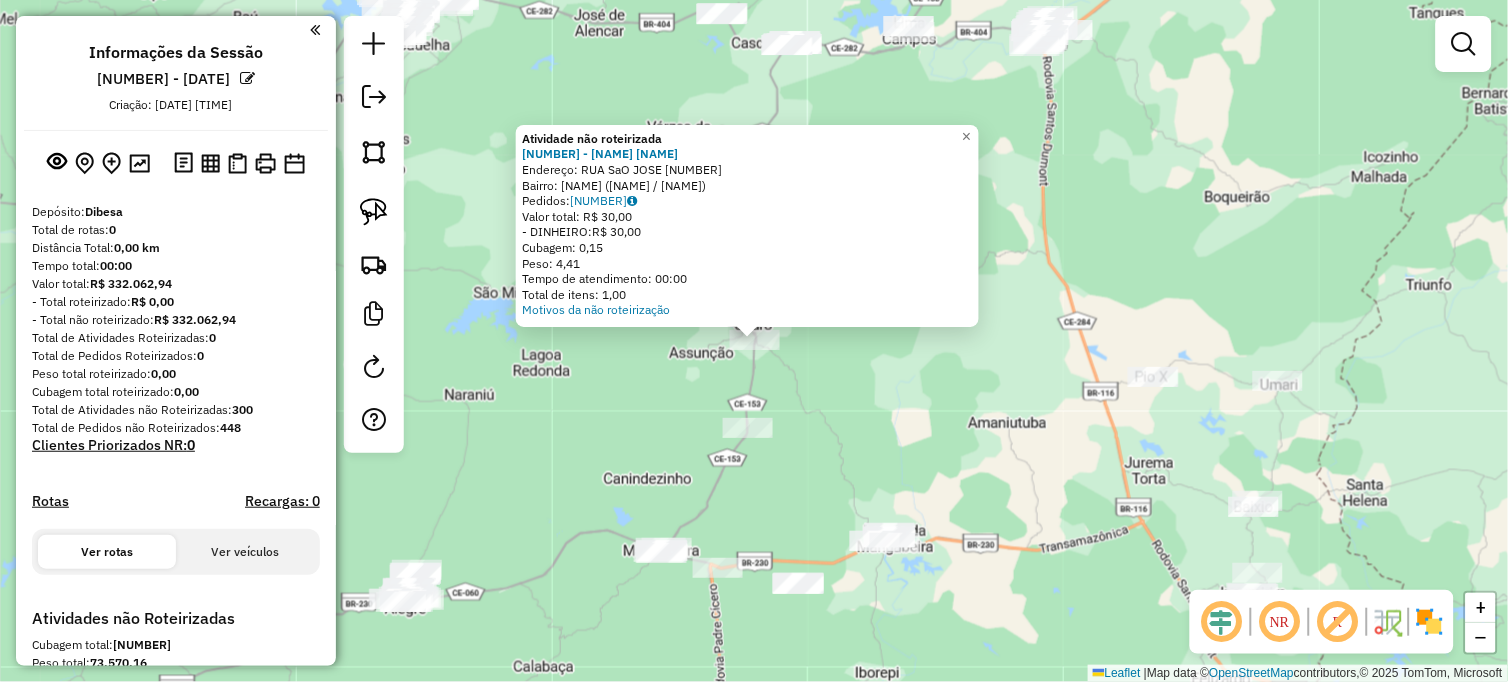 click on "Atividade não roteirizada [NUMBER] - [NAME] [NAME] Endereço: [NAME] [NUMBER] Bairro: [NAME] ([NAME] / [NAME]) Pedidos: [NUMBER] Valor total: R$ [NUMBER] - DINHEIRO: R$ [NUMBER] Cubagem: [NUMBER] Peso: [NUMBER] Tempo de atendimento: [TIME] Total de itens: [NUMBER] Motivos da não roteirização × Janela de atendimento Grade de atendimento Capacidade Transportadoras Veículos Cliente Pedidos Rotas Selecione os dias de semana para filtrar as janelas de atendimento Seg Ter Qua Qui Sex Sáb Dom Informe o período da janela de atendimento: De: Até: Filtrar exatamente a janela do cliente Considerar janela de atendimento padrão Selecione os dias de semana para filtrar as grades de atendimento Seg Ter Qua Qui Sex Sáb Dom Considerar clientes sem dia de atendimento cadastrado Clientes fora do dia de atendimento selecionado Filtrar as atividades entre os valores definidos abaixo: Peso mínimo: Peso máximo: Cubagem mínima: Cubagem máxima: De: Até: De: Até: Veículo: +" 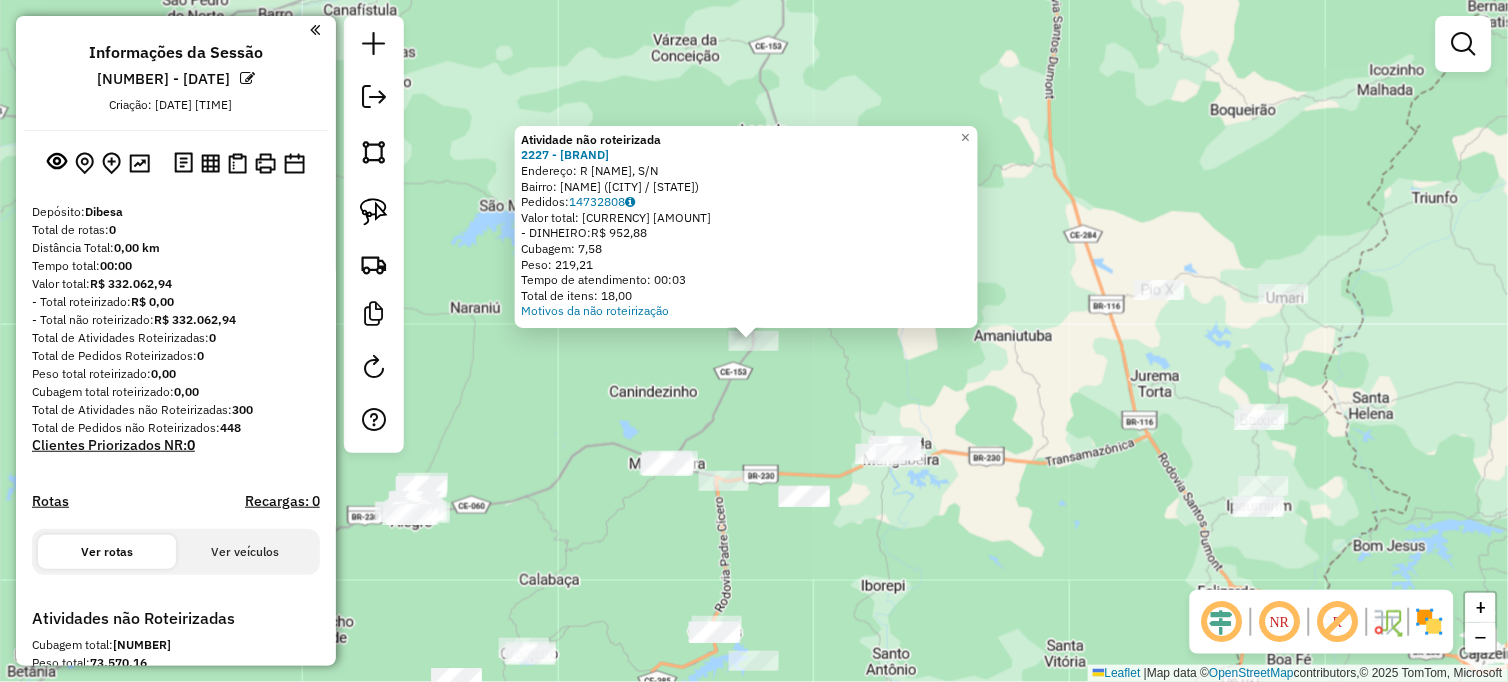click on "Atividade não roteirizada [NUMBER] - [NAME]  Endereço: R   [STREET], S/N   Bairro: [NAME] ([NAME] / [STATE])   Pedidos:  [NUMBER]   Valor total: R$ [PRICE]   - DINHEIRO:  R$ [PRICE]   Cubagem: [PRICE]   Peso: [PRICE]   Tempo de atendimento: [TIME]   Total de itens: [PRICE]  Motivos da não roteirização × Janela de atendimento Grade de atendimento Capacidade Transportadoras Veículos Cliente Pedidos  Rotas Selecione os dias de semana para filtrar as janelas de atendimento  Seg   Ter   Qua   Qui   Sex   Sáb   Dom  Informe o período da janela de atendimento: De: Até:  Filtrar exatamente a janela do cliente  Considerar janela de atendimento padrão  Selecione os dias de semana para filtrar as grades de atendimento  Seg   Ter   Qua   Qui   Sex   Sáb   Dom   Considerar clientes sem dia de atendimento cadastrado  Clientes fora do dia de atendimento selecionado Filtrar as atividades entre os valores definidos abaixo:  Peso mínimo:   Peso máximo:   Cubagem mínima:   Cubagem máxima:   De:   Até:  Filtrar as atividades entre o tempo de atendimento definido abaixo:  De:   Até:   Considerar capacidade total dos clientes não roteirizados Transportadora: Selecione um ou mais itens Tipo de veículo: Selecione um ou mais itens Veículo: Selecione um ou mais itens Motorista:" 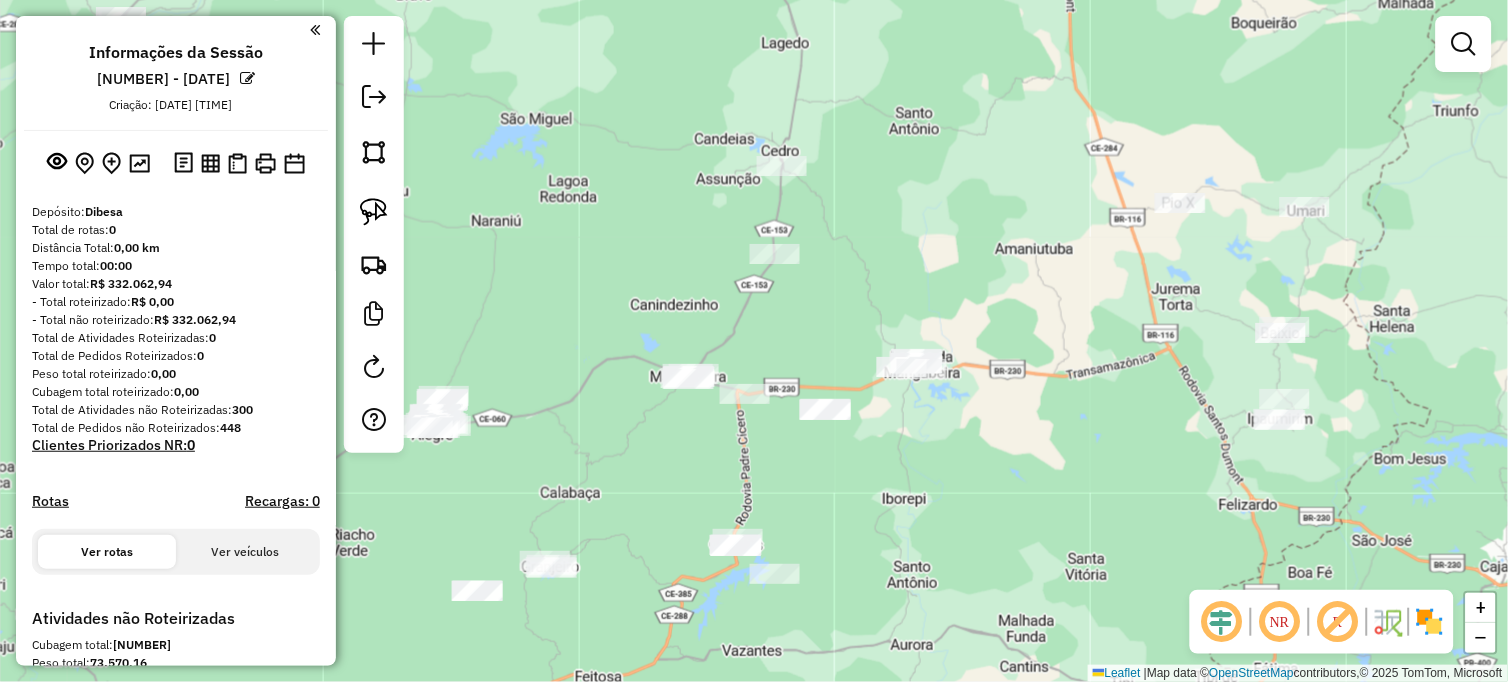 drag, startPoint x: 785, startPoint y: 428, endPoint x: 806, endPoint y: 375, distance: 57.00877 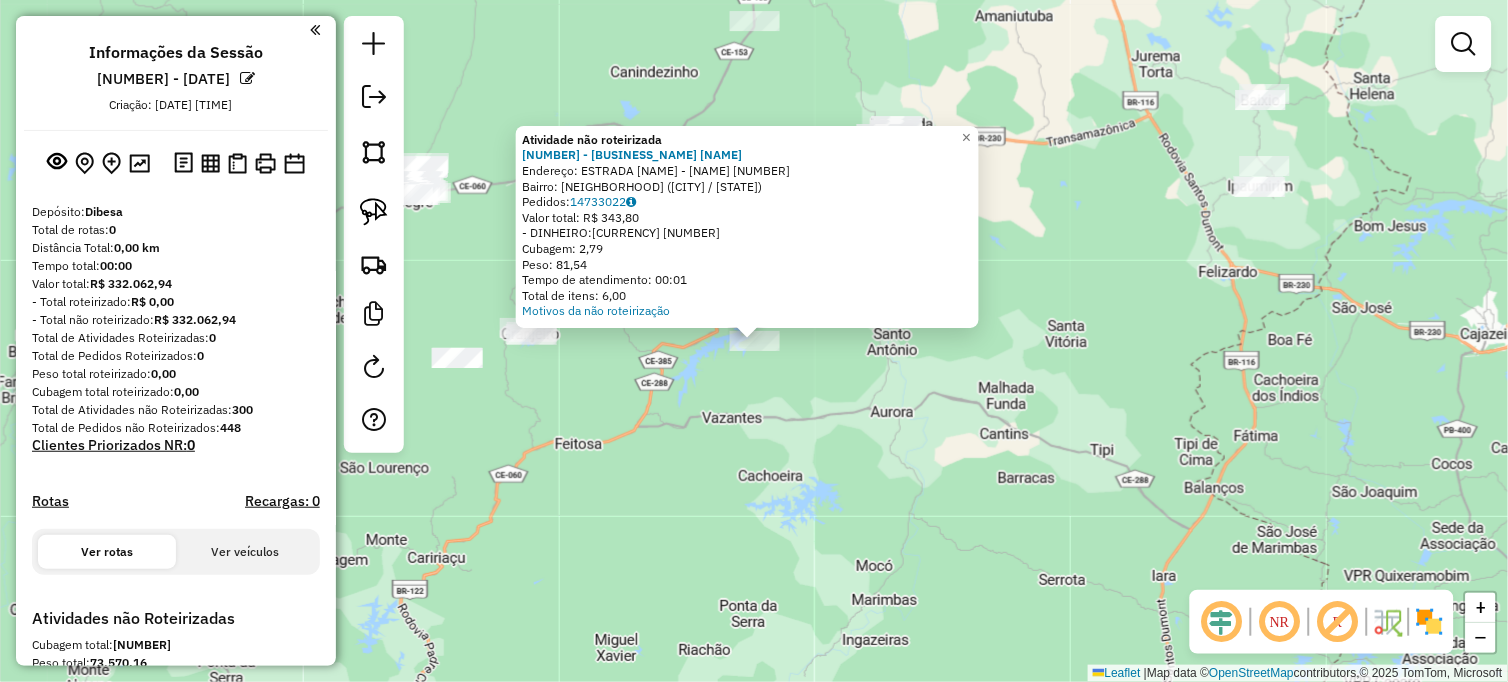 click on "Atividade não roteirizada [NUMBER] - [NAME]  Endereço: [STREET_NAME] [NUMBER]   Bairro: [NAME] ([CITY] / [STATE])   Pedidos:  [NUMBER]   Valor total: [CURRENCY] [NUMBER]   - DINHEIRO:  [CURRENCY] [NUMBER]   Cubagem: [NUMBER]   Peso: [NUMBER]   Tempo de atendimento: [TIME]   Total de itens: [NUMBER]  Motivos da não roteirização × Janela de atendimento Grade de atendimento Capacidade Transportadoras Veículos Cliente Pedidos  Rotas Selecione os dias de semana para filtrar as janelas de atendimento  Seg   Ter   Qua   Qui   Sex   Sáb   Dom  Informe o período da janela de atendimento: De: Até:  Filtrar exatamente a janela do cliente  Considerar janela de atendimento padrão  Selecione os dias de semana para filtrar as grades de atendimento  Seg   Ter   Qua   Qui   Sex   Sáb   Dom   Considerar clientes sem dia de atendimento cadastrado  Clientes fora do dia de atendimento selecionado Filtrar as atividades entre os valores definidos abaixo:  Peso mínimo:   Peso máximo:   Cubagem mínima:   Cubagem máxima:" 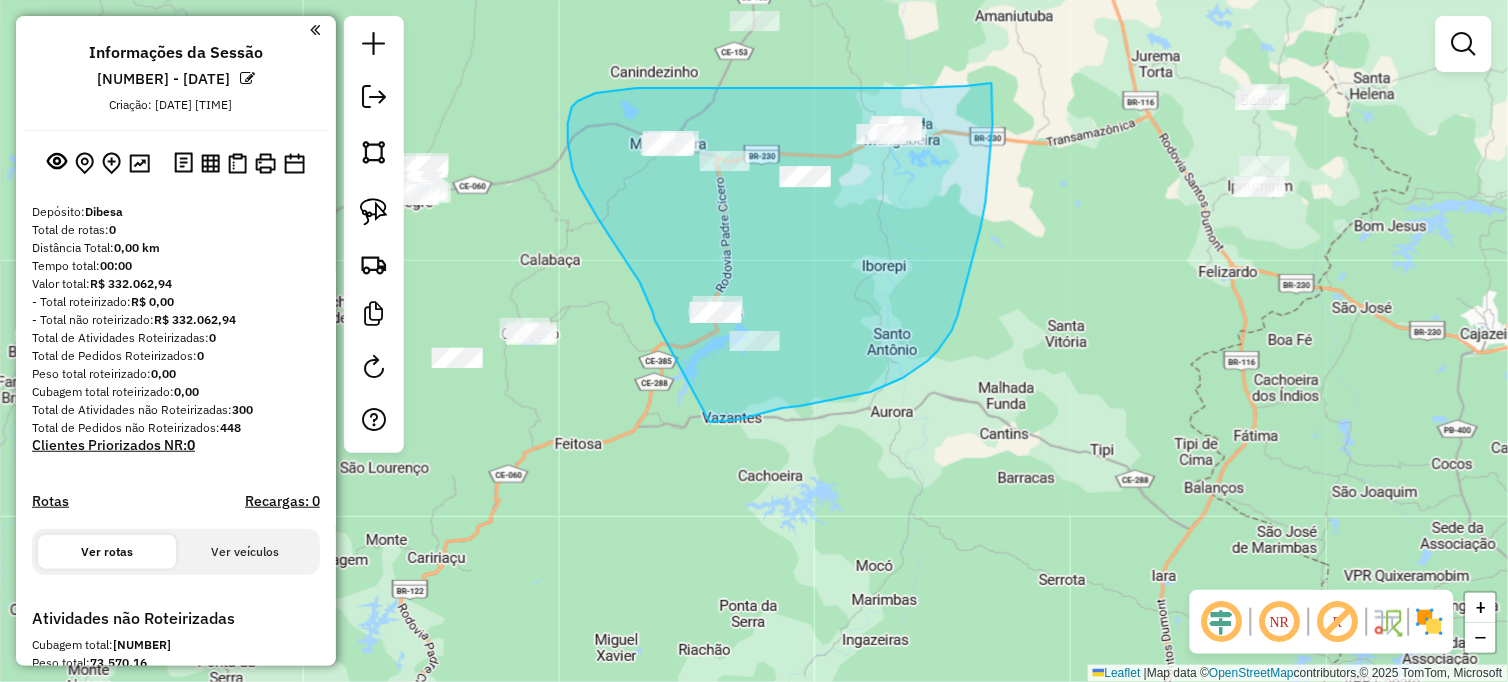 drag, startPoint x: 643, startPoint y: 290, endPoint x: 710, endPoint y: 422, distance: 148.0304 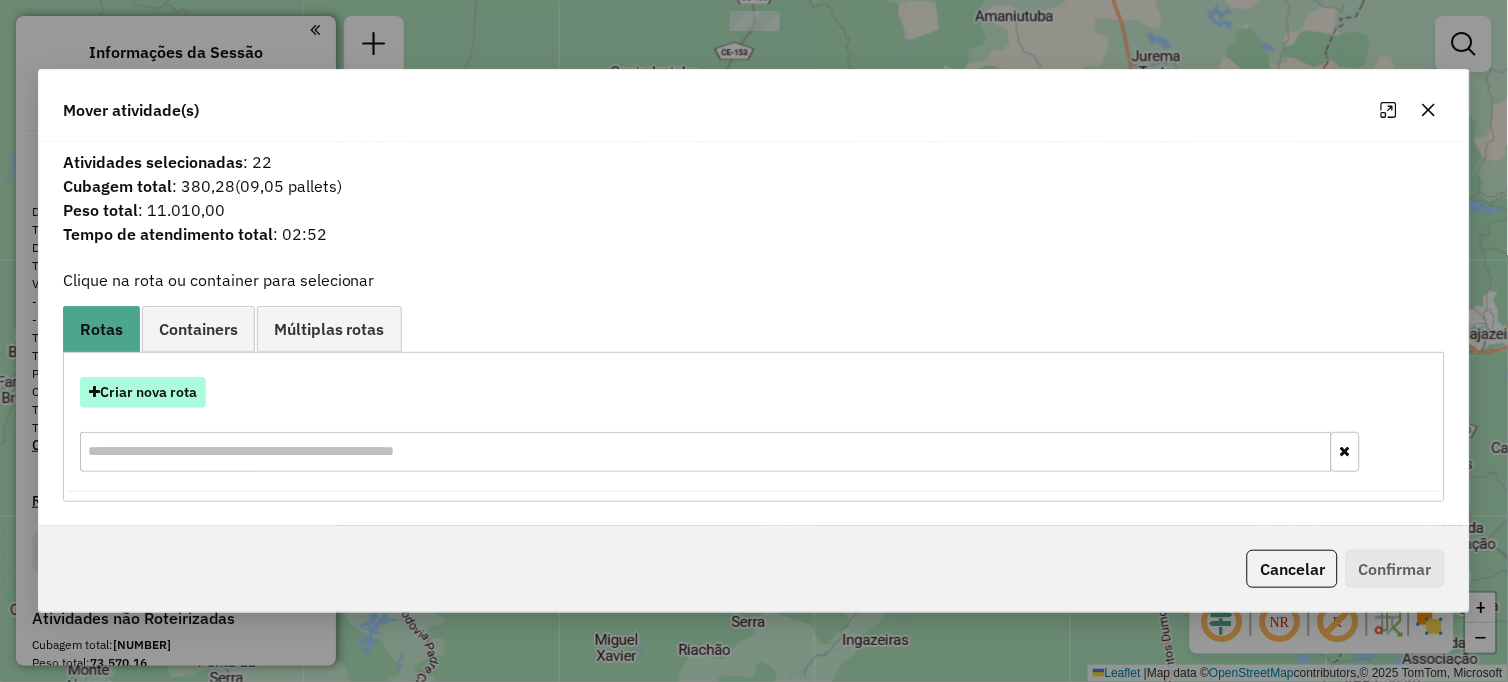 click on "Criar nova rota" at bounding box center [143, 392] 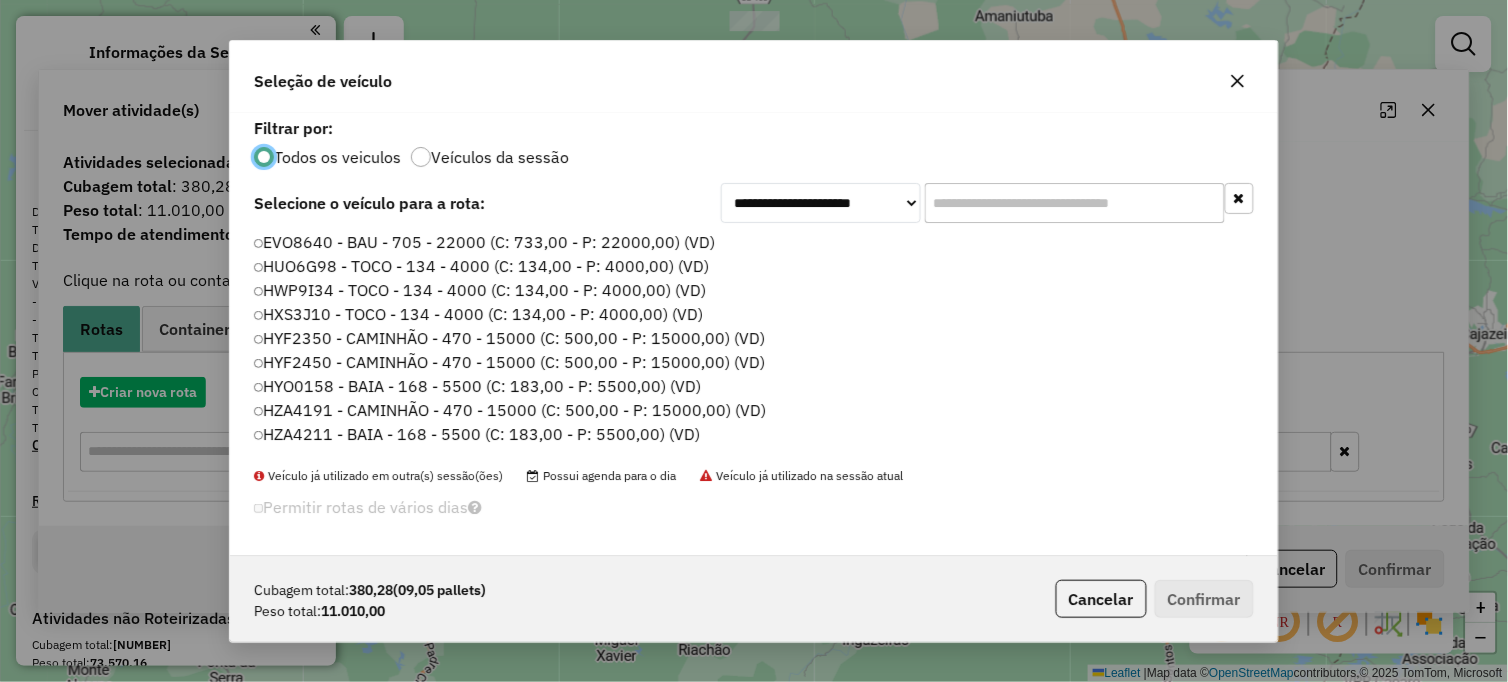 scroll, scrollTop: 11, scrollLeft: 5, axis: both 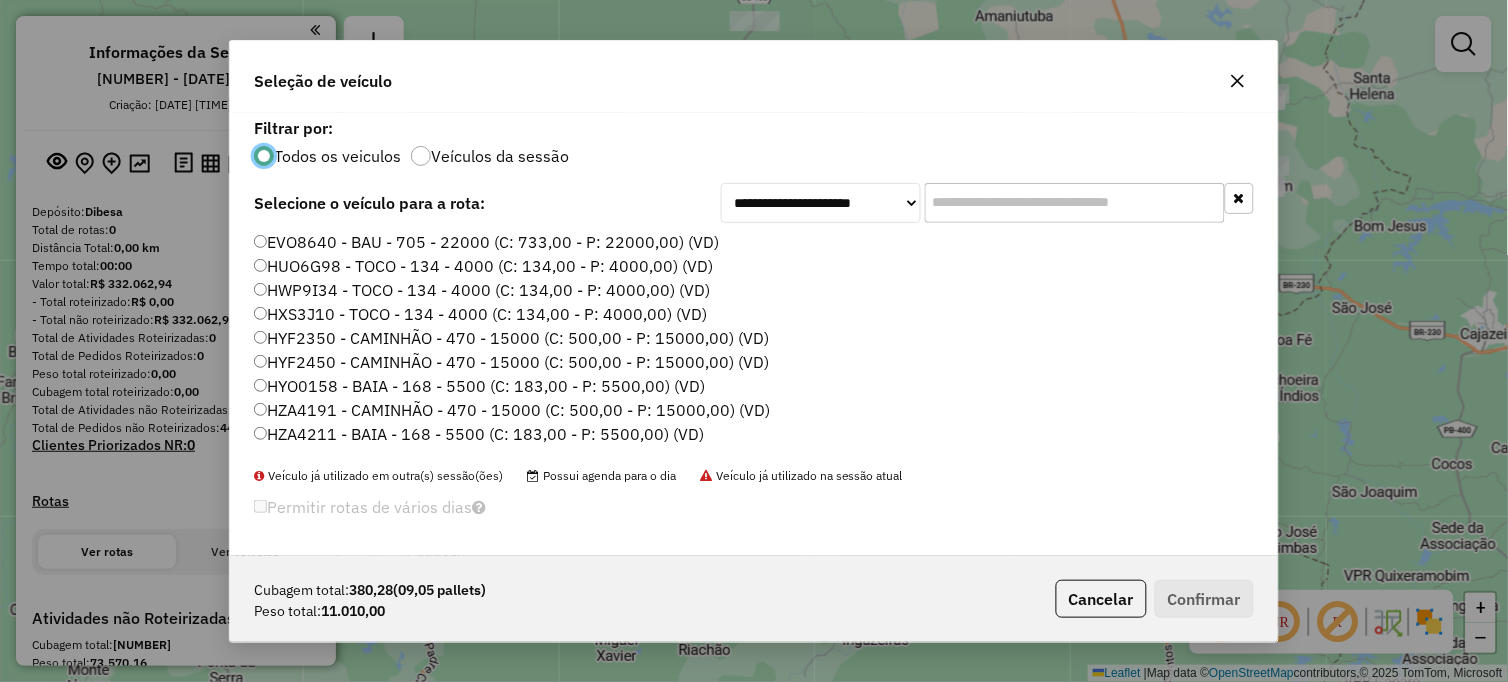 click 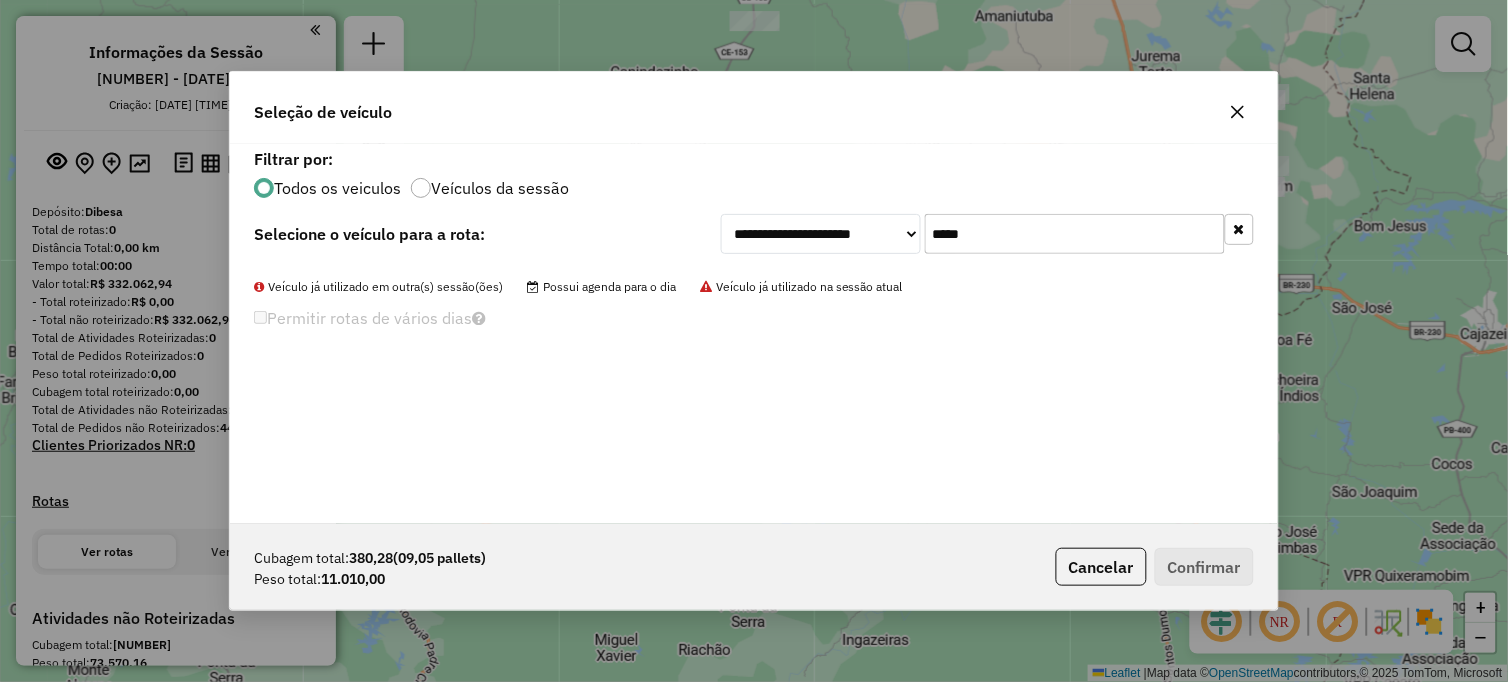 drag, startPoint x: 994, startPoint y: 238, endPoint x: 621, endPoint y: 247, distance: 373.10855 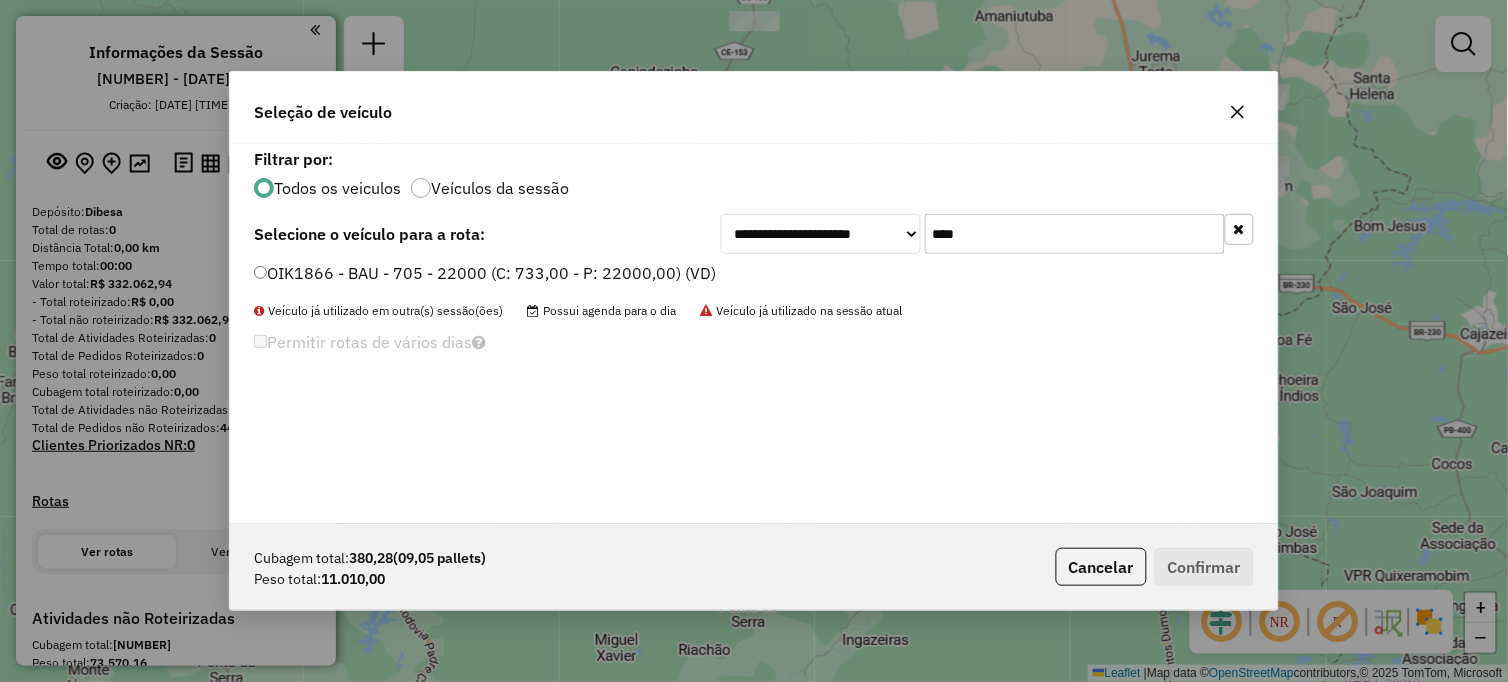 type on "****" 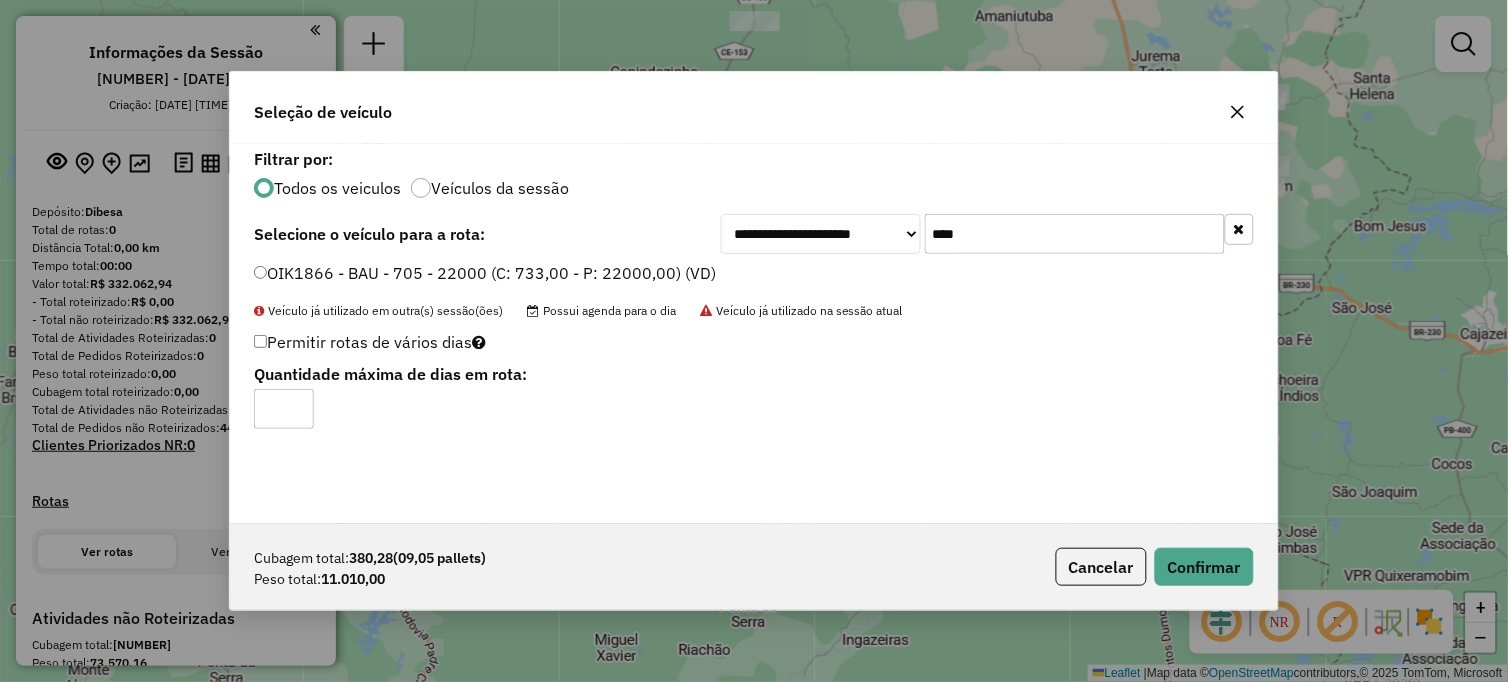 type on "*" 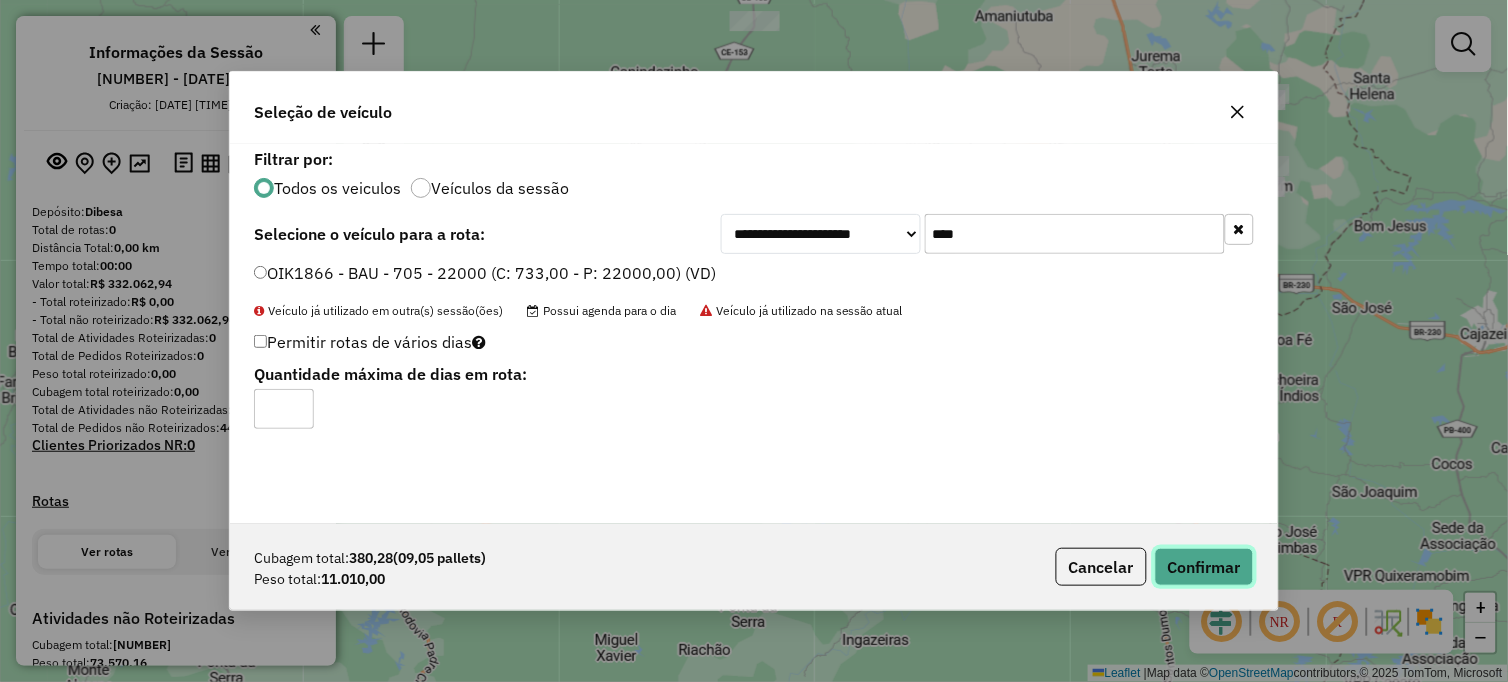 click on "Confirmar" 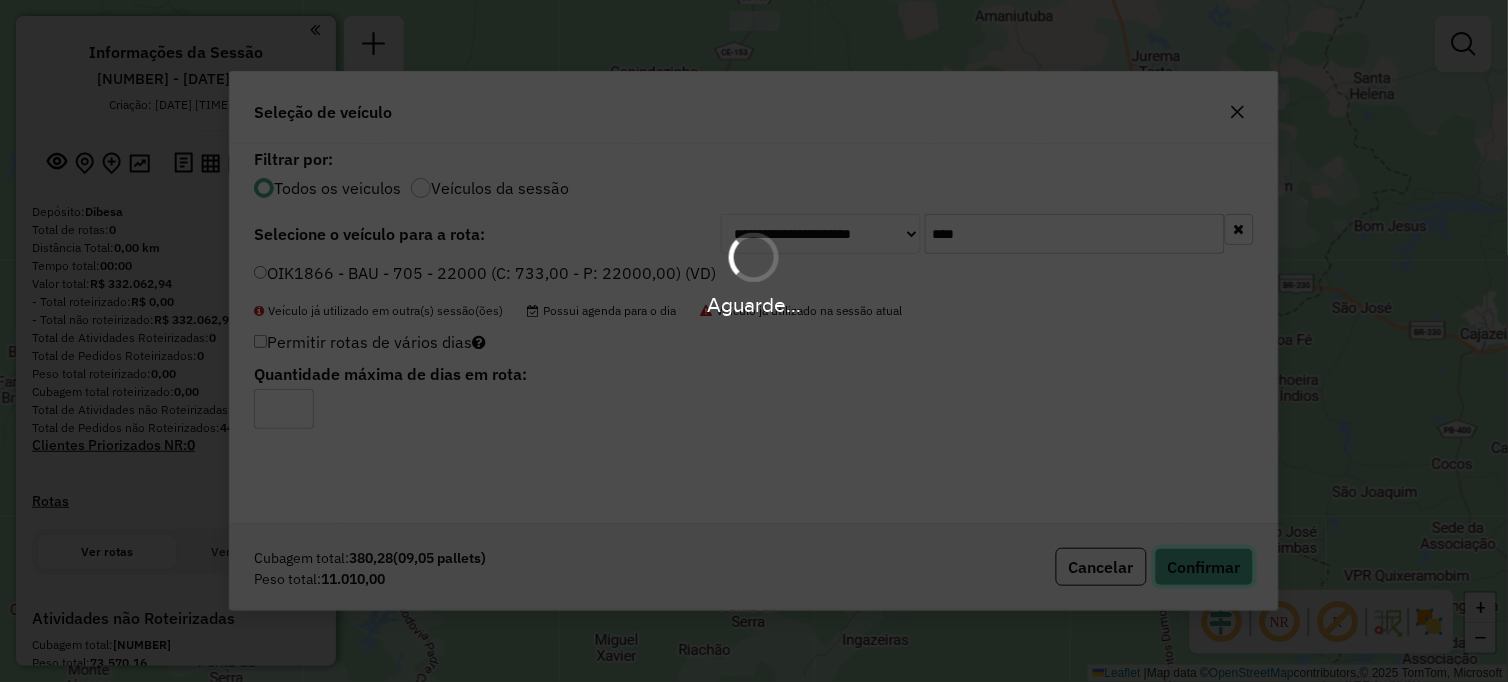 type 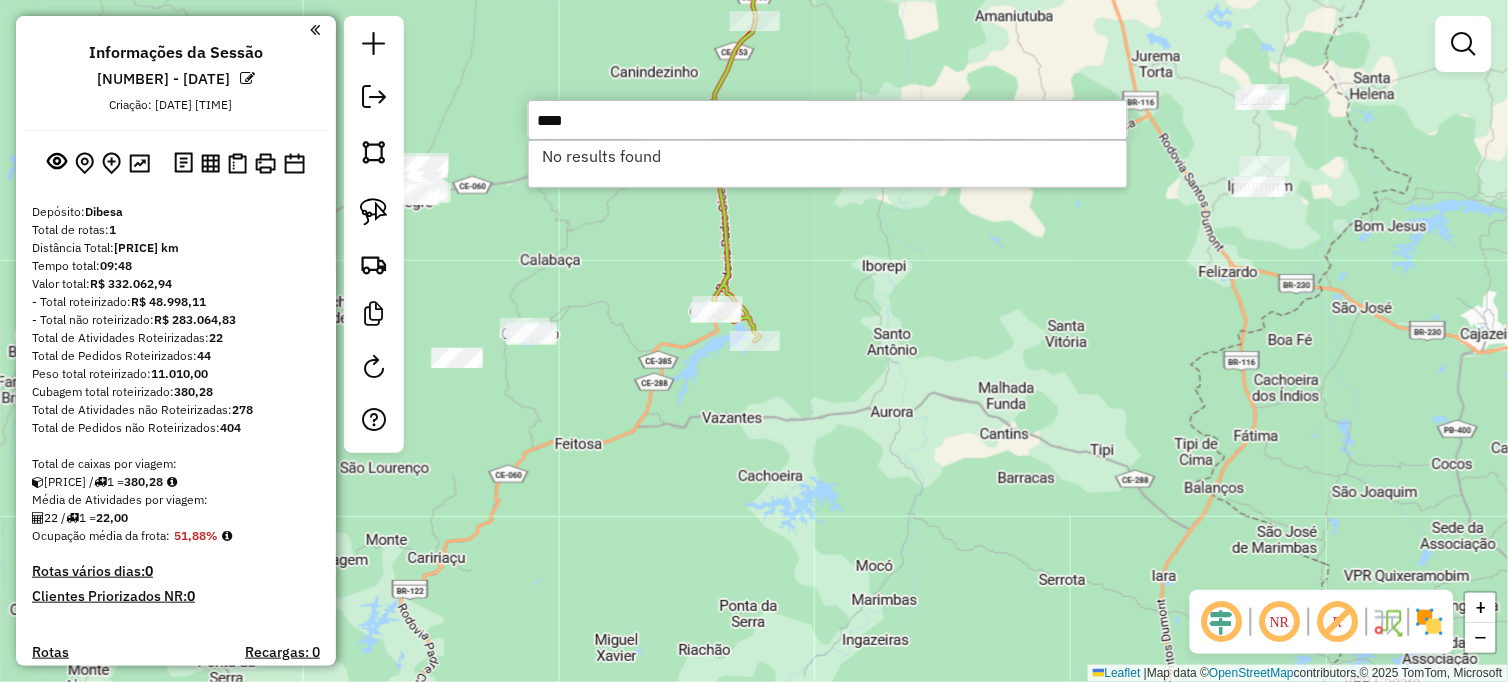 type on "****" 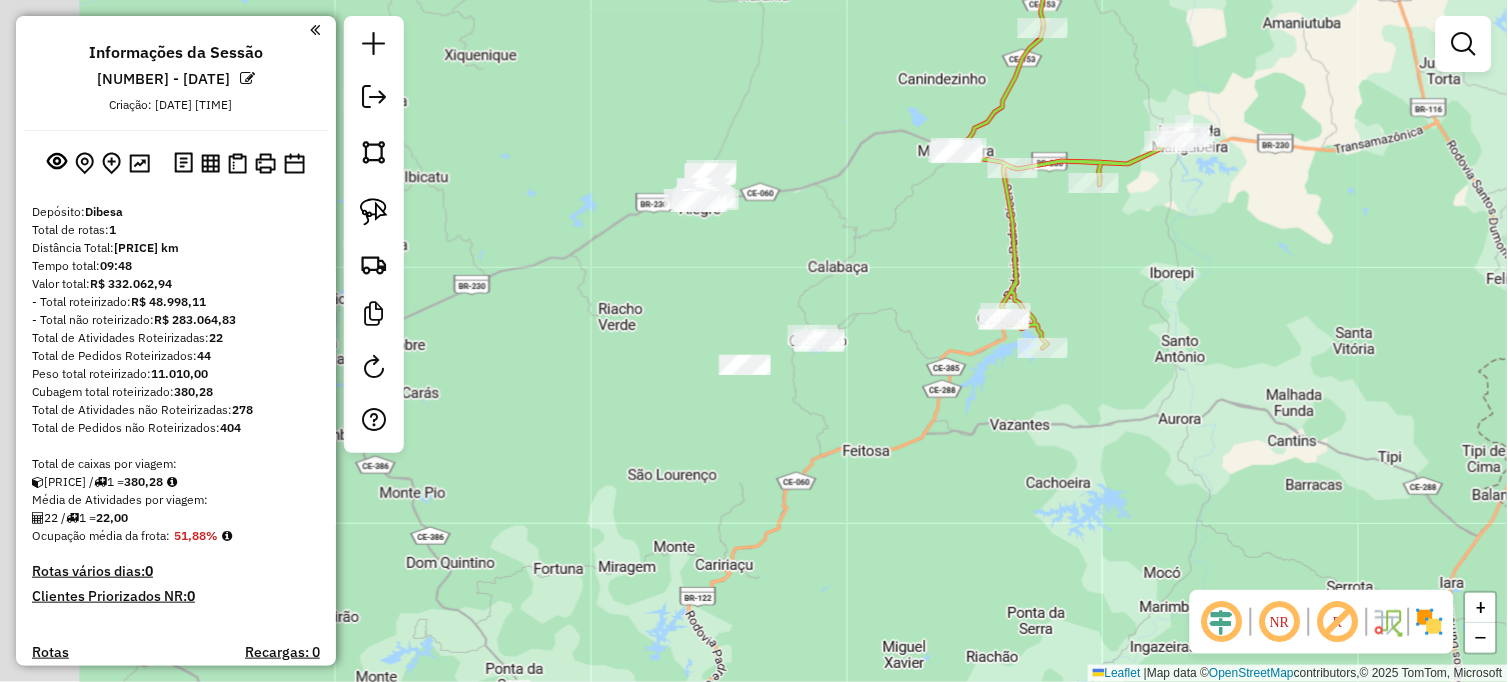 drag, startPoint x: 733, startPoint y: 464, endPoint x: 1060, endPoint y: 471, distance: 327.07492 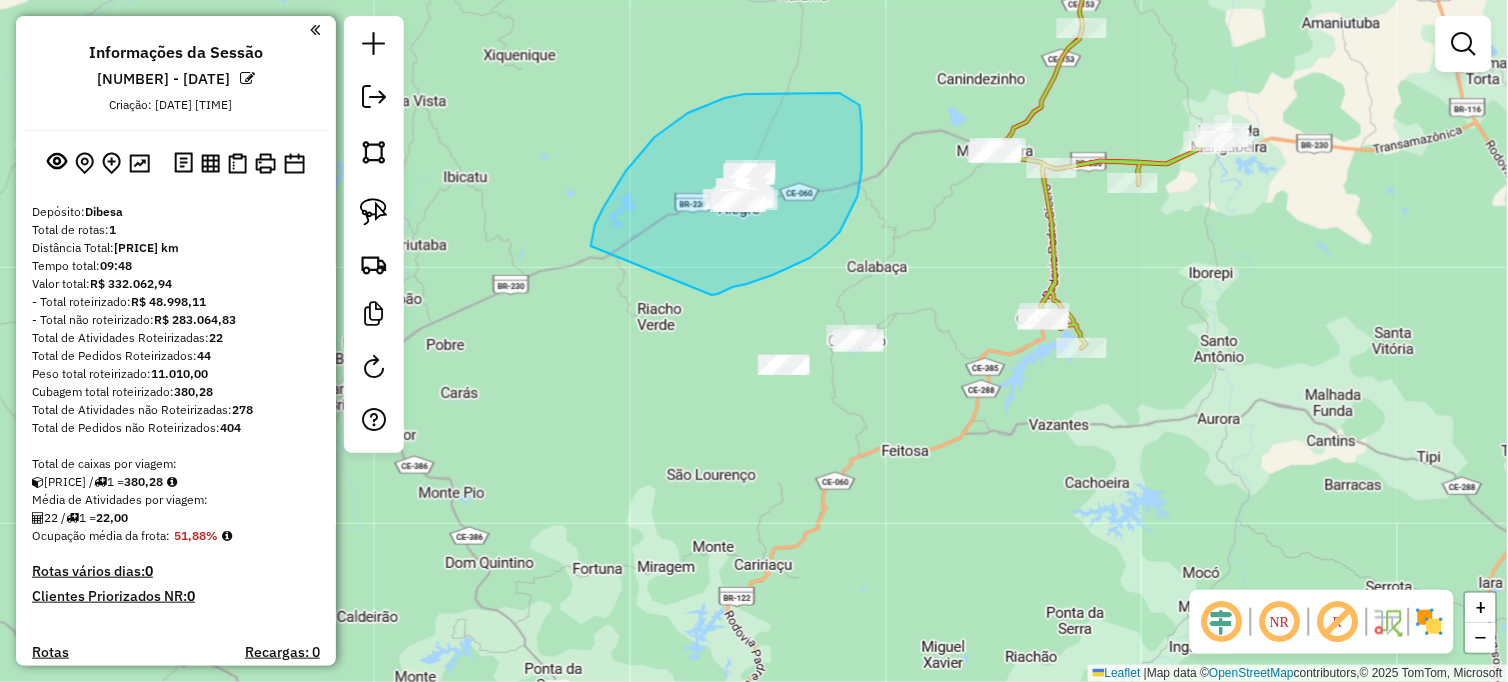 drag, startPoint x: 626, startPoint y: 171, endPoint x: 712, endPoint y: 295, distance: 150.90395 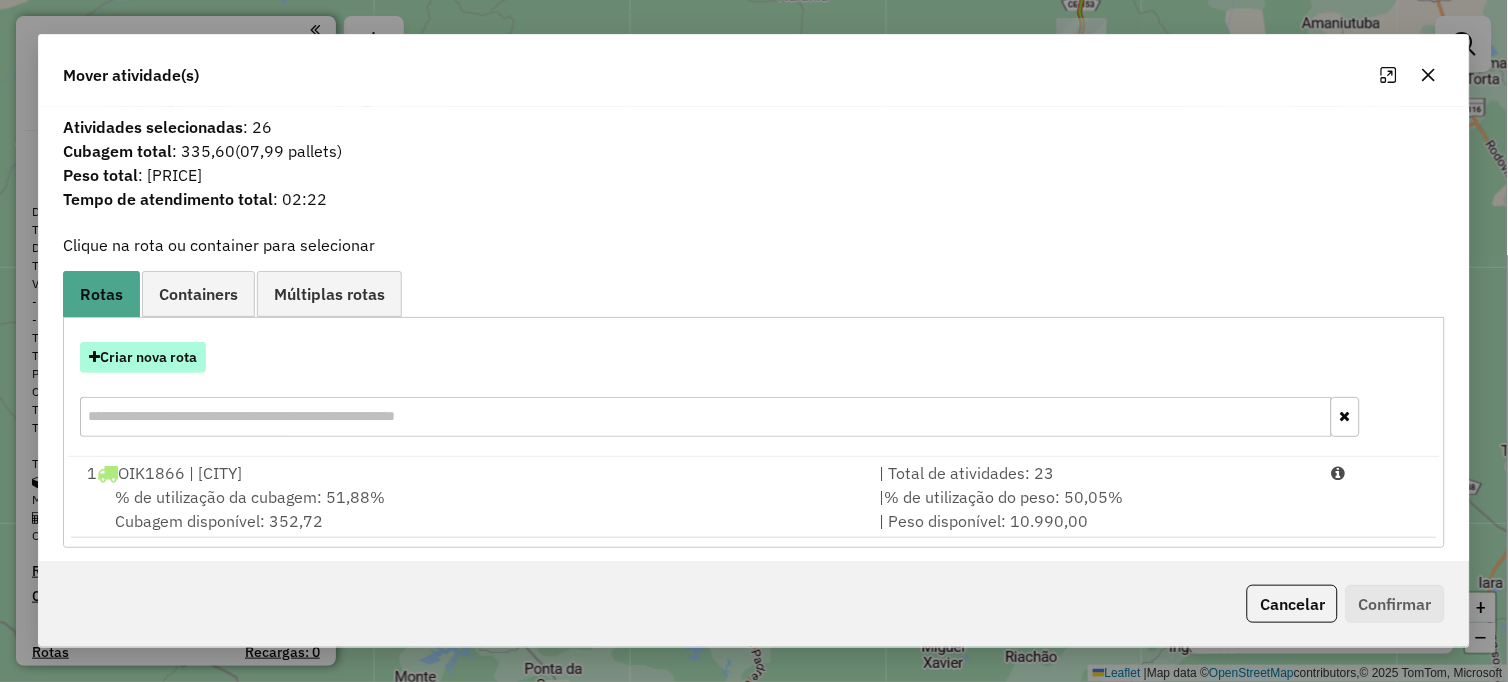 click on "Criar nova rota" at bounding box center [143, 357] 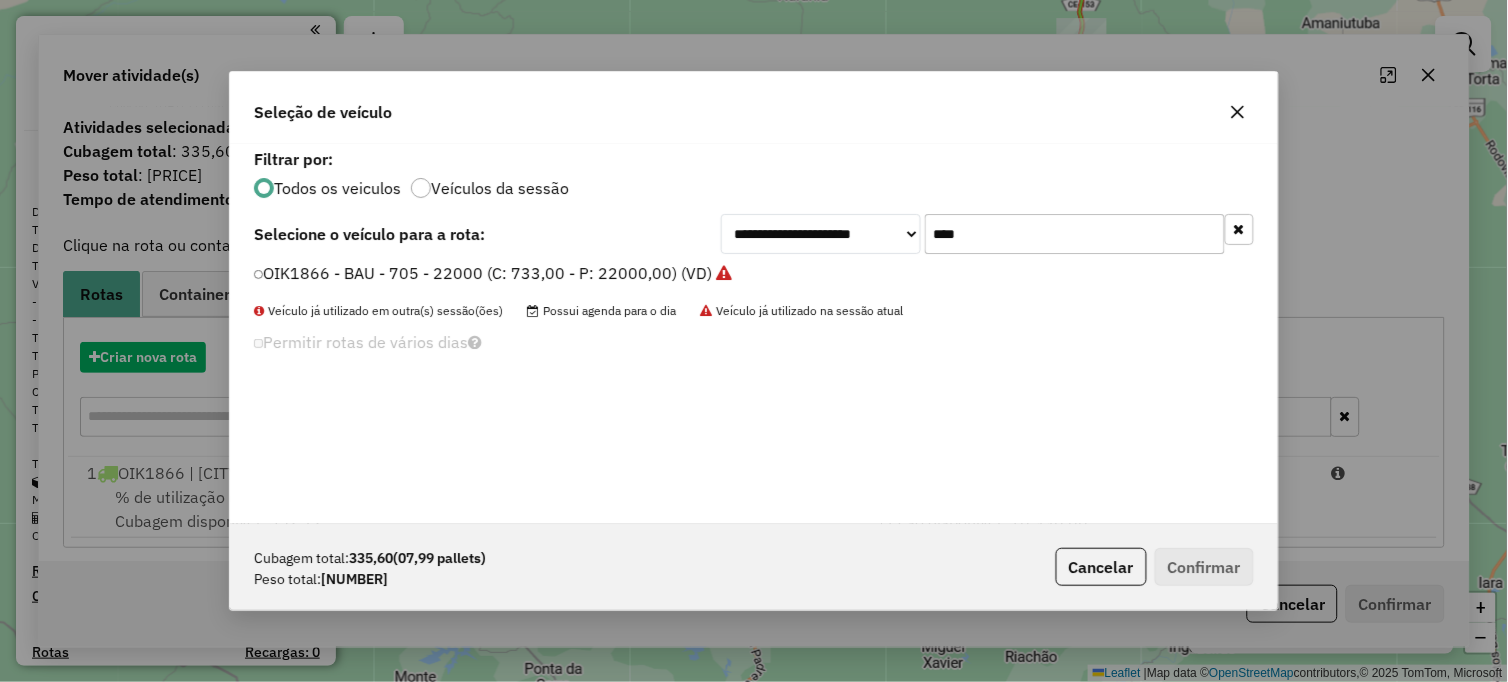 scroll, scrollTop: 11, scrollLeft: 5, axis: both 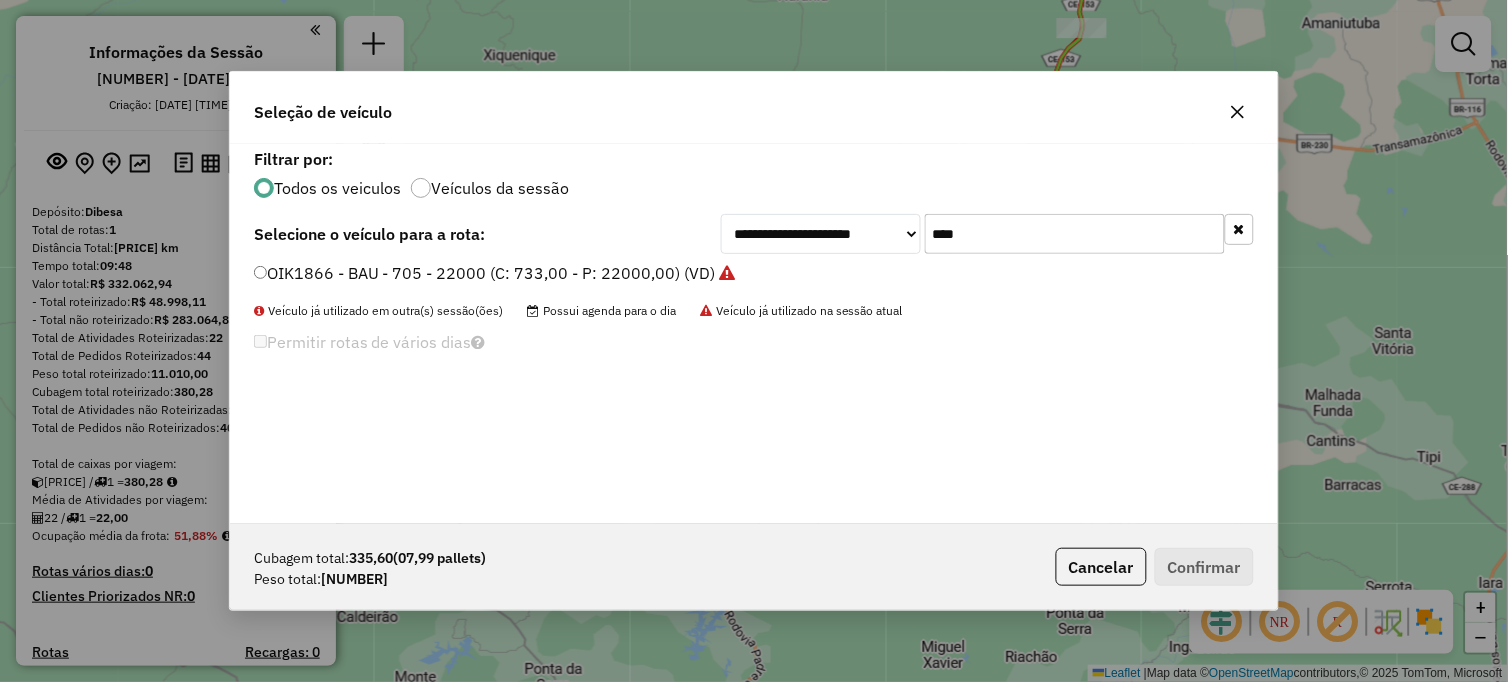 drag, startPoint x: 1106, startPoint y: 234, endPoint x: 731, endPoint y: 228, distance: 375.048 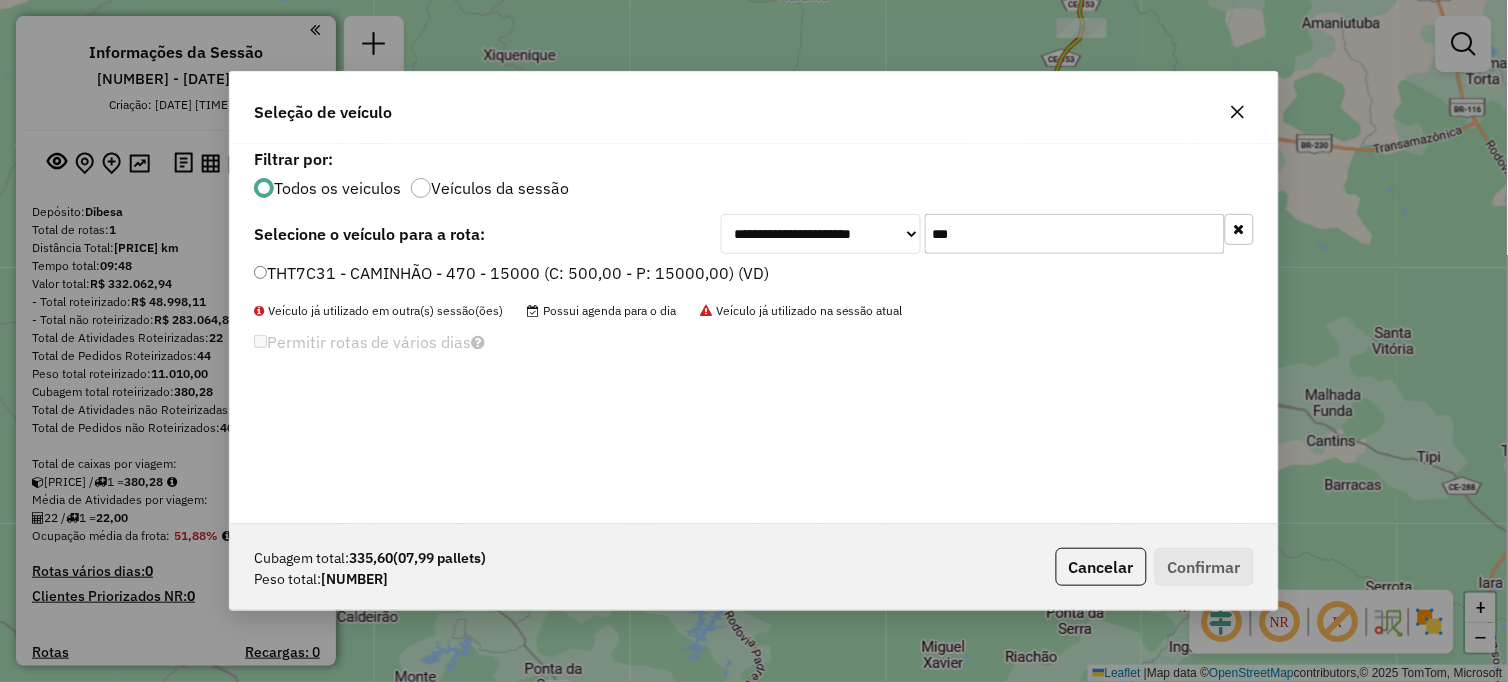 type on "***" 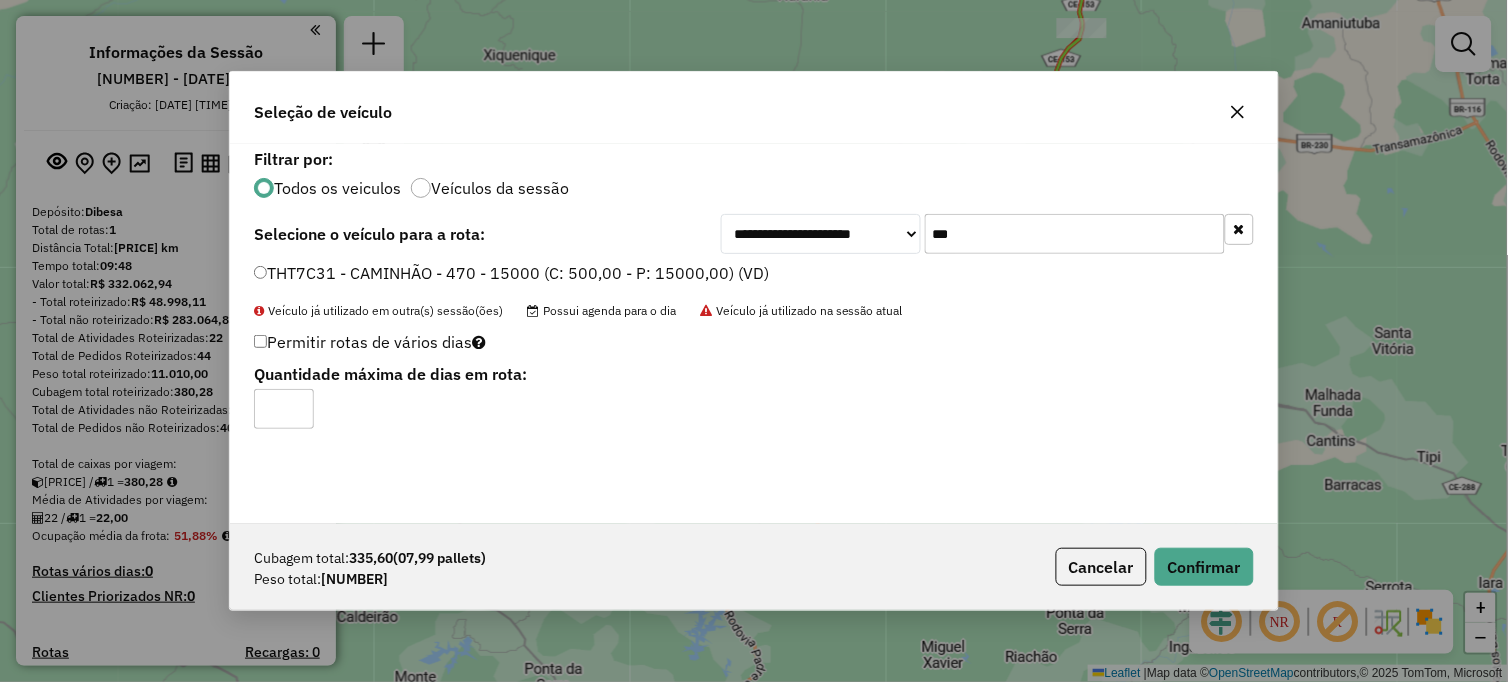 drag, startPoint x: 294, startPoint y: 405, endPoint x: 314, endPoint y: 406, distance: 20.024984 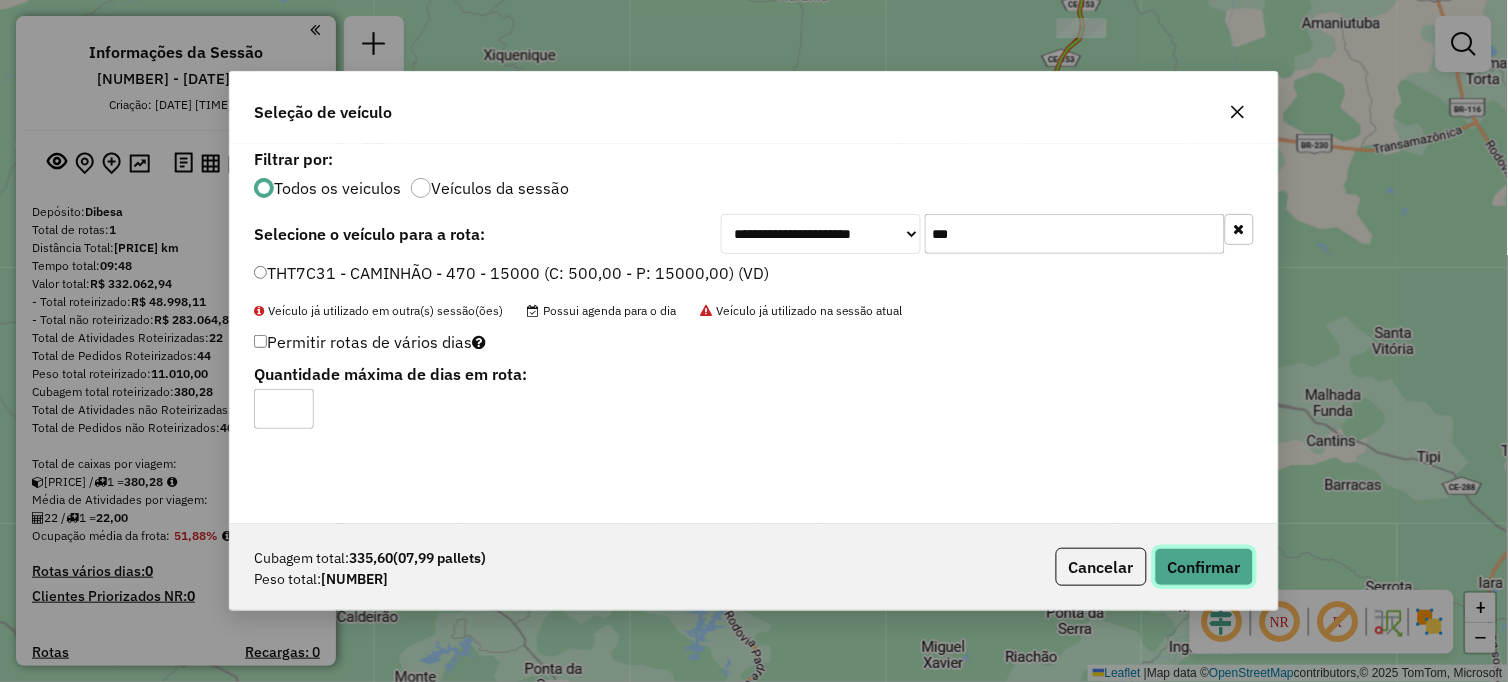 click on "Confirmar" 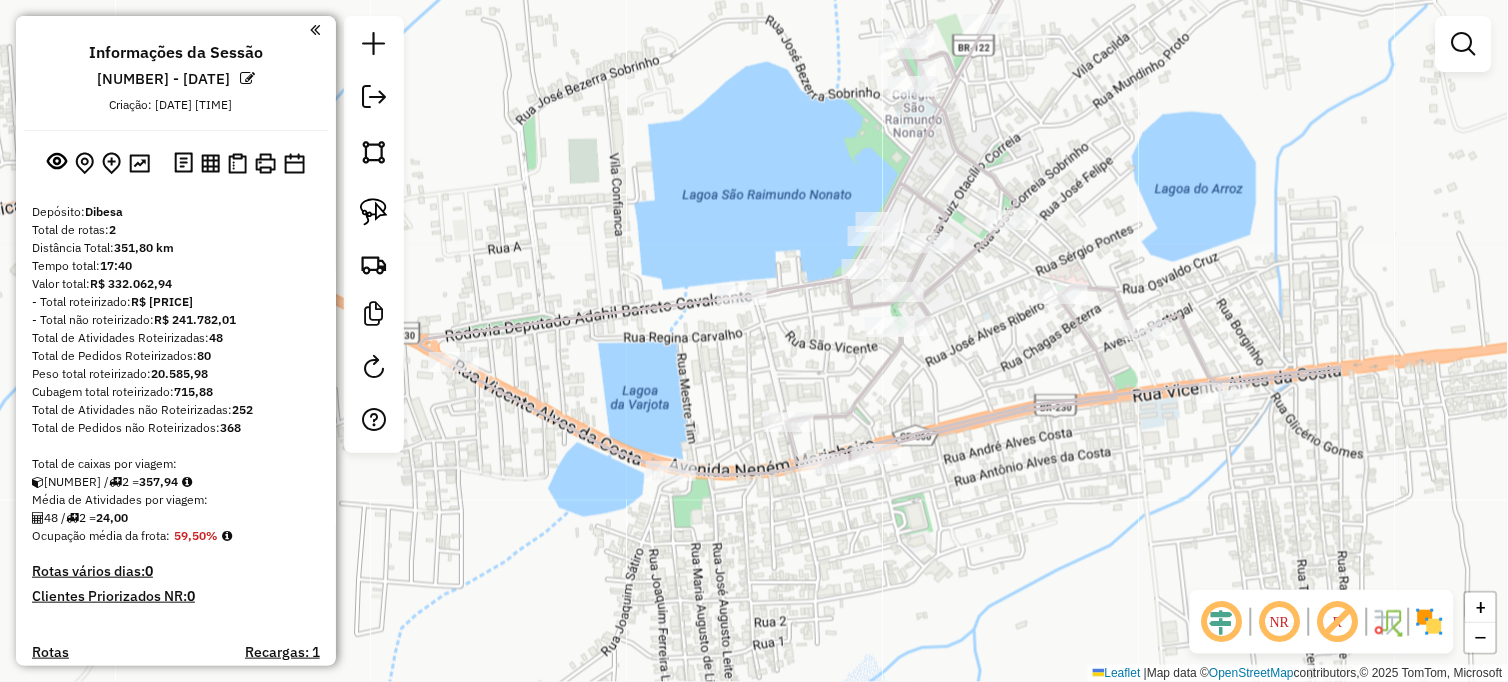 drag, startPoint x: 707, startPoint y: 264, endPoint x: 827, endPoint y: 72, distance: 226.41554 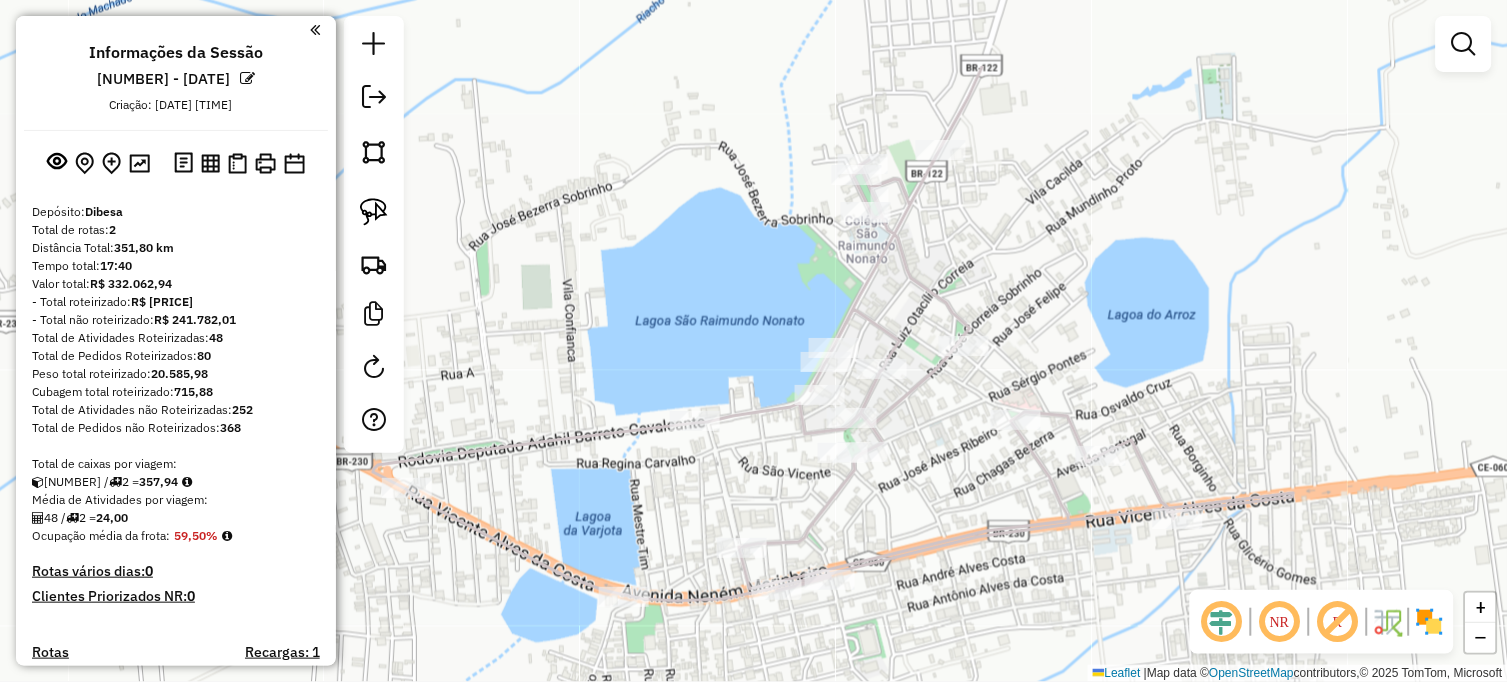 drag, startPoint x: 1123, startPoint y: 378, endPoint x: 1068, endPoint y: 485, distance: 120.30794 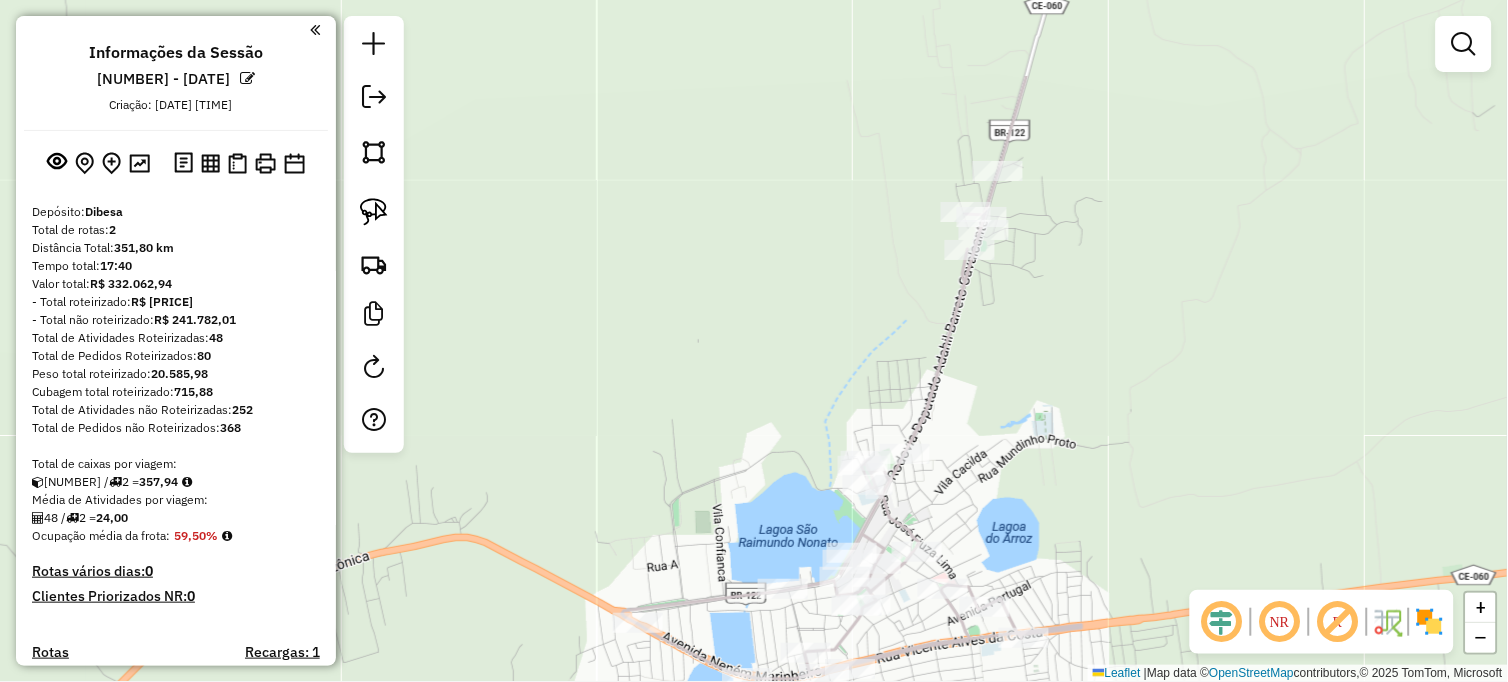 drag, startPoint x: 1088, startPoint y: 344, endPoint x: 1034, endPoint y: 417, distance: 90.80198 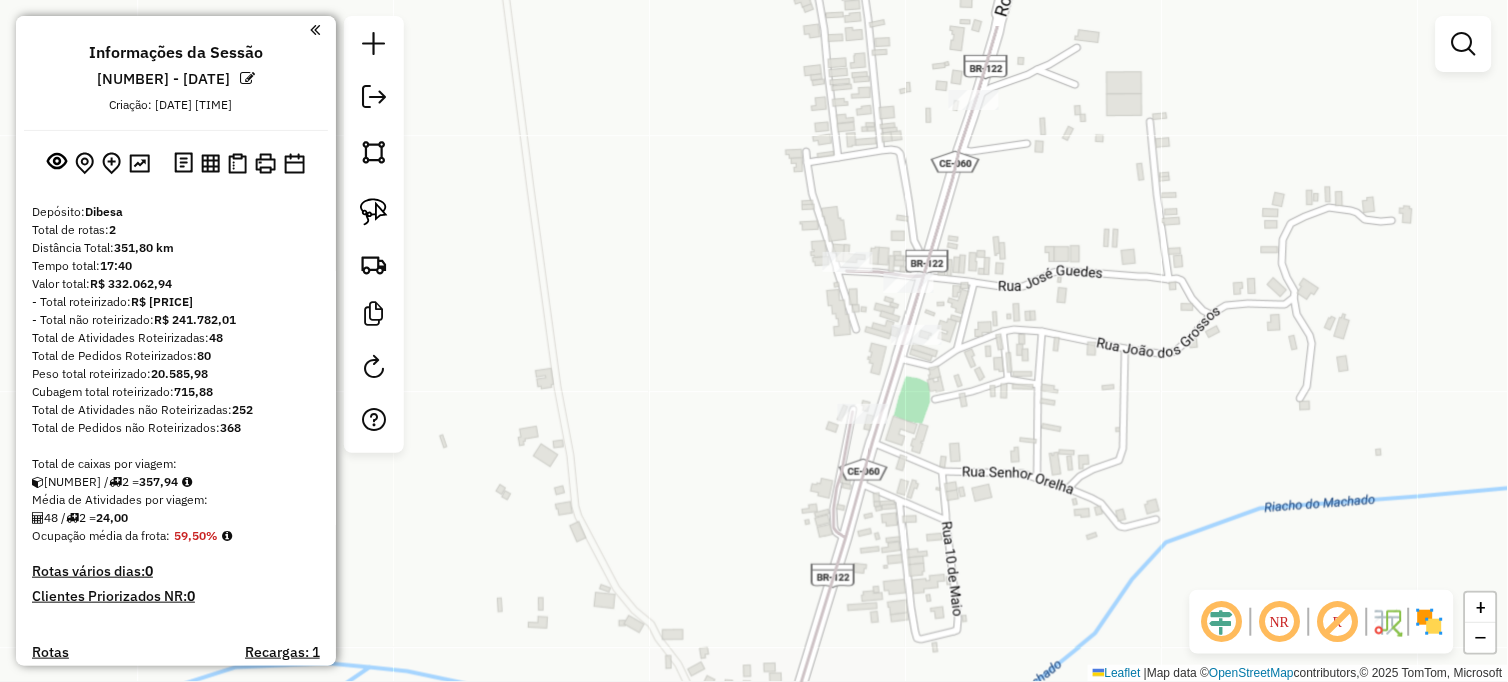 drag, startPoint x: 974, startPoint y: 175, endPoint x: 974, endPoint y: 215, distance: 40 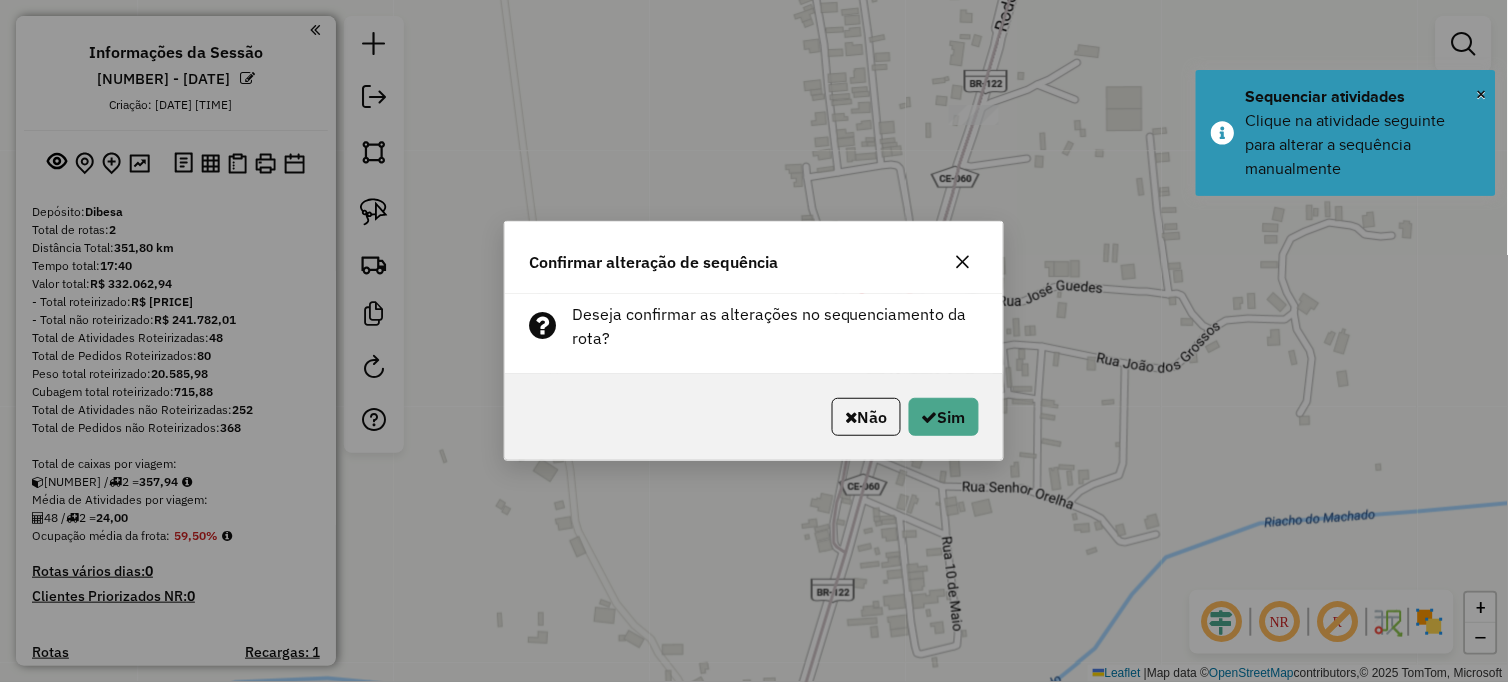 click on "Não   Sim" 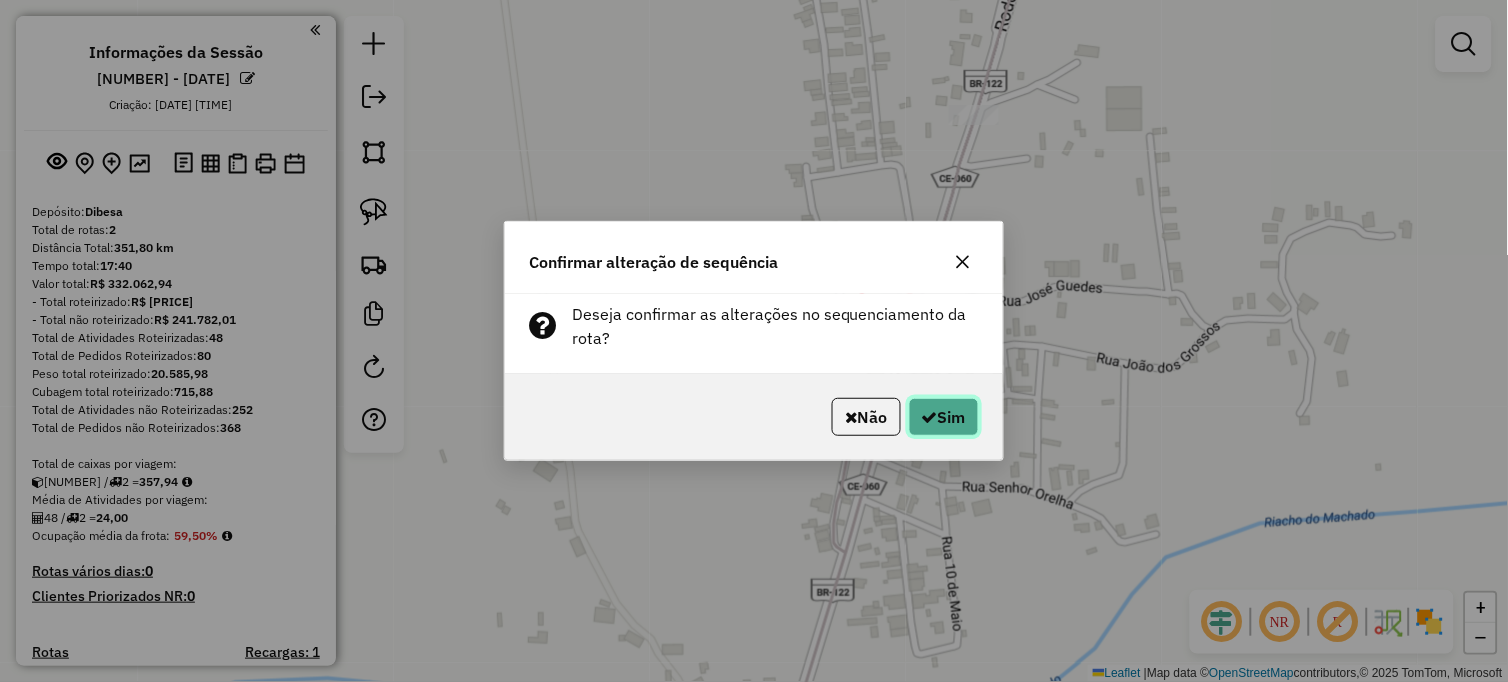 click on "Sim" 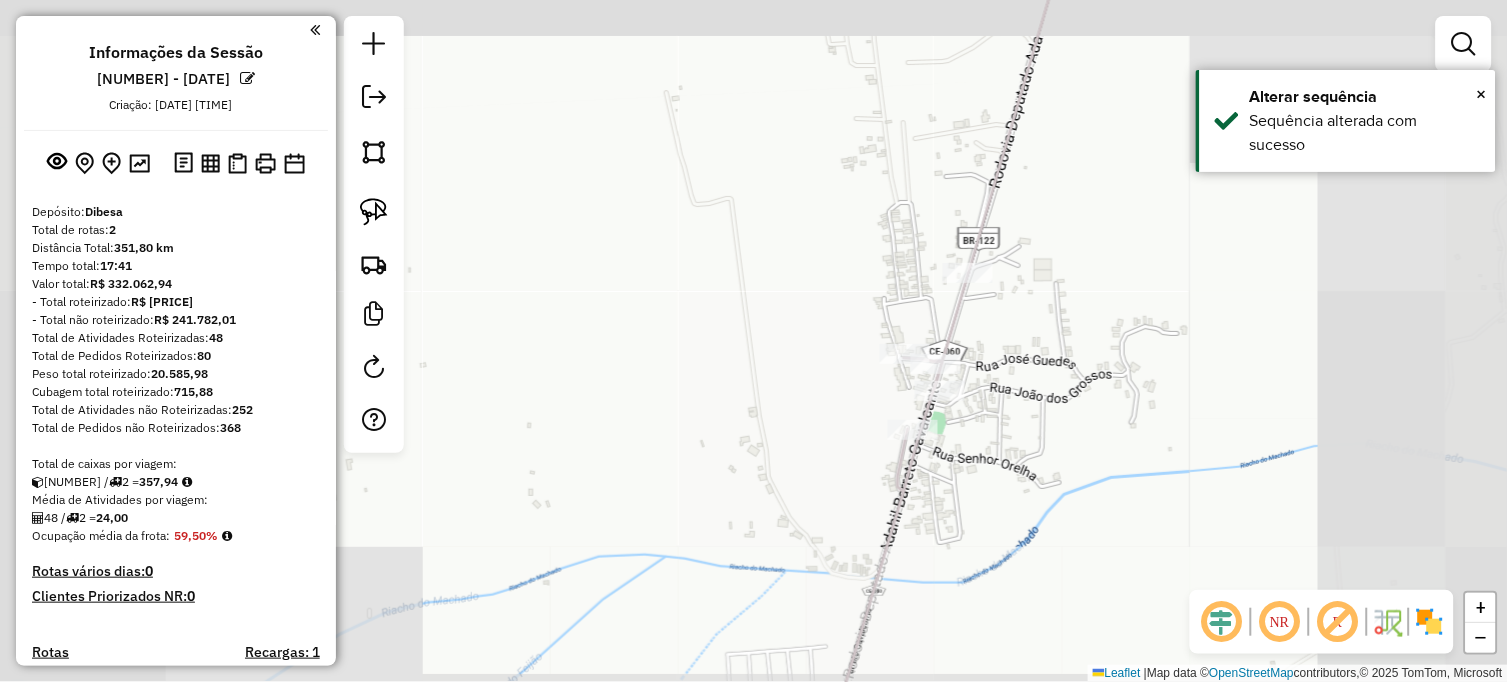 drag, startPoint x: 988, startPoint y: 505, endPoint x: 974, endPoint y: 335, distance: 170.5755 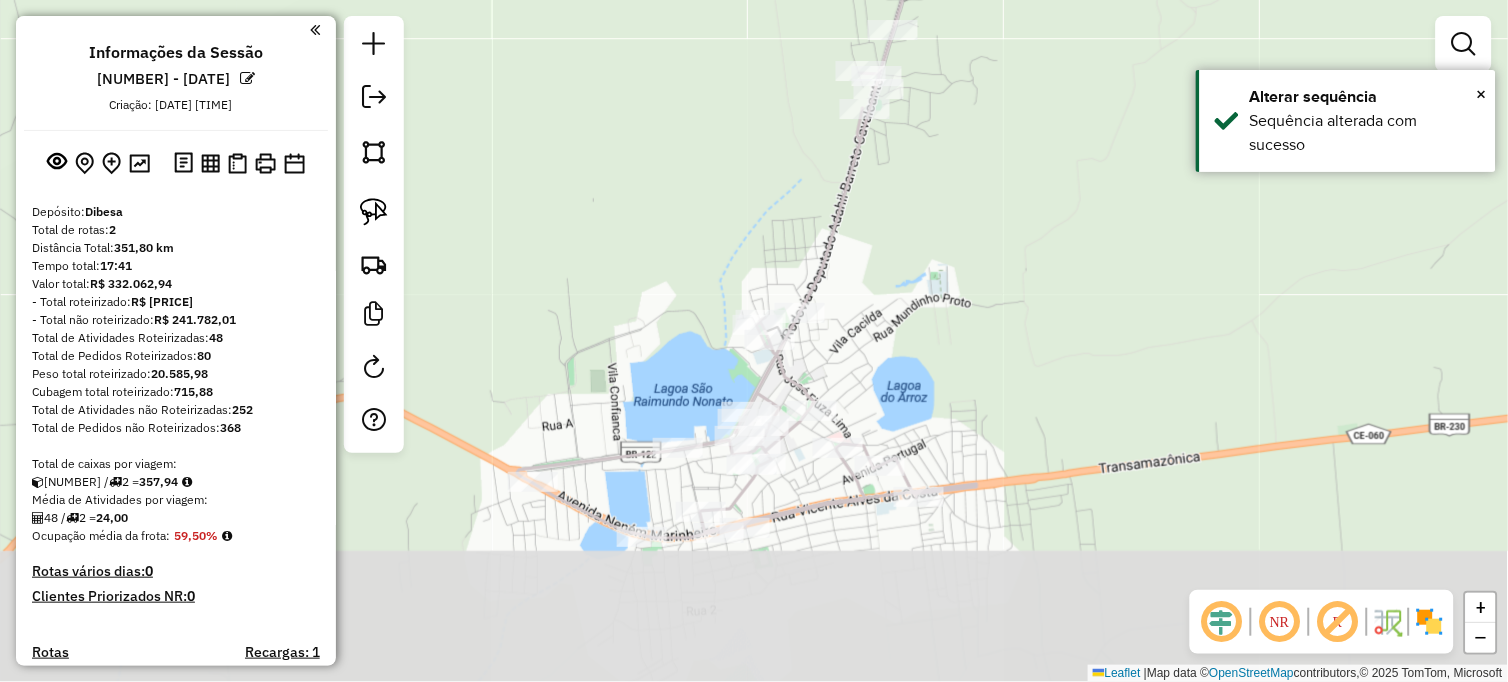 drag, startPoint x: 1011, startPoint y: 453, endPoint x: 898, endPoint y: 198, distance: 278.91577 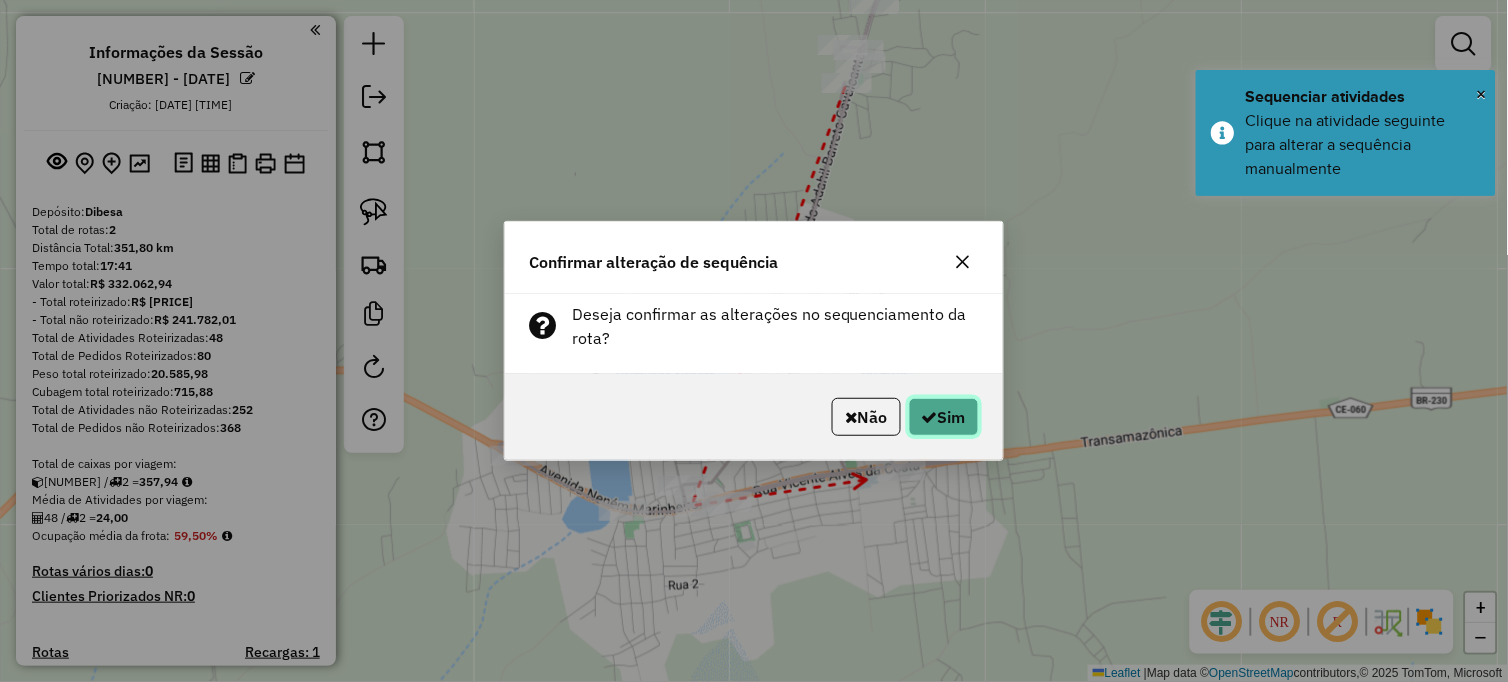 click on "Sim" 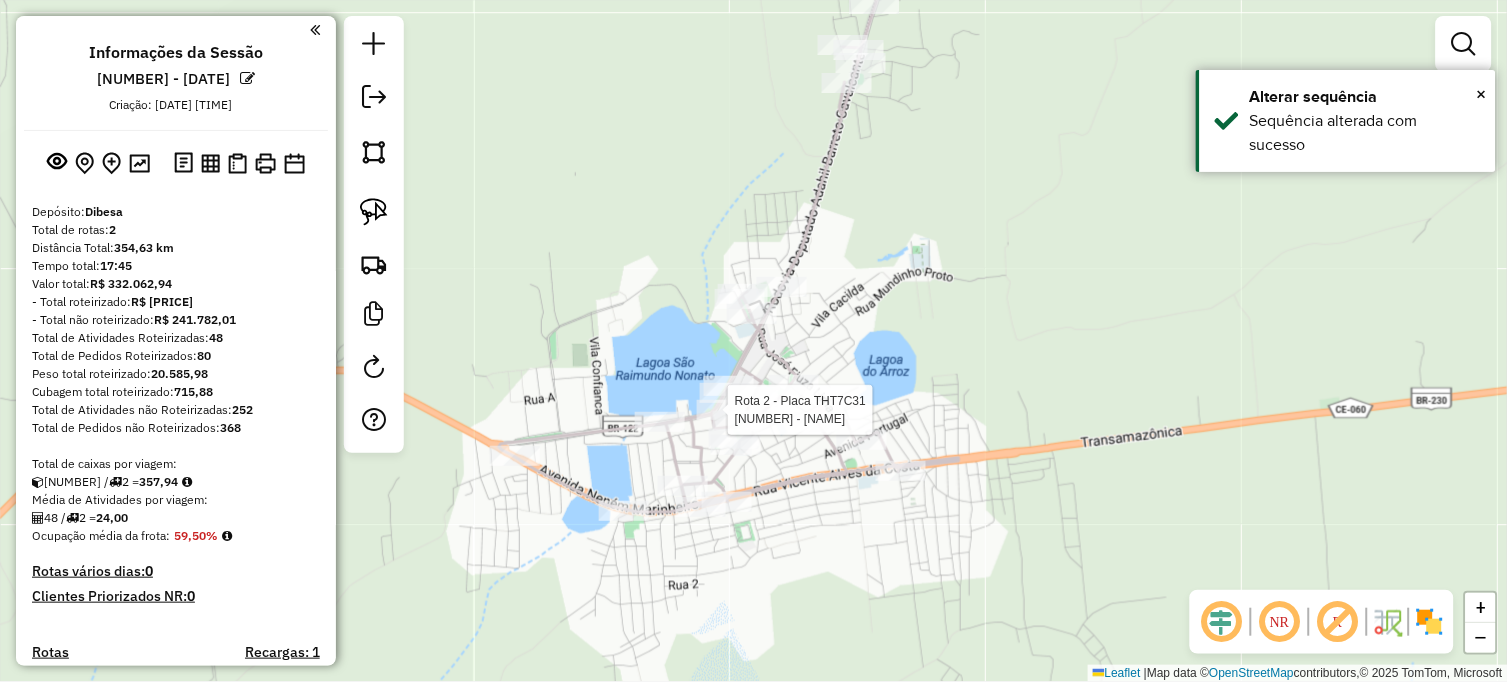 select on "**********" 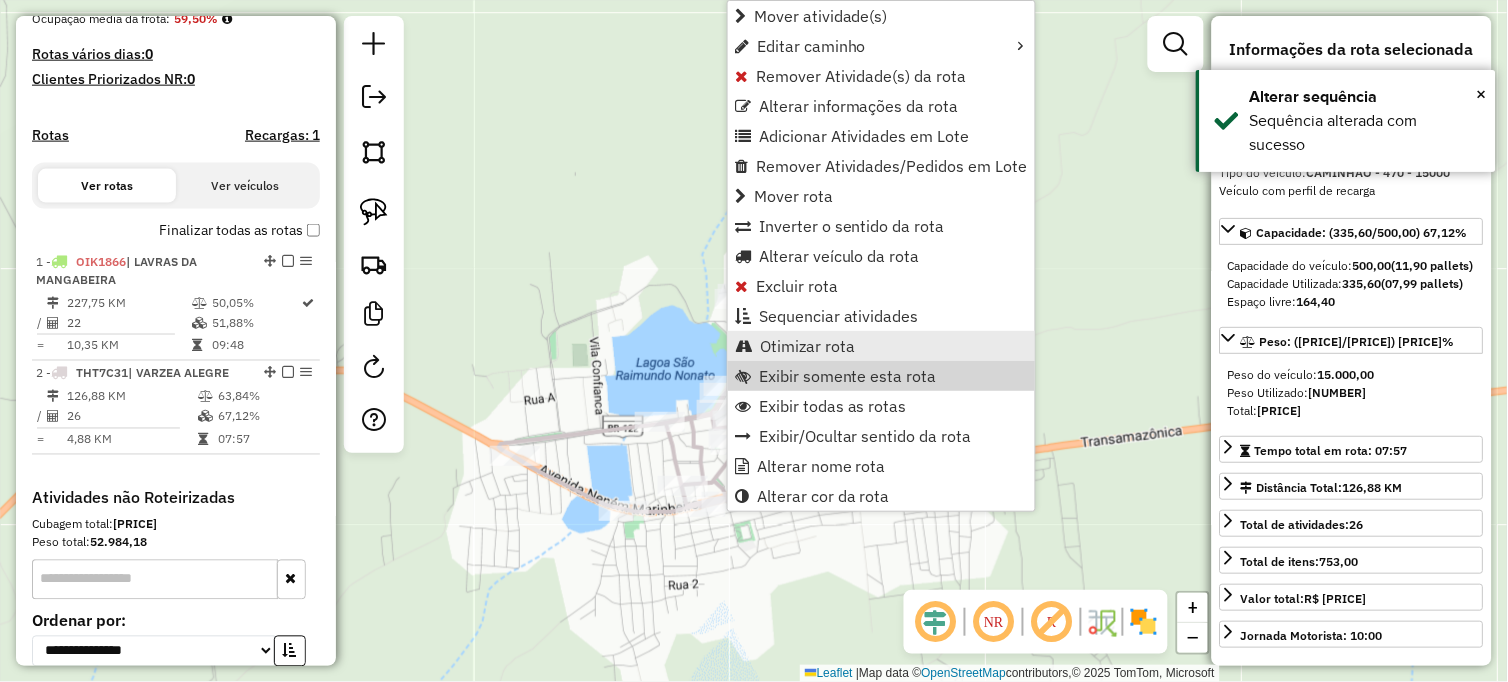 scroll, scrollTop: 697, scrollLeft: 0, axis: vertical 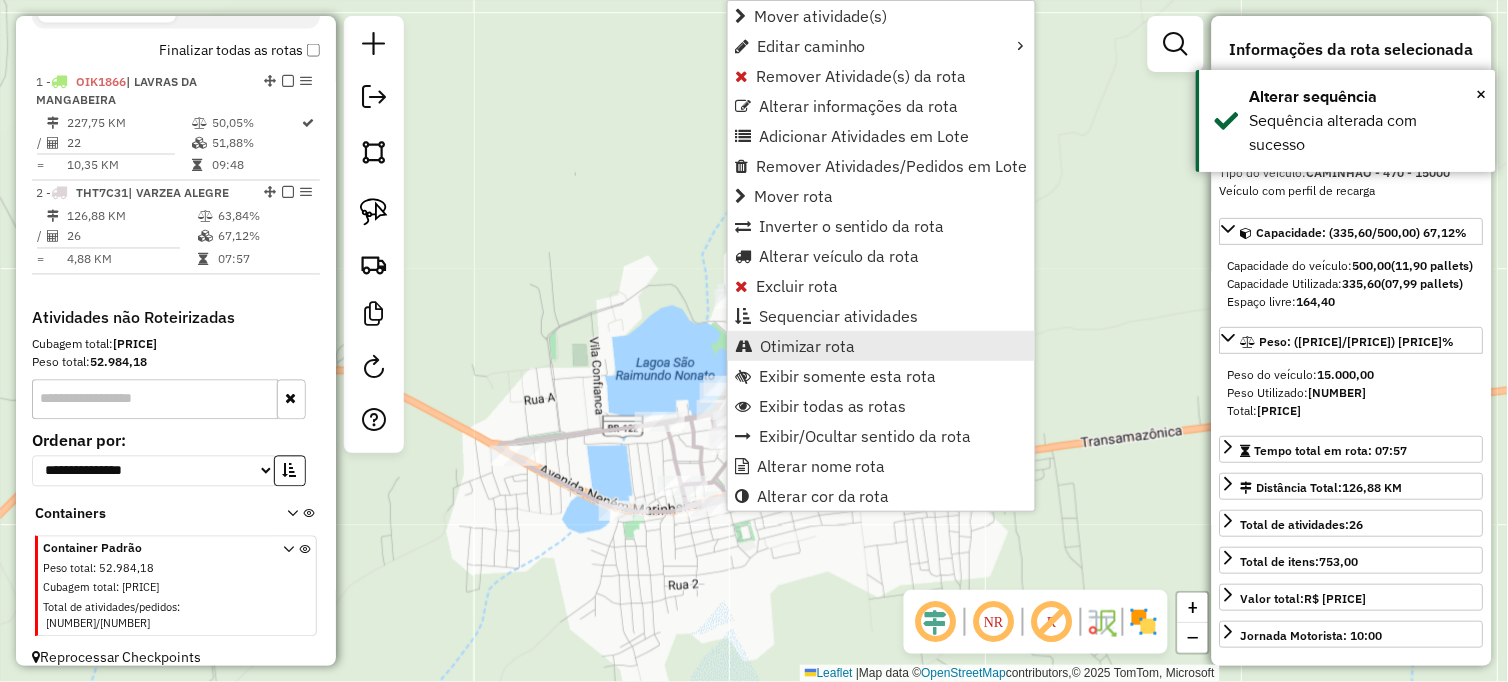 click on "Otimizar rota" at bounding box center [807, 346] 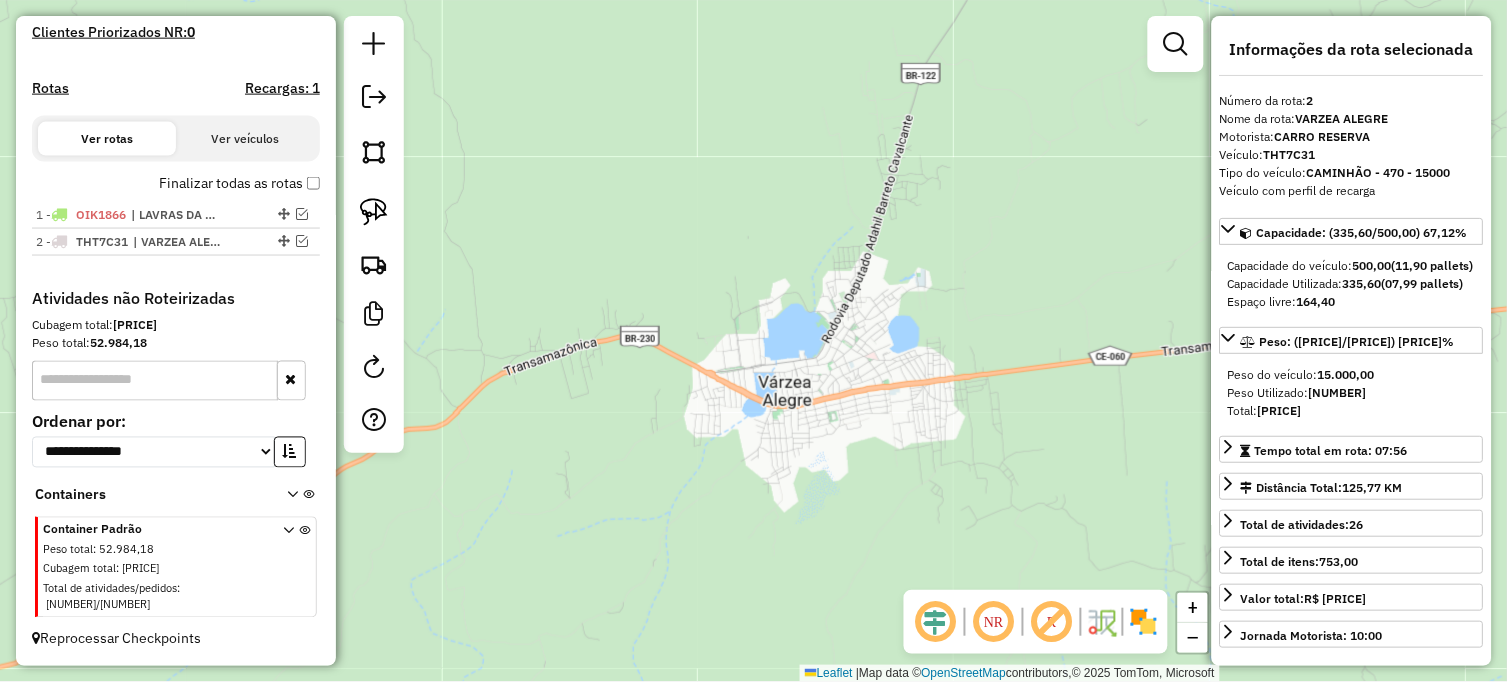 scroll, scrollTop: 546, scrollLeft: 0, axis: vertical 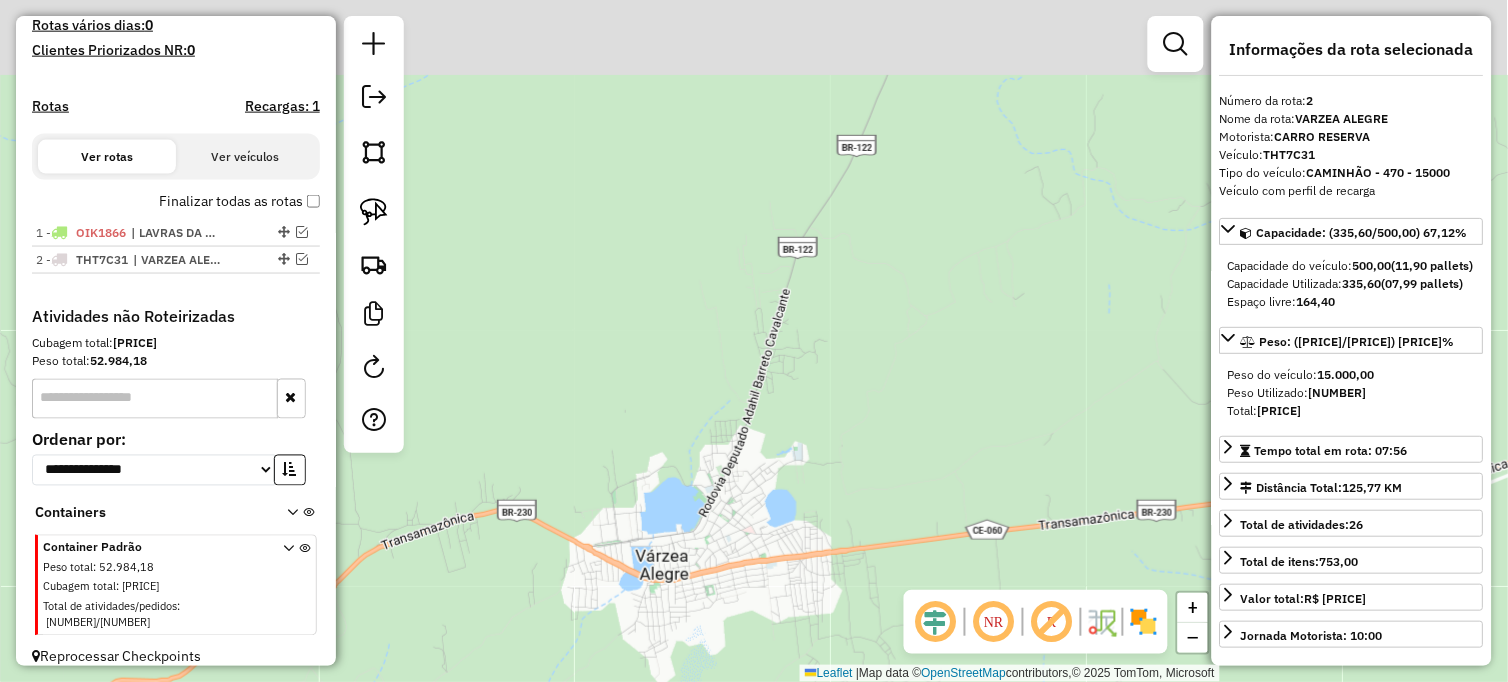 drag, startPoint x: 557, startPoint y: 200, endPoint x: 530, endPoint y: 250, distance: 56.82429 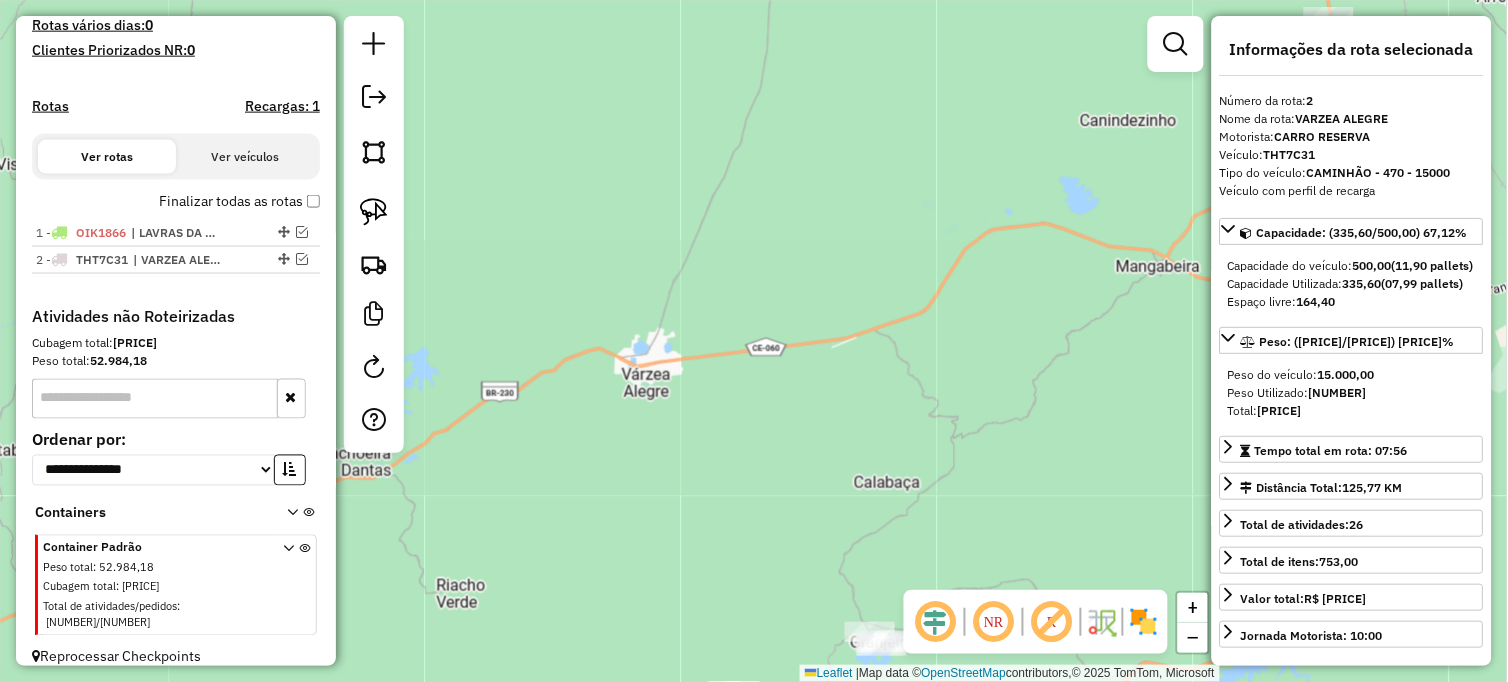 click on "Janela de atendimento Grade de atendimento Capacidade Transportadoras Veículos Cliente Pedidos  Rotas Selecione os dias de semana para filtrar as janelas de atendimento  Seg   Ter   Qua   Qui   Sex   Sáb   Dom  Informe o período da janela de atendimento: De: Até:  Filtrar exatamente a janela do cliente  Considerar janela de atendimento padrão  Selecione os dias de semana para filtrar as grades de atendimento  Seg   Ter   Qua   Qui   Sex   Sáb   Dom   Considerar clientes sem dia de atendimento cadastrado  Clientes fora do dia de atendimento selecionado Filtrar as atividades entre os valores definidos abaixo:  Peso mínimo:   Peso máximo:   Cubagem mínima:   Cubagem máxima:   De:   Até:  Filtrar as atividades entre o tempo de atendimento definido abaixo:  De:   Até:   Considerar capacidade total dos clientes não roteirizados Transportadora: Selecione um ou mais itens Tipo de veículo: Selecione um ou mais itens Veículo: Selecione um ou mais itens Motorista: Selecione um ou mais itens Nome: Rótulo:" 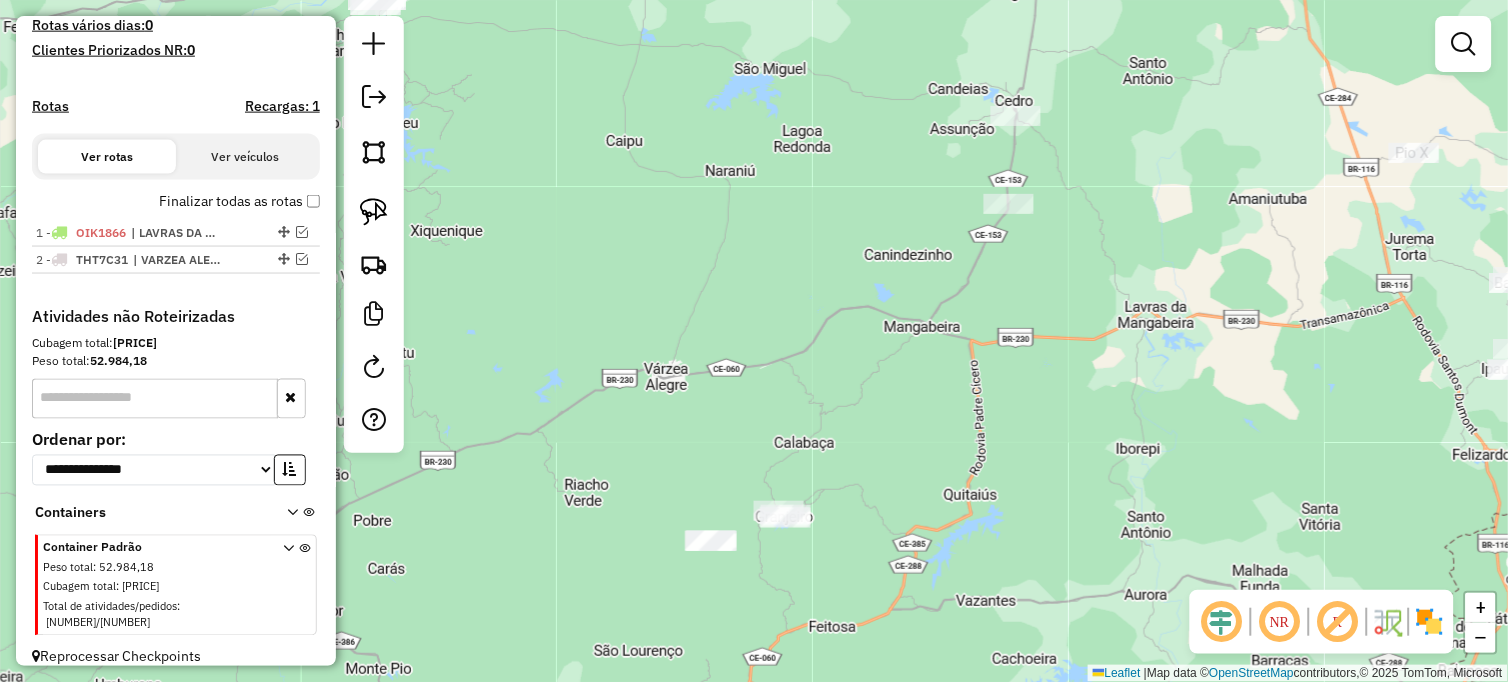 drag, startPoint x: 1066, startPoint y: 366, endPoint x: 760, endPoint y: 554, distance: 359.13785 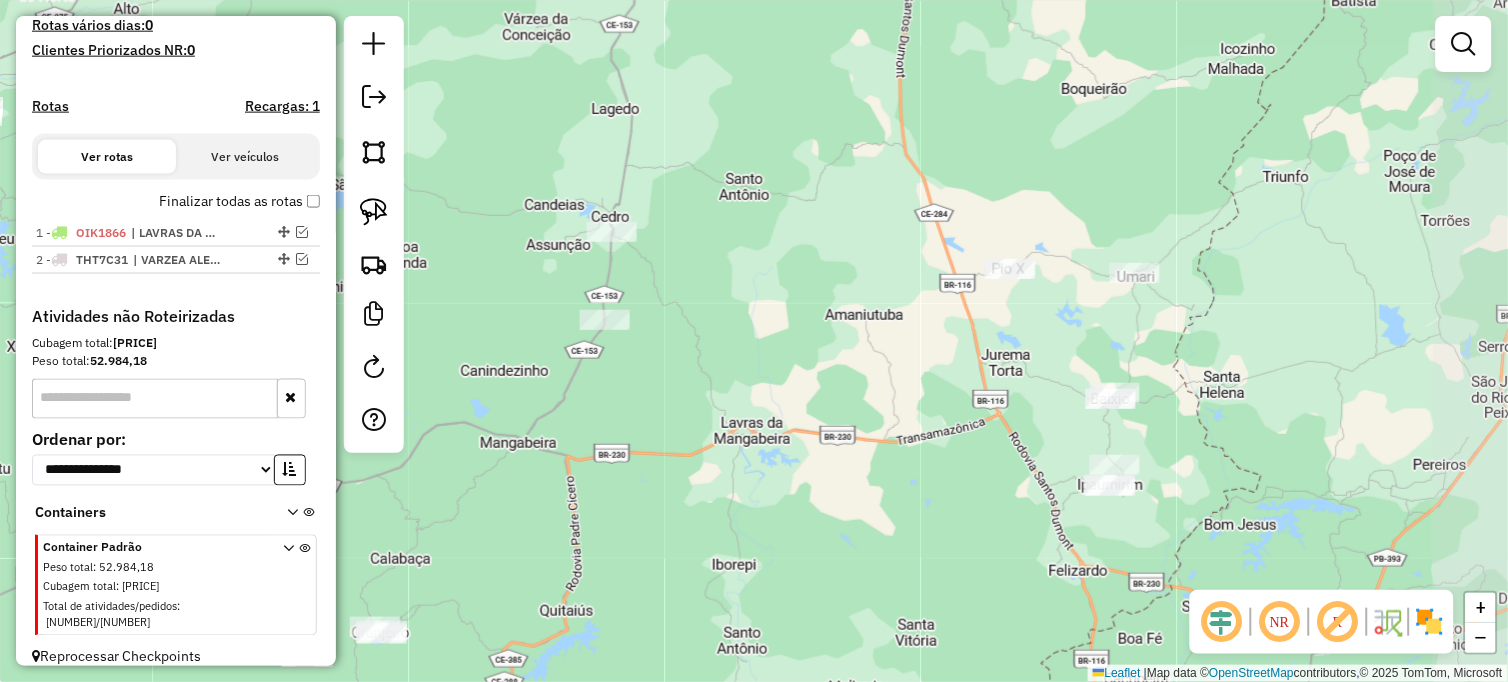 drag, startPoint x: 1128, startPoint y: 442, endPoint x: 880, endPoint y: 427, distance: 248.45322 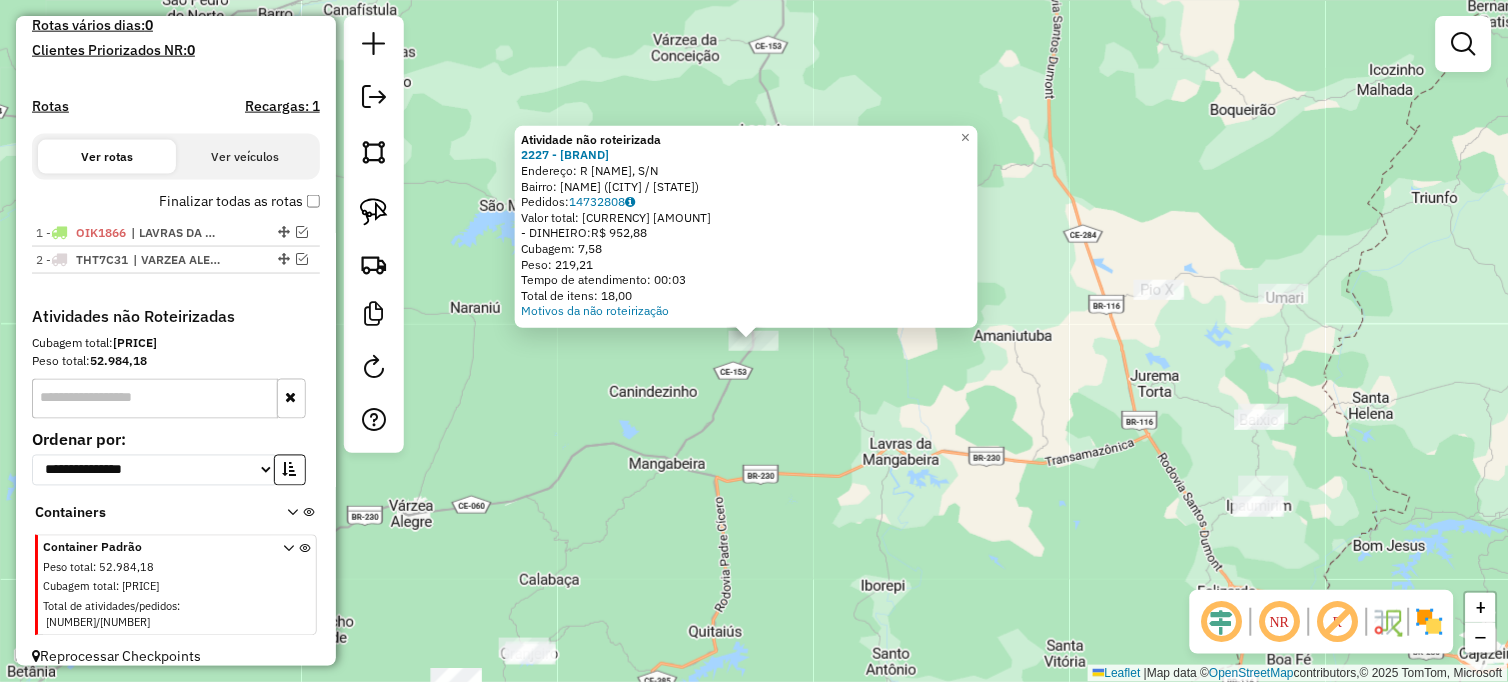 drag, startPoint x: 680, startPoint y: 352, endPoint x: 548, endPoint y: 328, distance: 134.16408 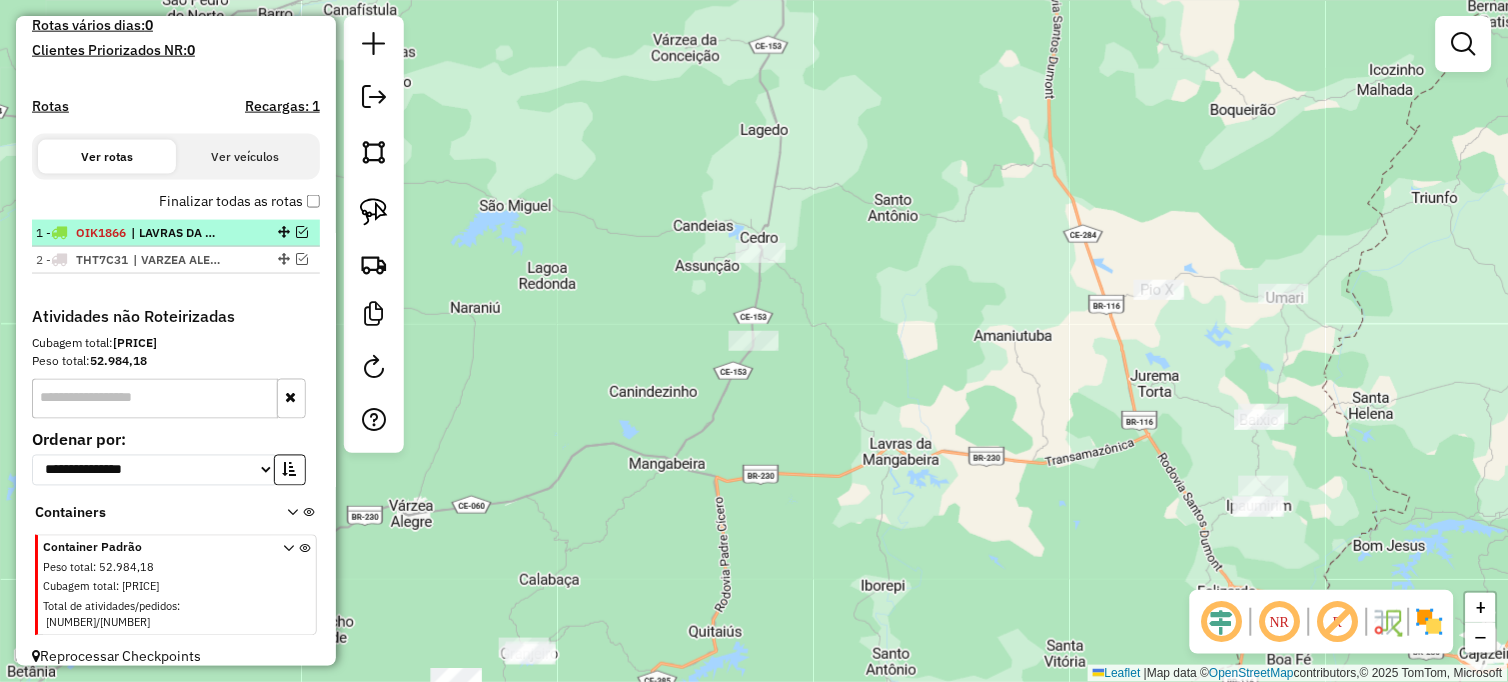 click at bounding box center (302, 232) 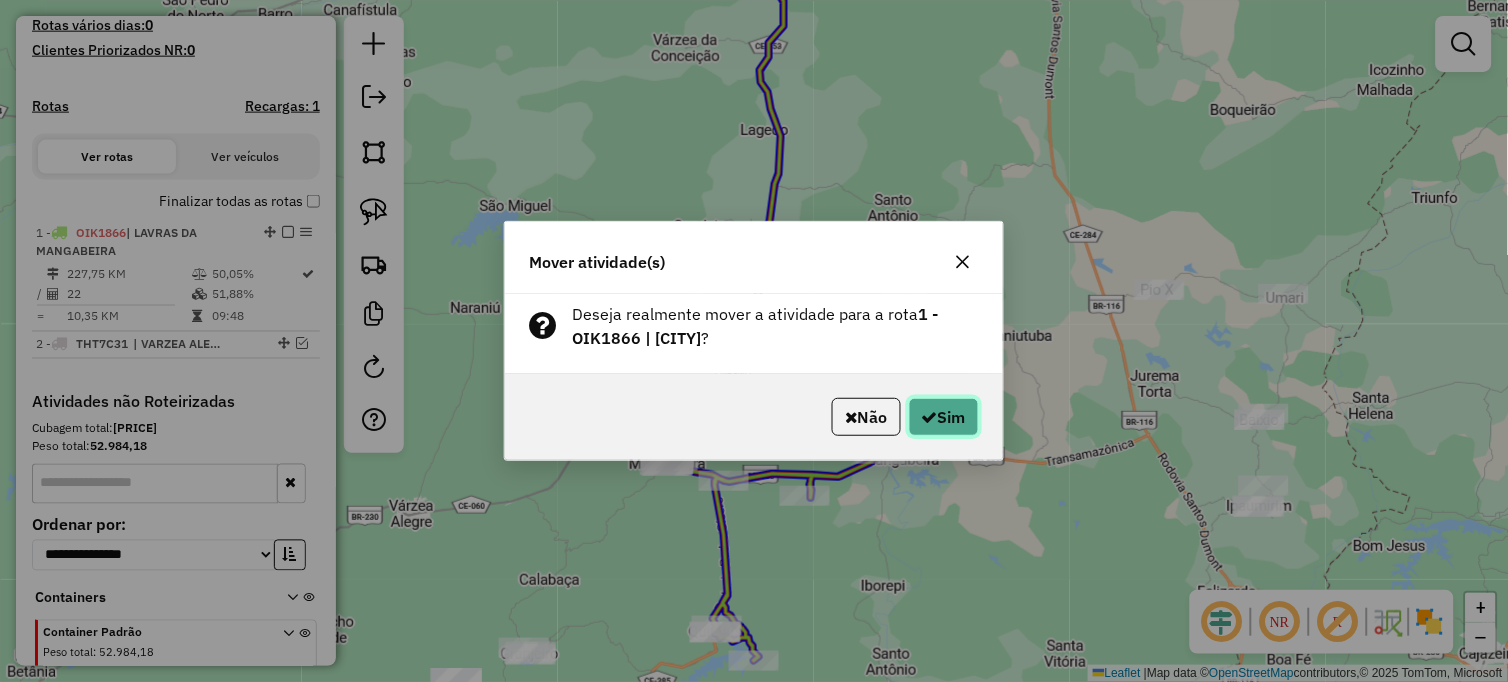 click on "Sim" 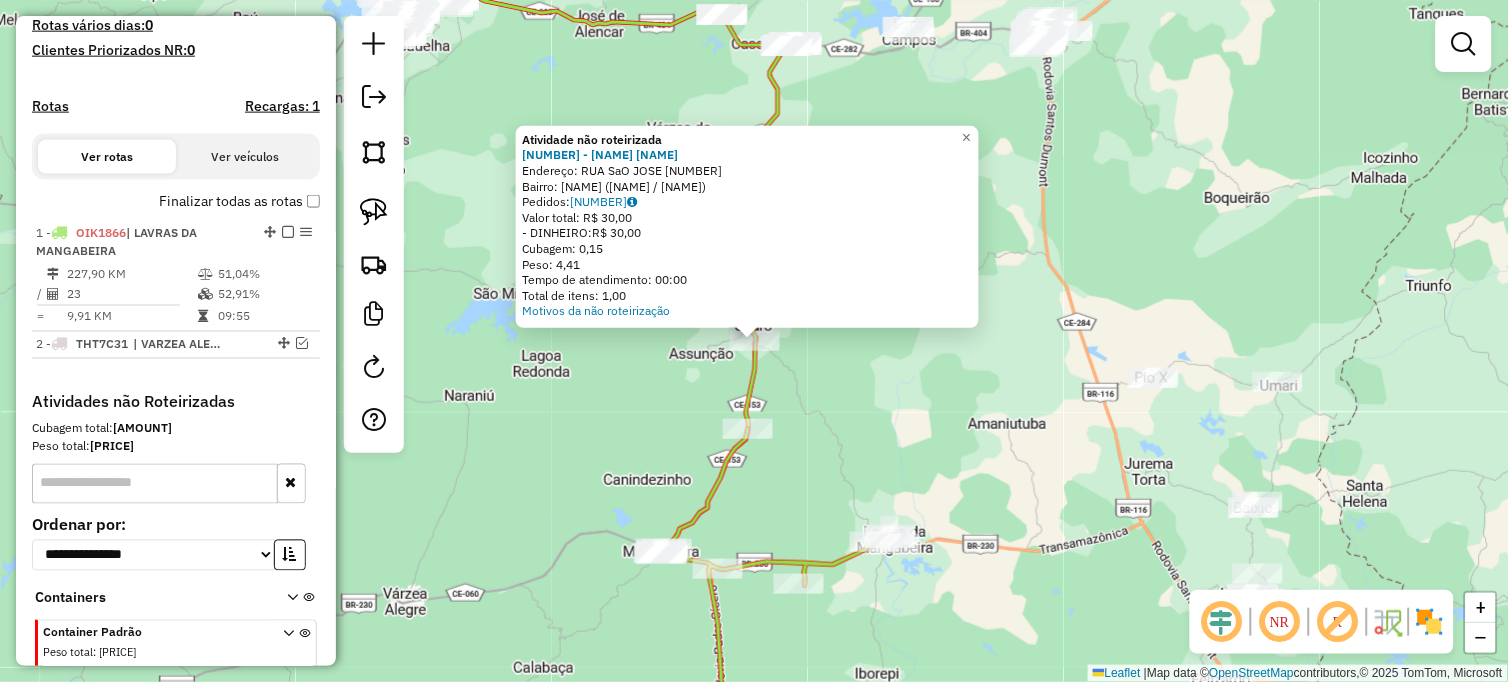 click on "Atividade não roteirizada [NUMBER] - [NAME] [NAME] Endereço: [NAME] [NUMBER] Bairro: [NAME] ([NAME] / [NAME]) Pedidos: [NUMBER] Valor total: R$ [NUMBER] - DINHEIRO: R$ [NUMBER] Cubagem: [NUMBER] Peso: [NUMBER] Tempo de atendimento: [TIME] Total de itens: [NUMBER] Motivos da não roteirização × Janela de atendimento Grade de atendimento Capacidade Transportadoras Veículos Cliente Pedidos Rotas Selecione os dias de semana para filtrar as janelas de atendimento Seg Ter Qua Qui Sex Sáb Dom Informe o período da janela de atendimento: De: Até: Filtrar exatamente a janela do cliente Considerar janela de atendimento padrão Selecione os dias de semana para filtrar as grades de atendimento Seg Ter Qua Qui Sex Sáb Dom Considerar clientes sem dia de atendimento cadastrado Clientes fora do dia de atendimento selecionado Filtrar as atividades entre os valores definidos abaixo: Peso mínimo: Peso máximo: Cubagem mínima: Cubagem máxima: De: Até: De: Até: Veículo: +" 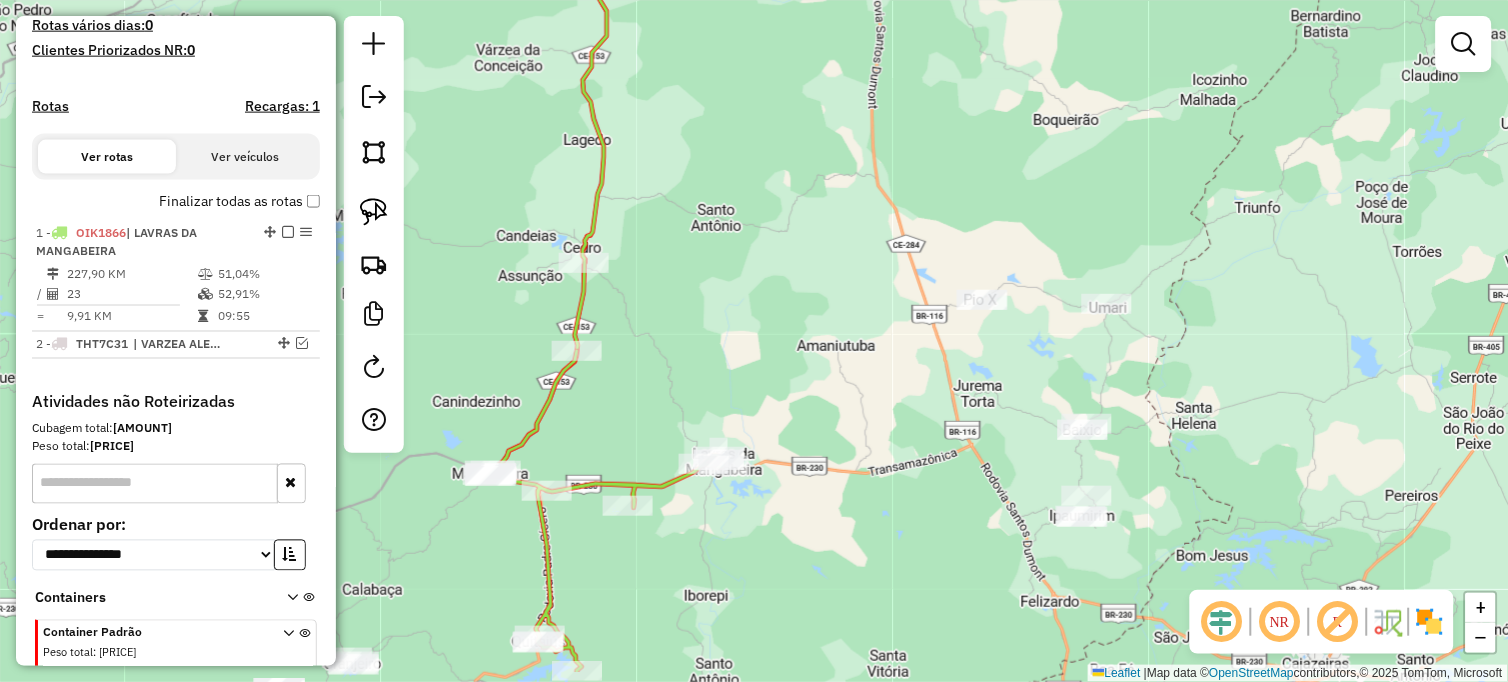 drag, startPoint x: 892, startPoint y: 378, endPoint x: 806, endPoint y: 316, distance: 106.01887 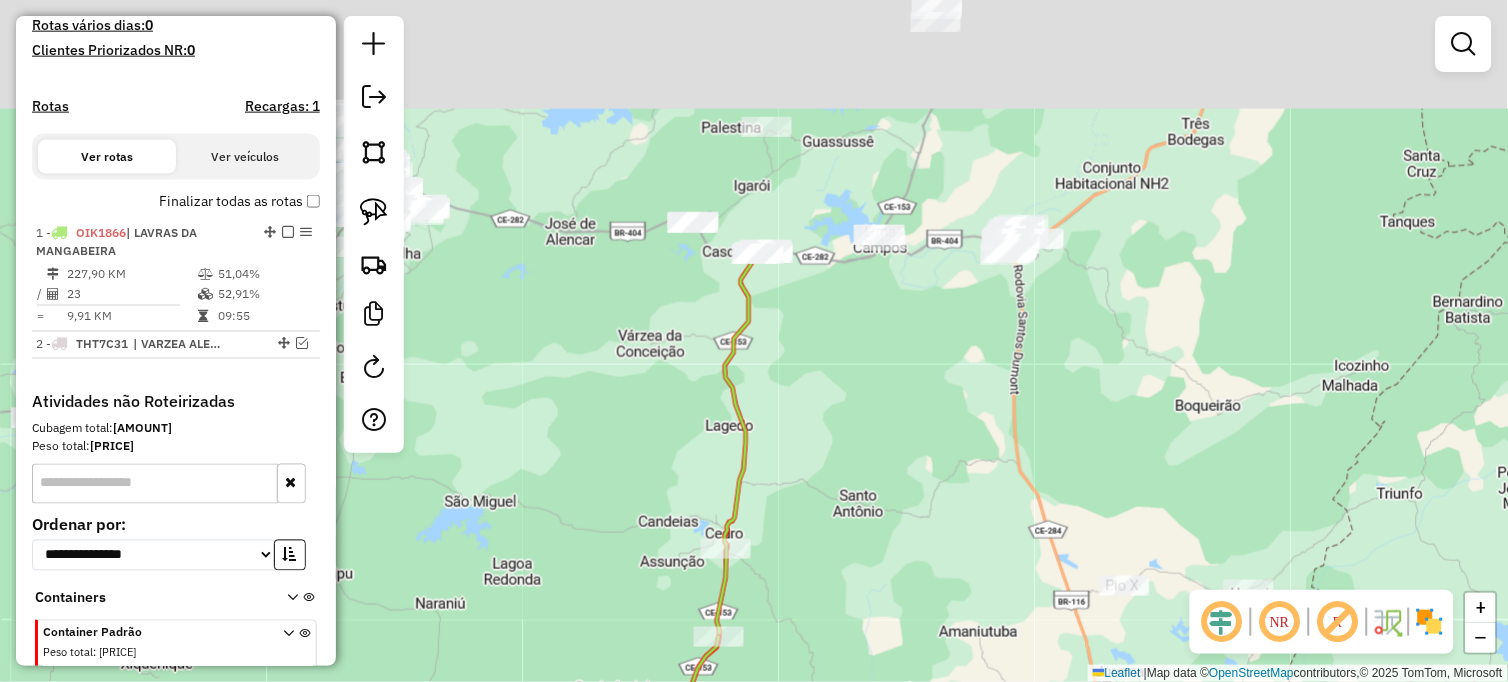 drag, startPoint x: 762, startPoint y: 317, endPoint x: 962, endPoint y: 532, distance: 293.64093 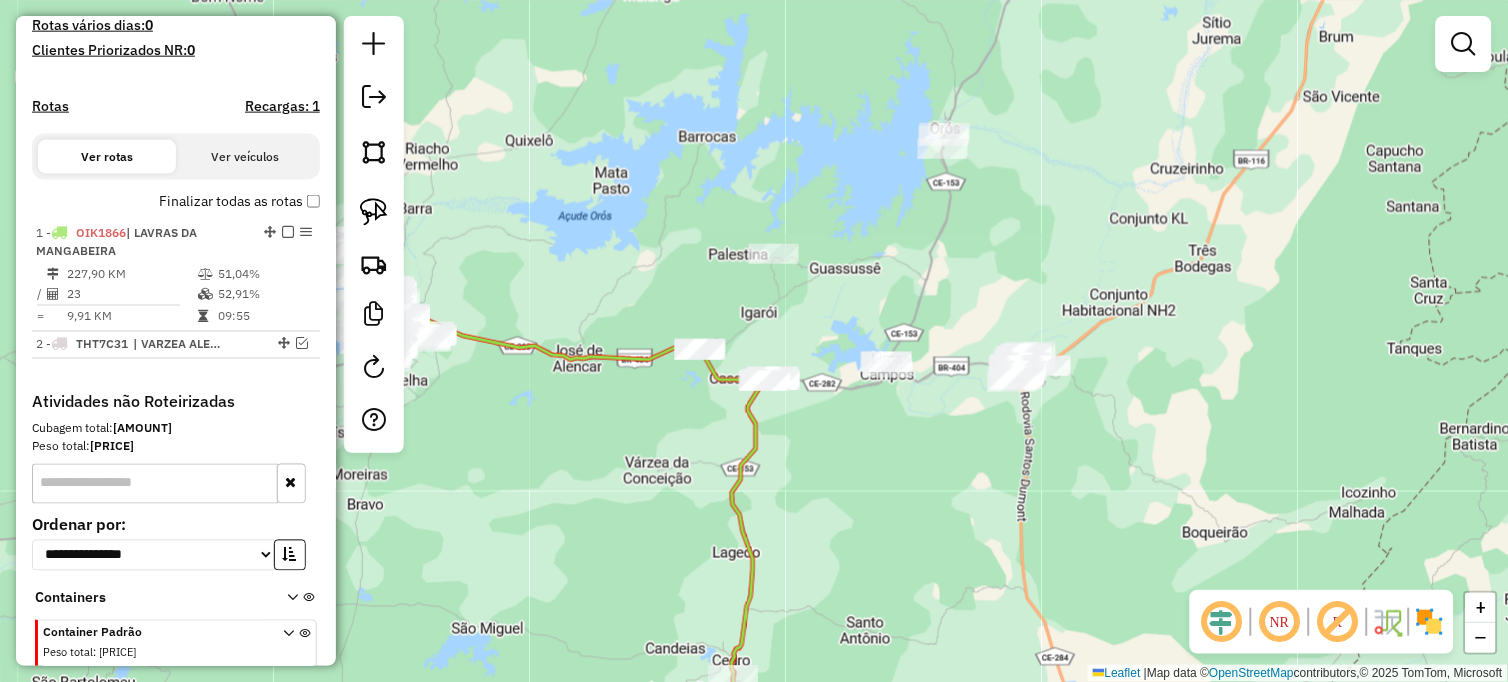 drag, startPoint x: 880, startPoint y: 384, endPoint x: 885, endPoint y: 528, distance: 144.08678 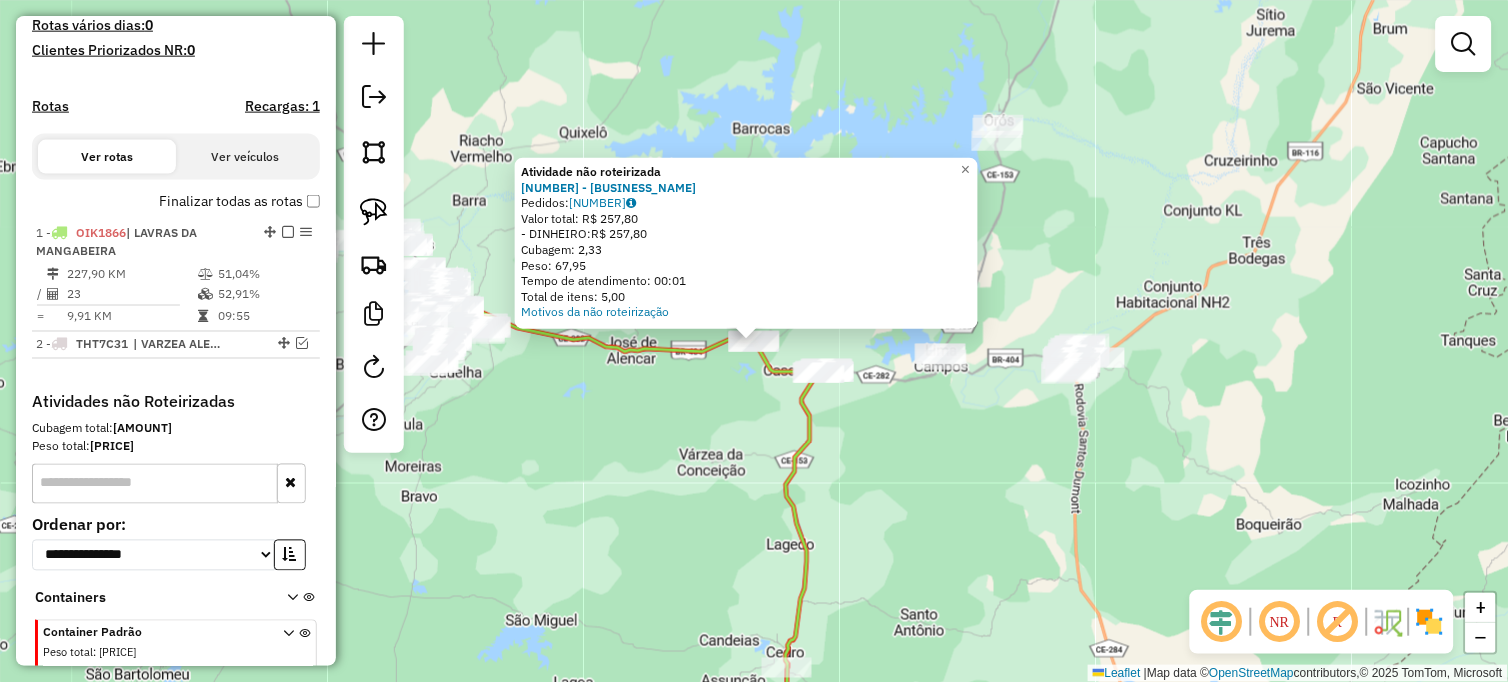 click on "Atividade não roteirizada [NUMBER] - [NAME] Pedidos: [NUMBER] Valor total: R$ [PRICE] - DINHEIRO: R$ [PRICE] Cubagem: [CUBAGE] Peso: [WEIGHT] Tempo de atendimento: [TIME] Total de itens: [ITEMS],00 Motivos da não roteirização × Janela de atendimento Grade de atendimento Capacidade Transportadoras Veículos Cliente Pedidos Rotas Selecione os dias de semana para filtrar as janelas de atendimento Seg Ter Qua Qui Sex Sáb Dom Informe o período da janela de atendimento: De: [TIME] Até: [TIME] Filtrar exatamente a janela do cliente Considerar janela de atendimento padrão Selecione os dias de semana para filtrar as grades de atendimento Seg Ter Qua Qui Sex Sáb Dom Considerar clientes sem dia de atendimento cadastrado Clientes fora do dia de atendimento selecionado Filtrar as atividades entre os valores definidos abaixo: Peso mínimo: Peso máximo: Cubagem mínima: Cubagem máxima: De: [WEIGHT] Até: [WEIGHT] Filtrar as atividades entre o tempo de atendimento definido abaixo: De: [TIME] Até:" 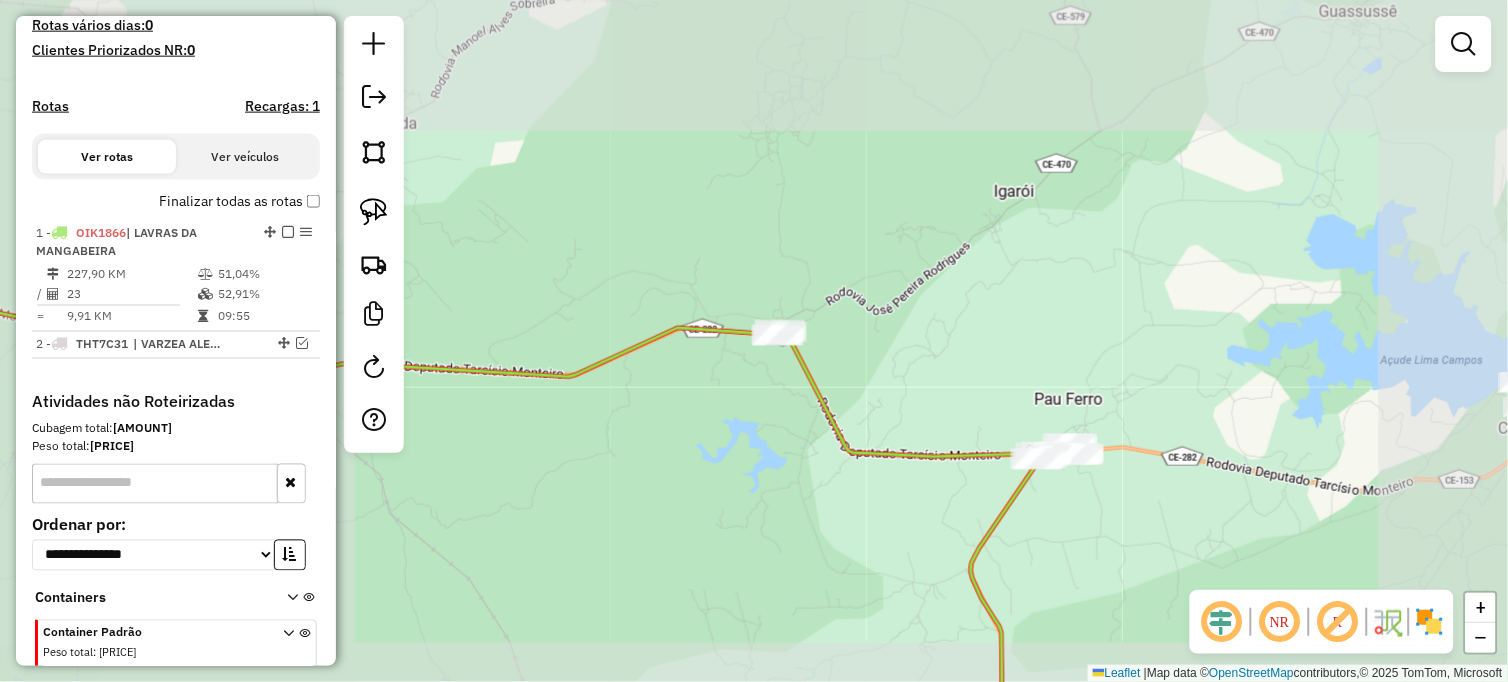 drag, startPoint x: 826, startPoint y: 291, endPoint x: 782, endPoint y: 284, distance: 44.553337 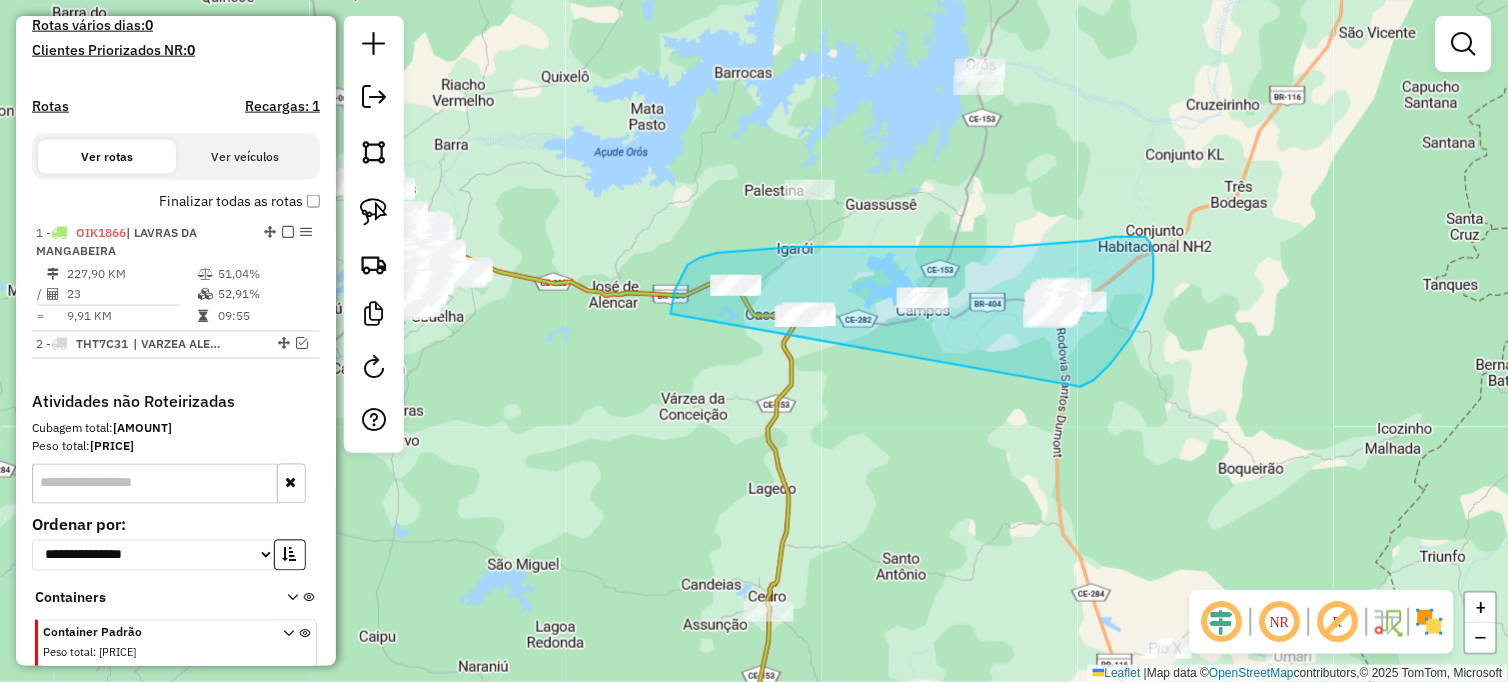 drag, startPoint x: 671, startPoint y: 314, endPoint x: 1071, endPoint y: 391, distance: 407.34384 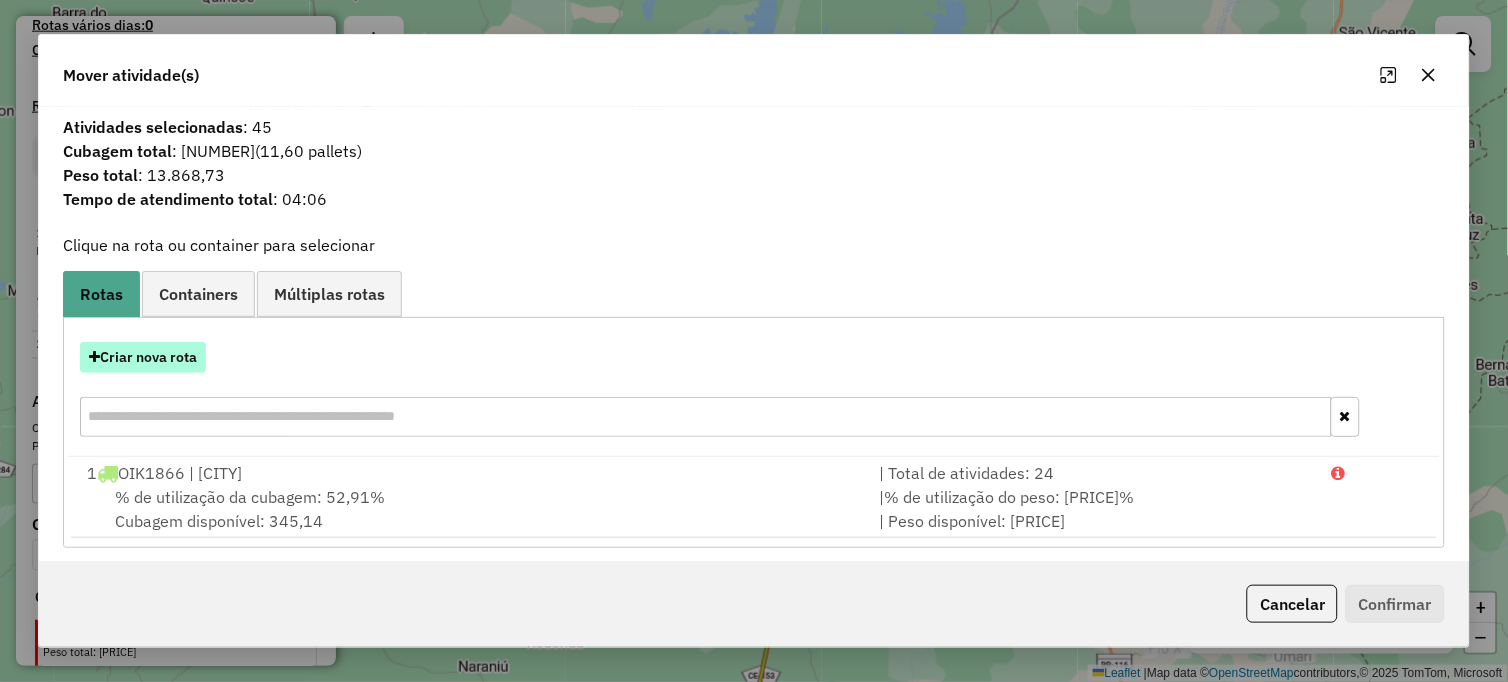 click on "Criar nova rota" at bounding box center [143, 357] 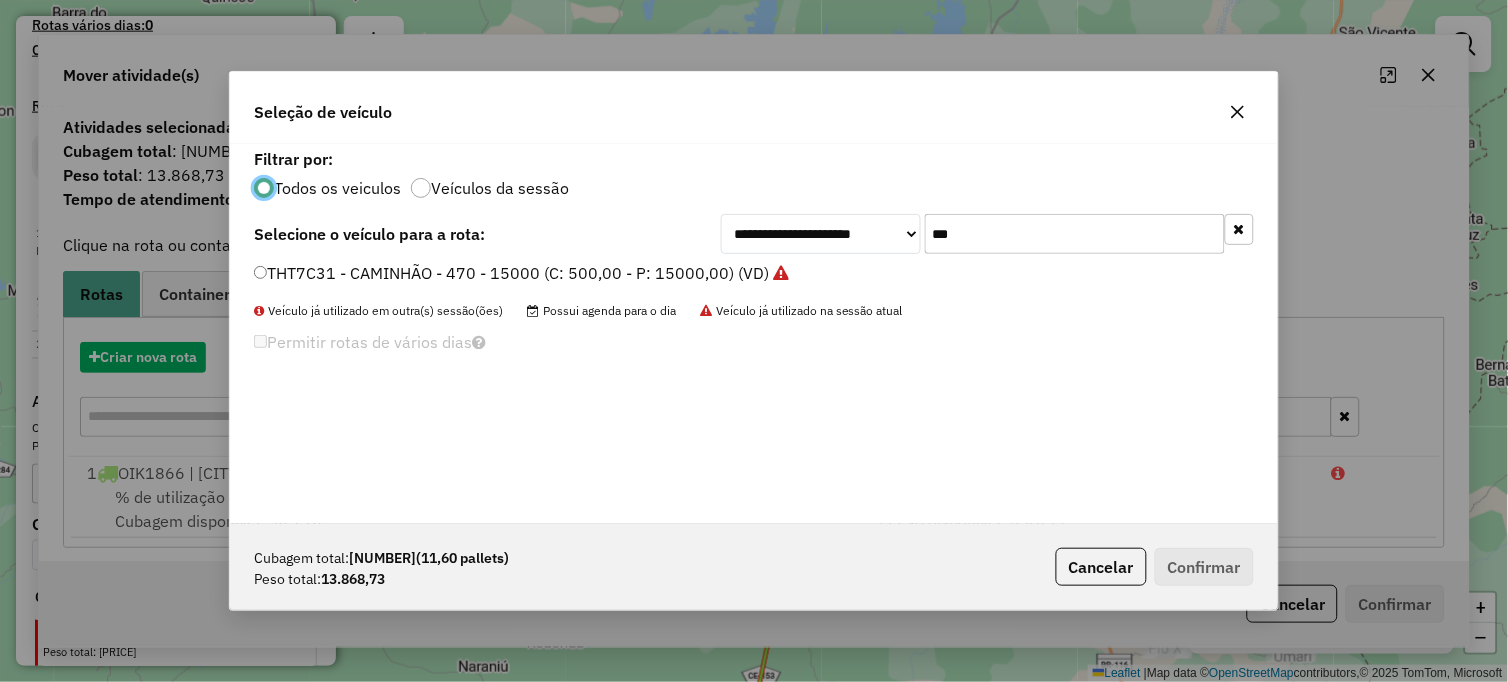 scroll, scrollTop: 11, scrollLeft: 5, axis: both 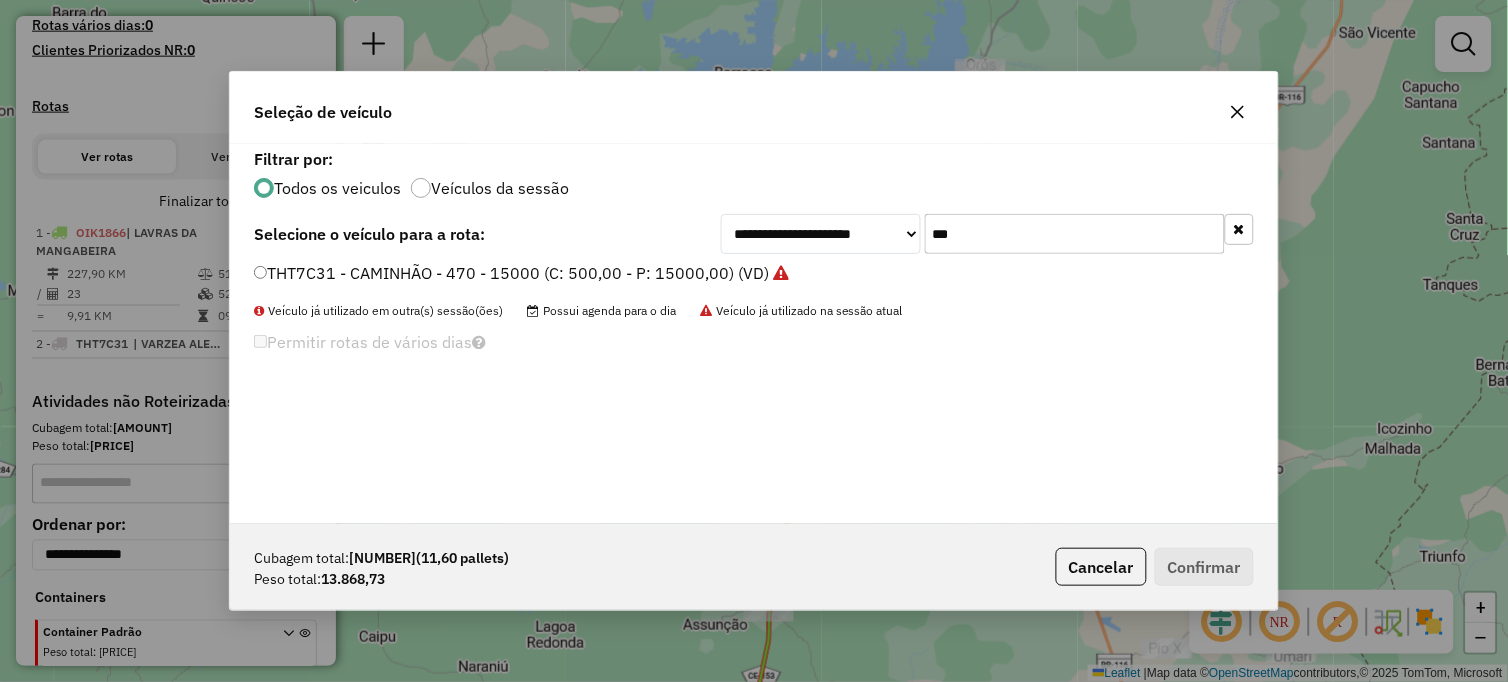 drag, startPoint x: 1015, startPoint y: 236, endPoint x: 703, endPoint y: 260, distance: 312.92172 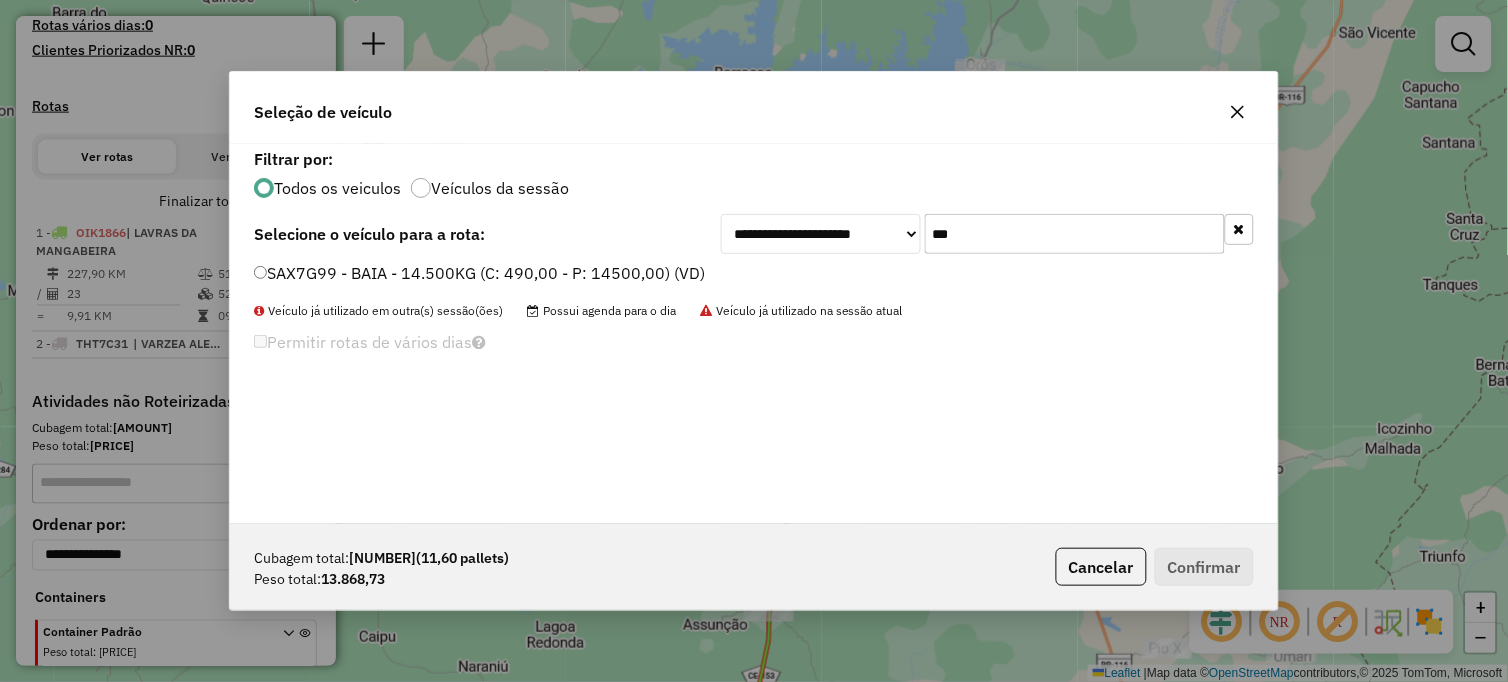 type on "***" 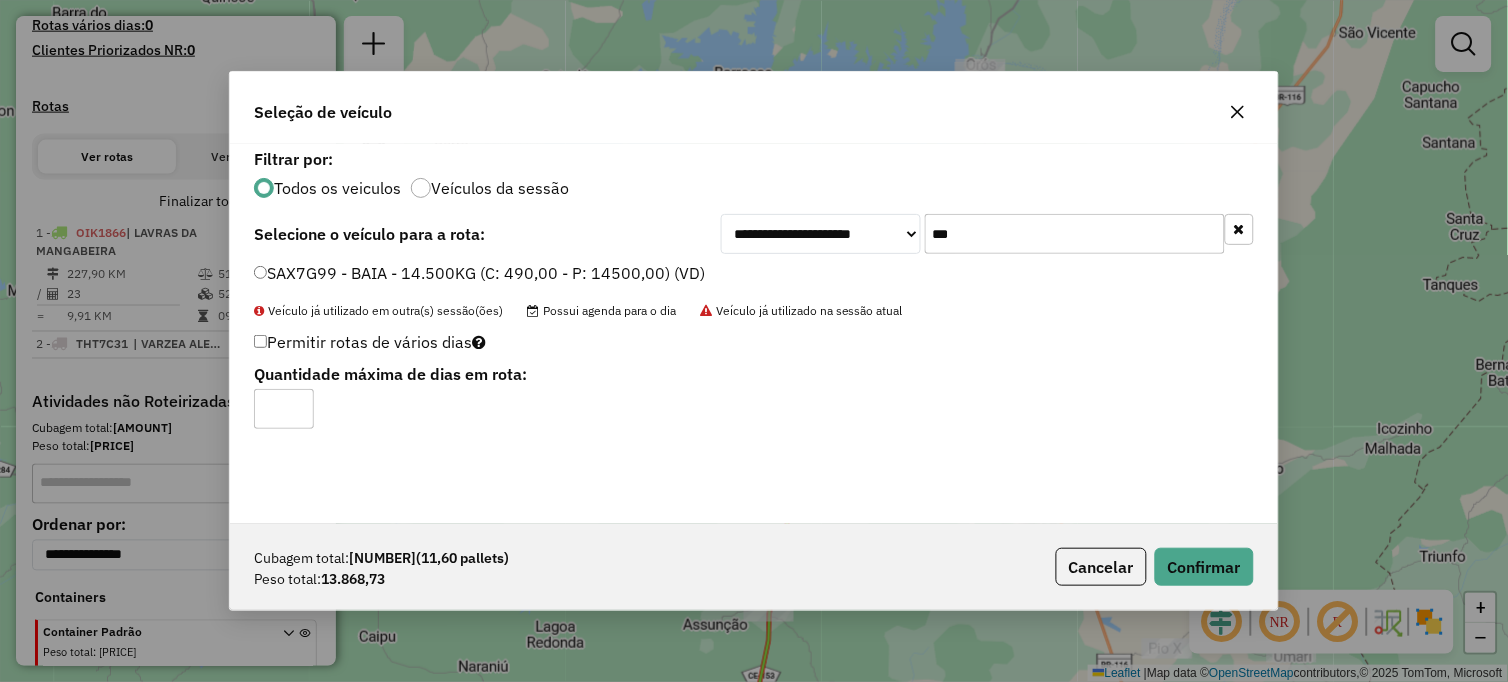 drag, startPoint x: 294, startPoint y: 401, endPoint x: 313, endPoint y: 402, distance: 19.026299 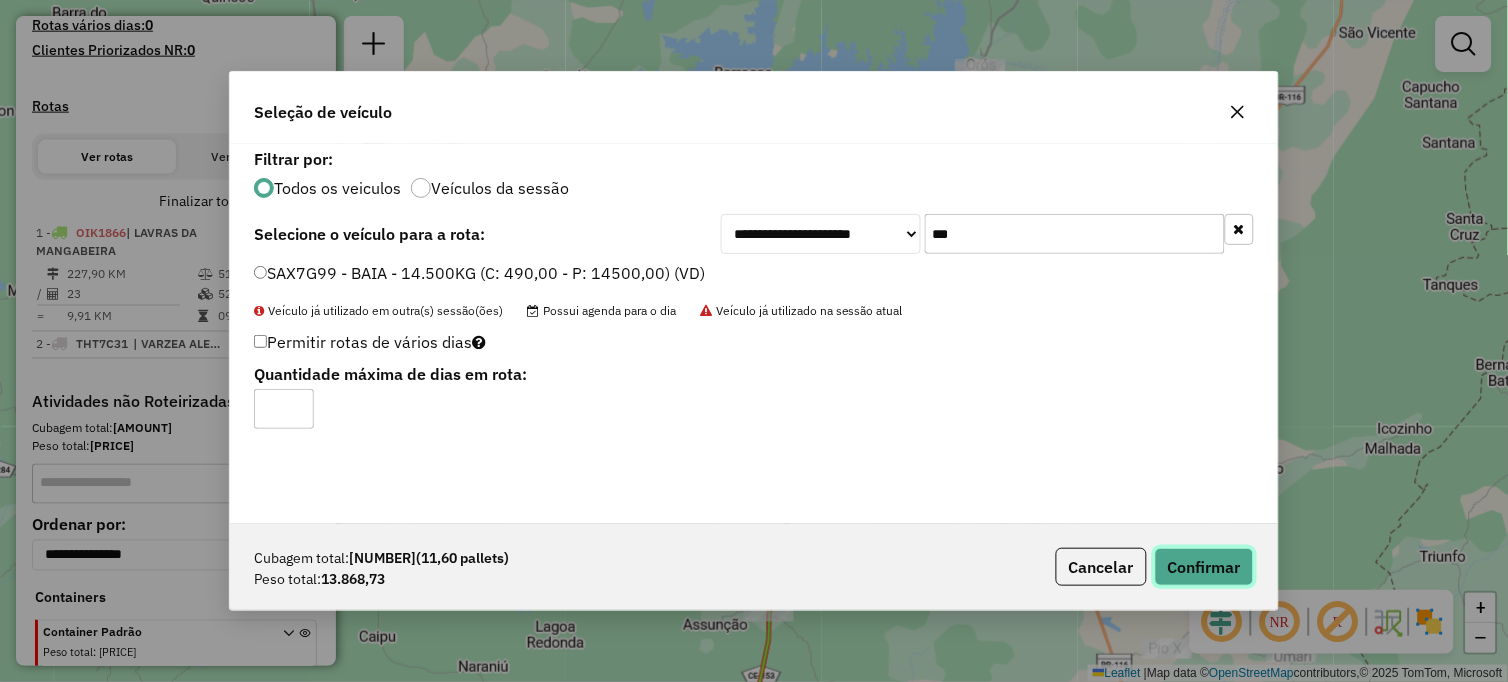 click on "Confirmar" 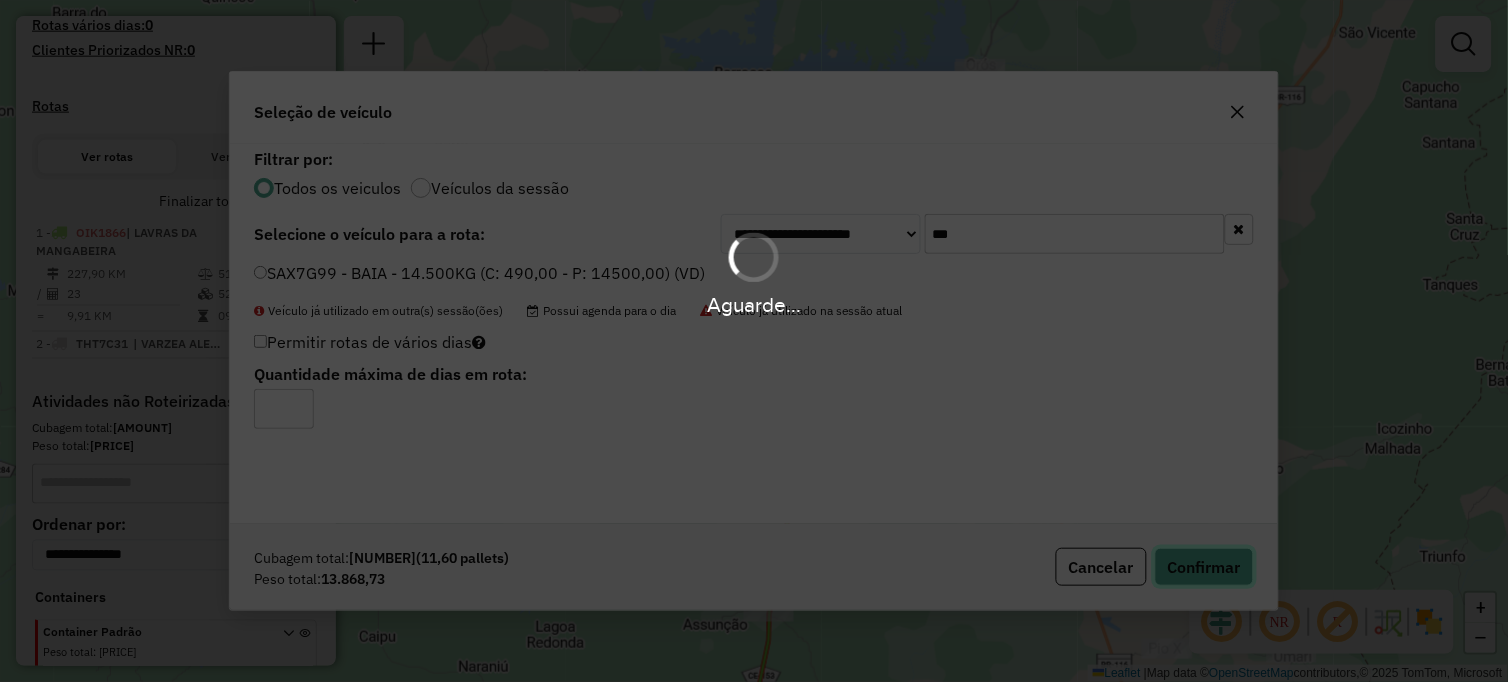type 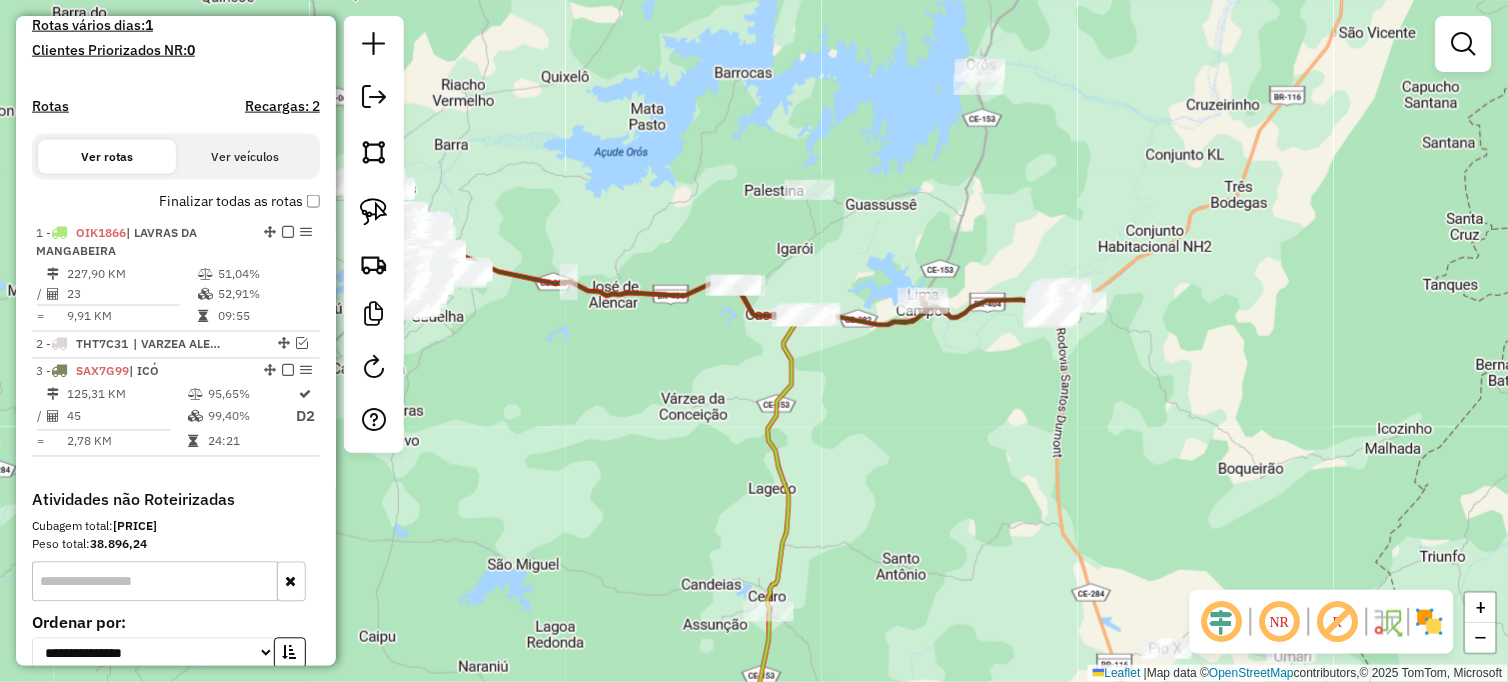 click on "Janela de atendimento Grade de atendimento Capacidade Transportadoras Veículos Cliente Pedidos  Rotas Selecione os dias de semana para filtrar as janelas de atendimento  Seg   Ter   Qua   Qui   Sex   Sáb   Dom  Informe o período da janela de atendimento: De: Até:  Filtrar exatamente a janela do cliente  Considerar janela de atendimento padrão  Selecione os dias de semana para filtrar as grades de atendimento  Seg   Ter   Qua   Qui   Sex   Sáb   Dom   Considerar clientes sem dia de atendimento cadastrado  Clientes fora do dia de atendimento selecionado Filtrar as atividades entre os valores definidos abaixo:  Peso mínimo:   Peso máximo:   Cubagem mínima:   Cubagem máxima:   De:   Até:  Filtrar as atividades entre o tempo de atendimento definido abaixo:  De:   Até:   Considerar capacidade total dos clientes não roteirizados Transportadora: Selecione um ou mais itens Tipo de veículo: Selecione um ou mais itens Veículo: Selecione um ou mais itens Motorista: Selecione um ou mais itens Nome: Rótulo:" 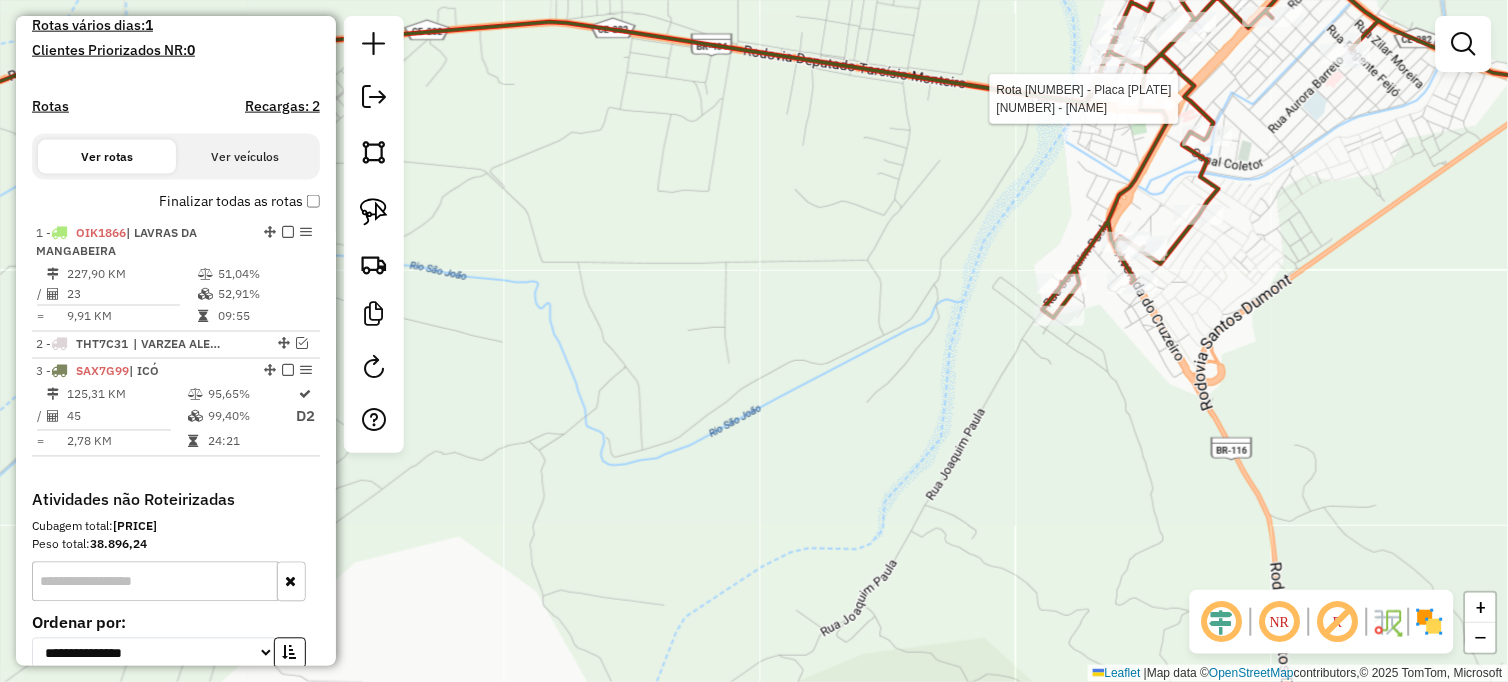select on "**********" 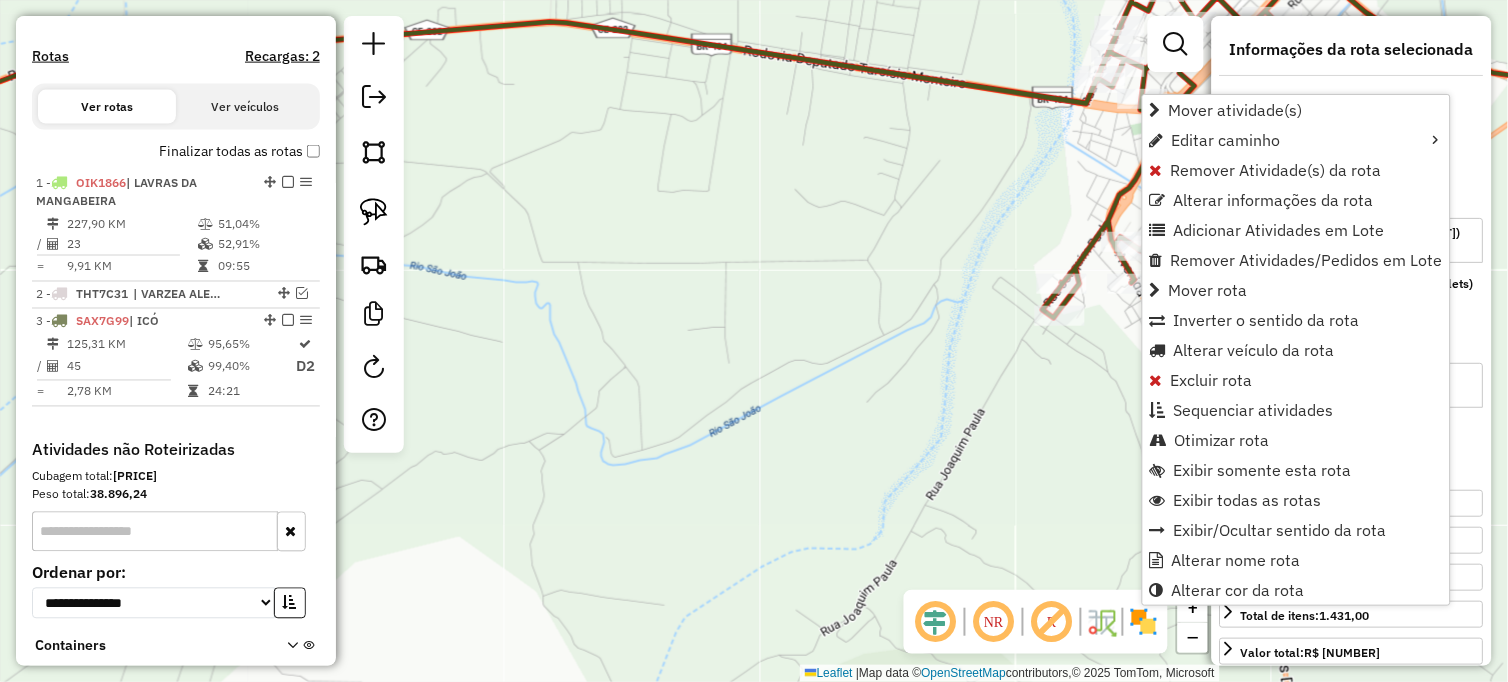 scroll, scrollTop: 730, scrollLeft: 0, axis: vertical 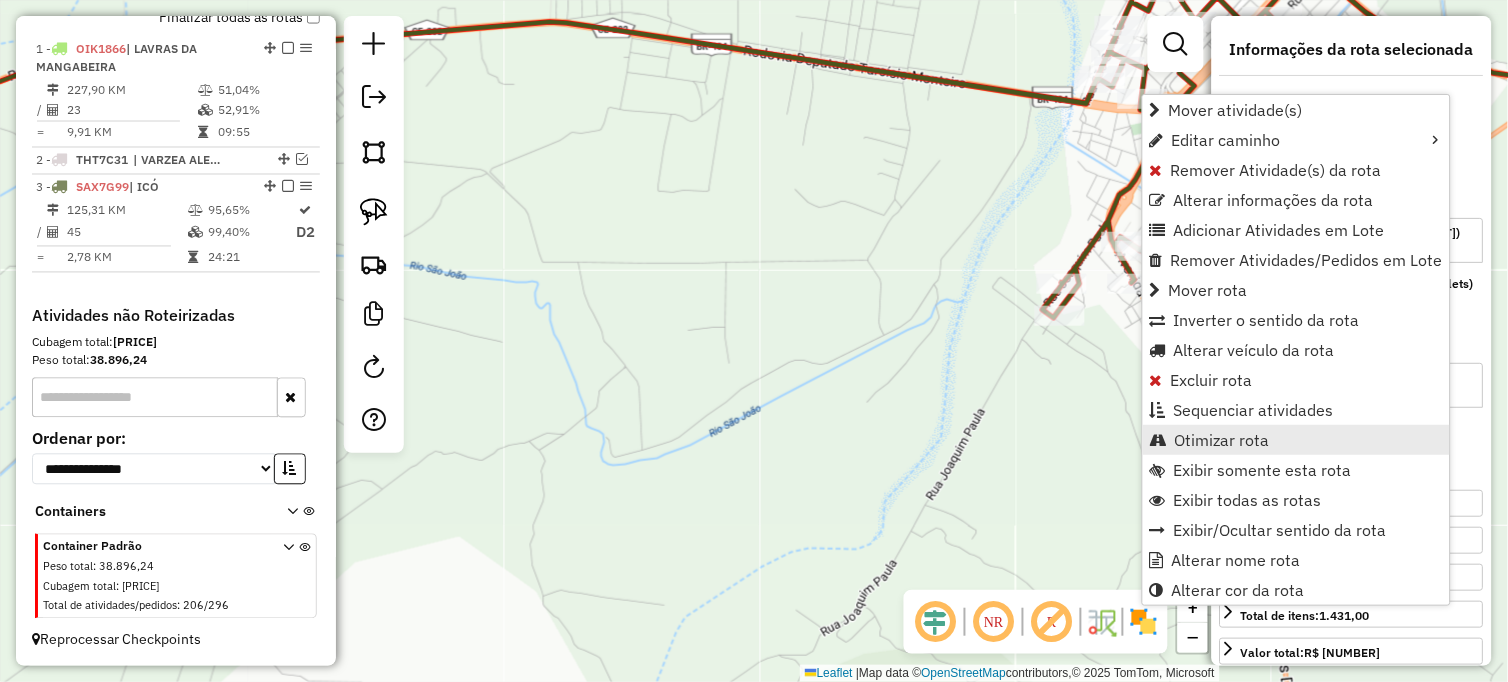 click on "Otimizar rota" at bounding box center [1222, 440] 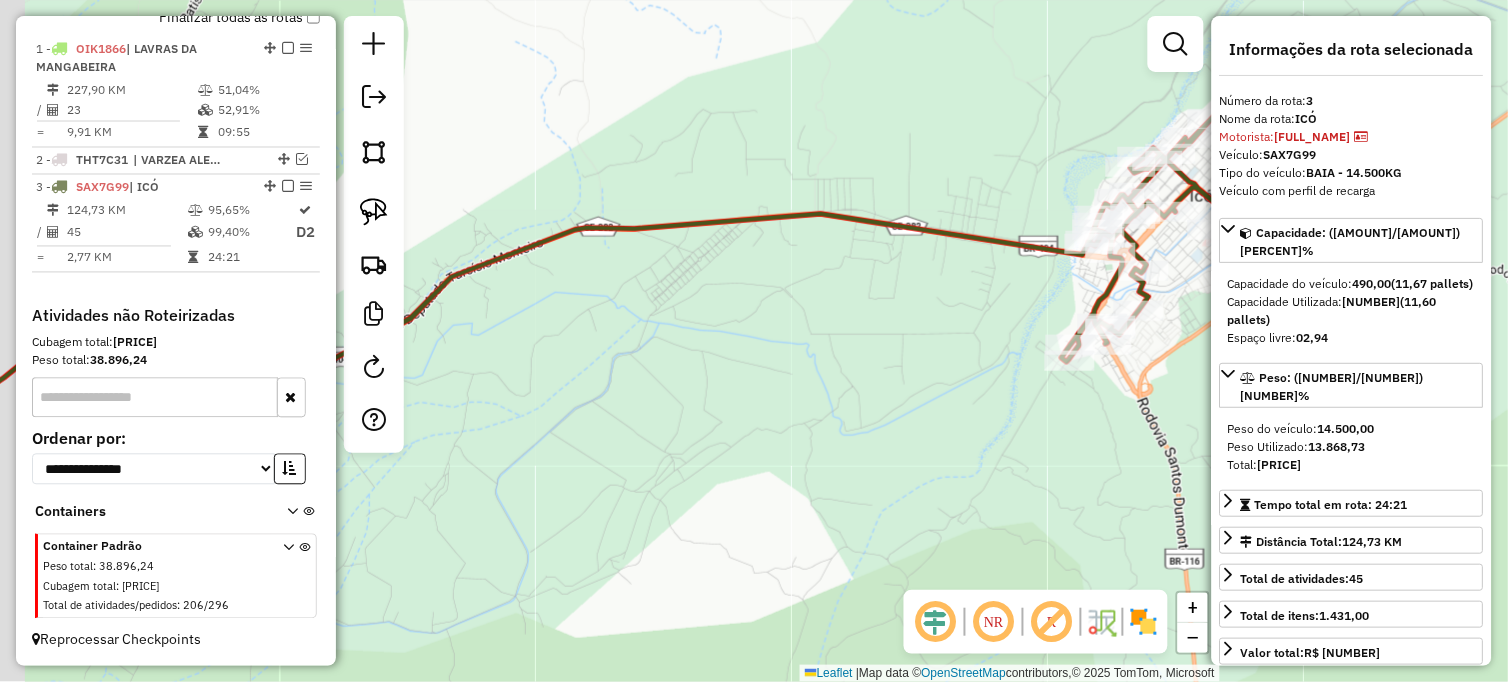drag, startPoint x: 835, startPoint y: 386, endPoint x: 872, endPoint y: 380, distance: 37.48333 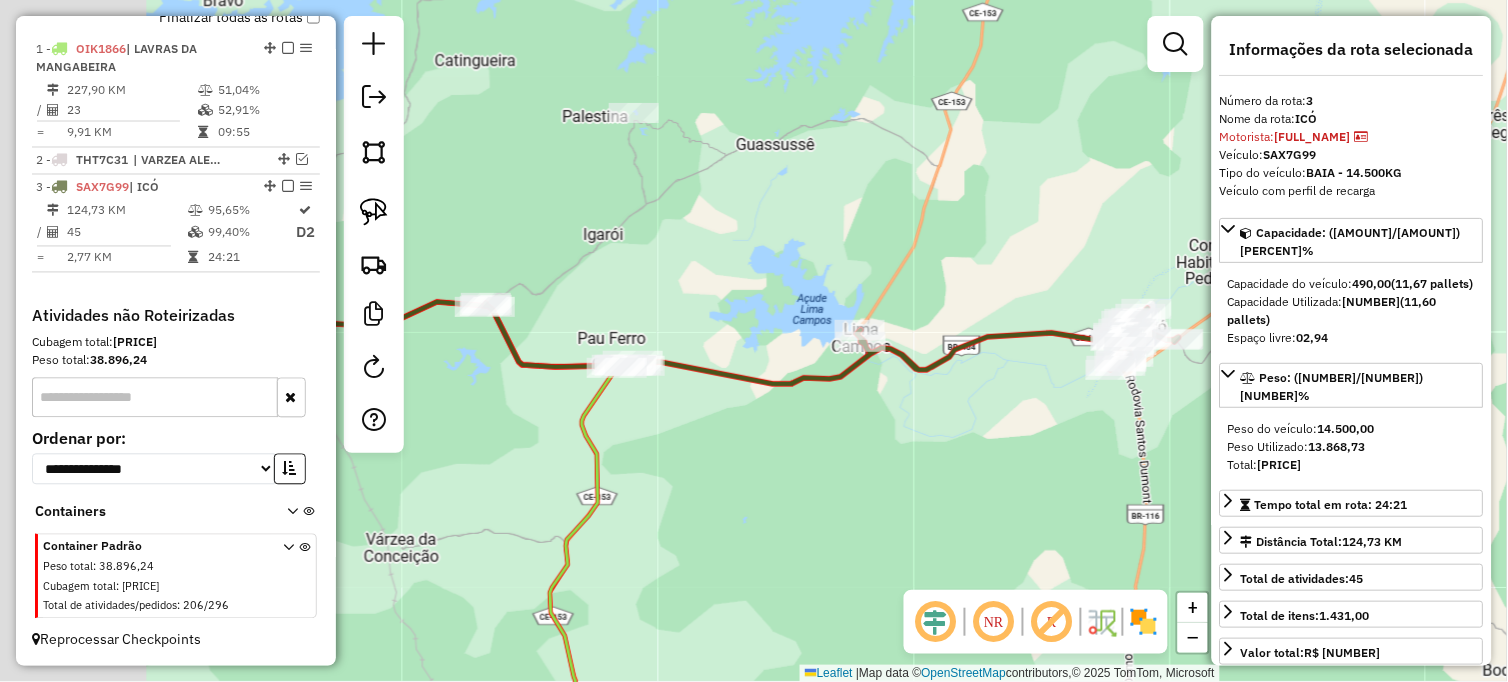 drag, startPoint x: 473, startPoint y: 418, endPoint x: 652, endPoint y: 403, distance: 179.6274 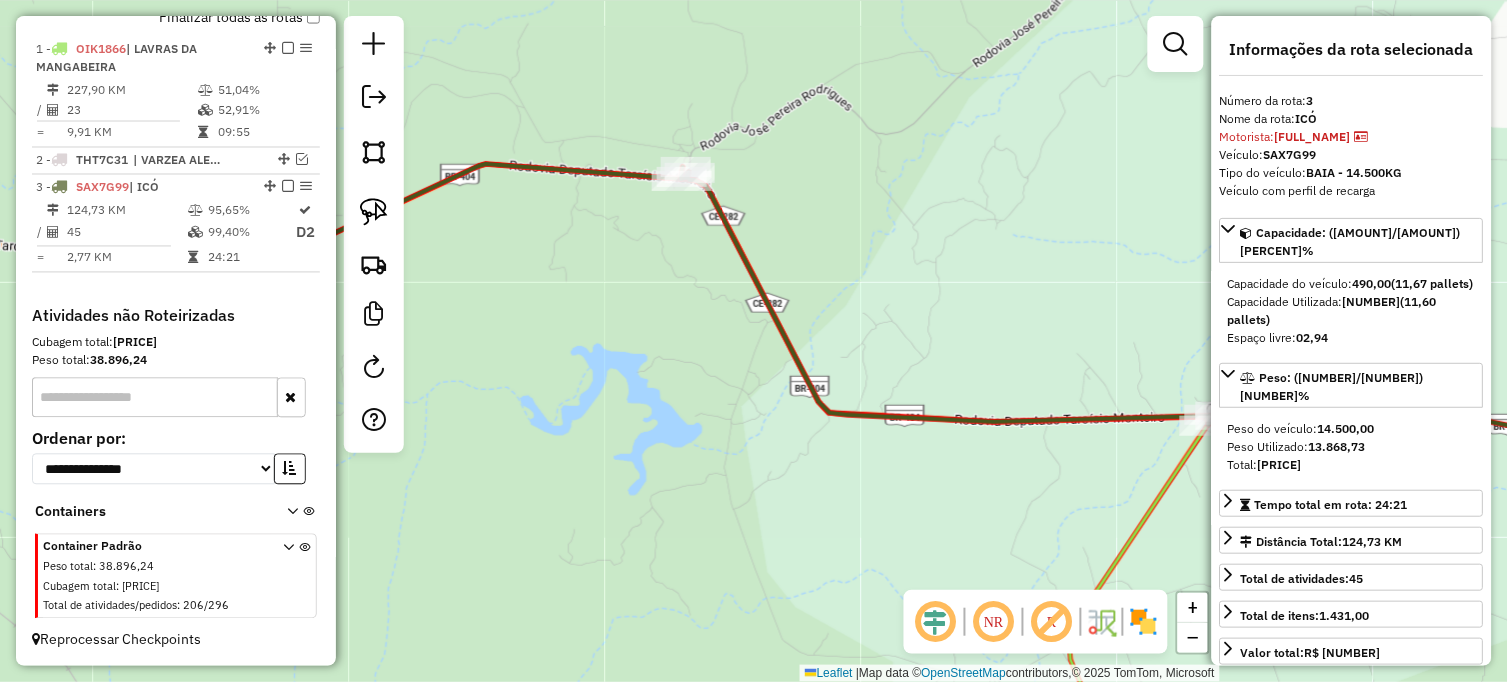 drag, startPoint x: 580, startPoint y: 428, endPoint x: 894, endPoint y: 496, distance: 321.2787 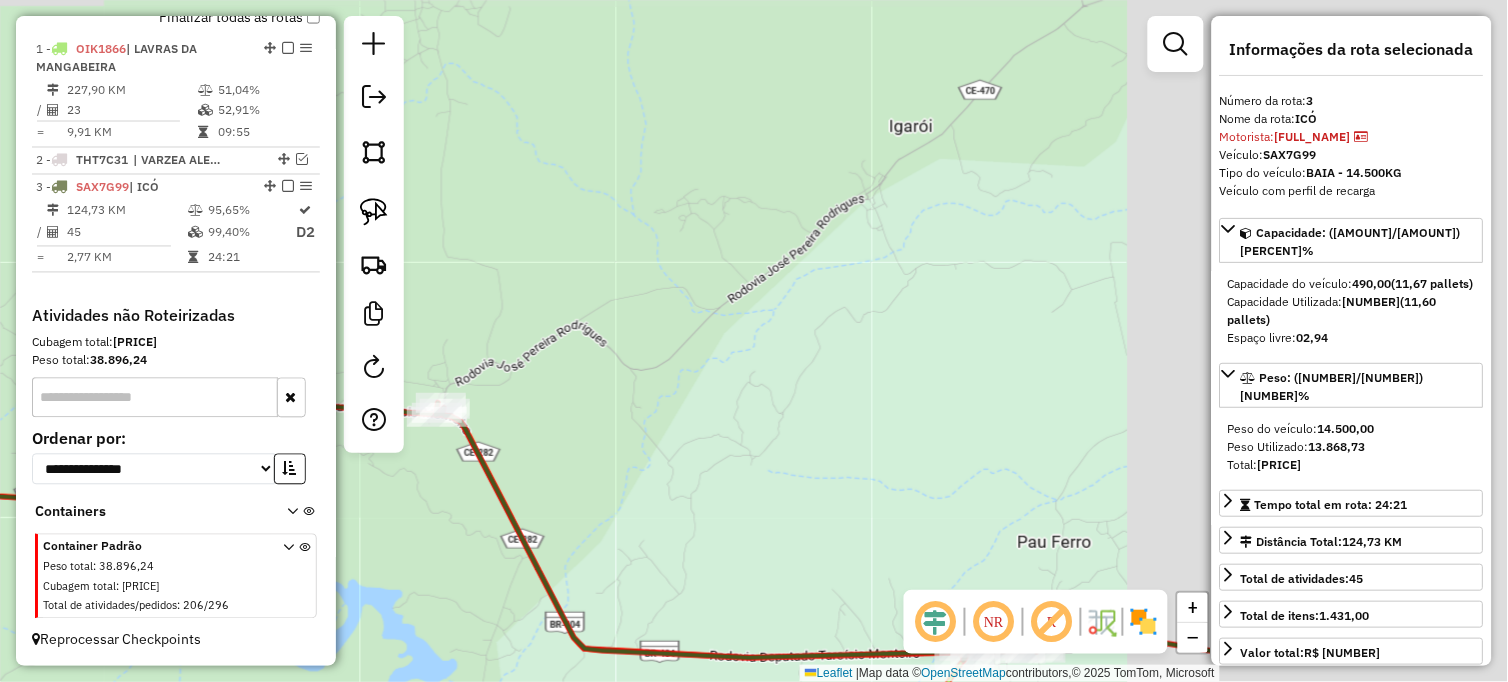 drag, startPoint x: 1046, startPoint y: 385, endPoint x: 718, endPoint y: 358, distance: 329.1094 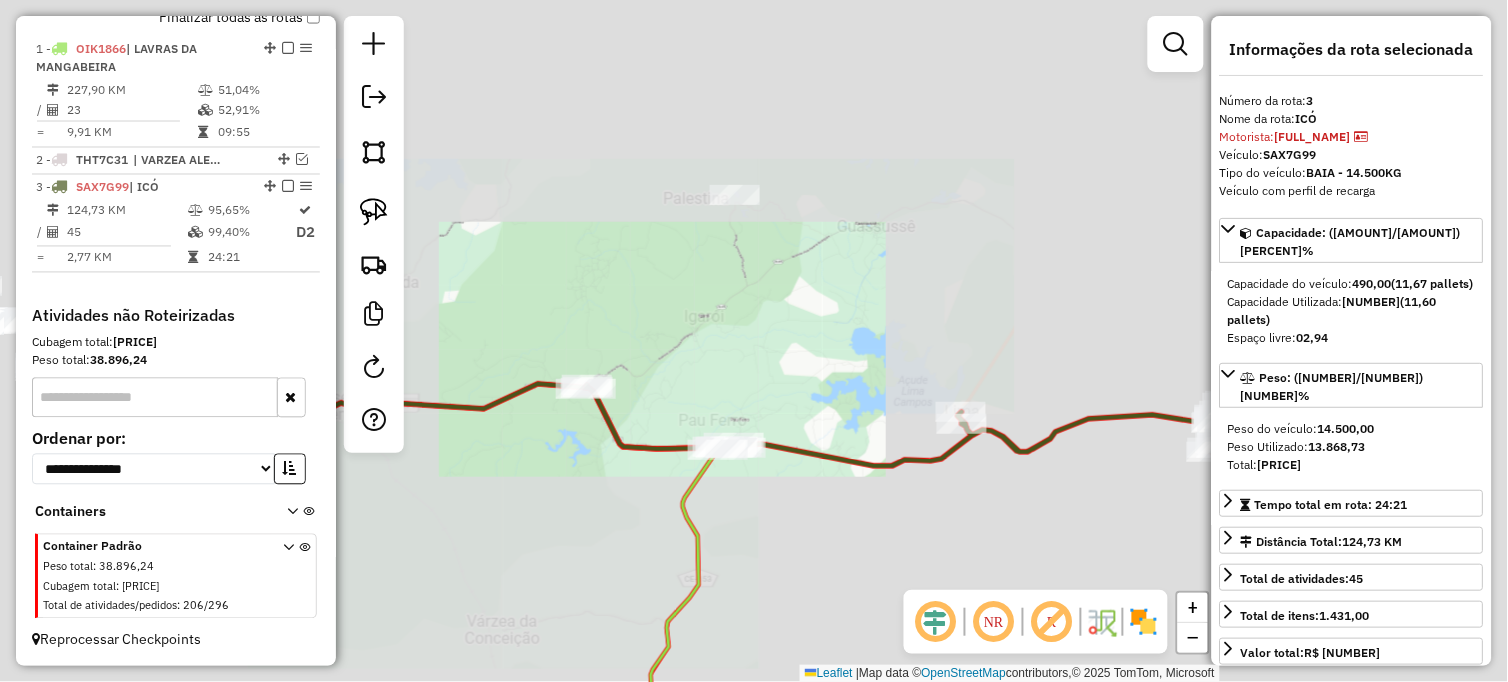 drag, startPoint x: 957, startPoint y: 328, endPoint x: 585, endPoint y: 444, distance: 389.66653 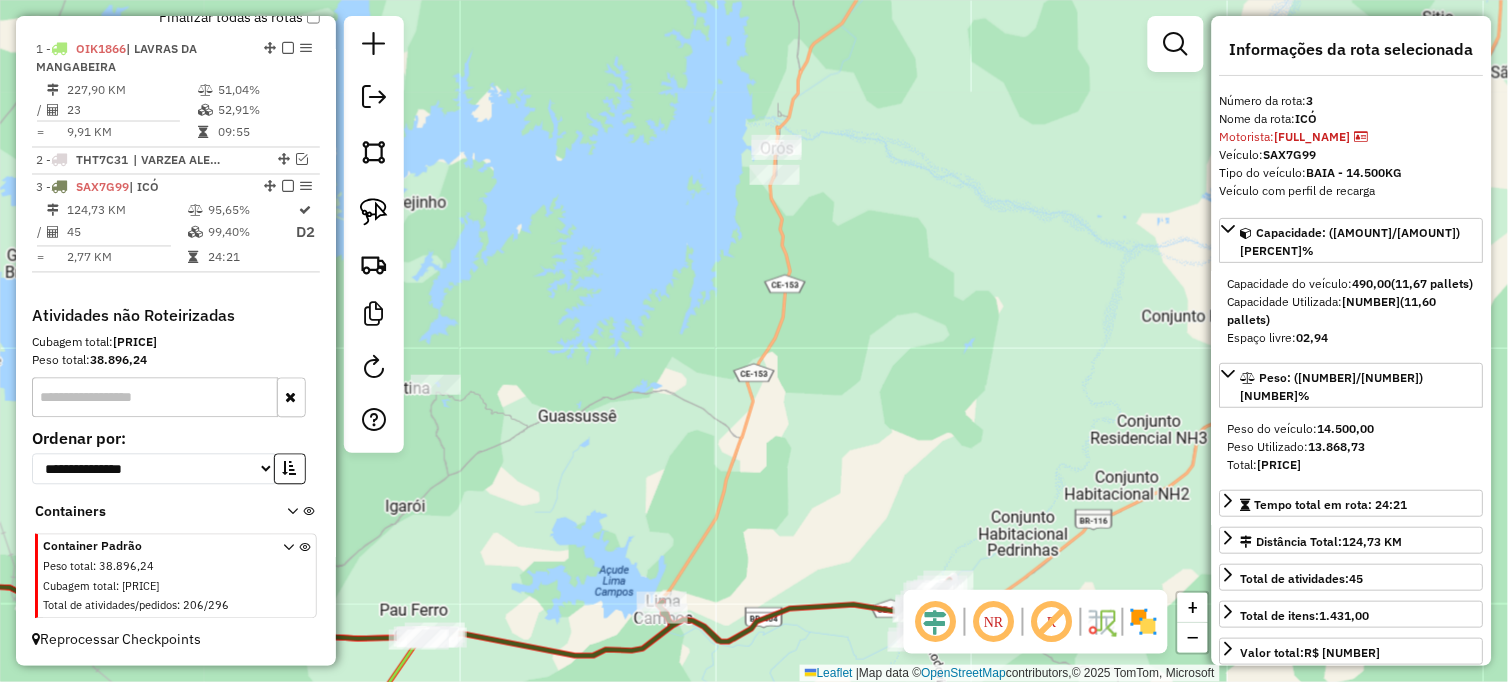 drag, startPoint x: 774, startPoint y: 234, endPoint x: 802, endPoint y: 458, distance: 225.74321 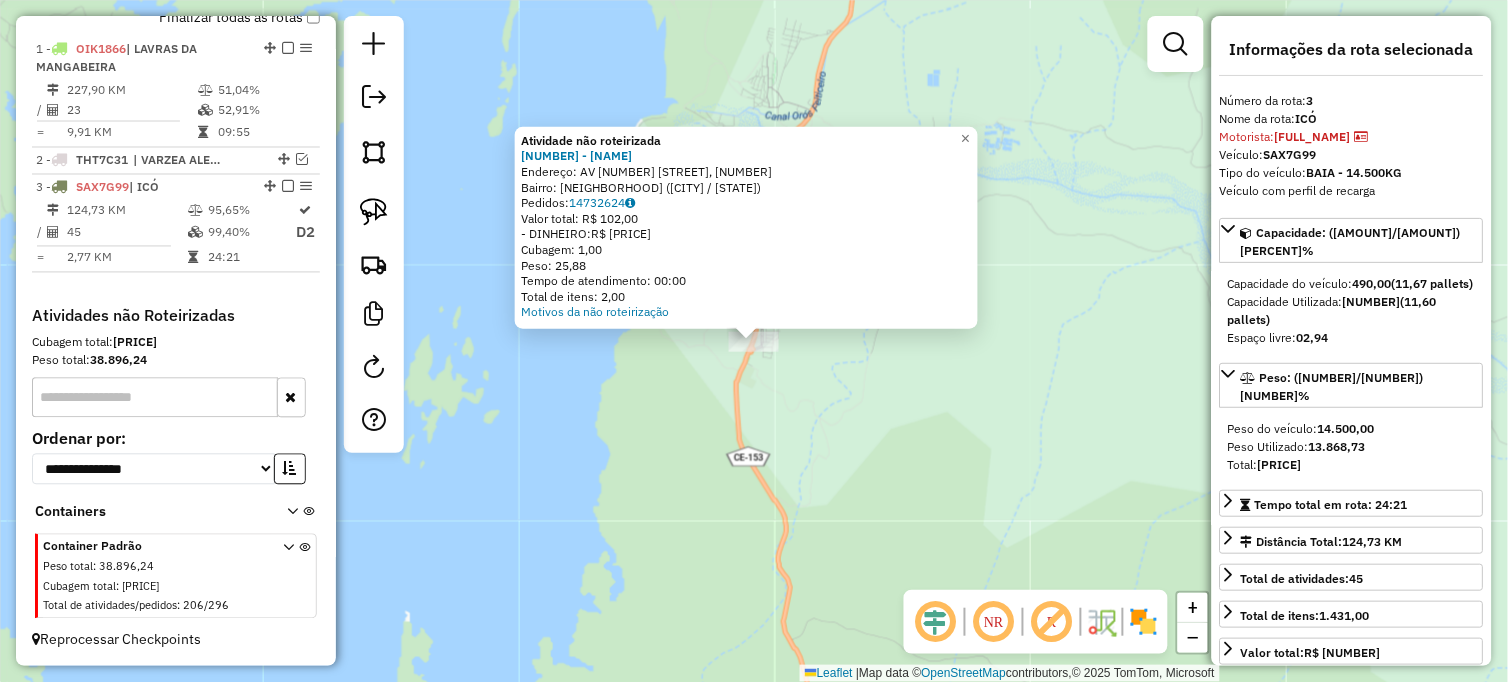 click on "Atividade não roteirizada [NUMBER] - [NAME]  Endereço: AV  [STREET], [NUMBER]   Bairro: [NEIGHBORHOOD] ([CITY] / [STATE])   Pedidos:  [NUMBER]   Valor total: [CURRENCY] [AMOUNT]   - DINHEIRO:  [CURRENCY] [AMOUNT]   Cubagem: [AMOUNT]   Peso: [AMOUNT]   Tempo de atendimento: [TIME]   Total de itens: [NUMBER]  Motivos da não roteirização × Janela de atendimento Grade de atendimento Capacidade Transportadoras Veículos Cliente Pedidos  Rotas Selecione os dias de semana para filtrar as janelas de atendimento  Seg   Ter   Qua   Qui   Sex   Sáb   Dom  Informe o período da janela de atendimento: De: Até:  Filtrar exatamente a janela do cliente  Considerar janela de atendimento padrão  Selecione os dias de semana para filtrar as grades de atendimento  Seg   Ter   Qua   Qui   Sex   Sáb   Dom   Considerar clientes sem dia de atendimento cadastrado  Clientes fora do dia de atendimento selecionado Filtrar as atividades entre os valores definidos abaixo:  Peso mínimo:   Peso máximo:   Cubagem mínima:   Cubagem máxima:   De:   Até:  Nome: +" 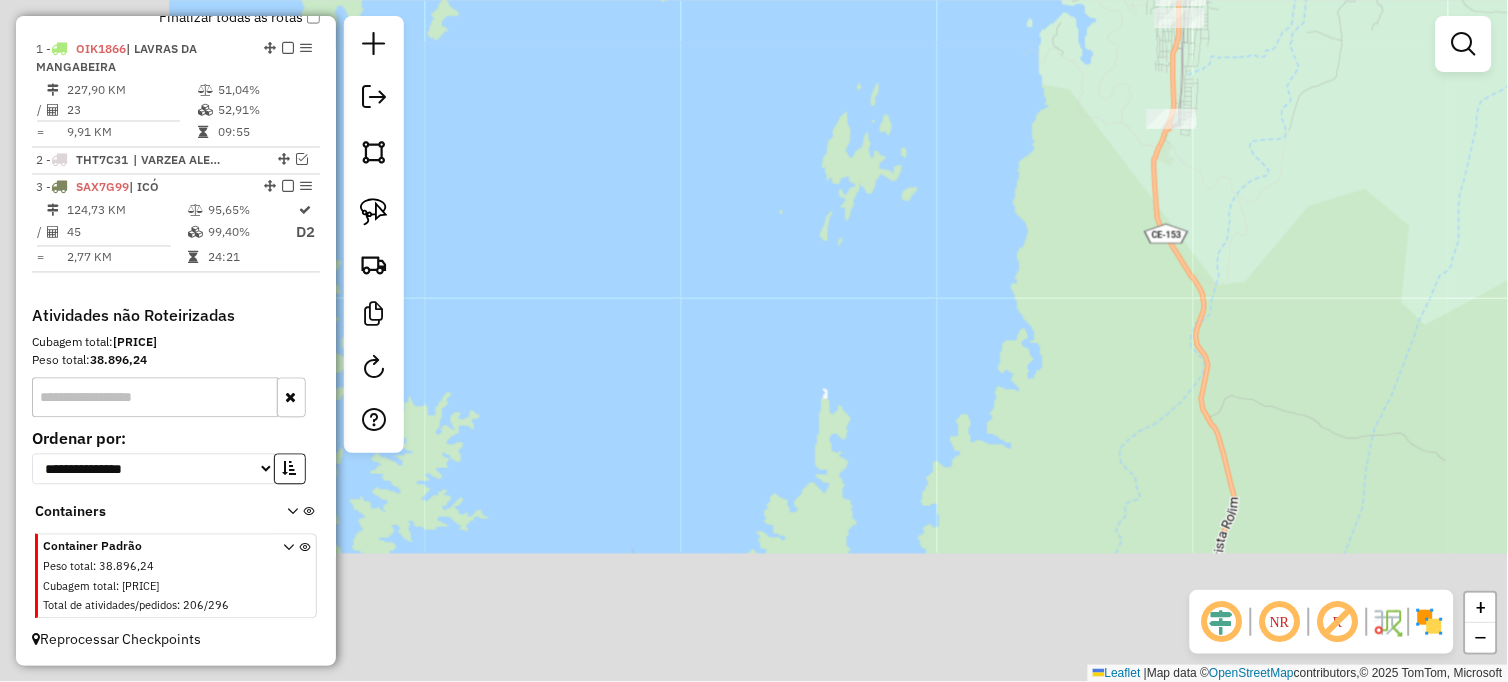 drag, startPoint x: 658, startPoint y: 491, endPoint x: 1136, endPoint y: 228, distance: 545.57587 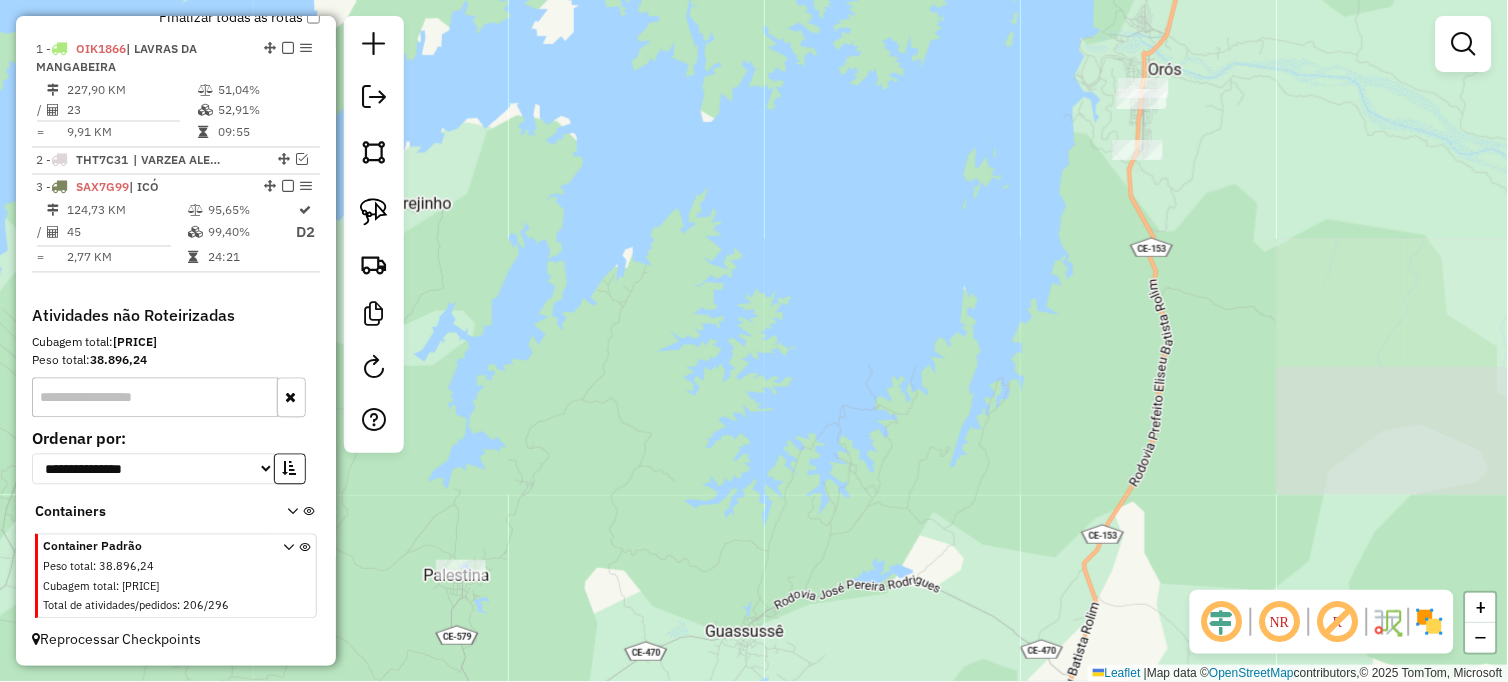 drag, startPoint x: 751, startPoint y: 360, endPoint x: 970, endPoint y: 251, distance: 244.62625 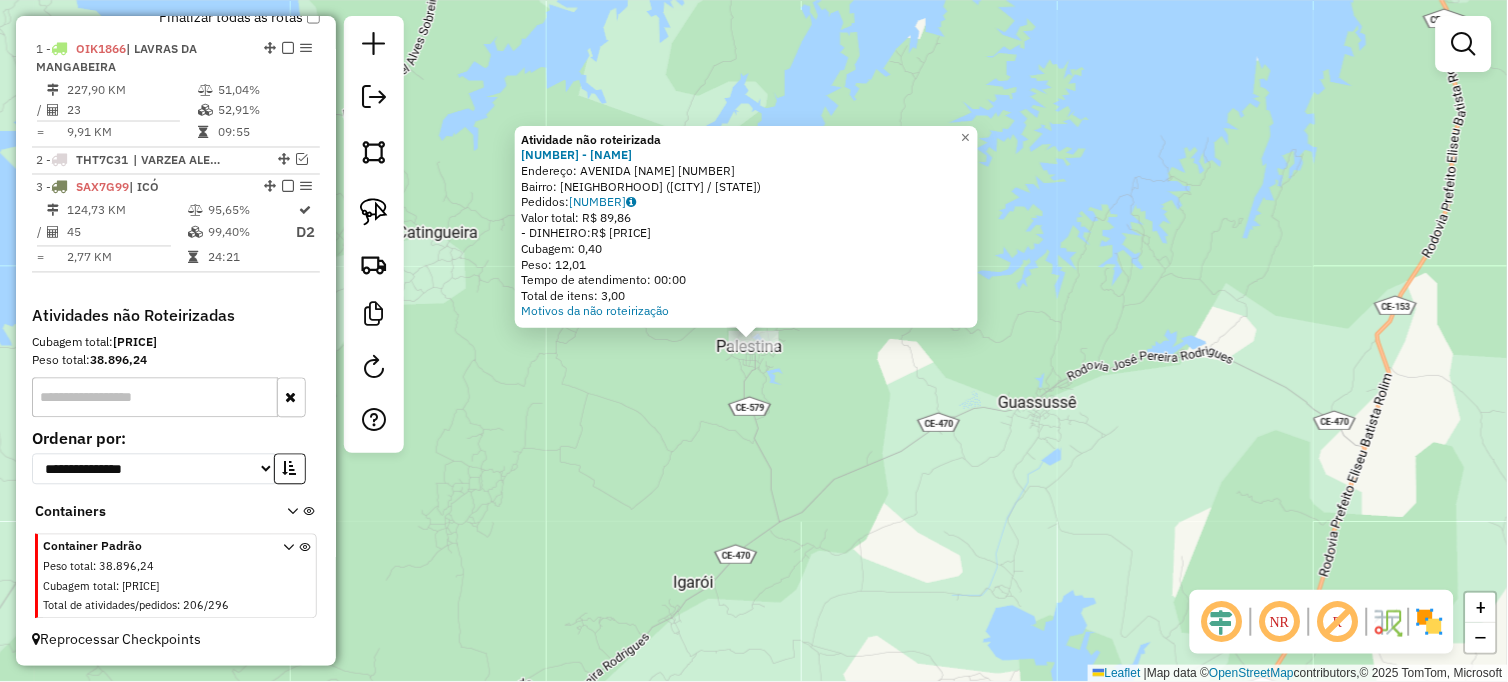 click on "Atividade não roteirizada [NUMBER] - [NAME] Endereço: [NAME] [NAME] [NUMBER] Bairro: [NAME] ([NAME] / [STATE]) Pedidos: [NUMBER] Valor total: [CURRENCY] [AMOUNT] - DINHEIRO: [CURRENCY] [AMOUNT] Cubagem: [AMOUNT] Peso: [AMOUNT] Tempo de atendimento: [TIME] Total de itens: [AMOUNT] Motivos da não roteirização × Janela de atendimento Grade de atendimento Capacidade Transportadoras Veículos Cliente Pedidos Rotas Selecione os dias de semana para filtrar as janelas de atendimento Seg Ter Qua Qui Sex Sáb Dom Informe o período da janela de atendimento: De: Até: Filtrar exatamente a janela do cliente Considerar janela de atendimento padrão Selecione os dias de semana para filtrar as grades de atendimento Seg Ter Qua Qui Sex Sáb Dom Considerar clientes sem dia de atendimento cadastrado Clientes fora do dia de atendimento selecionado Filtrar as atividades entre os valores definidos abaixo: Peso mínimo: Peso máximo: Cubagem mínima: Cubagem máxima: De: Até: De:" 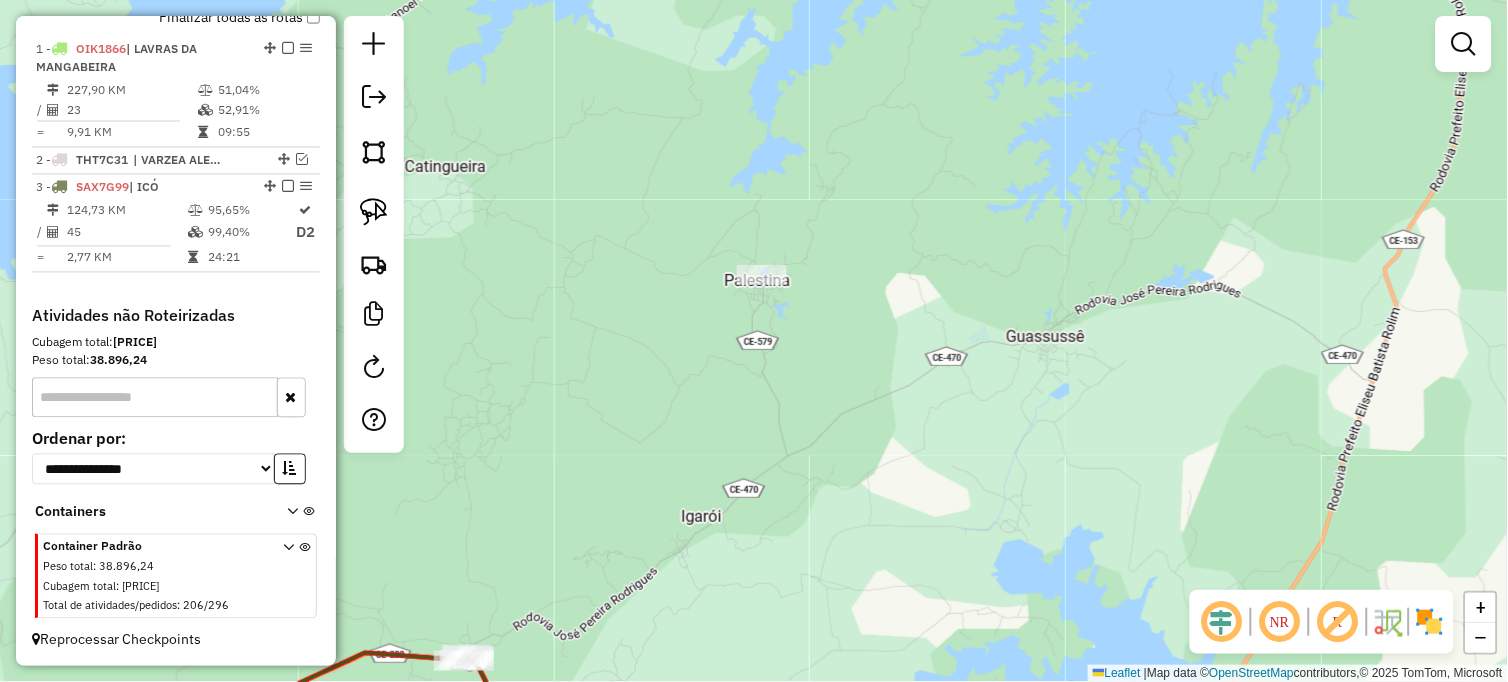 drag, startPoint x: 712, startPoint y: 430, endPoint x: 821, endPoint y: -73, distance: 514.6747 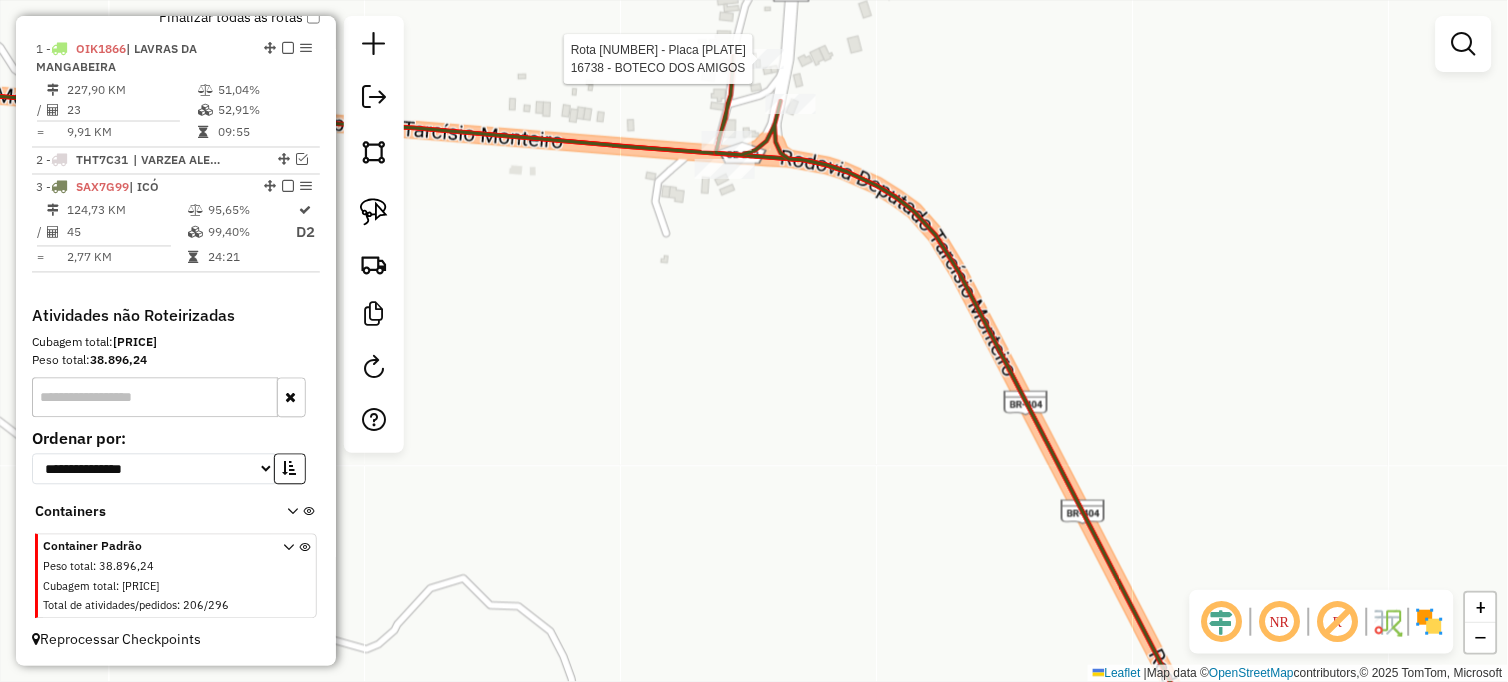 select on "**********" 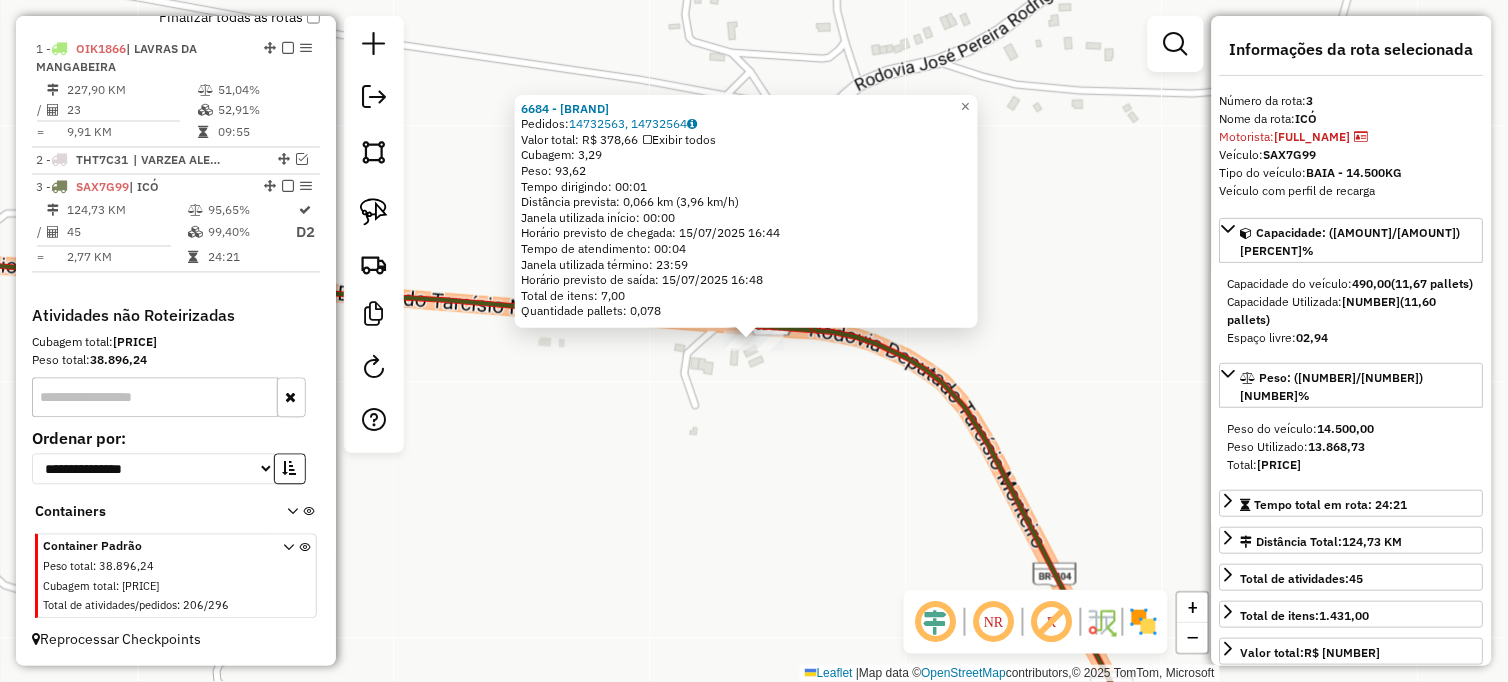 click on "6684 - BAR DO LUDRU Pedidos: [NUMBER], [NUMBER] Valor total: [CURRENCY] [AMOUNT] Exibir todos Cubagem: [AMOUNT] Peso: [AMOUNT] Tempo dirigindo: [TIME] Distância prevista: [AMOUNT] km ([SPEED] km/h) Janela utilizada início: [TIME] Horário previsto de chegada: [DATE] [TIME] Tempo de atendimento: [TIME] Janela utilizada término: [TIME] Horário previsto de saída: [DATE] [TIME] Total de itens: [AMOUNT] Quantidade pallets: [AMOUNT] × Janela de atendimento Grade de atendimento Capacidade Transportadoras Veículos Cliente Pedidos Rotas Selecione os dias de semana para filtrar as janelas de atendimento Seg Ter Qua Qui Sex Sáb Dom Informe o período da janela de atendimento: De: Até: Filtrar exatamente a janela do cliente Considerar janela de atendimento padrão Selecione os dias de semana para filtrar as grades de atendimento Seg Ter Qua Qui Sex Sáb Dom Considerar clientes sem dia de atendimento cadastrado Clientes fora do dia de atendimento selecionado Peso mínimo: De:" 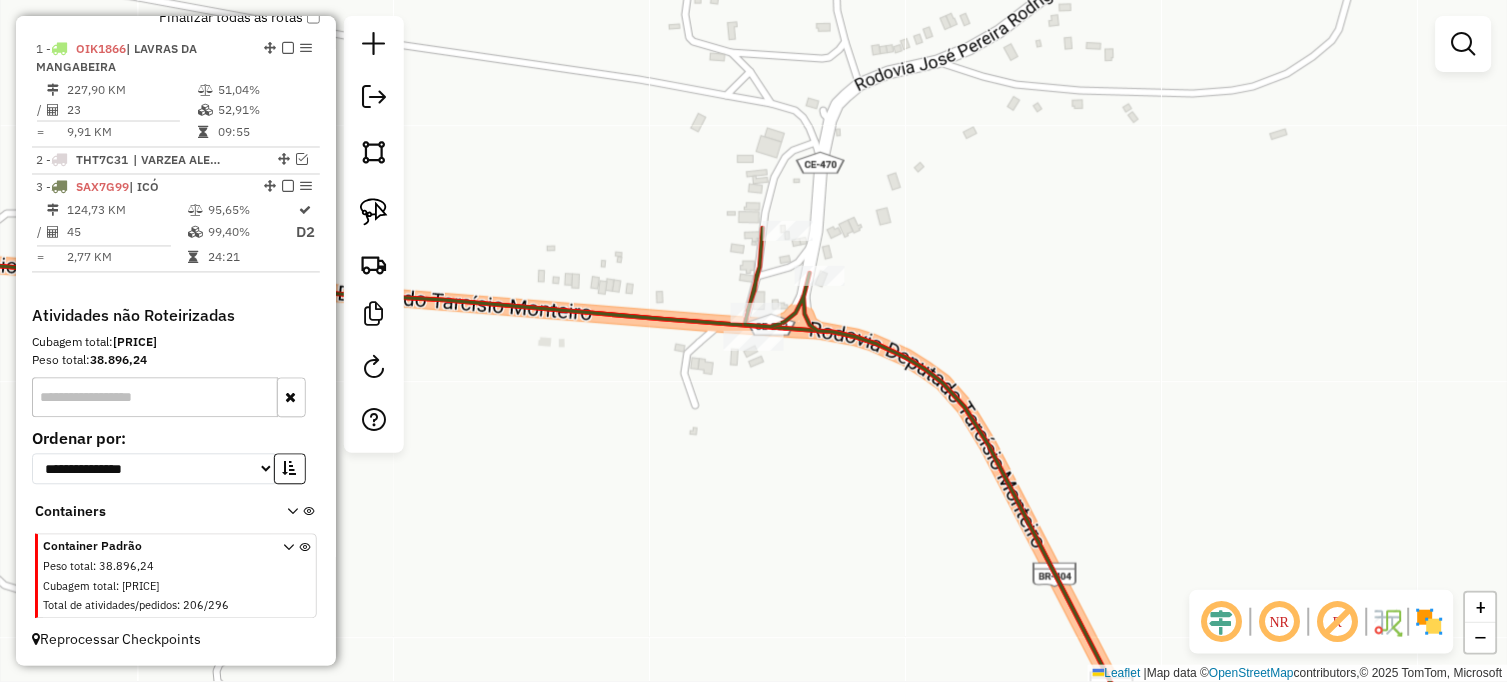 drag, startPoint x: 834, startPoint y: 435, endPoint x: 657, endPoint y: 377, distance: 186.26057 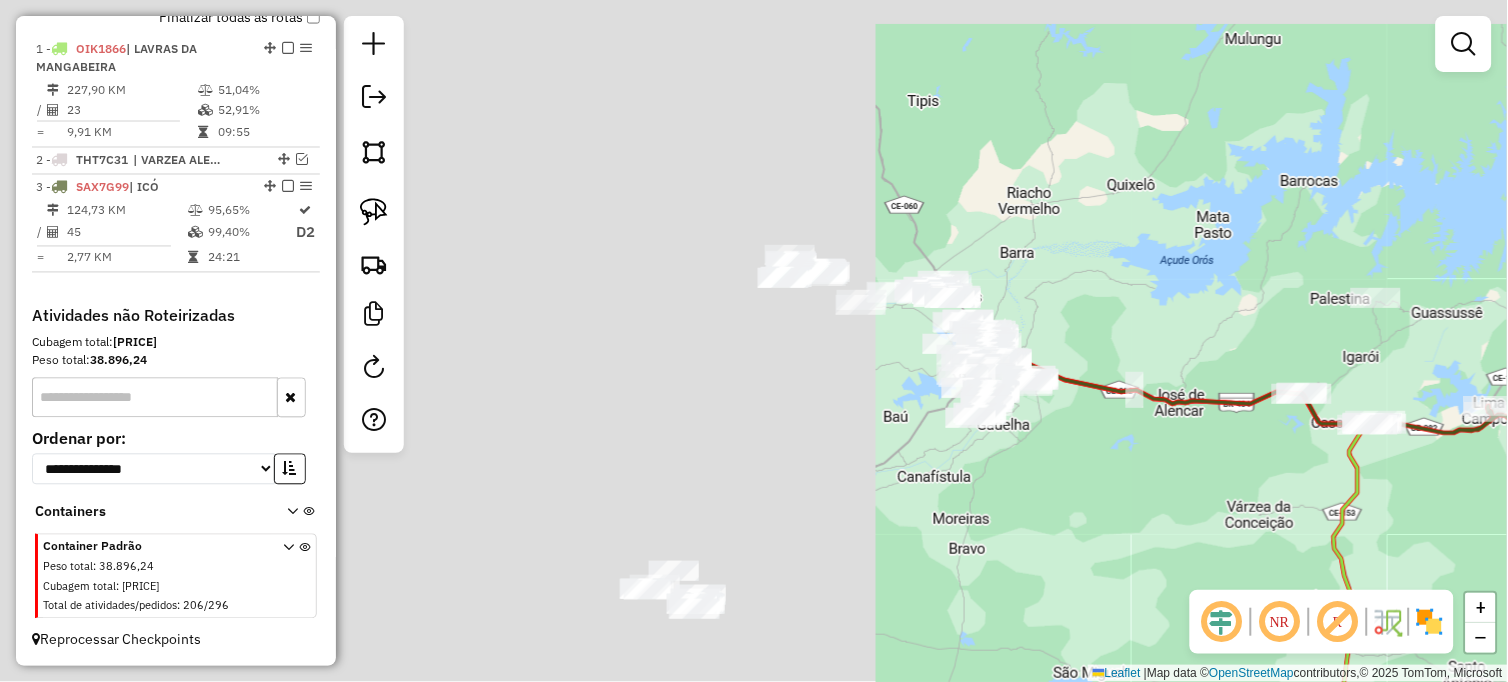 drag, startPoint x: 740, startPoint y: 280, endPoint x: 1146, endPoint y: 348, distance: 411.65518 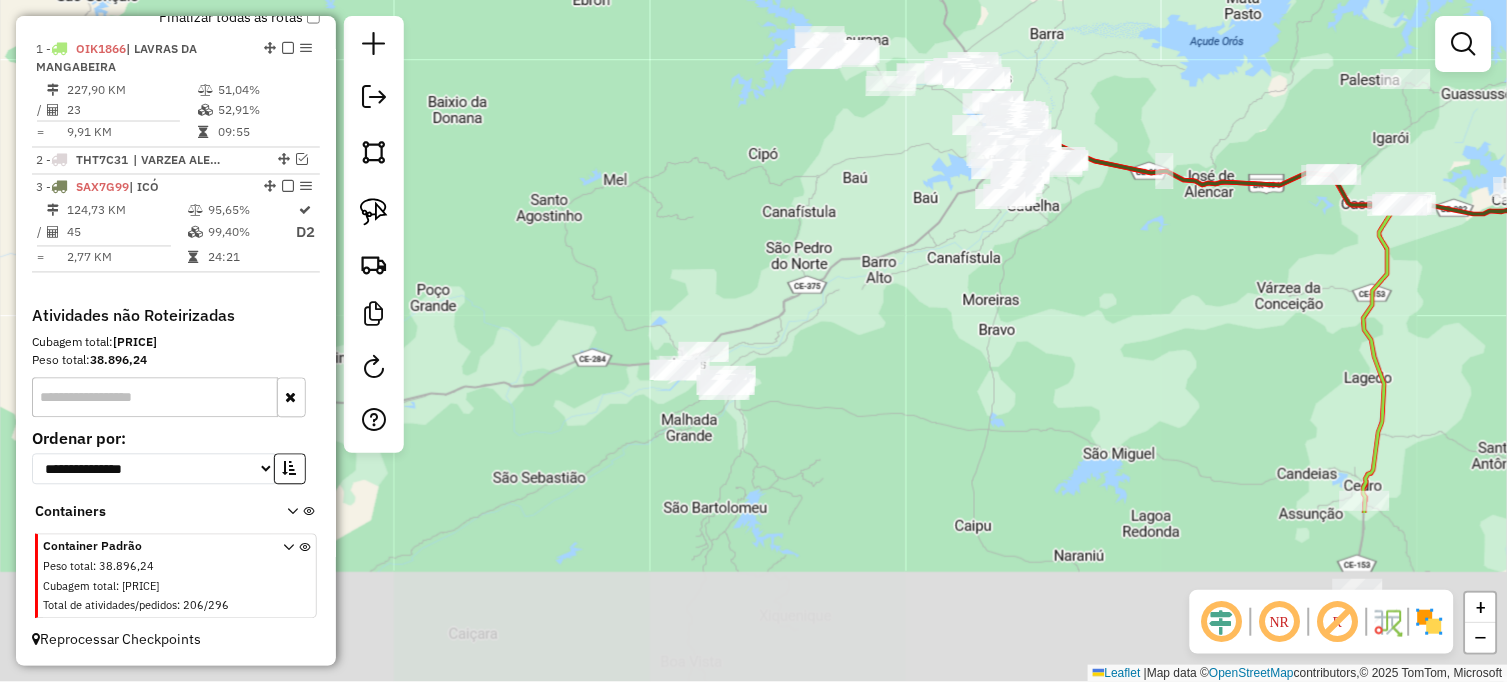 drag, startPoint x: 897, startPoint y: 498, endPoint x: 904, endPoint y: 260, distance: 238.10292 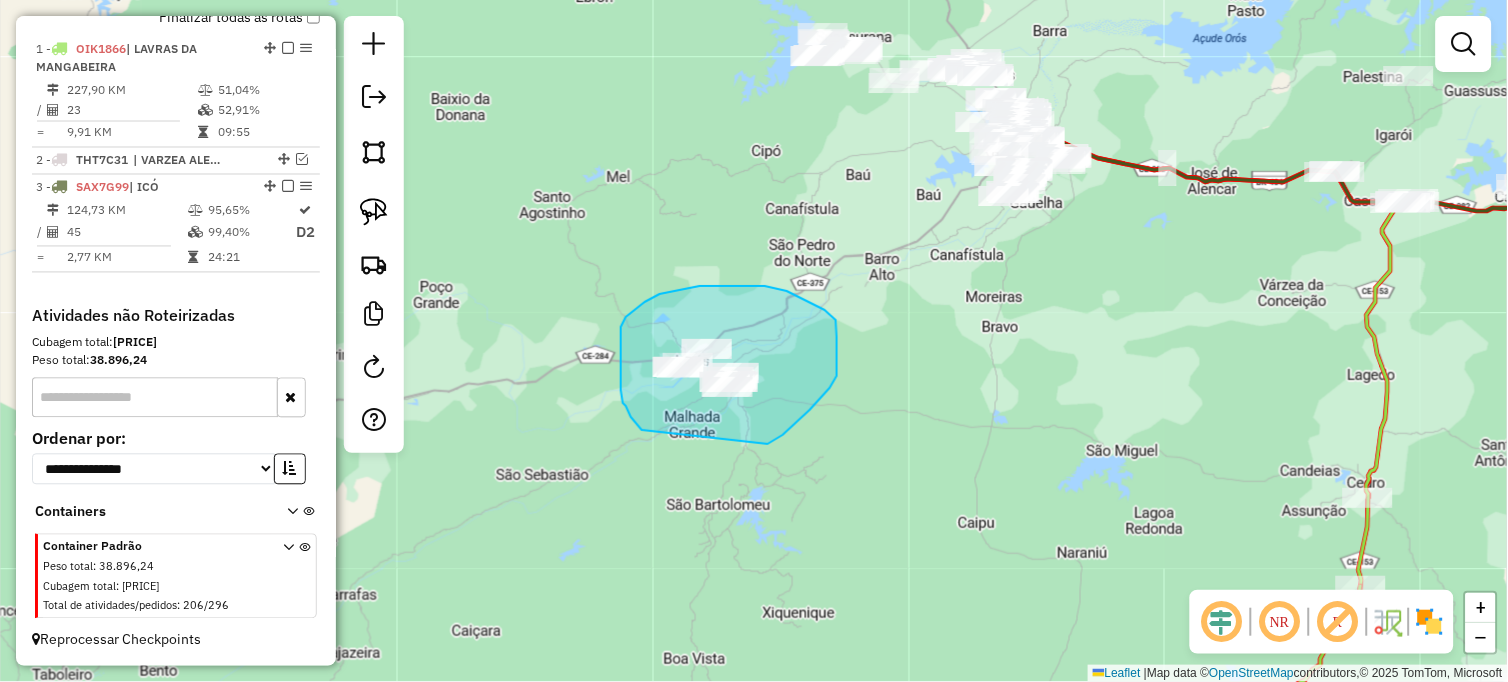 drag, startPoint x: 636, startPoint y: 423, endPoint x: 764, endPoint y: 447, distance: 130.23056 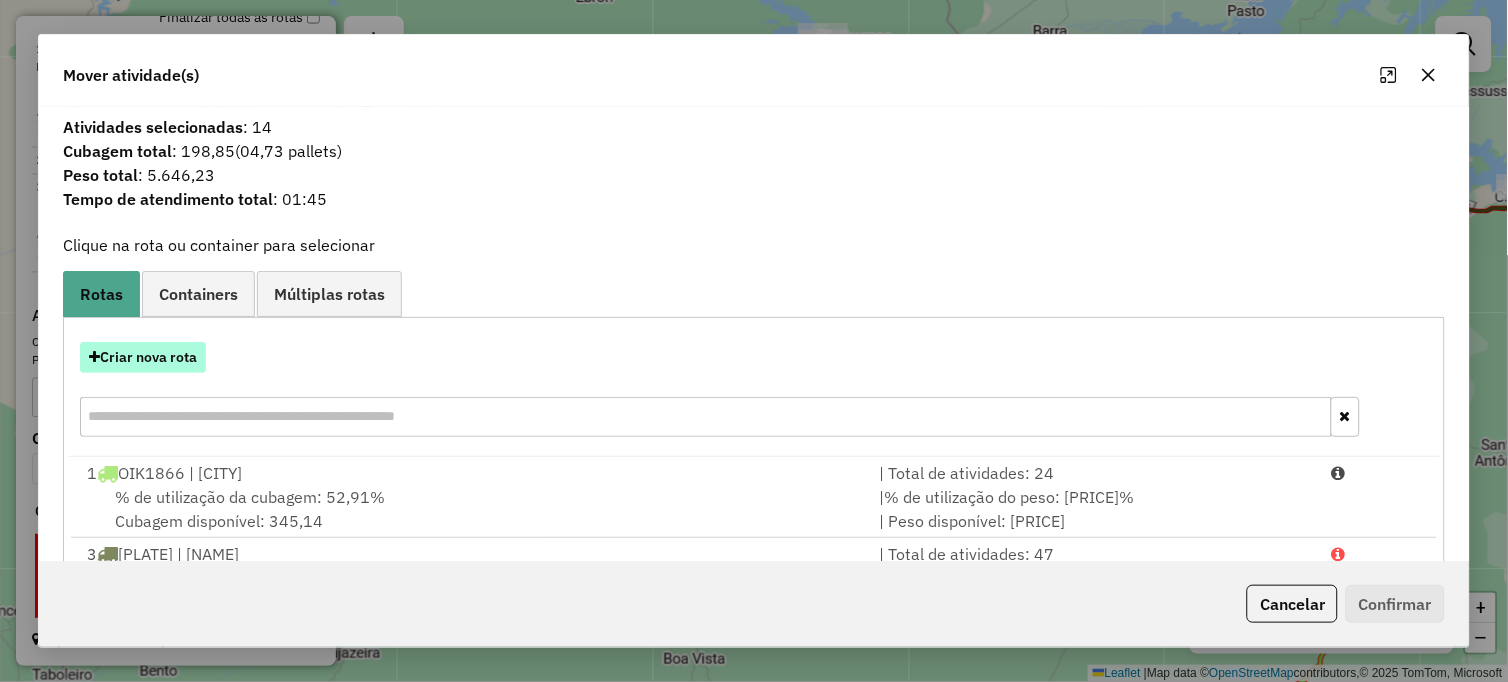 click on "Criar nova rota" at bounding box center [143, 357] 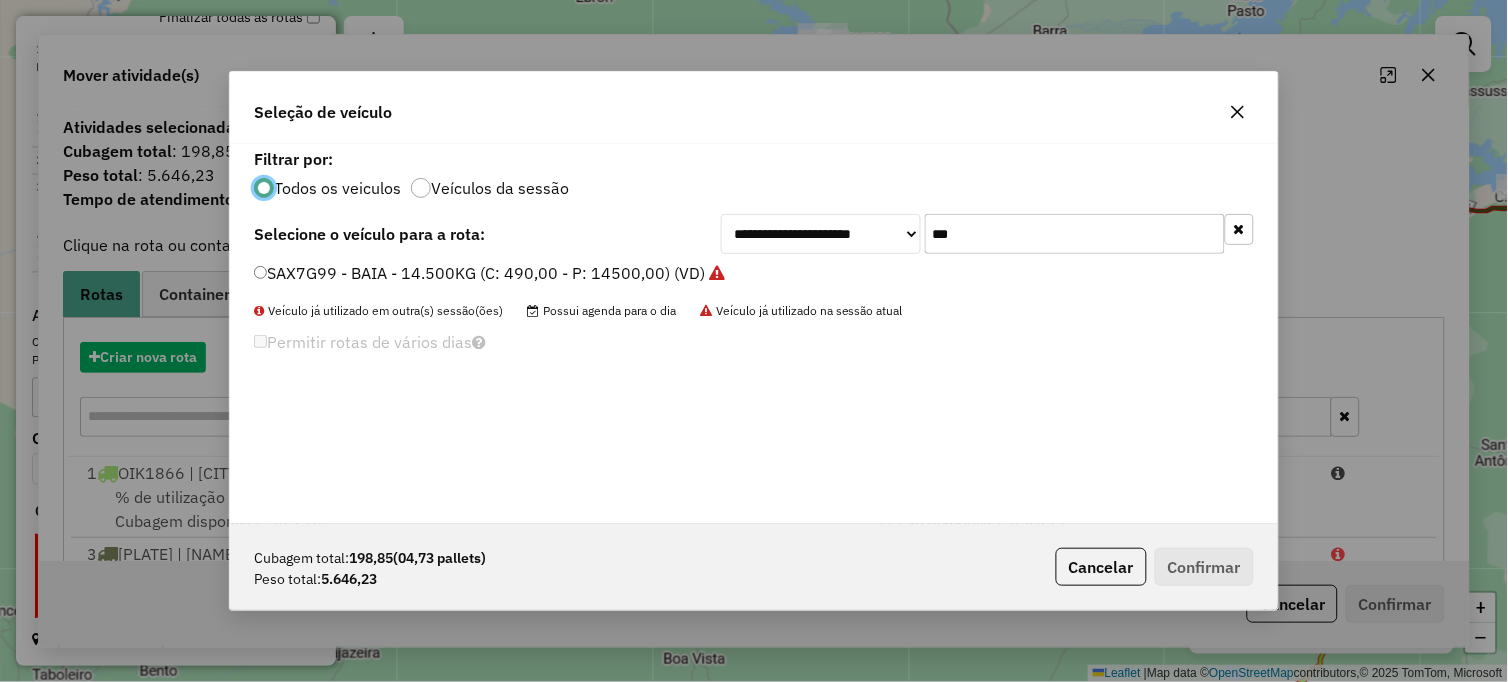 scroll, scrollTop: 11, scrollLeft: 5, axis: both 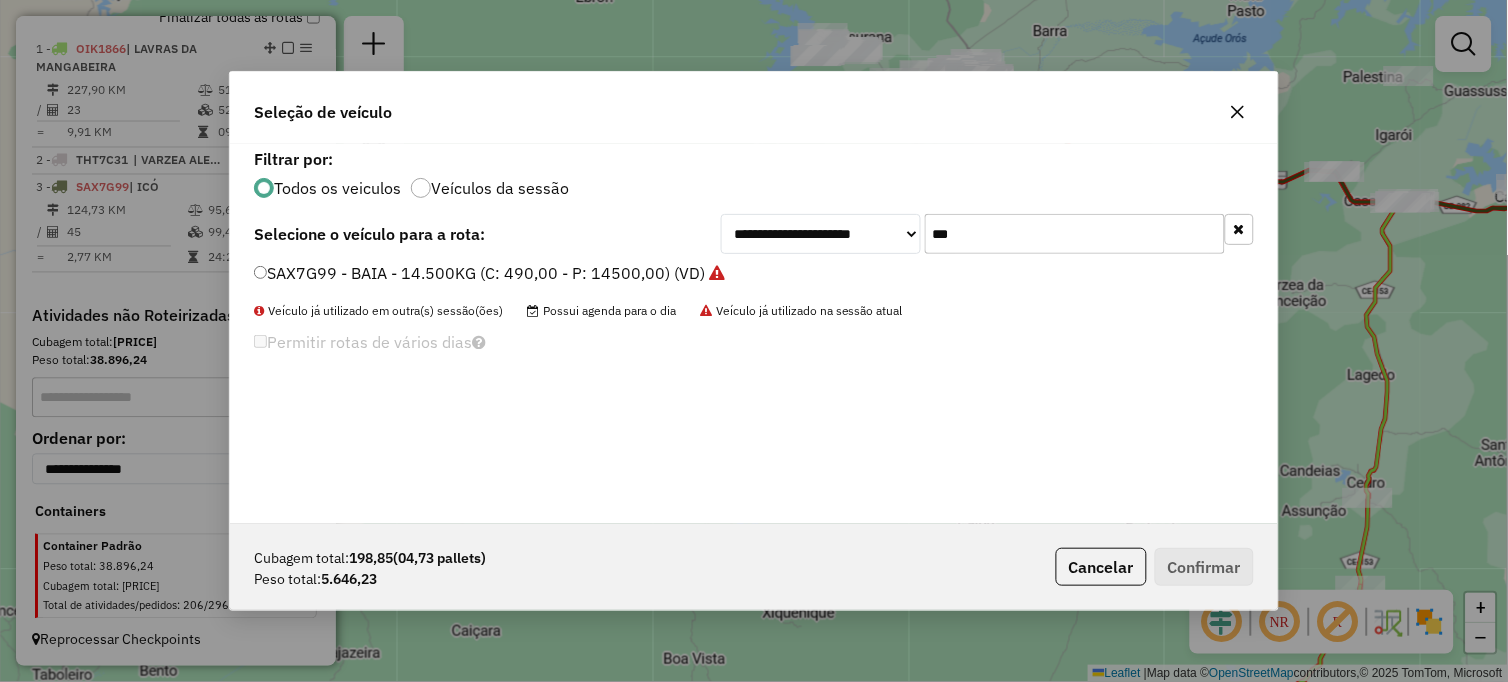 drag, startPoint x: 1002, startPoint y: 235, endPoint x: 751, endPoint y: 226, distance: 251.1613 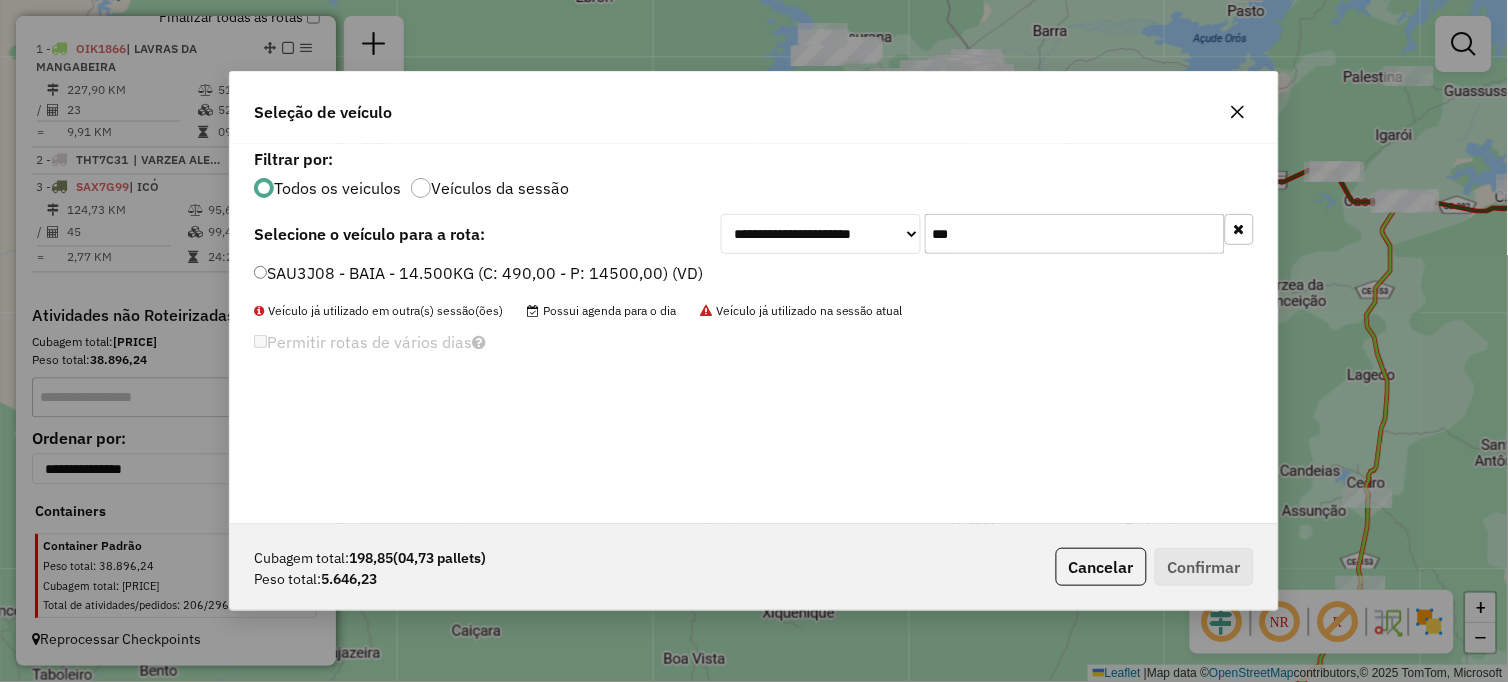 type on "***" 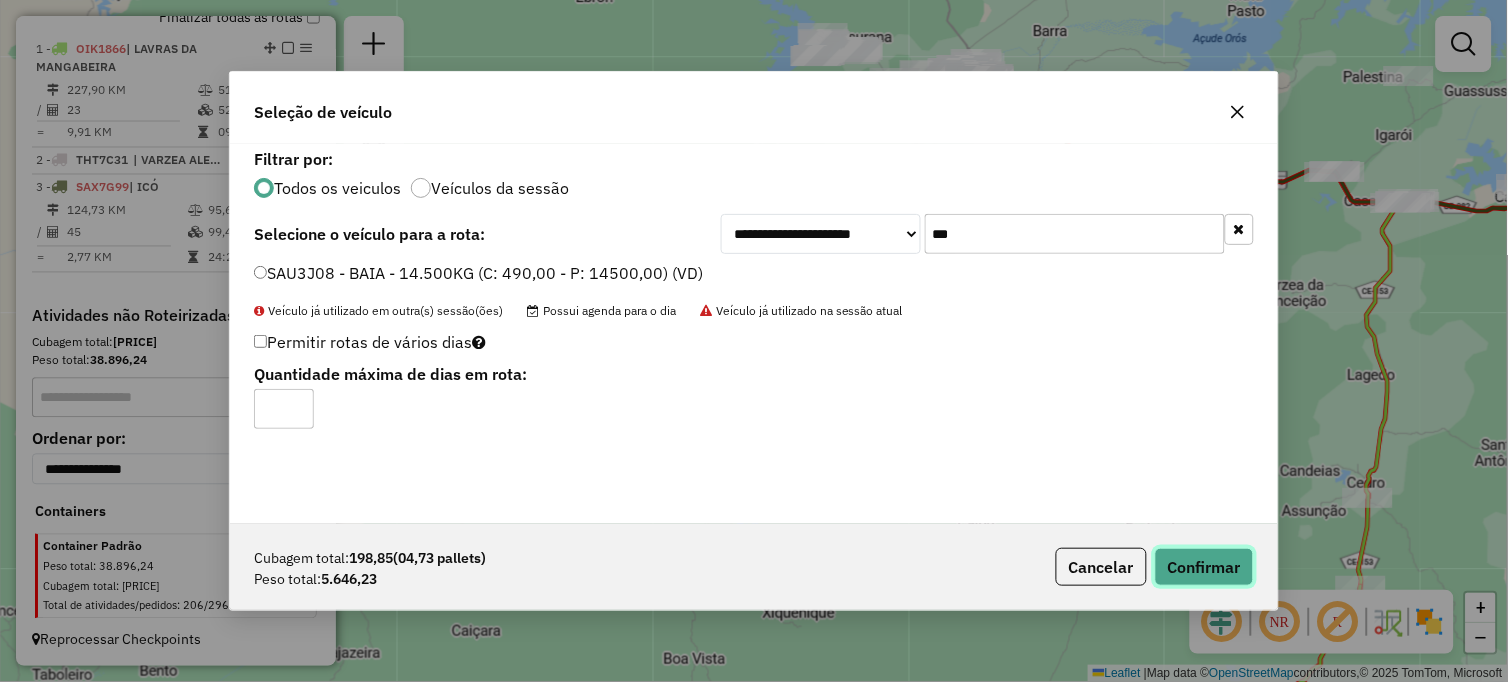 click on "Confirmar" 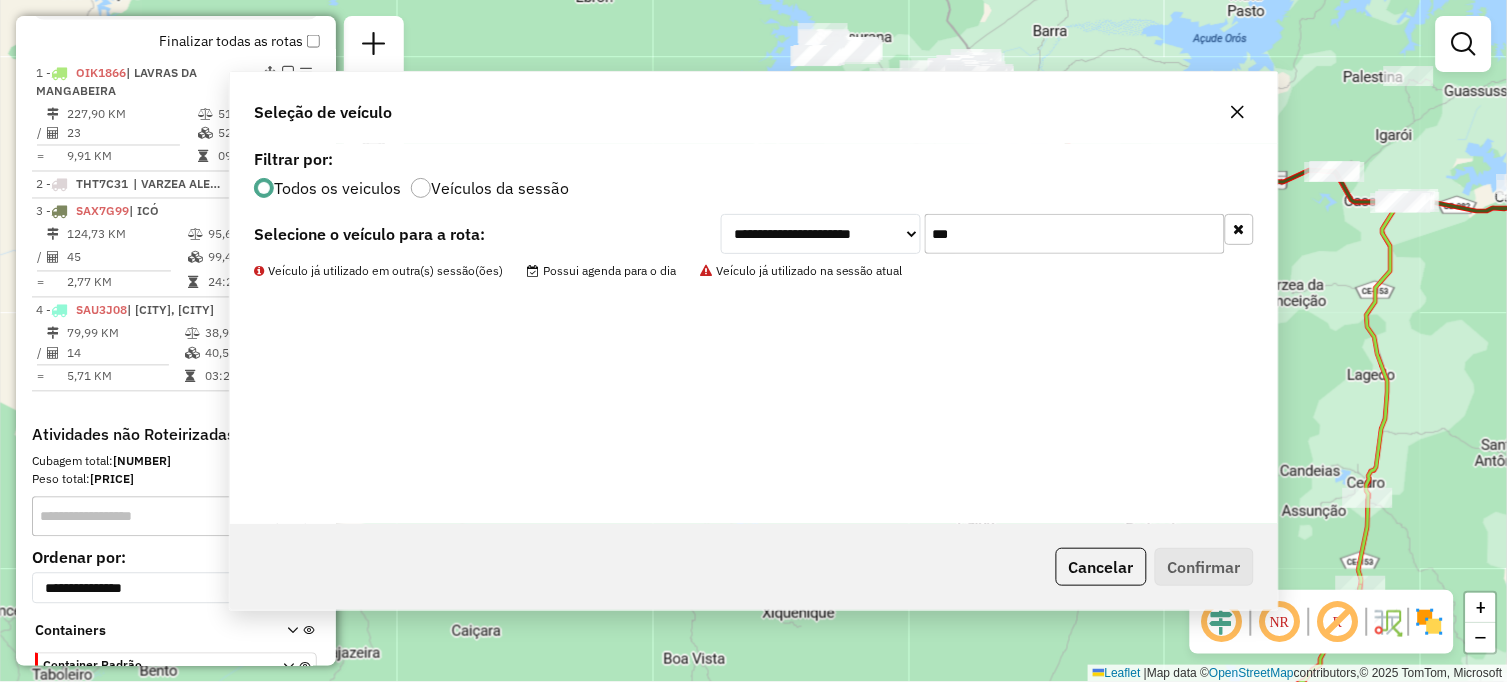 scroll, scrollTop: 754, scrollLeft: 0, axis: vertical 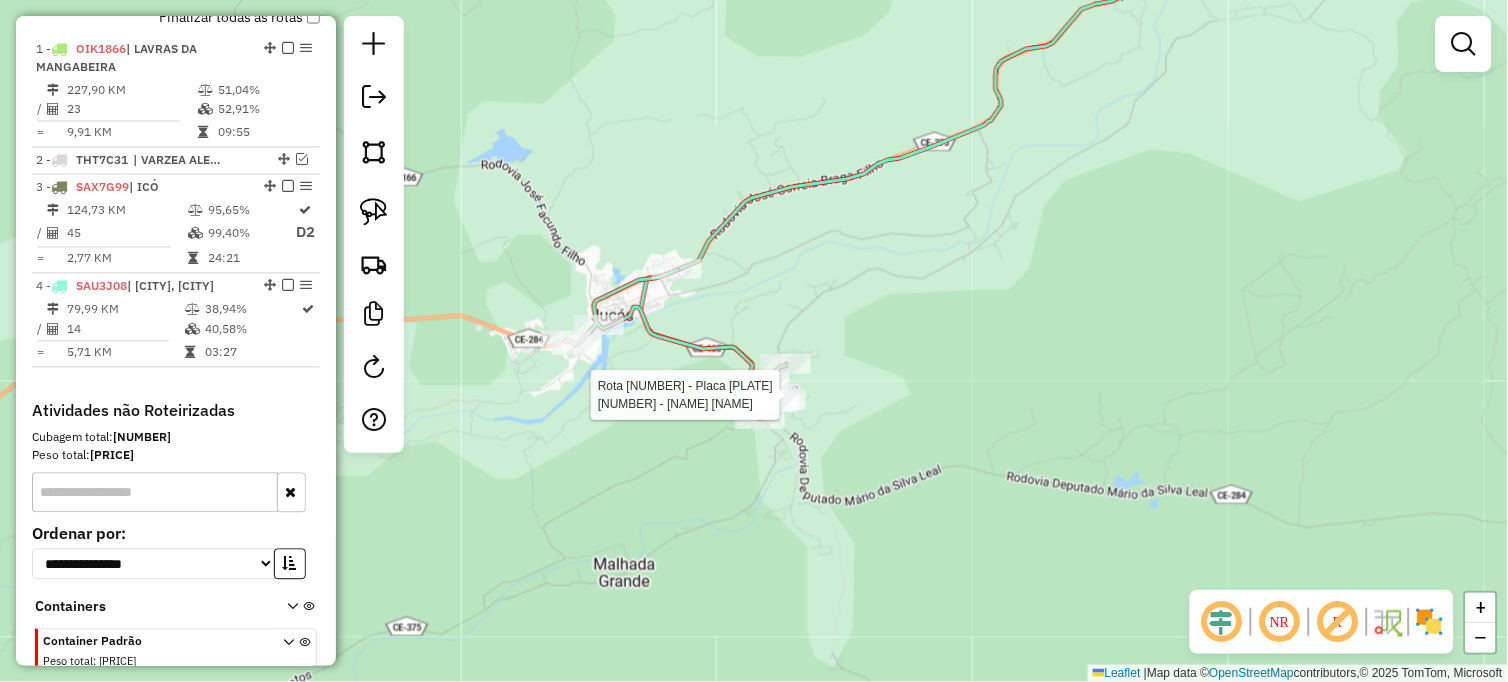 select on "**********" 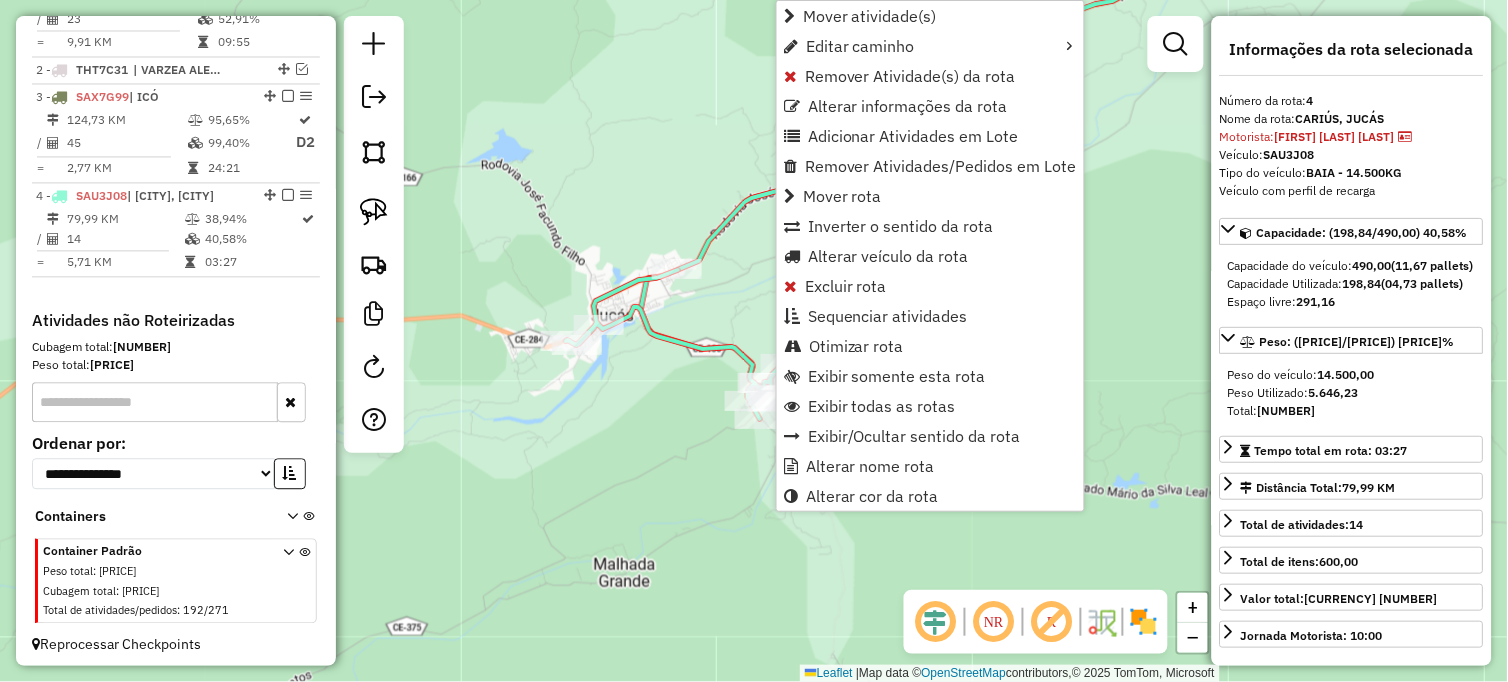 scroll, scrollTop: 848, scrollLeft: 0, axis: vertical 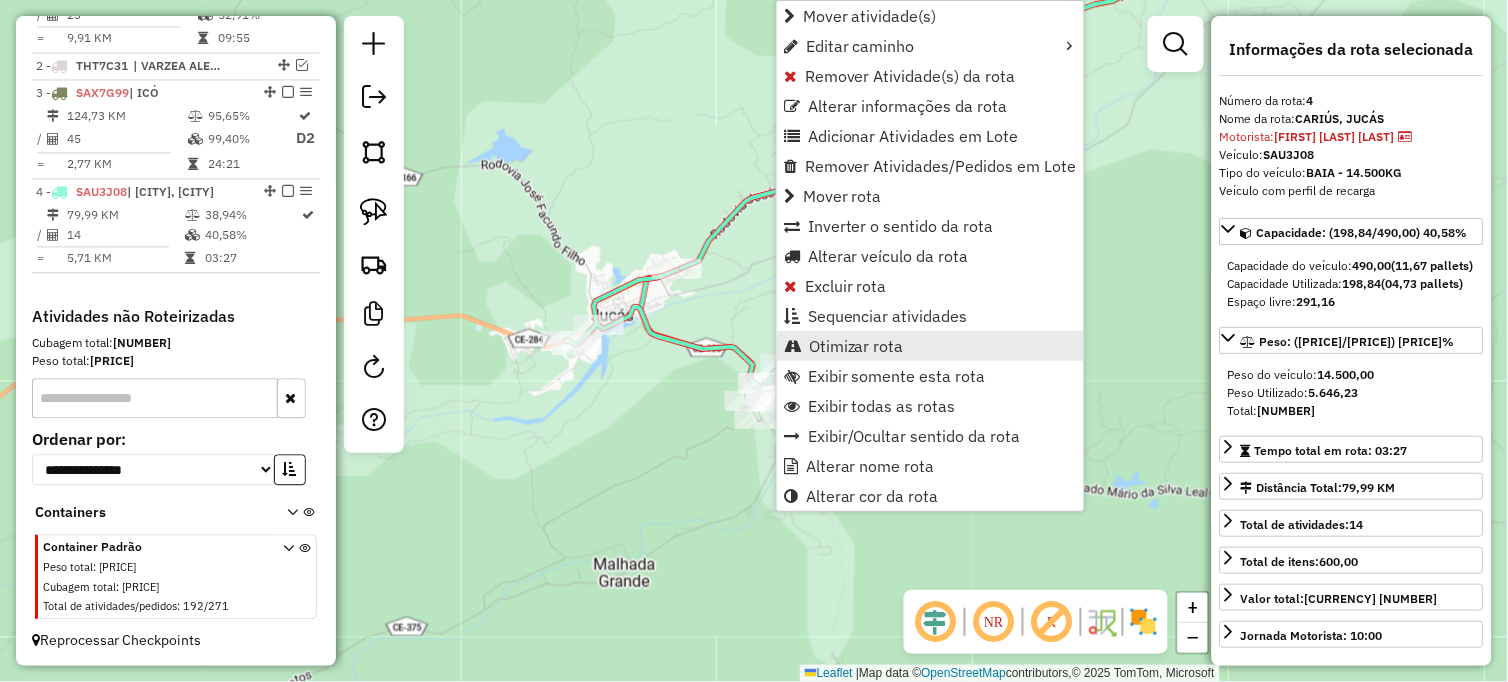 click on "Otimizar rota" at bounding box center [856, 346] 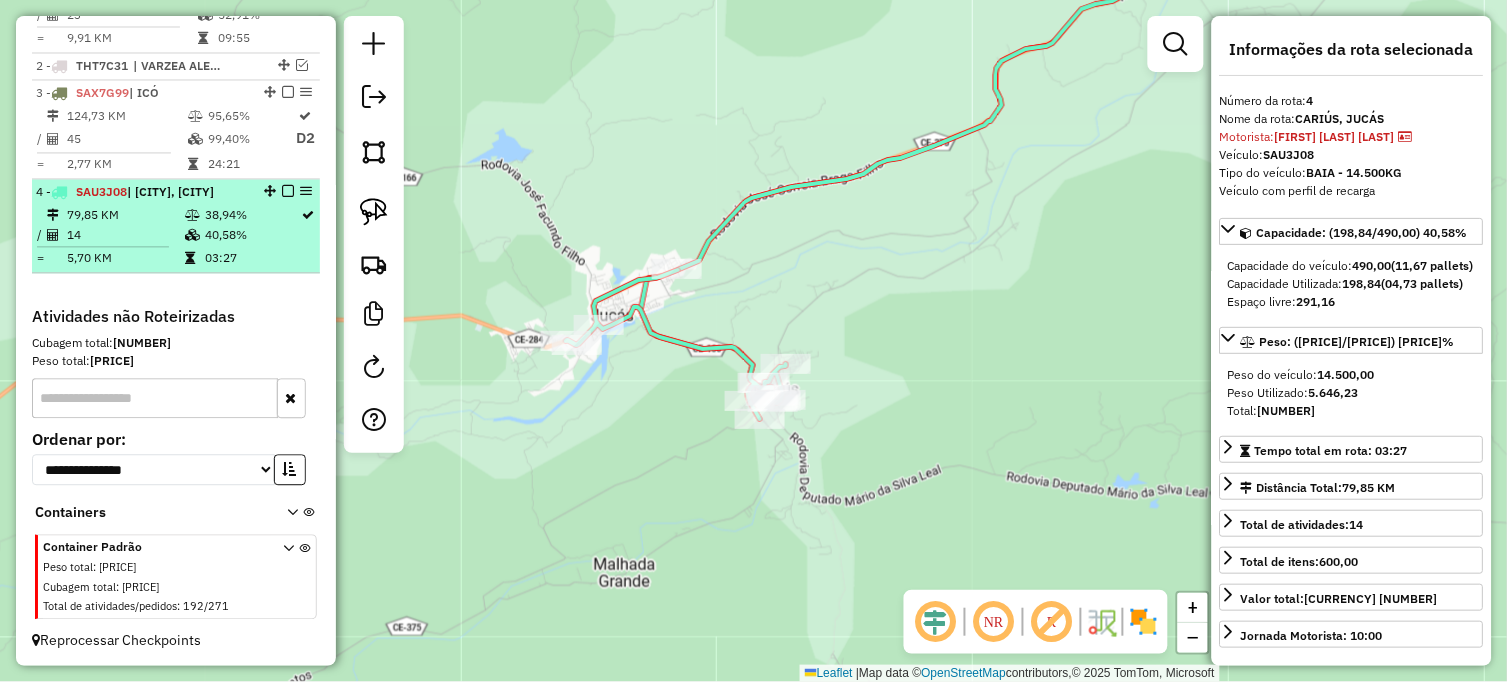 scroll, scrollTop: 515, scrollLeft: 0, axis: vertical 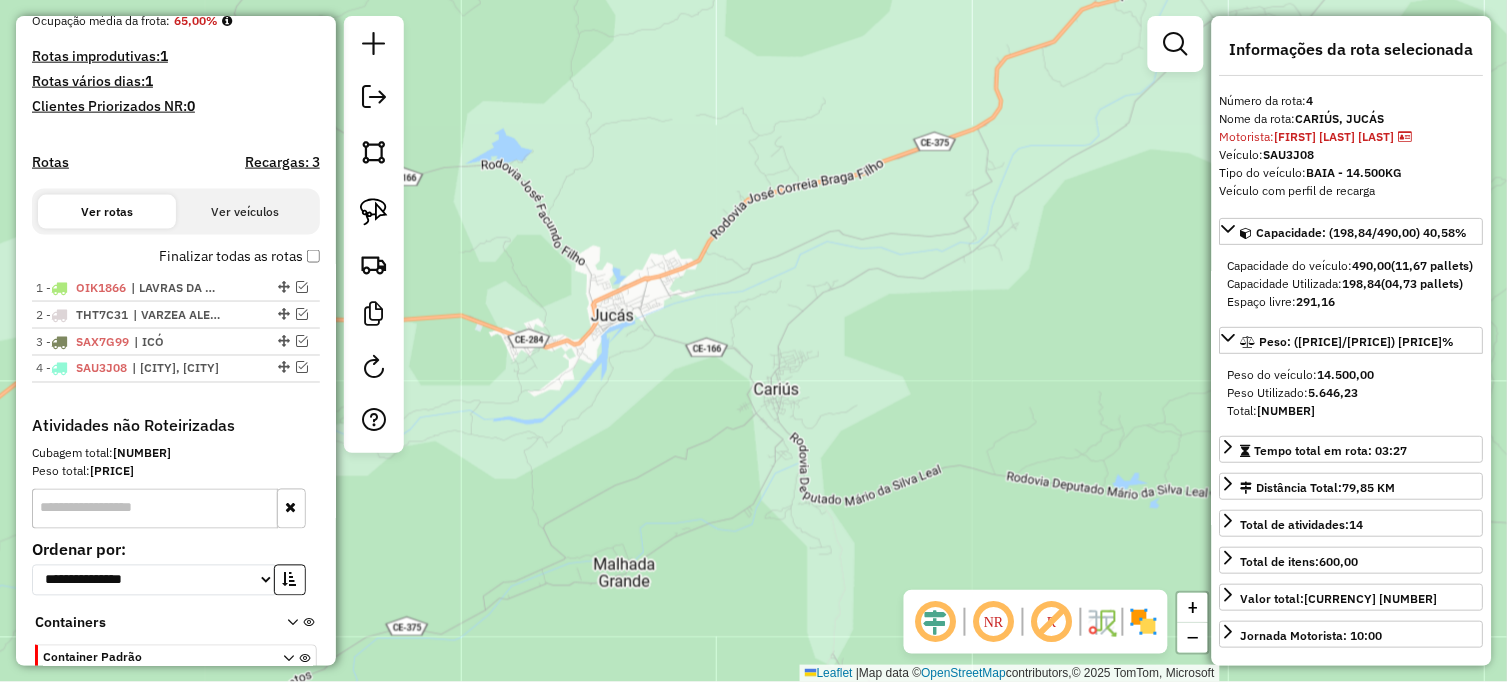 drag, startPoint x: 877, startPoint y: 270, endPoint x: 680, endPoint y: 286, distance: 197.64868 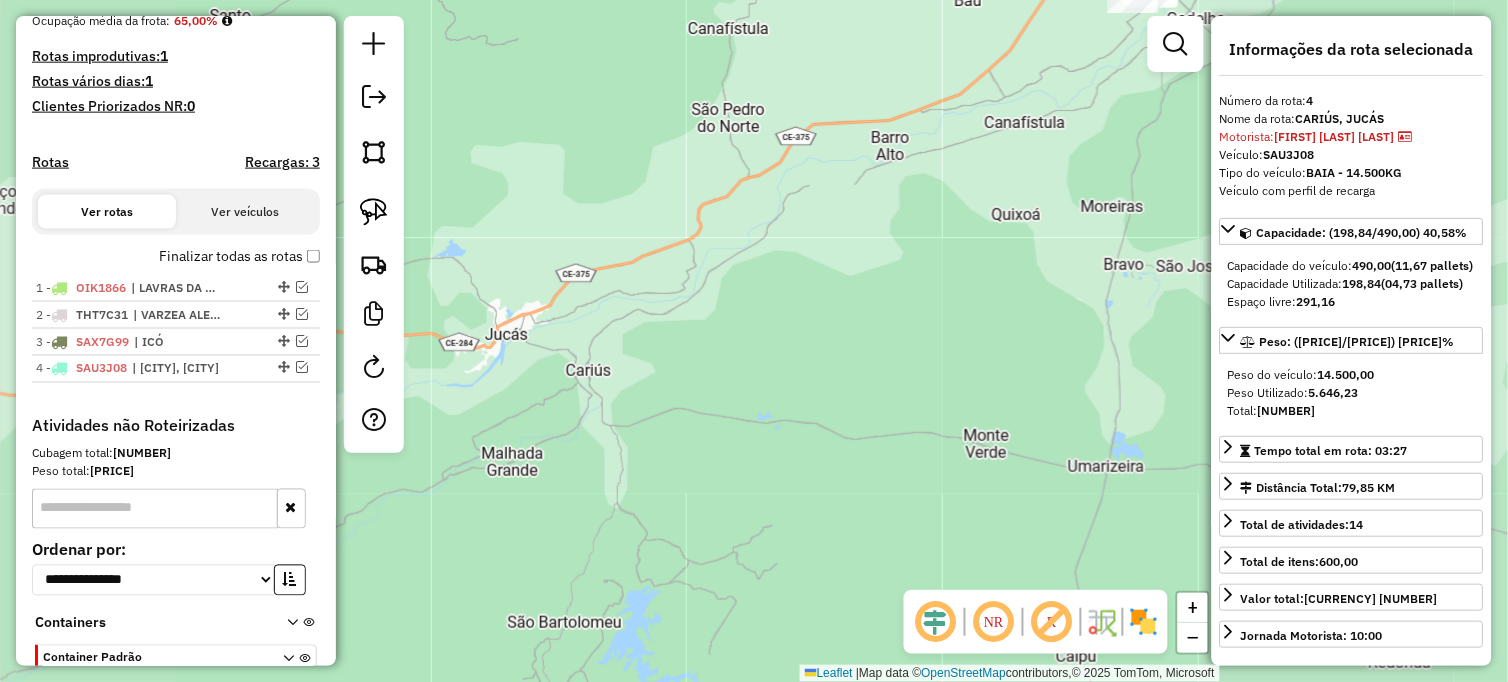 drag, startPoint x: 900, startPoint y: 276, endPoint x: 660, endPoint y: 365, distance: 255.9707 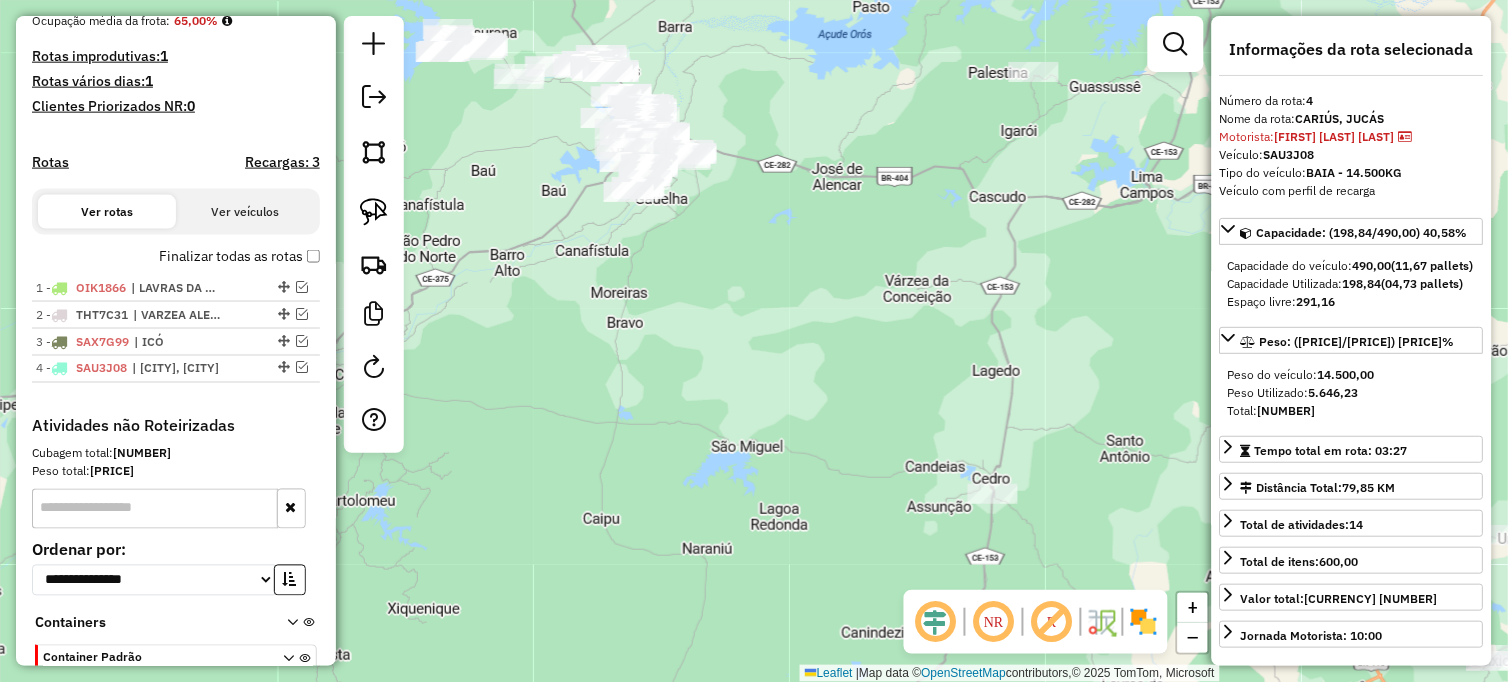 drag, startPoint x: 933, startPoint y: 350, endPoint x: 748, endPoint y: 318, distance: 187.74718 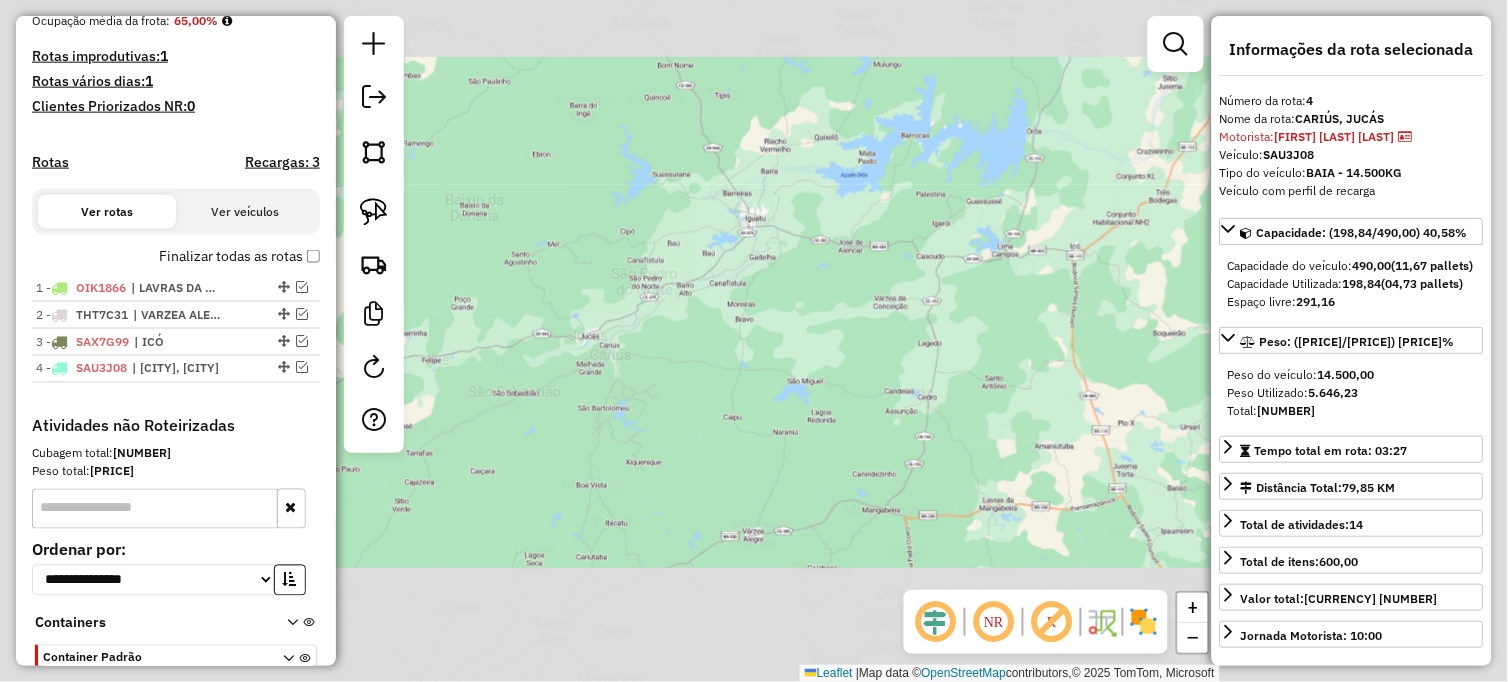 click on "Janela de atendimento Grade de atendimento Capacidade Transportadoras Veículos Cliente Pedidos  Rotas Selecione os dias de semana para filtrar as janelas de atendimento  Seg   Ter   Qua   Qui   Sex   Sáb   Dom  Informe o período da janela de atendimento: De: Até:  Filtrar exatamente a janela do cliente  Considerar janela de atendimento padrão  Selecione os dias de semana para filtrar as grades de atendimento  Seg   Ter   Qua   Qui   Sex   Sáb   Dom   Considerar clientes sem dia de atendimento cadastrado  Clientes fora do dia de atendimento selecionado Filtrar as atividades entre os valores definidos abaixo:  Peso mínimo:   Peso máximo:   Cubagem mínima:   Cubagem máxima:   De:   Até:  Filtrar as atividades entre o tempo de atendimento definido abaixo:  De:   Até:   Considerar capacidade total dos clientes não roteirizados Transportadora: Selecione um ou mais itens Tipo de veículo: Selecione um ou mais itens Veículo: Selecione um ou mais itens Motorista: Selecione um ou mais itens Nome: Rótulo:" 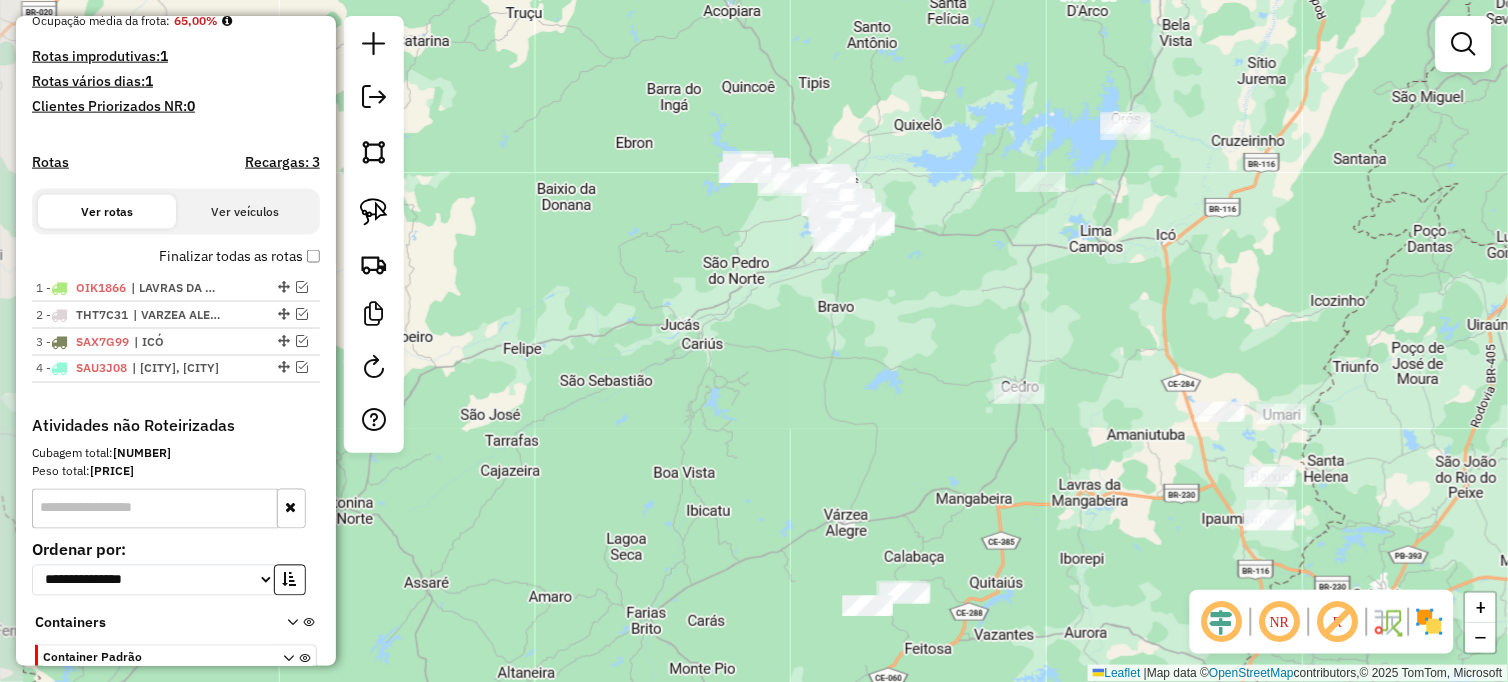 drag, startPoint x: 933, startPoint y: 317, endPoint x: 1093, endPoint y: 437, distance: 200 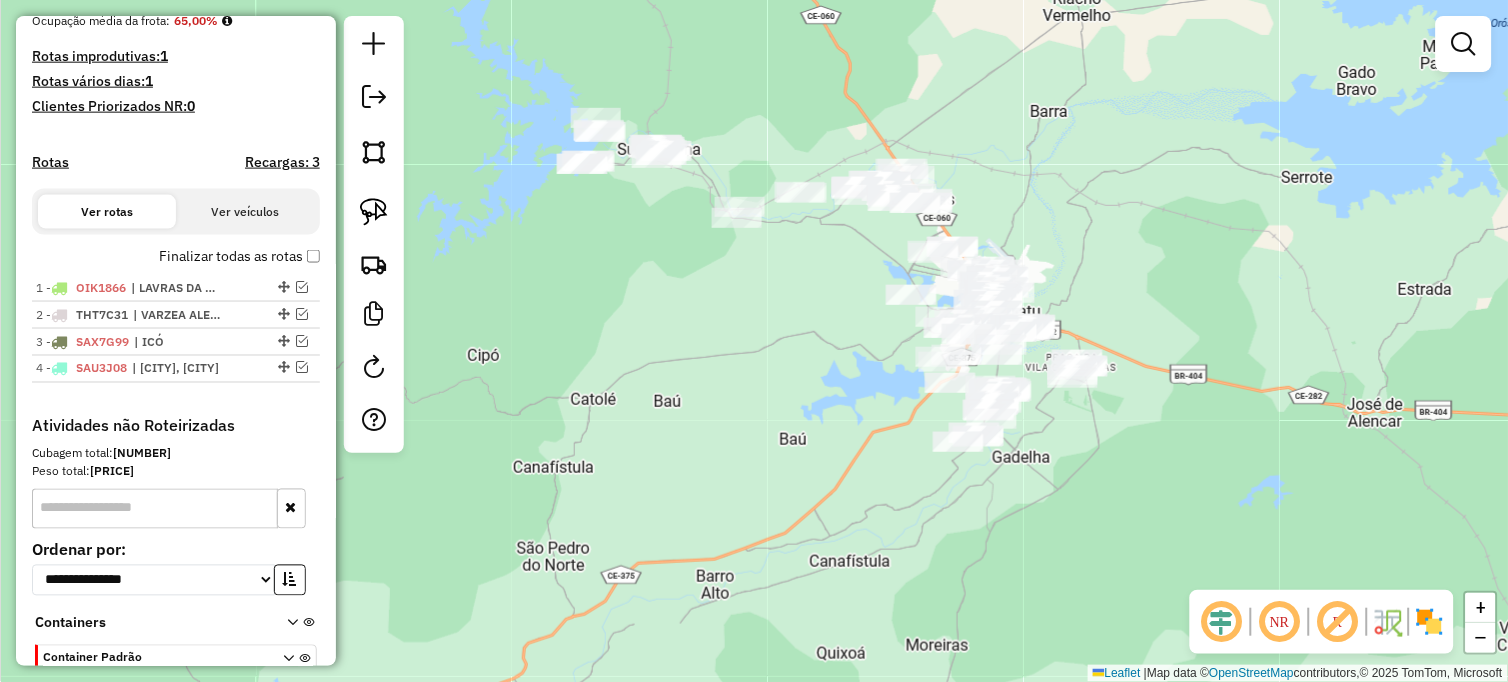 drag, startPoint x: 850, startPoint y: 360, endPoint x: 962, endPoint y: 507, distance: 184.8053 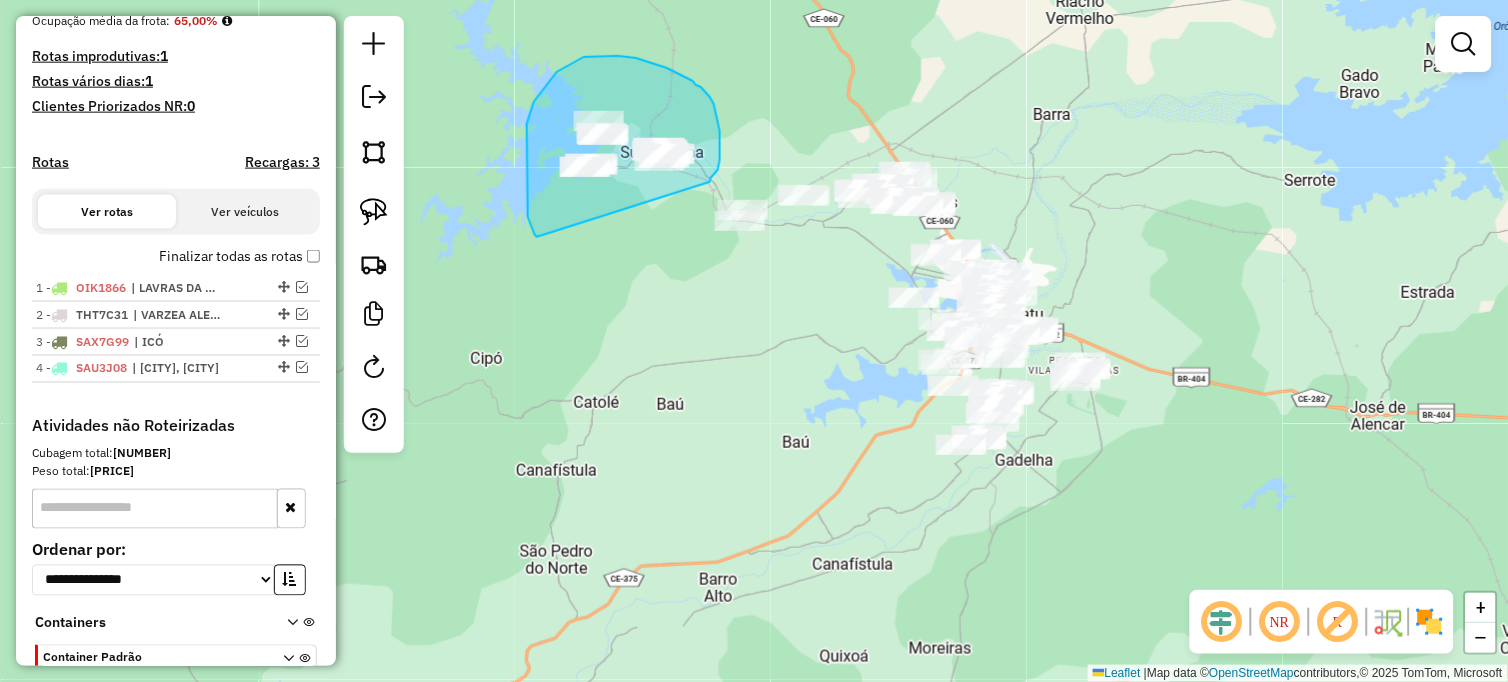 drag, startPoint x: 528, startPoint y: 208, endPoint x: 708, endPoint y: 183, distance: 181.72781 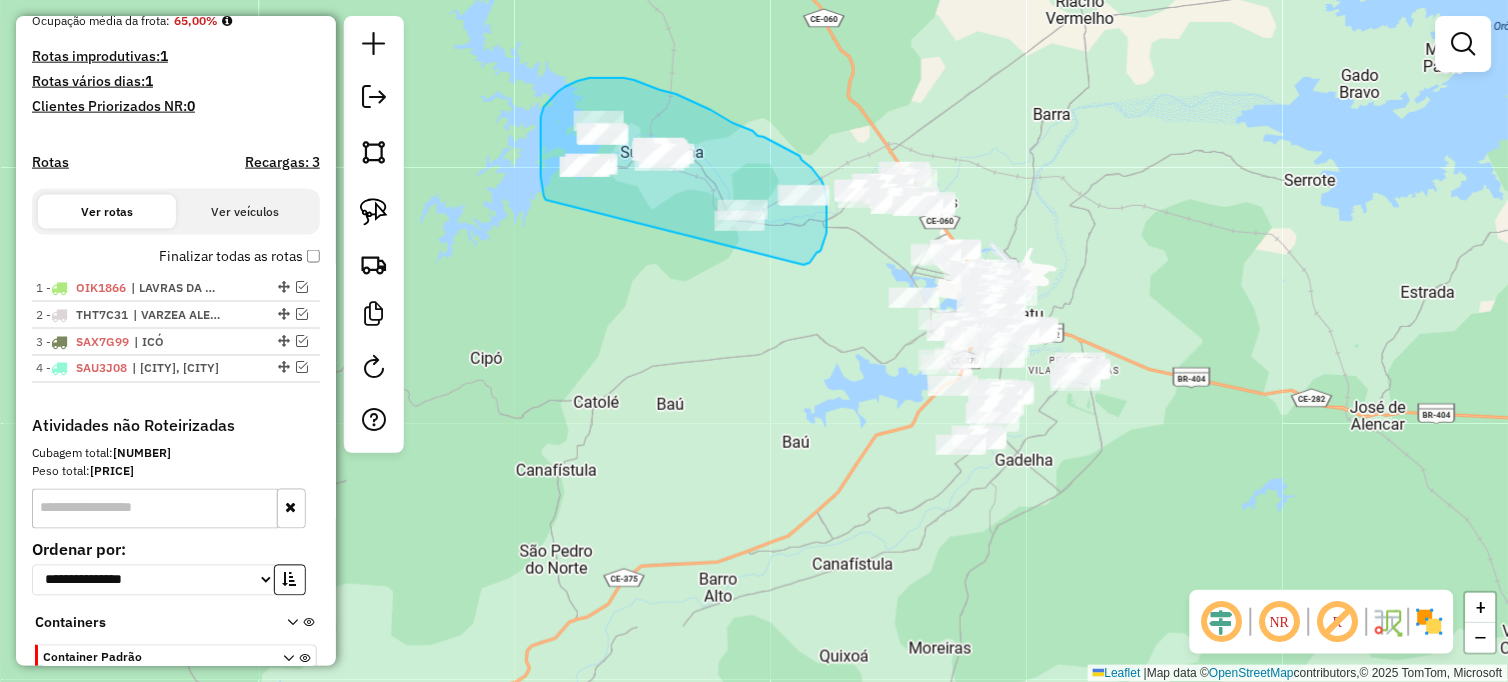 drag, startPoint x: 546, startPoint y: 200, endPoint x: 803, endPoint y: 265, distance: 265.09244 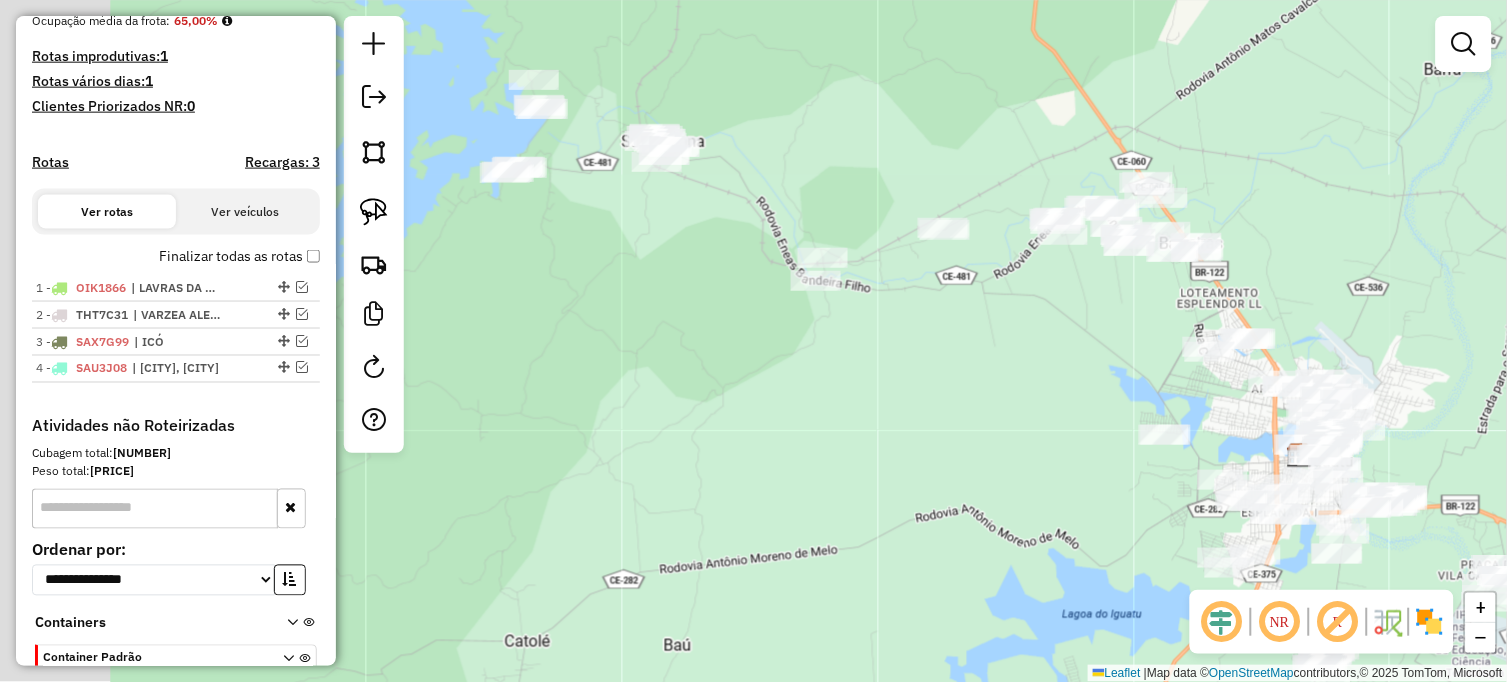 drag, startPoint x: 932, startPoint y: 254, endPoint x: 1056, endPoint y: 273, distance: 125.4472 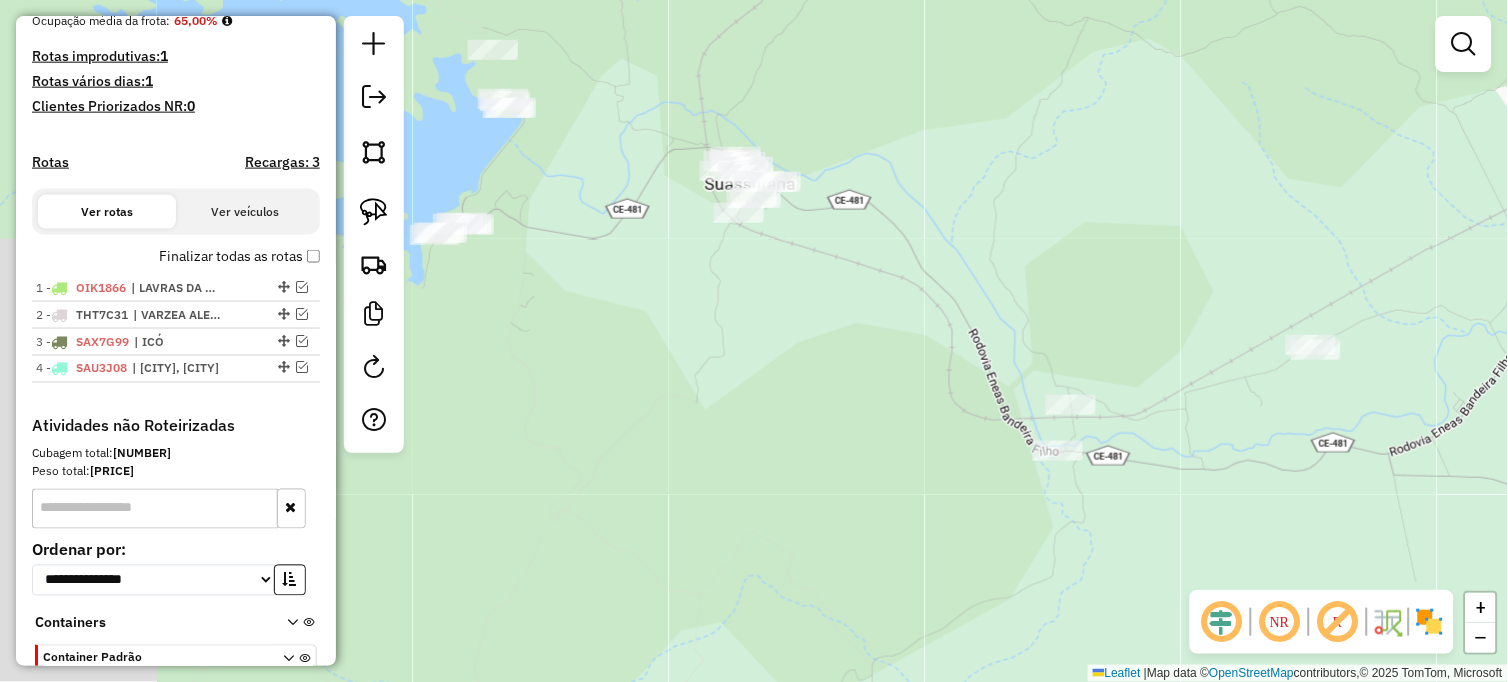 drag, startPoint x: 1112, startPoint y: 354, endPoint x: 1478, endPoint y: 421, distance: 372.08197 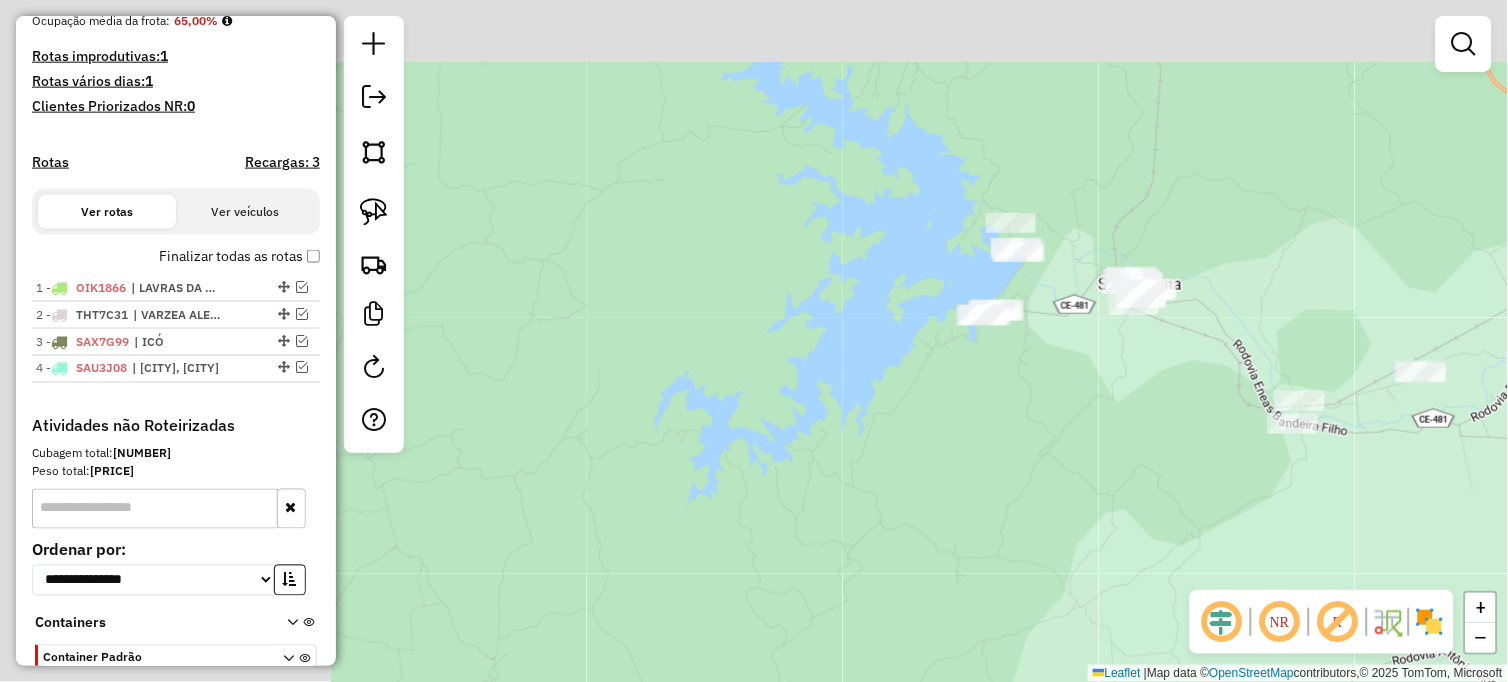 click on "Janela de atendimento Grade de atendimento Capacidade Transportadoras Veículos Cliente Pedidos  Rotas Selecione os dias de semana para filtrar as janelas de atendimento  Seg   Ter   Qua   Qui   Sex   Sáb   Dom  Informe o período da janela de atendimento: De: Até:  Filtrar exatamente a janela do cliente  Considerar janela de atendimento padrão  Selecione os dias de semana para filtrar as grades de atendimento  Seg   Ter   Qua   Qui   Sex   Sáb   Dom   Considerar clientes sem dia de atendimento cadastrado  Clientes fora do dia de atendimento selecionado Filtrar as atividades entre os valores definidos abaixo:  Peso mínimo:   Peso máximo:   Cubagem mínima:   Cubagem máxima:   De:   Até:  Filtrar as atividades entre o tempo de atendimento definido abaixo:  De:   Até:   Considerar capacidade total dos clientes não roteirizados Transportadora: Selecione um ou mais itens Tipo de veículo: Selecione um ou mais itens Veículo: Selecione um ou mais itens Motorista: Selecione um ou mais itens Nome: Rótulo:" 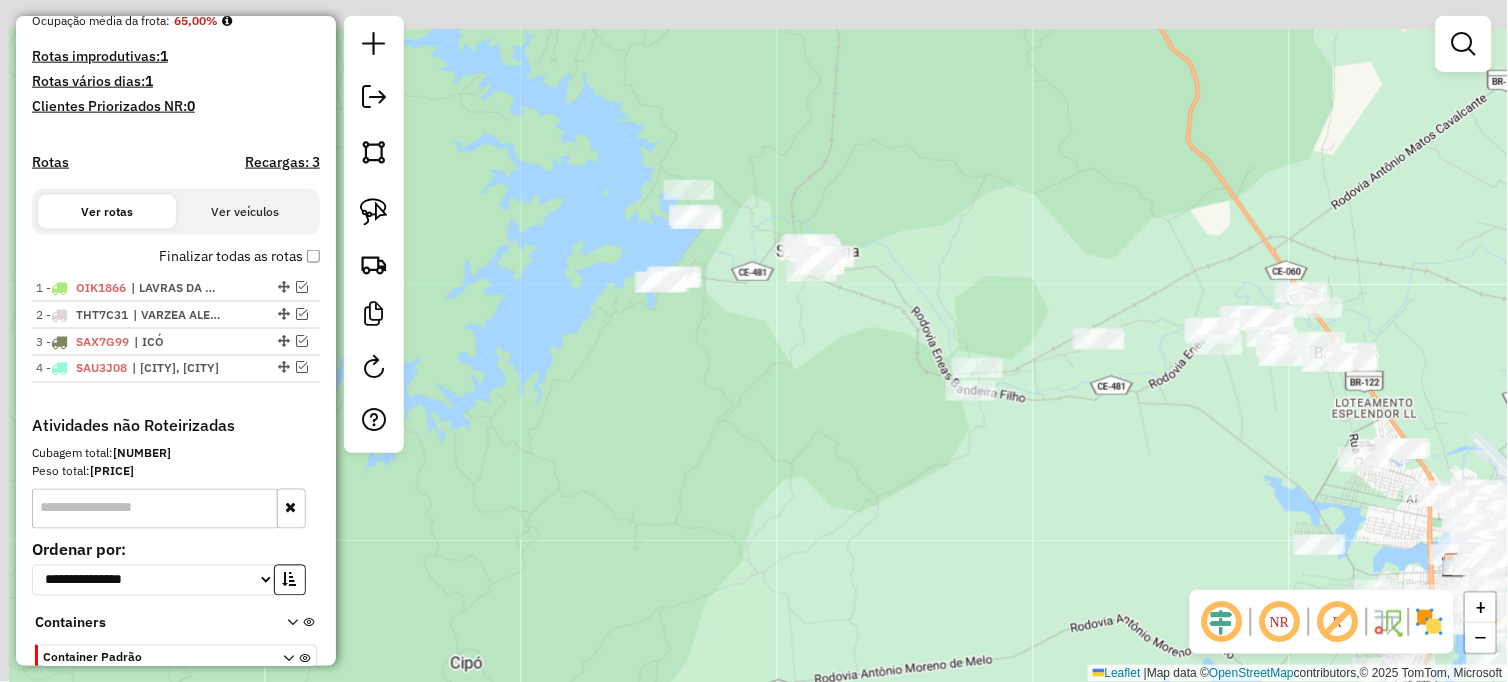 click on "Janela de atendimento Grade de atendimento Capacidade Transportadoras Veículos Cliente Pedidos  Rotas Selecione os dias de semana para filtrar as janelas de atendimento  Seg   Ter   Qua   Qui   Sex   Sáb   Dom  Informe o período da janela de atendimento: De: Até:  Filtrar exatamente a janela do cliente  Considerar janela de atendimento padrão  Selecione os dias de semana para filtrar as grades de atendimento  Seg   Ter   Qua   Qui   Sex   Sáb   Dom   Considerar clientes sem dia de atendimento cadastrado  Clientes fora do dia de atendimento selecionado Filtrar as atividades entre os valores definidos abaixo:  Peso mínimo:   Peso máximo:   Cubagem mínima:   Cubagem máxima:   De:   Até:  Filtrar as atividades entre o tempo de atendimento definido abaixo:  De:   Até:   Considerar capacidade total dos clientes não roteirizados Transportadora: Selecione um ou mais itens Tipo de veículo: Selecione um ou mais itens Veículo: Selecione um ou mais itens Motorista: Selecione um ou mais itens Nome: Rótulo:" 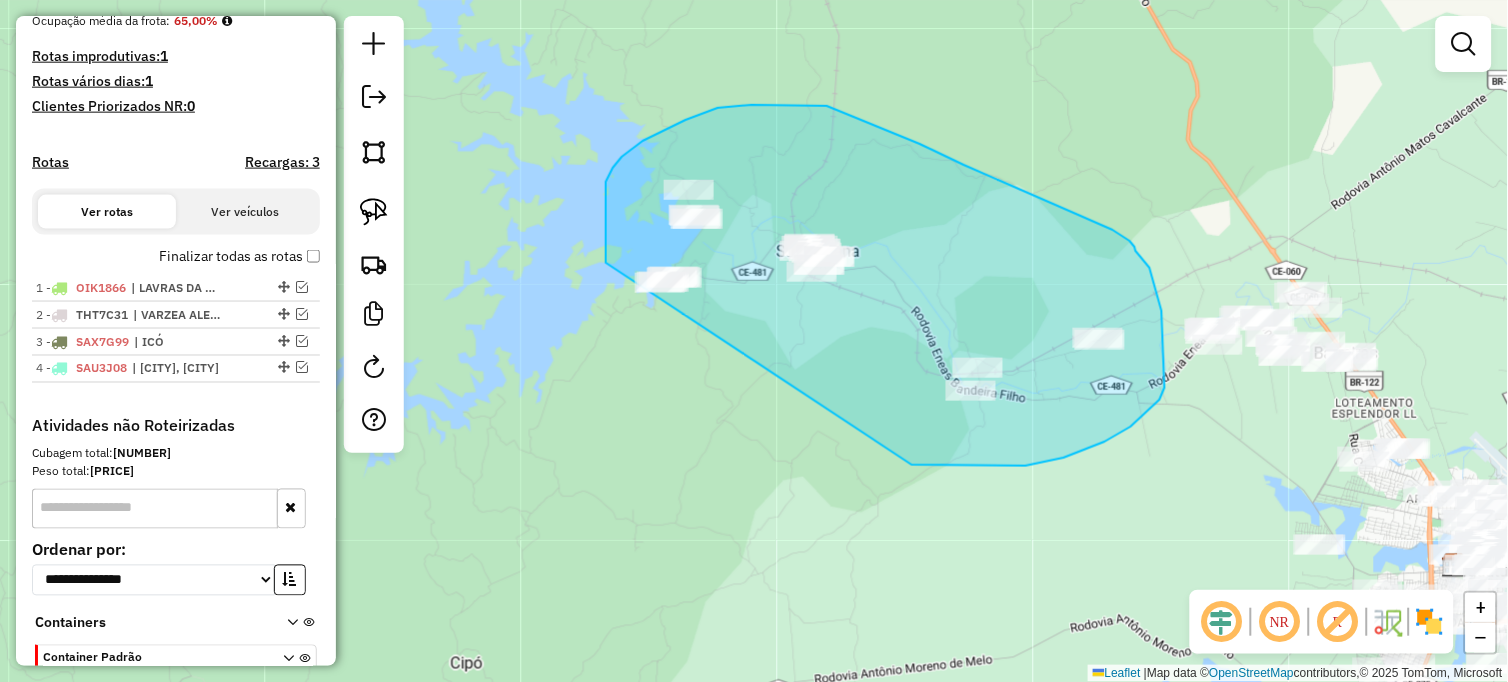 drag, startPoint x: 606, startPoint y: 187, endPoint x: 903, endPoint y: 462, distance: 404.76413 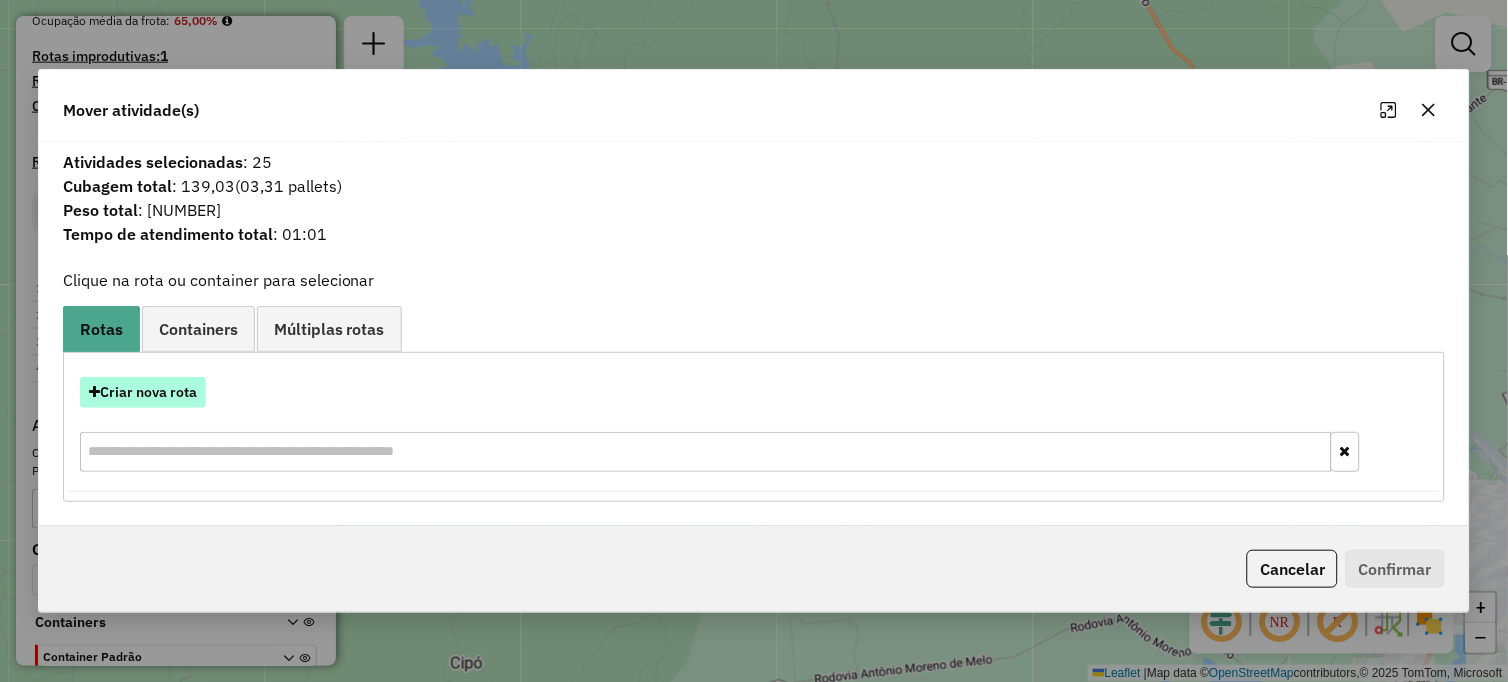 click on "Criar nova rota" at bounding box center (143, 392) 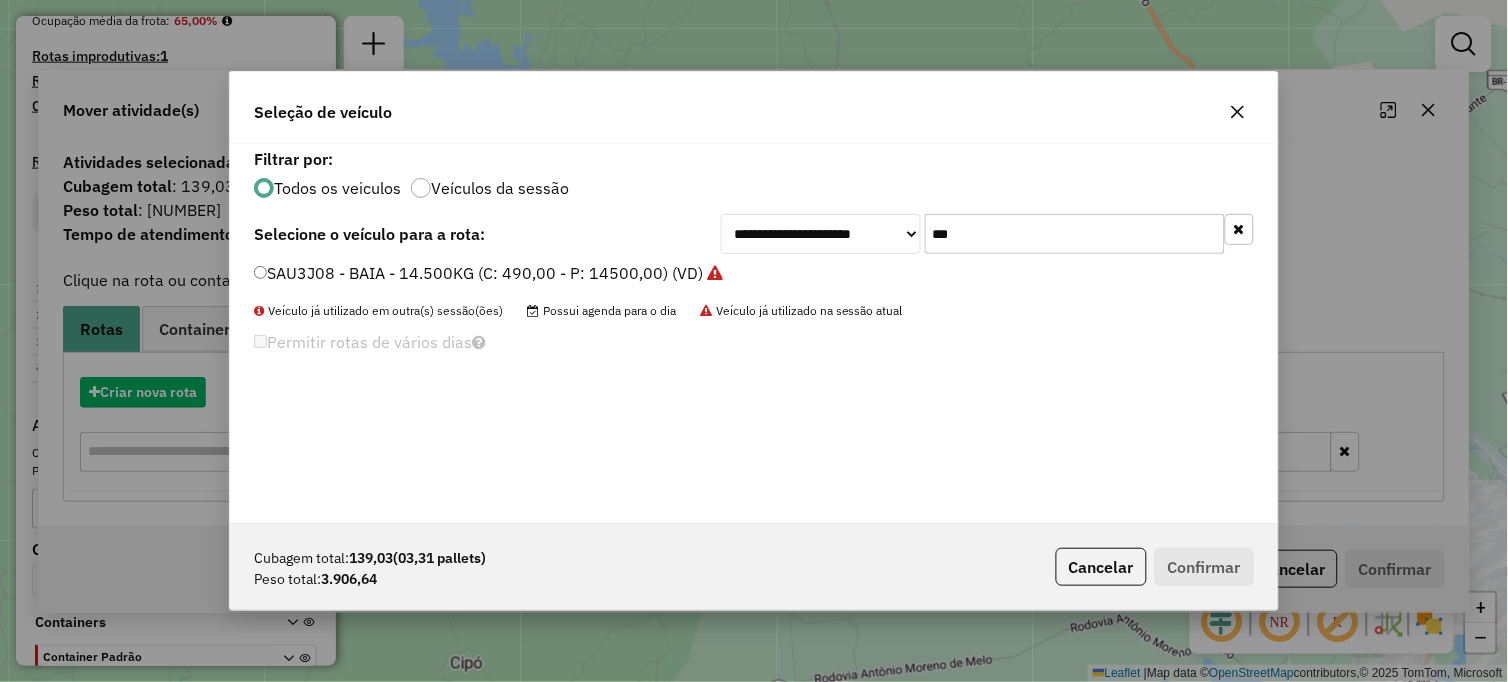 scroll, scrollTop: 11, scrollLeft: 5, axis: both 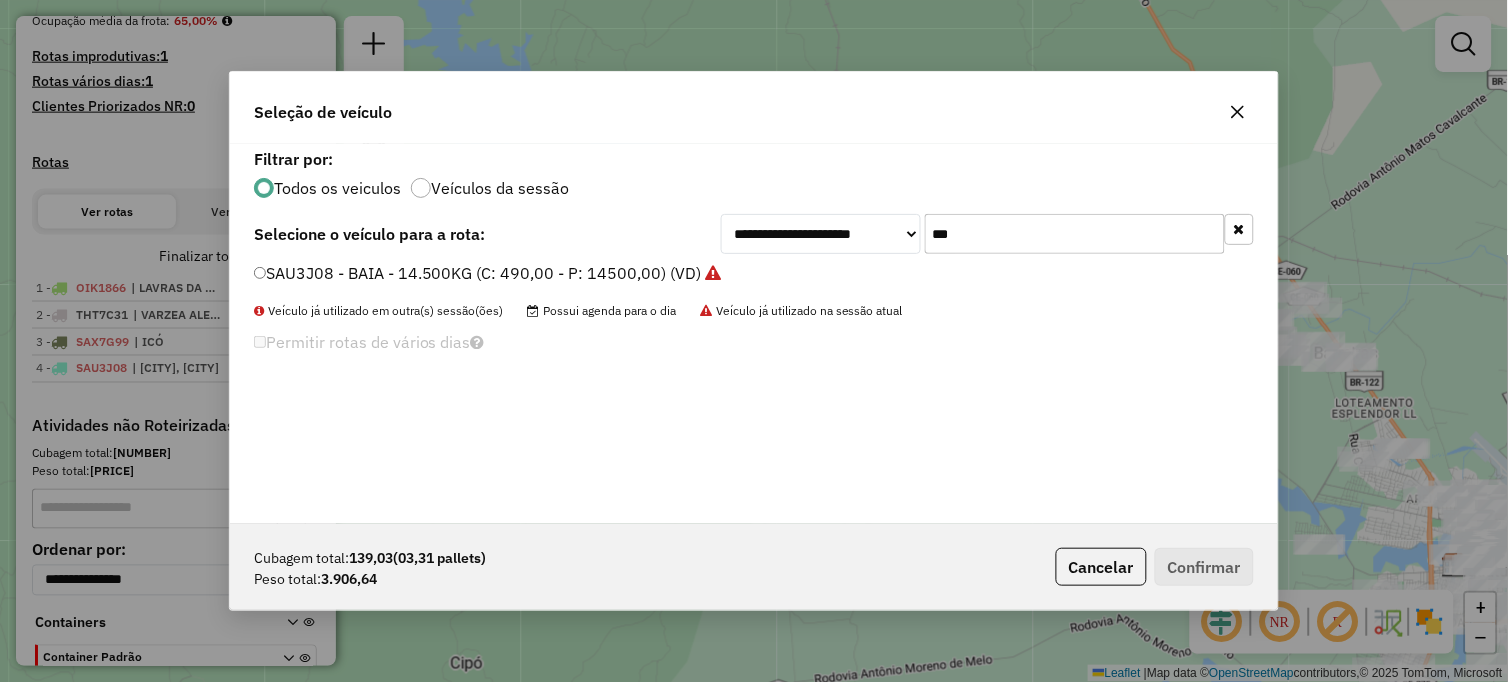 drag, startPoint x: 972, startPoint y: 232, endPoint x: 827, endPoint y: 247, distance: 145.7738 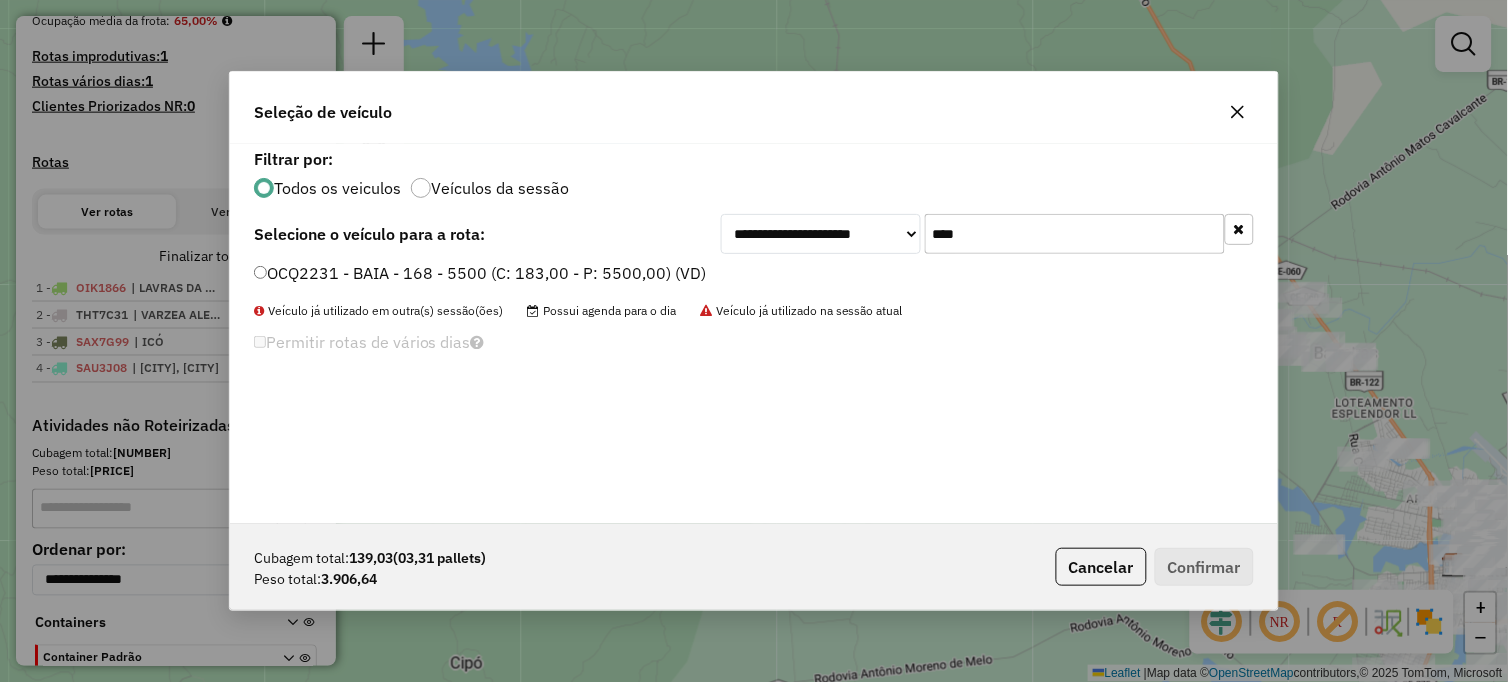 type on "****" 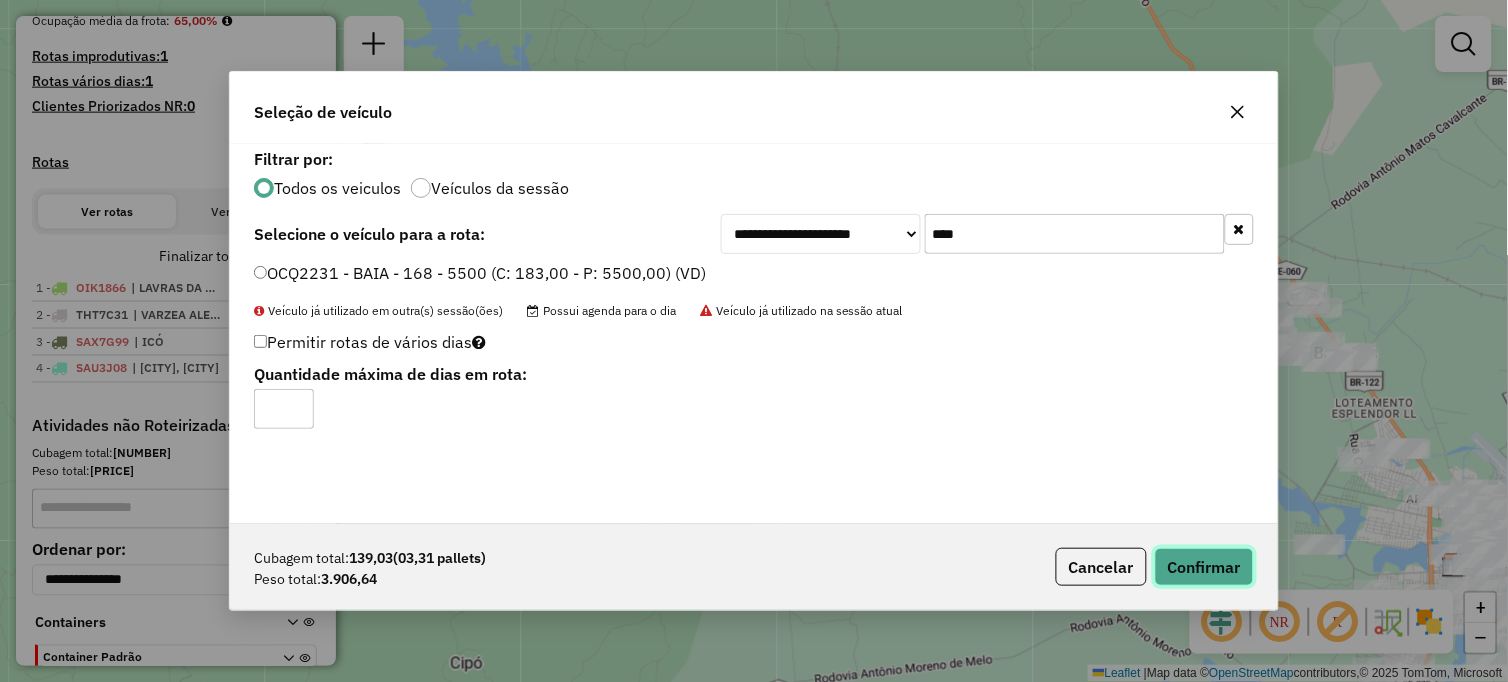 click on "Confirmar" 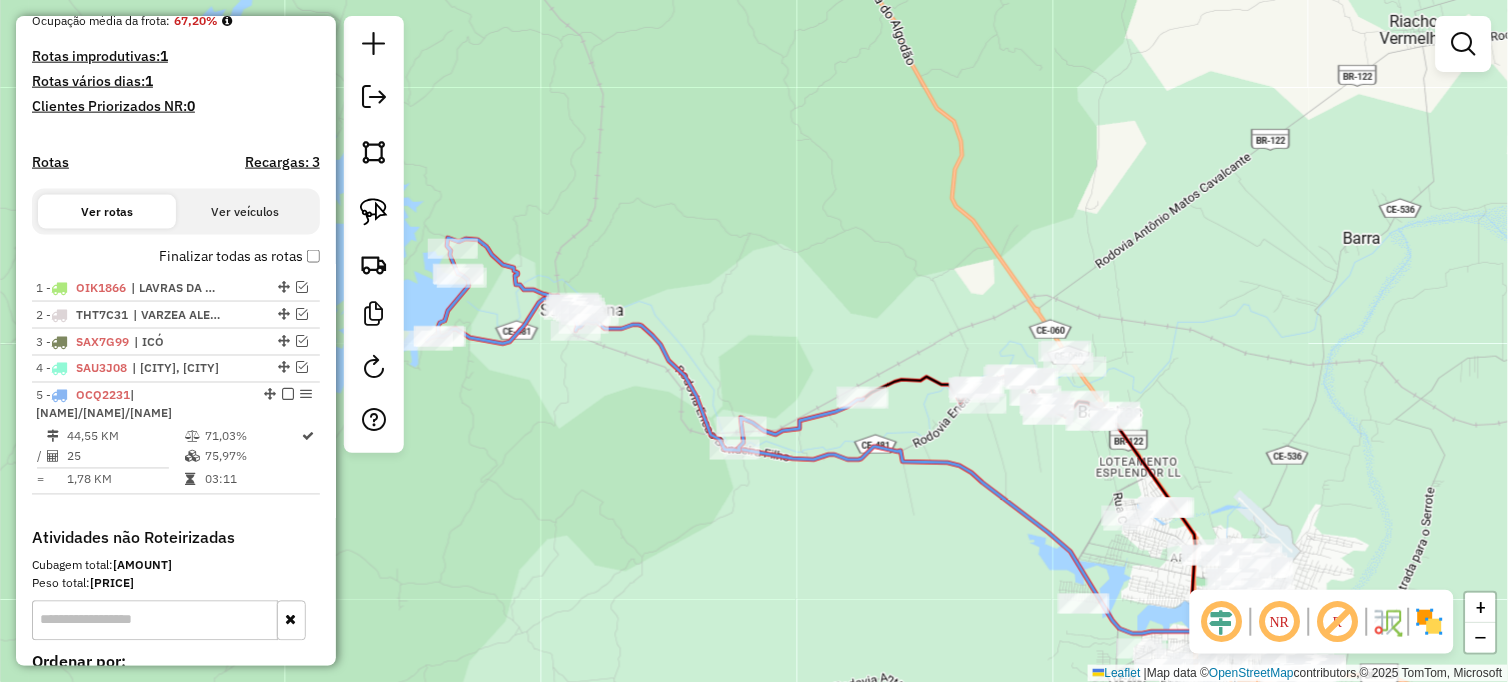 drag, startPoint x: 1024, startPoint y: 446, endPoint x: 898, endPoint y: 468, distance: 127.90621 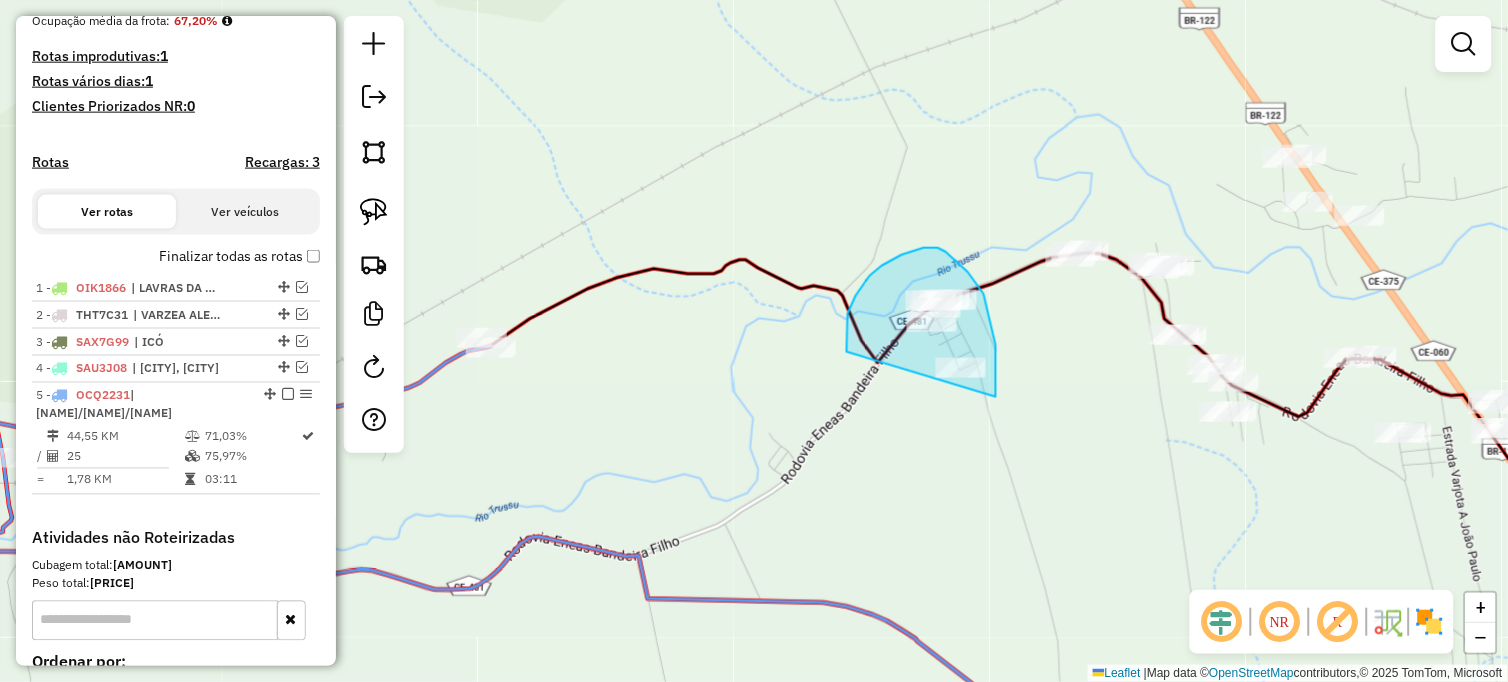 drag, startPoint x: 847, startPoint y: 352, endPoint x: 996, endPoint y: 397, distance: 155.64703 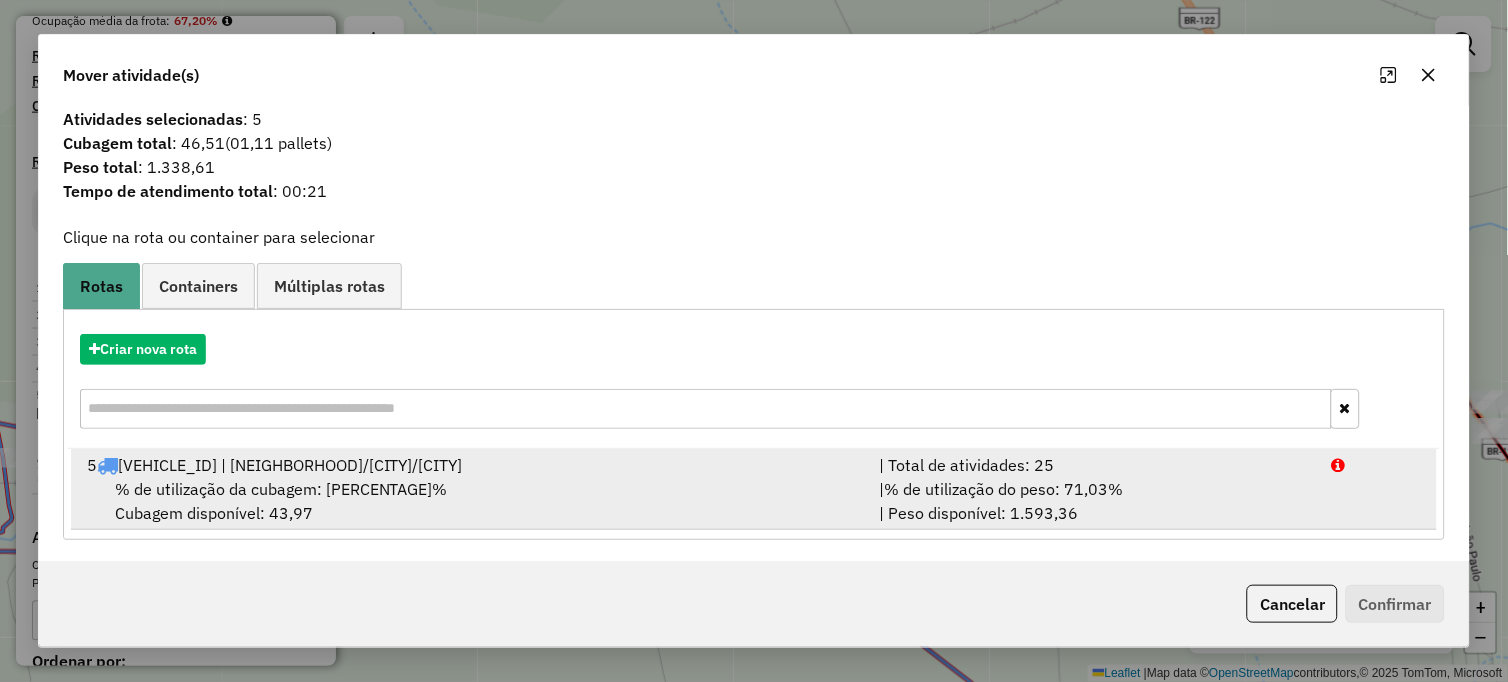 scroll, scrollTop: 11, scrollLeft: 0, axis: vertical 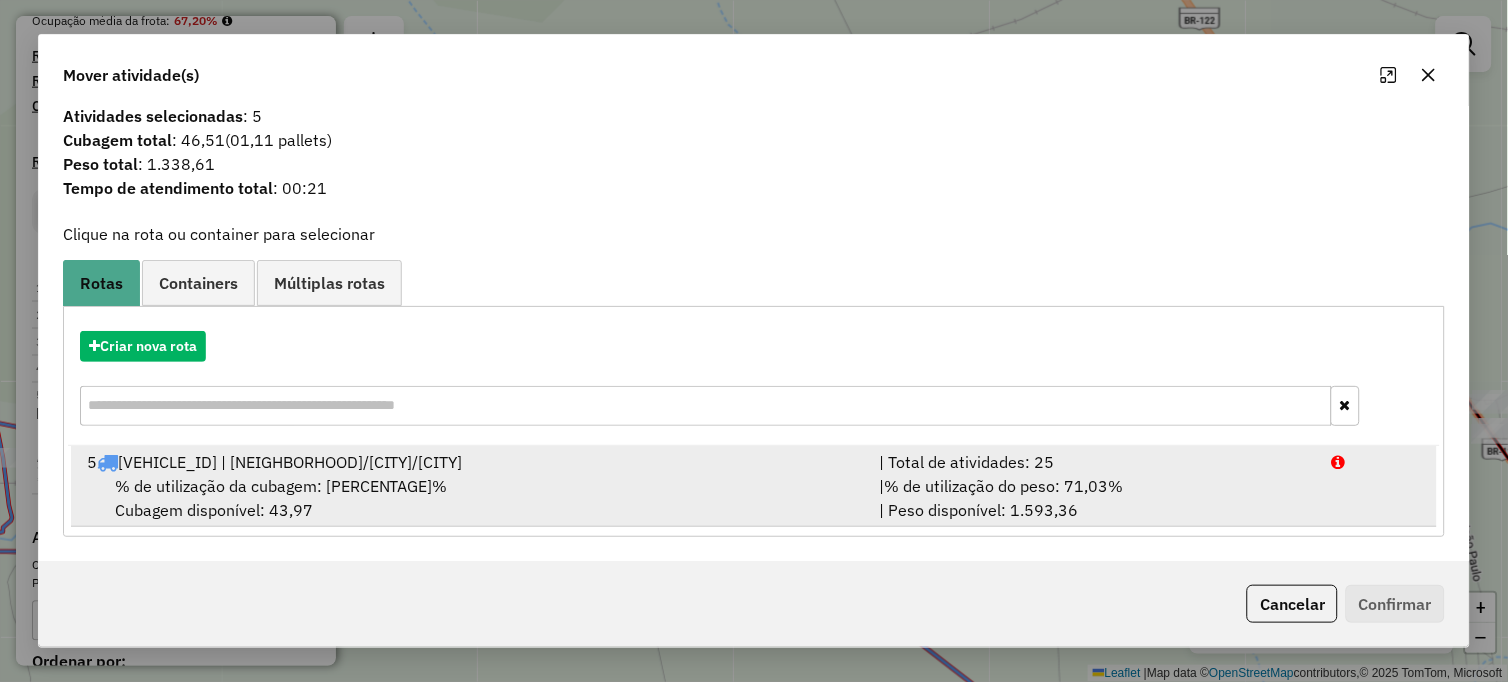 click on "% de utilização do peso: 71,03%" at bounding box center (1003, 486) 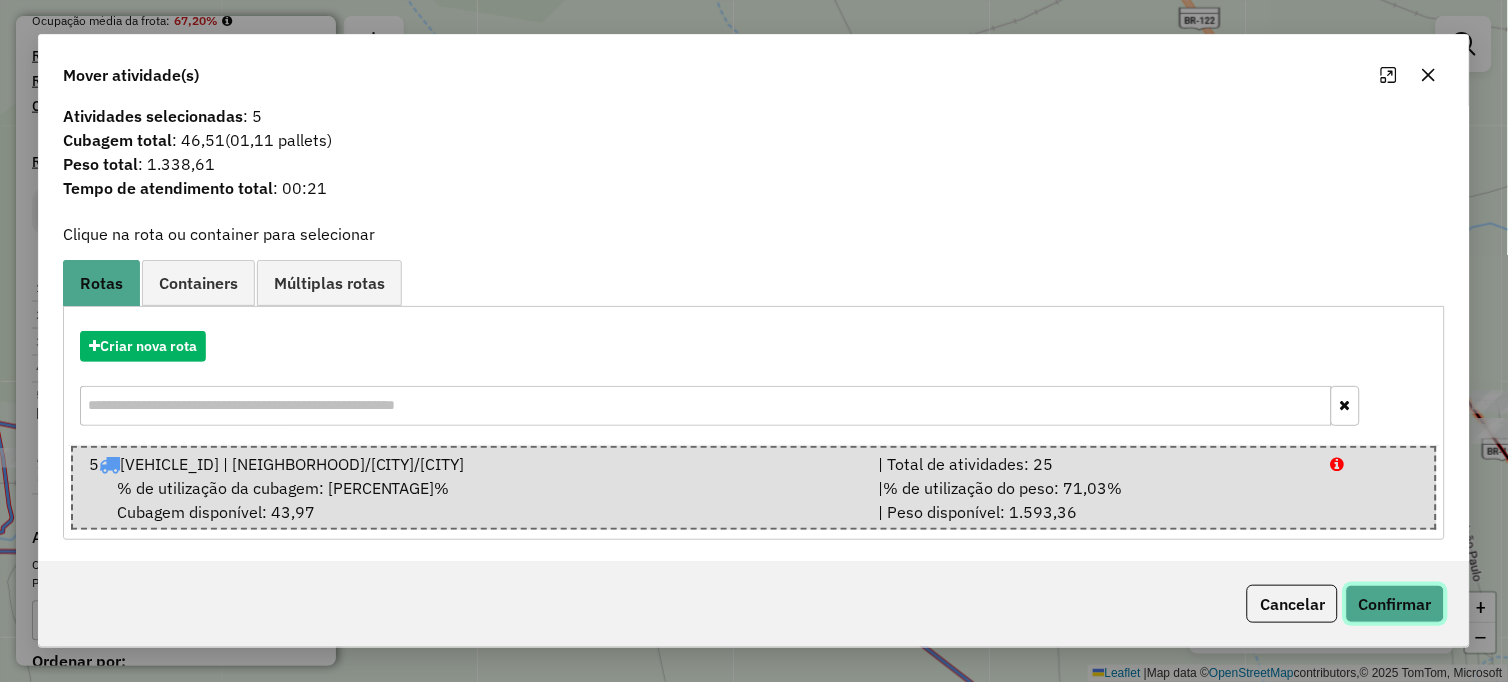 click on "Confirmar" 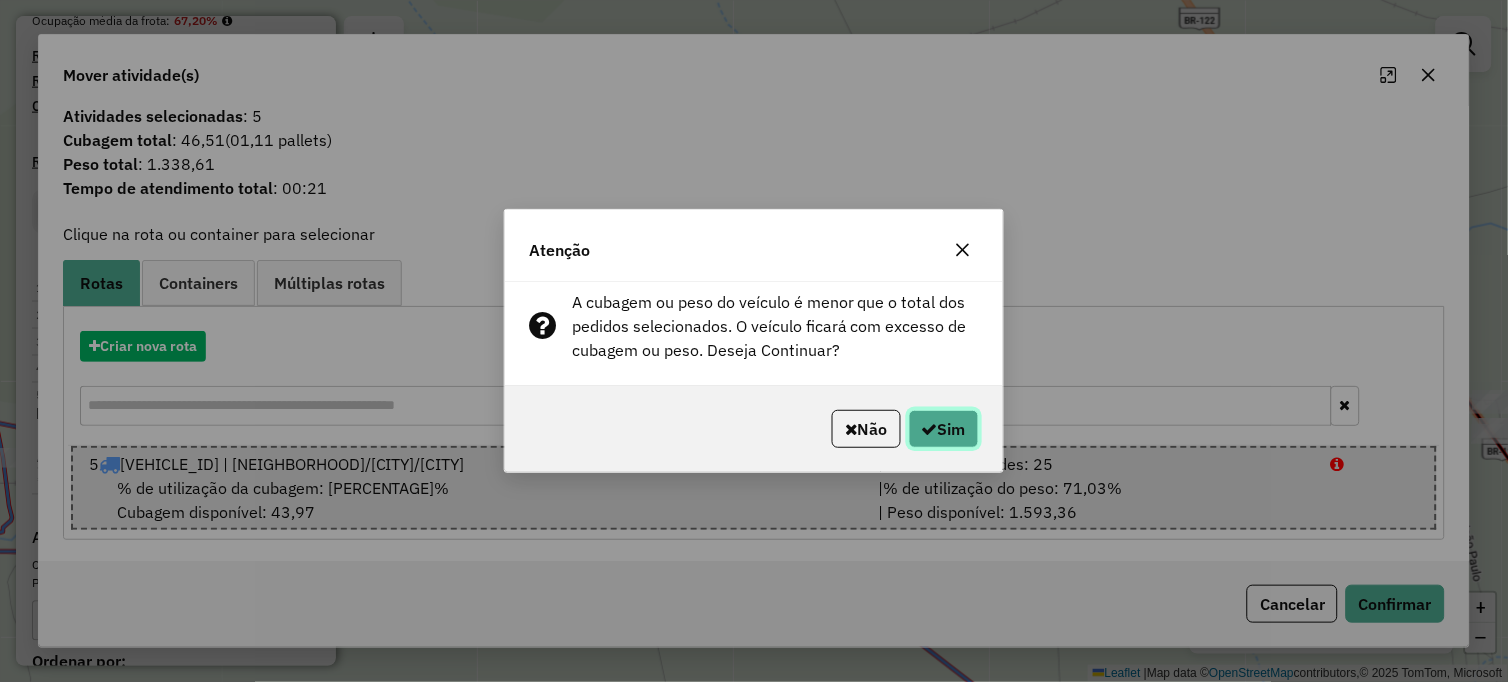 click on "Sim" 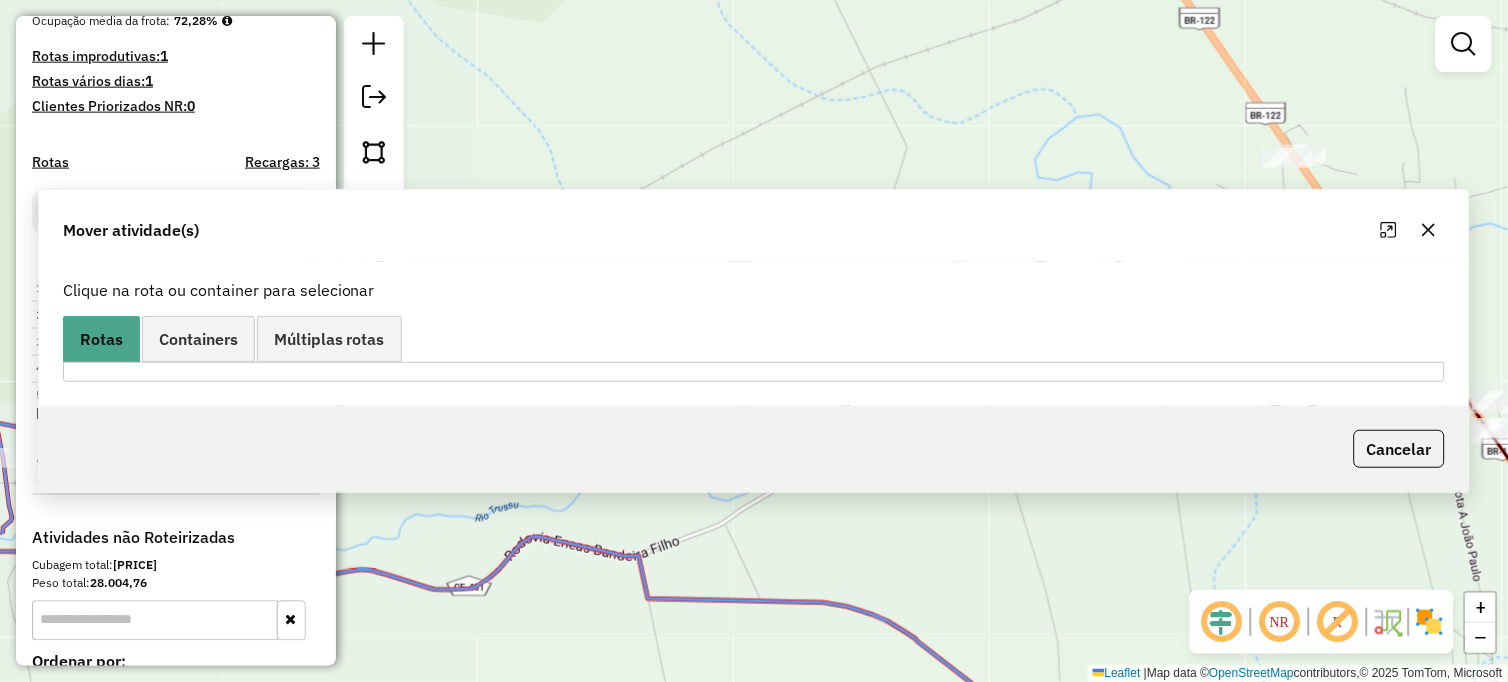 scroll, scrollTop: 0, scrollLeft: 0, axis: both 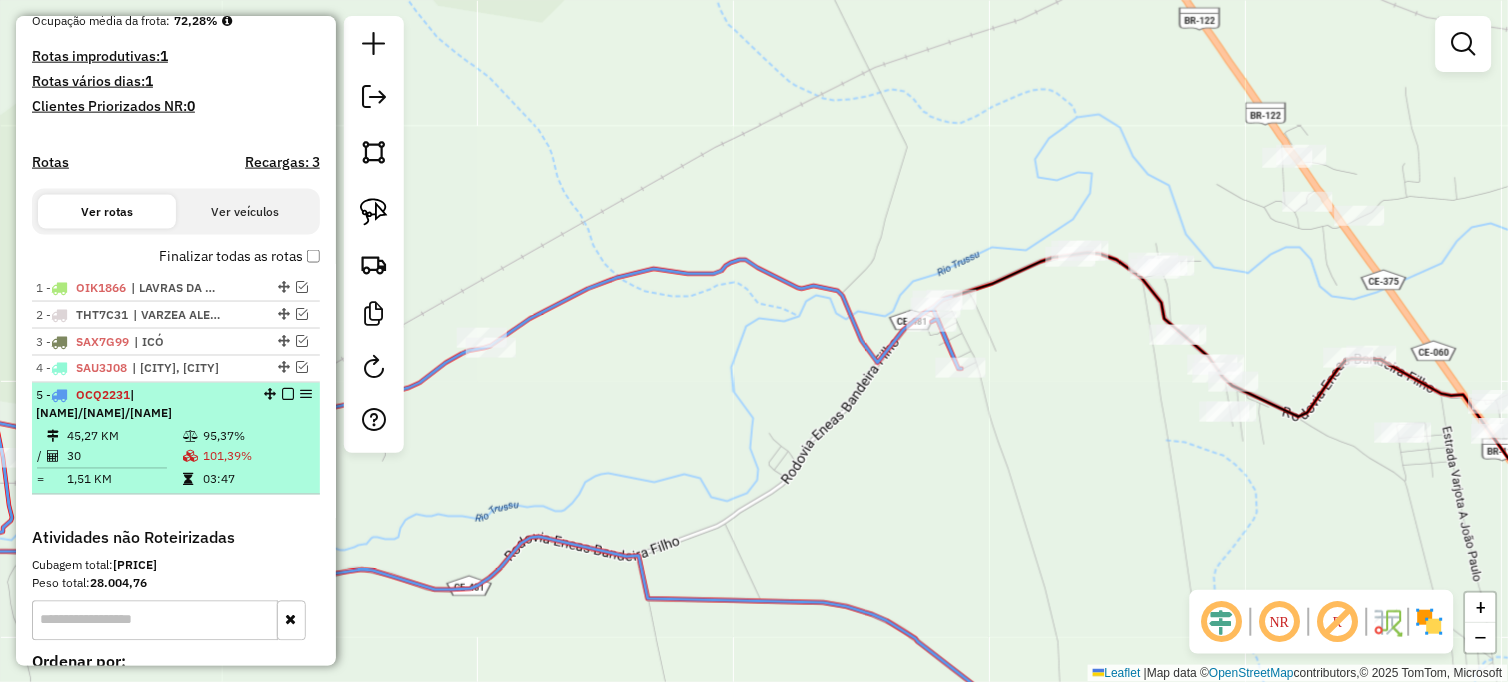 click on "101,39%" at bounding box center (257, 457) 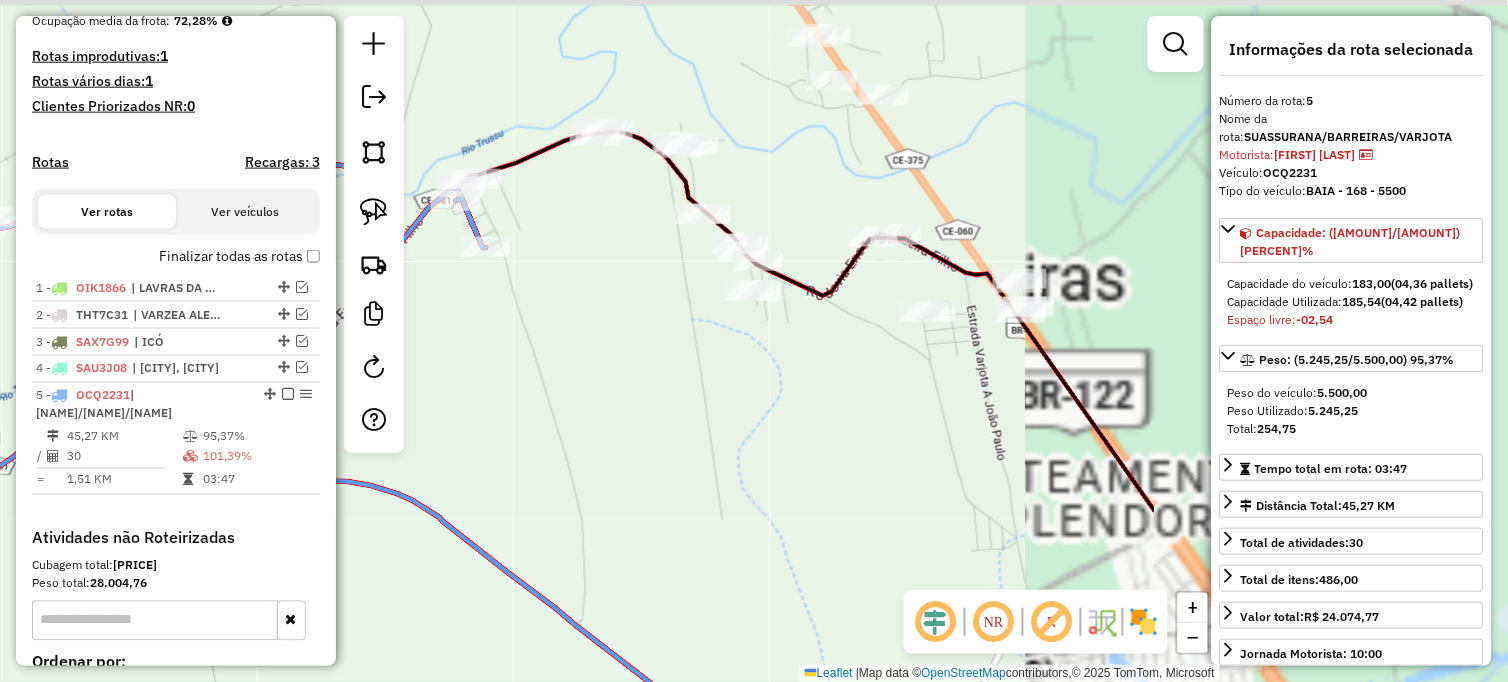 drag, startPoint x: 456, startPoint y: 438, endPoint x: 500, endPoint y: 404, distance: 55.605755 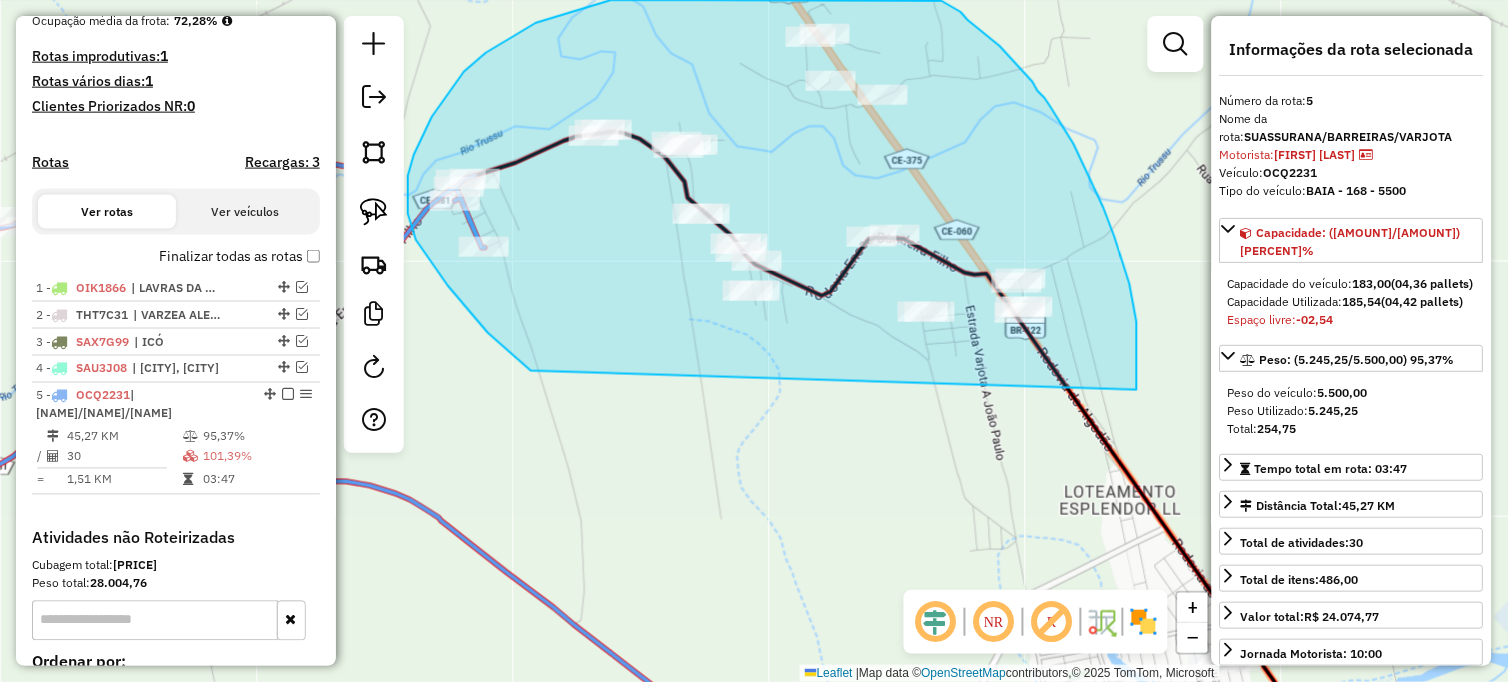 drag, startPoint x: 523, startPoint y: 364, endPoint x: 1137, endPoint y: 390, distance: 614.55023 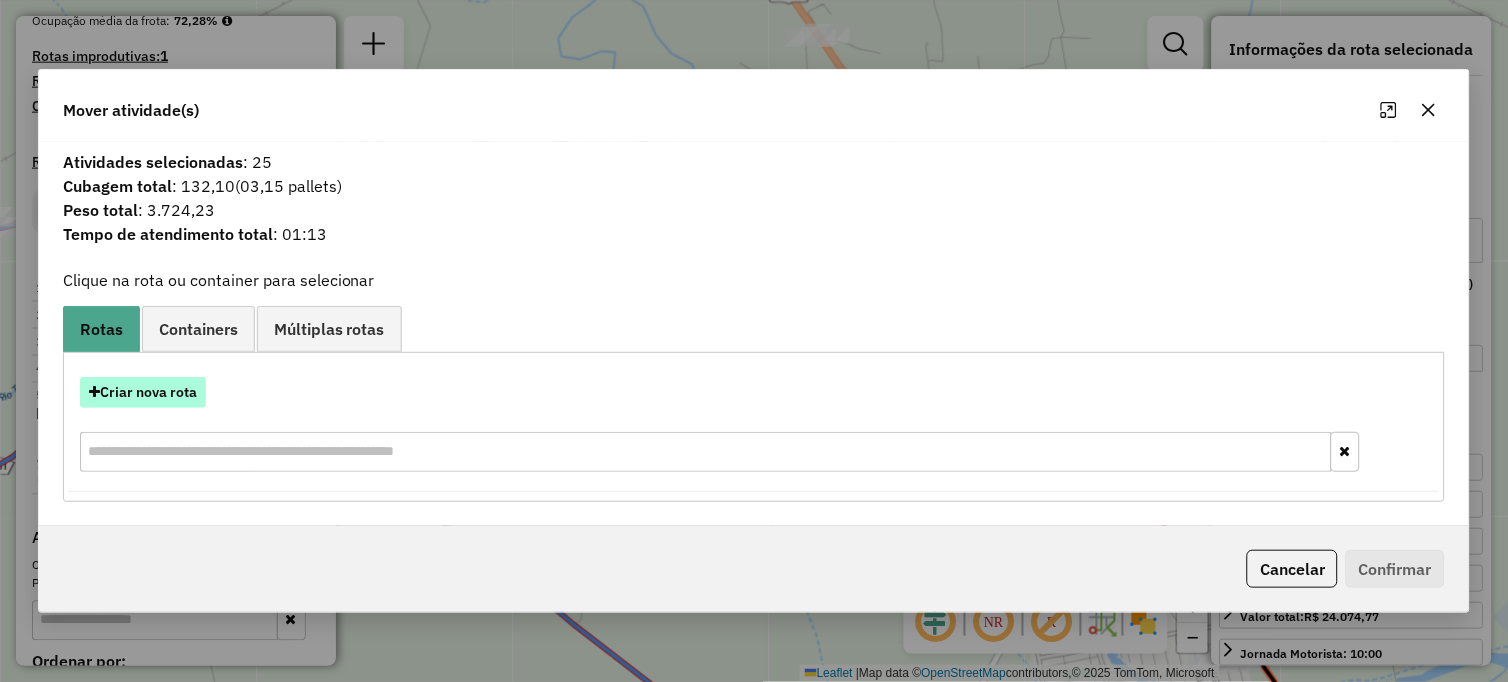 click on "Criar nova rota" at bounding box center (143, 392) 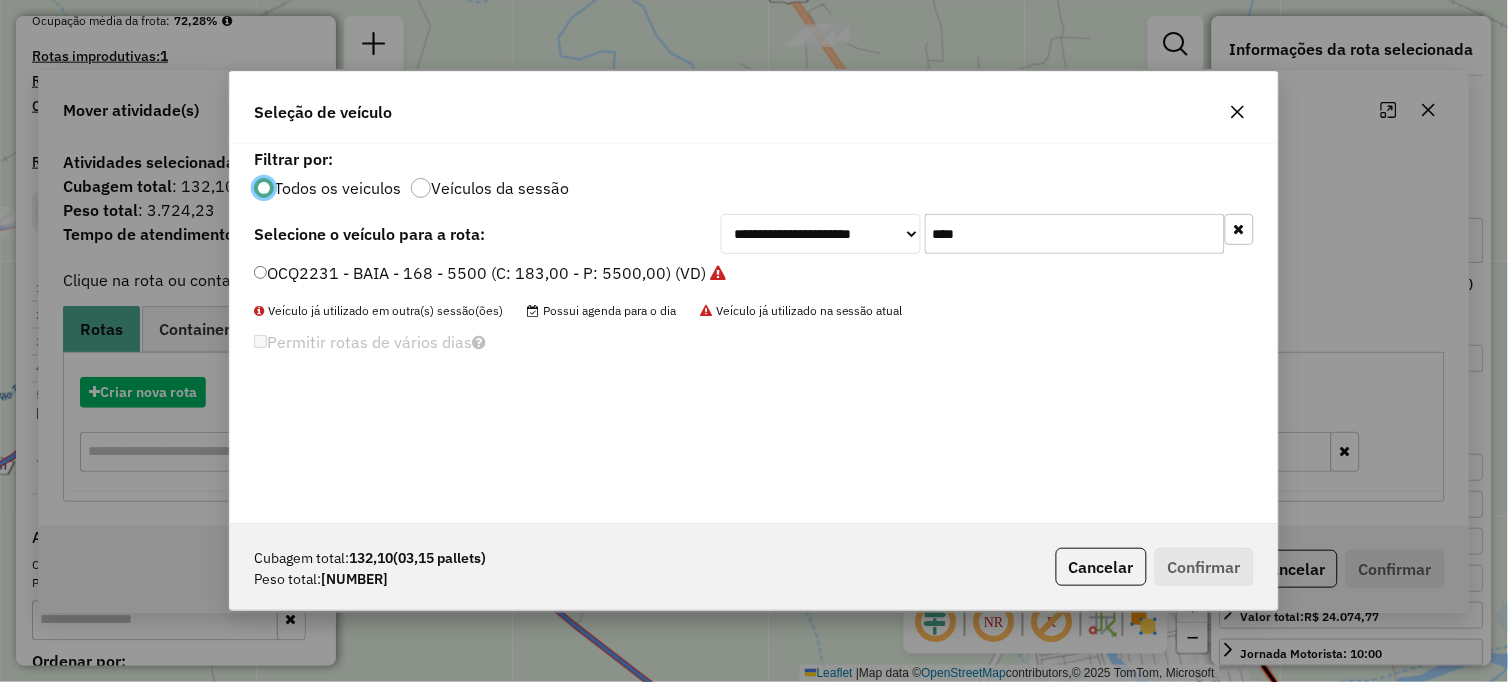 scroll, scrollTop: 11, scrollLeft: 5, axis: both 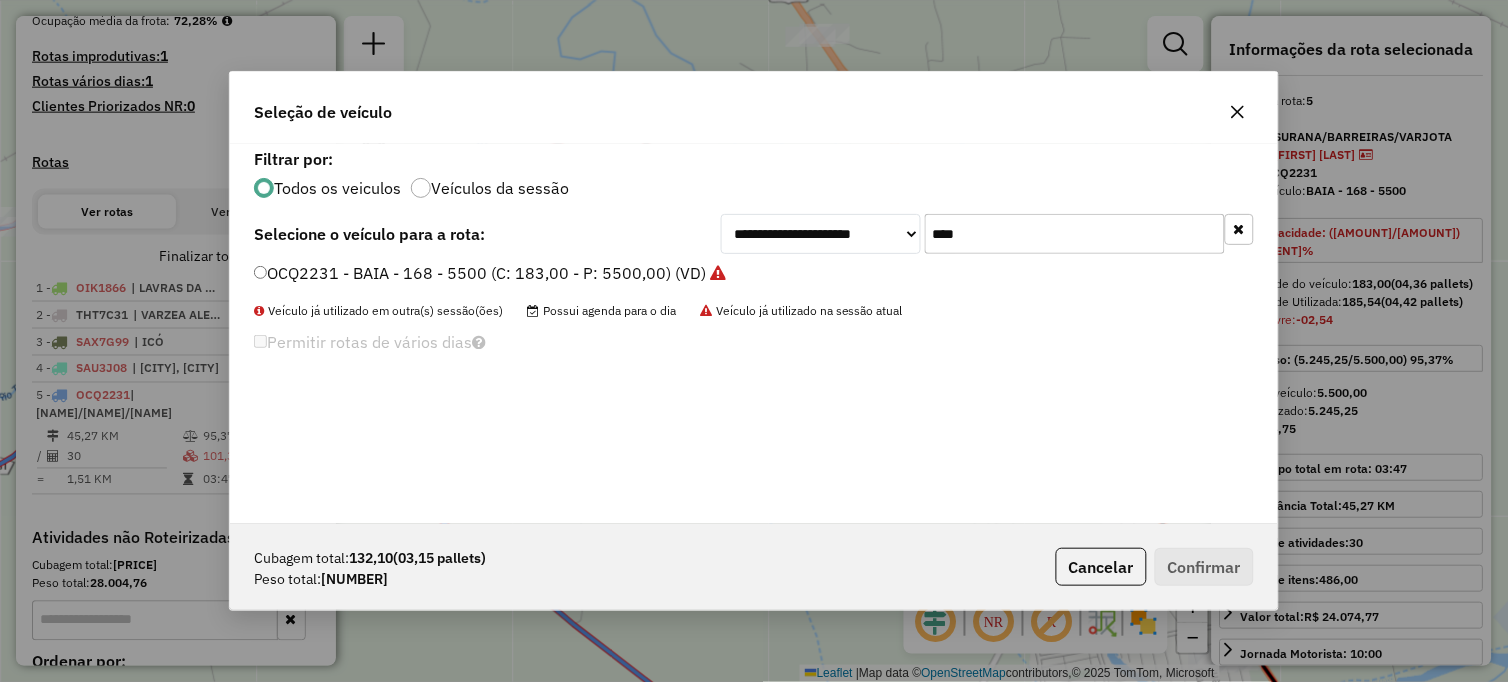drag, startPoint x: 995, startPoint y: 235, endPoint x: 754, endPoint y: 223, distance: 241.29857 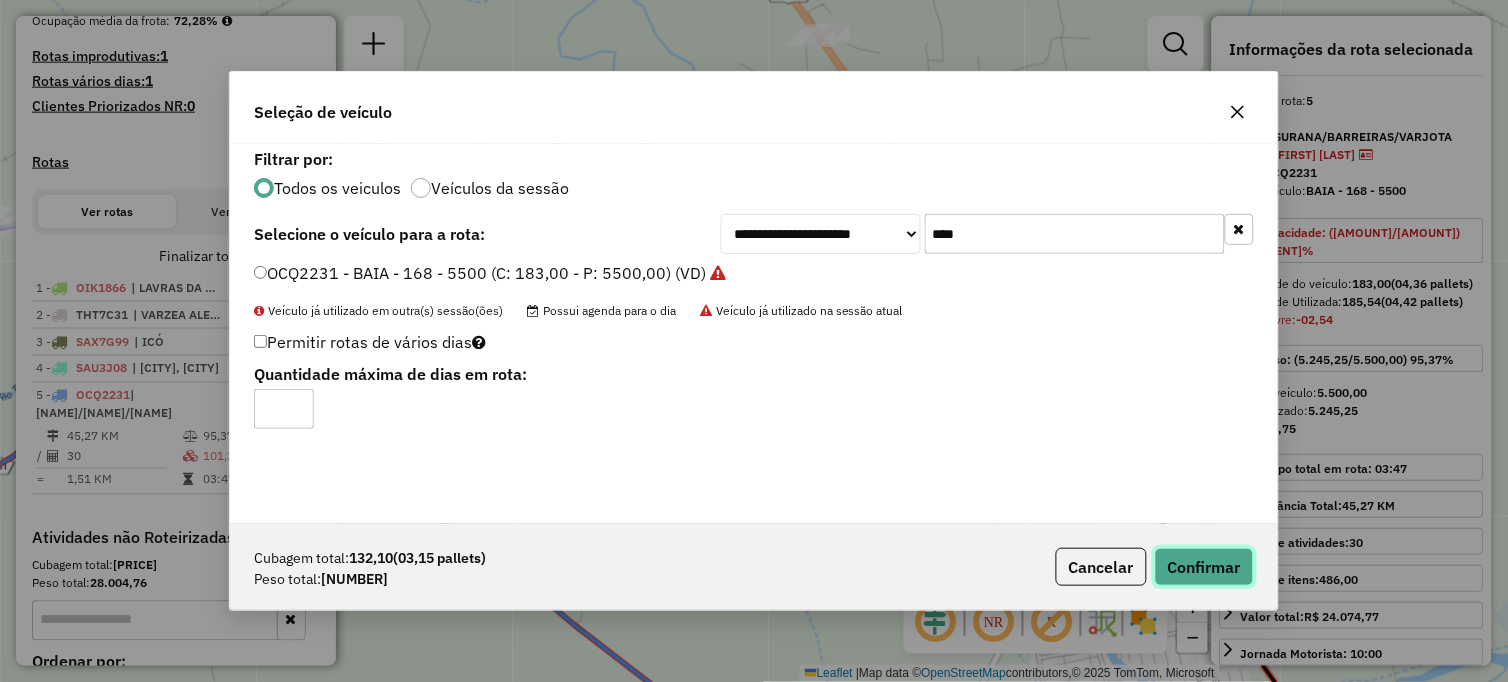 click on "Confirmar" 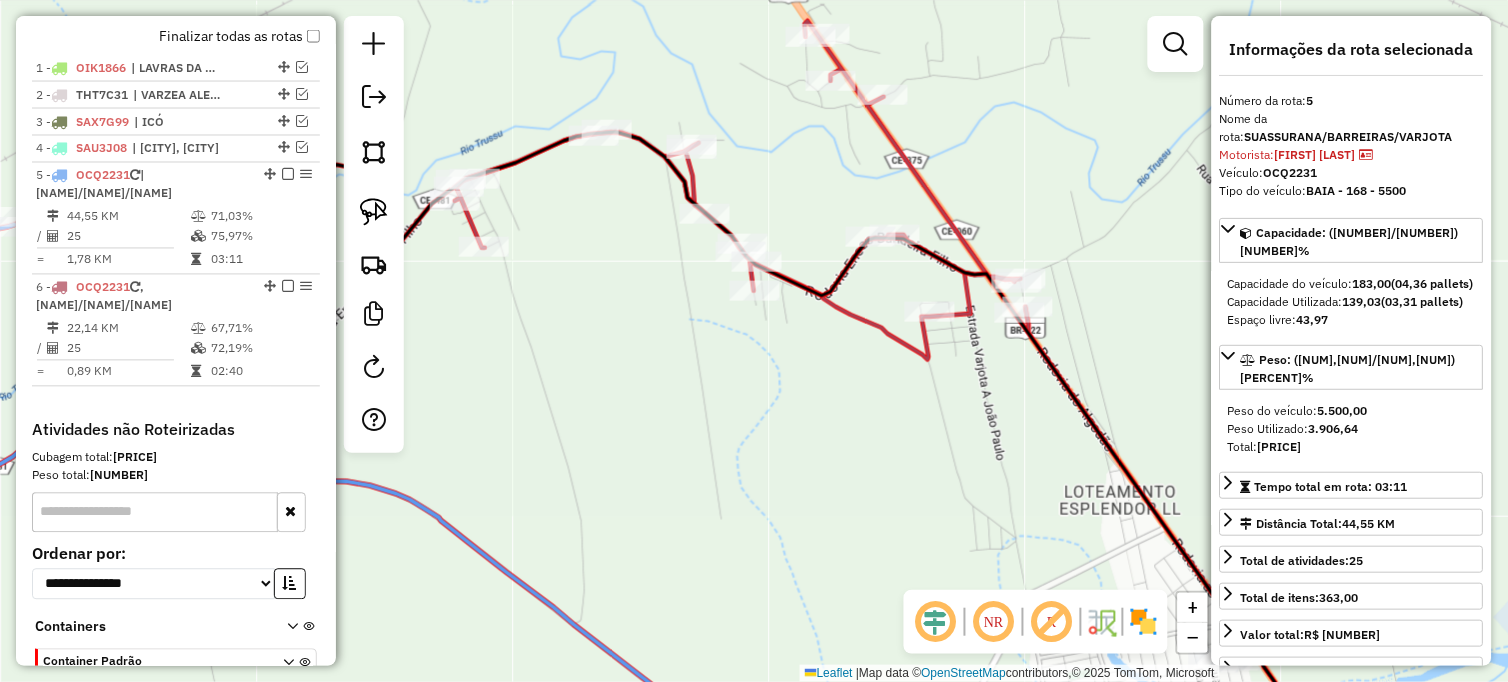 scroll, scrollTop: 848, scrollLeft: 0, axis: vertical 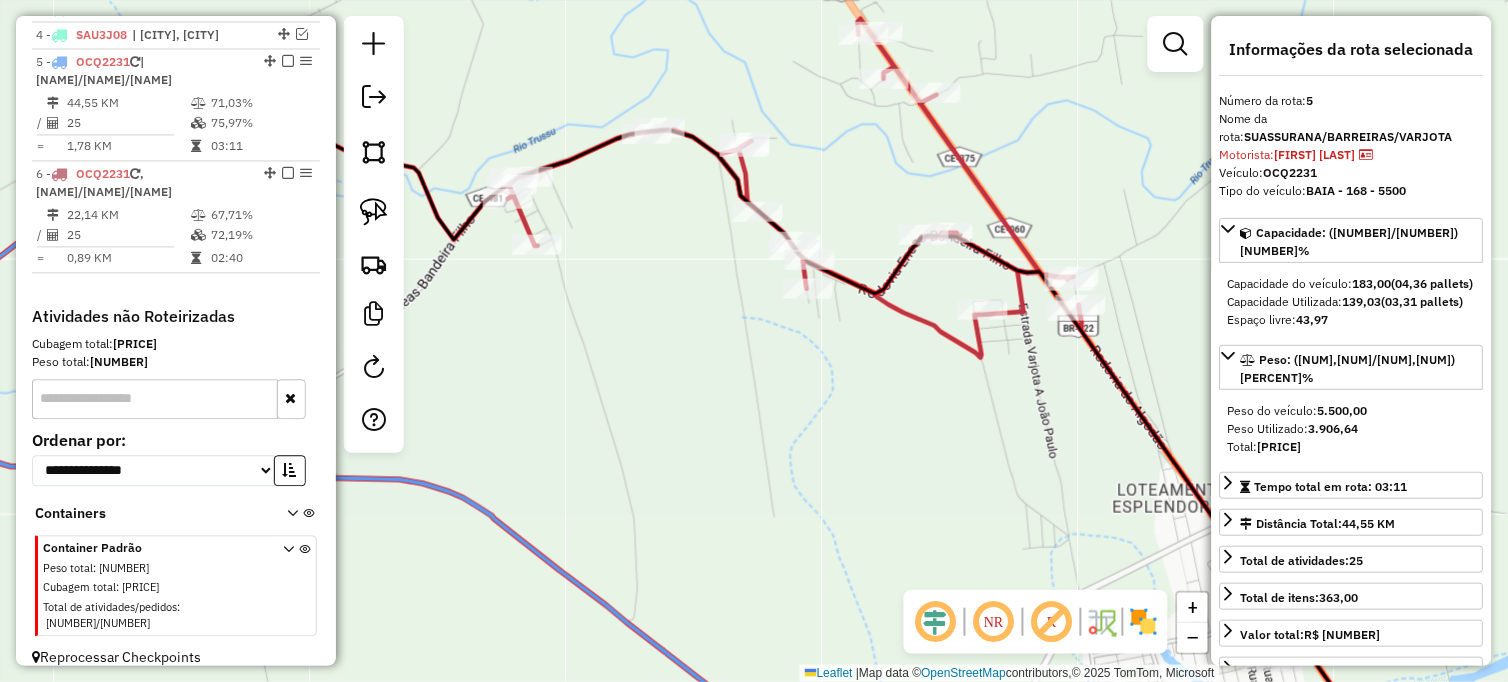 drag, startPoint x: 552, startPoint y: 236, endPoint x: 610, endPoint y: 237, distance: 58.00862 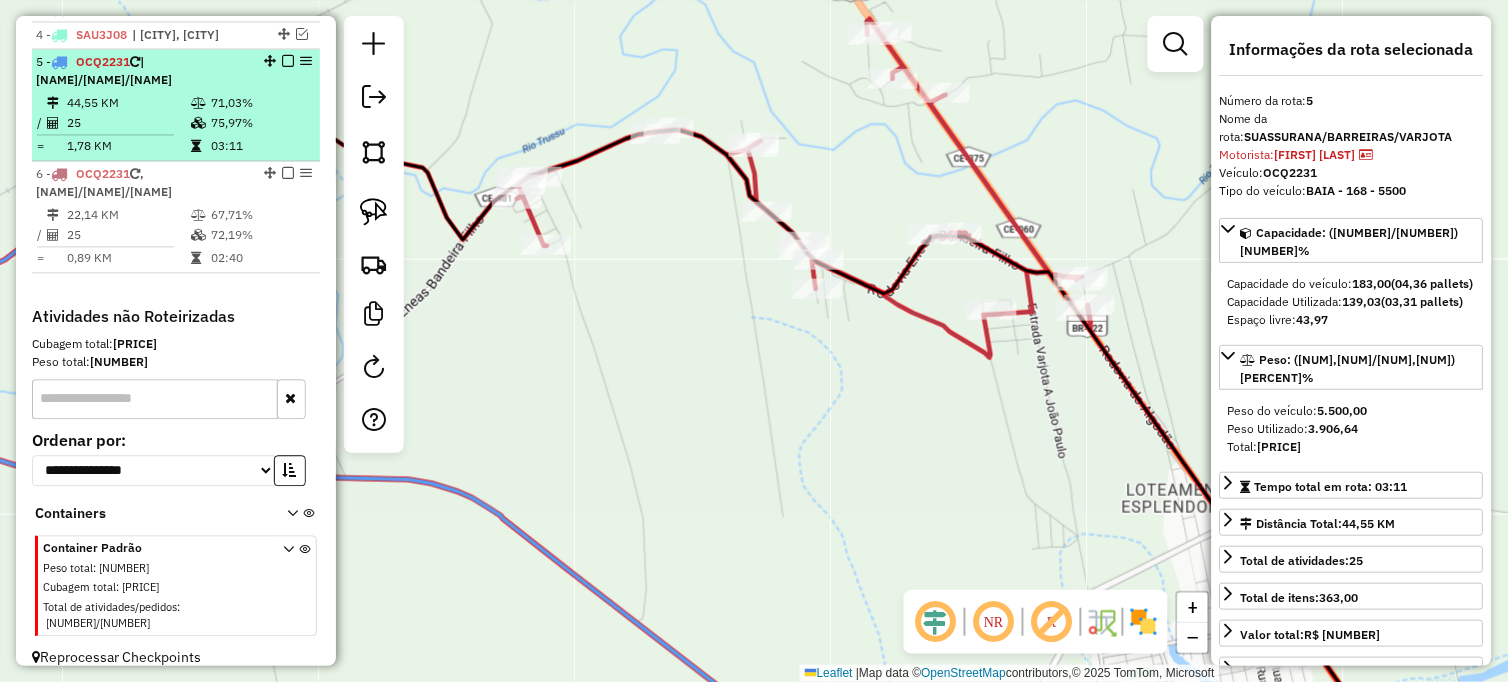 click on "25" at bounding box center [128, 124] 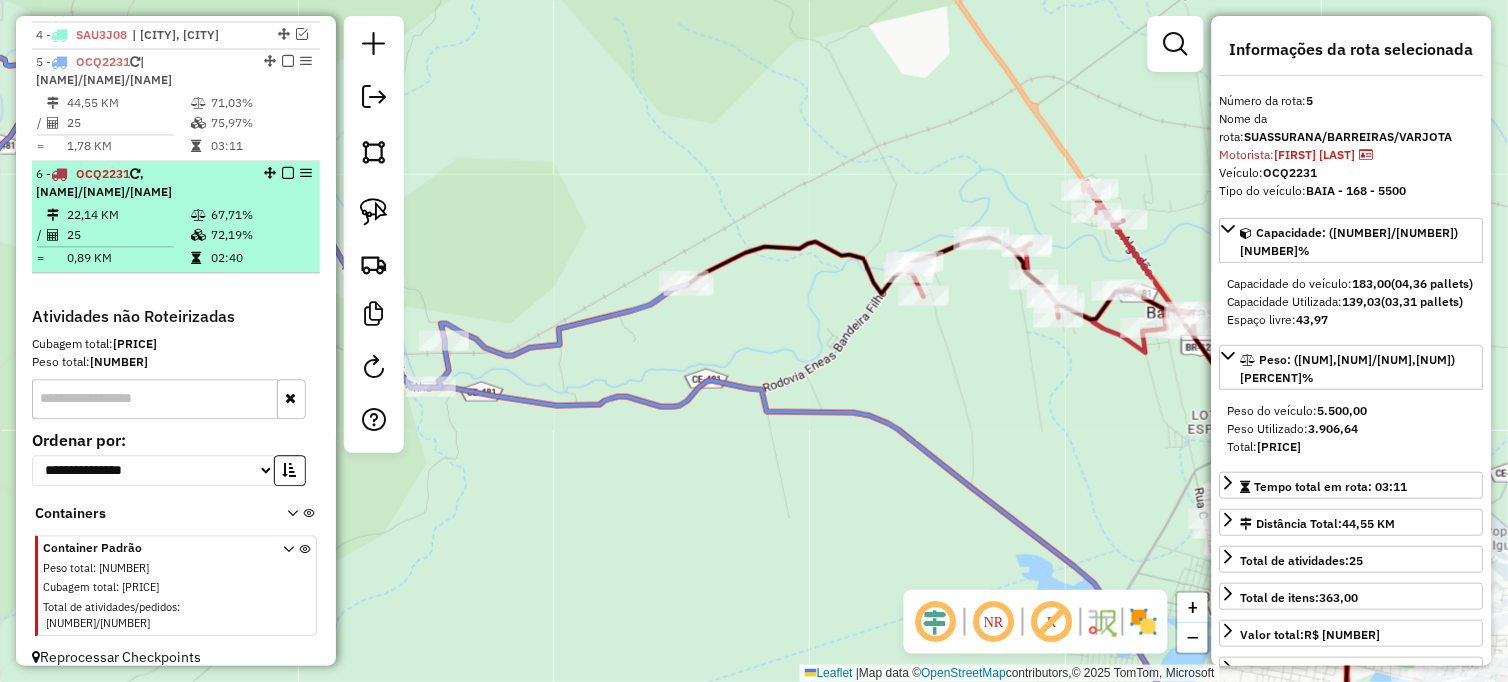 click at bounding box center [198, 216] 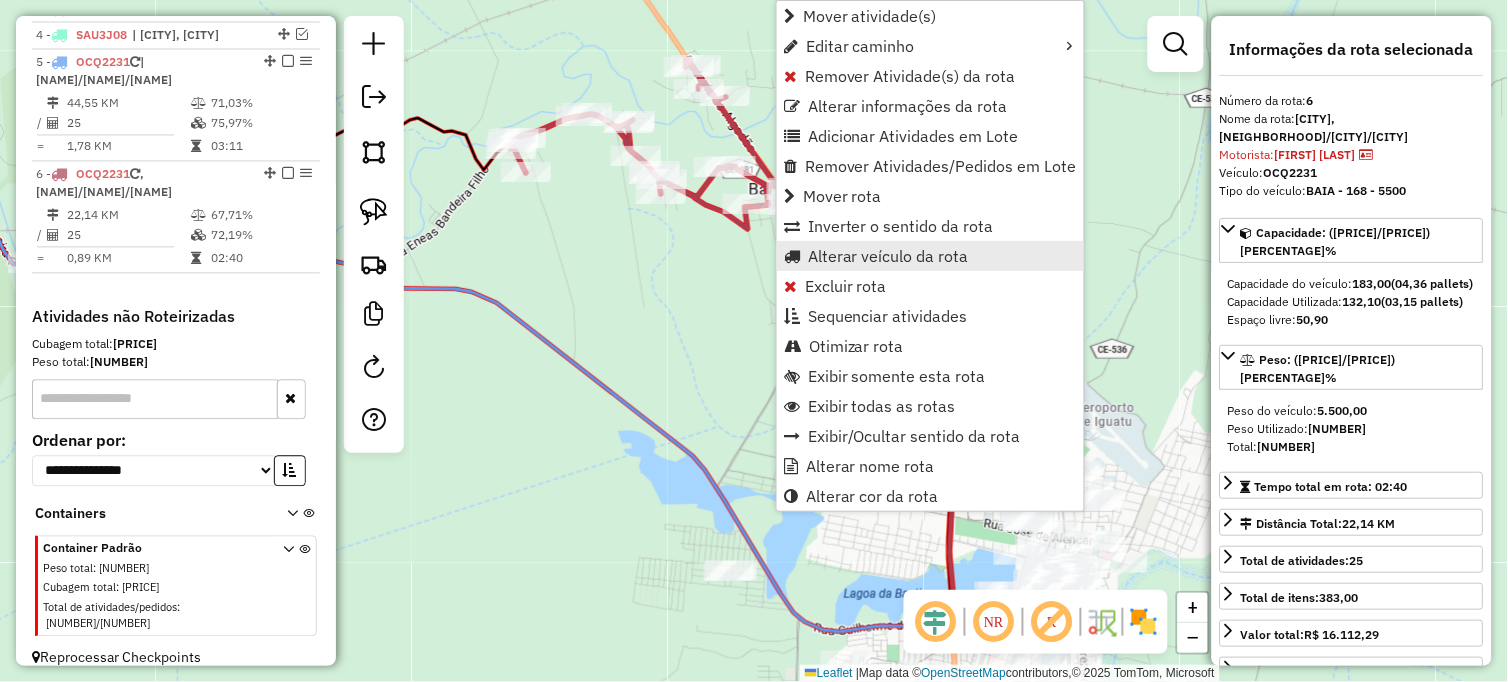 click on "Alterar veículo da rota" at bounding box center (888, 256) 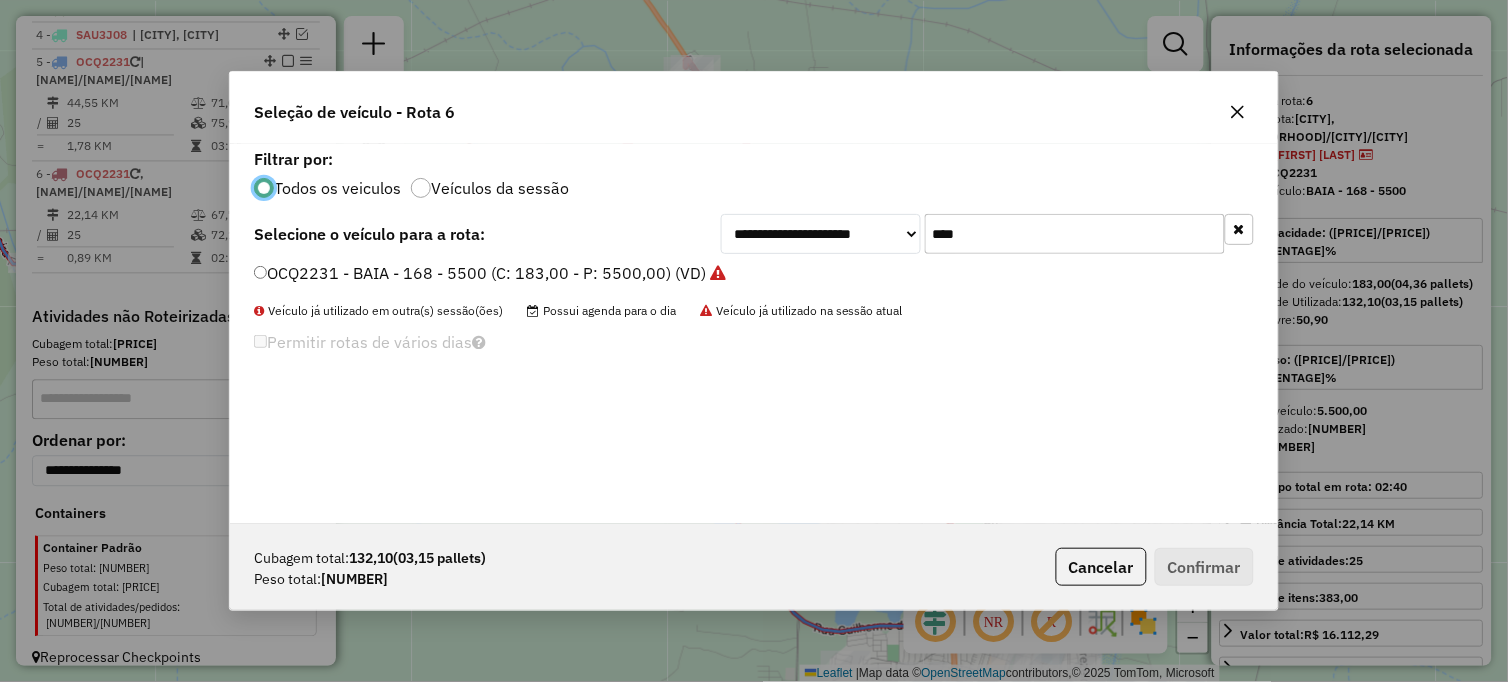 scroll, scrollTop: 11, scrollLeft: 5, axis: both 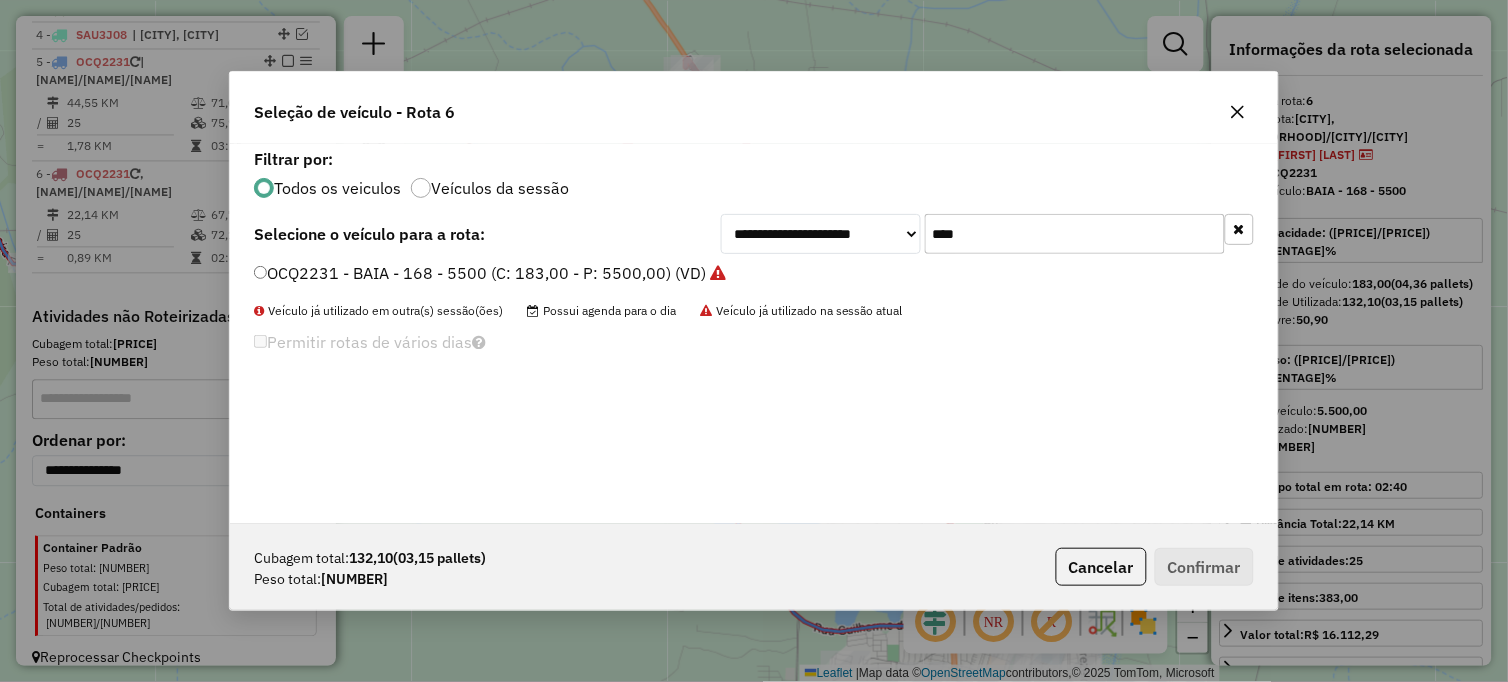 drag, startPoint x: 973, startPoint y: 232, endPoint x: 601, endPoint y: 231, distance: 372.00134 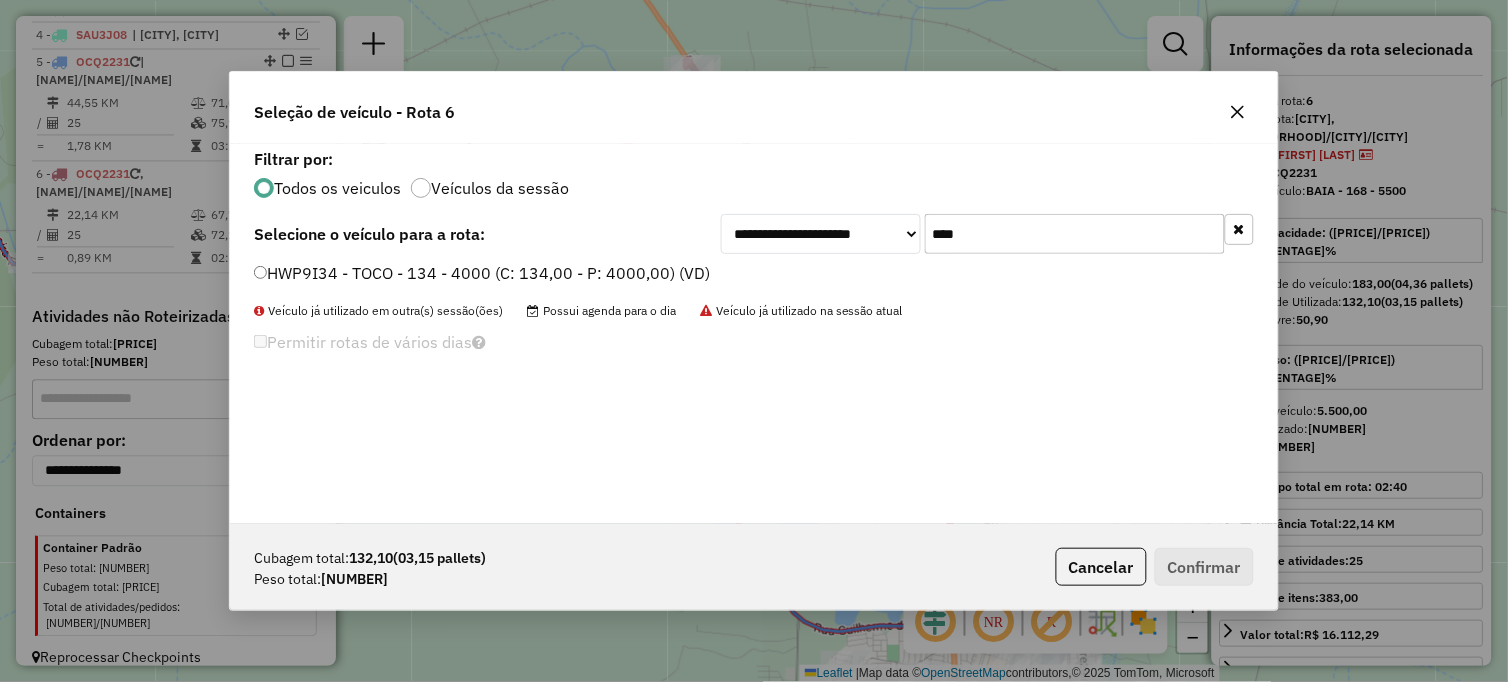type on "****" 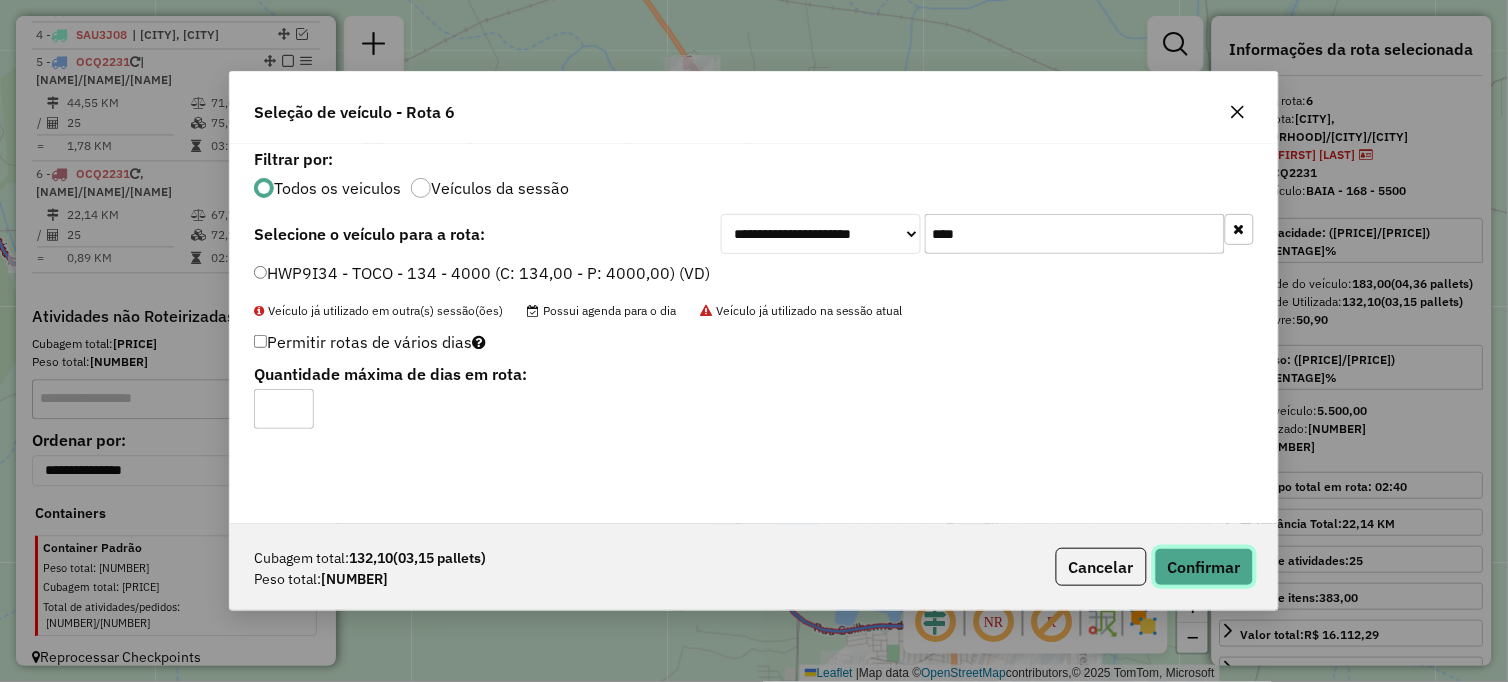 click on "Confirmar" 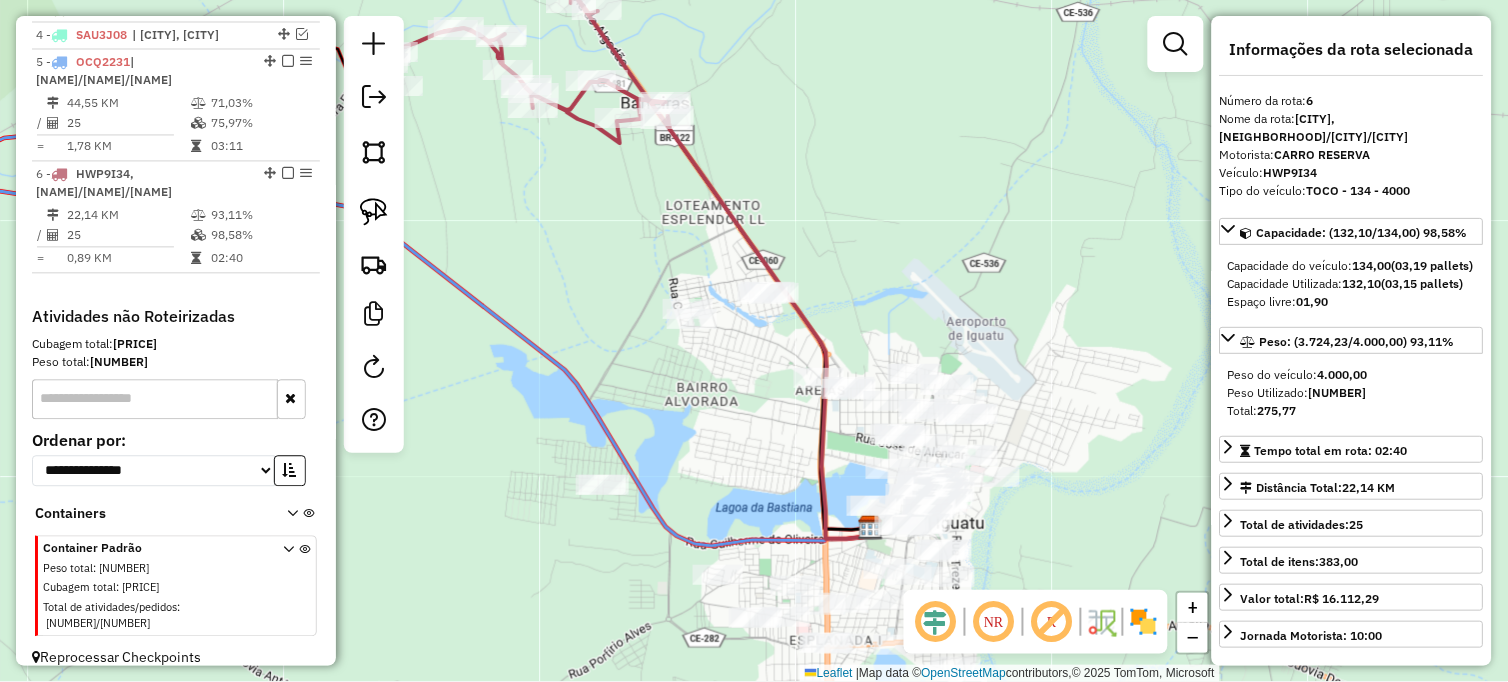 drag, startPoint x: 785, startPoint y: 481, endPoint x: 657, endPoint y: 395, distance: 154.20766 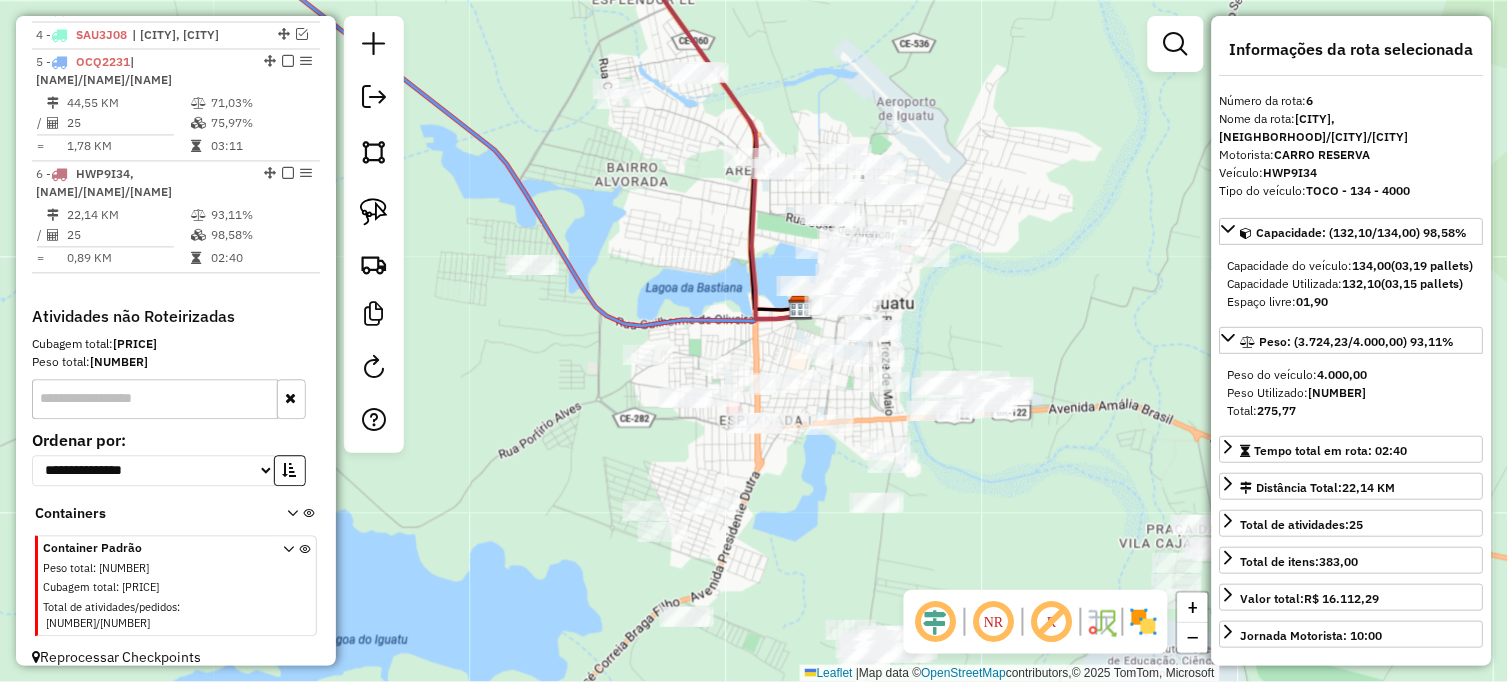 drag, startPoint x: 656, startPoint y: 426, endPoint x: 595, endPoint y: 188, distance: 245.6929 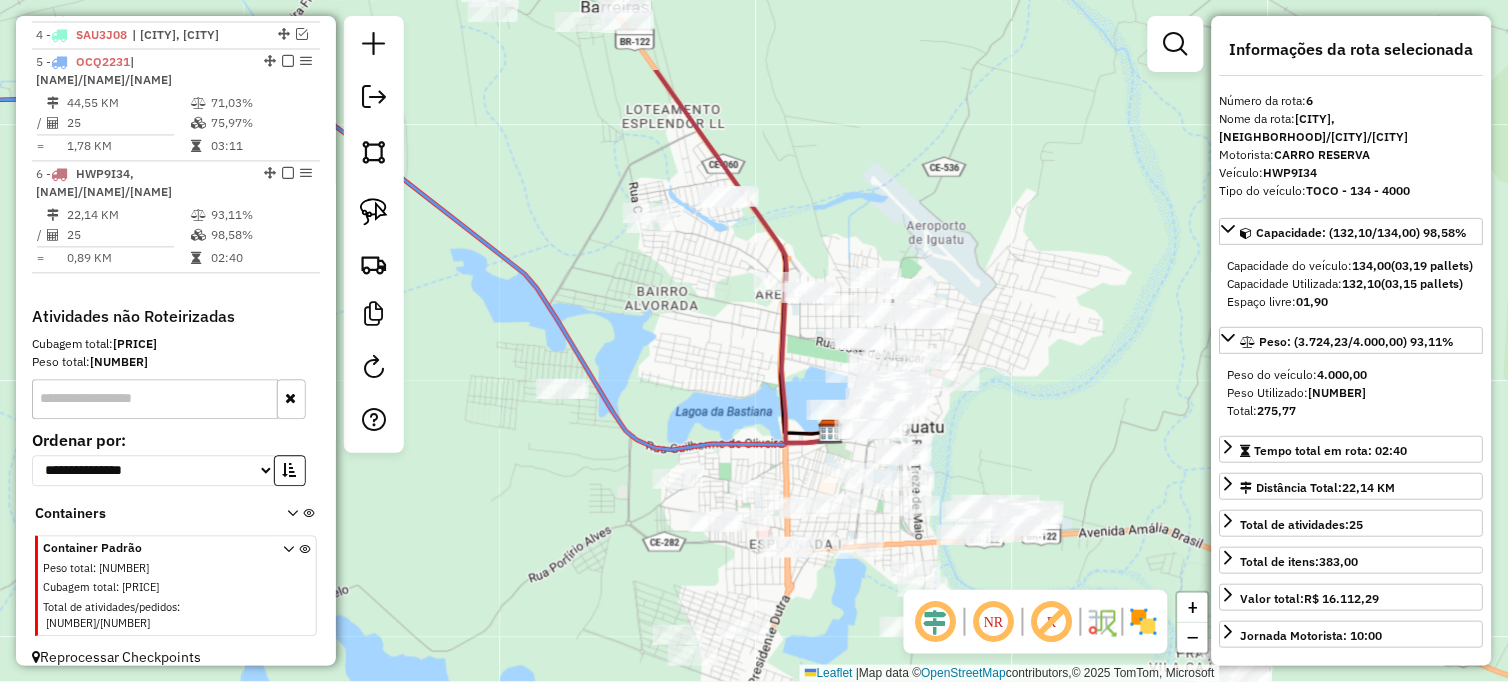 drag, startPoint x: 620, startPoint y: 252, endPoint x: 641, endPoint y: 367, distance: 116.901665 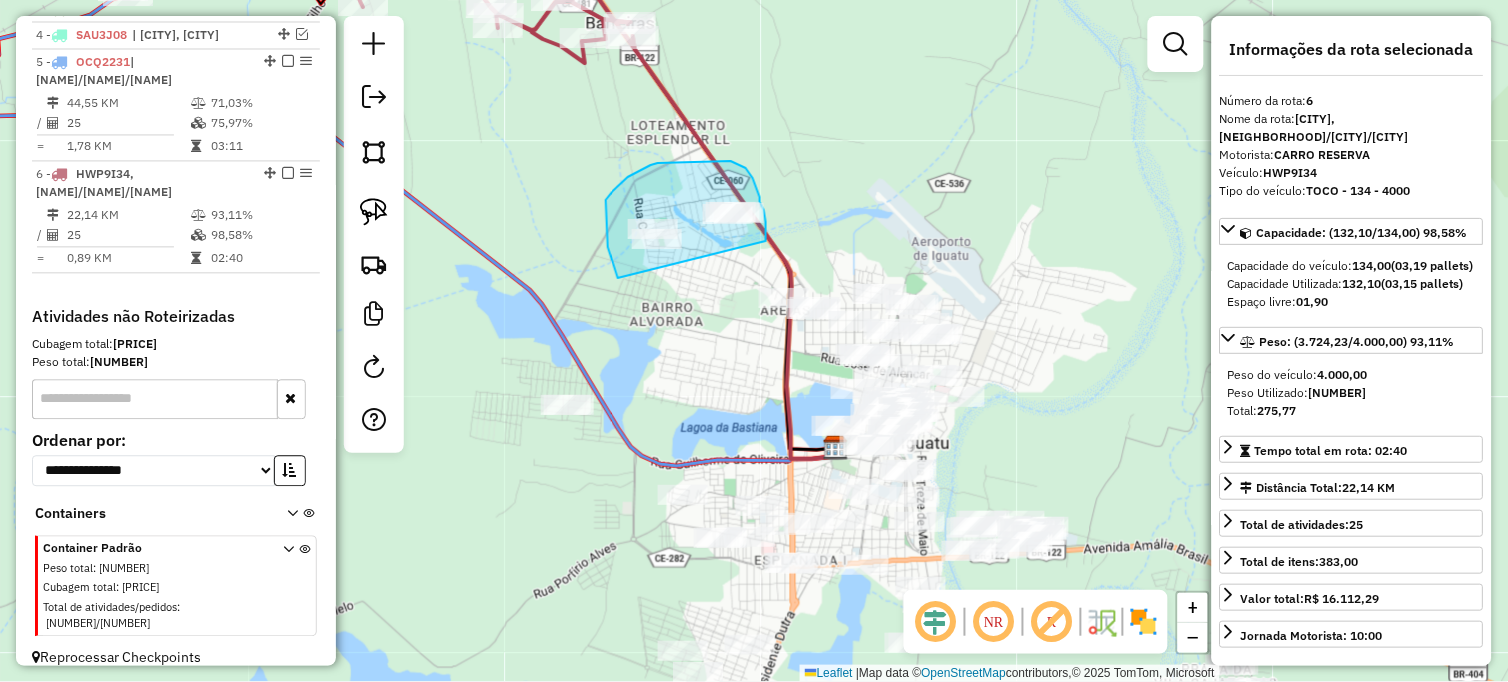 drag, startPoint x: 613, startPoint y: 264, endPoint x: 766, endPoint y: 243, distance: 154.43445 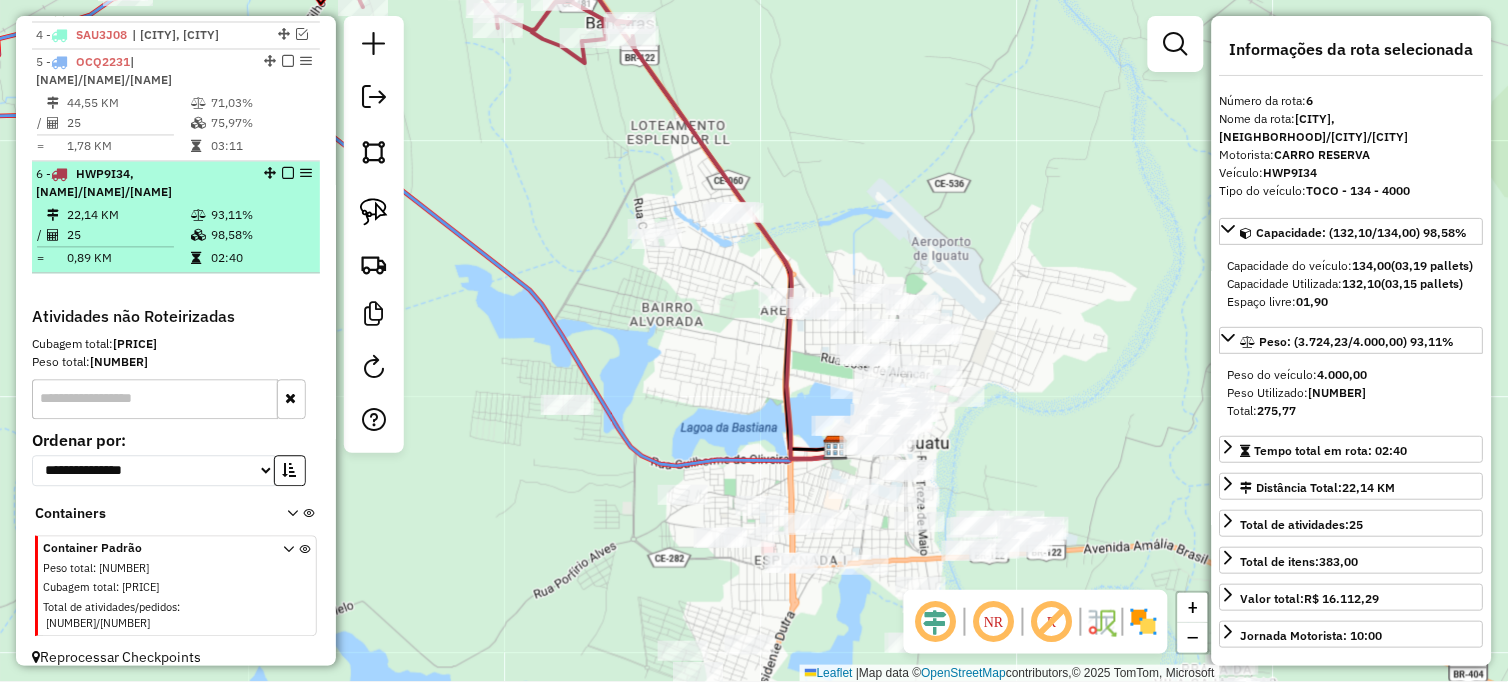 click on "25" at bounding box center (128, 236) 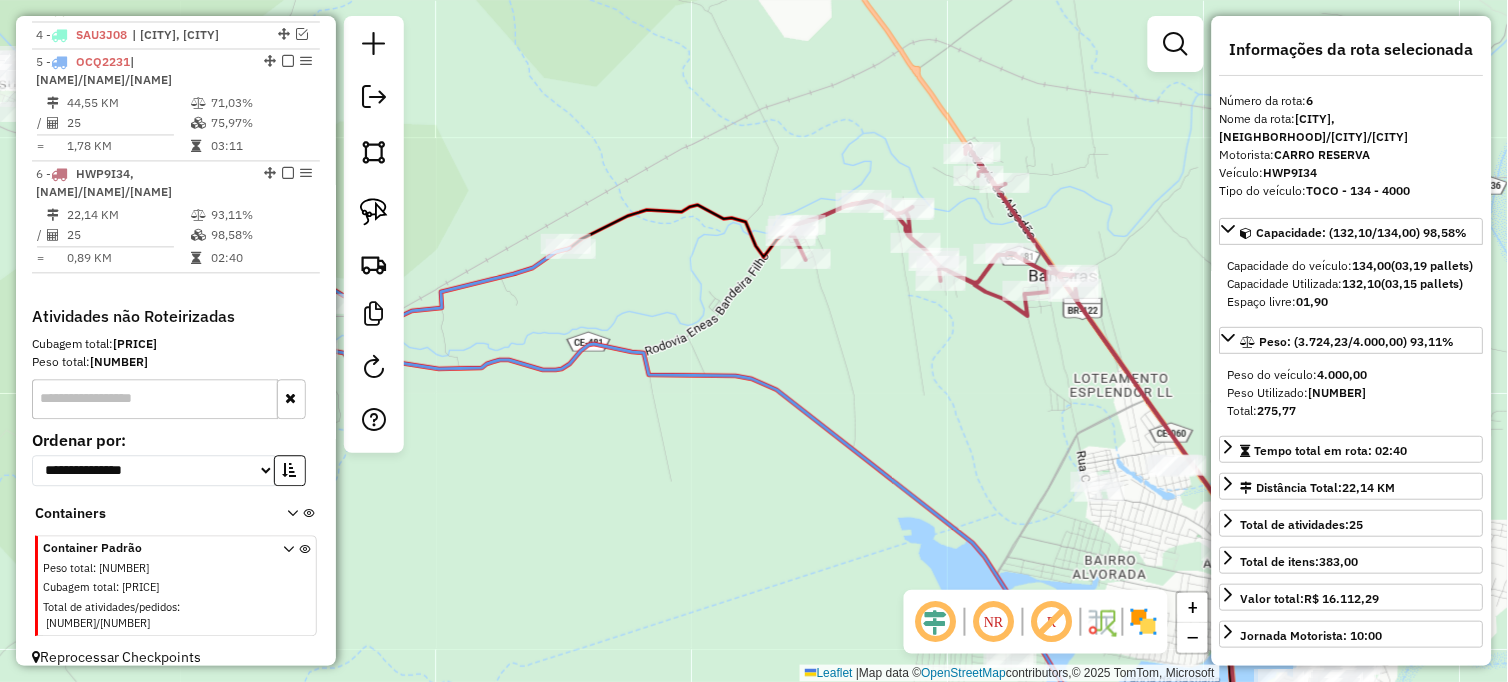 drag, startPoint x: 601, startPoint y: 310, endPoint x: 838, endPoint y: 345, distance: 239.57045 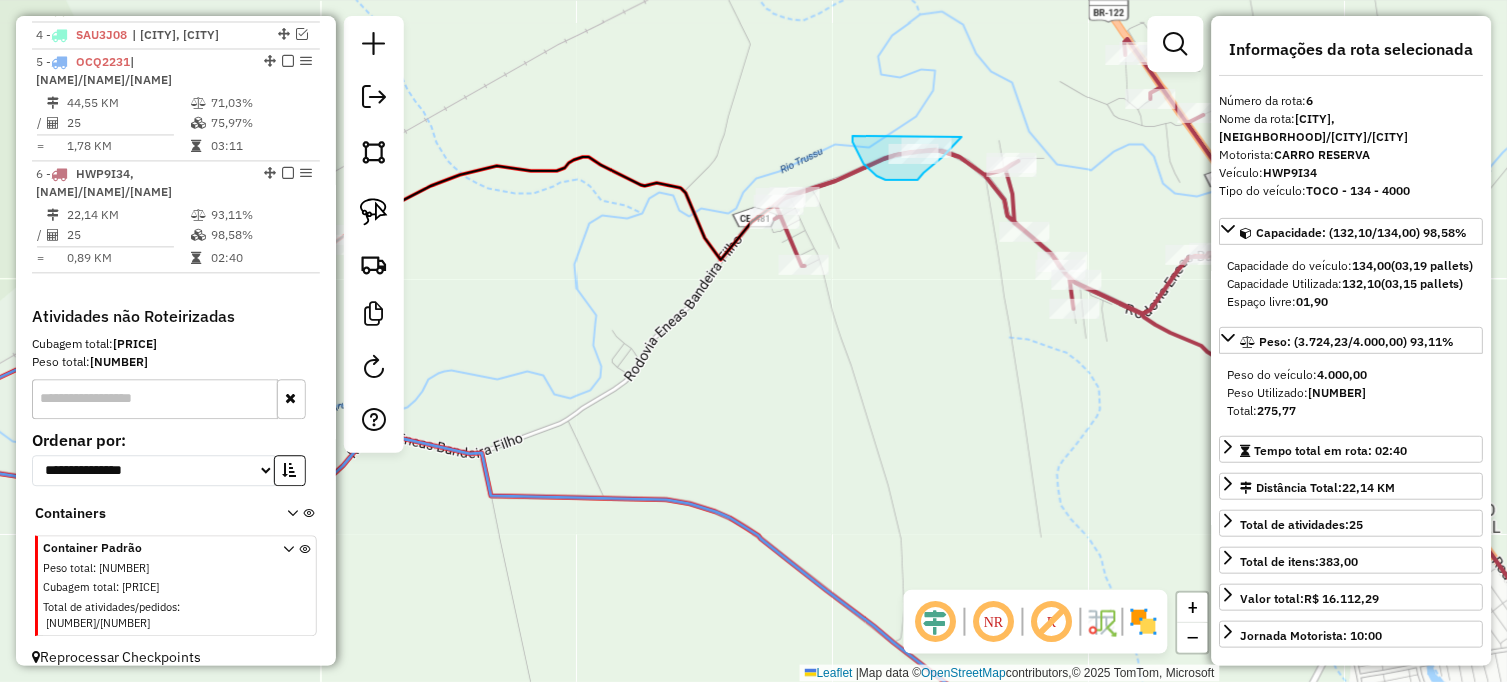 drag, startPoint x: 853, startPoint y: 142, endPoint x: 964, endPoint y: 123, distance: 112.61439 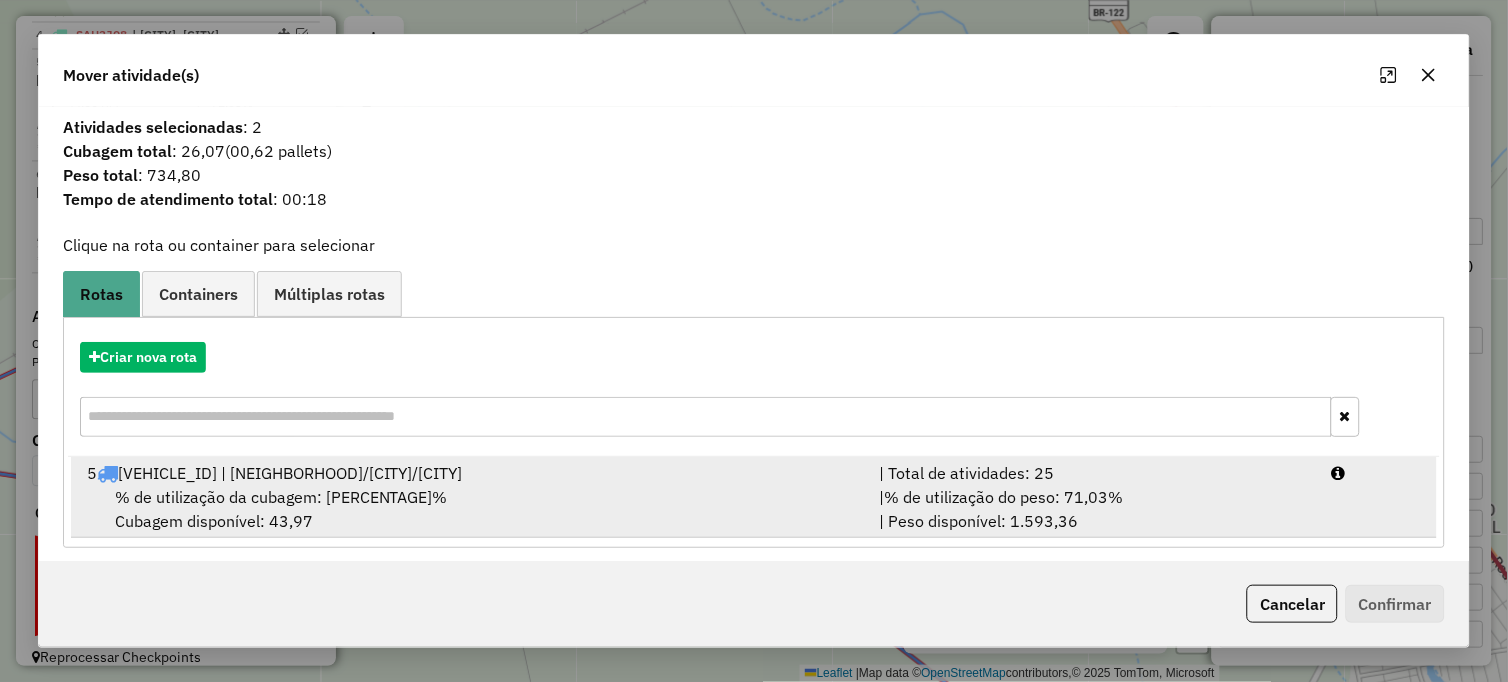 drag, startPoint x: 896, startPoint y: 474, endPoint x: 997, endPoint y: 485, distance: 101.597244 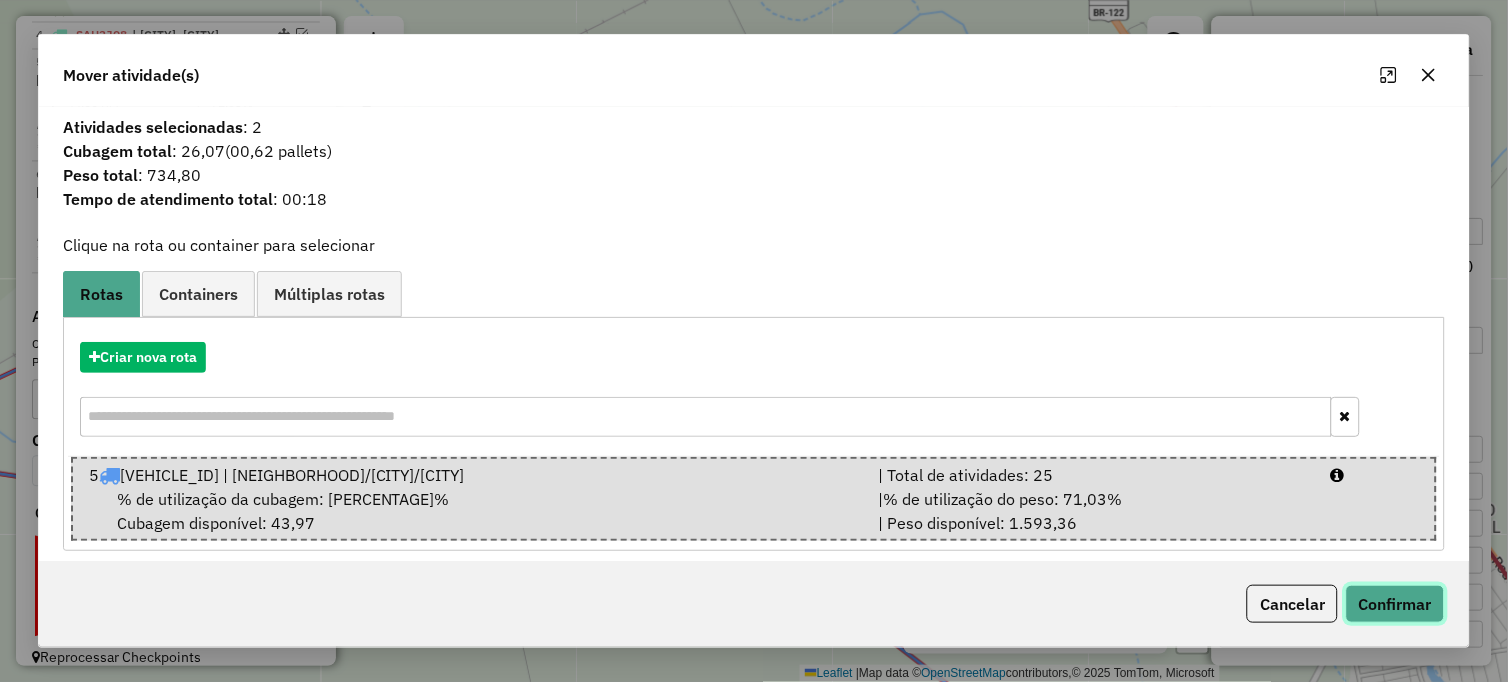 click on "Confirmar" 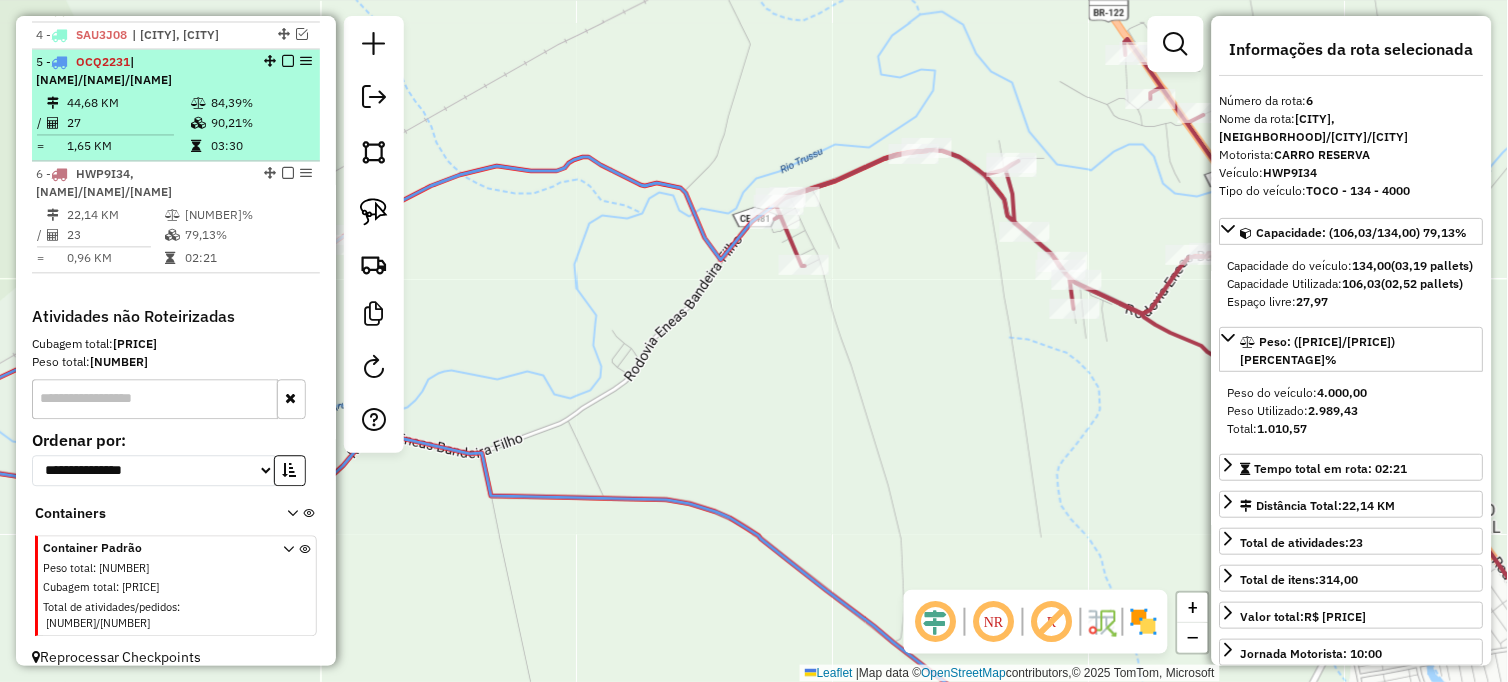 drag, startPoint x: 326, startPoint y: 106, endPoint x: 300, endPoint y: 105, distance: 26.019224 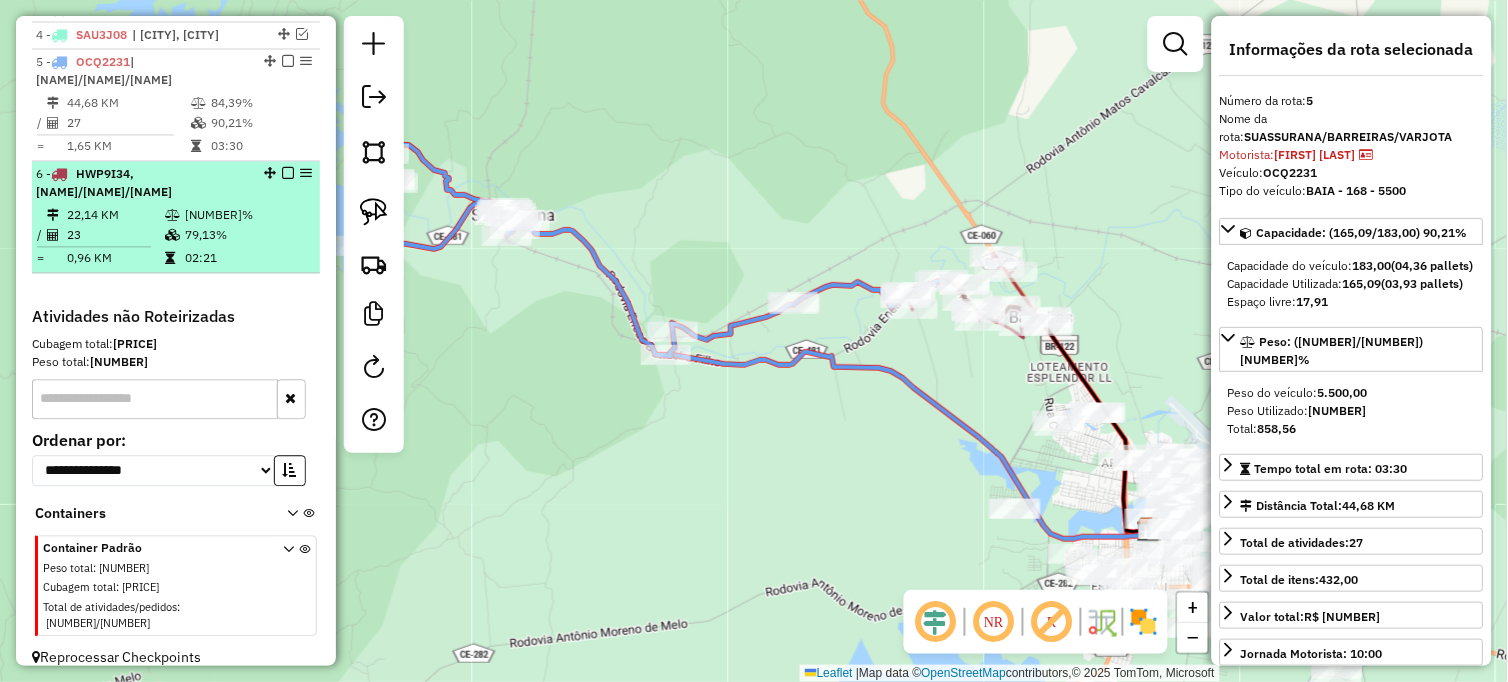 click on ", [NAME]/[NAME]/[NAME]" at bounding box center (104, 183) 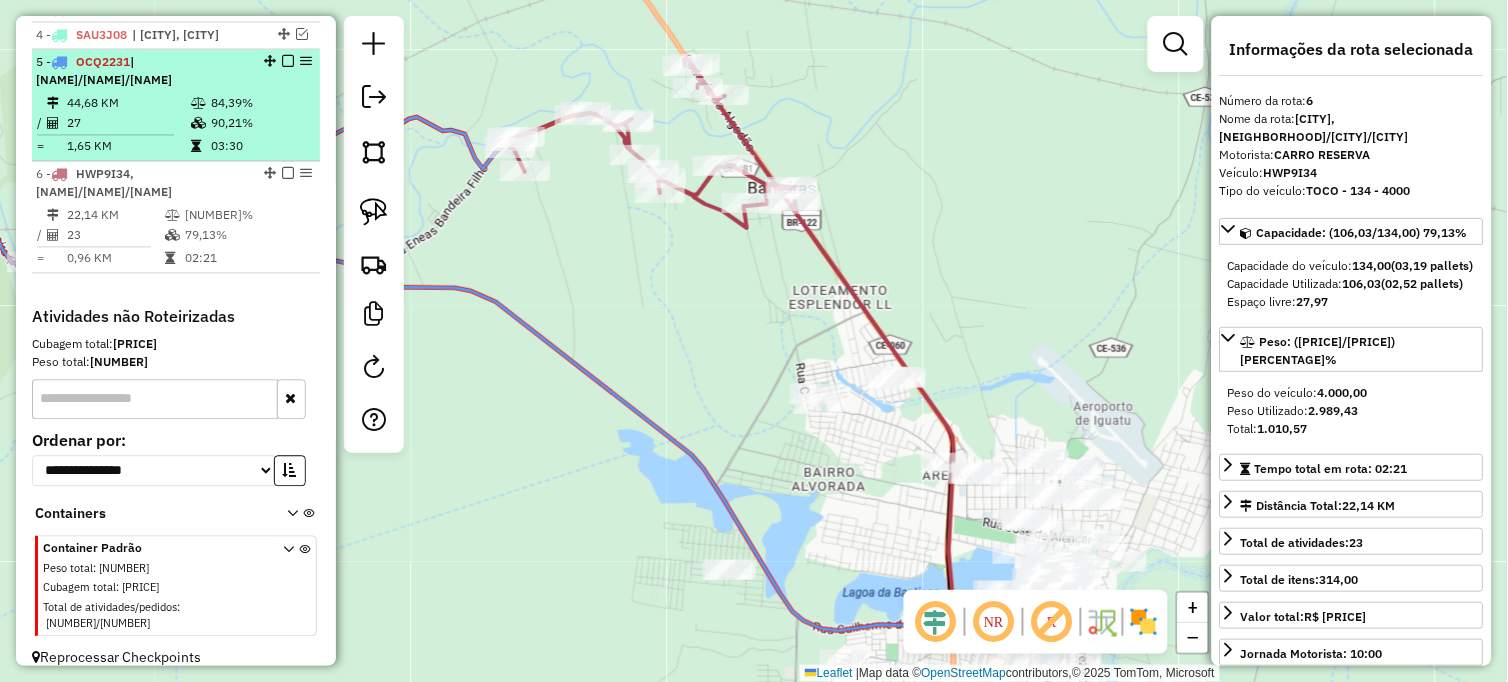 click at bounding box center [198, 104] 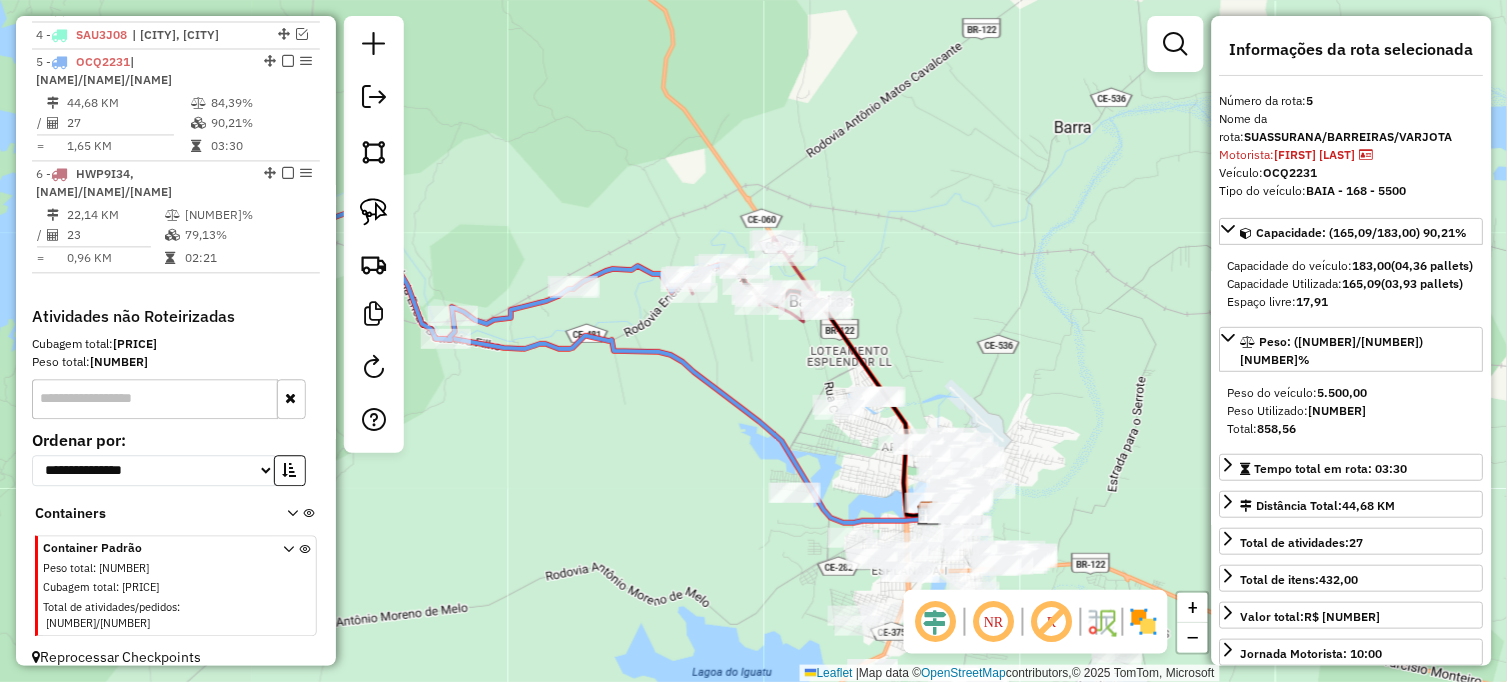 drag, startPoint x: 943, startPoint y: 353, endPoint x: 723, endPoint y: 337, distance: 220.58105 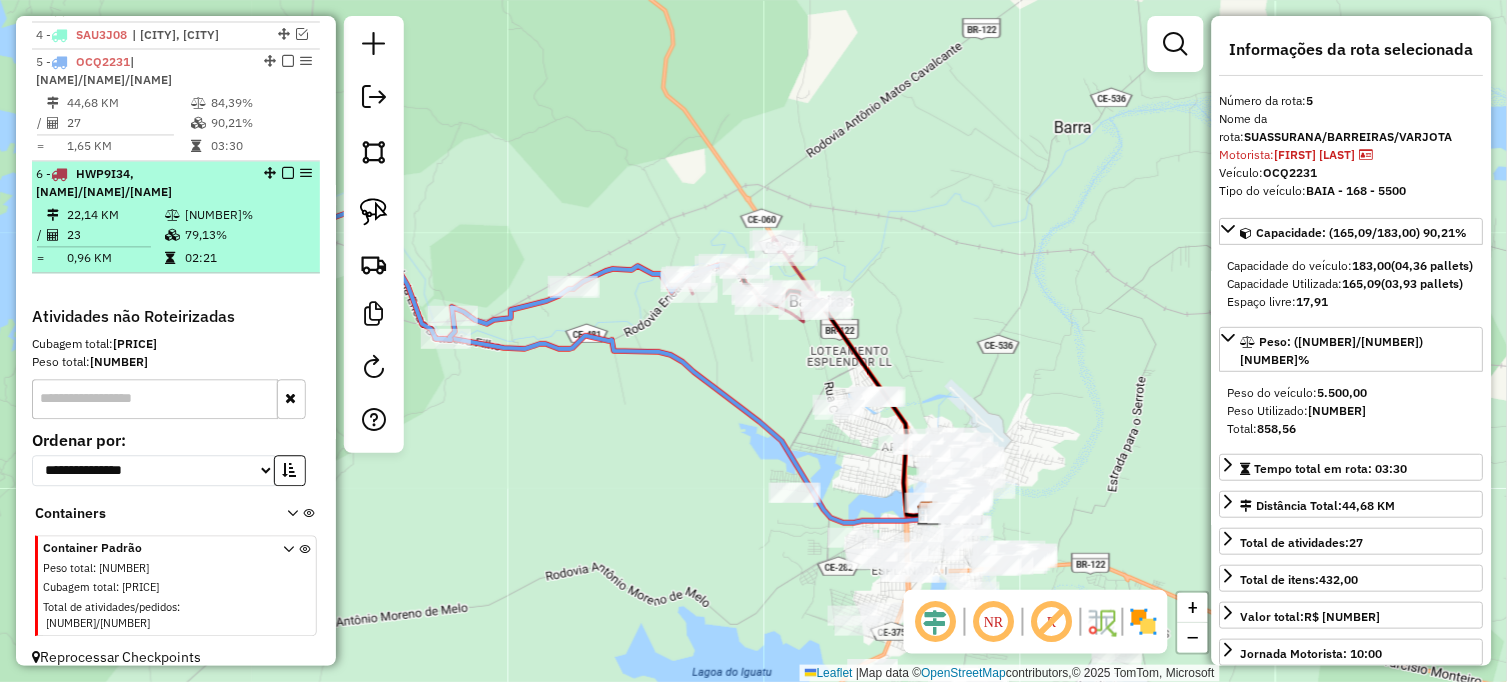 click on "79,13%" at bounding box center (249, 236) 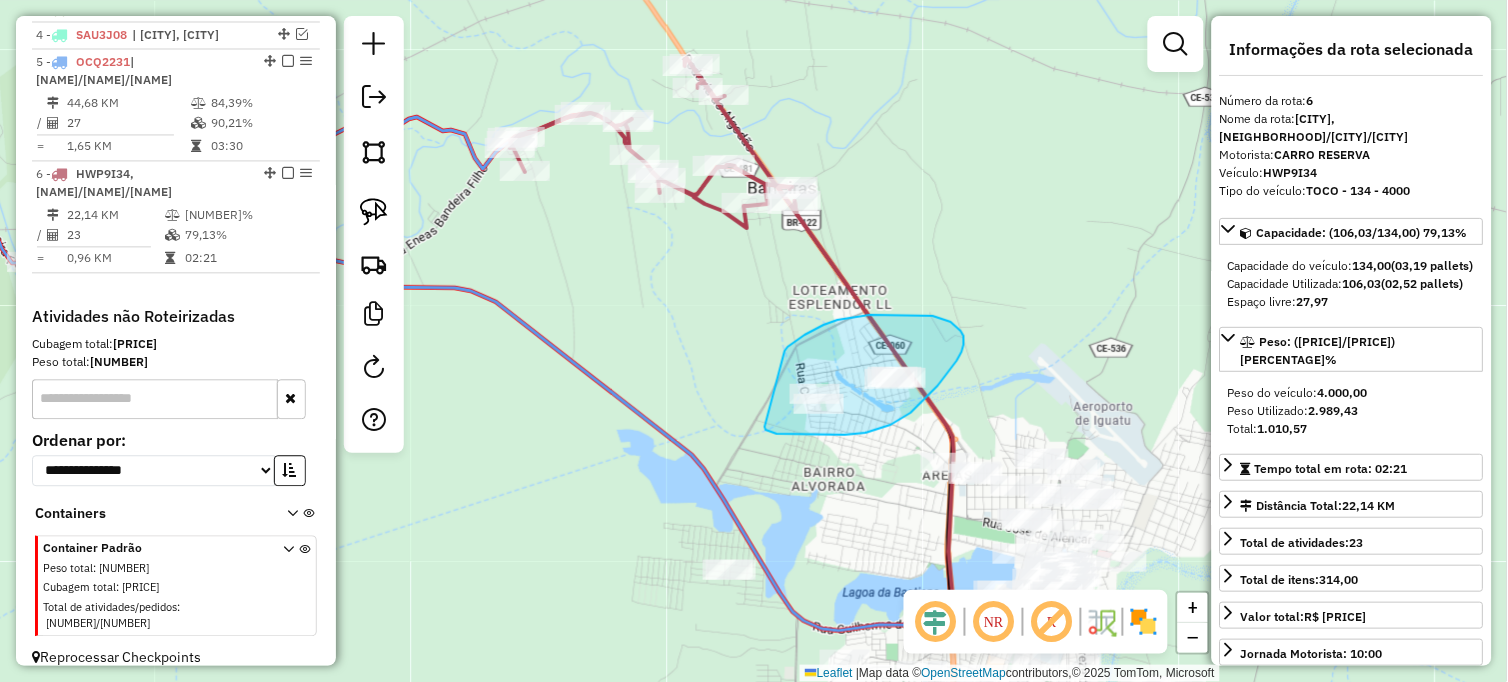 drag, startPoint x: 791, startPoint y: 345, endPoint x: 765, endPoint y: 426, distance: 85.07056 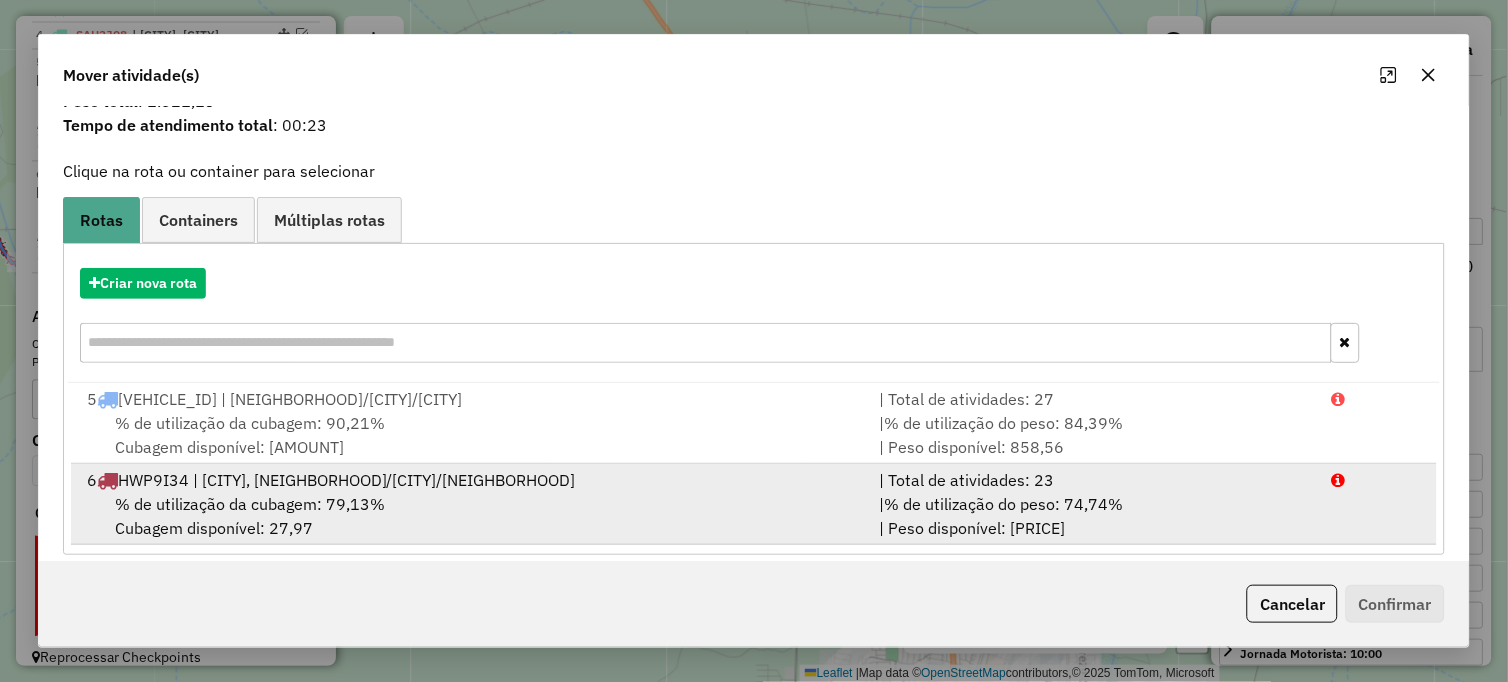 scroll, scrollTop: 92, scrollLeft: 0, axis: vertical 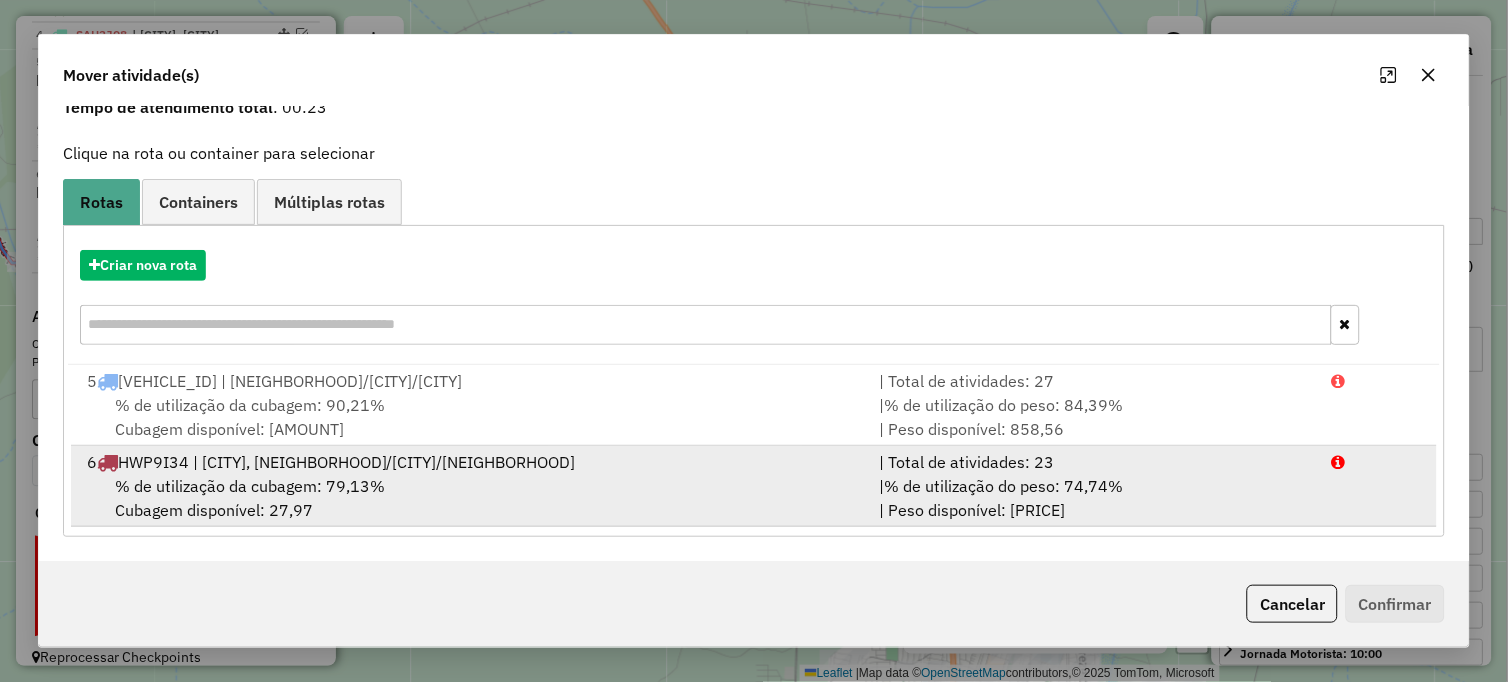 drag, startPoint x: 815, startPoint y: 464, endPoint x: 847, endPoint y: 466, distance: 32.06244 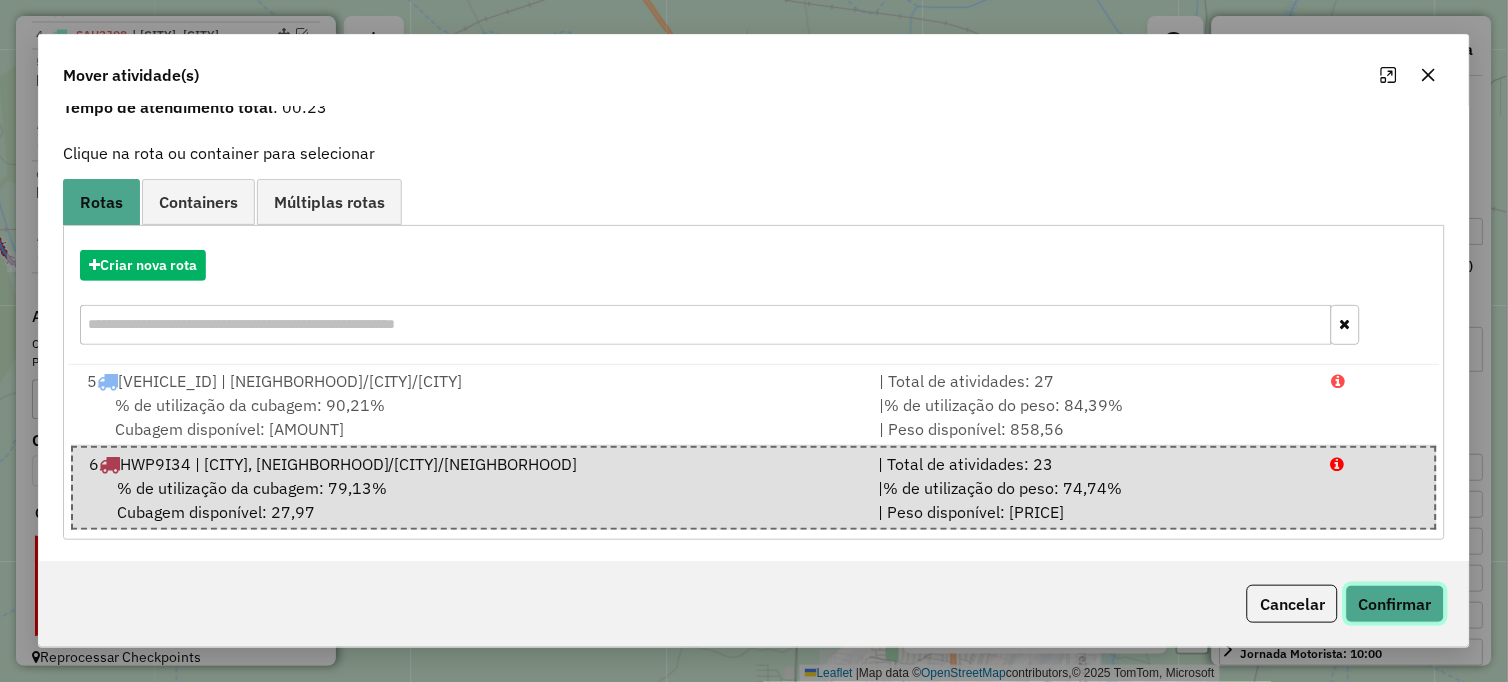 click on "Confirmar" 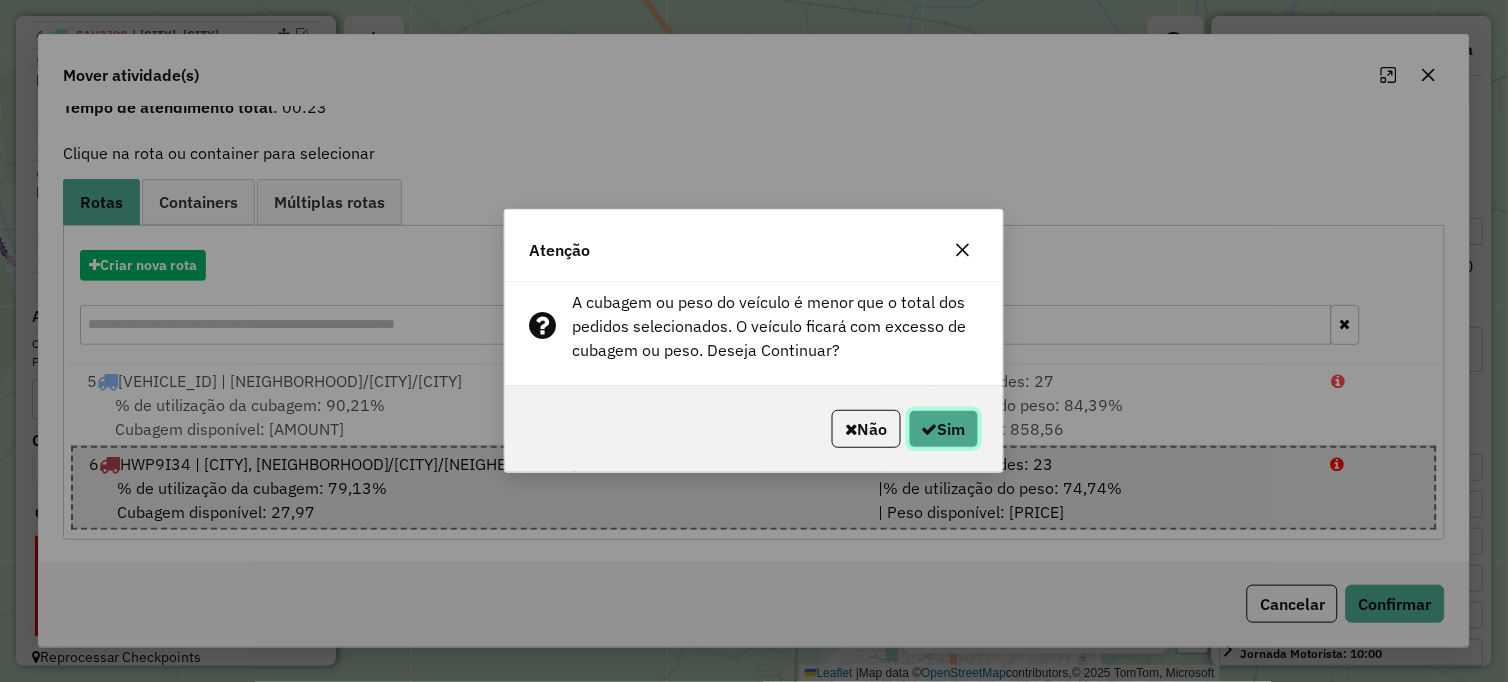 click on "Sim" 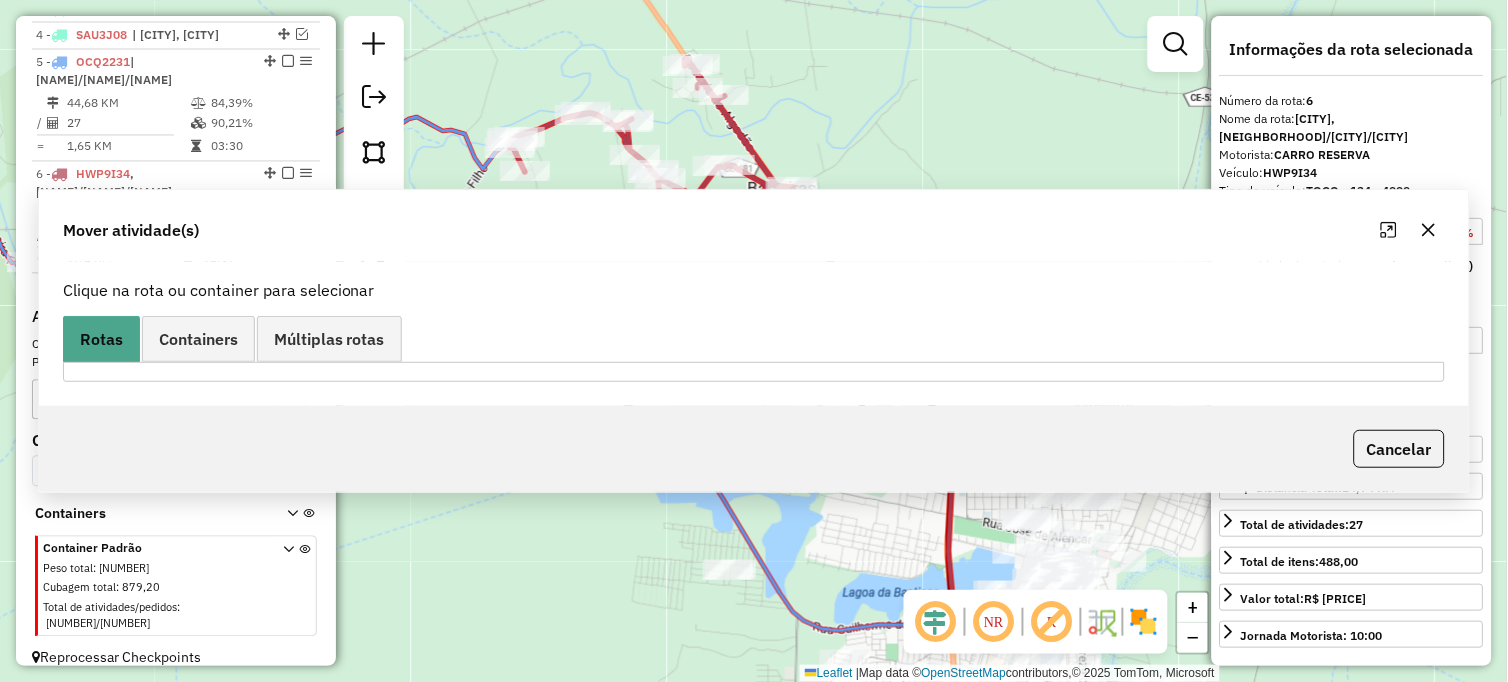 scroll, scrollTop: 0, scrollLeft: 0, axis: both 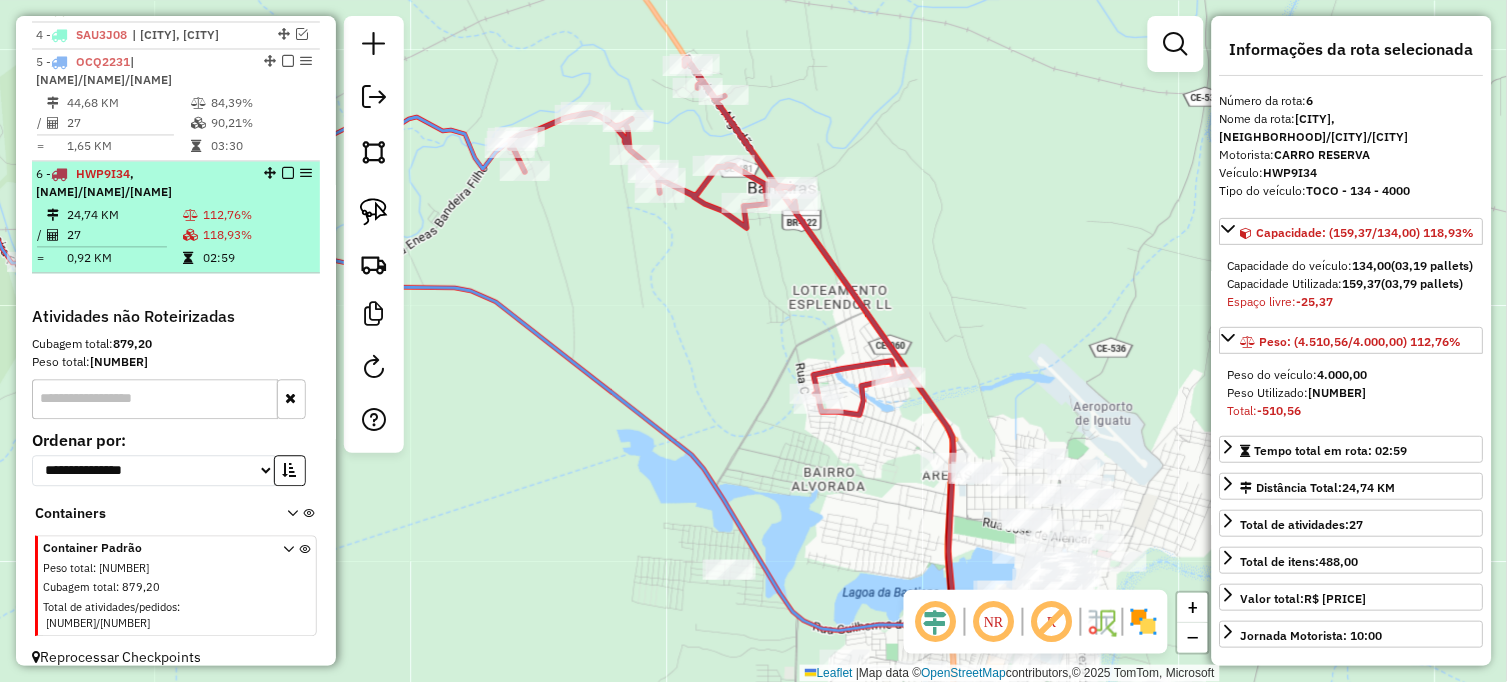 click at bounding box center (190, 236) 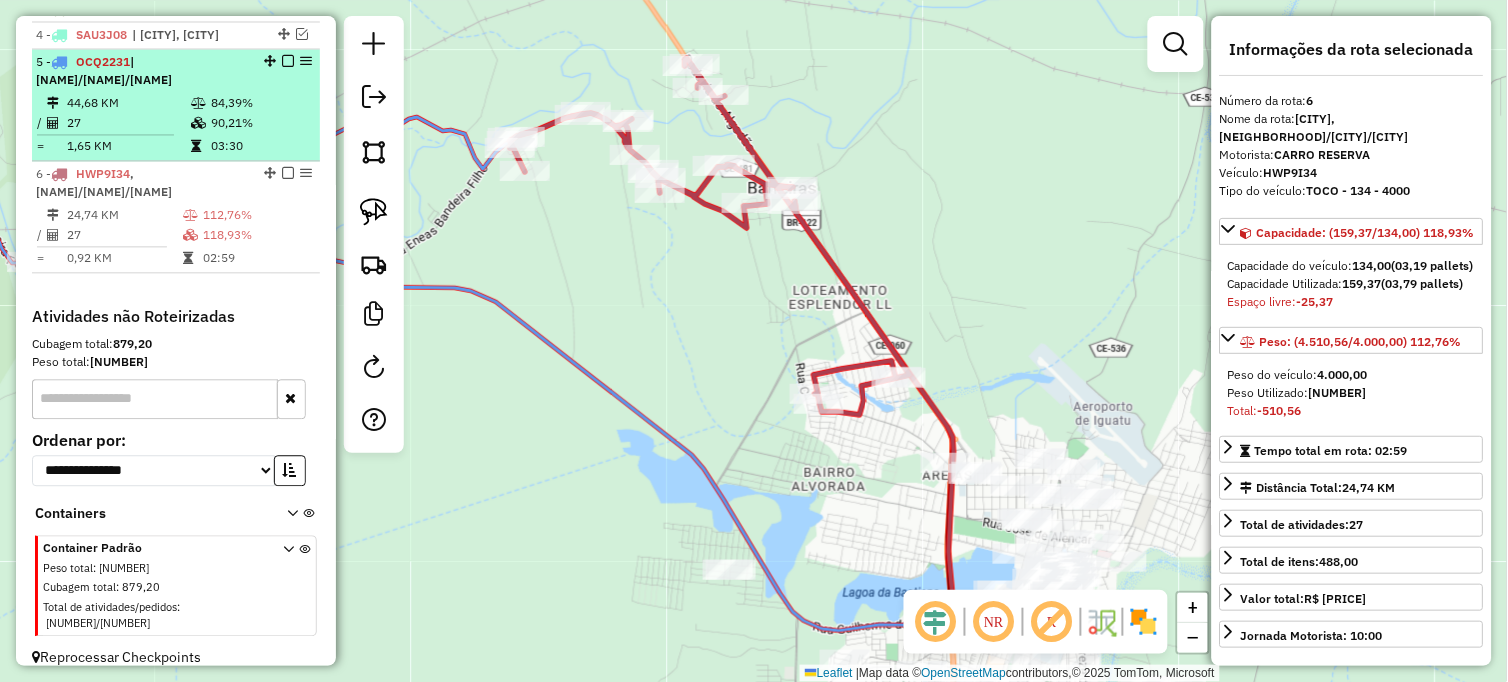 click at bounding box center [288, 62] 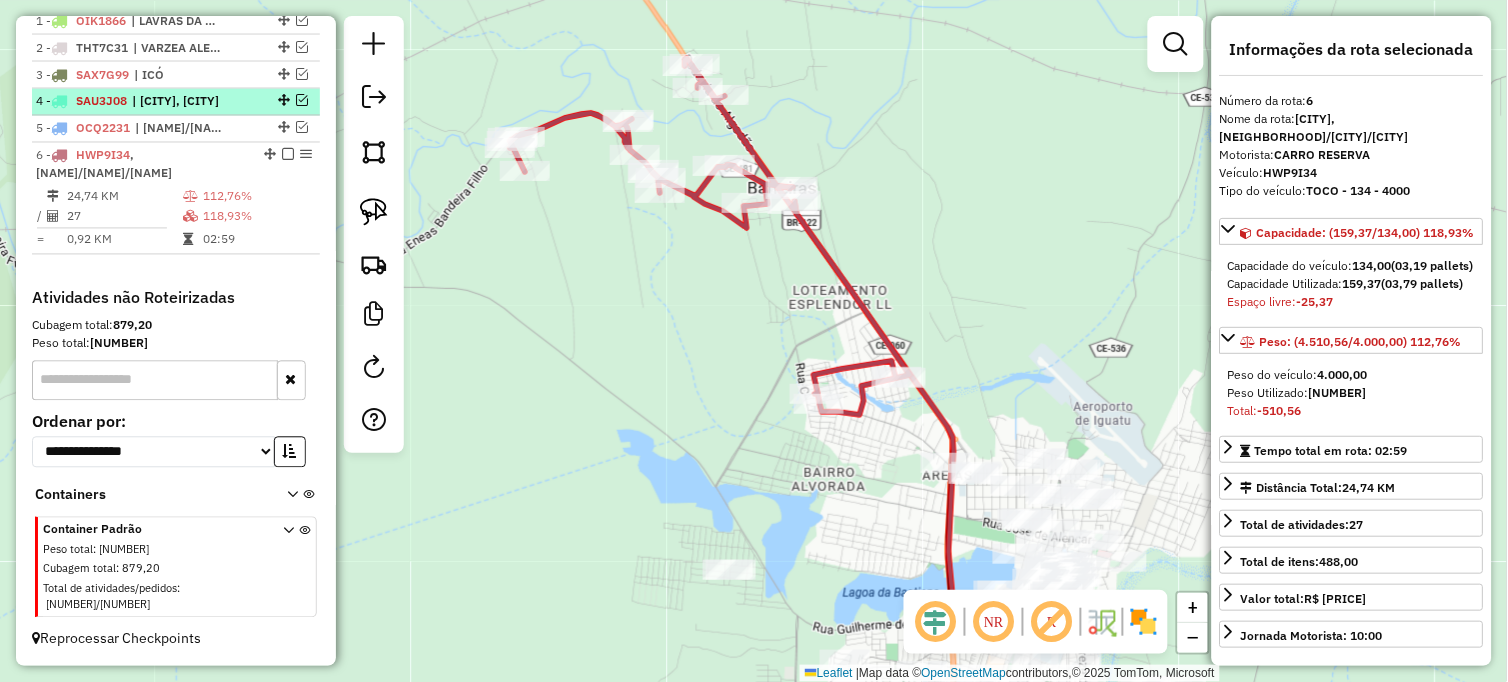 scroll, scrollTop: 764, scrollLeft: 0, axis: vertical 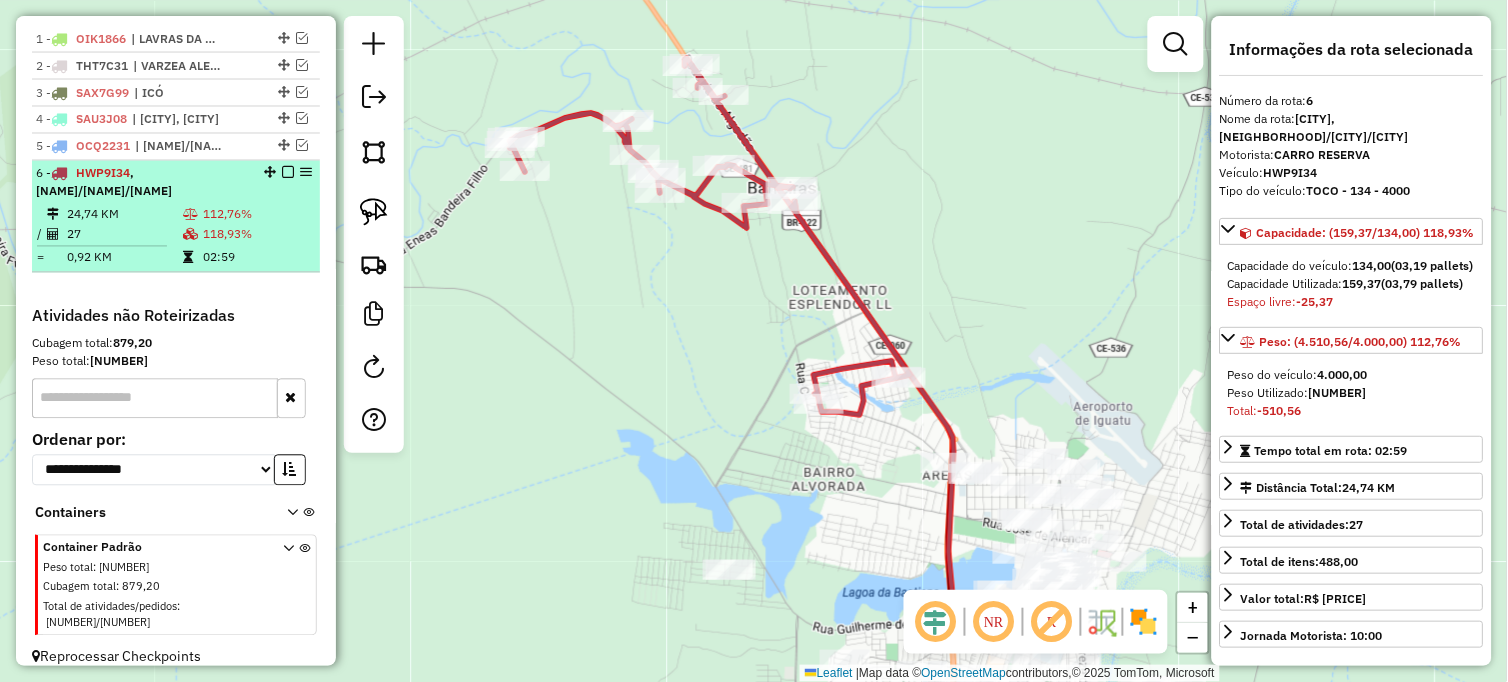 click at bounding box center [282, 173] 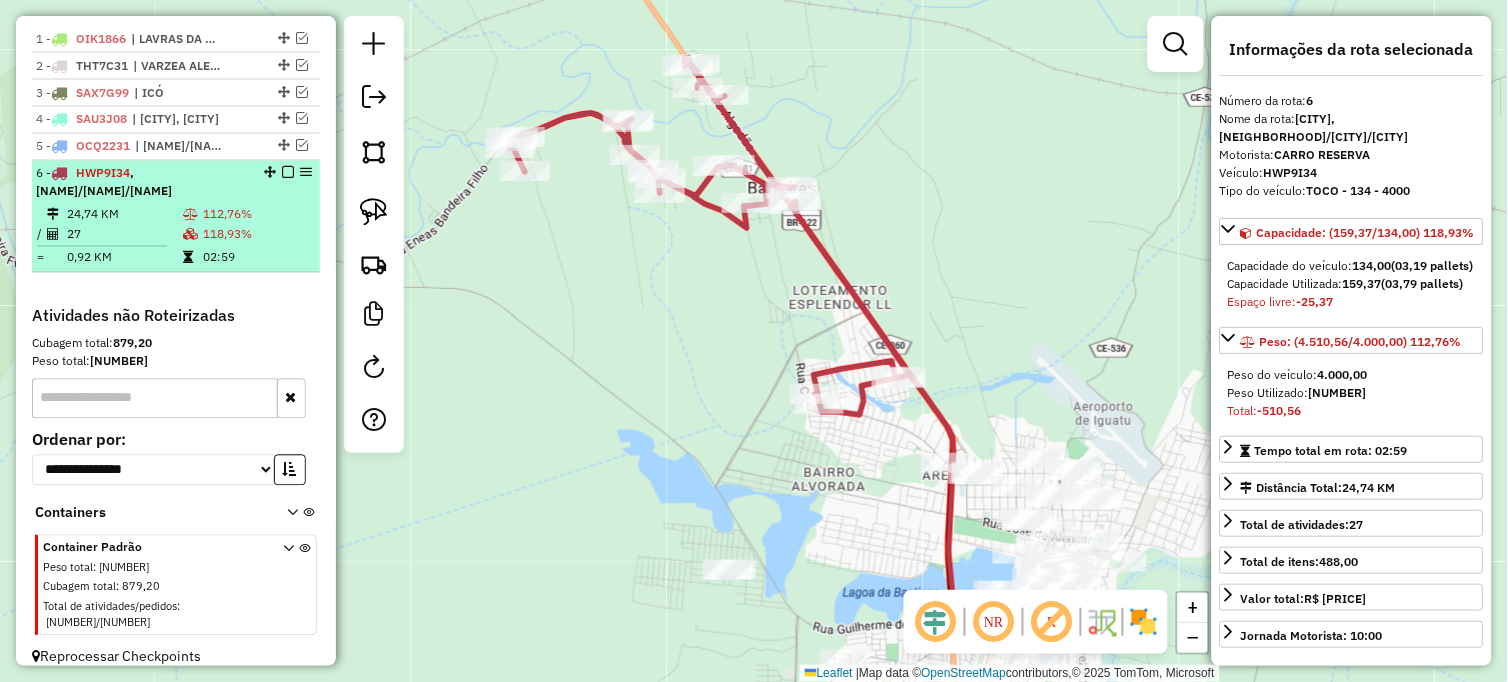 click at bounding box center [288, 173] 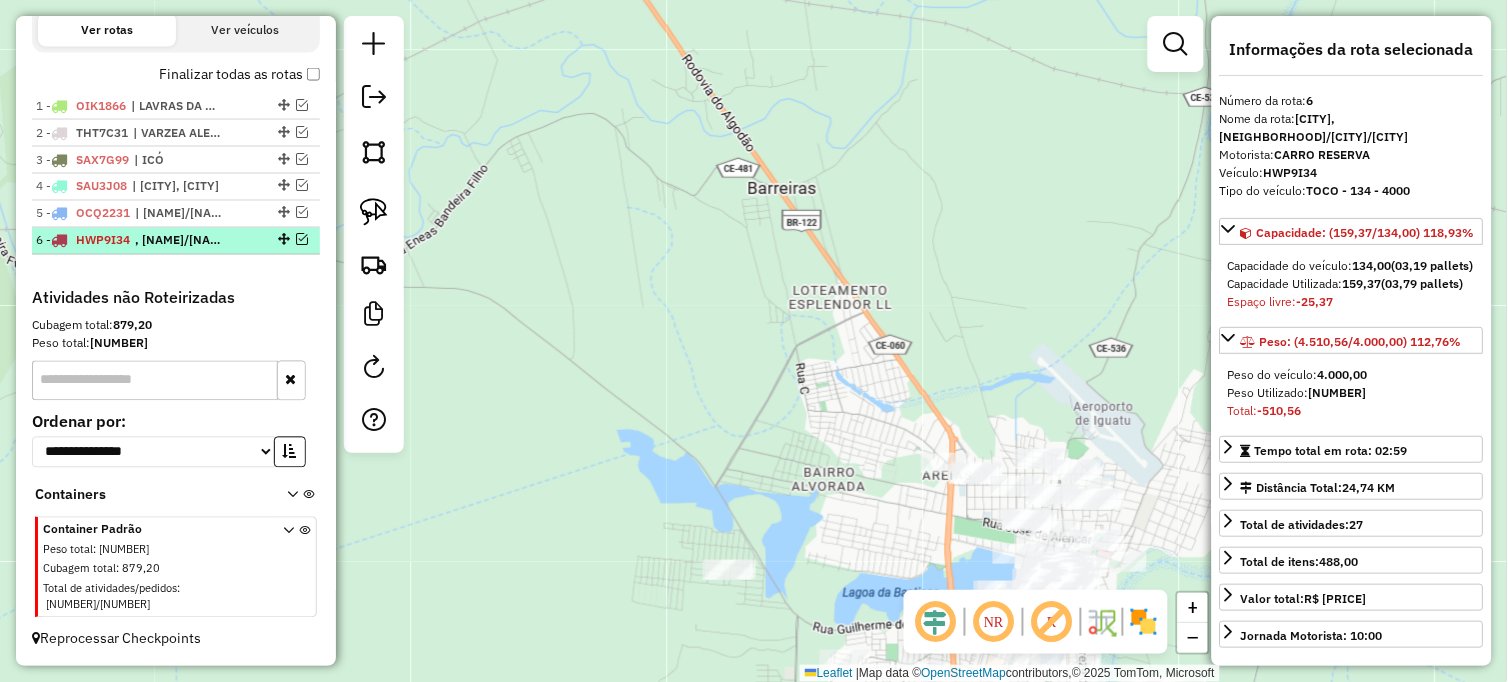 scroll, scrollTop: 680, scrollLeft: 0, axis: vertical 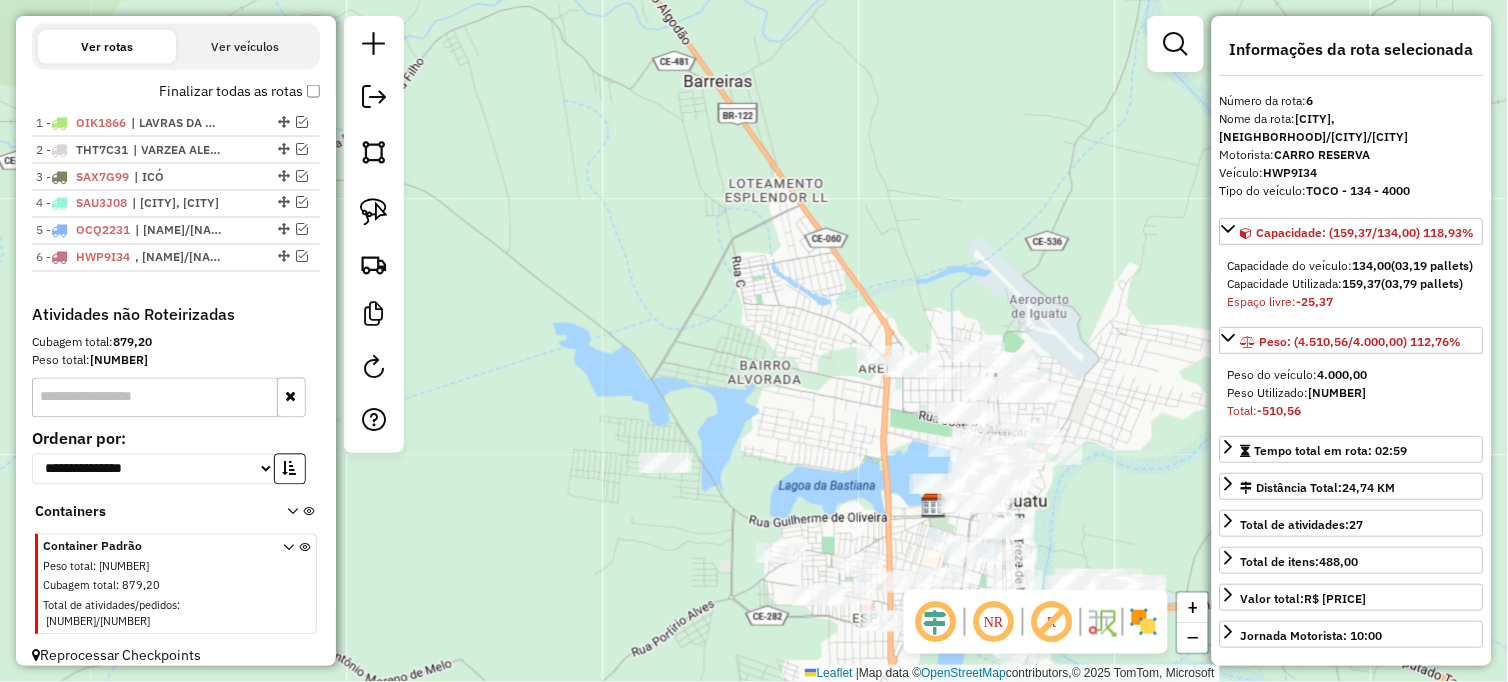 drag, startPoint x: 708, startPoint y: 320, endPoint x: 587, endPoint y: 115, distance: 238.04622 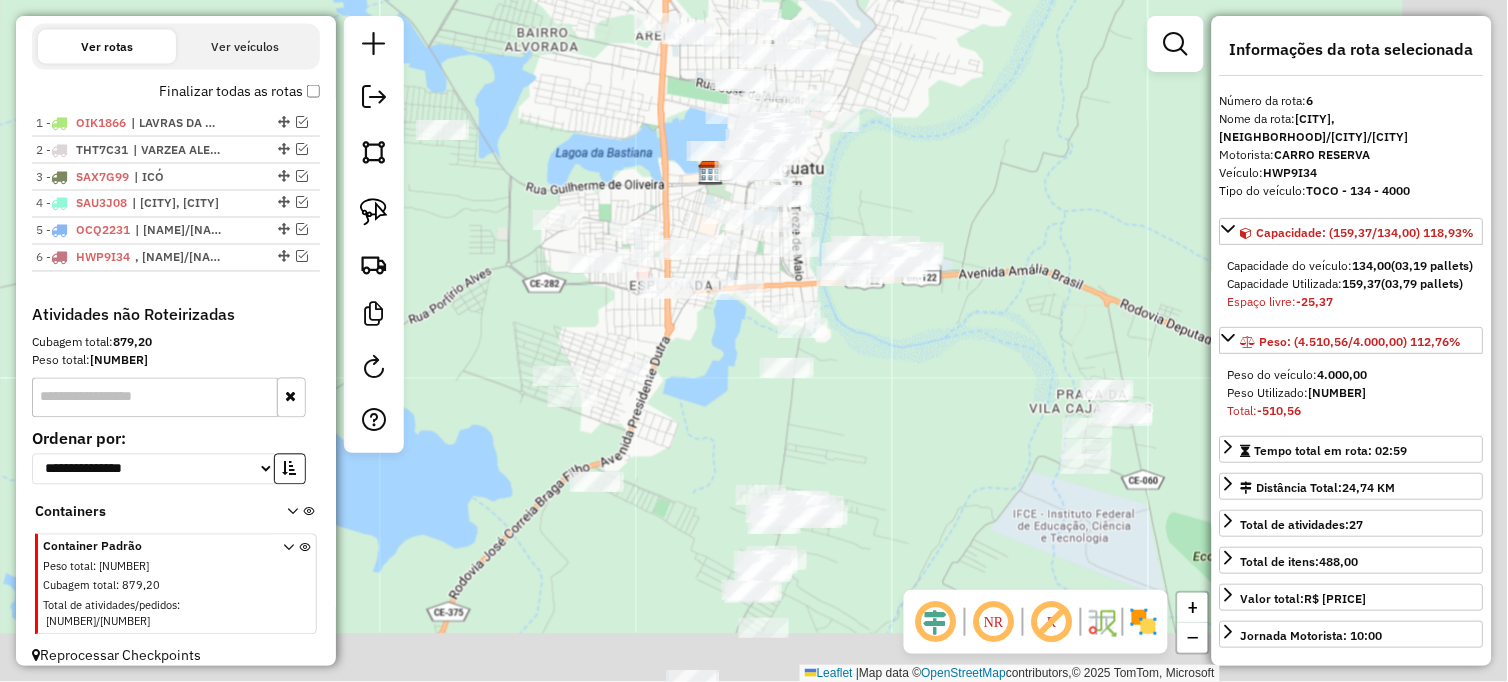 drag, startPoint x: 703, startPoint y: 324, endPoint x: 527, endPoint y: 75, distance: 304.9213 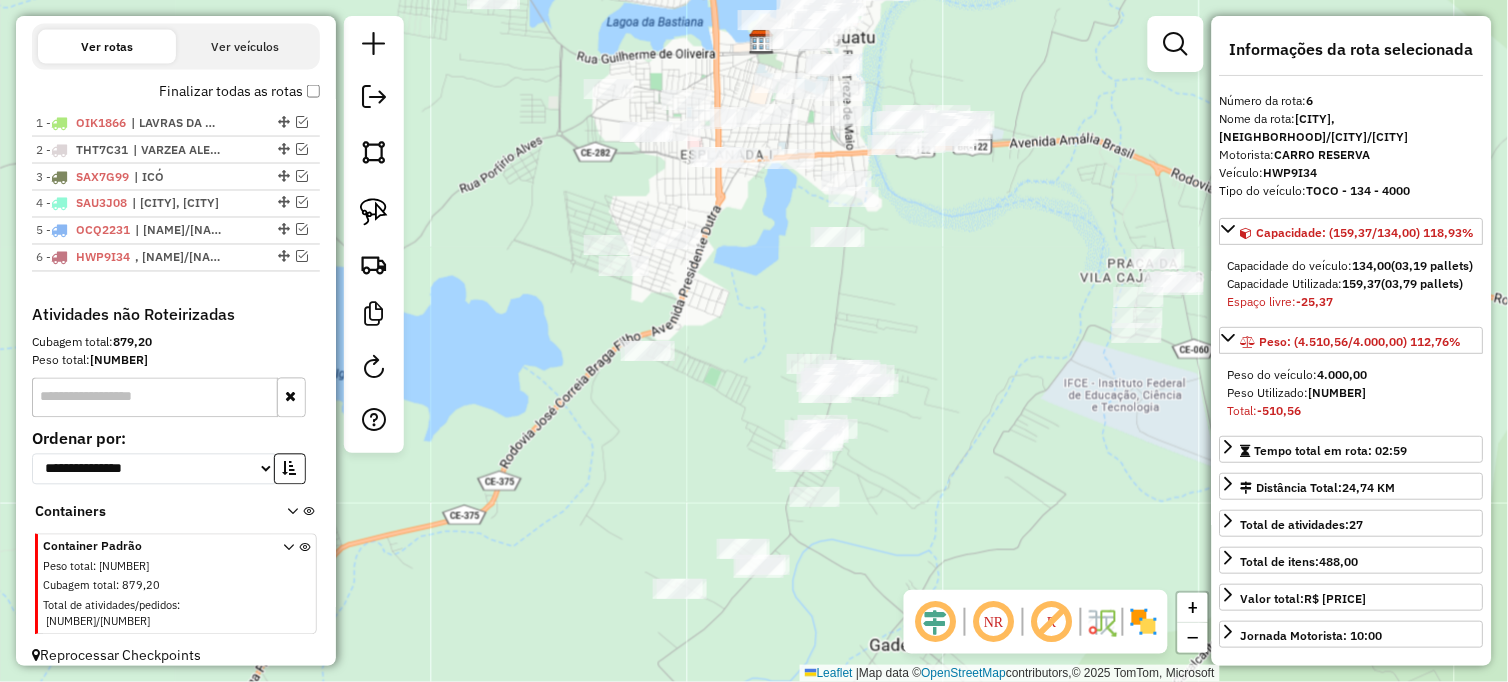 drag, startPoint x: 858, startPoint y: 428, endPoint x: 918, endPoint y: 331, distance: 114.05701 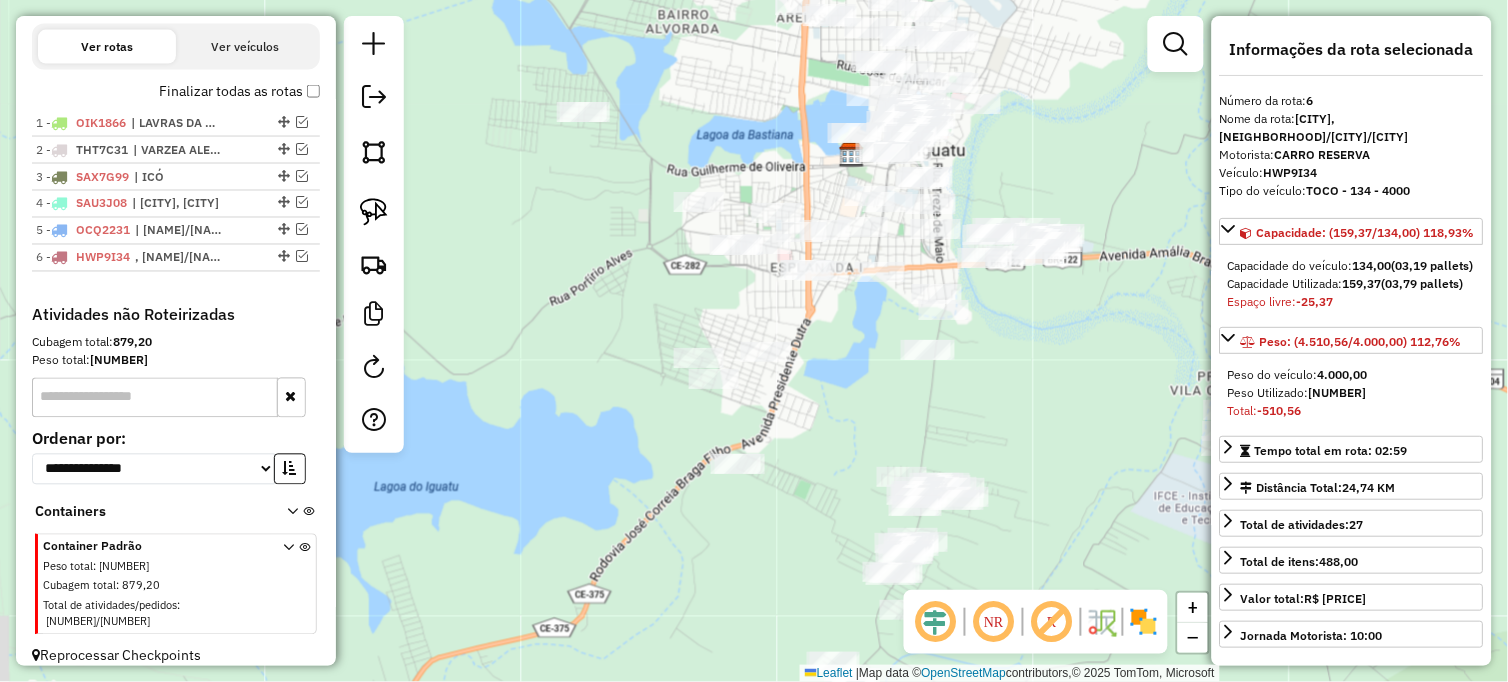 drag, startPoint x: 836, startPoint y: 381, endPoint x: 914, endPoint y: 460, distance: 111.01801 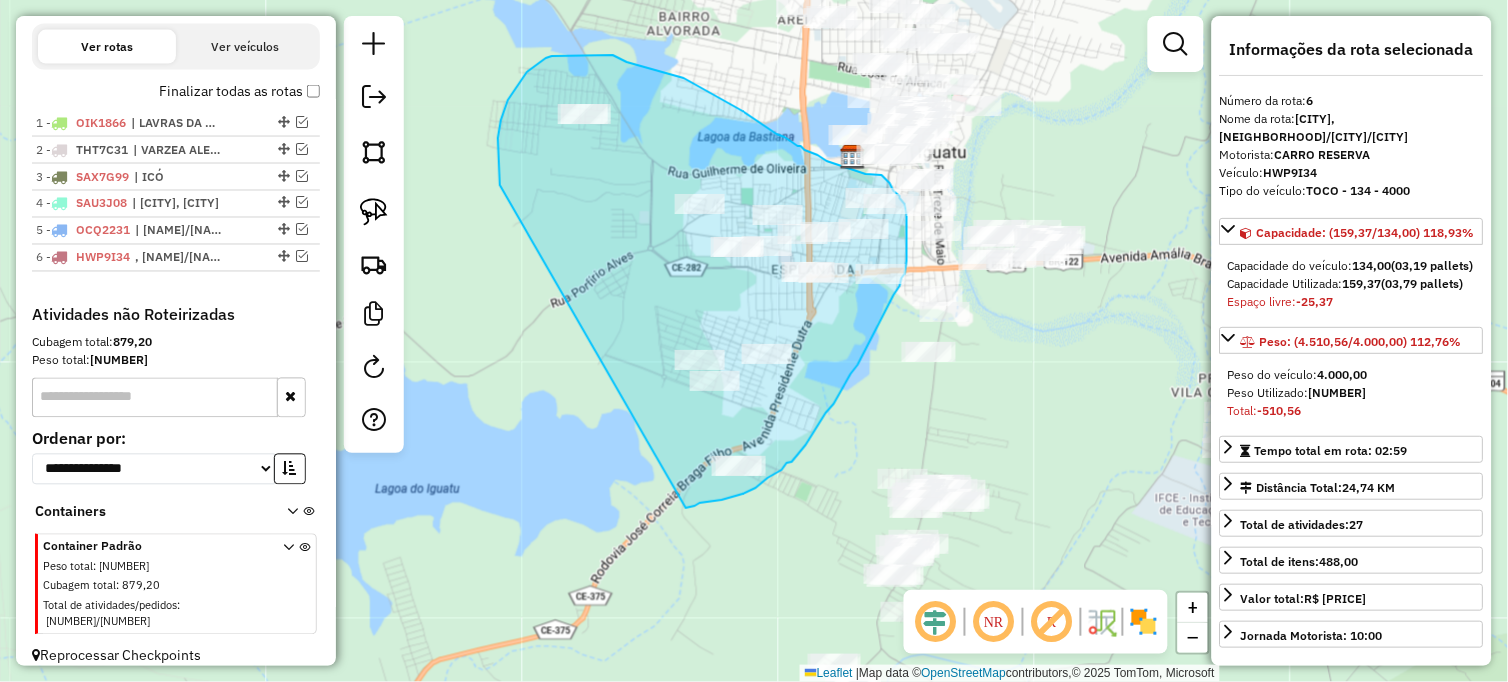 drag, startPoint x: 500, startPoint y: 175, endPoint x: 680, endPoint y: 508, distance: 378.53534 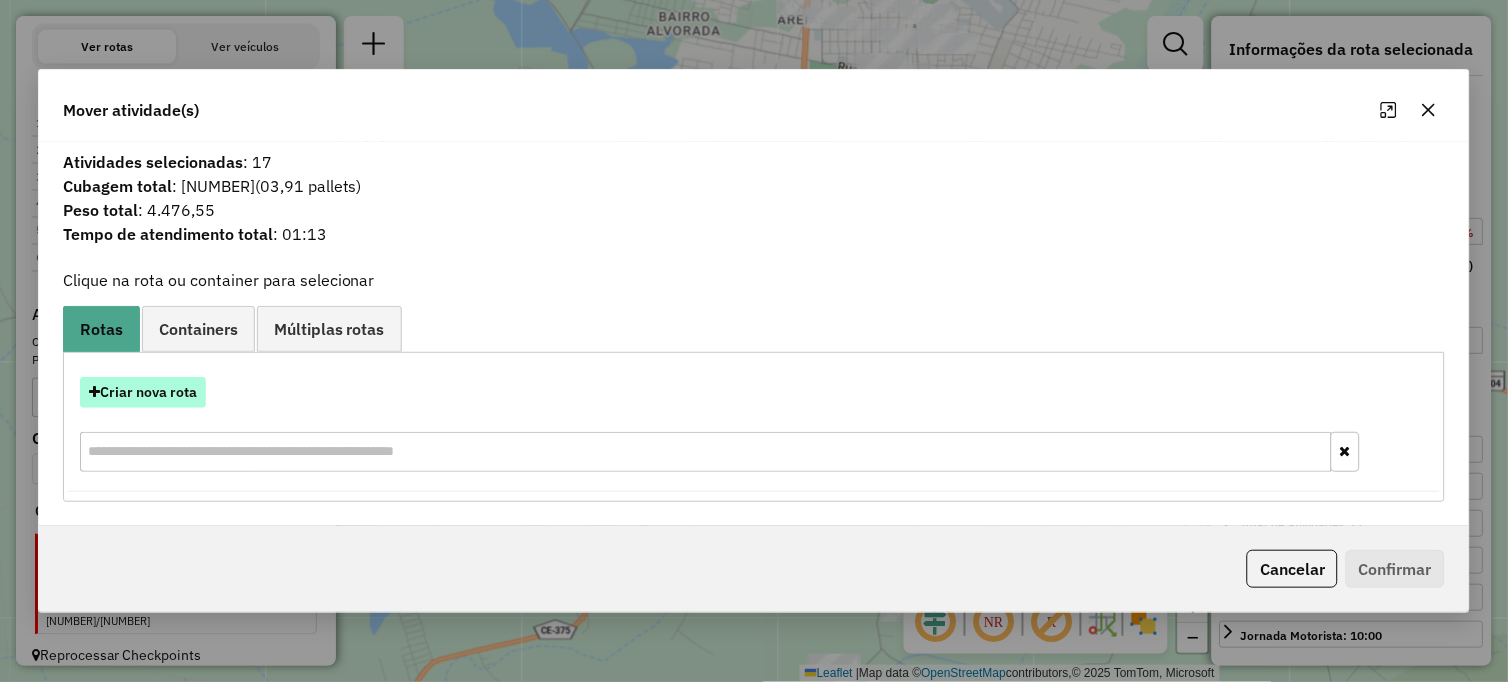click on "Criar nova rota" at bounding box center [143, 392] 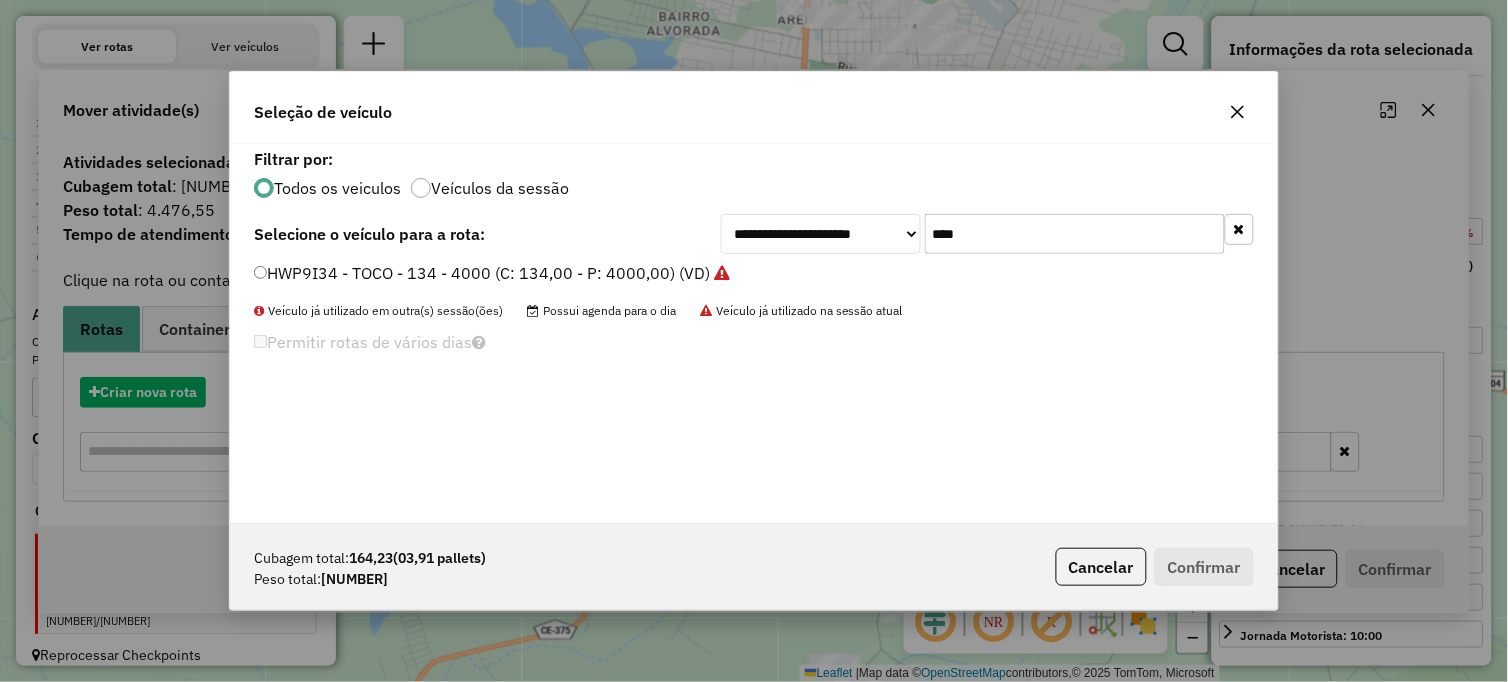 scroll, scrollTop: 11, scrollLeft: 5, axis: both 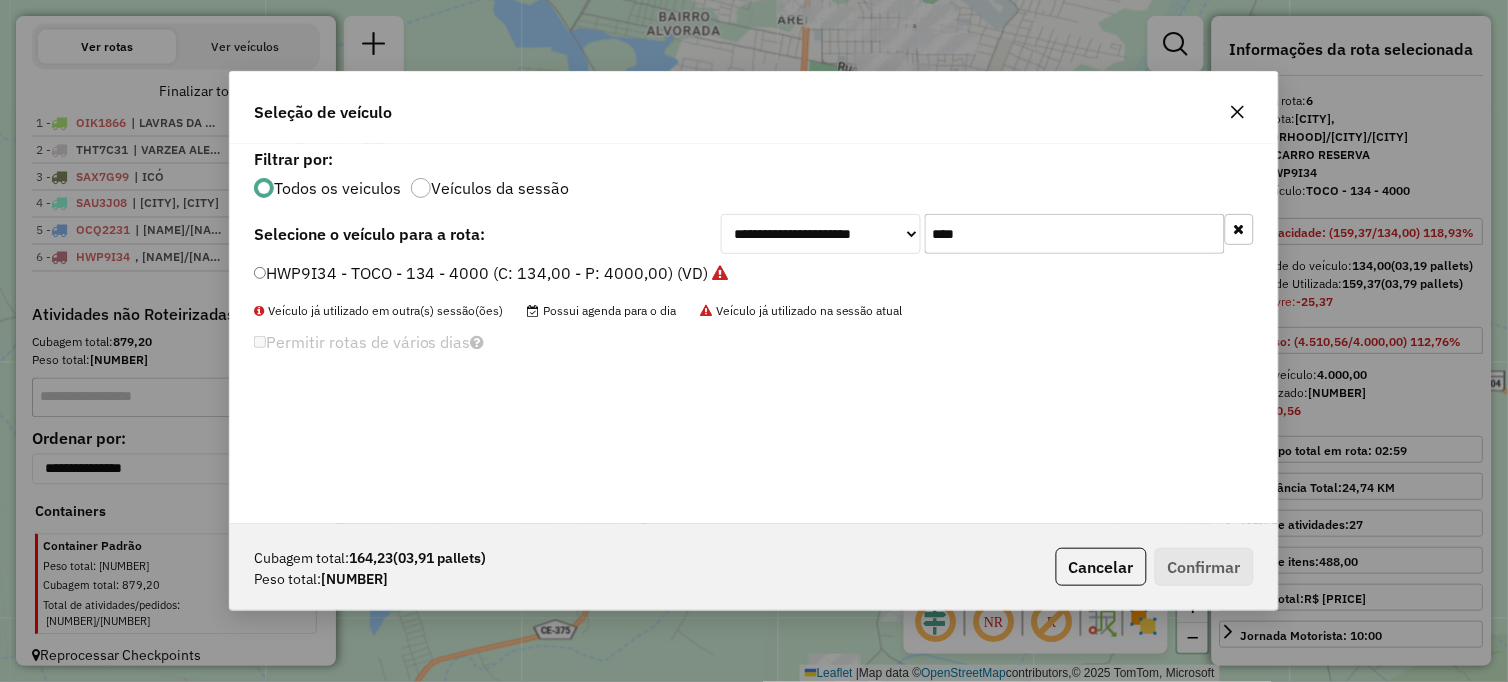 drag, startPoint x: 1013, startPoint y: 234, endPoint x: 708, endPoint y: 231, distance: 305.01474 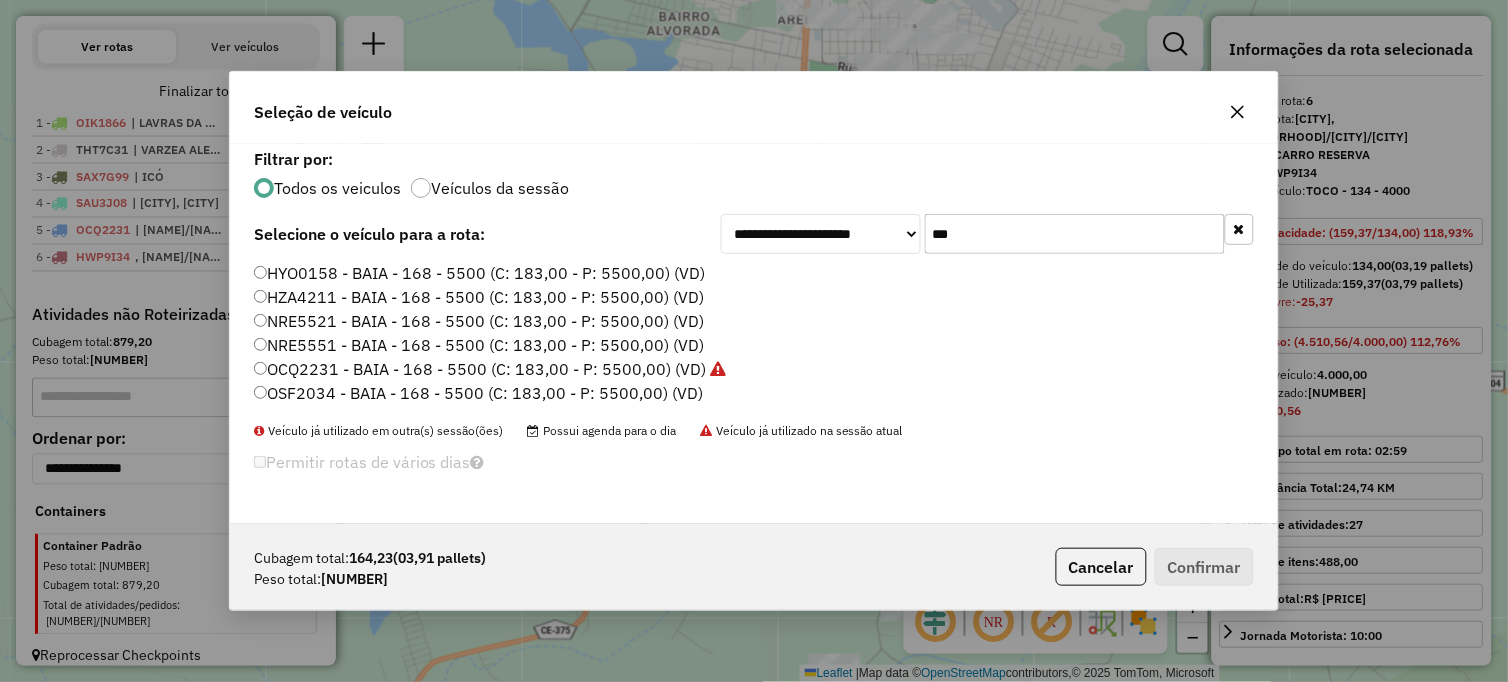 type on "***" 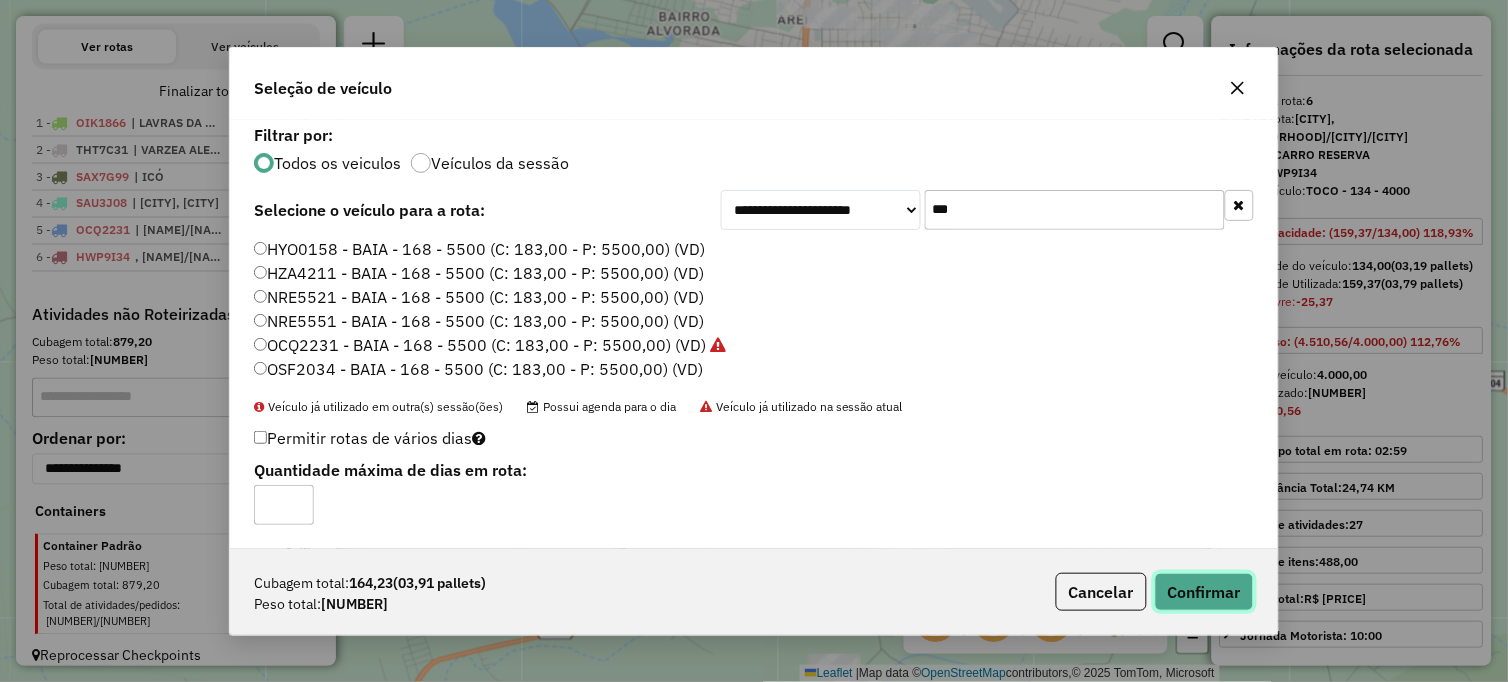 click on "Confirmar" 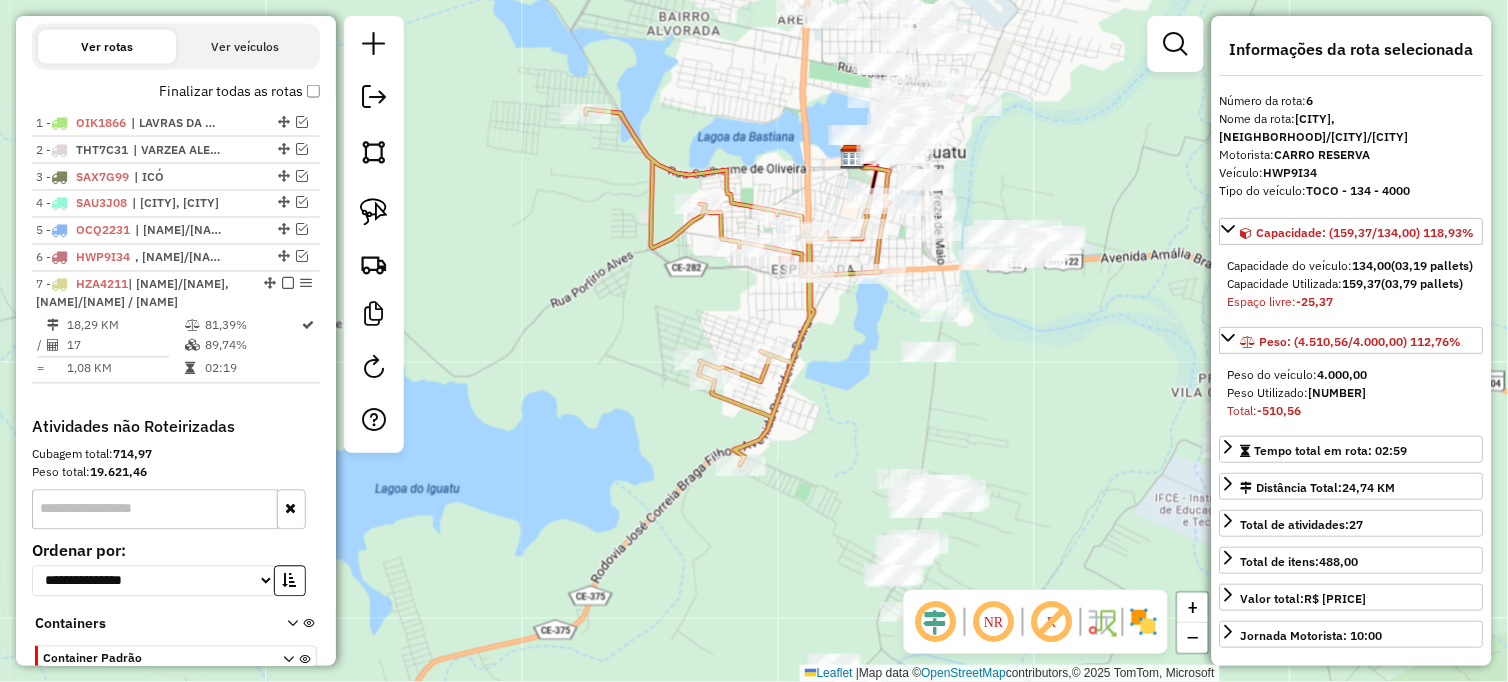 scroll, scrollTop: 827, scrollLeft: 0, axis: vertical 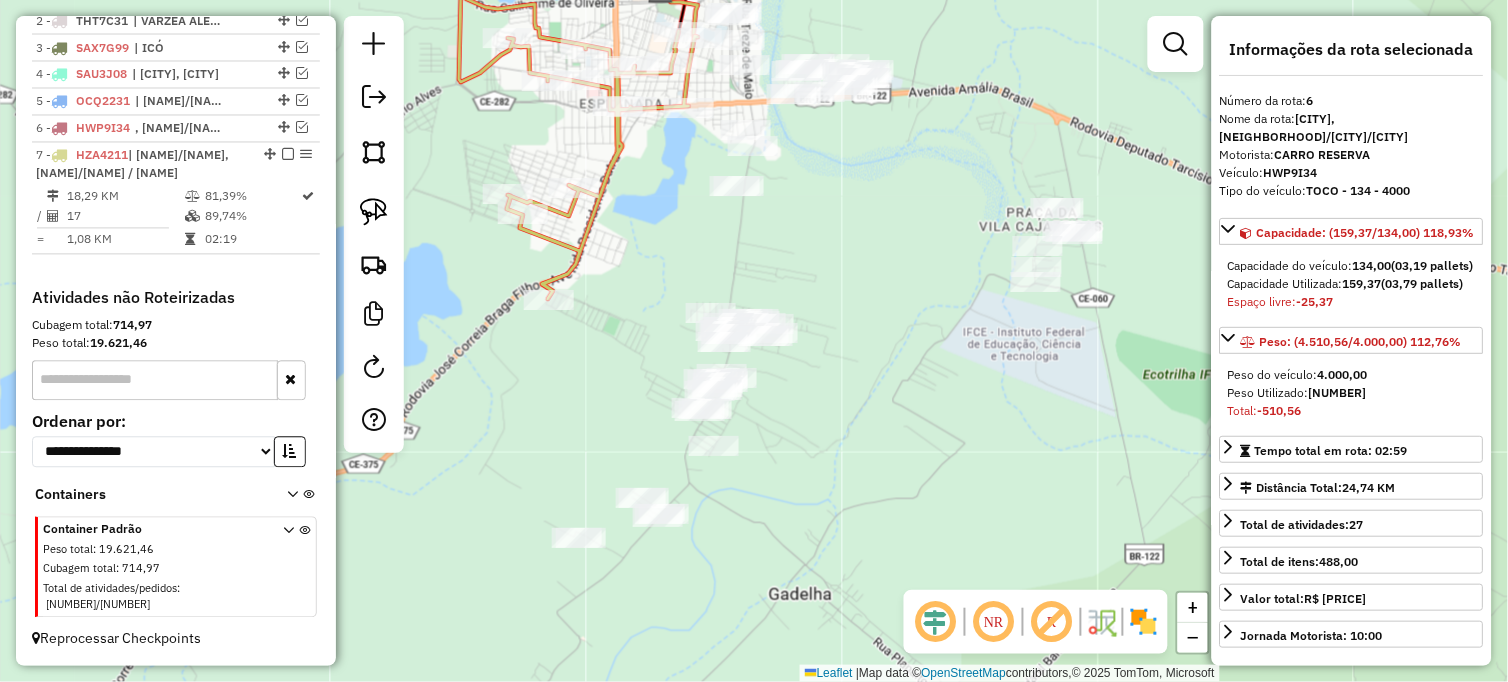 drag, startPoint x: 750, startPoint y: 395, endPoint x: 595, endPoint y: 220, distance: 233.77339 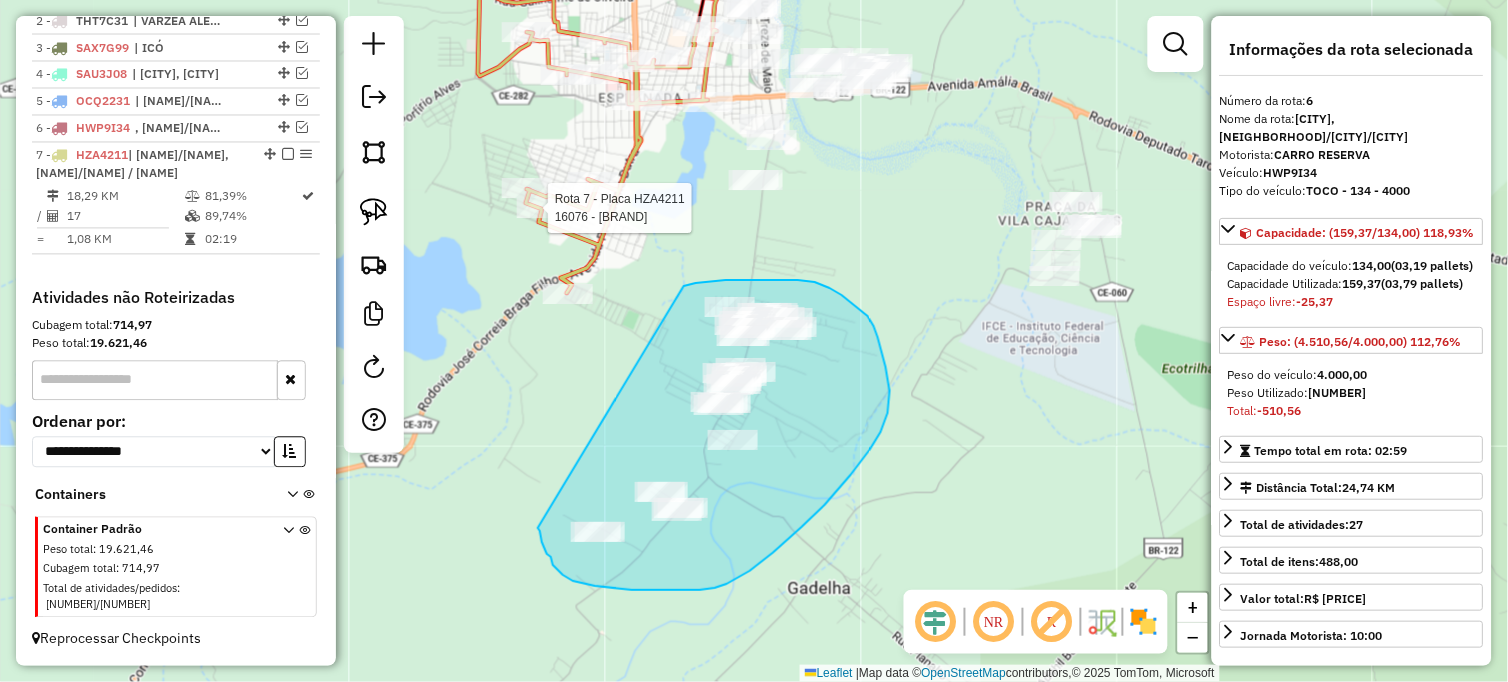 drag, startPoint x: 684, startPoint y: 286, endPoint x: 538, endPoint y: 528, distance: 282.6305 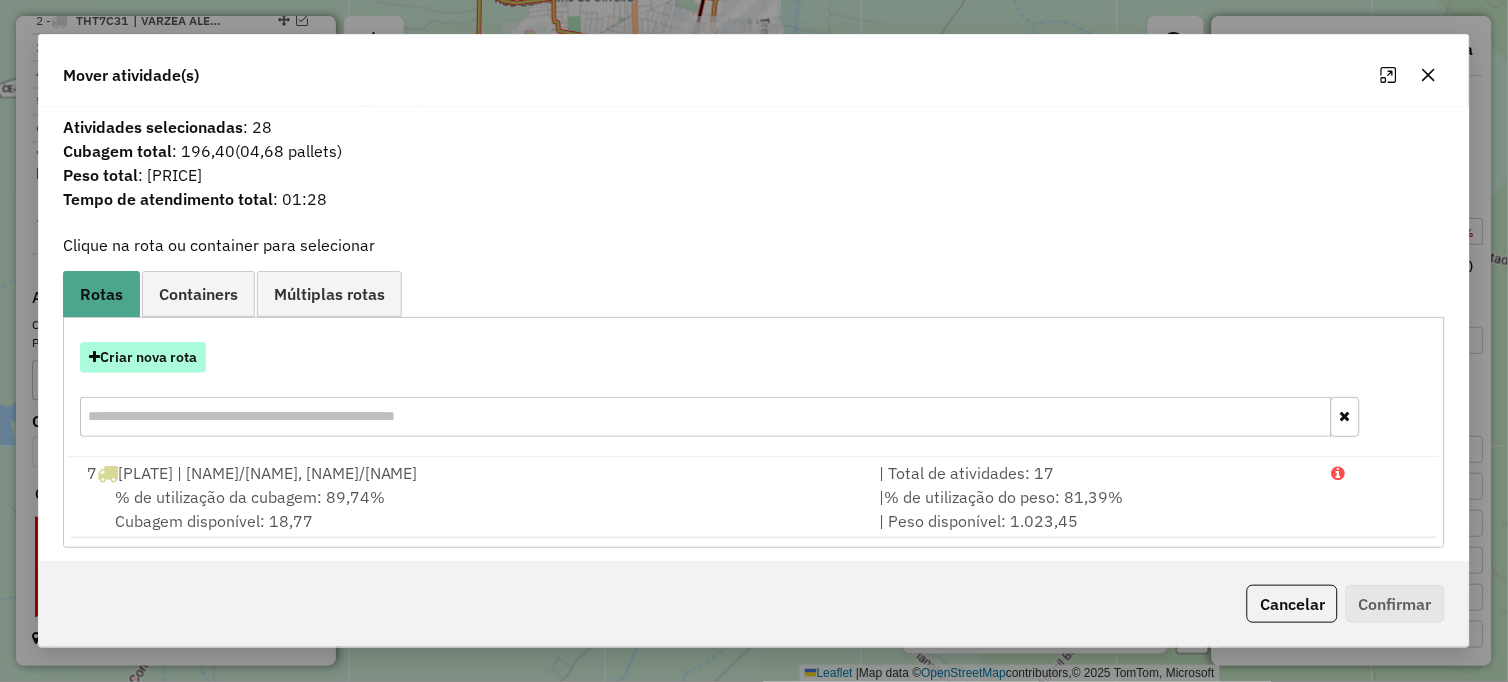 drag, startPoint x: 176, startPoint y: 358, endPoint x: 200, endPoint y: 356, distance: 24.083189 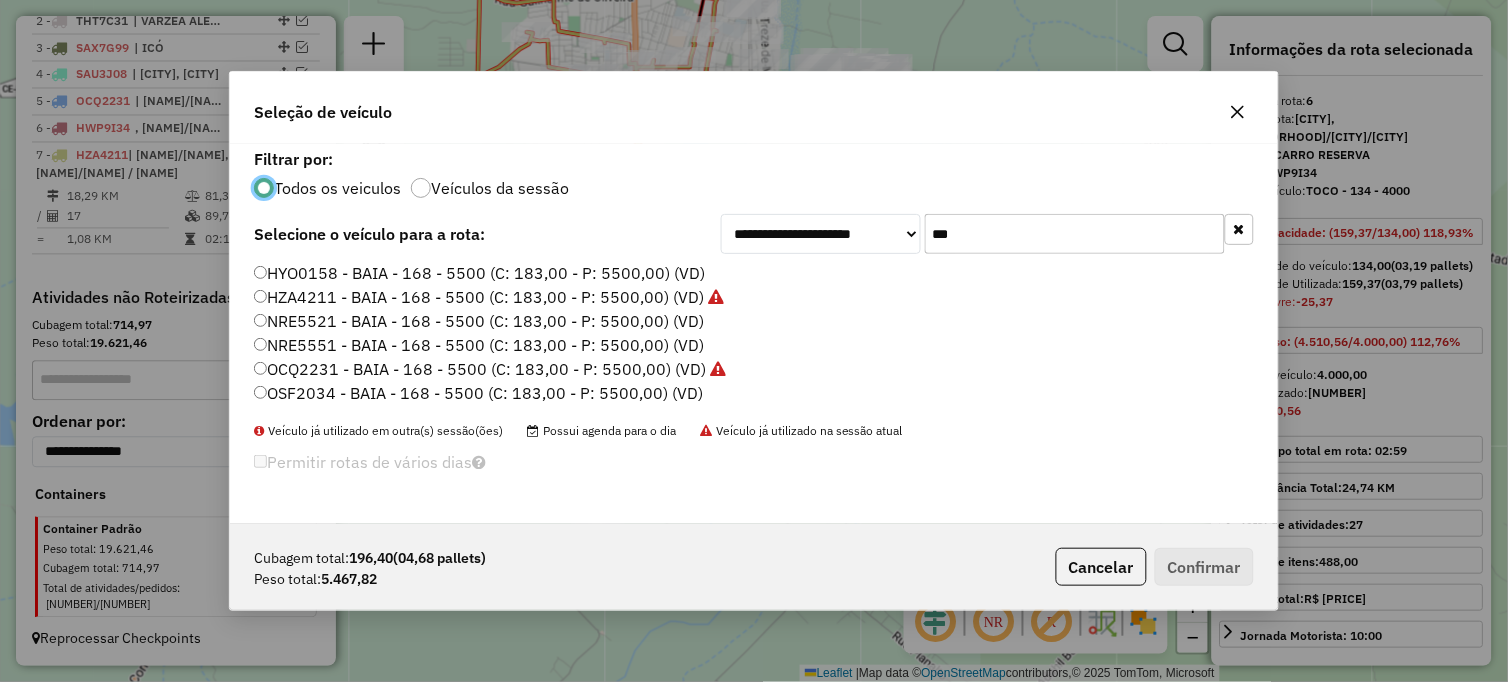 scroll, scrollTop: 11, scrollLeft: 5, axis: both 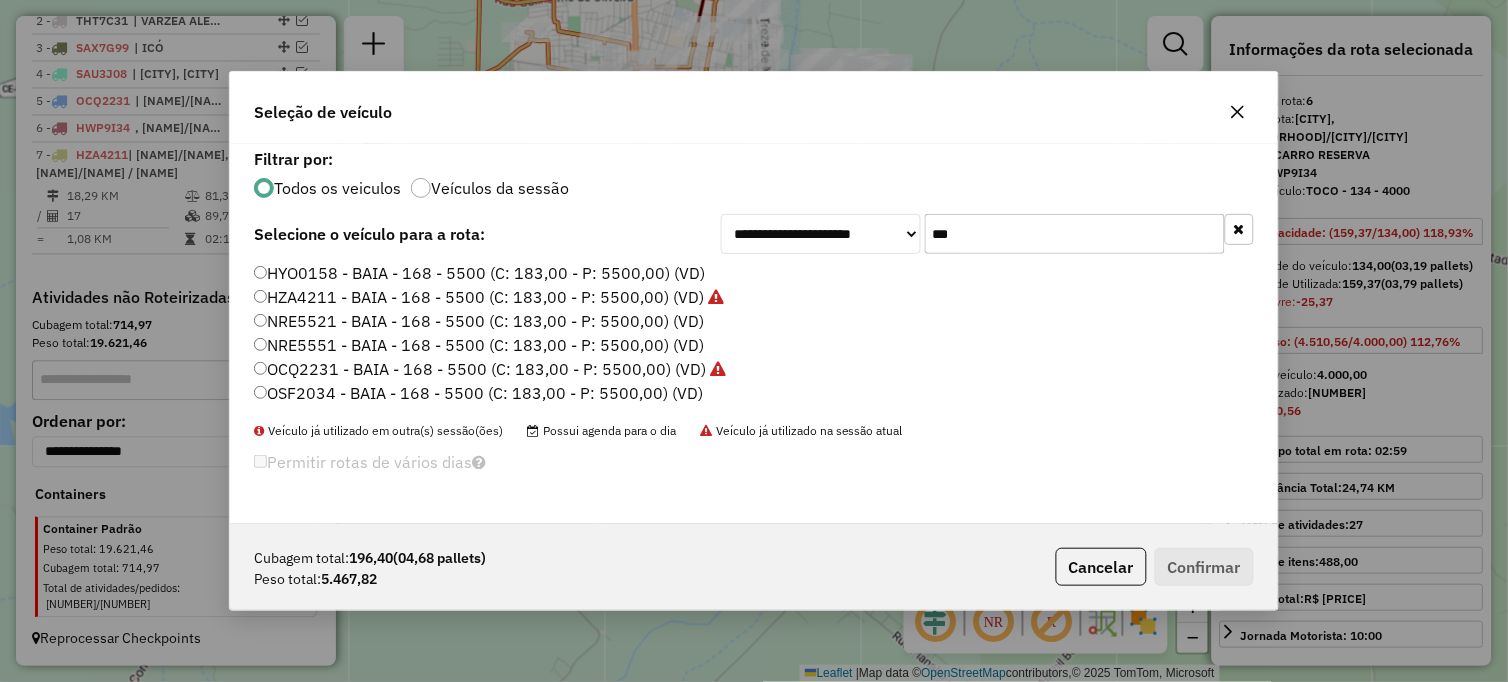 click on "NRE5551 - BAIA - 168 - 5500 (C: 183,00 - P: 5500,00) (VD)" 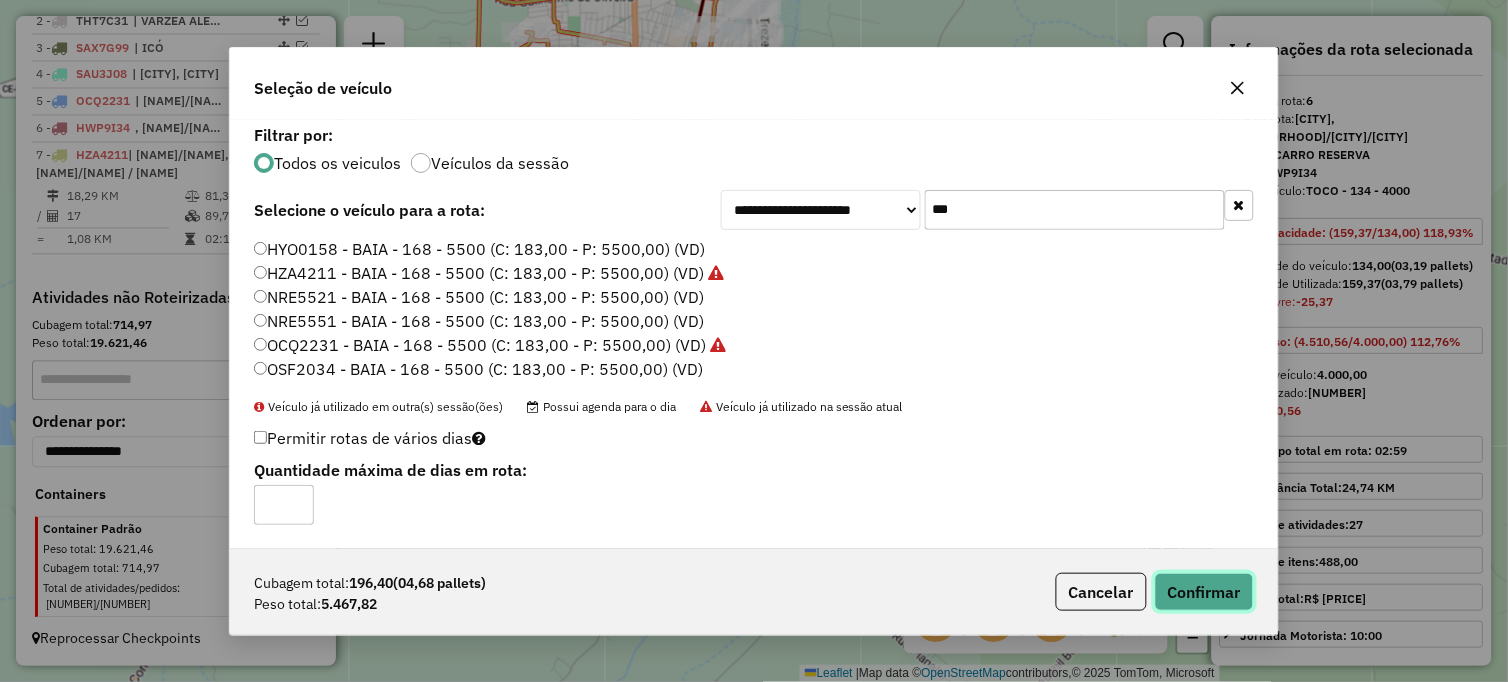 click on "Confirmar" 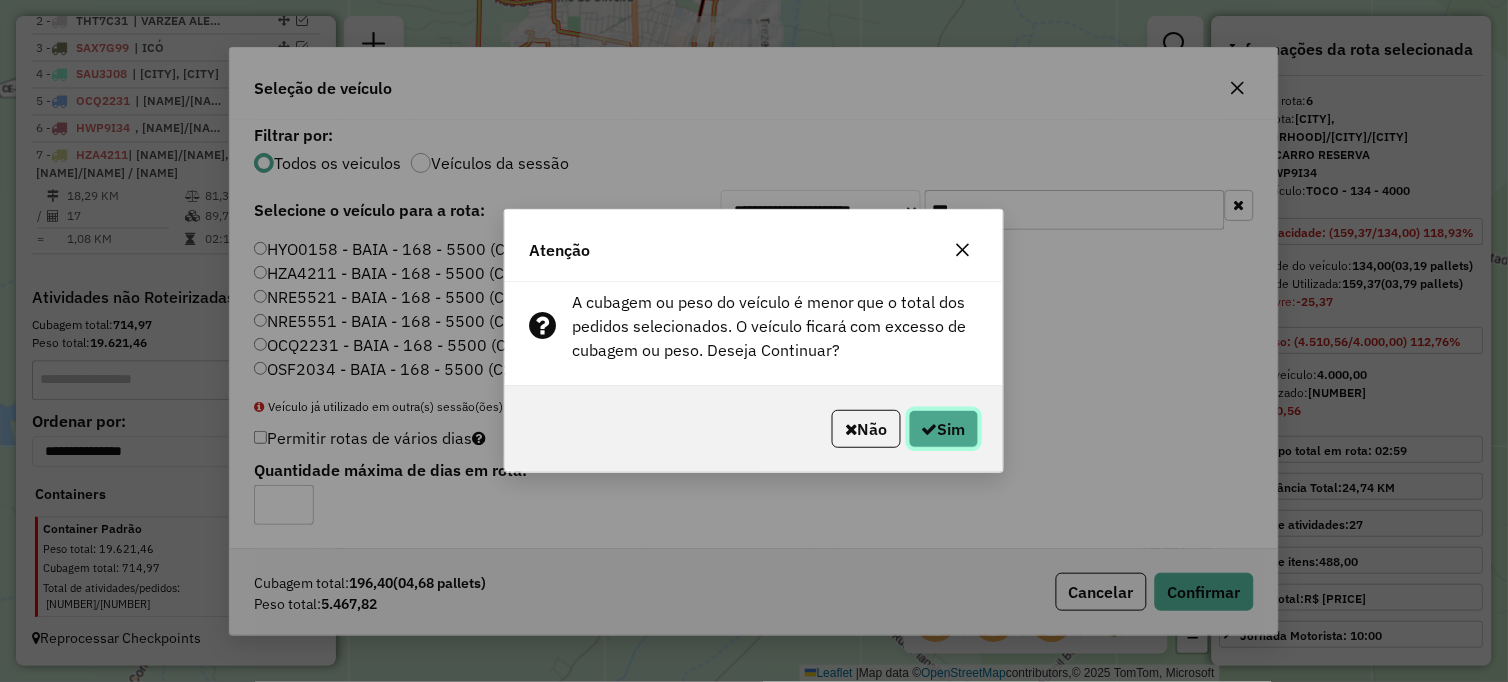 drag, startPoint x: 943, startPoint y: 428, endPoint x: 924, endPoint y: 426, distance: 19.104973 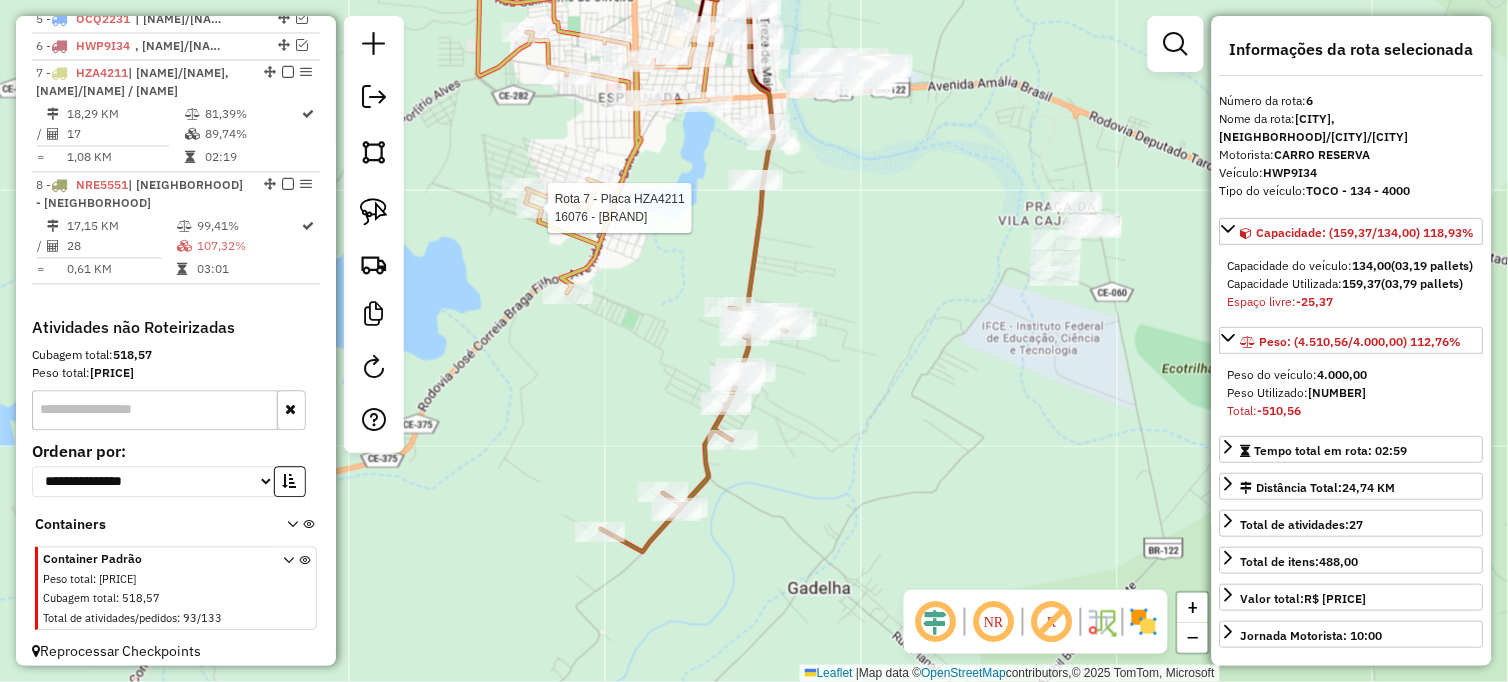 scroll, scrollTop: 908, scrollLeft: 0, axis: vertical 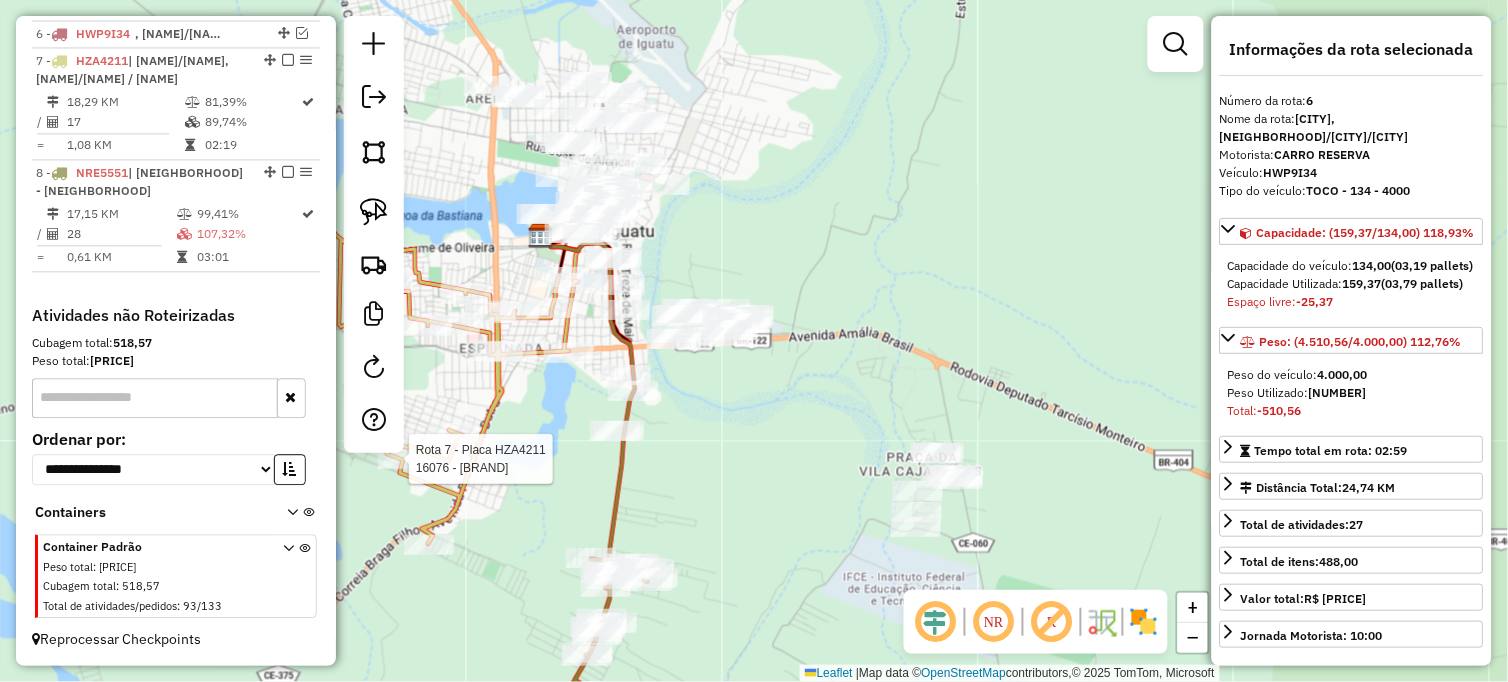 drag, startPoint x: 933, startPoint y: 416, endPoint x: 918, endPoint y: 632, distance: 216.5202 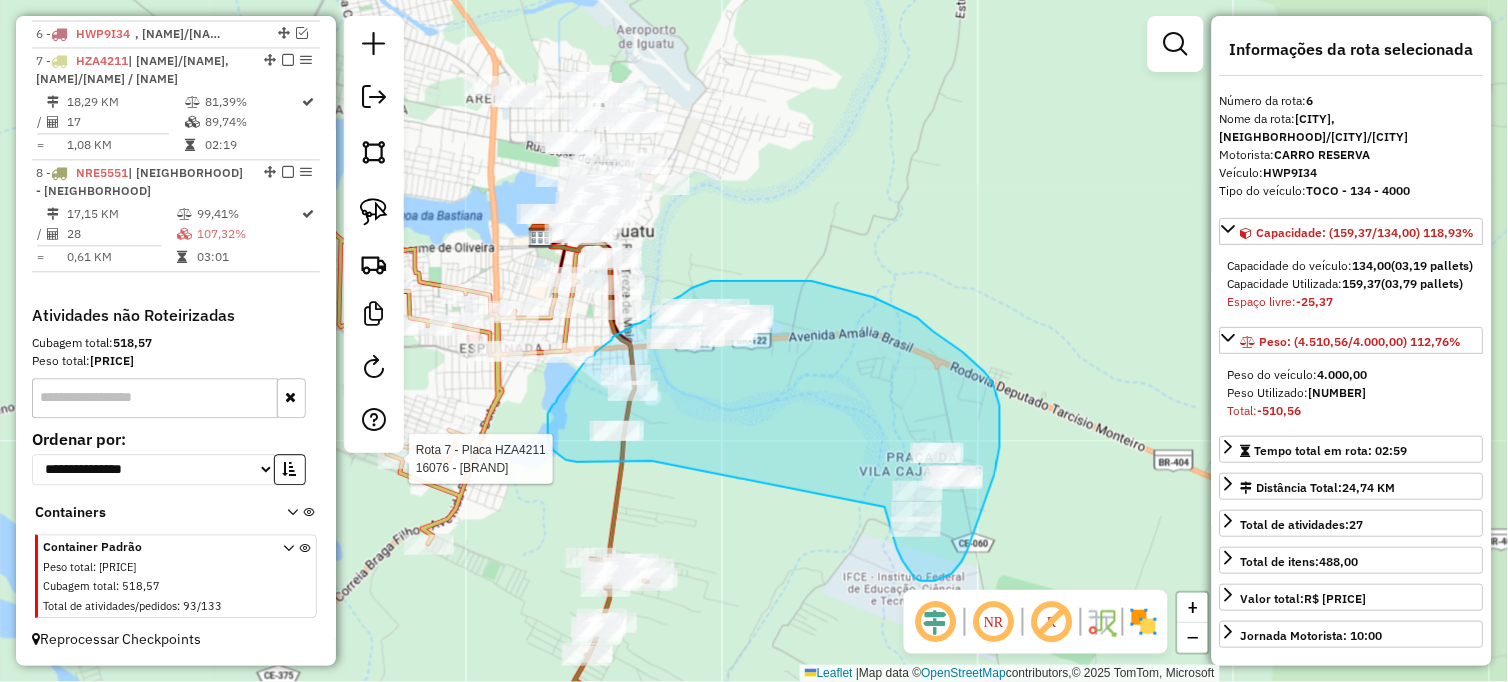 drag, startPoint x: 652, startPoint y: 461, endPoint x: 858, endPoint y: 407, distance: 212.96008 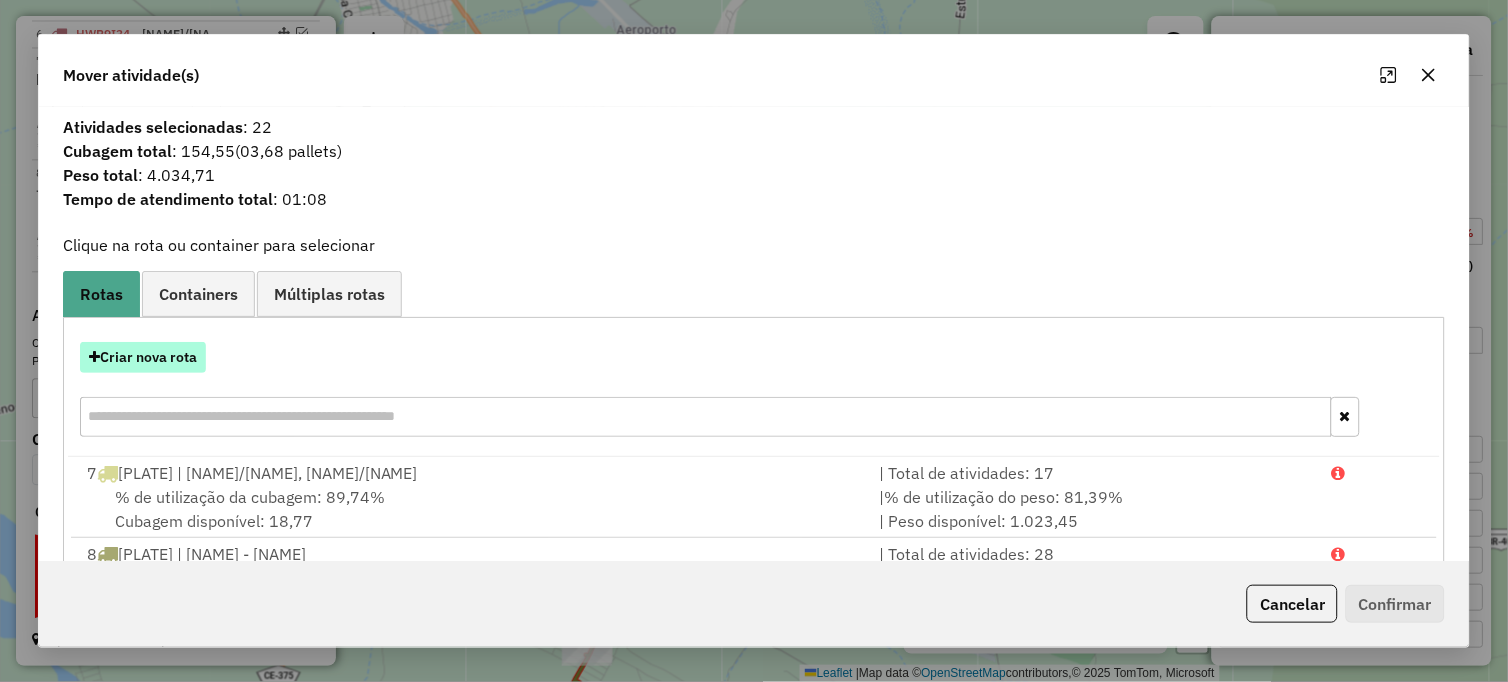 click on "Criar nova rota" at bounding box center (143, 357) 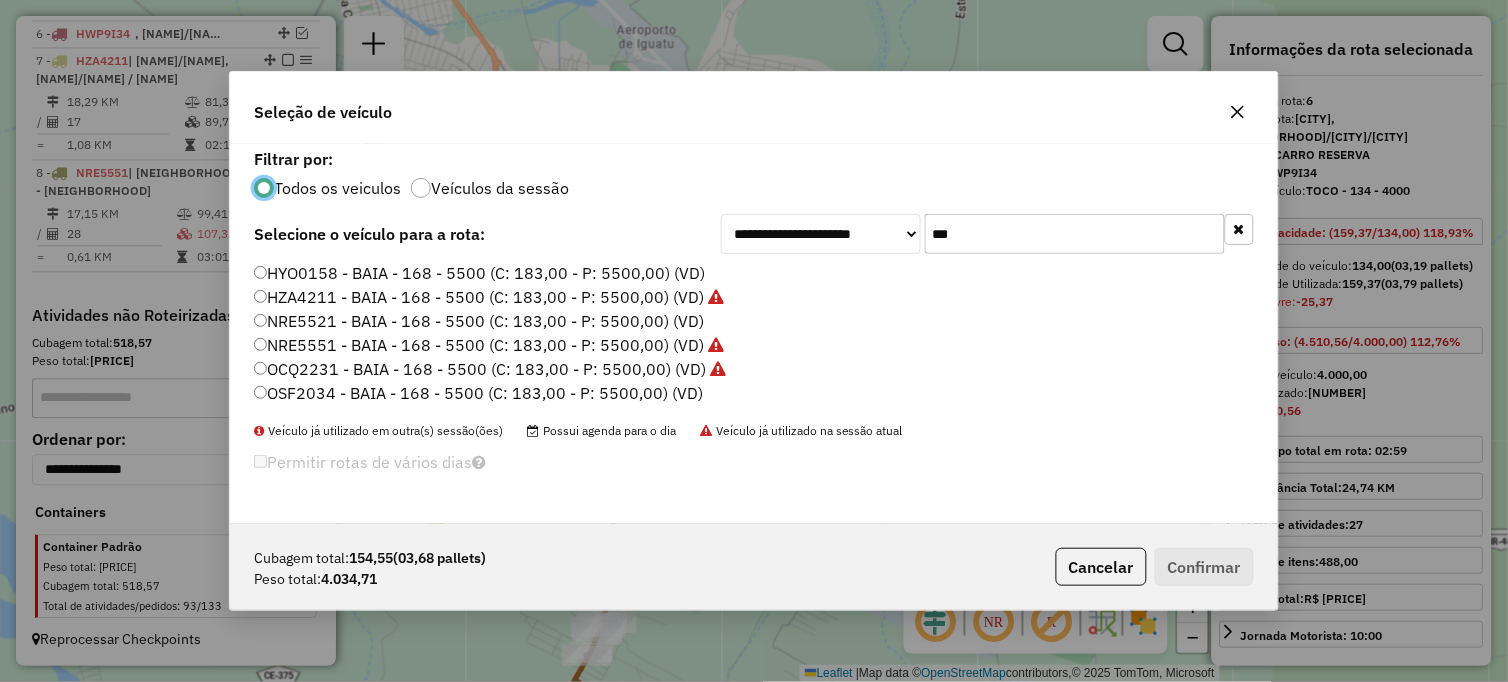 scroll, scrollTop: 11, scrollLeft: 5, axis: both 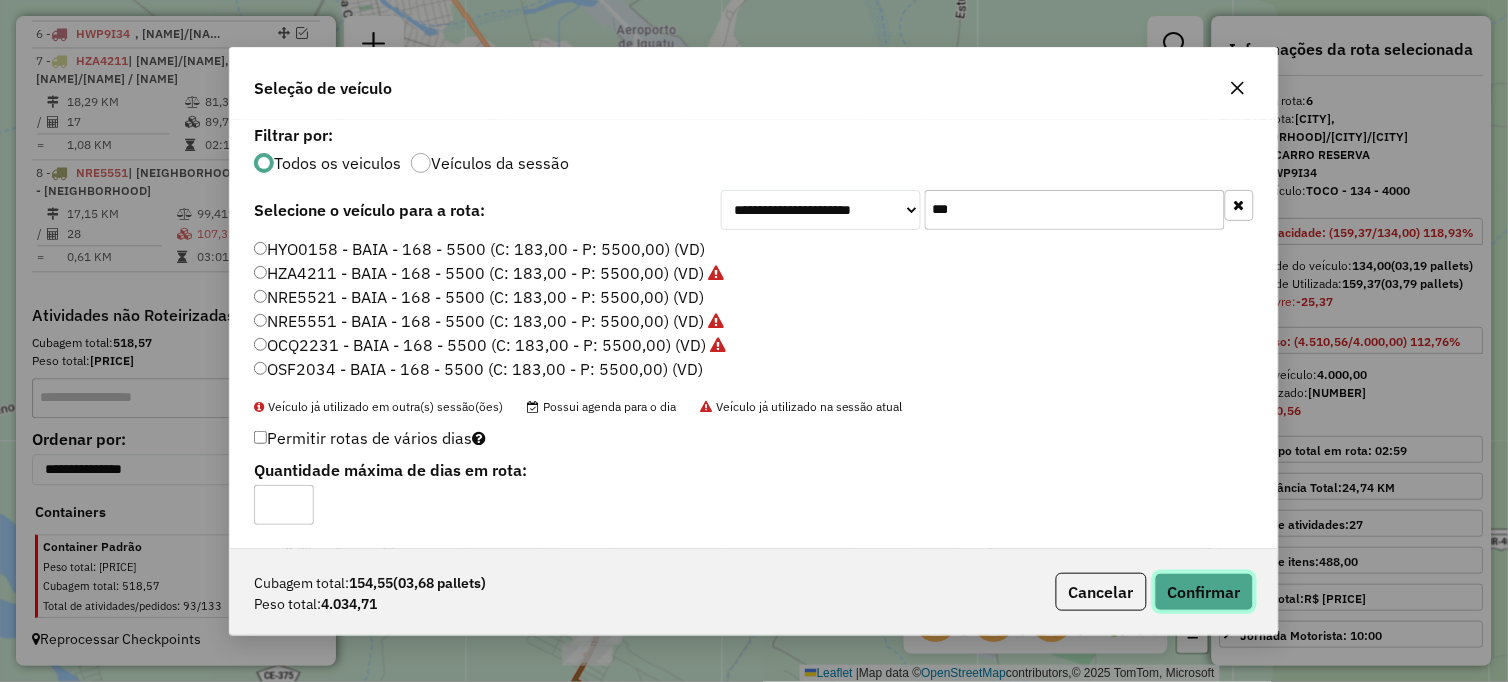 click on "Confirmar" 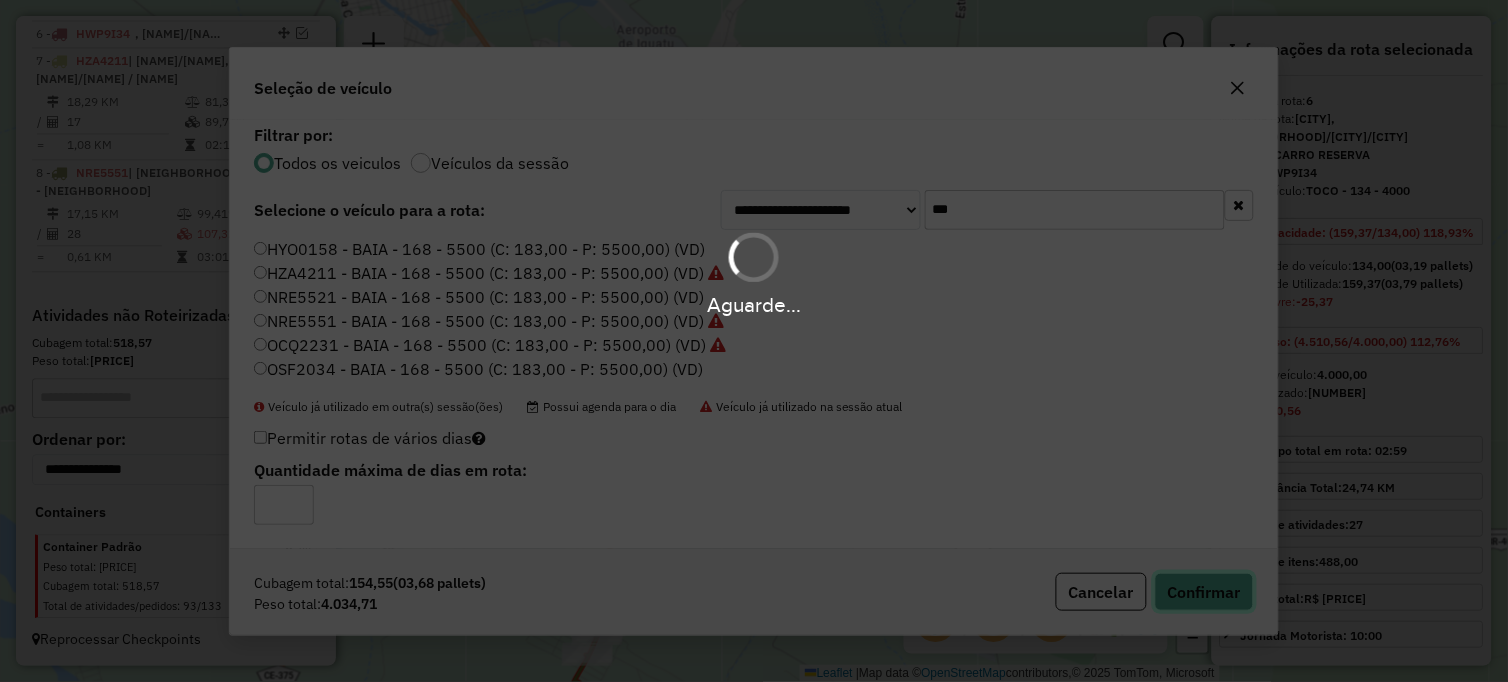 type 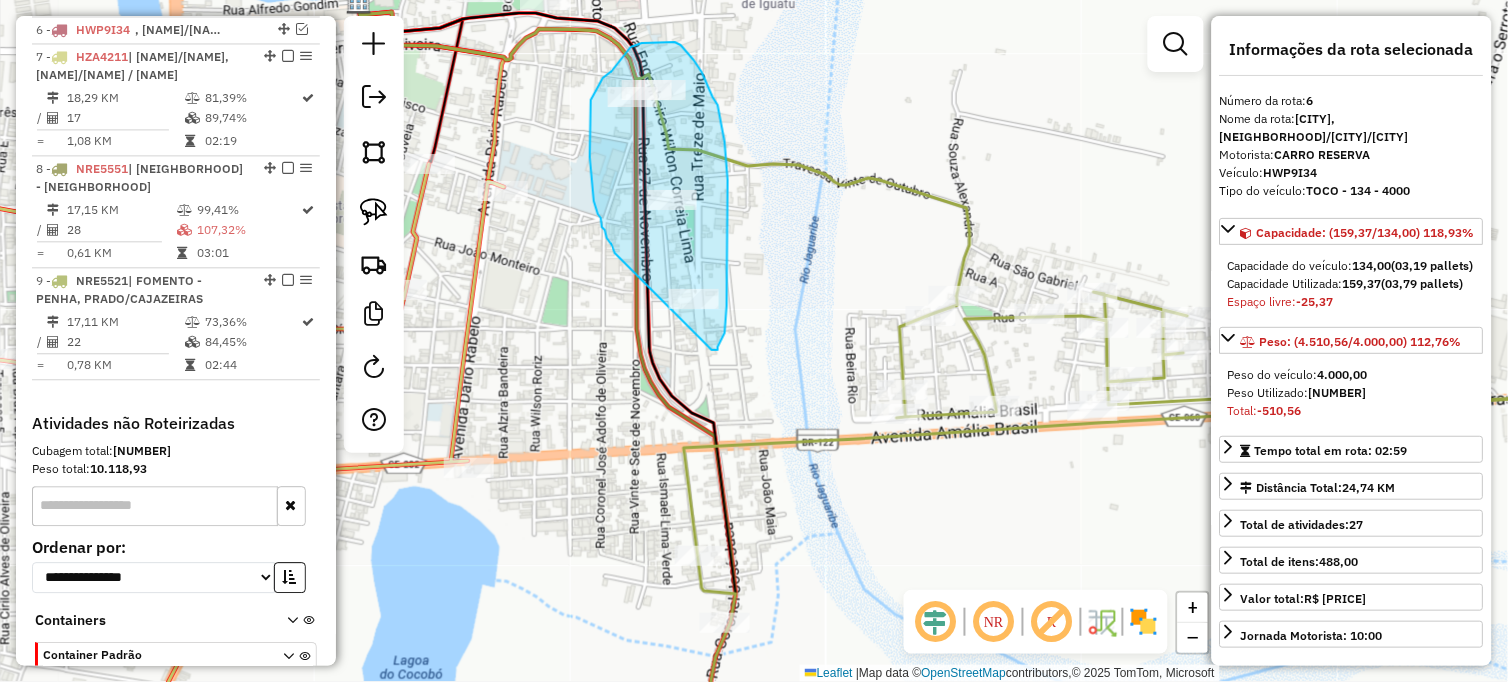 drag, startPoint x: 605, startPoint y: 230, endPoint x: 712, endPoint y: 350, distance: 160.77625 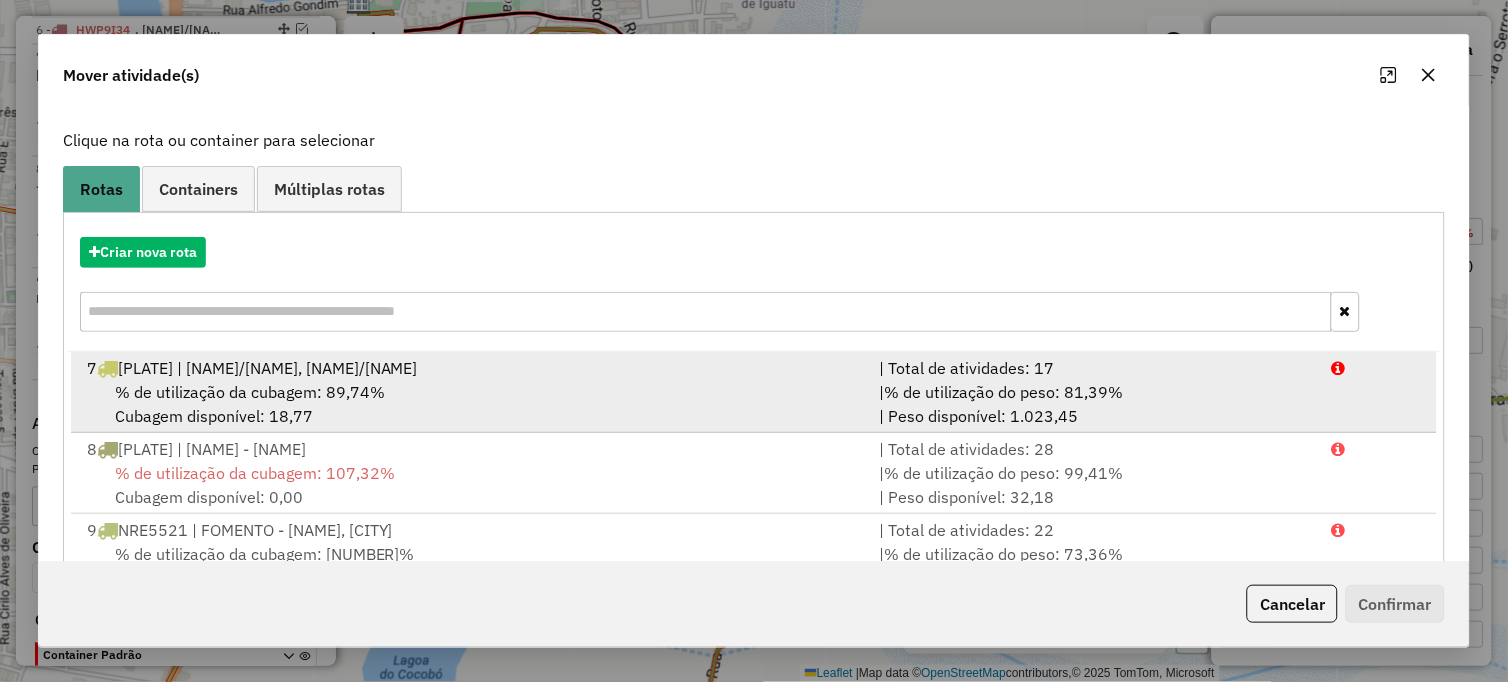 scroll, scrollTop: 173, scrollLeft: 0, axis: vertical 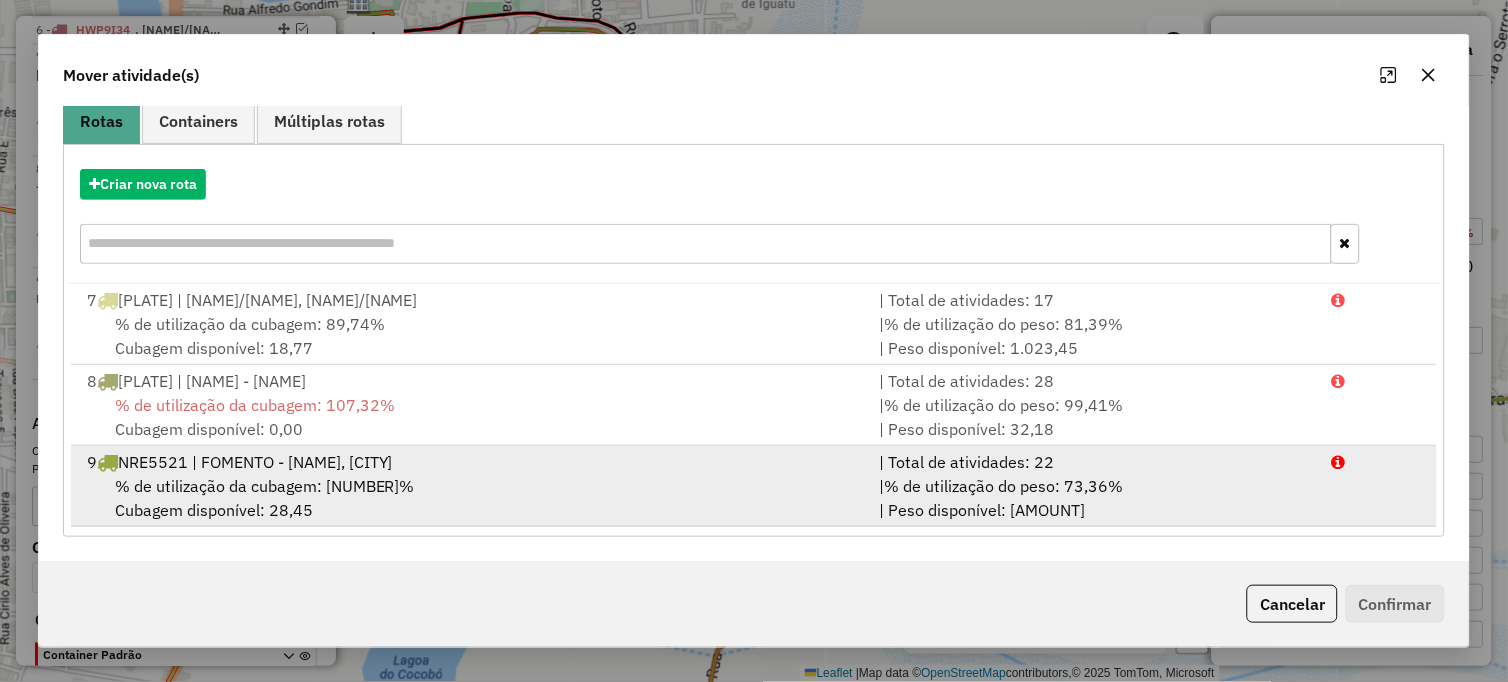 drag, startPoint x: 775, startPoint y: 486, endPoint x: 793, endPoint y: 486, distance: 18 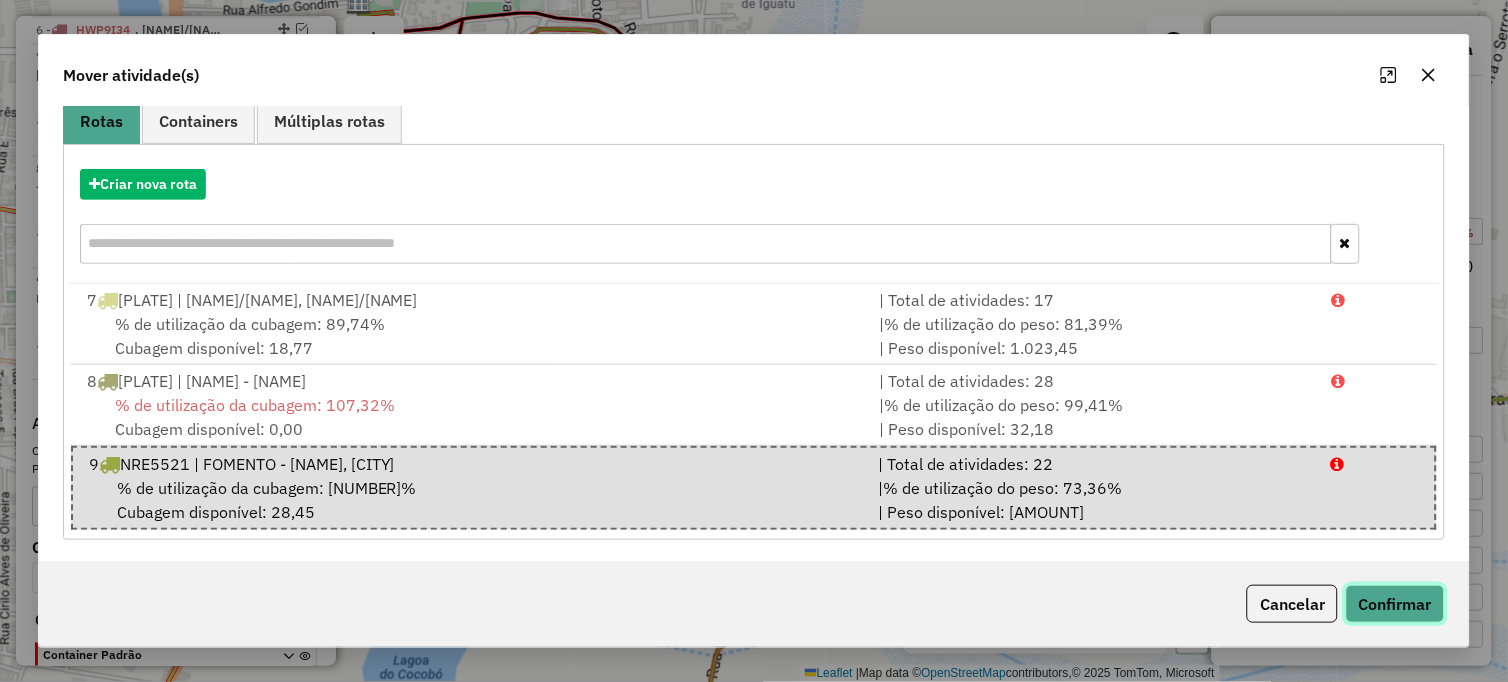click on "Confirmar" 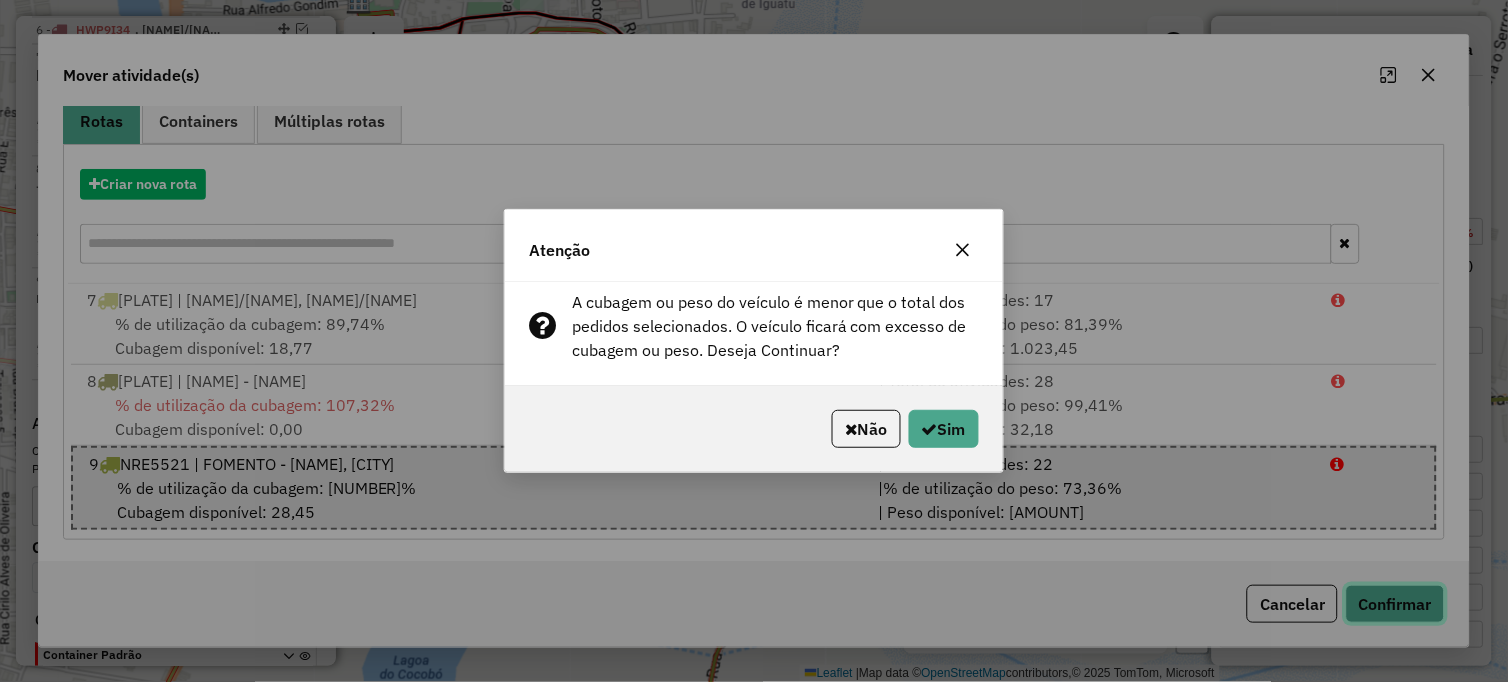 type 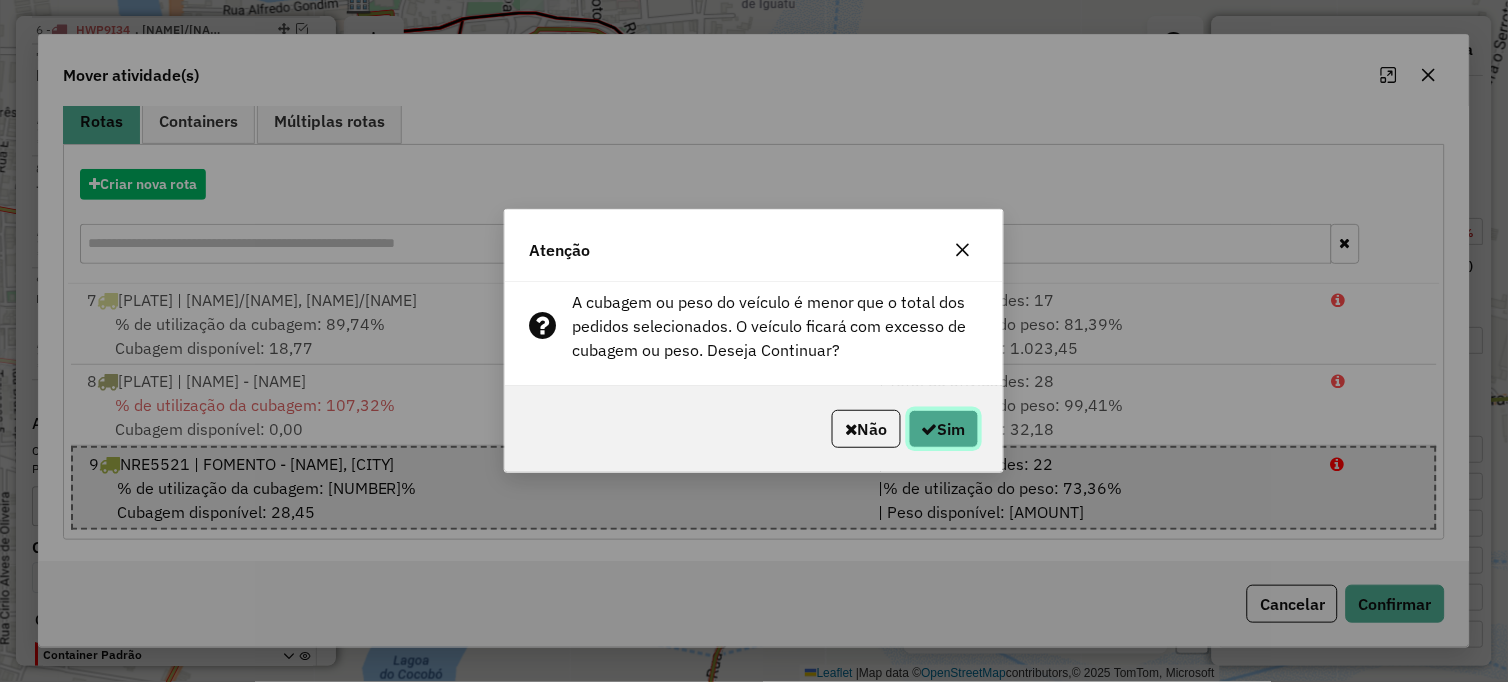click on "Sim" 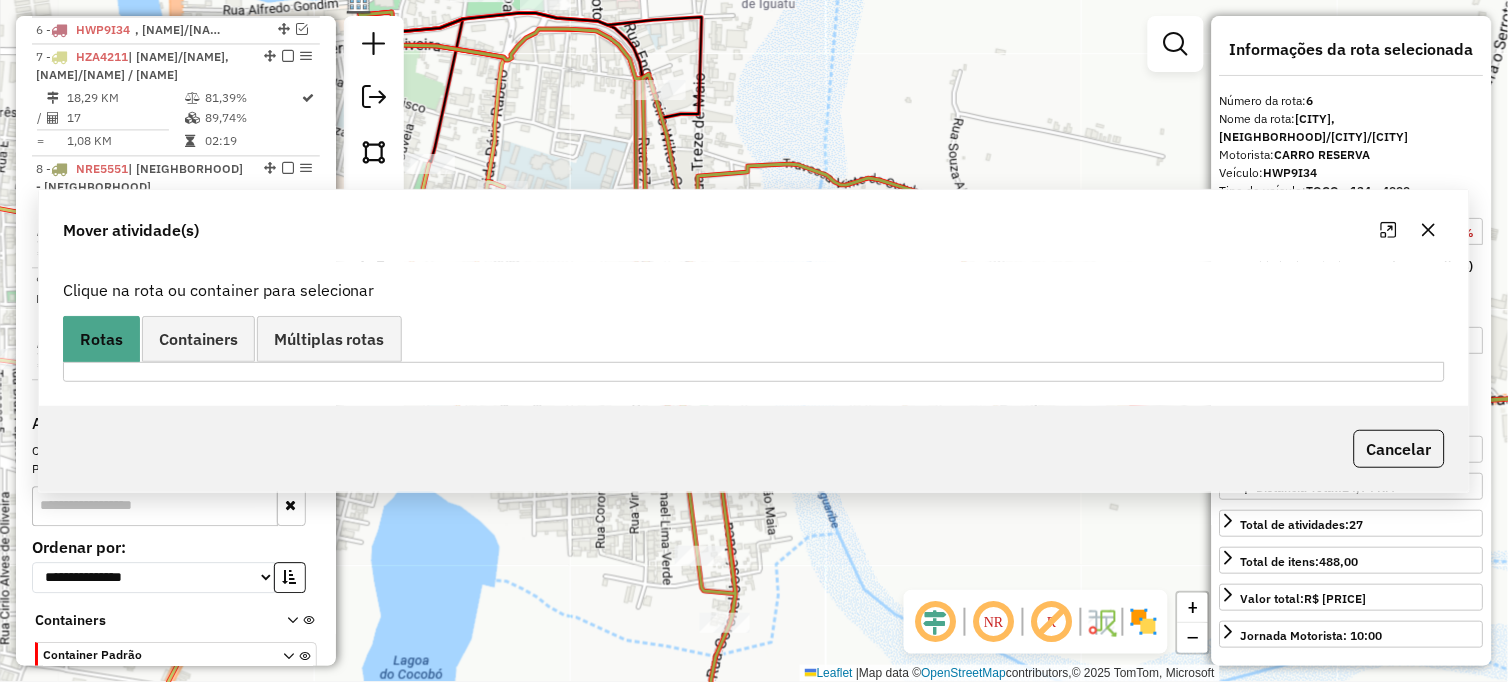 scroll, scrollTop: 0, scrollLeft: 0, axis: both 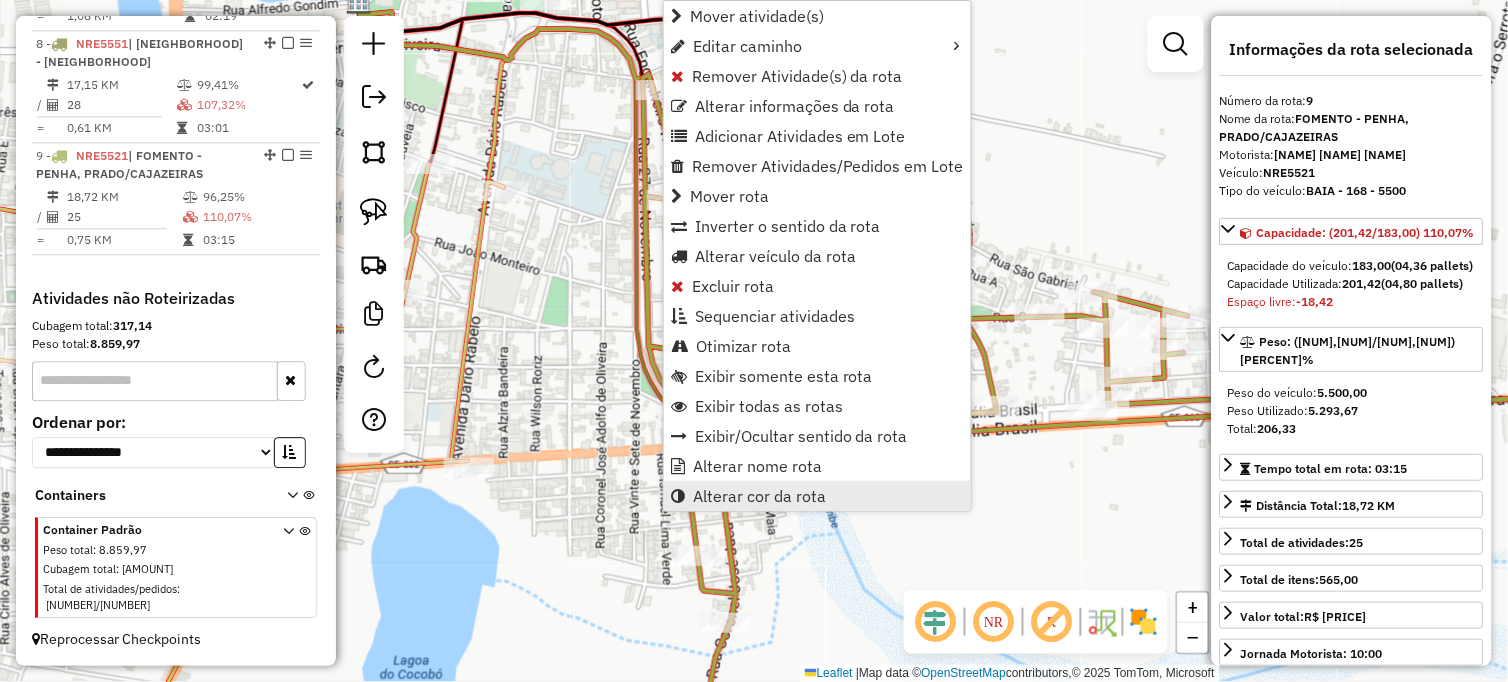 click on "Alterar cor da rota" at bounding box center (759, 496) 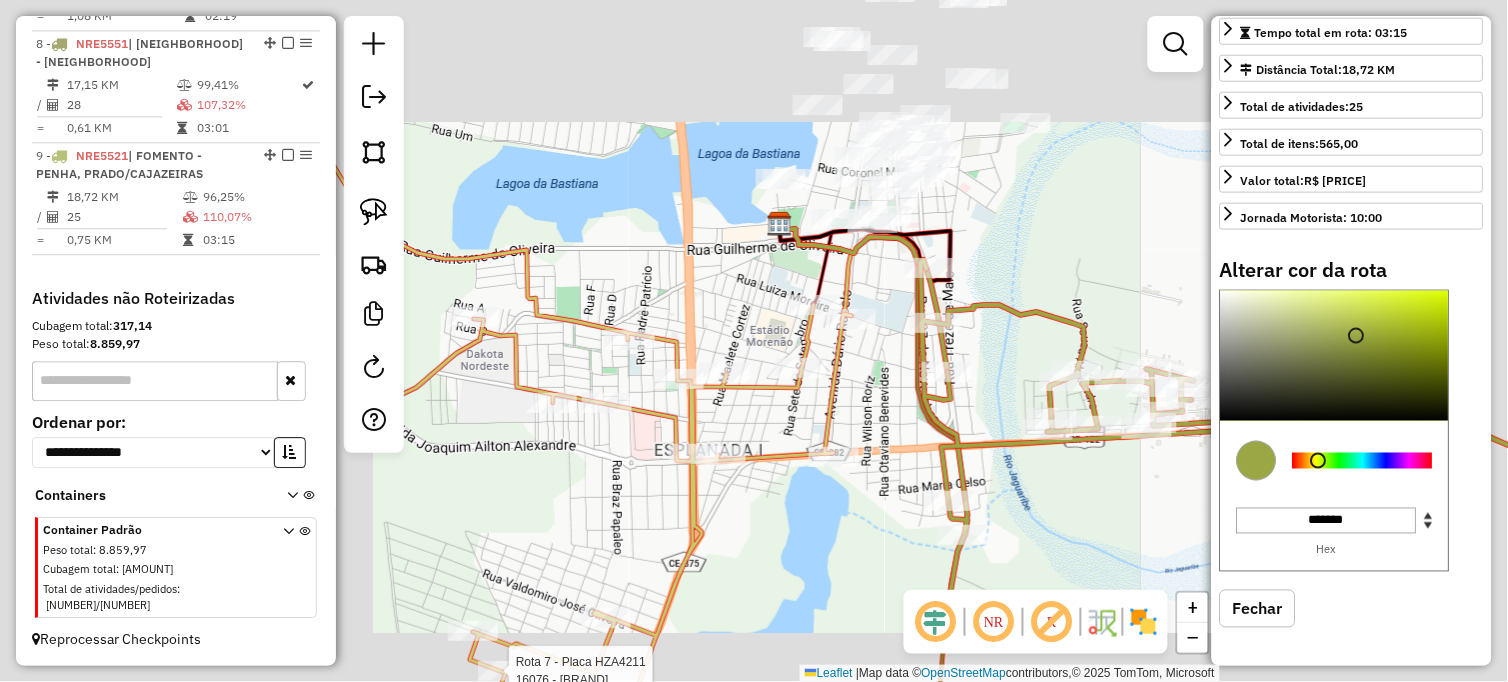 scroll, scrollTop: 444, scrollLeft: 0, axis: vertical 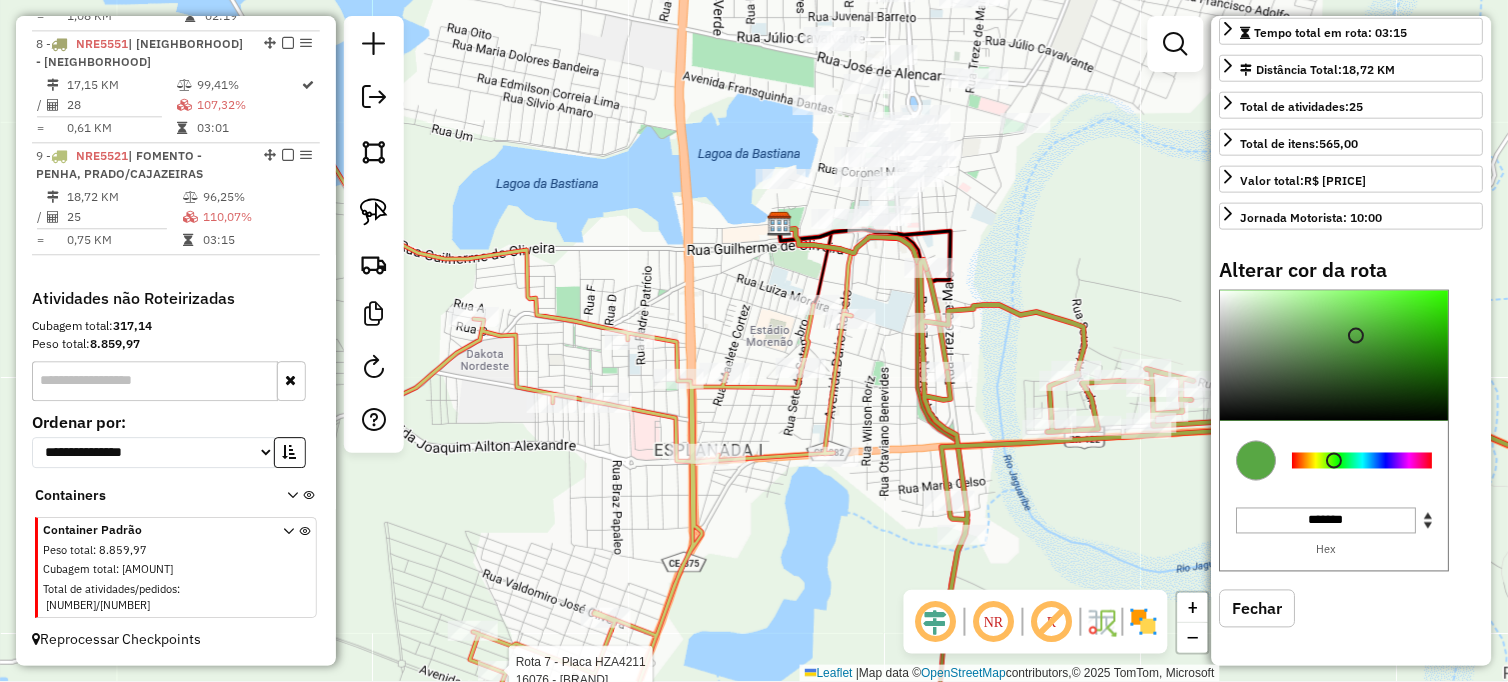 click at bounding box center [1363, 461] 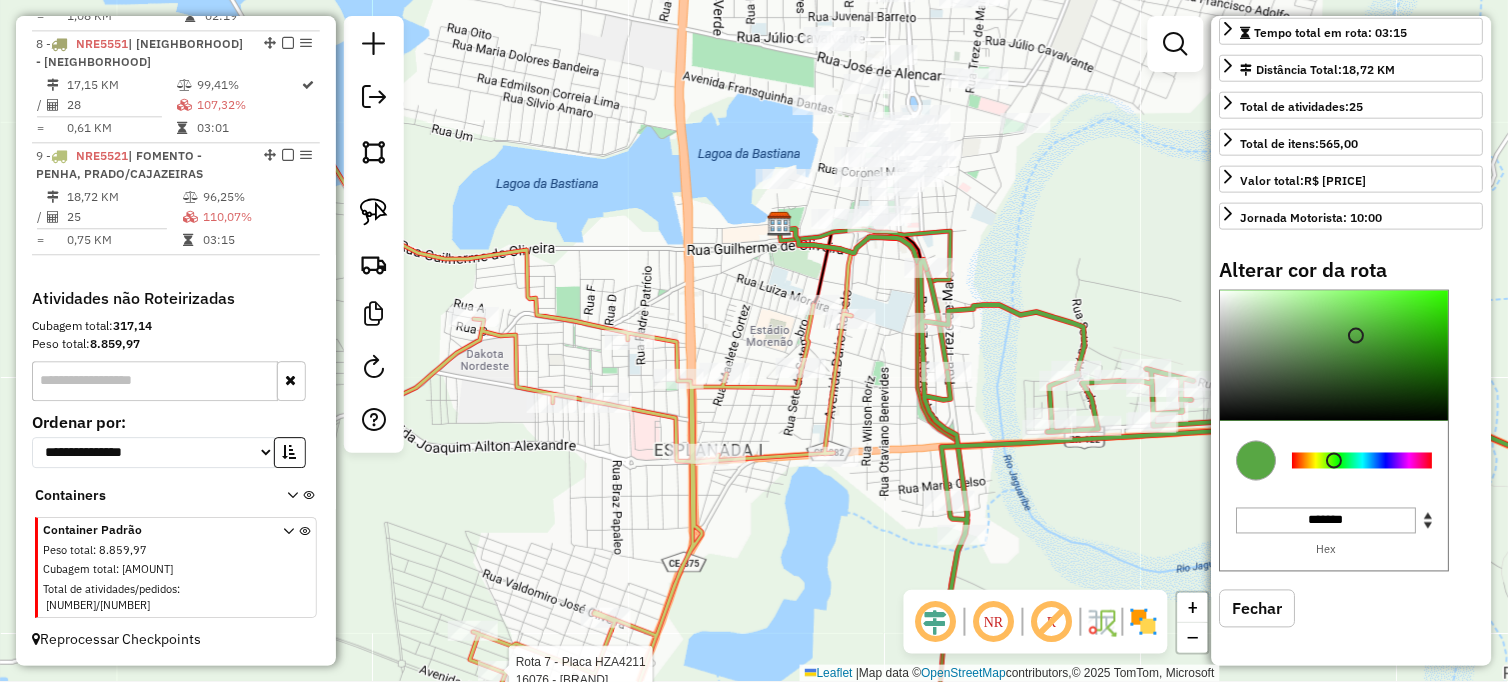drag, startPoint x: 1374, startPoint y: 488, endPoint x: 1407, endPoint y: 487, distance: 33.01515 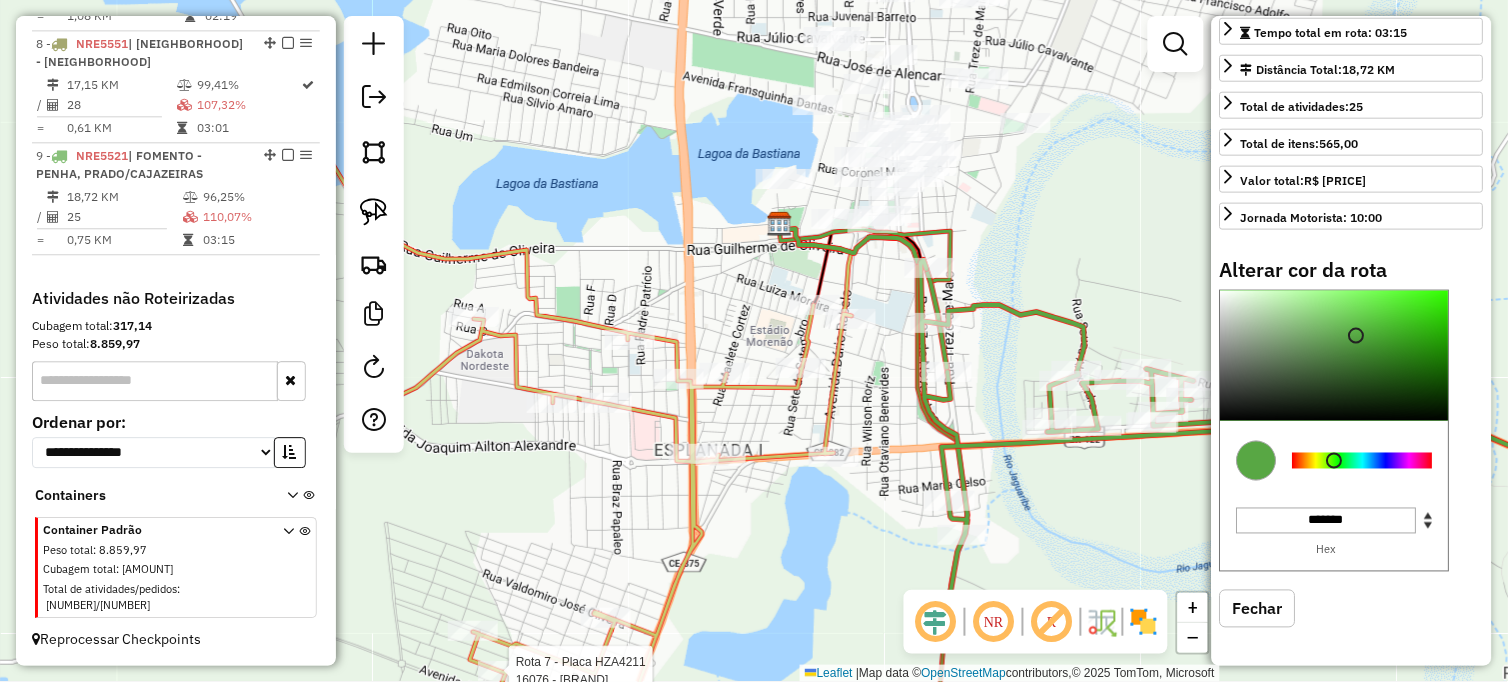 type on "*******" 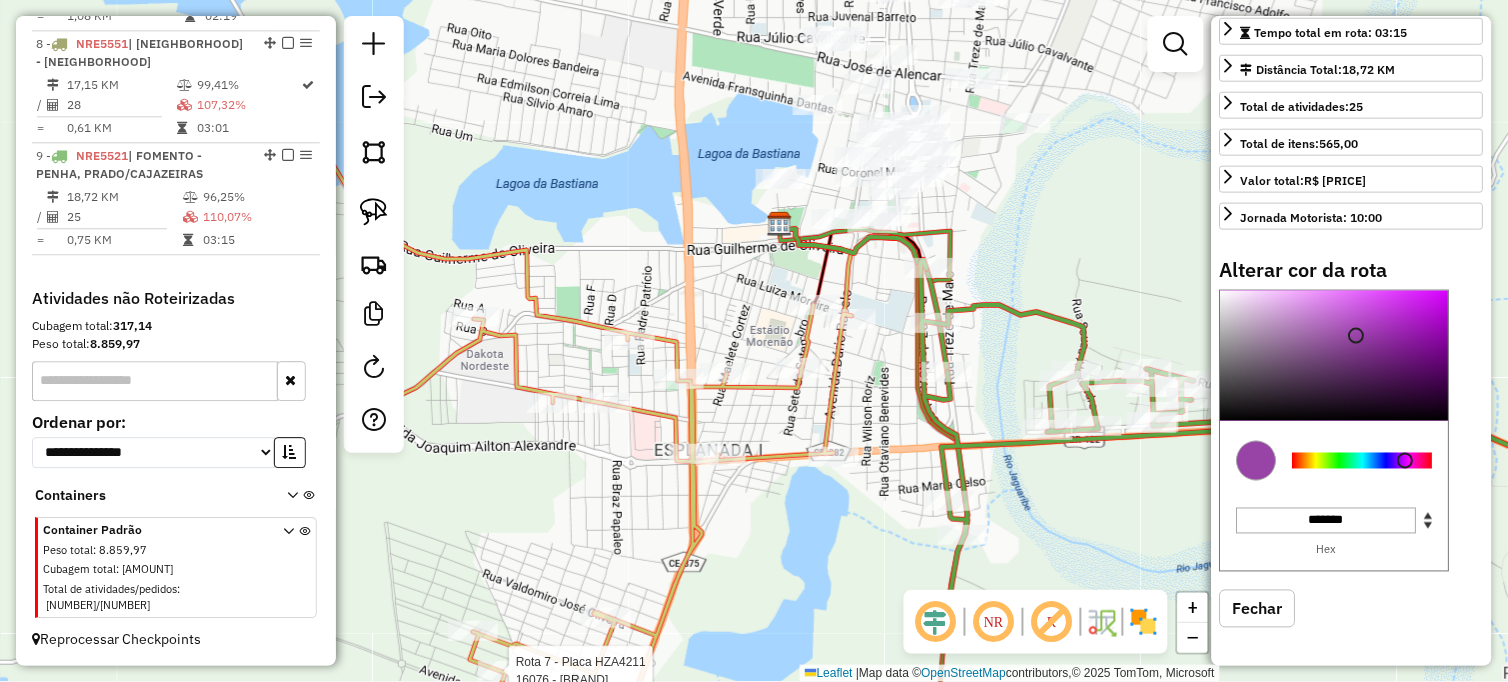 click at bounding box center (1363, 461) 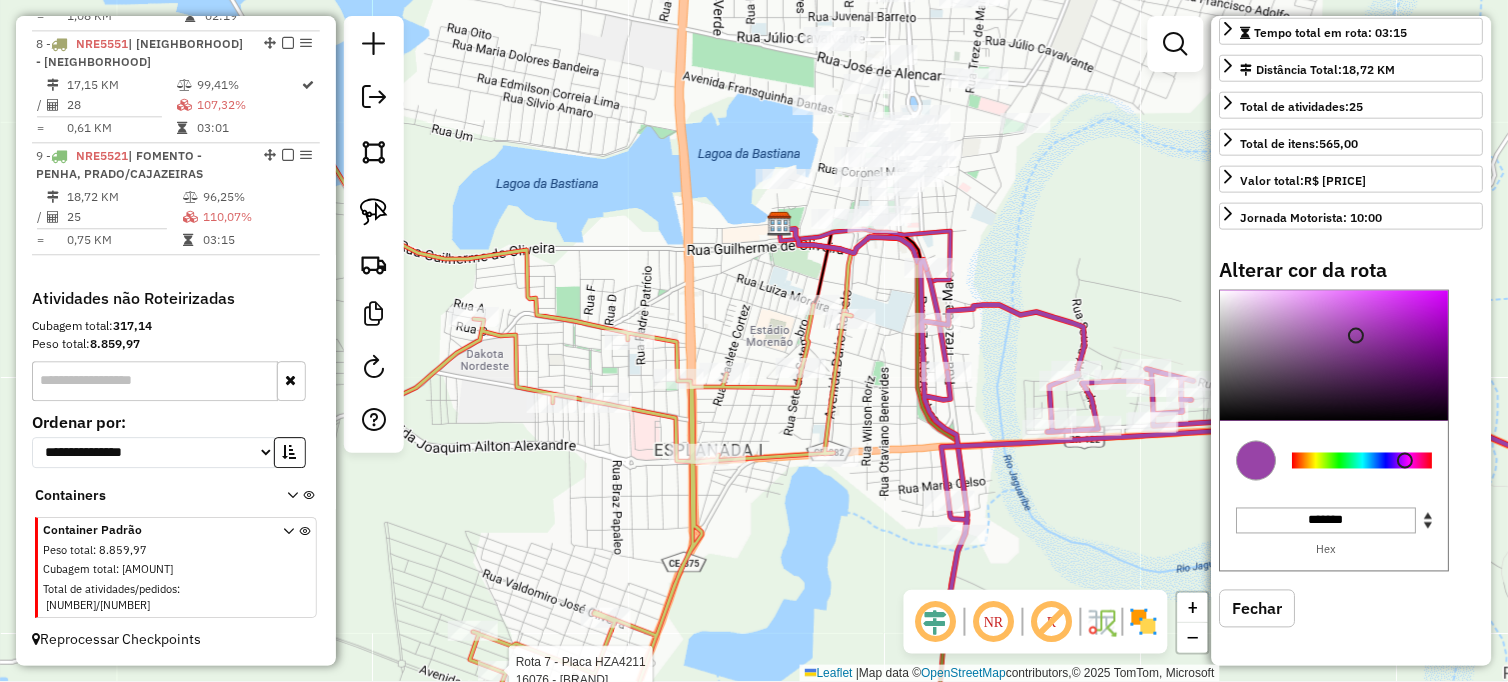 click on "Fechar" at bounding box center [1258, 609] 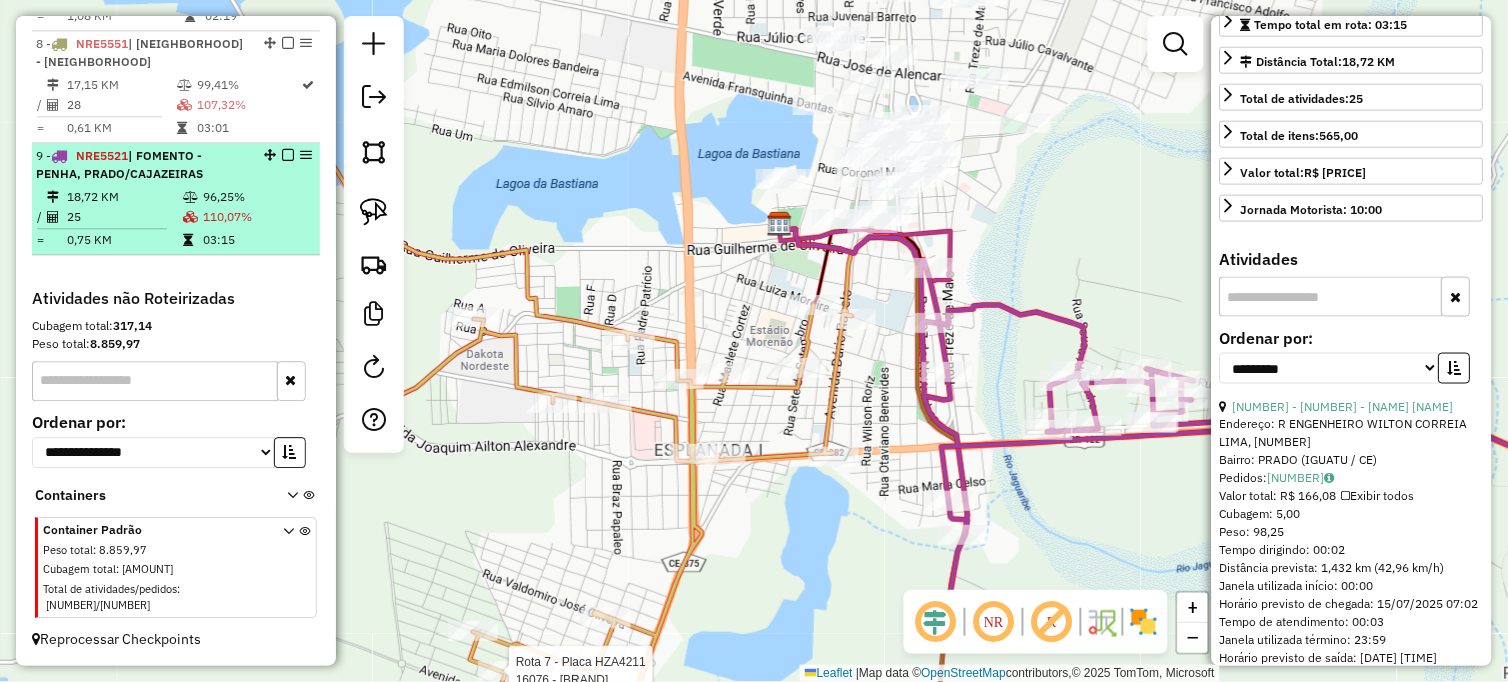 click on "| FOMENTO - PENHA, PRADO/CAJAZEIRAS" at bounding box center (119, 164) 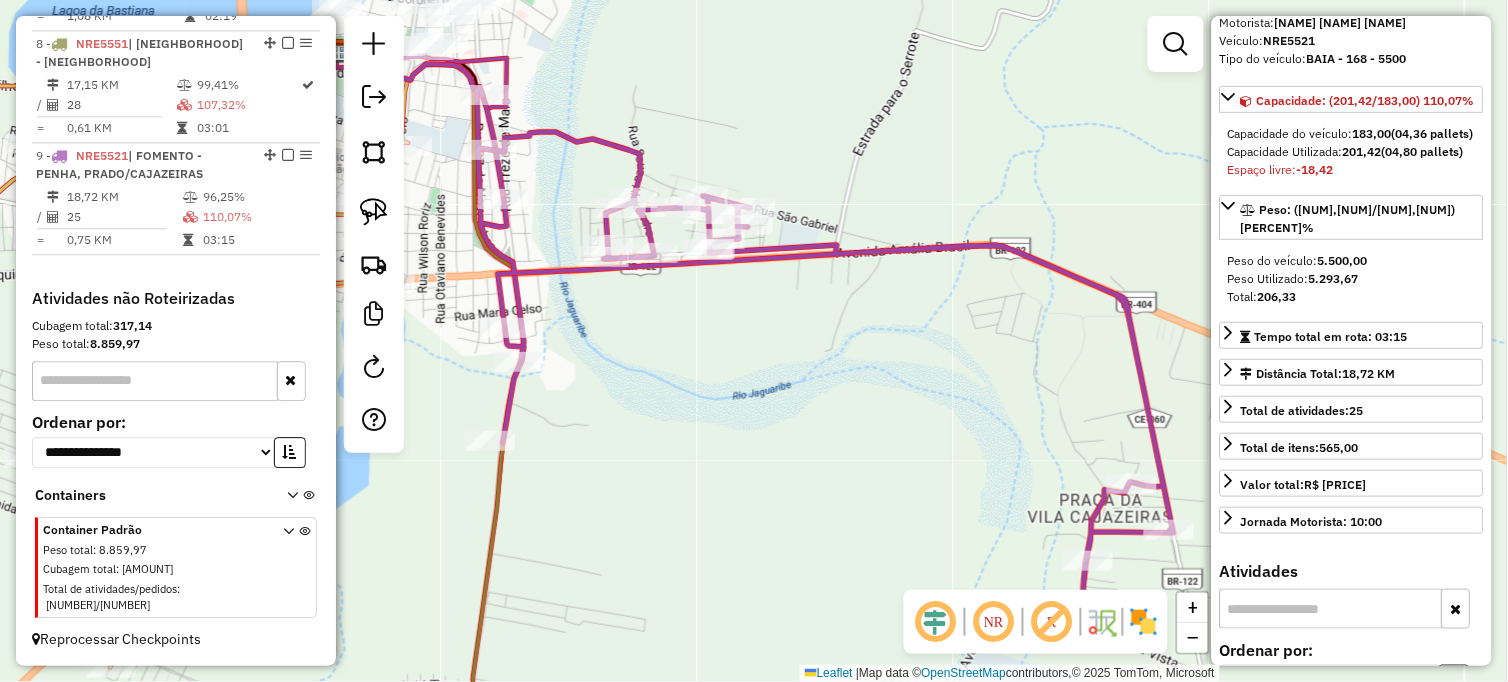 scroll, scrollTop: 111, scrollLeft: 0, axis: vertical 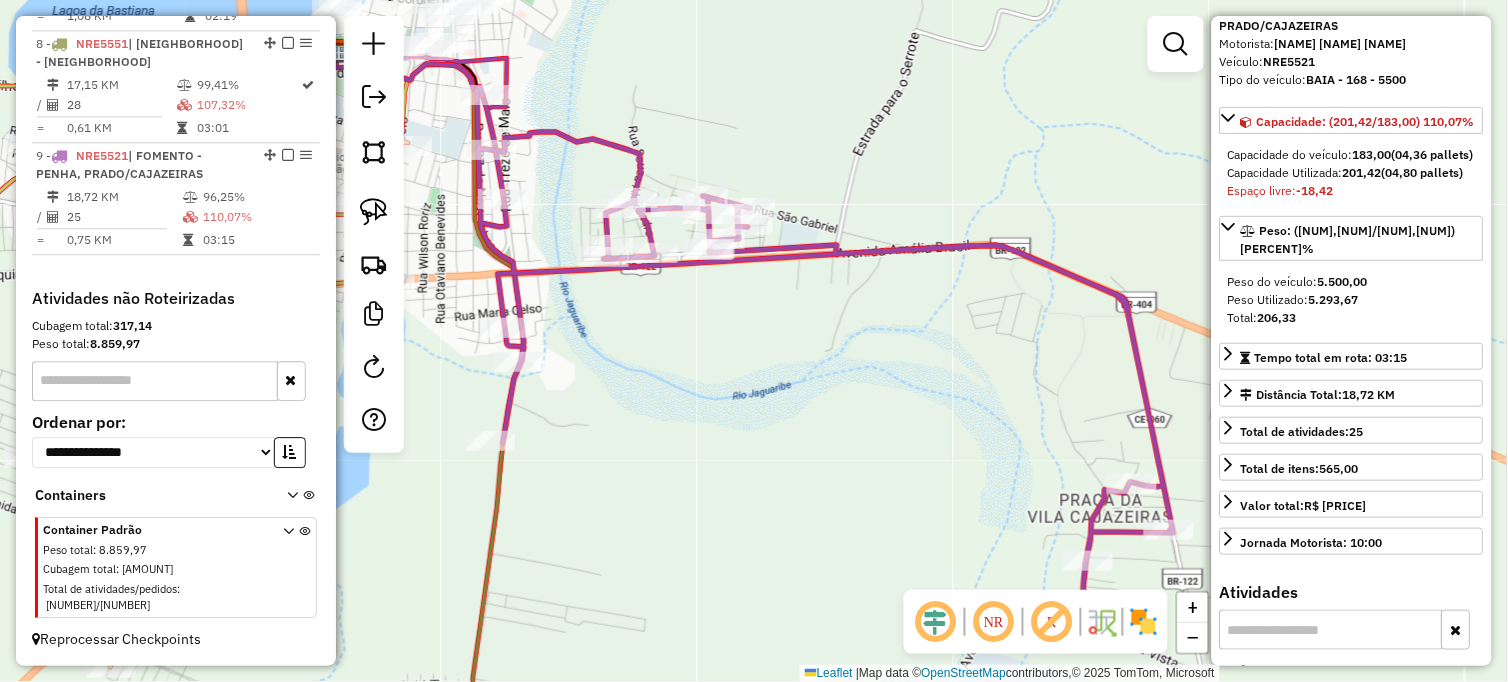 drag, startPoint x: 867, startPoint y: 376, endPoint x: 845, endPoint y: 376, distance: 22 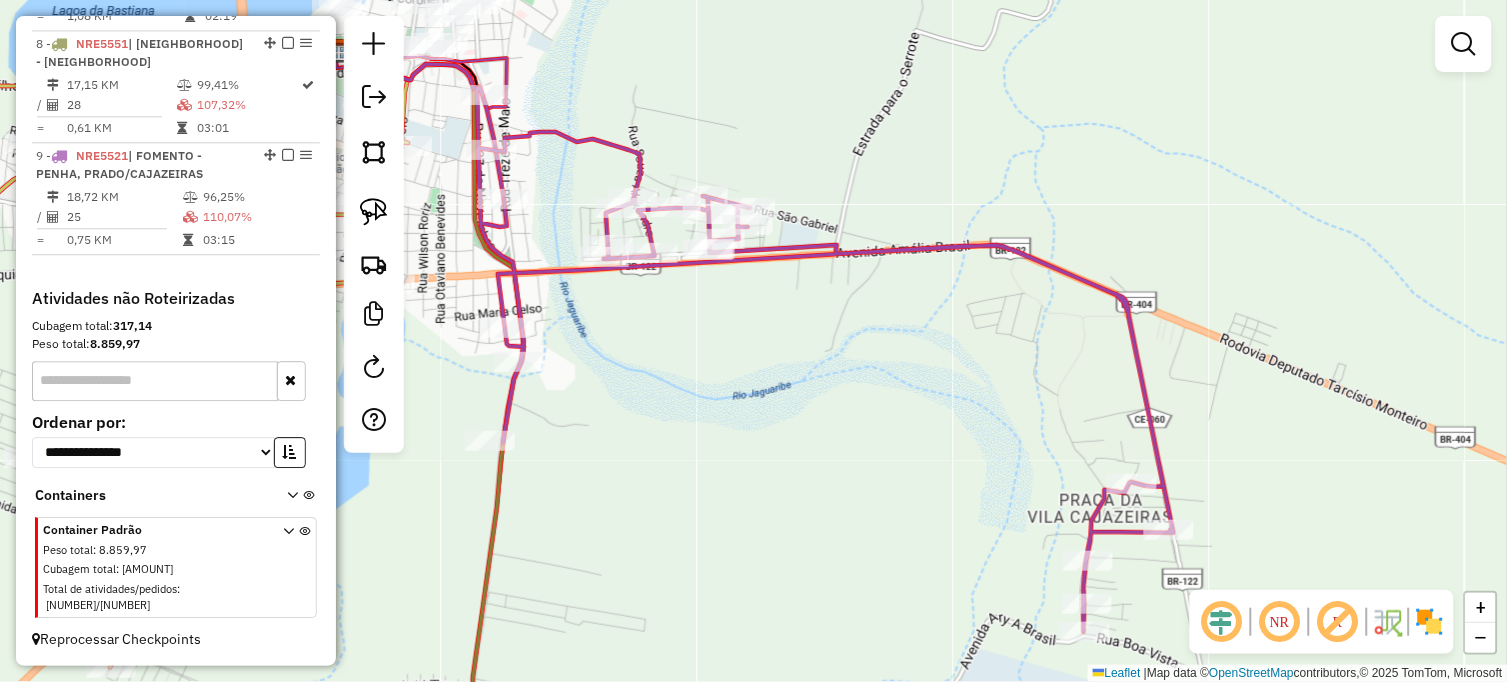 click on "Janela de atendimento Grade de atendimento Capacidade Transportadoras Veículos Cliente Pedidos  Rotas Selecione os dias de semana para filtrar as janelas de atendimento  Seg   Ter   Qua   Qui   Sex   Sáb   Dom  Informe o período da janela de atendimento: De: Até:  Filtrar exatamente a janela do cliente  Considerar janela de atendimento padrão  Selecione os dias de semana para filtrar as grades de atendimento  Seg   Ter   Qua   Qui   Sex   Sáb   Dom   Considerar clientes sem dia de atendimento cadastrado  Clientes fora do dia de atendimento selecionado Filtrar as atividades entre os valores definidos abaixo:  Peso mínimo:   Peso máximo:   Cubagem mínima:   Cubagem máxima:   De:   Até:  Filtrar as atividades entre o tempo de atendimento definido abaixo:  De:   Até:   Considerar capacidade total dos clientes não roteirizados Transportadora: Selecione um ou mais itens Tipo de veículo: Selecione um ou mais itens Veículo: Selecione um ou mais itens Motorista: Selecione um ou mais itens Nome: Rótulo:" 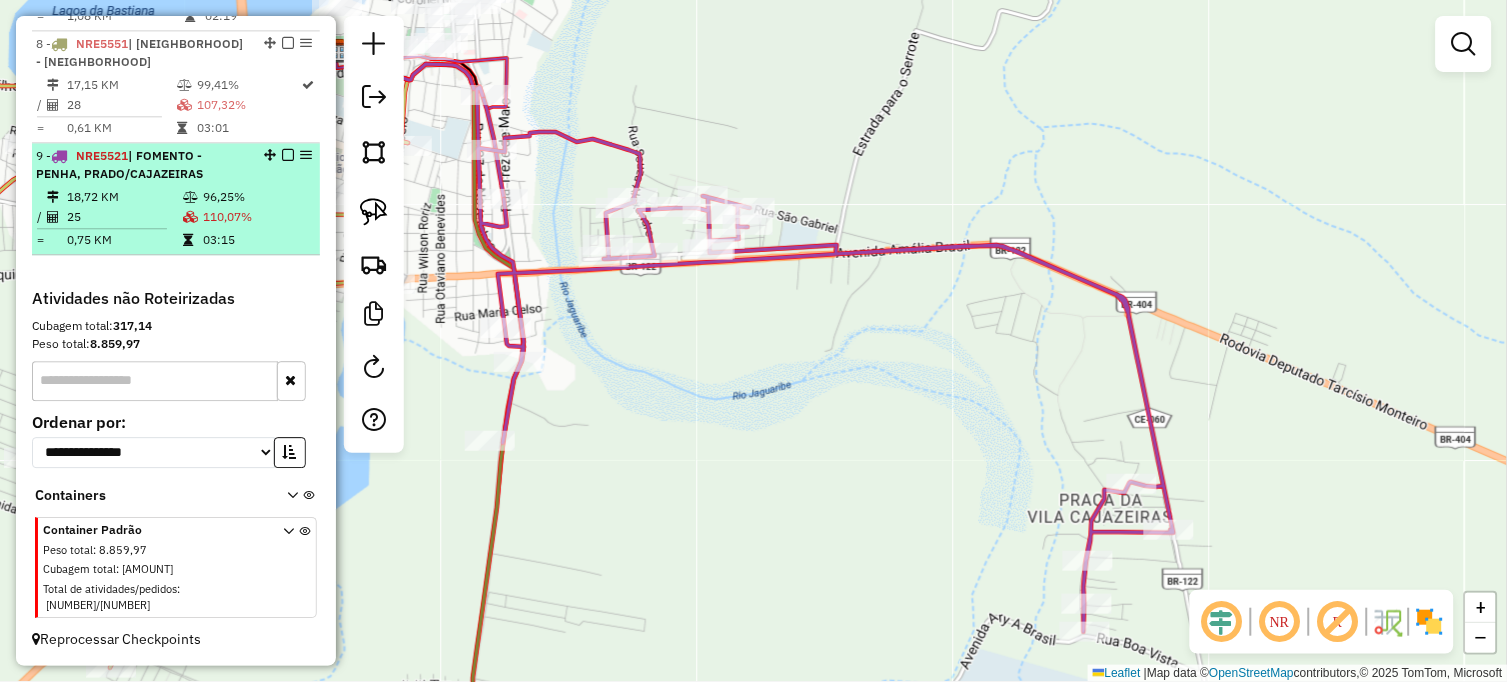 click on "18,72 KM" at bounding box center [124, 197] 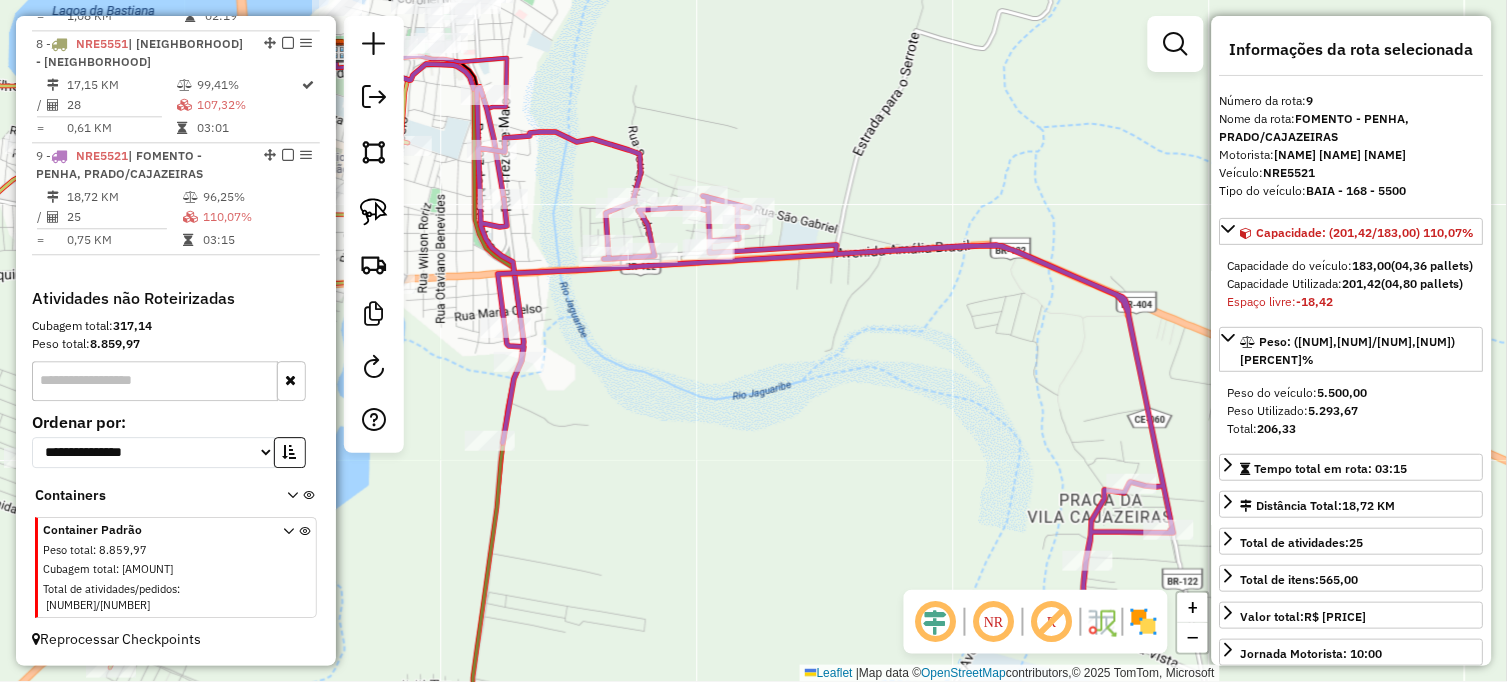 click on "Janela de atendimento Grade de atendimento Capacidade Transportadoras Veículos Cliente Pedidos  Rotas Selecione os dias de semana para filtrar as janelas de atendimento  Seg   Ter   Qua   Qui   Sex   Sáb   Dom  Informe o período da janela de atendimento: De: Até:  Filtrar exatamente a janela do cliente  Considerar janela de atendimento padrão  Selecione os dias de semana para filtrar as grades de atendimento  Seg   Ter   Qua   Qui   Sex   Sáb   Dom   Considerar clientes sem dia de atendimento cadastrado  Clientes fora do dia de atendimento selecionado Filtrar as atividades entre os valores definidos abaixo:  Peso mínimo:   Peso máximo:   Cubagem mínima:   Cubagem máxima:   De:   Até:  Filtrar as atividades entre o tempo de atendimento definido abaixo:  De:   Até:   Considerar capacidade total dos clientes não roteirizados Transportadora: Selecione um ou mais itens Tipo de veículo: Selecione um ou mais itens Veículo: Selecione um ou mais itens Motorista: Selecione um ou mais itens Nome: Rótulo:" 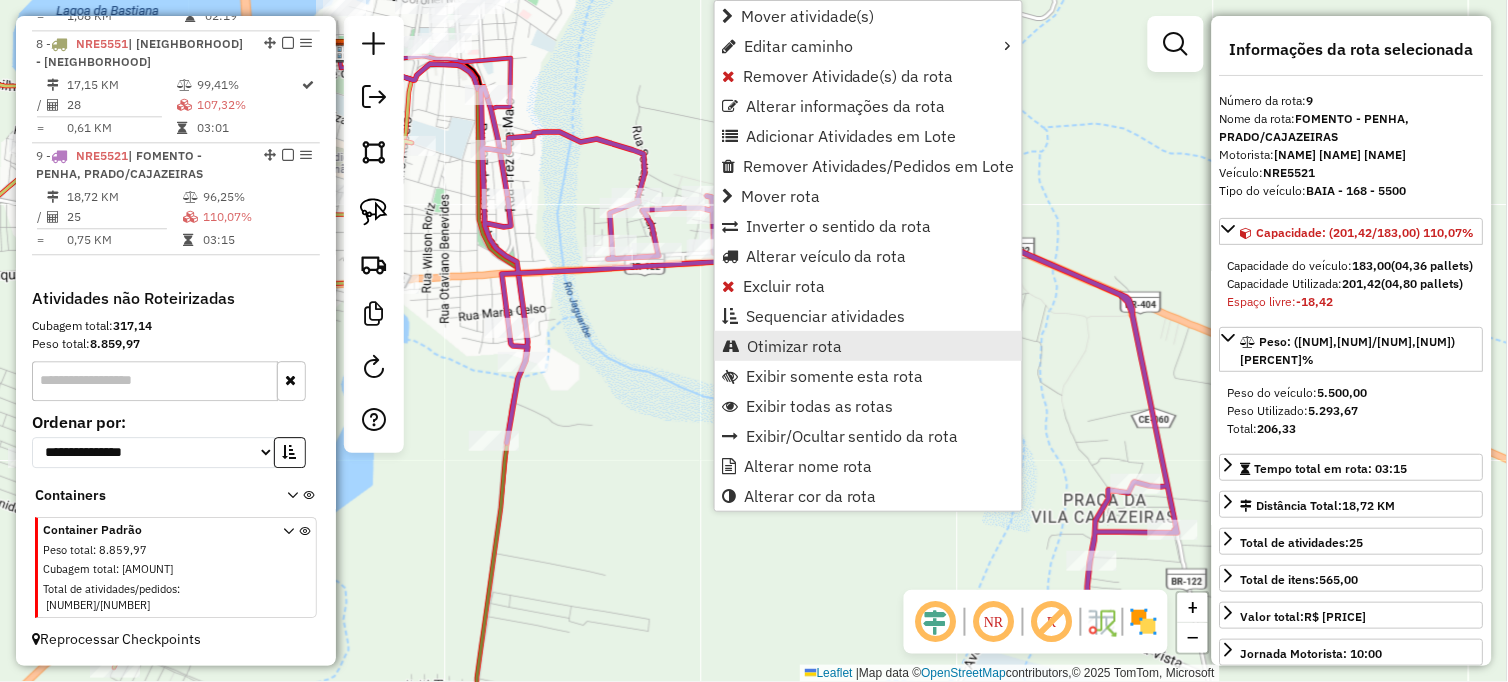 click on "Otimizar rota" at bounding box center (794, 346) 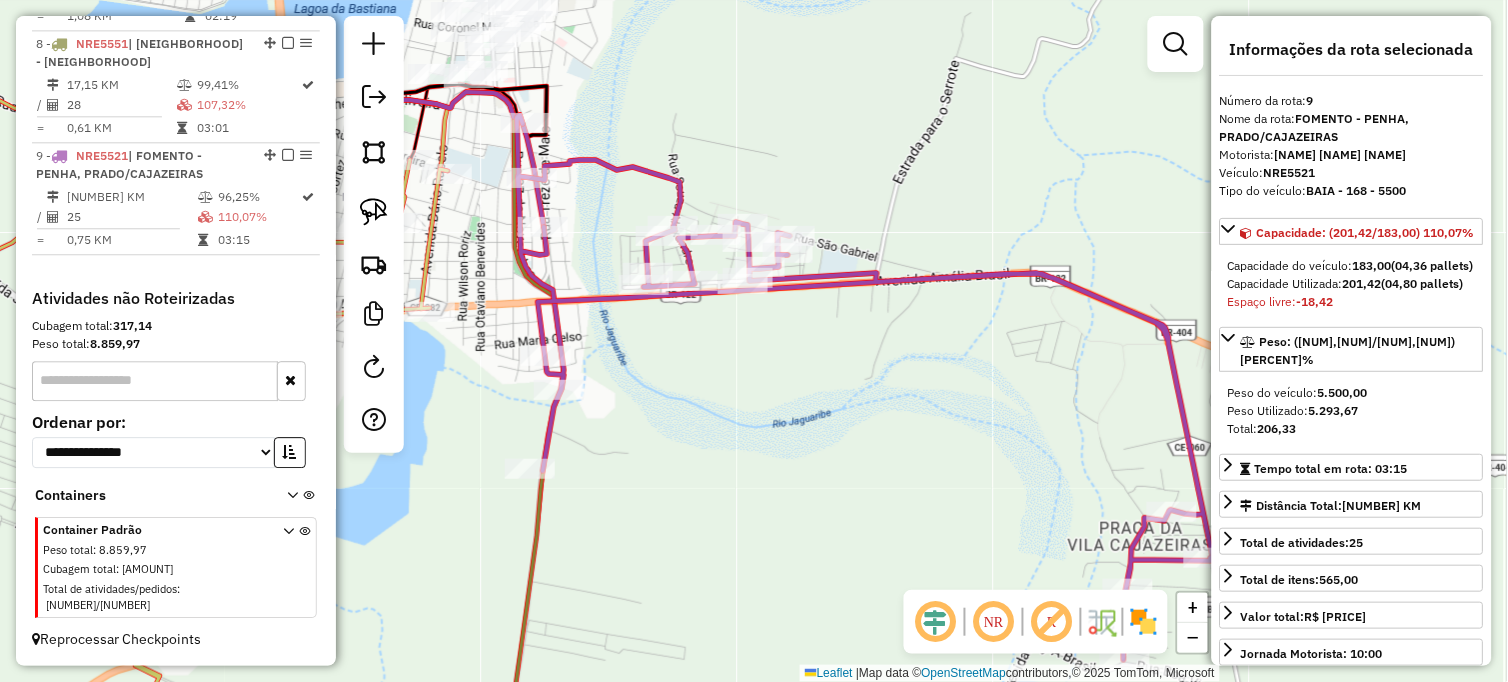 drag, startPoint x: 811, startPoint y: 65, endPoint x: 1018, endPoint y: 182, distance: 237.7772 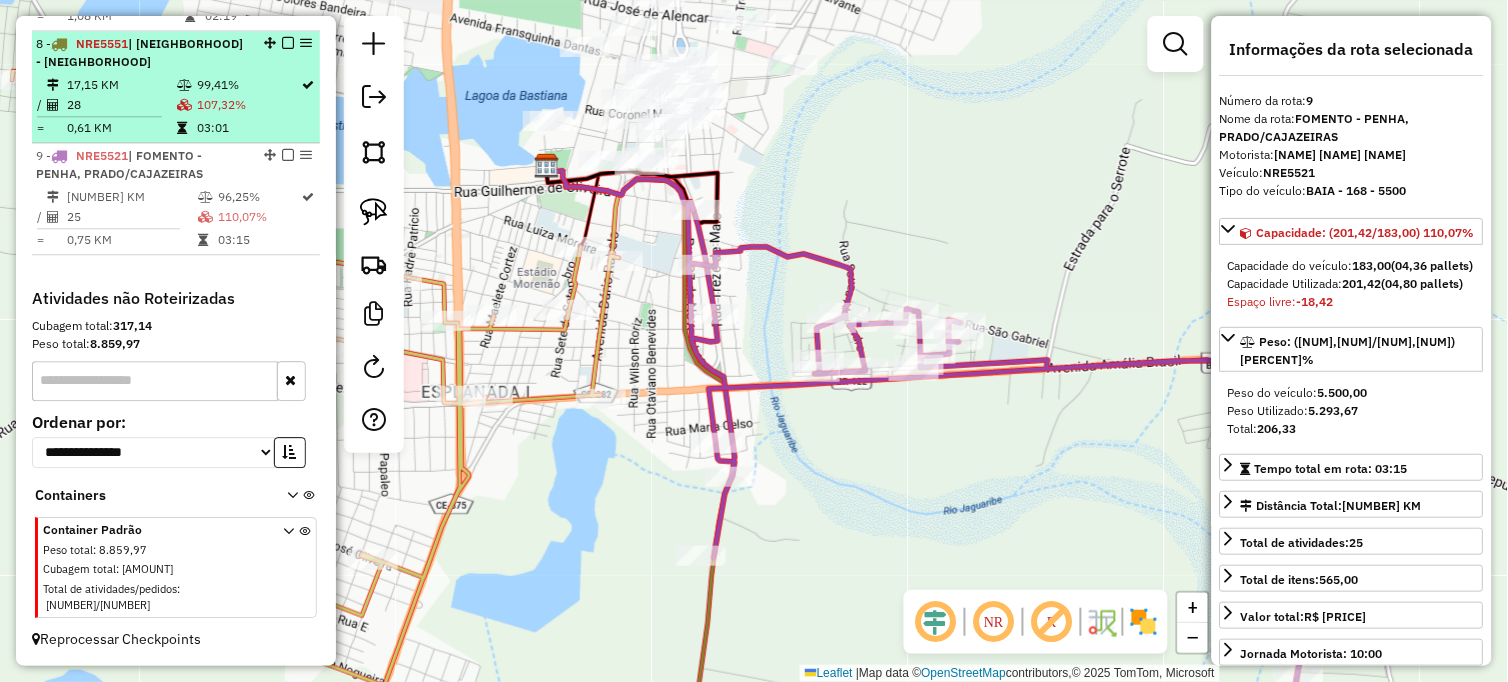click on "[NUMBER] - [PLATE] | [NAME] - [NAME]" at bounding box center (142, 53) 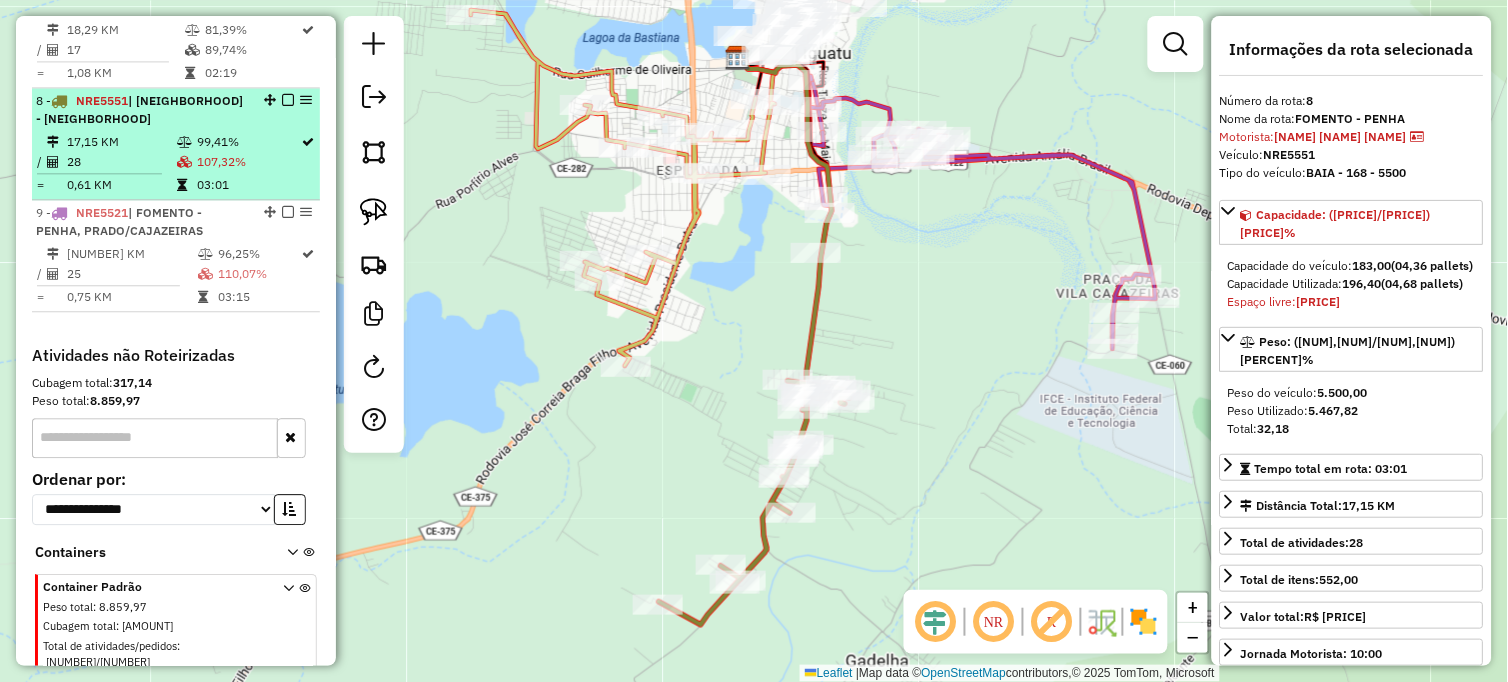 scroll, scrollTop: 940, scrollLeft: 0, axis: vertical 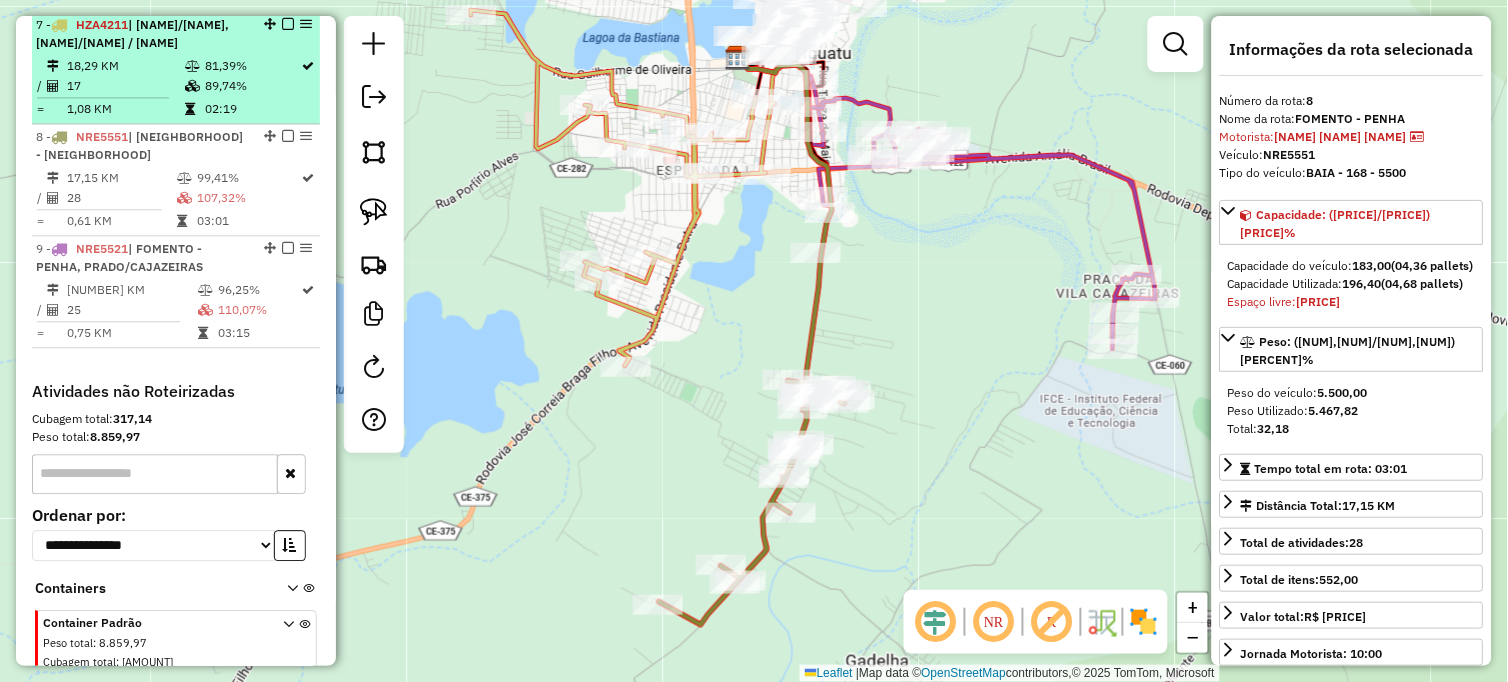 click at bounding box center [192, 66] 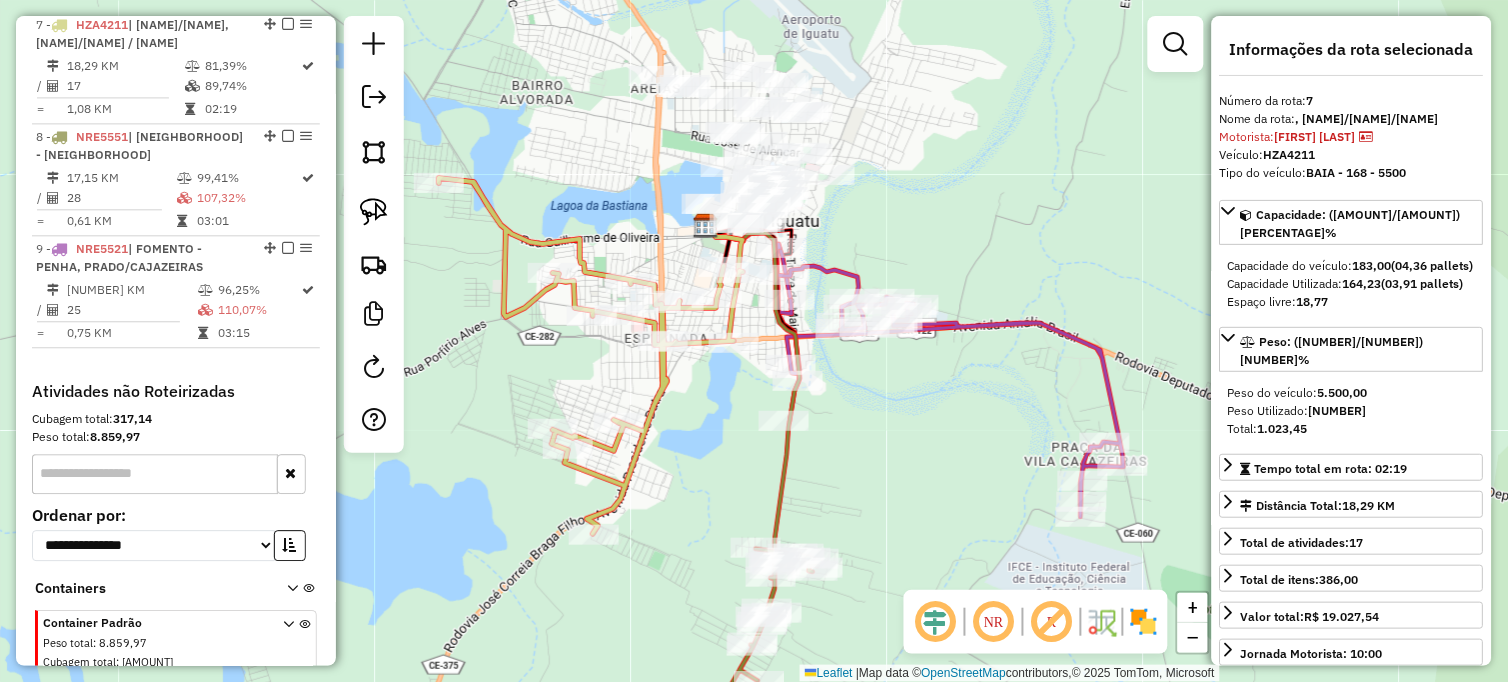 drag, startPoint x: 867, startPoint y: 368, endPoint x: 714, endPoint y: 377, distance: 153.26448 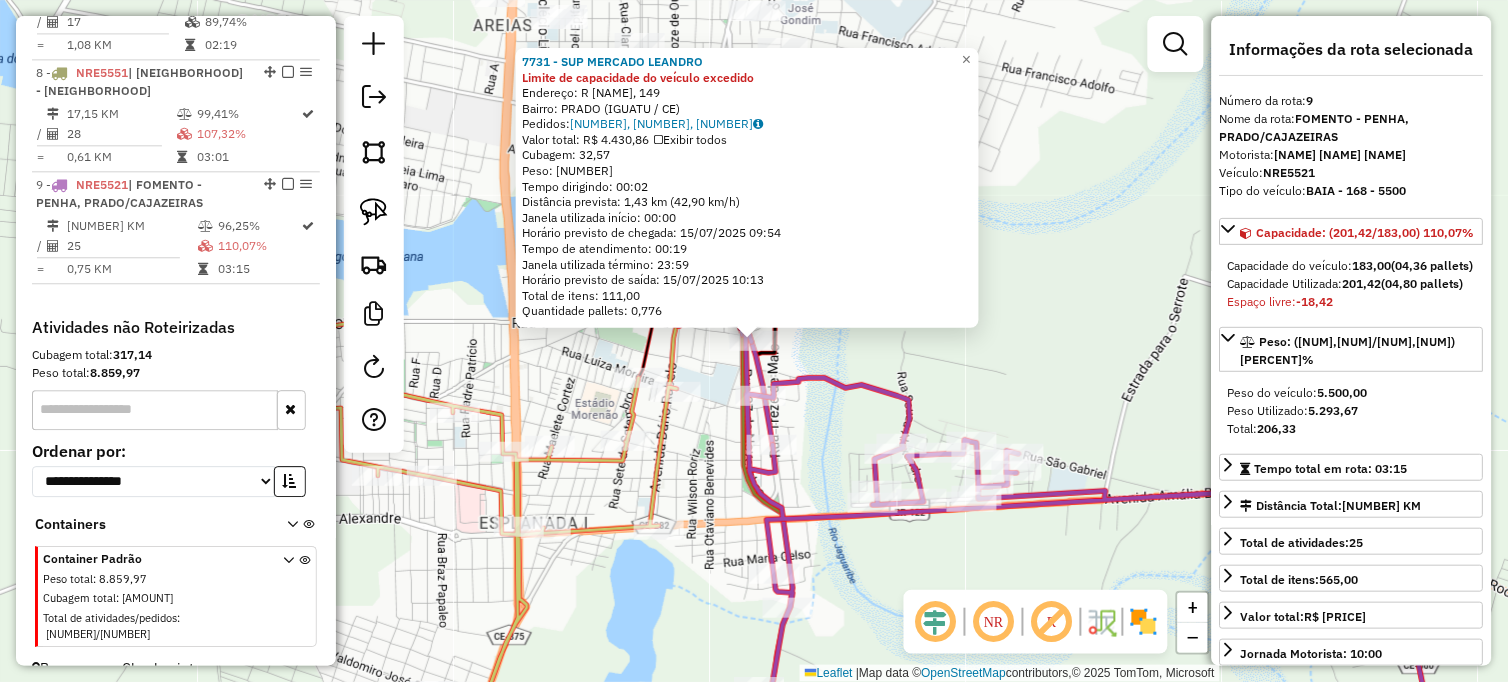 scroll, scrollTop: 1051, scrollLeft: 0, axis: vertical 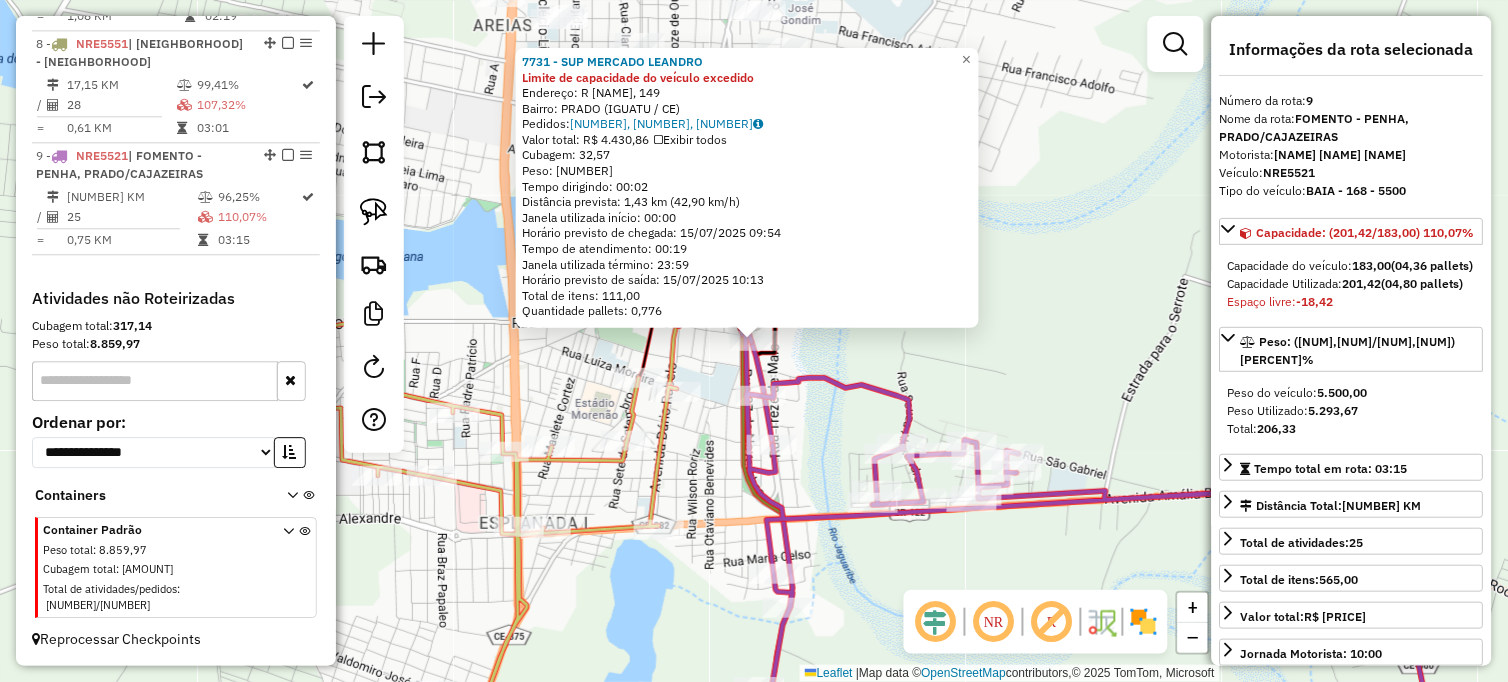 click on "7731 - SUP MERCADO LEANDRO Limite de capacidade do veículo excedido Endereço: R [NUMBER] Bairro: [NEIGHBORHOOD] ([CITY] / [STATE]) Pedidos: 14733146, 14733147, 14733149 Valor total: R$ 4.430,86 Exibir todos Cubagem: 32,57 Peso: 888,91 Tempo dirigindo: 00:02 Distância prevista: 1,43 km (42,90 km/h) Janela utilizada início: 00:00 Horário previsto de chegada: 15/07/2025 09:54 Tempo de atendimento: 00:19 Janela utilizada término: 23:59 Horário previsto de saída: 15/07/2025 10:13 Total de itens: 111,00 Quantidade pallets: 0,776 × Janela de atendimento Grade de atendimento Capacidade Transportadoras Veículos Cliente Pedidos Rotas Selecione os dias de semana para filtrar as janelas de atendimento Seg Ter Qua Qui Sex Sáb Dom Informe o período da janela de atendimento: De: Até: Filtrar exatamente a janela do cliente Considerar janela de atendimento padrão Selecione os dias de semana para filtrar as grades de atendimento Seg Ter Qua Qui Sex Sáb Dom Considerar clientes sem dia de atendimento cadastrado Peso mínimo: Peso máximo: De:" 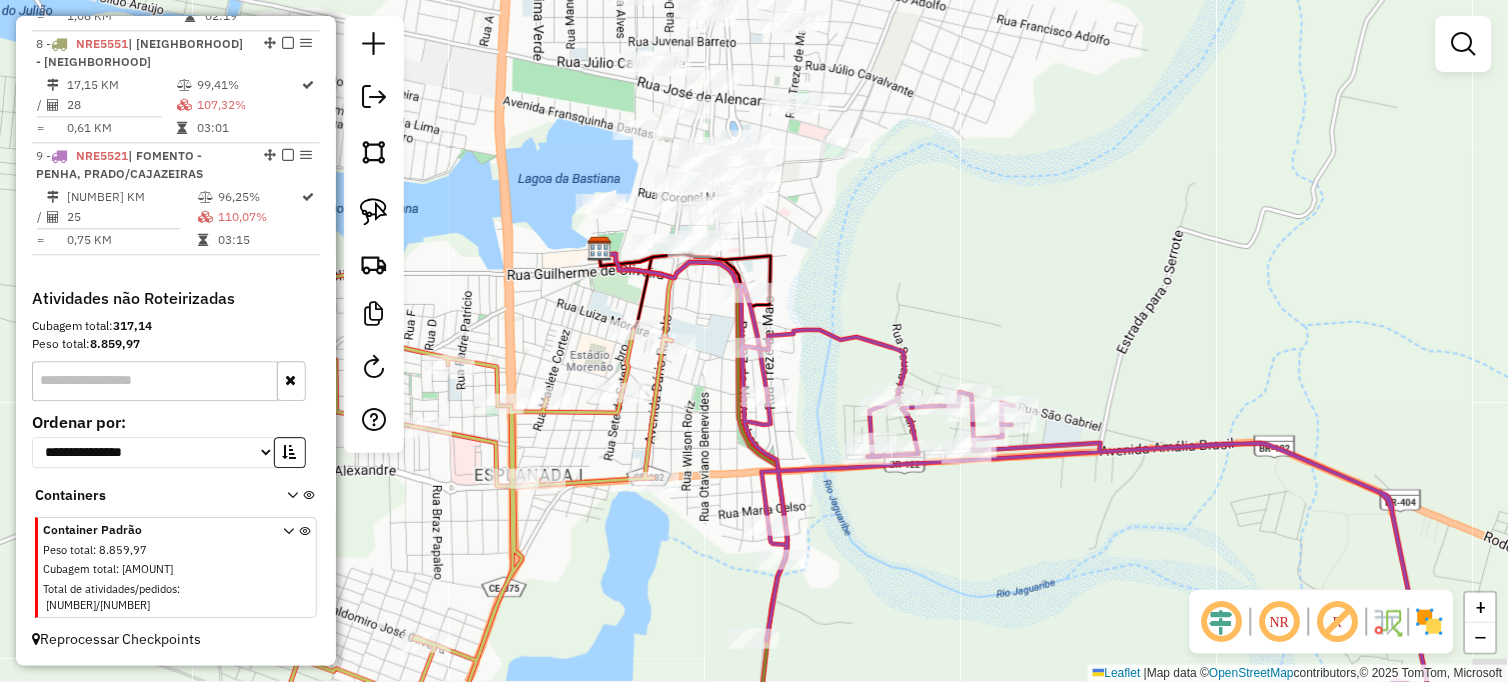 drag, startPoint x: 702, startPoint y: 622, endPoint x: 701, endPoint y: 542, distance: 80.00625 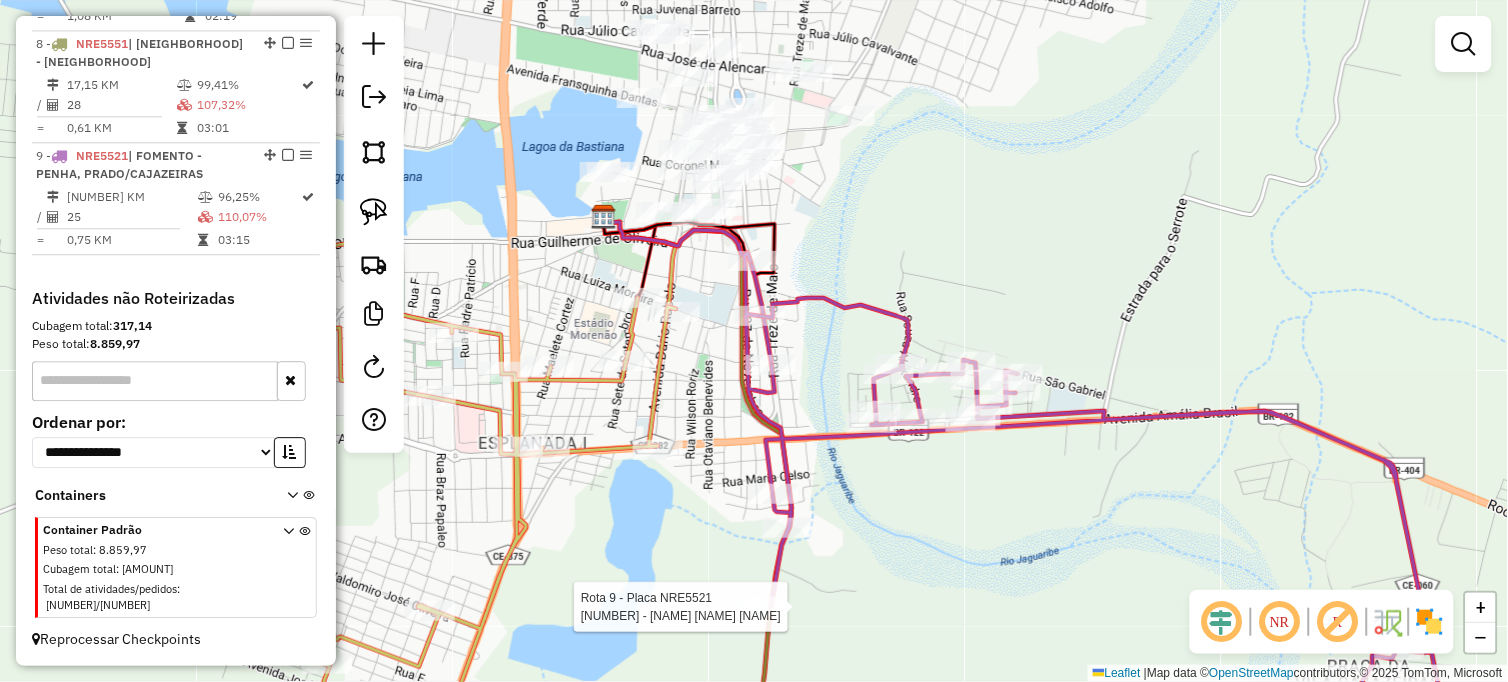 select on "**********" 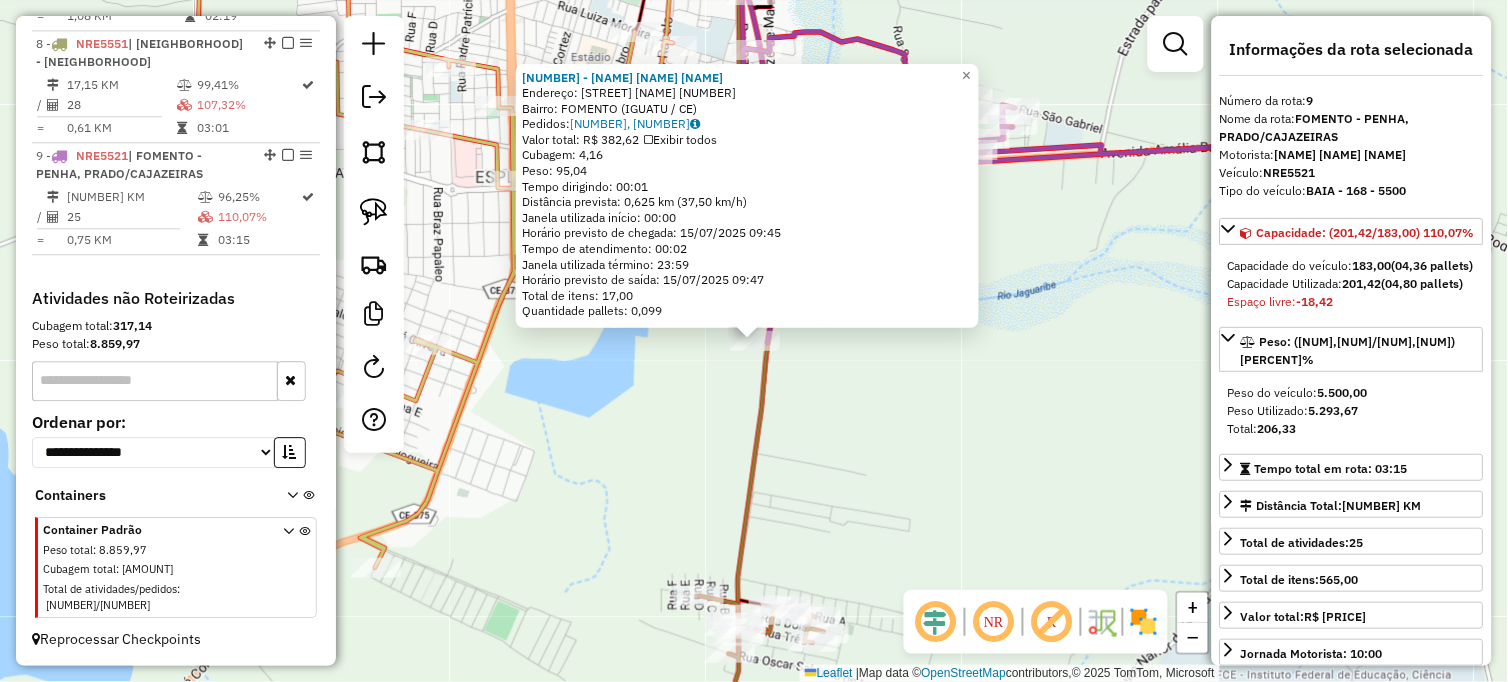 click on "[NUMBER] - [NAME] [NAME] [NAME] Endereço: [NAME] [NUMBER] Bairro: [NAME] ([NAME] / [NAME]) Pedidos: [NUMBER], [NUMBER] Valor total: R$ [NUMBER] Exibir todos Cubagem: [NUMBER] Peso: [NUMBER] Tempo dirigindo: [TIME] Distância prevista: [NUMBER] km ([NUMBER] km/h) Janela utilizada início: [TIME] Horário previsto de chegada: [DATE] [TIME] Tempo de atendimento: [TIME] Janela utilizada término: [TIME] Horário previsto de saída: [DATE] [TIME] Total de itens: [NUMBER] Quantidade pallets: [NUMBER] × Janela de atendimento Grade de atendimento Capacidade Transportadoras Veículos Cliente Pedidos Rotas Selecione os dias de semana para filtrar as janelas de atendimento Seg Ter Qua Qui Sex Sáb Dom Informe o período da janela de atendimento: De: Até: Filtrar exatamente a janela do cliente Considerar janela de atendimento padrão Selecione os dias de semana para filtrar as grades de atendimento Seg Ter Qua Qui Sex Sáb Dom Peso mínimo: Peso máximo: De:" 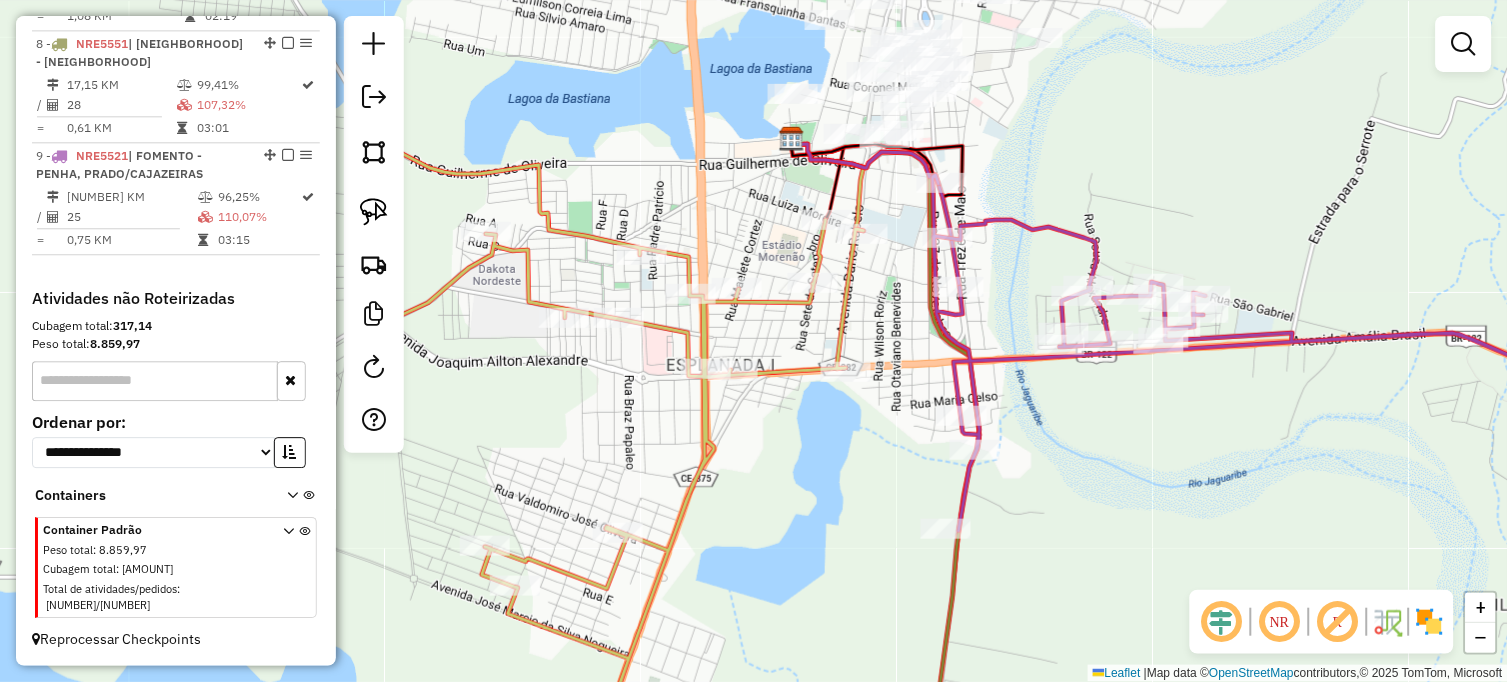 drag, startPoint x: 646, startPoint y: 424, endPoint x: 868, endPoint y: 625, distance: 299.47455 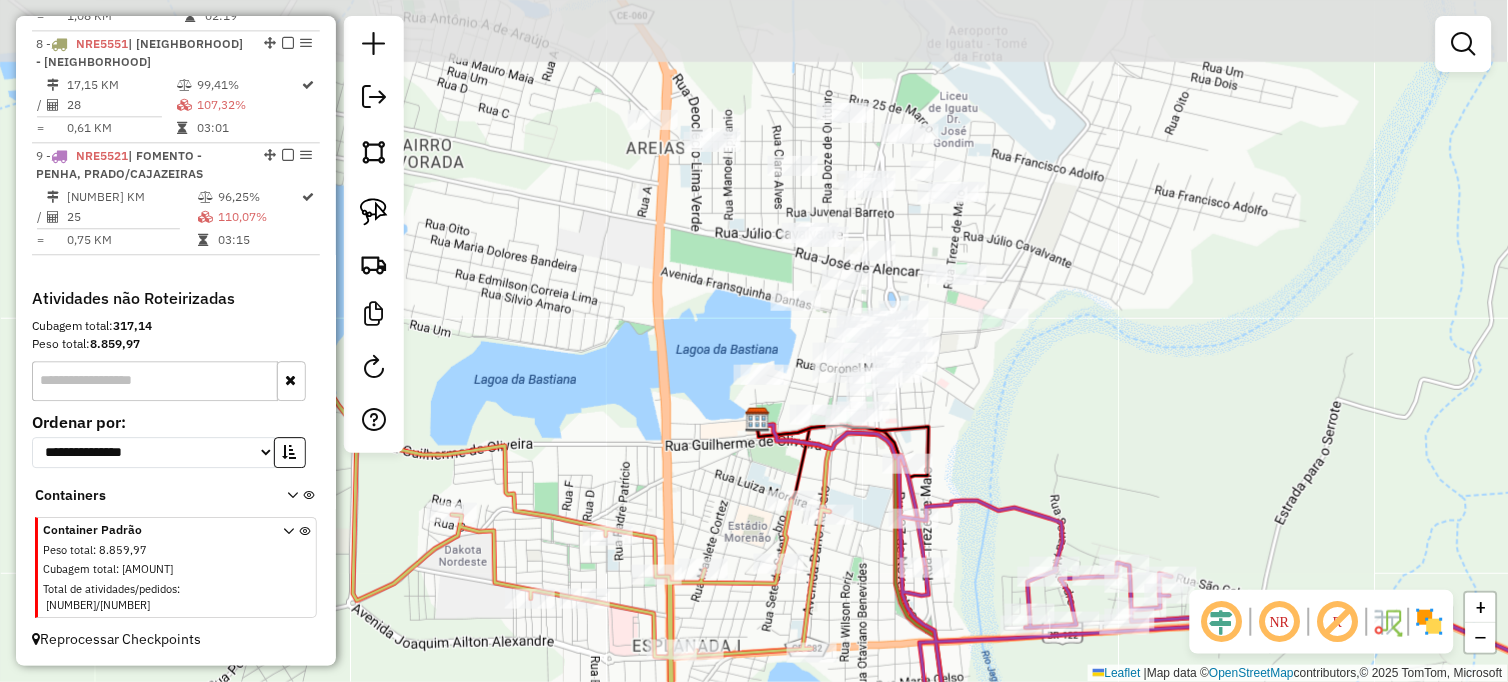 drag, startPoint x: 764, startPoint y: 262, endPoint x: 727, endPoint y: 463, distance: 204.3771 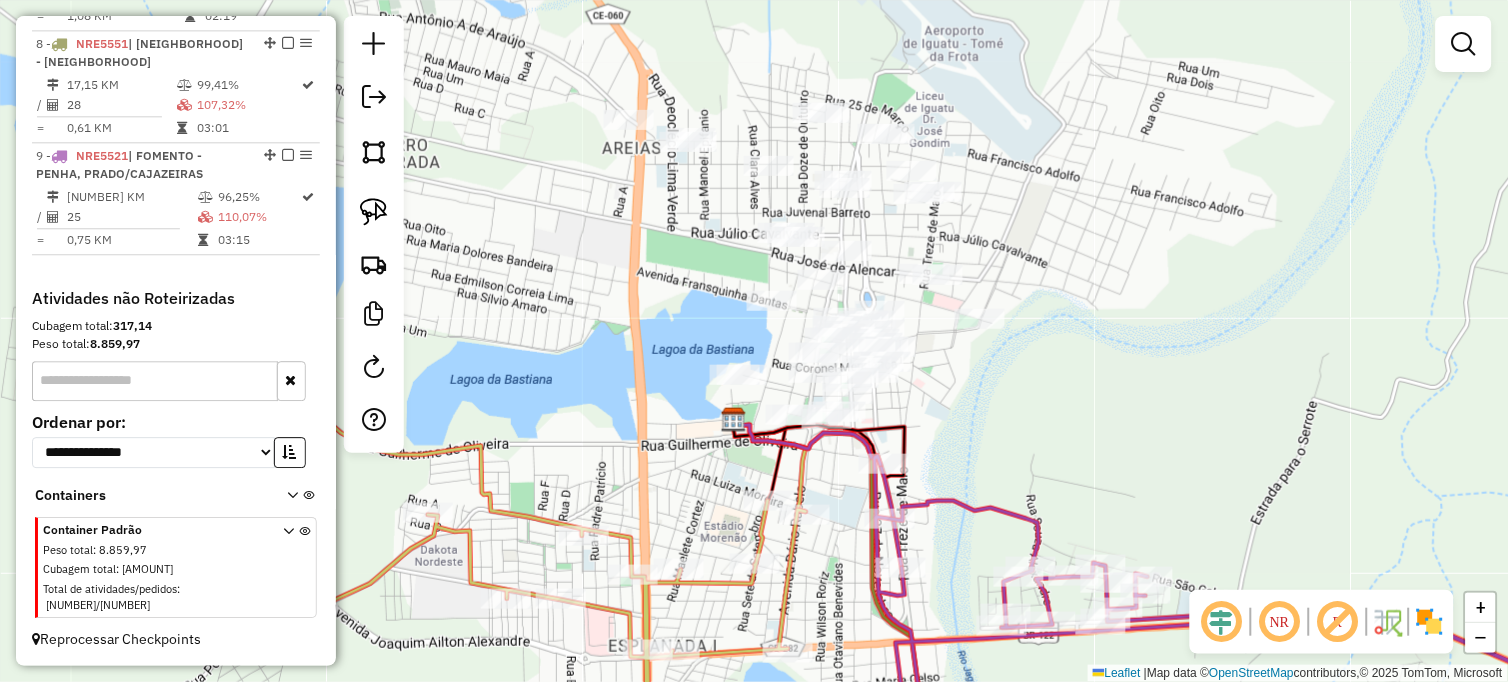 drag, startPoint x: 637, startPoint y: 380, endPoint x: 620, endPoint y: 380, distance: 17 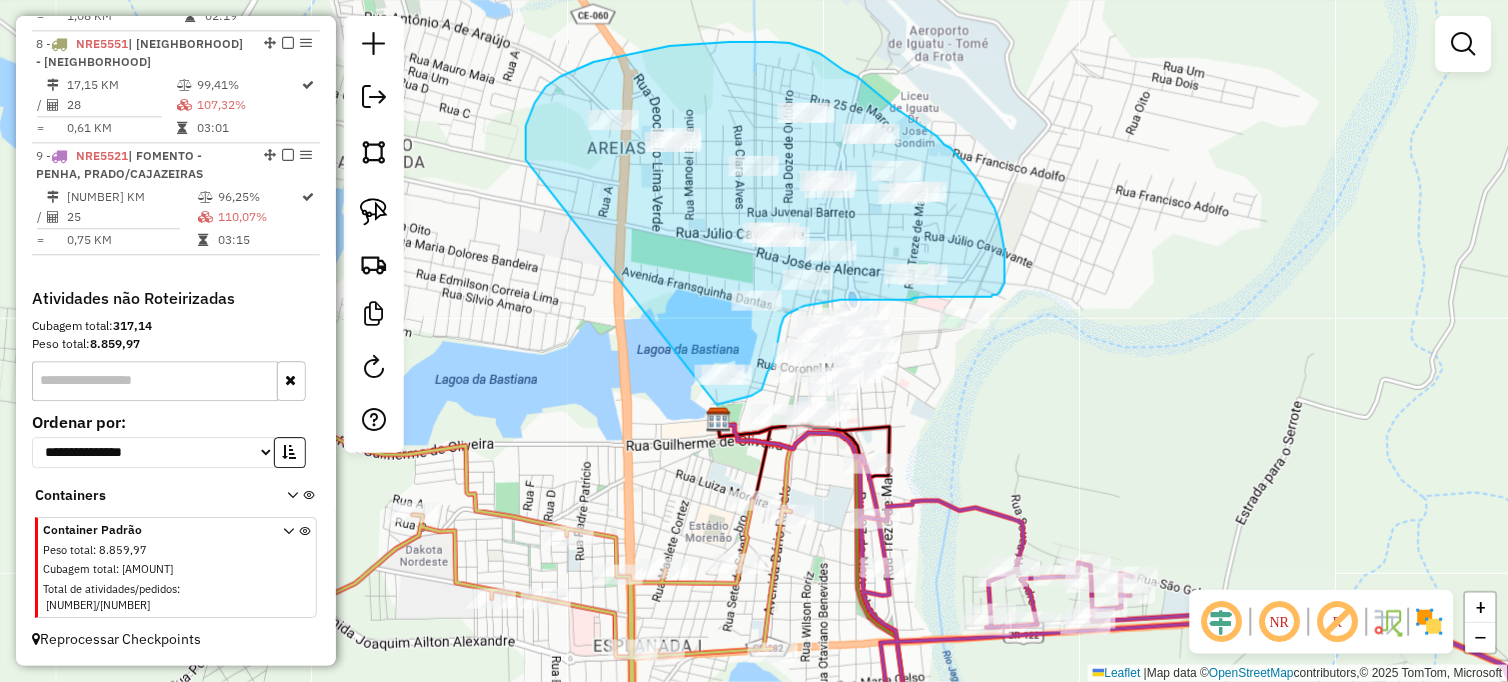 drag, startPoint x: 535, startPoint y: 103, endPoint x: 664, endPoint y: 406, distance: 329.31747 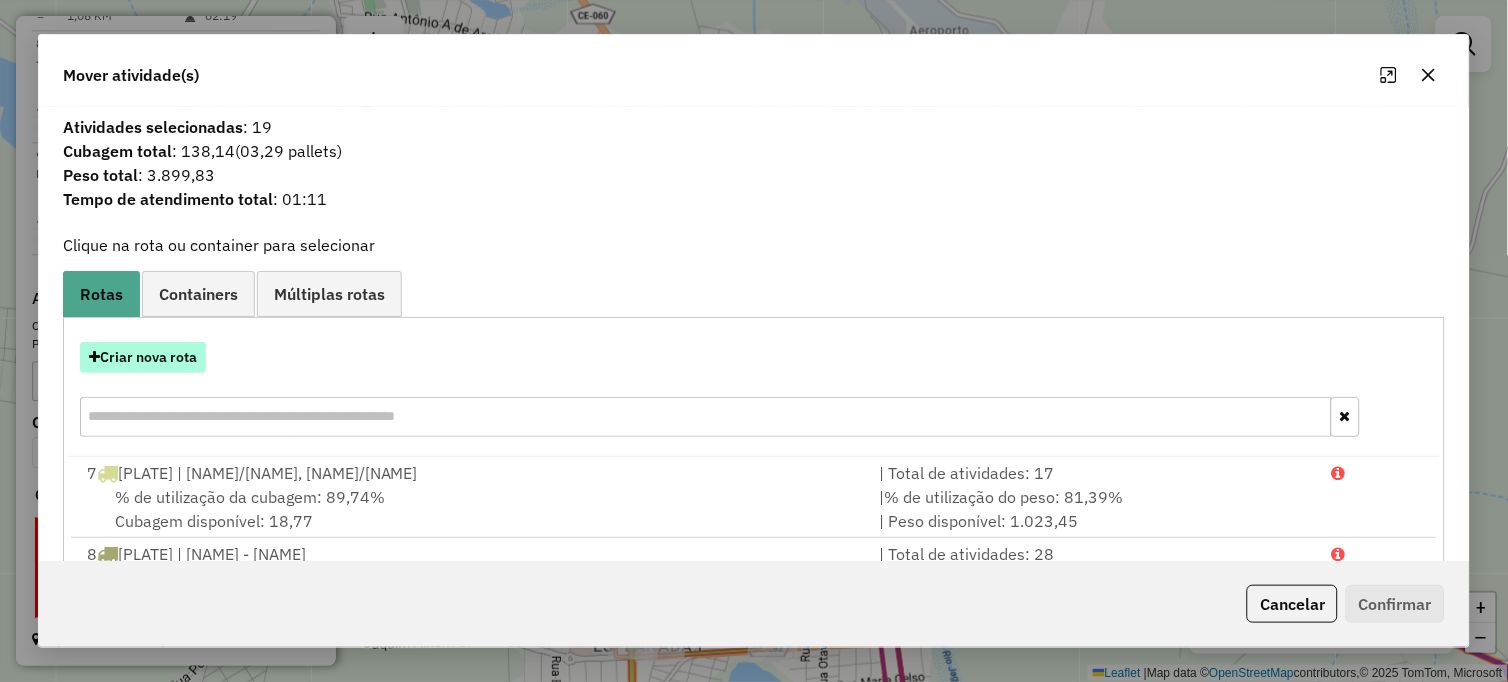 click on "Criar nova rota" at bounding box center (143, 357) 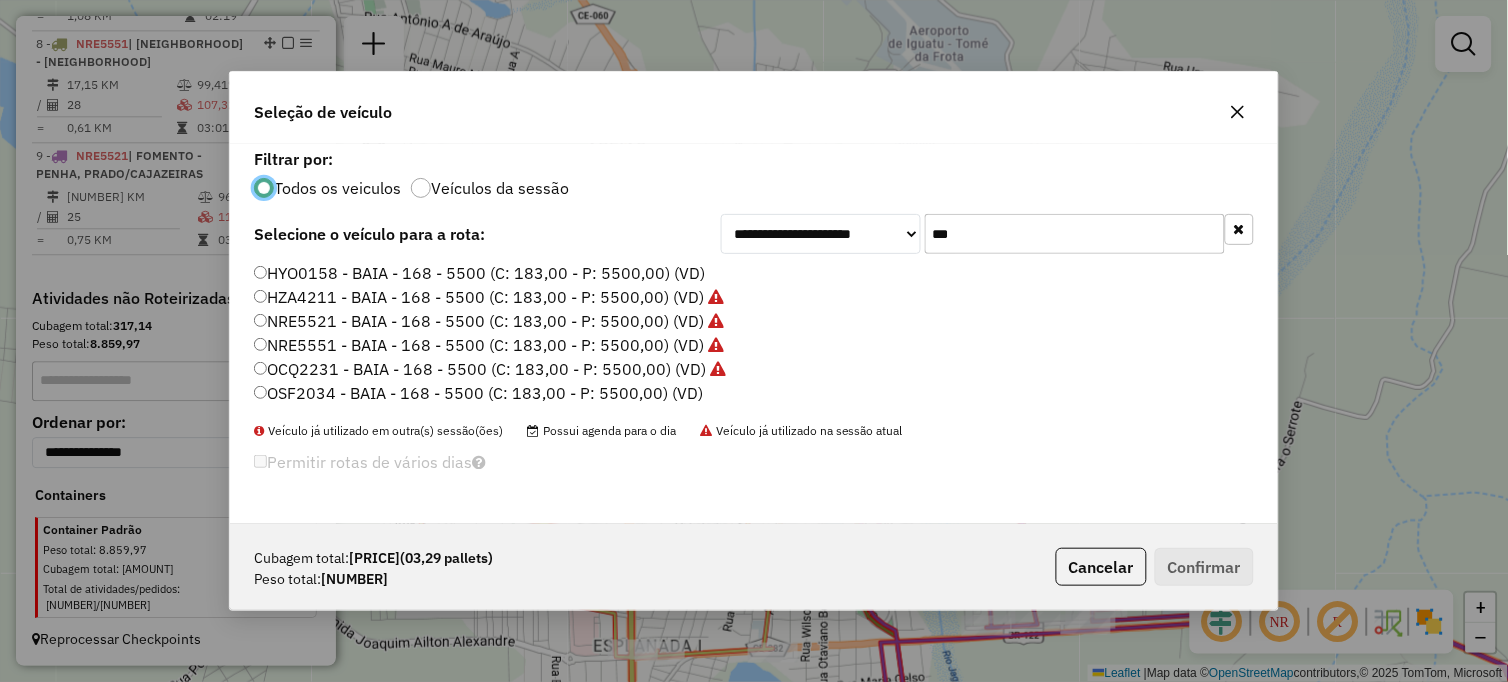 scroll, scrollTop: 11, scrollLeft: 5, axis: both 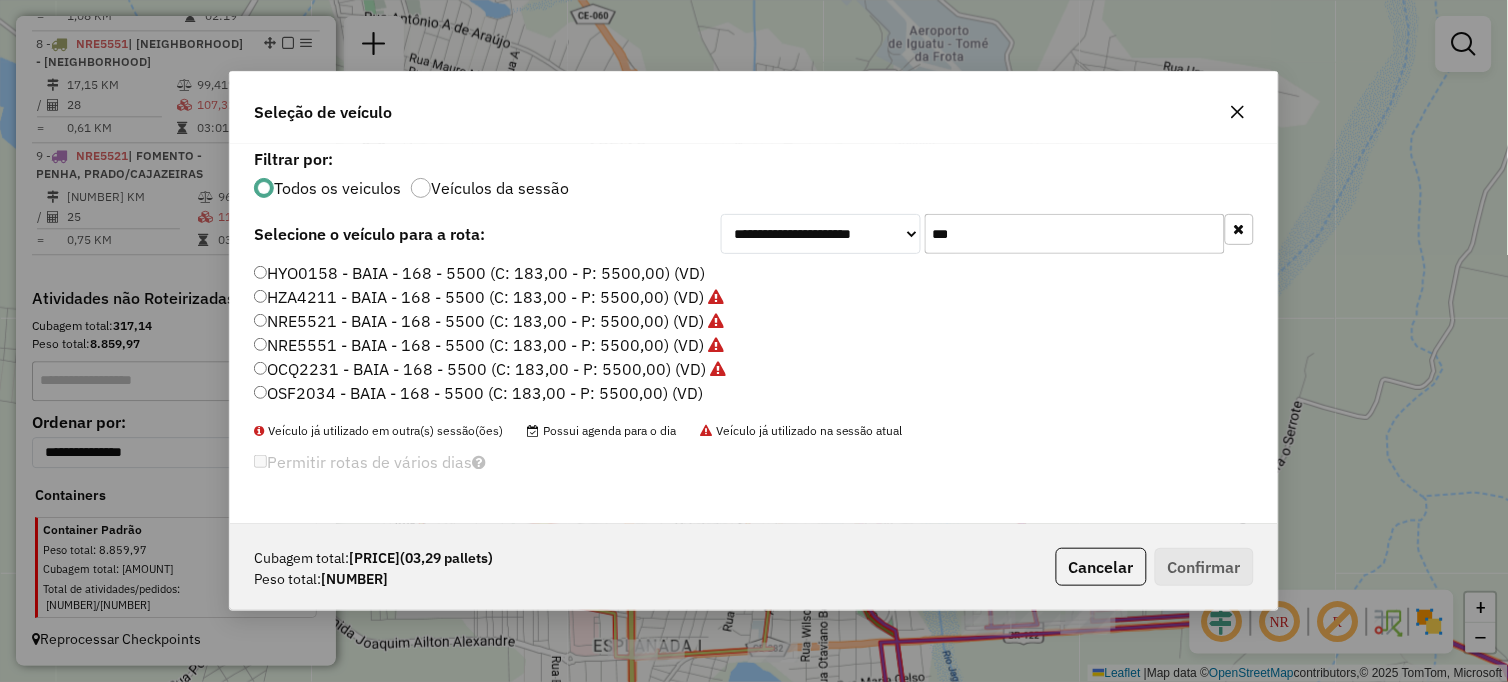drag, startPoint x: 941, startPoint y: 230, endPoint x: 671, endPoint y: 223, distance: 270.09073 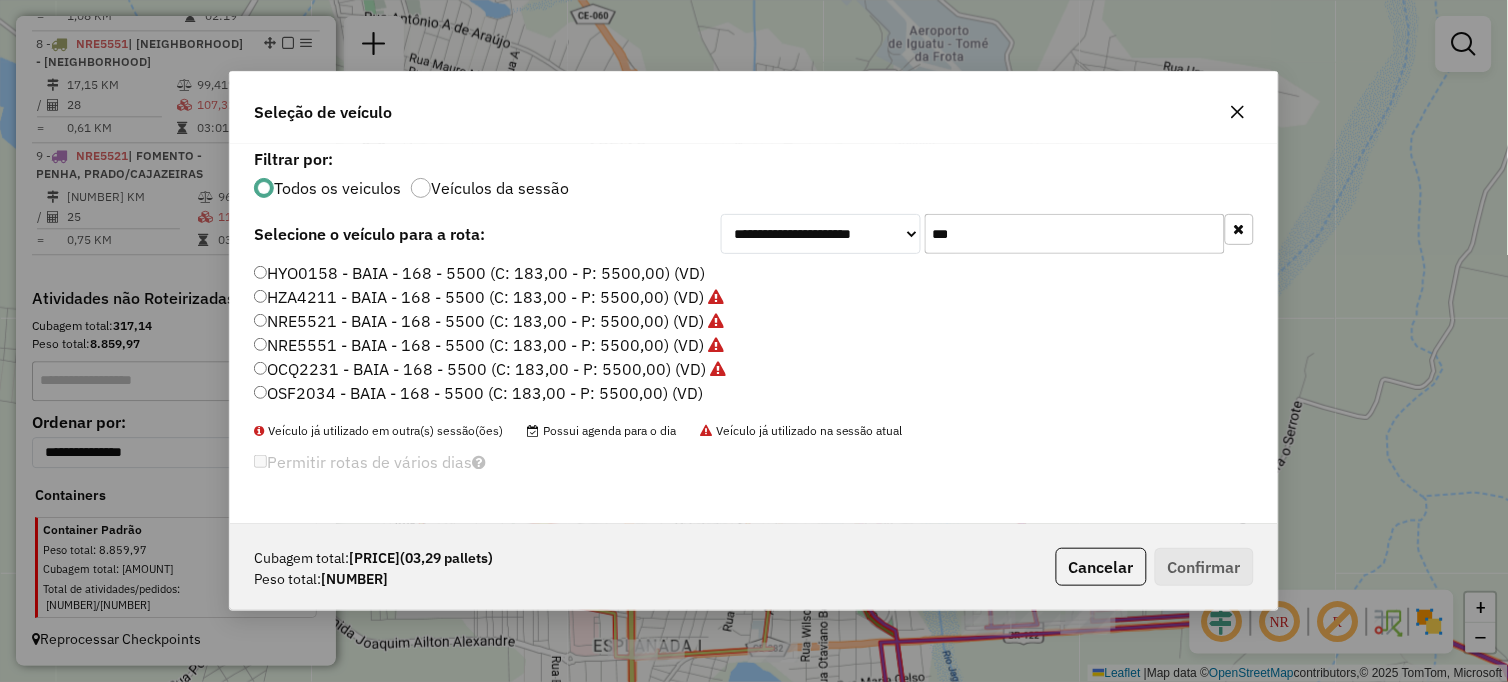 click on "**********" 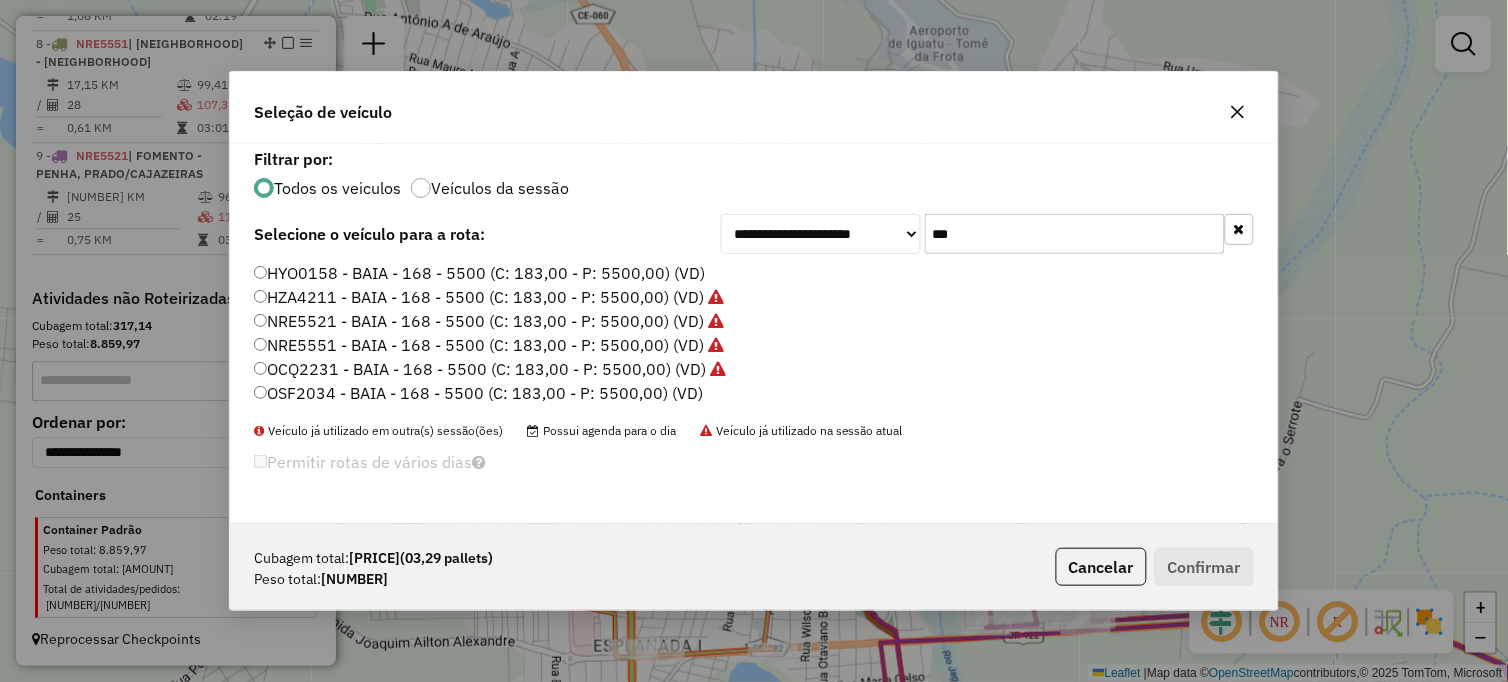 click on "OSF2034 - BAIA - 168 - 5500 (C: 183,00 - P: 5500,00) (VD)" 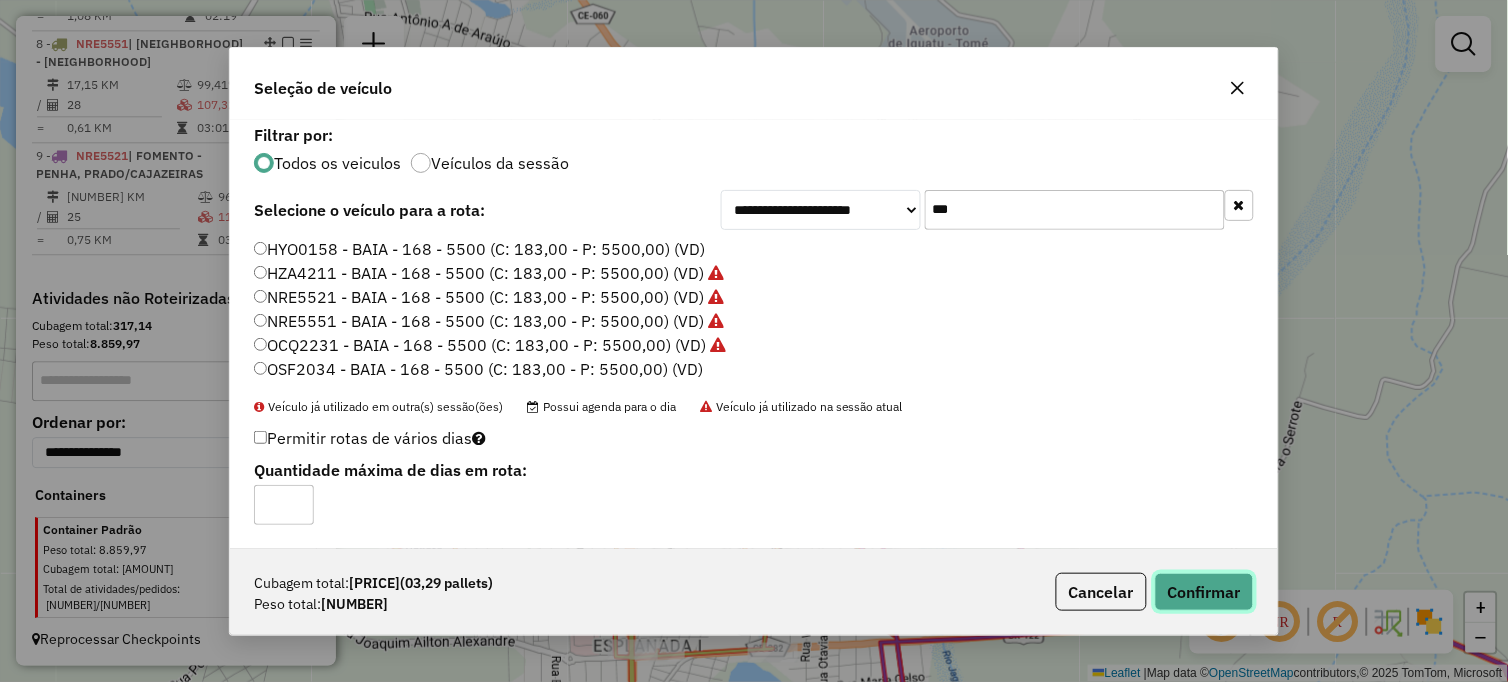 click on "Confirmar" 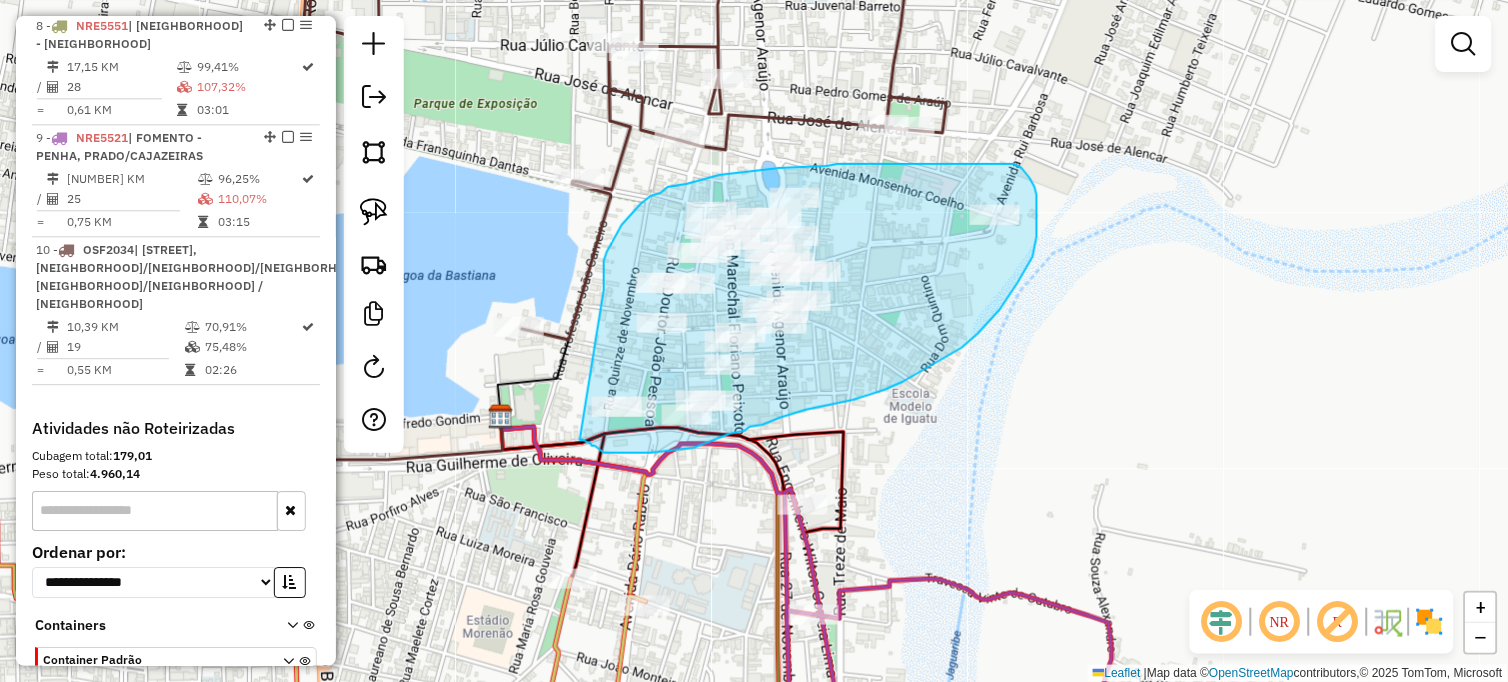 drag, startPoint x: 604, startPoint y: 278, endPoint x: 580, endPoint y: 440, distance: 163.76813 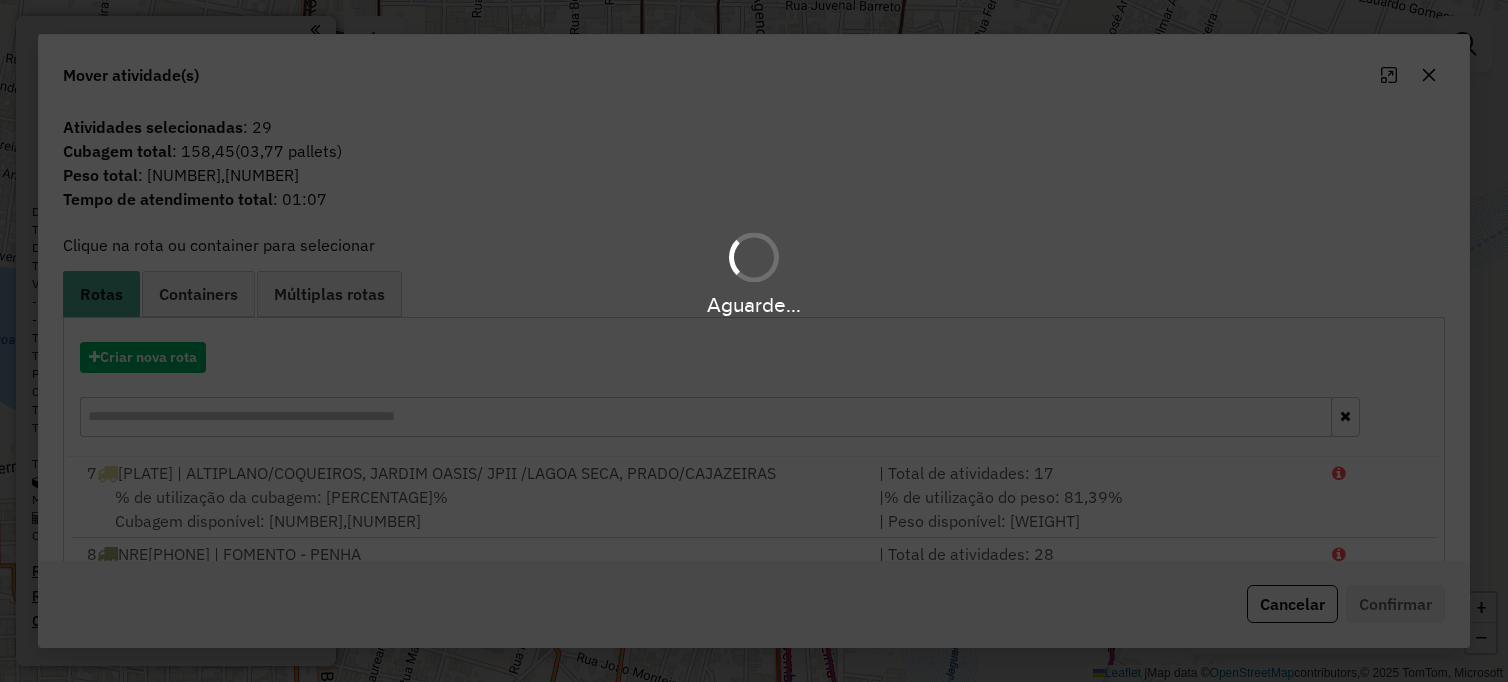 scroll, scrollTop: 0, scrollLeft: 0, axis: both 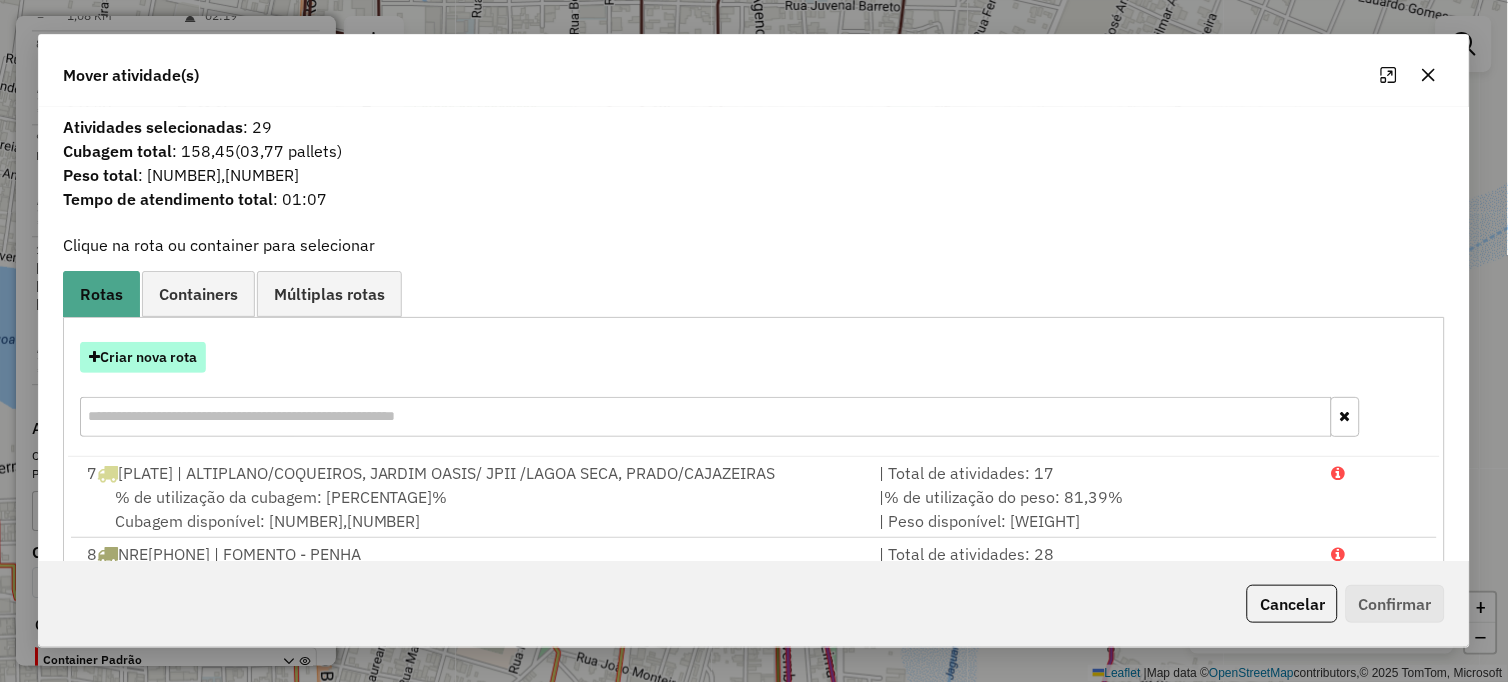 click on "Criar nova rota" at bounding box center (143, 357) 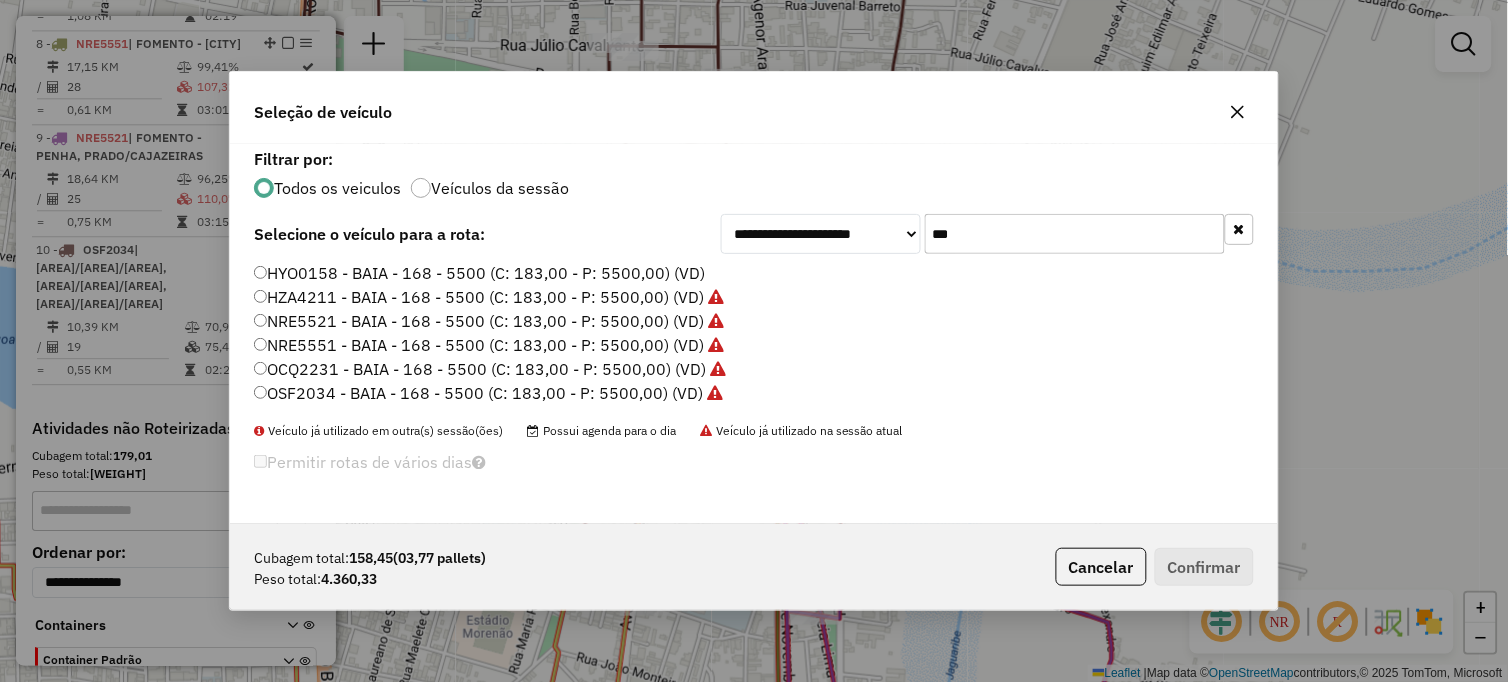 scroll, scrollTop: 11, scrollLeft: 5, axis: both 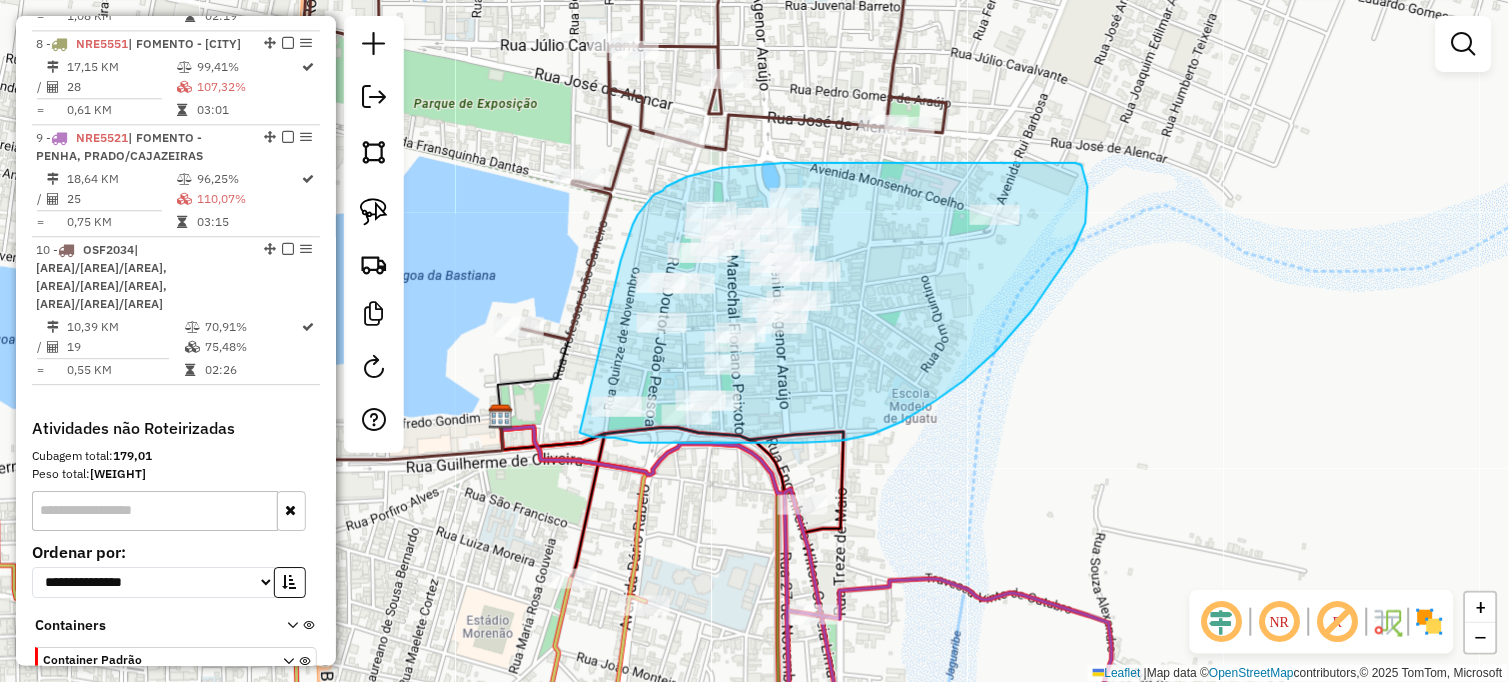 drag, startPoint x: 627, startPoint y: 243, endPoint x: 576, endPoint y: 432, distance: 195.76006 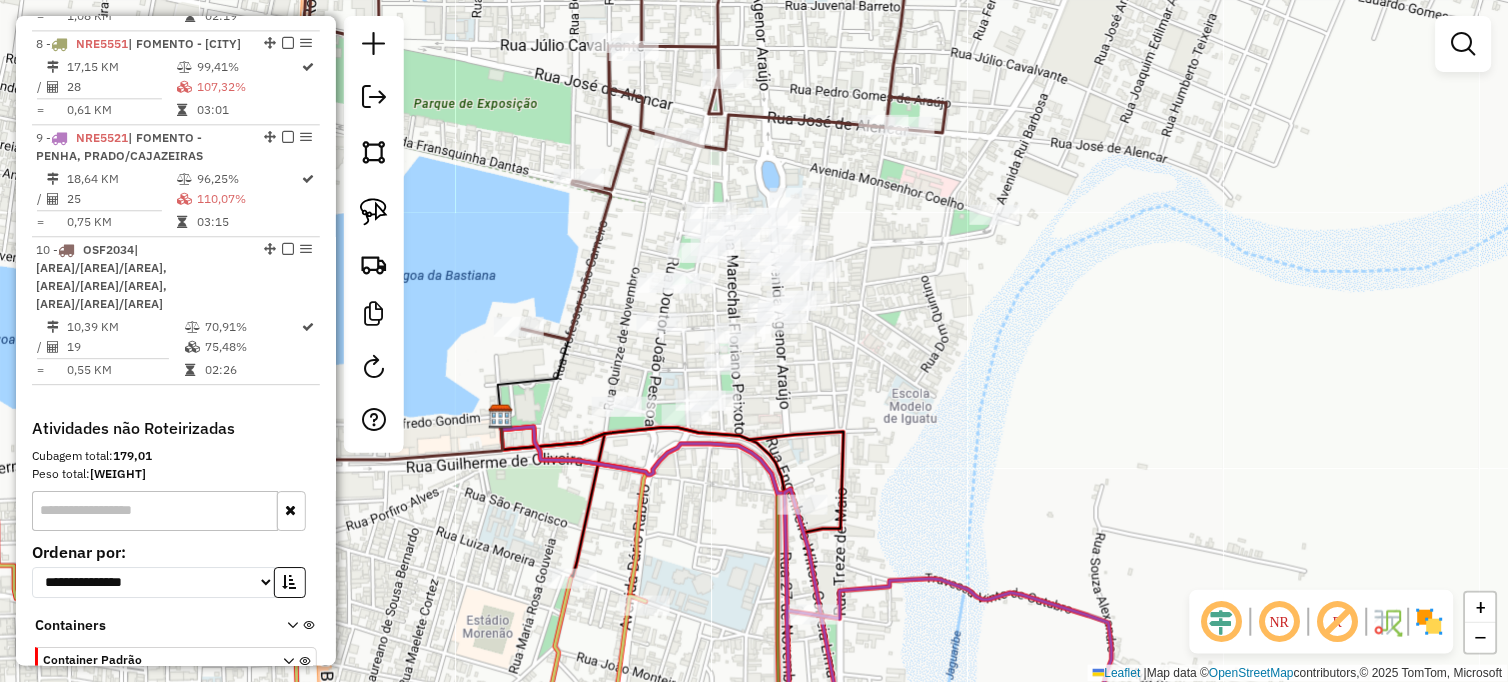 drag, startPoint x: 922, startPoint y: 440, endPoint x: 845, endPoint y: 150, distance: 300.04834 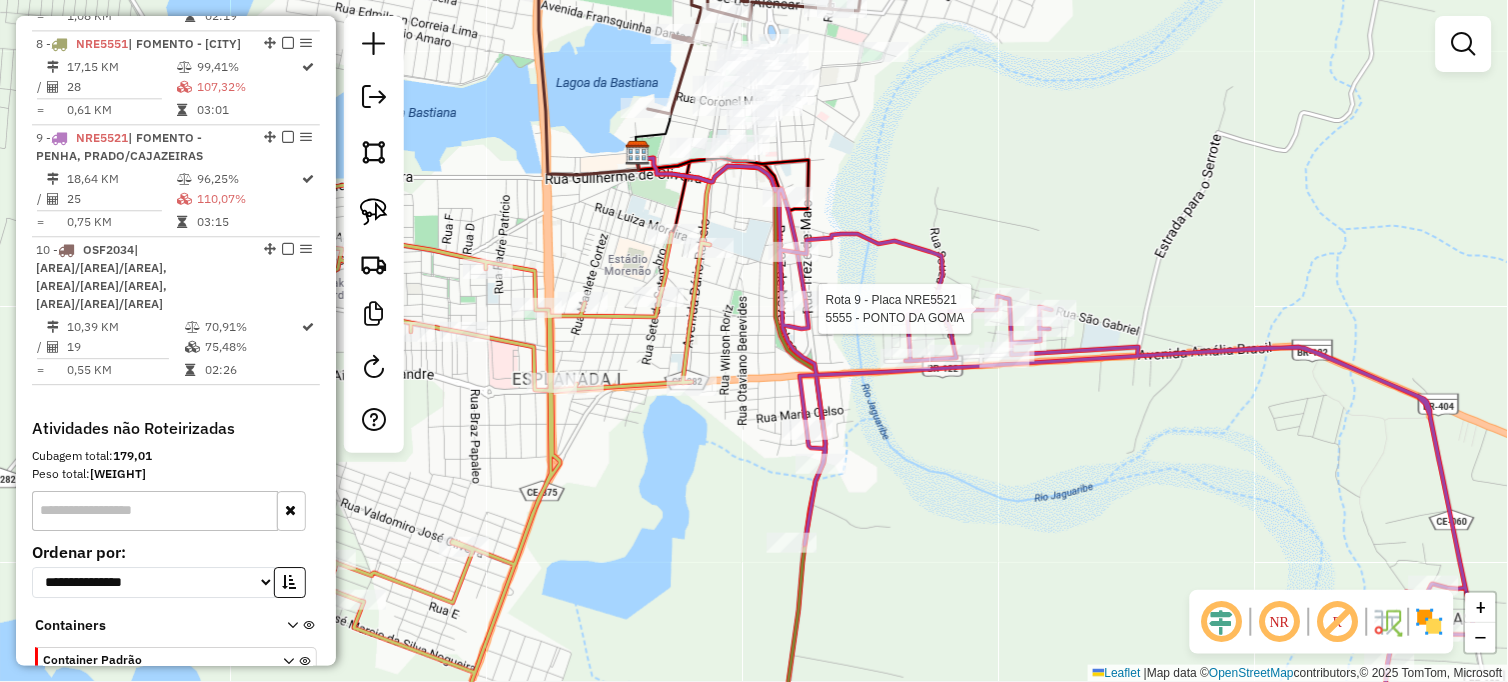 select on "**********" 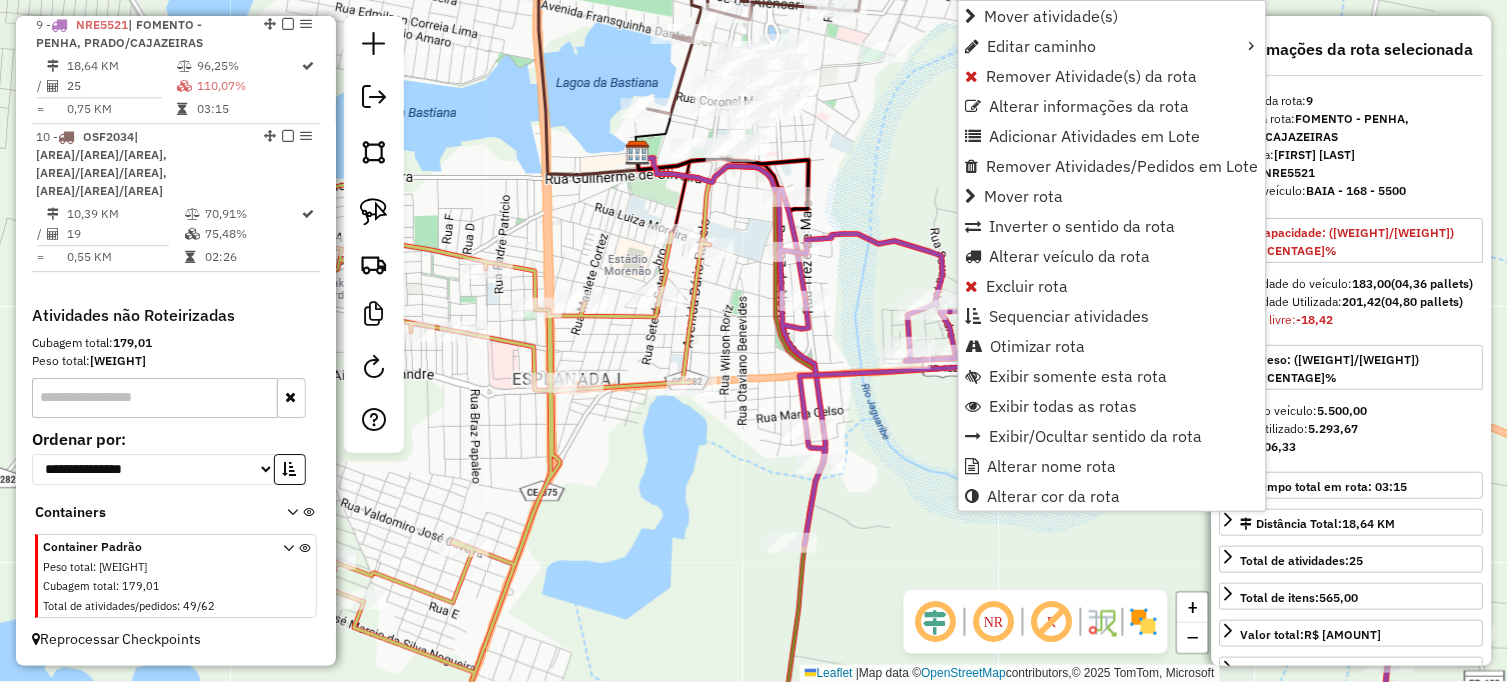 scroll, scrollTop: 1195, scrollLeft: 0, axis: vertical 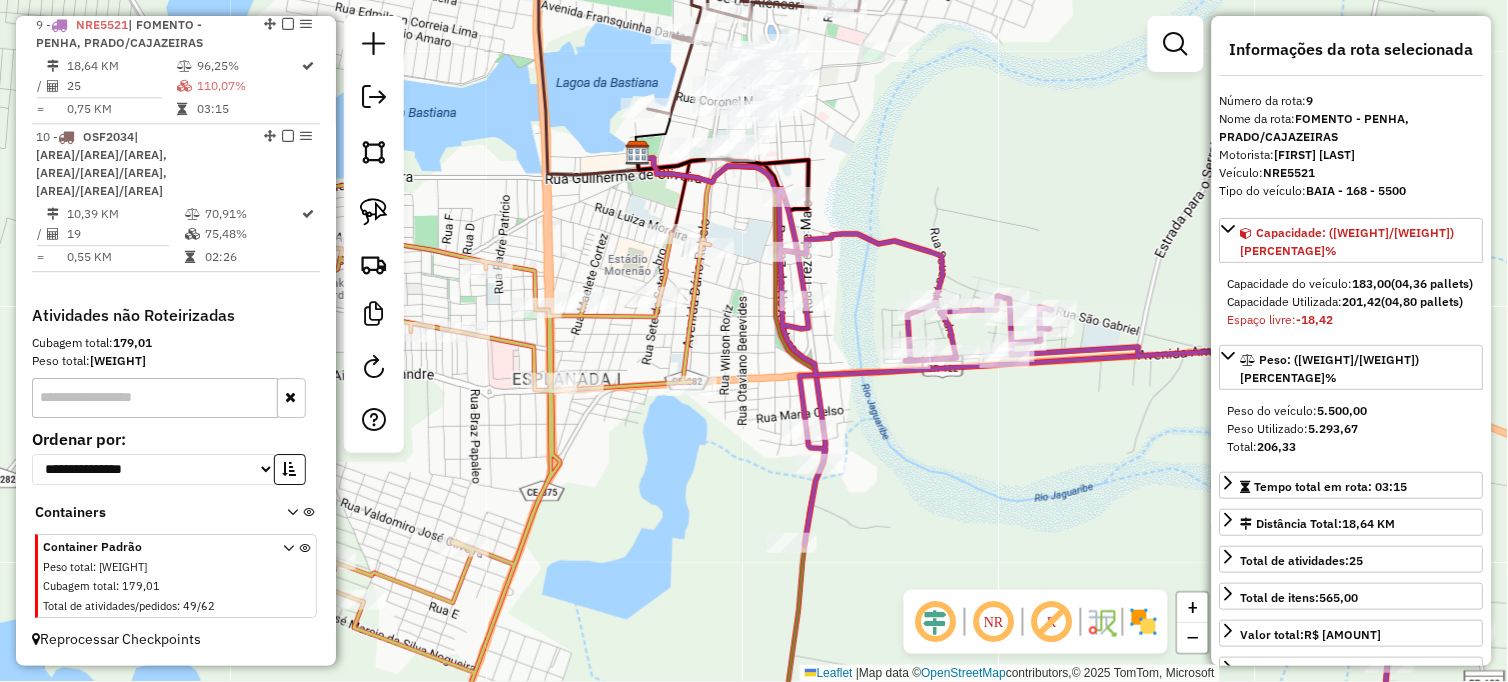 click on "Janela de atendimento Grade de atendimento Capacidade Transportadoras Veículos Cliente Pedidos  Rotas Selecione os dias de semana para filtrar as janelas de atendimento  Seg   Ter   Qua   Qui   Sex   Sáb   Dom  Informe o período da janela de atendimento: De: Até:  Filtrar exatamente a janela do cliente  Considerar janela de atendimento padrão  Selecione os dias de semana para filtrar as grades de atendimento  Seg   Ter   Qua   Qui   Sex   Sáb   Dom   Considerar clientes sem dia de atendimento cadastrado  Clientes fora do dia de atendimento selecionado Filtrar as atividades entre os valores definidos abaixo:  Peso mínimo:   Peso máximo:   Cubagem mínima:   Cubagem máxima:   De:   Até:  Filtrar as atividades entre o tempo de atendimento definido abaixo:  De:   Até:   Considerar capacidade total dos clientes não roteirizados Transportadora: Selecione um ou mais itens Tipo de veículo: Selecione um ou mais itens Veículo: Selecione um ou mais itens Motorista: Selecione um ou mais itens Nome: Rótulo:" 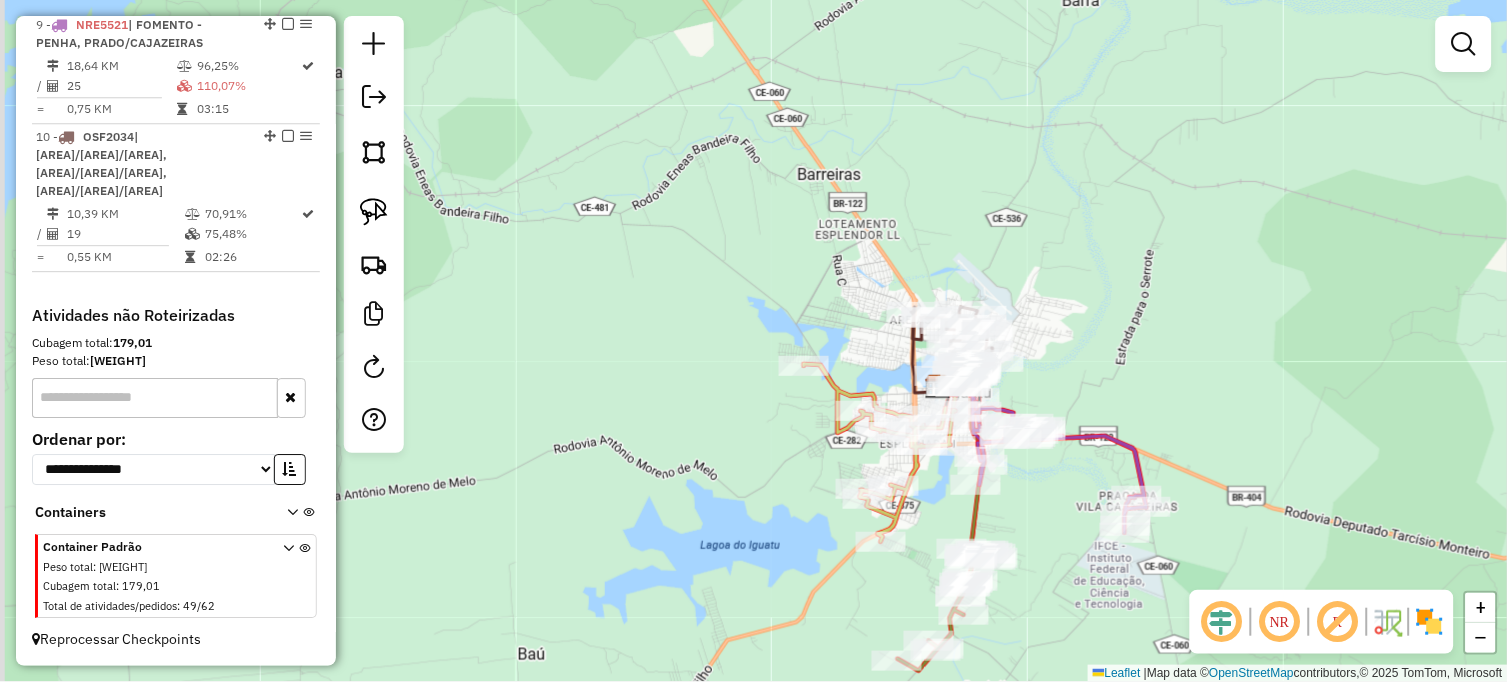 drag, startPoint x: 1023, startPoint y: 307, endPoint x: 1203, endPoint y: 285, distance: 181.33946 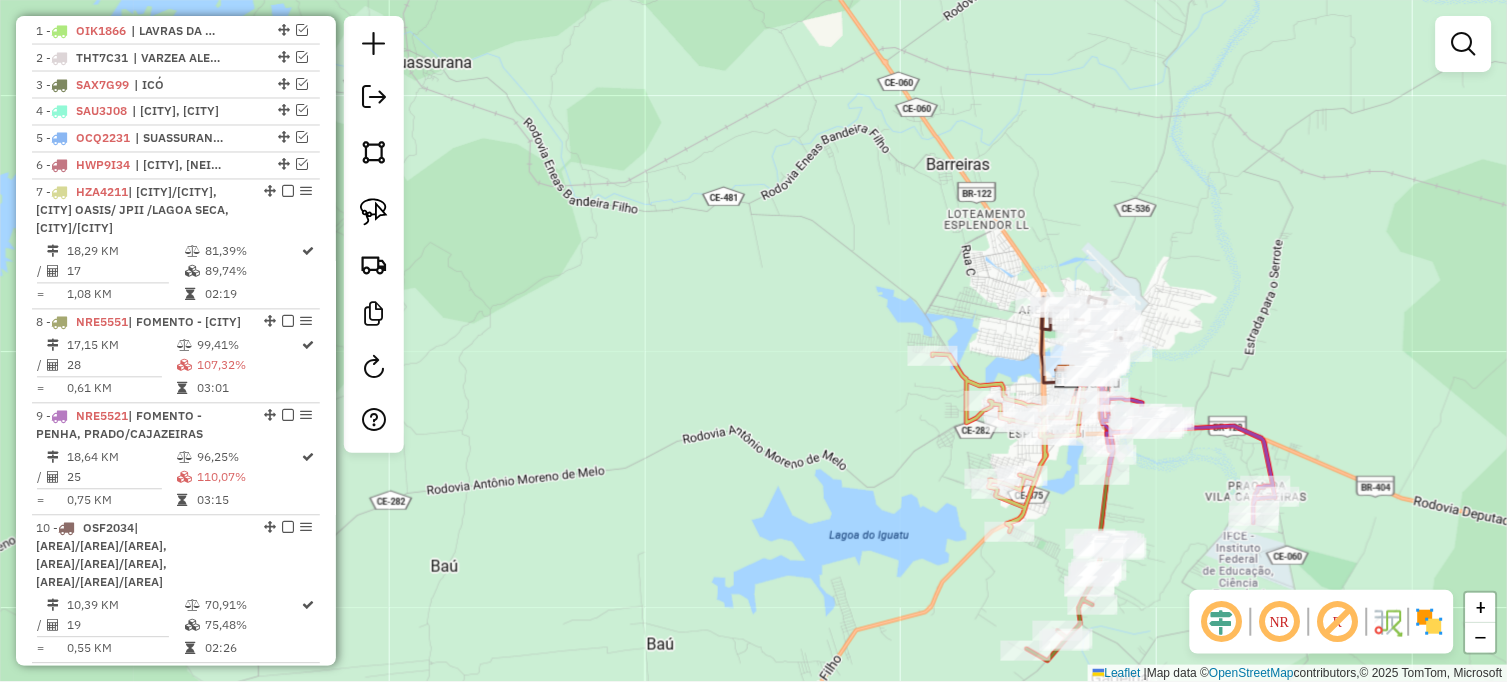 scroll, scrollTop: 528, scrollLeft: 0, axis: vertical 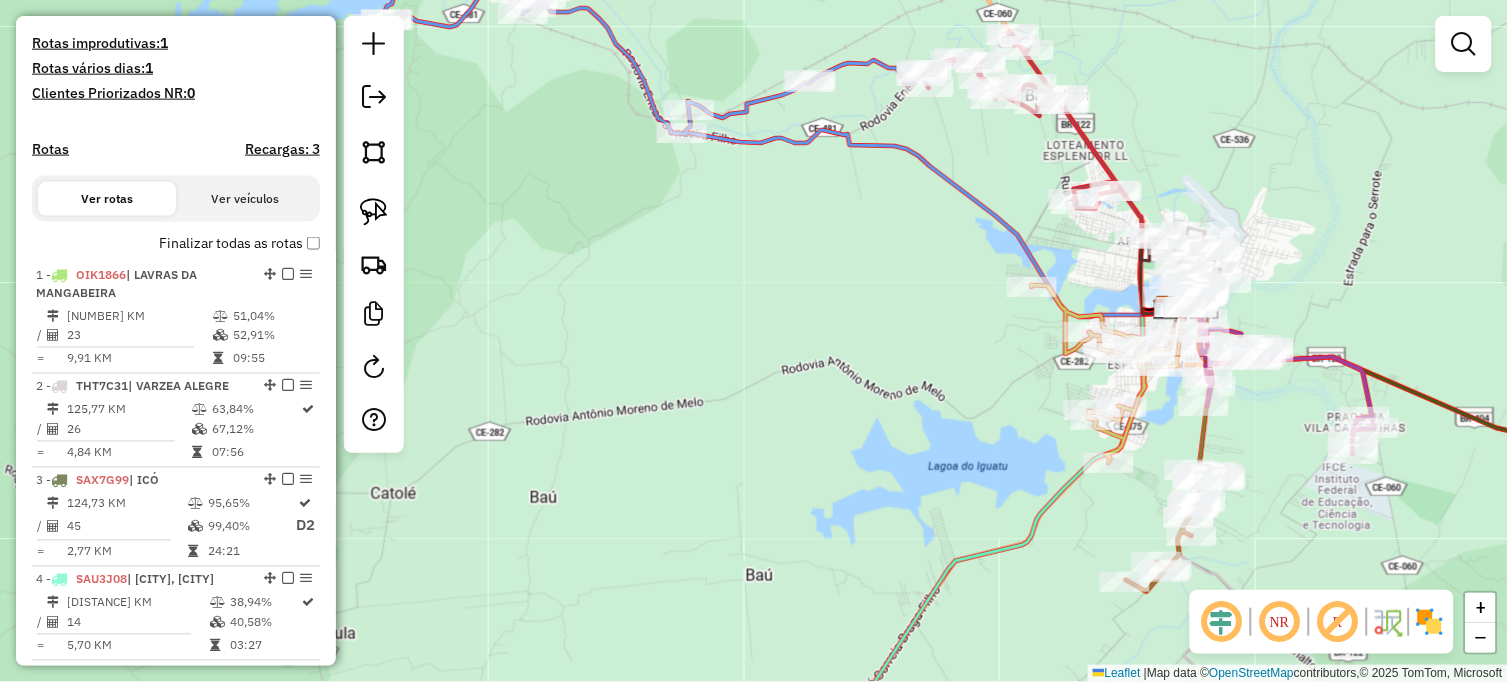 drag, startPoint x: 574, startPoint y: 415, endPoint x: 657, endPoint y: 366, distance: 96.38464 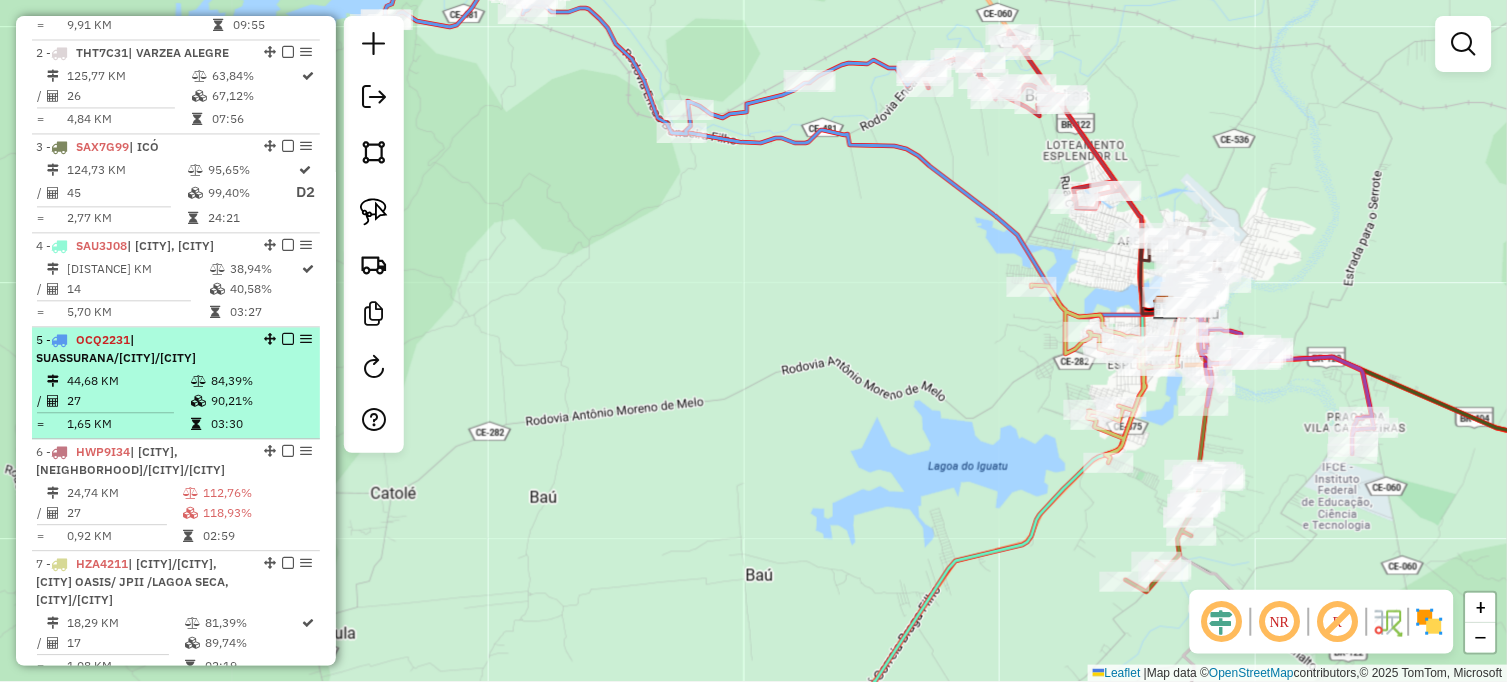 scroll, scrollTop: 862, scrollLeft: 0, axis: vertical 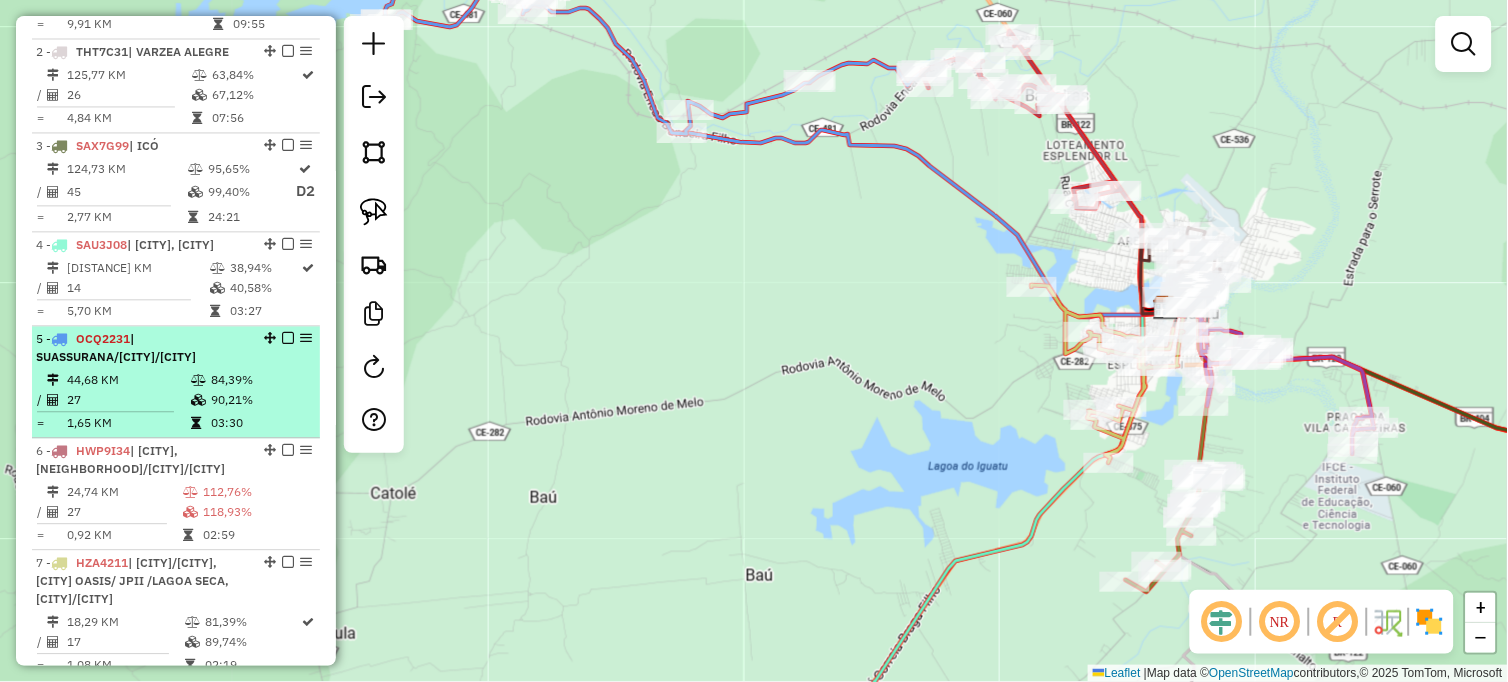 click on "90,21%" at bounding box center (260, 401) 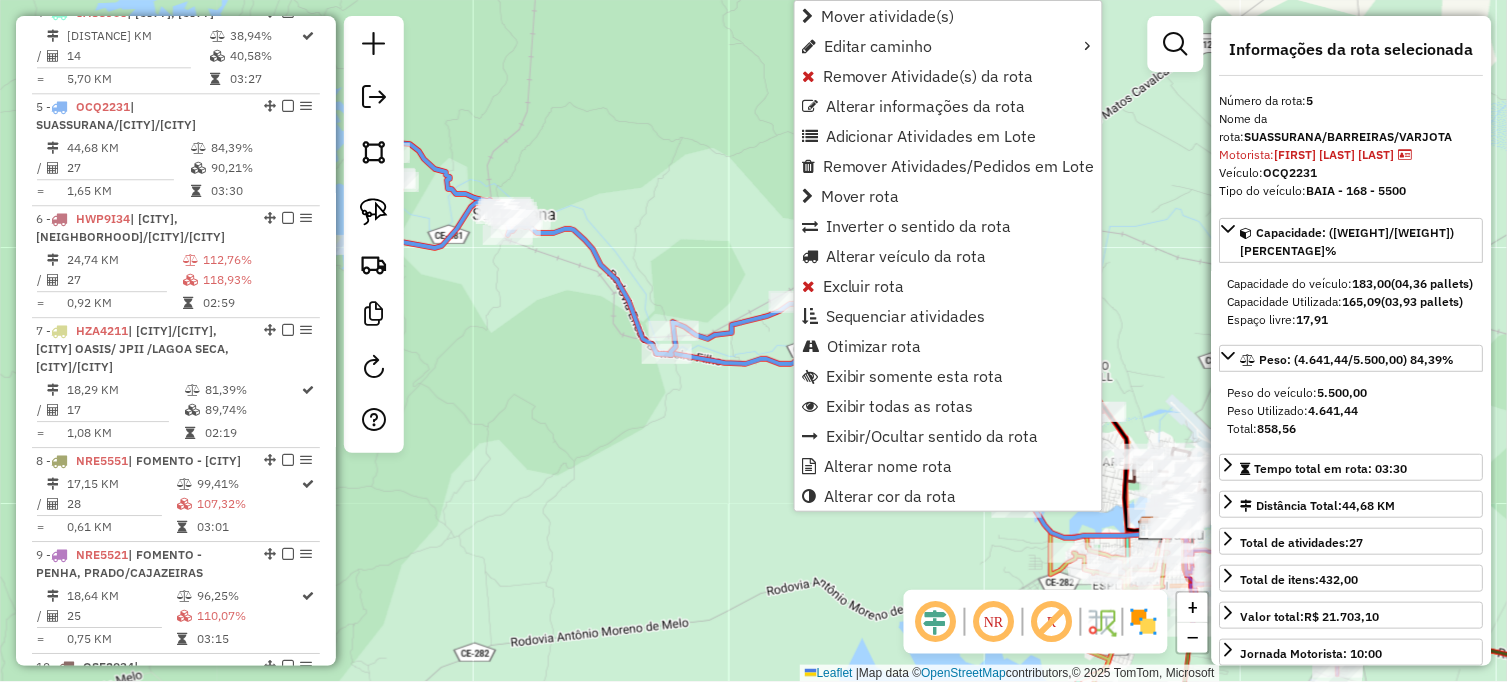 scroll, scrollTop: 1172, scrollLeft: 0, axis: vertical 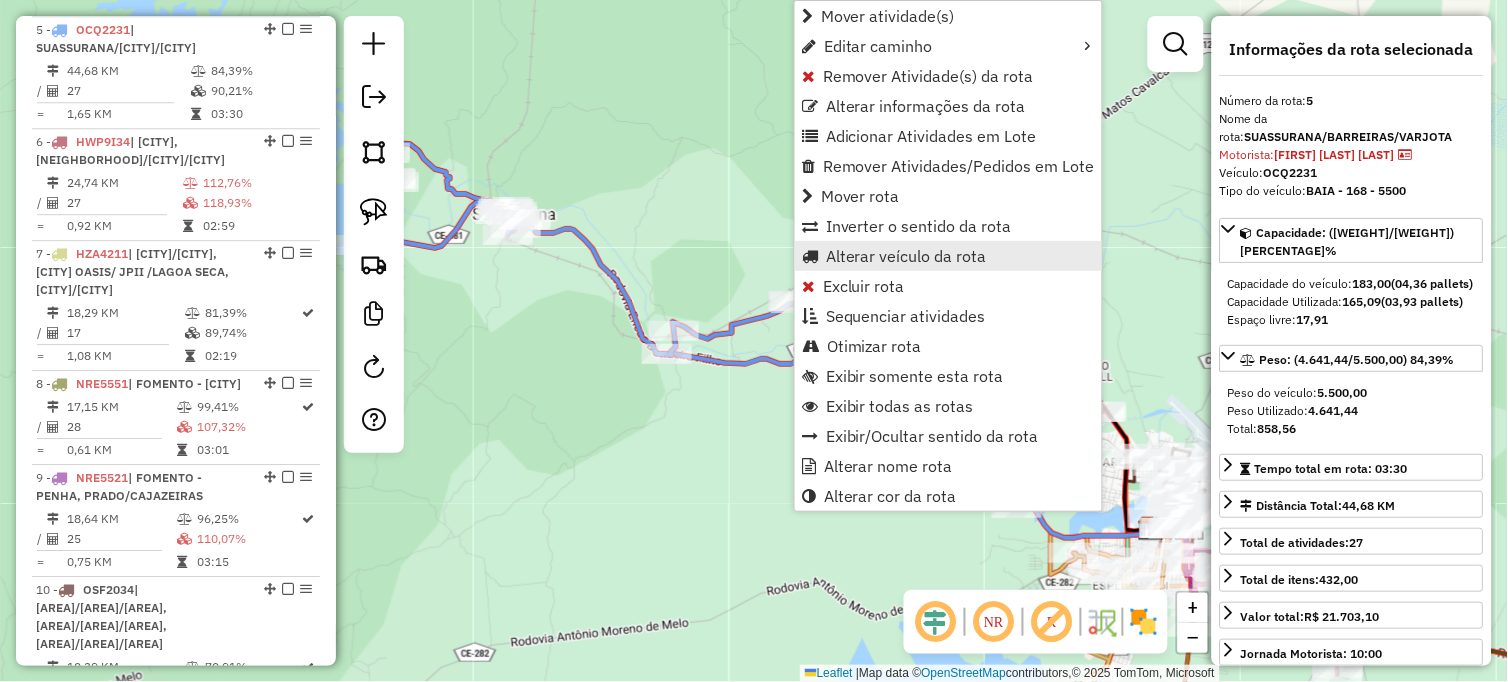 click on "Alterar veículo da rota" at bounding box center (906, 256) 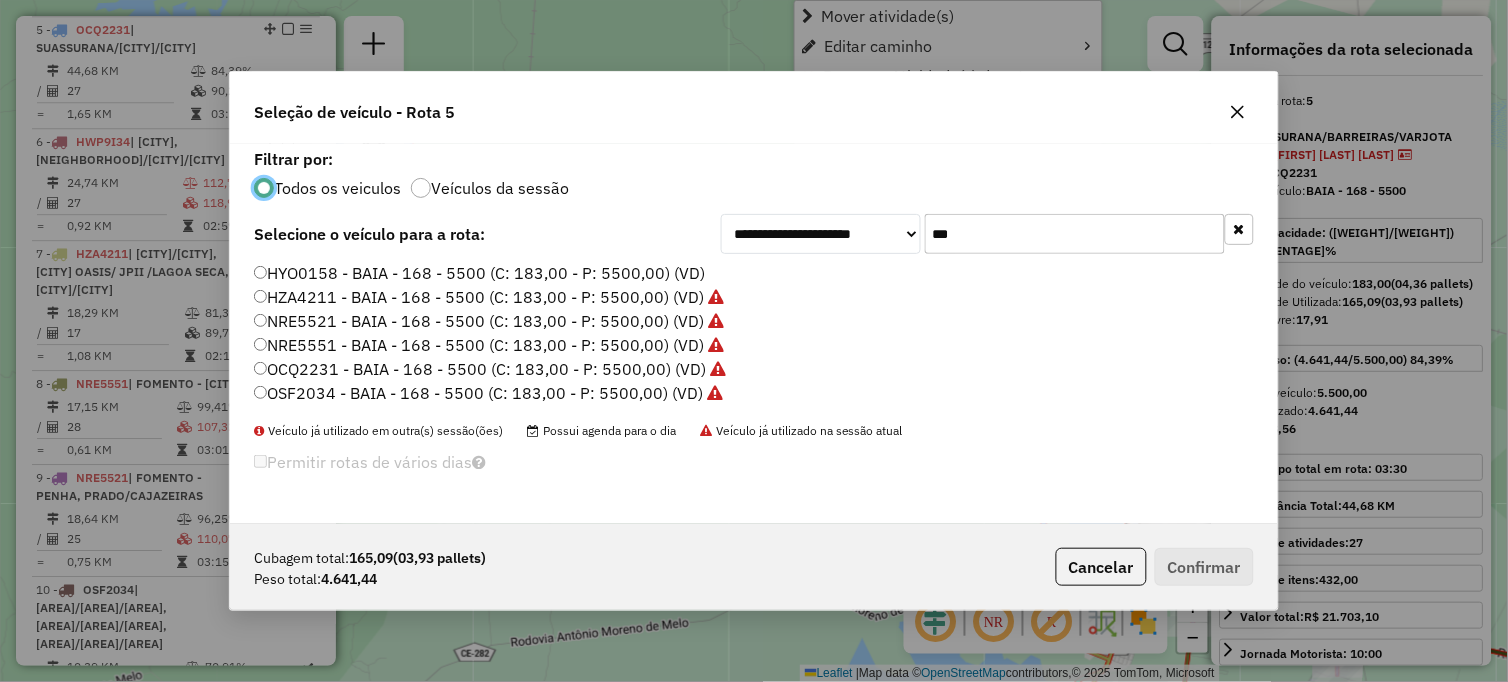 scroll, scrollTop: 11, scrollLeft: 5, axis: both 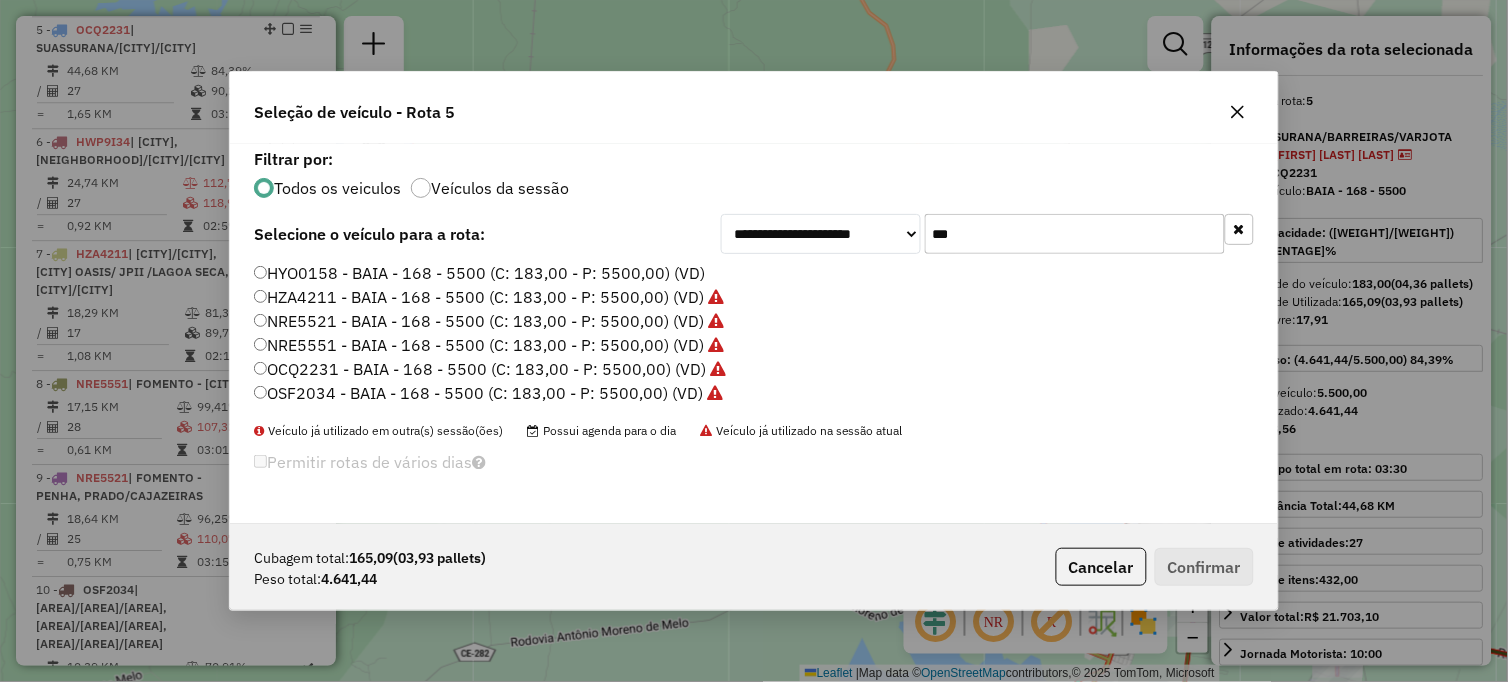 drag, startPoint x: 997, startPoint y: 242, endPoint x: 835, endPoint y: 235, distance: 162.15117 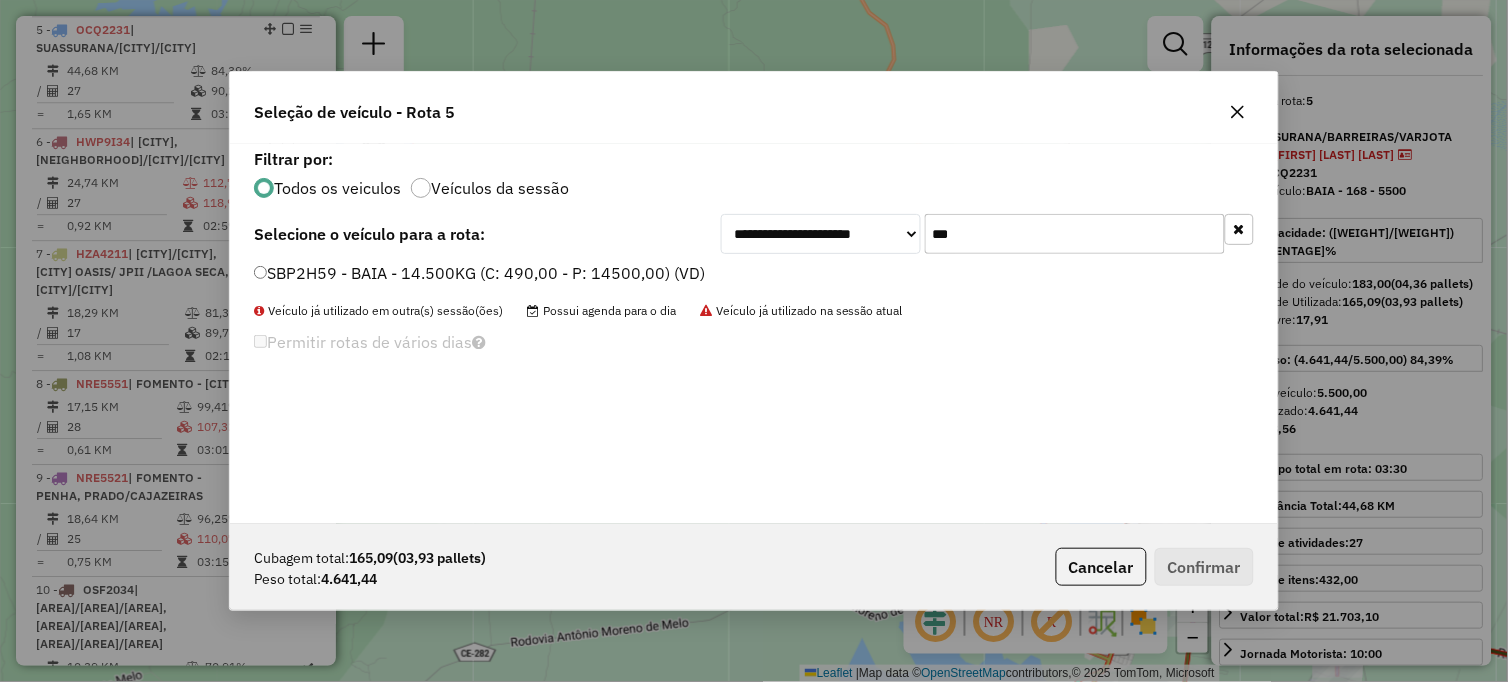 type on "***" 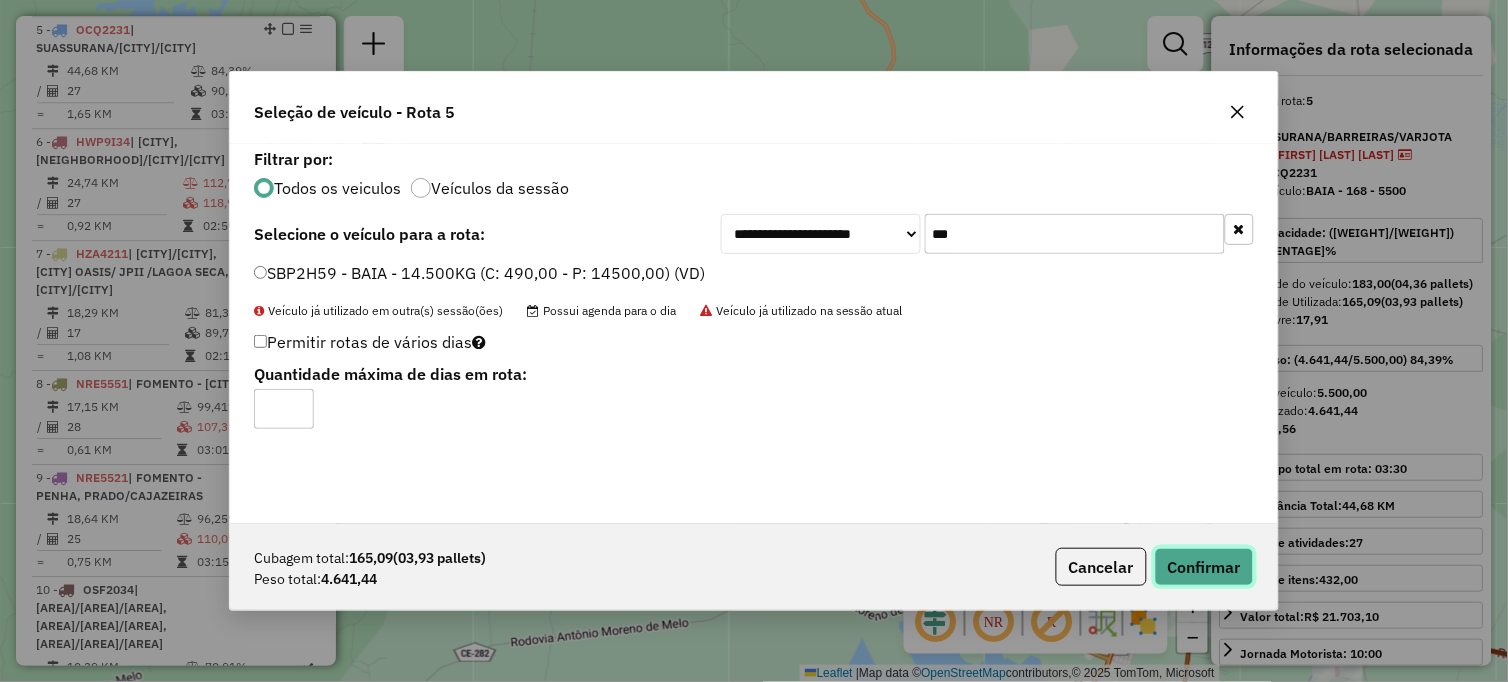 click on "Confirmar" 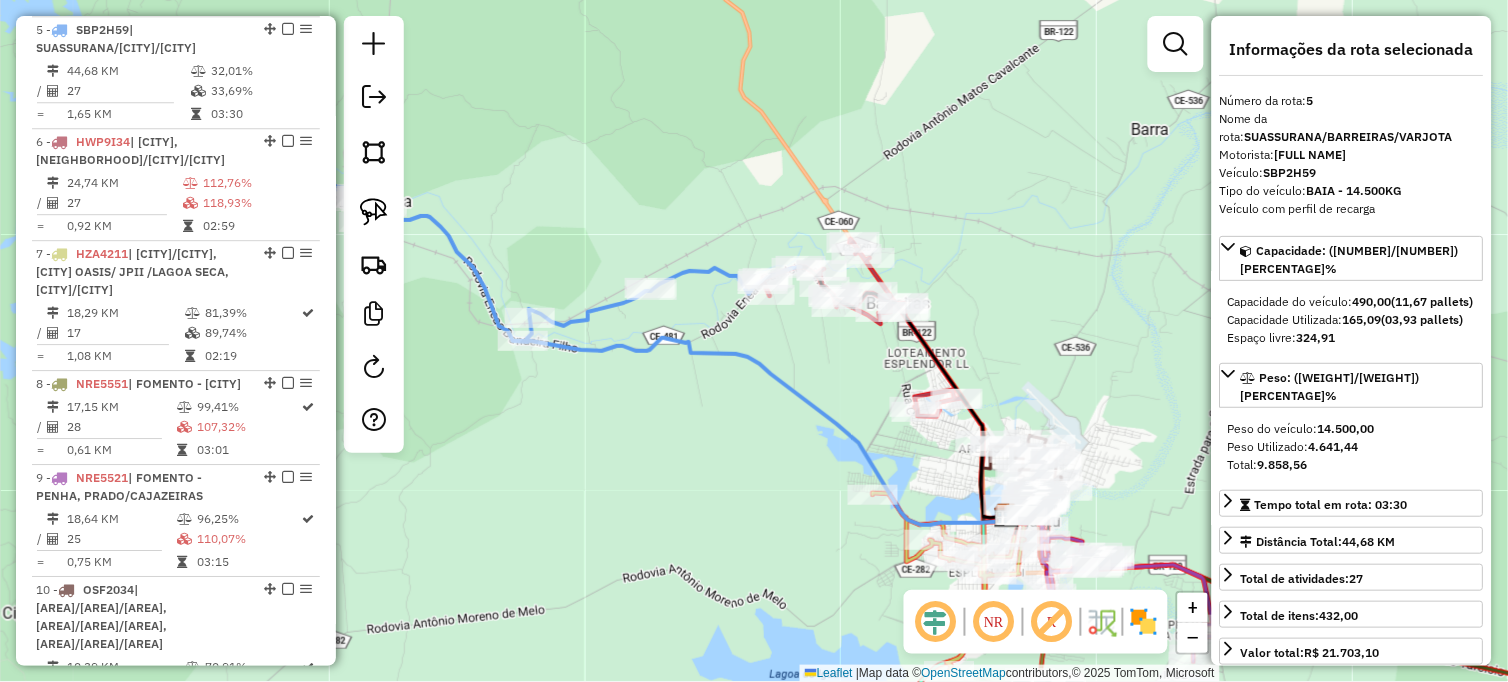 drag, startPoint x: 705, startPoint y: 458, endPoint x: 561, endPoint y: 445, distance: 144.58562 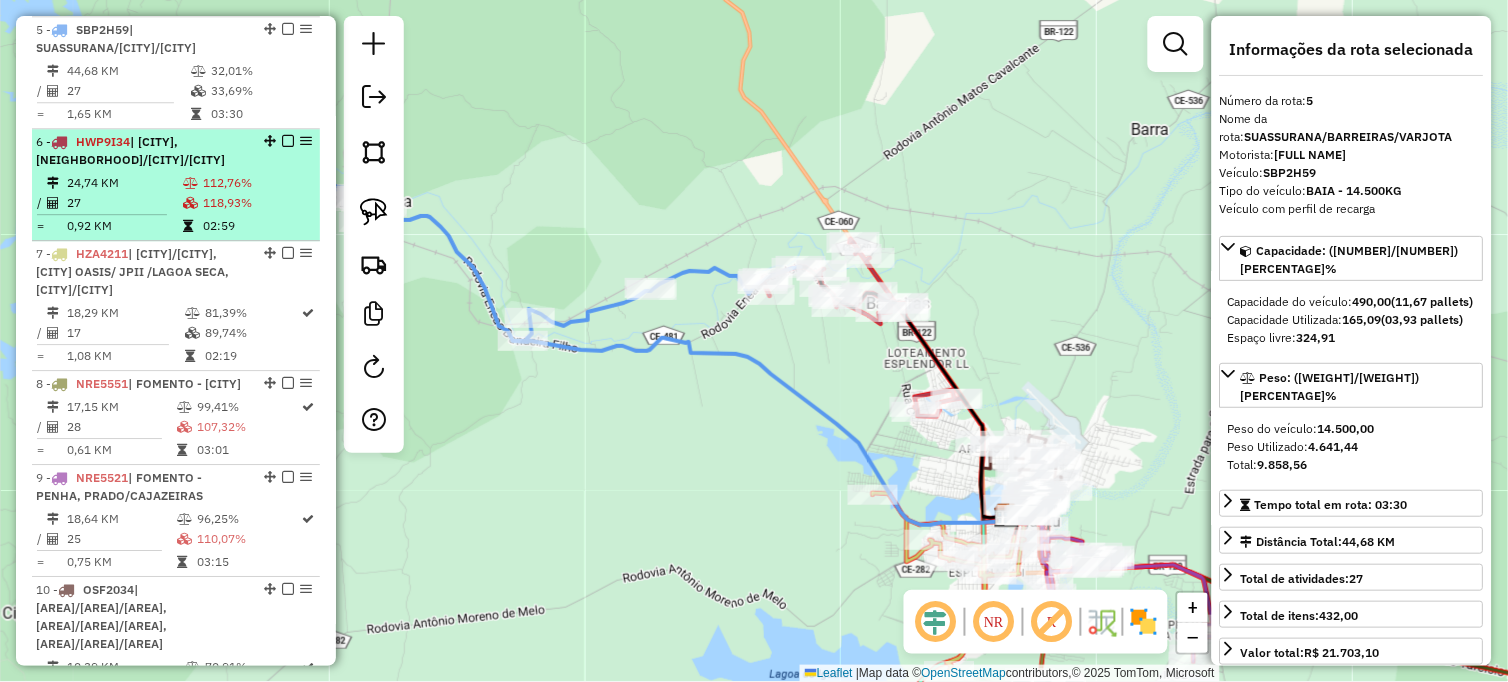 drag, startPoint x: 130, startPoint y: 224, endPoint x: 168, endPoint y: 223, distance: 38.013157 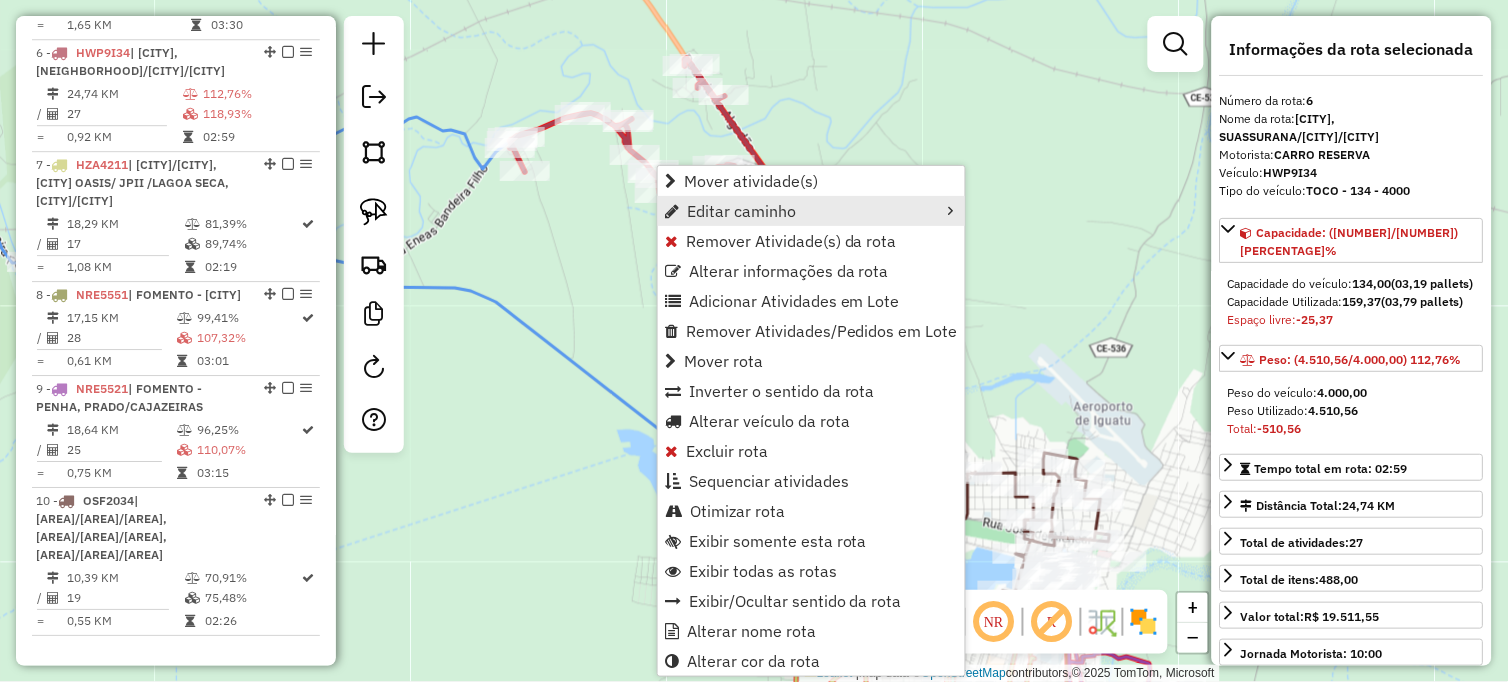 scroll, scrollTop: 1284, scrollLeft: 0, axis: vertical 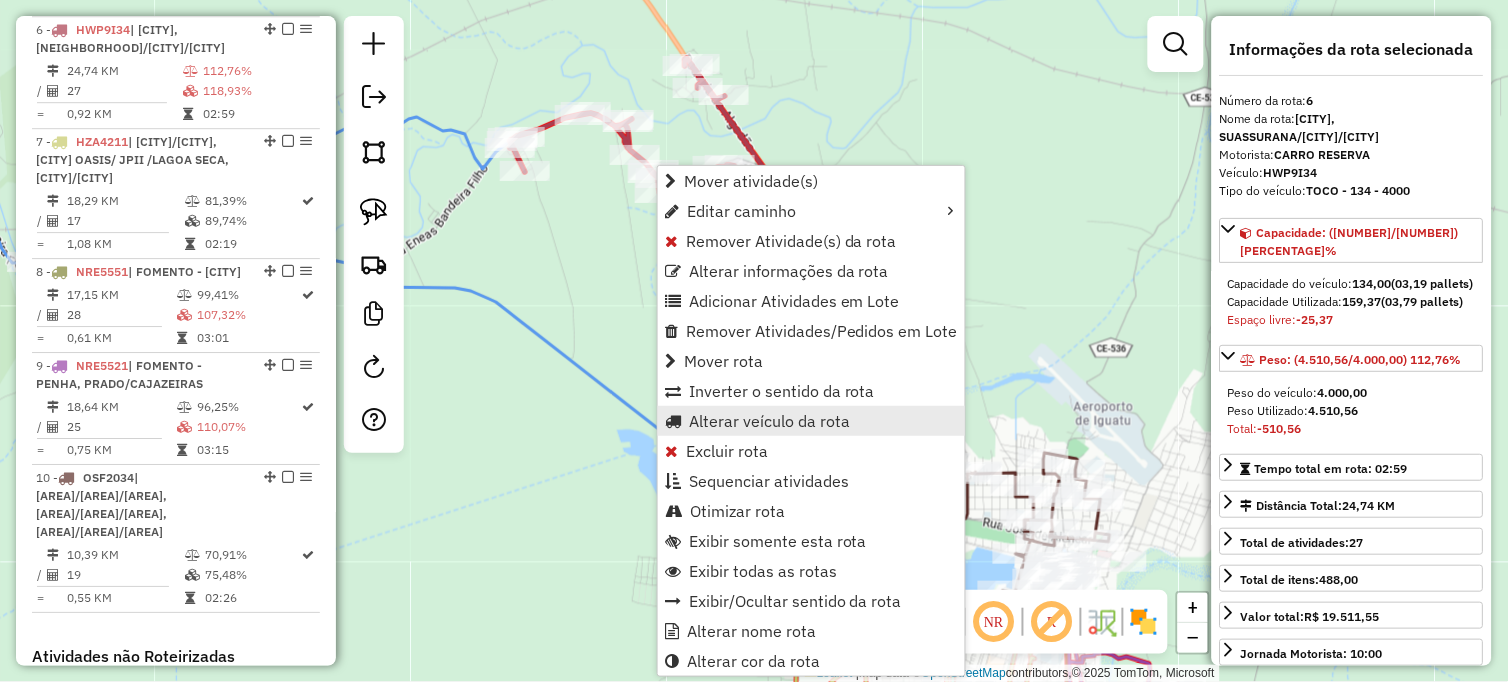 click on "Alterar veículo da rota" at bounding box center [769, 421] 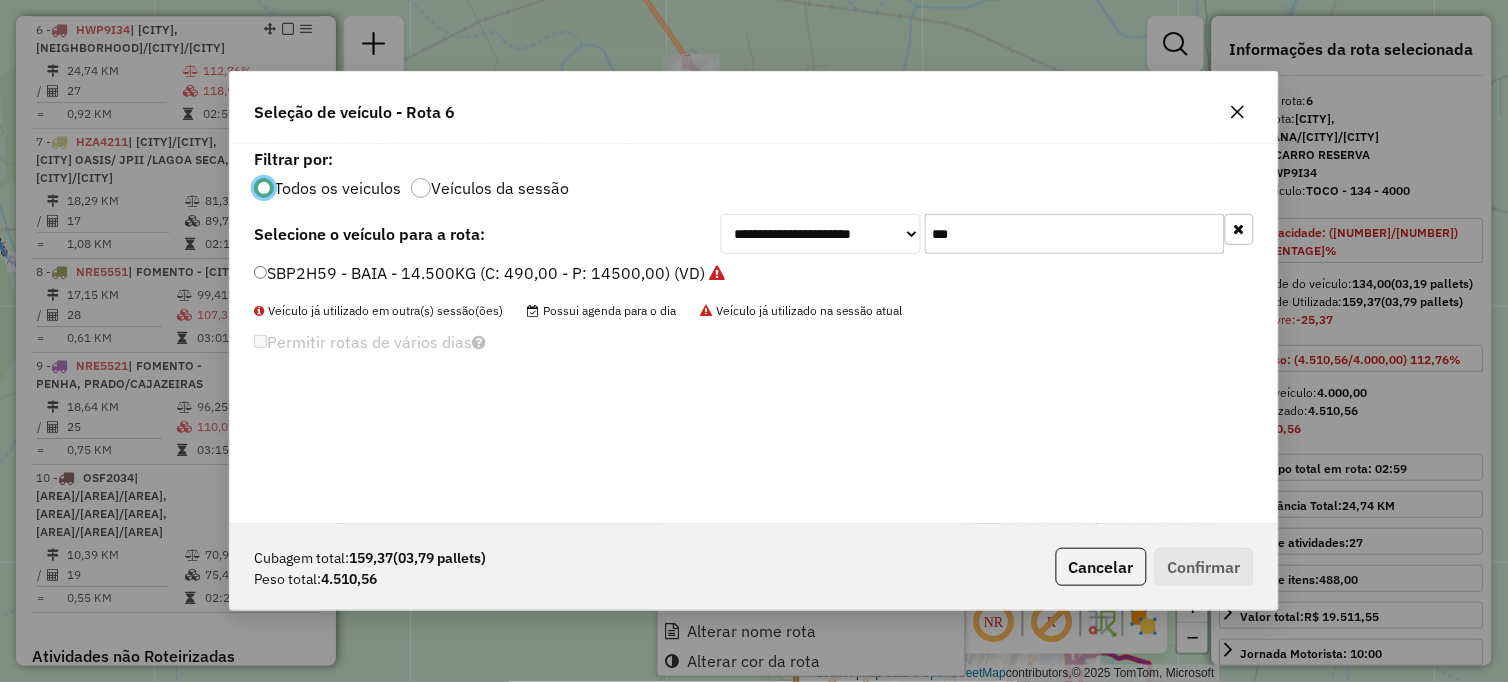scroll, scrollTop: 11, scrollLeft: 5, axis: both 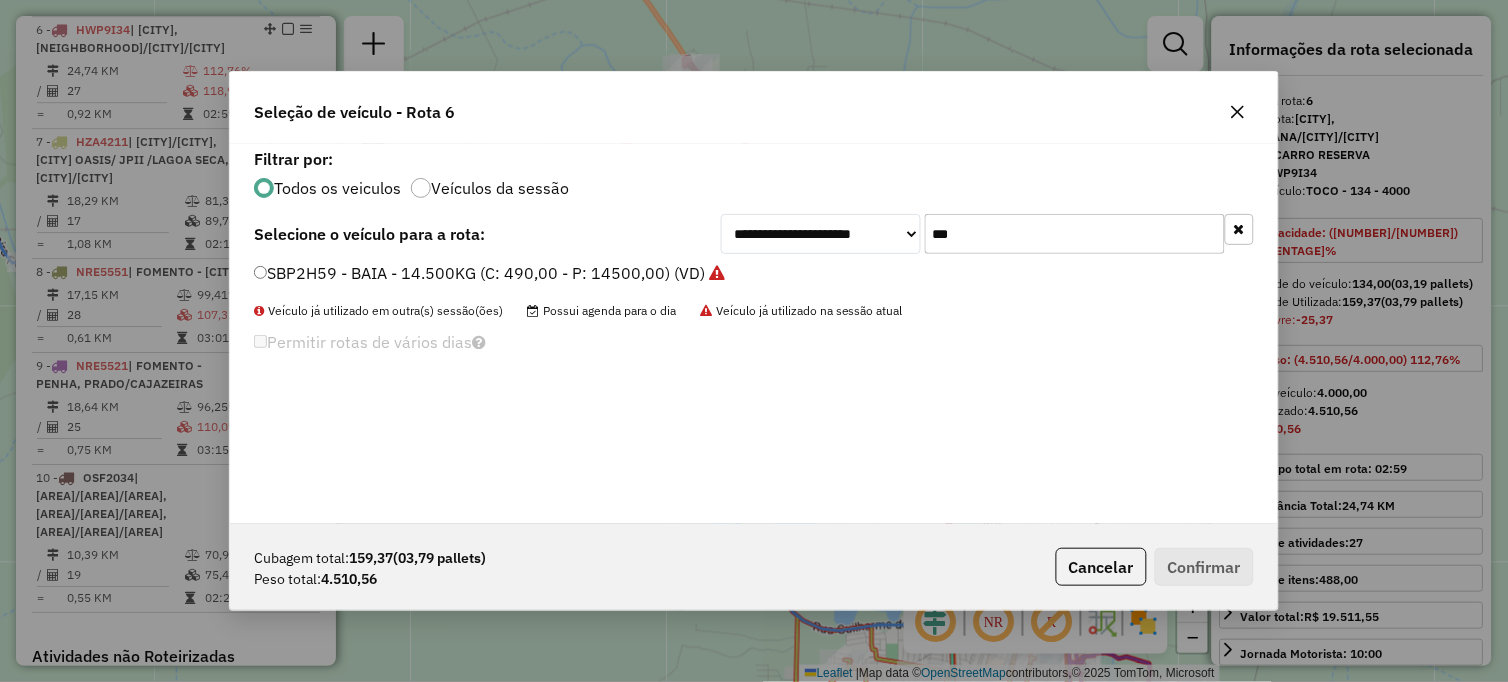 drag, startPoint x: 996, startPoint y: 235, endPoint x: 705, endPoint y: 240, distance: 291.04294 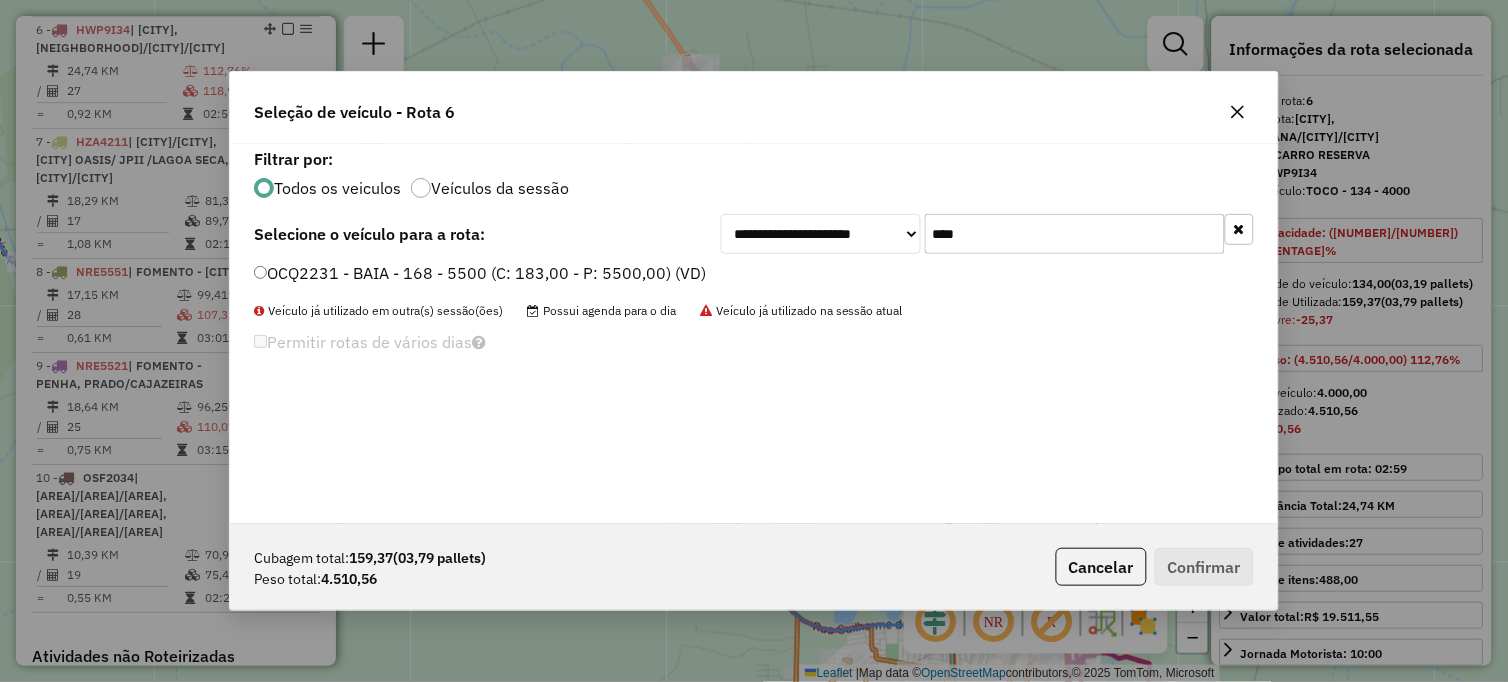type on "****" 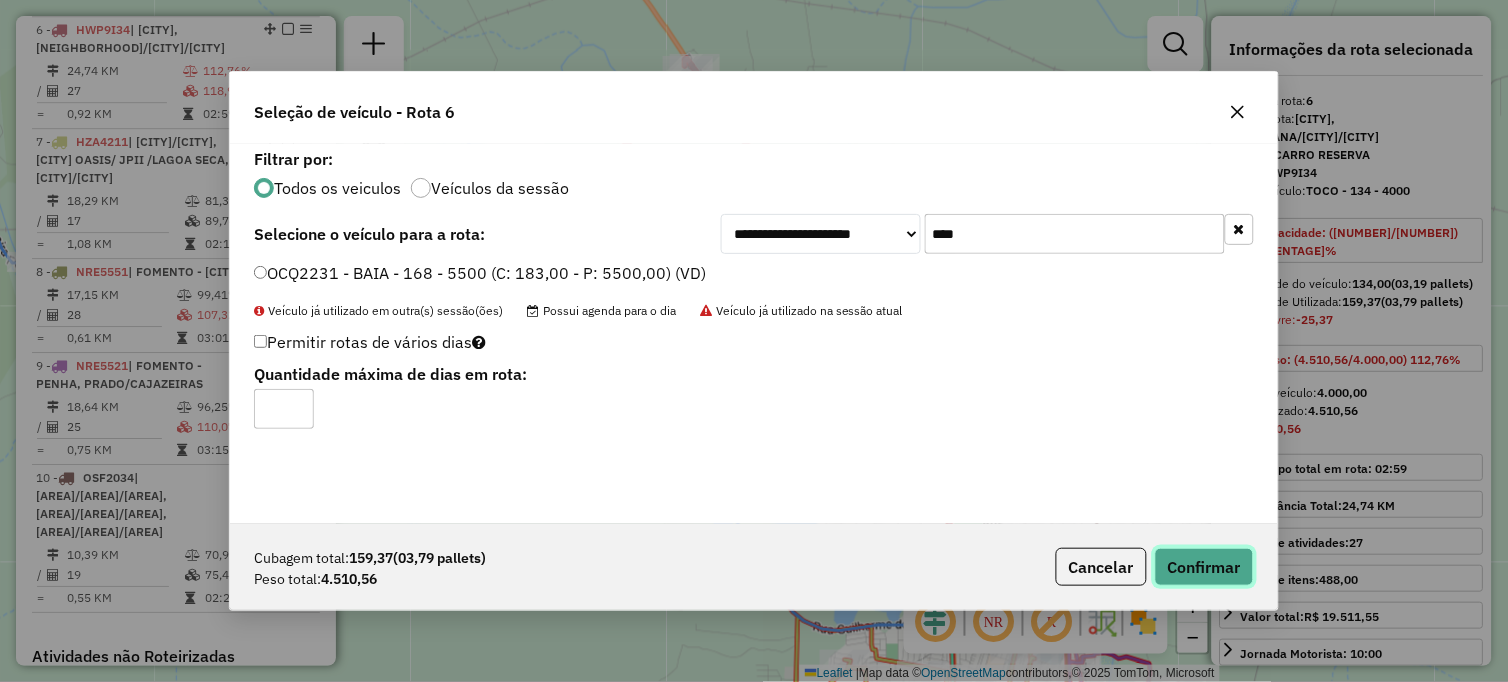click on "Confirmar" 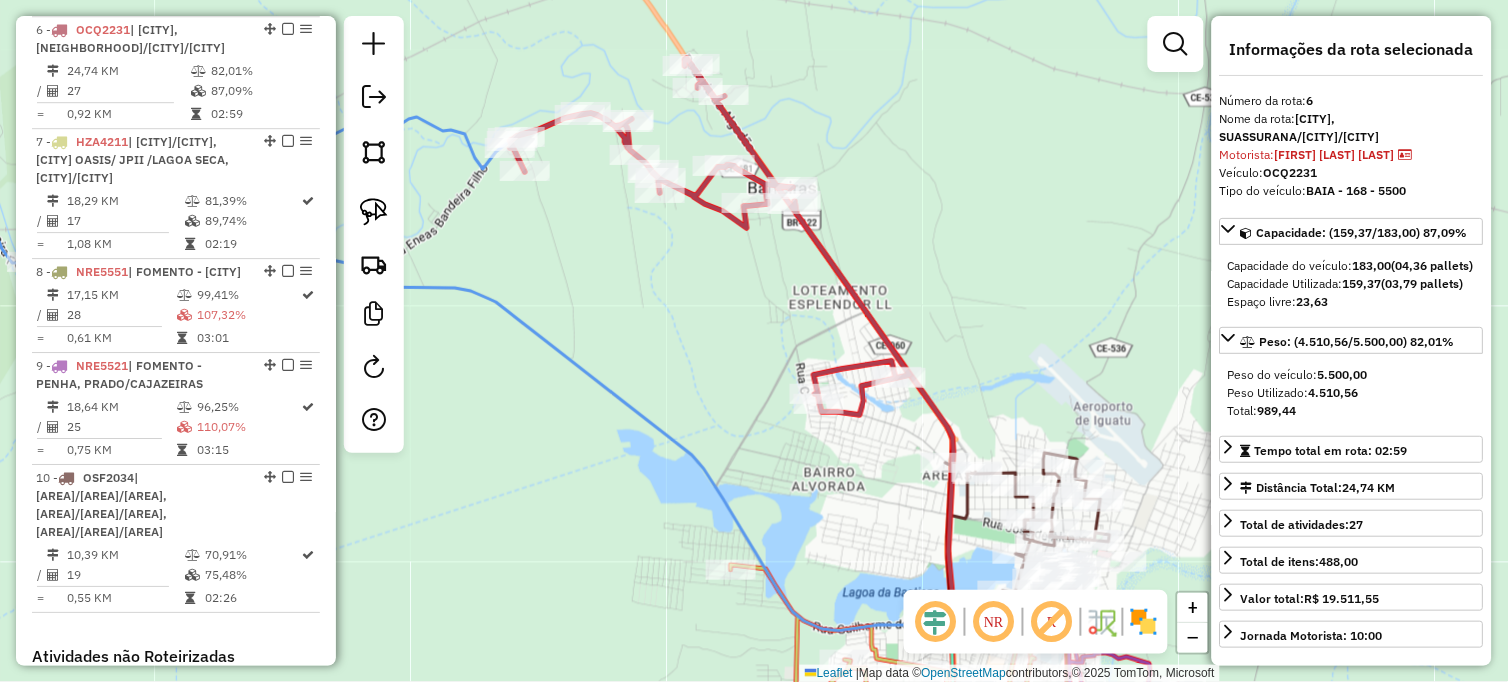 click on "Janela de atendimento Grade de atendimento Capacidade Transportadoras Veículos Cliente Pedidos  Rotas Selecione os dias de semana para filtrar as janelas de atendimento  Seg   Ter   Qua   Qui   Sex   Sáb   Dom  Informe o período da janela de atendimento: De: Até:  Filtrar exatamente a janela do cliente  Considerar janela de atendimento padrão  Selecione os dias de semana para filtrar as grades de atendimento  Seg   Ter   Qua   Qui   Sex   Sáb   Dom   Considerar clientes sem dia de atendimento cadastrado  Clientes fora do dia de atendimento selecionado Filtrar as atividades entre os valores definidos abaixo:  Peso mínimo:   Peso máximo:   Cubagem mínima:   Cubagem máxima:   De:   Até:  Filtrar as atividades entre o tempo de atendimento definido abaixo:  De:   Até:   Considerar capacidade total dos clientes não roteirizados Transportadora: Selecione um ou mais itens Tipo de veículo: Selecione um ou mais itens Veículo: Selecione um ou mais itens Motorista: Selecione um ou mais itens Nome: Rótulo:" 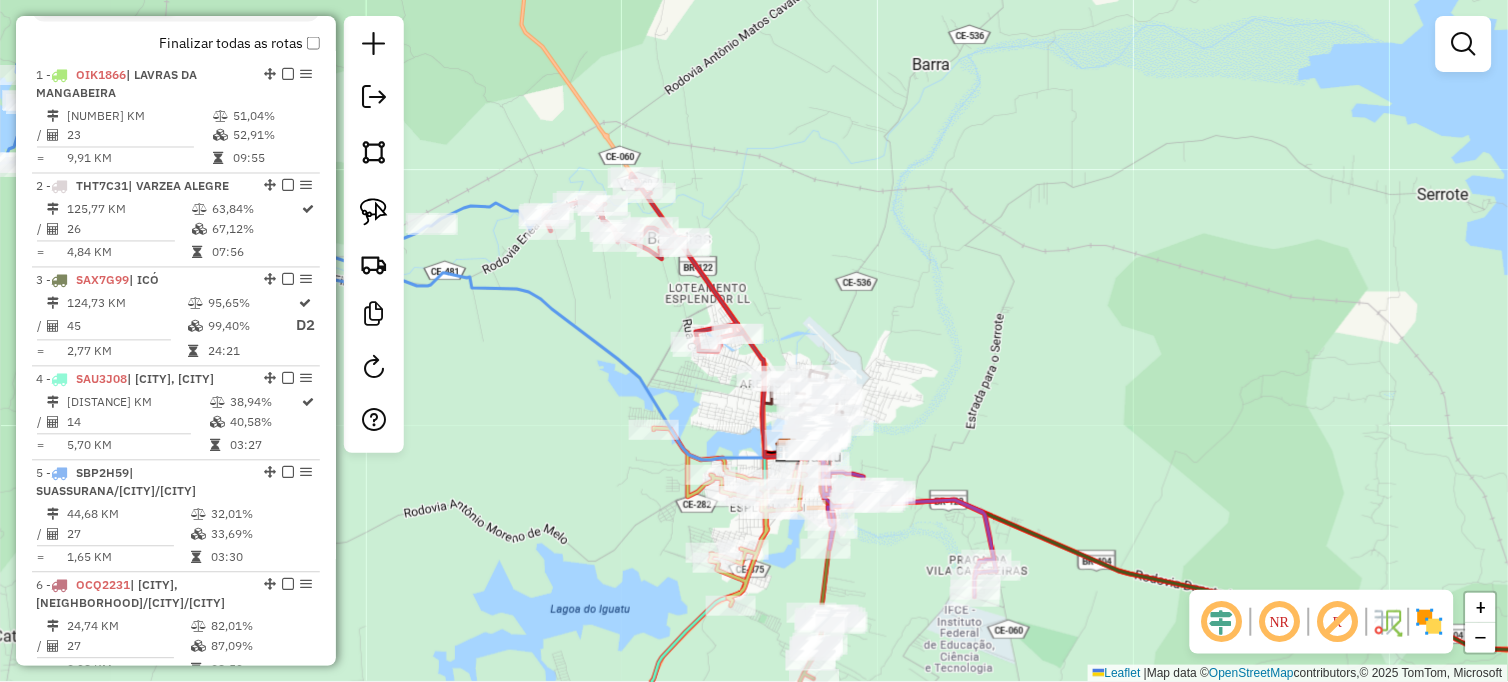 scroll, scrollTop: 506, scrollLeft: 0, axis: vertical 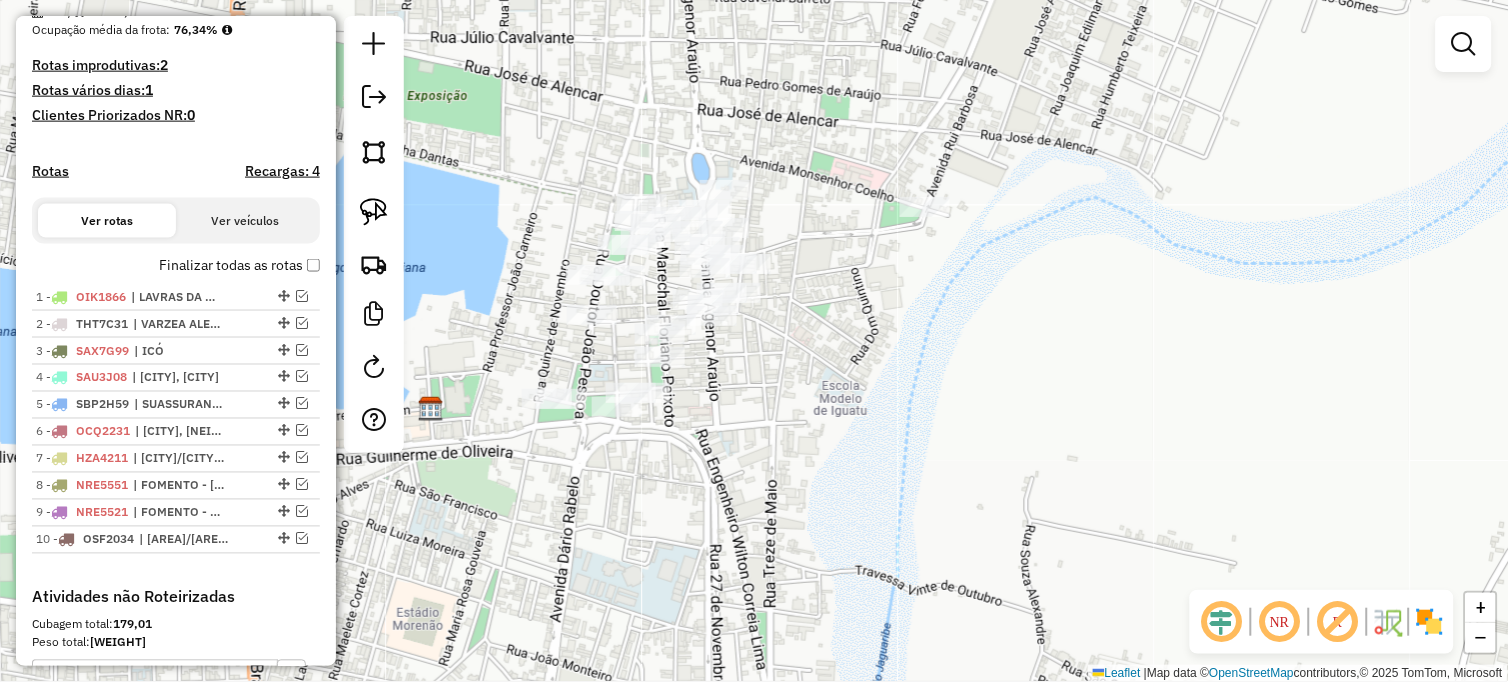 drag, startPoint x: 542, startPoint y: 367, endPoint x: 593, endPoint y: 363, distance: 51.156624 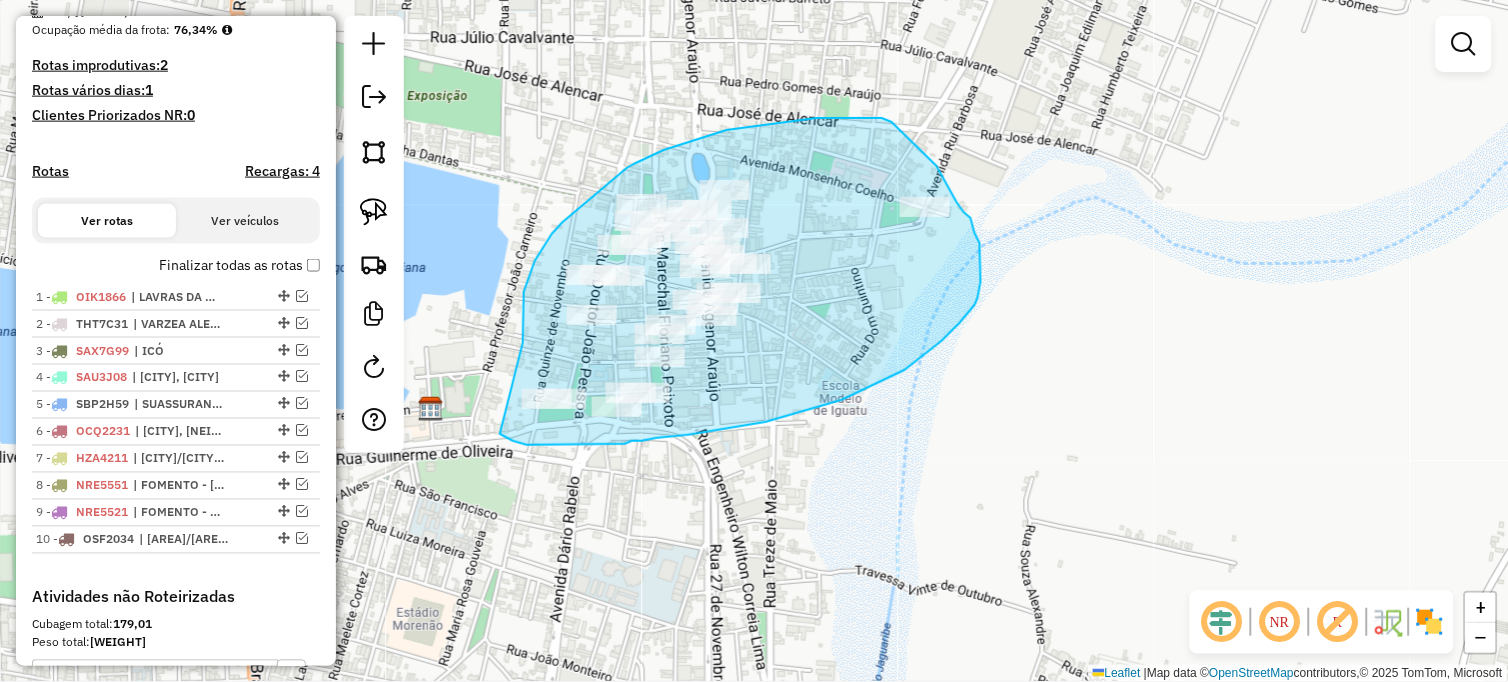 drag, startPoint x: 523, startPoint y: 297, endPoint x: 500, endPoint y: 434, distance: 138.91724 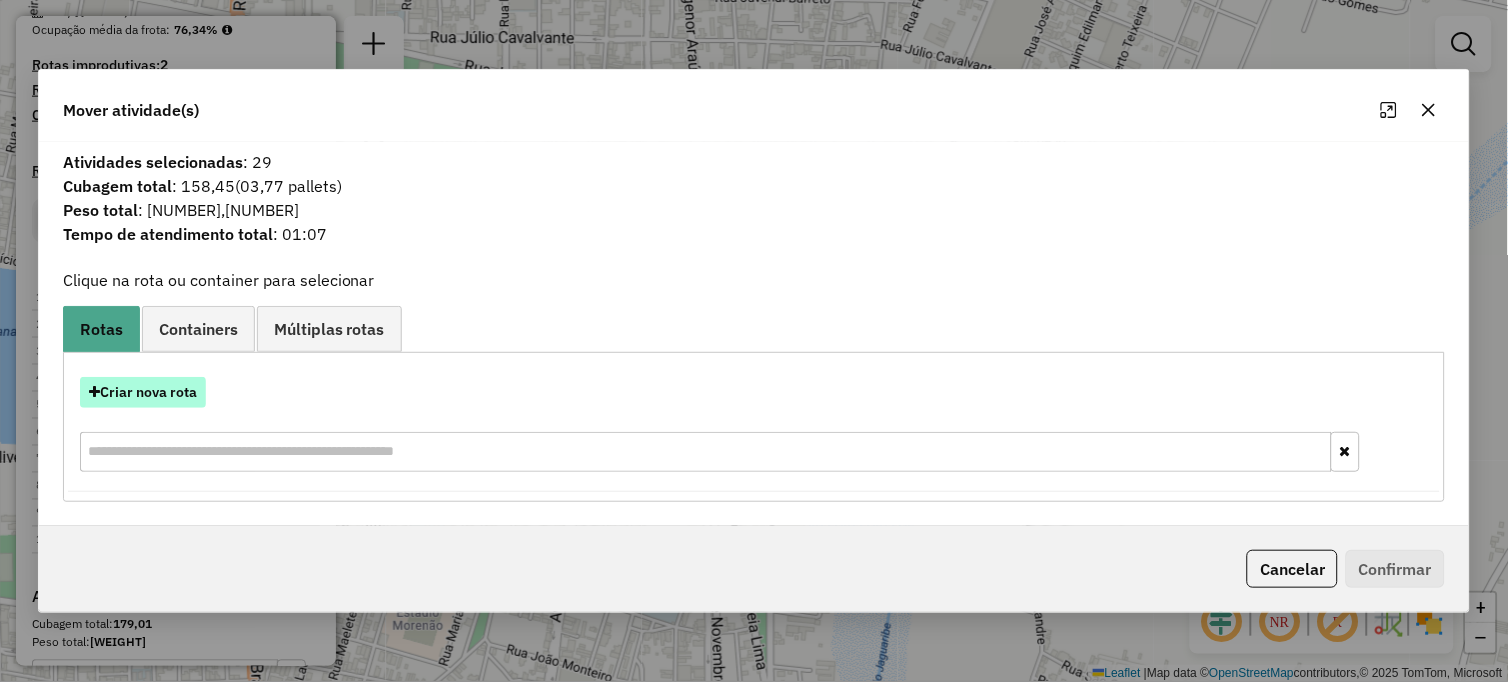 click on "Criar nova rota" at bounding box center [143, 392] 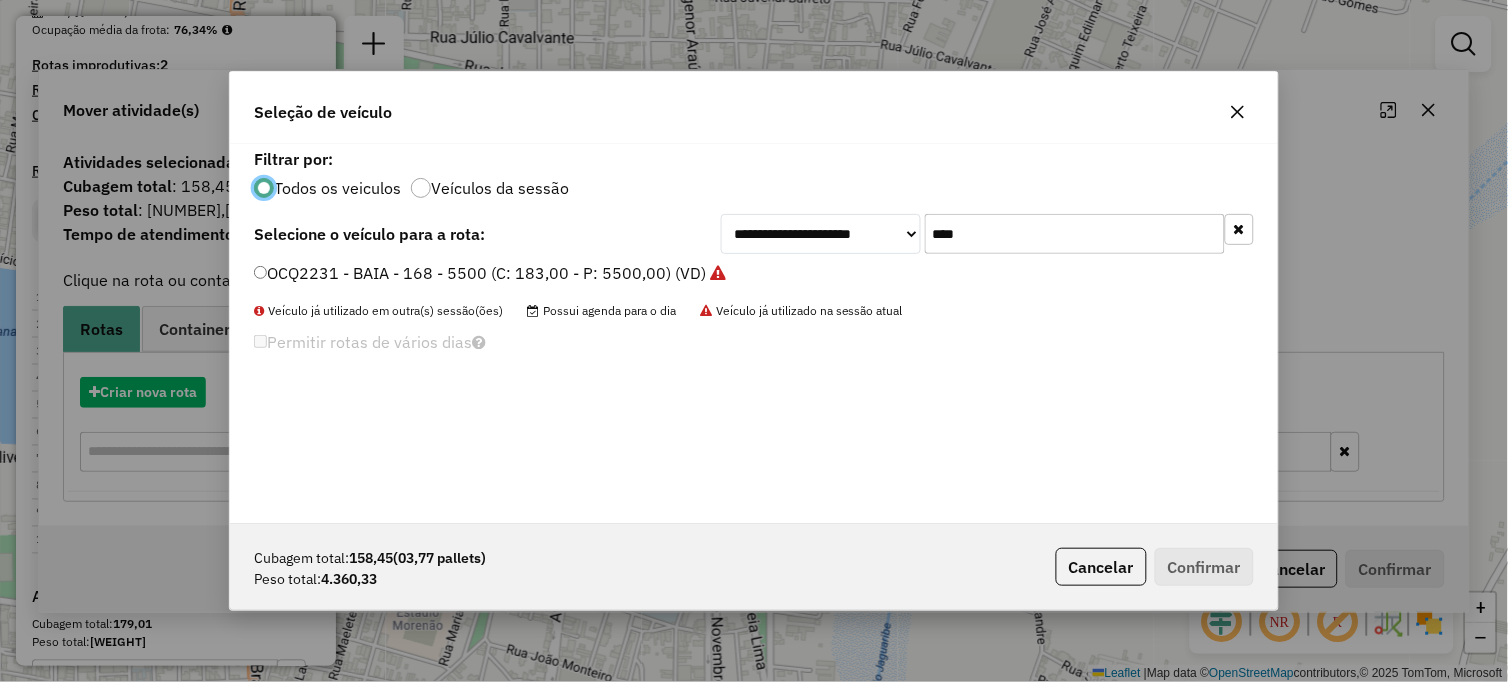 scroll, scrollTop: 11, scrollLeft: 5, axis: both 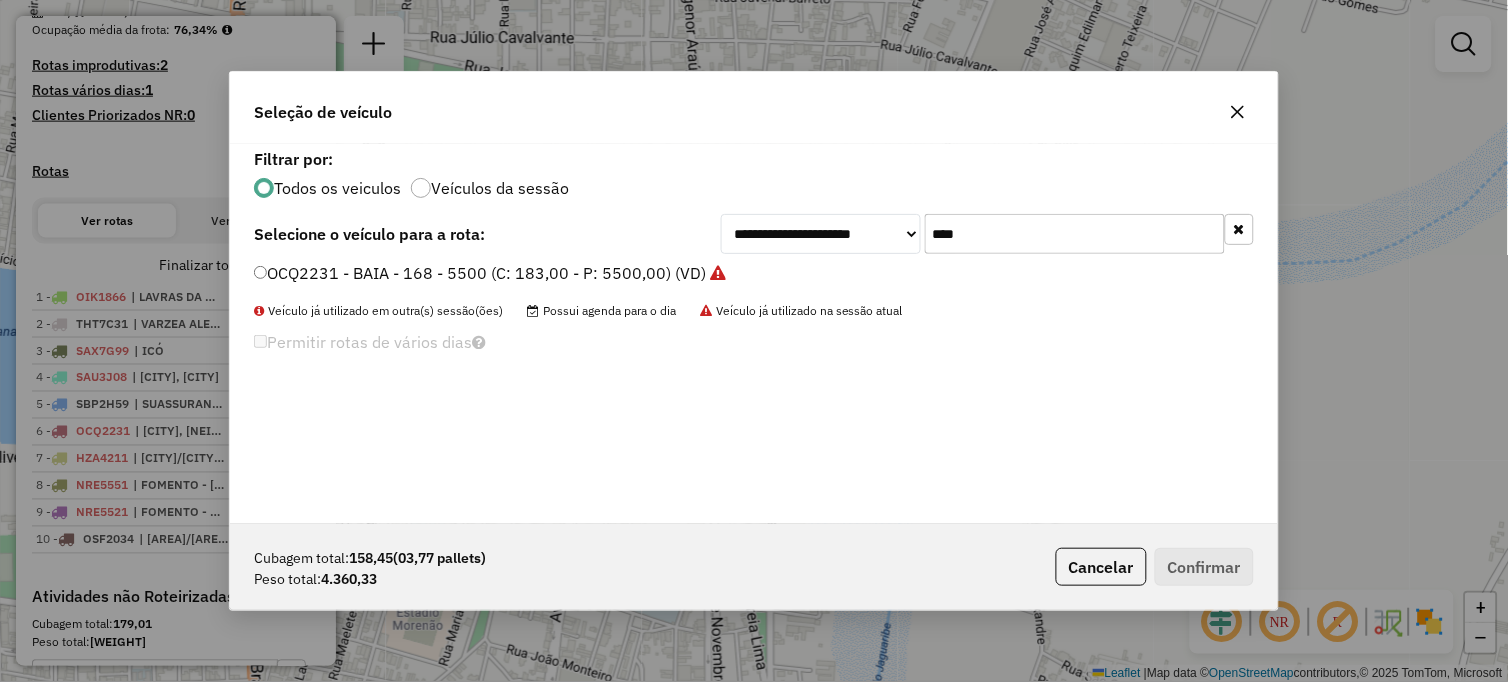 drag, startPoint x: 985, startPoint y: 240, endPoint x: 718, endPoint y: 233, distance: 267.09174 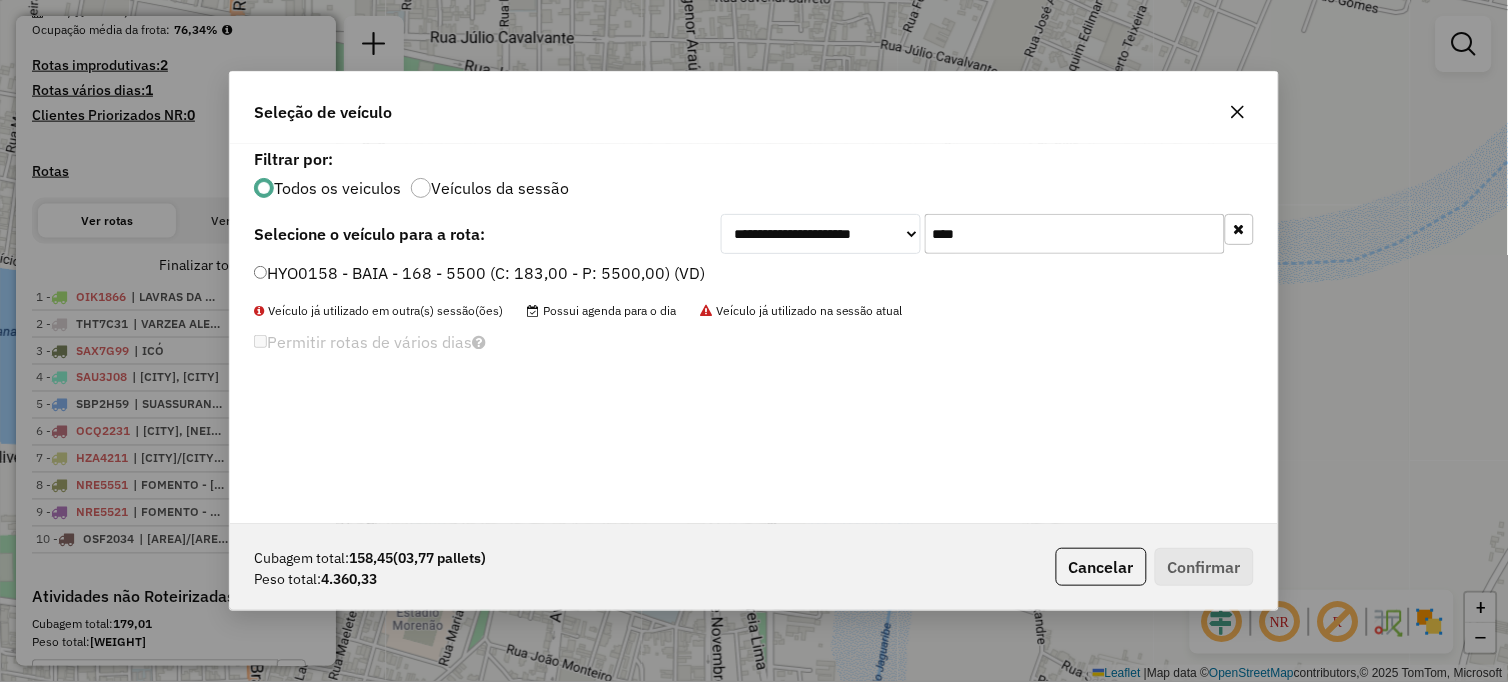 type on "****" 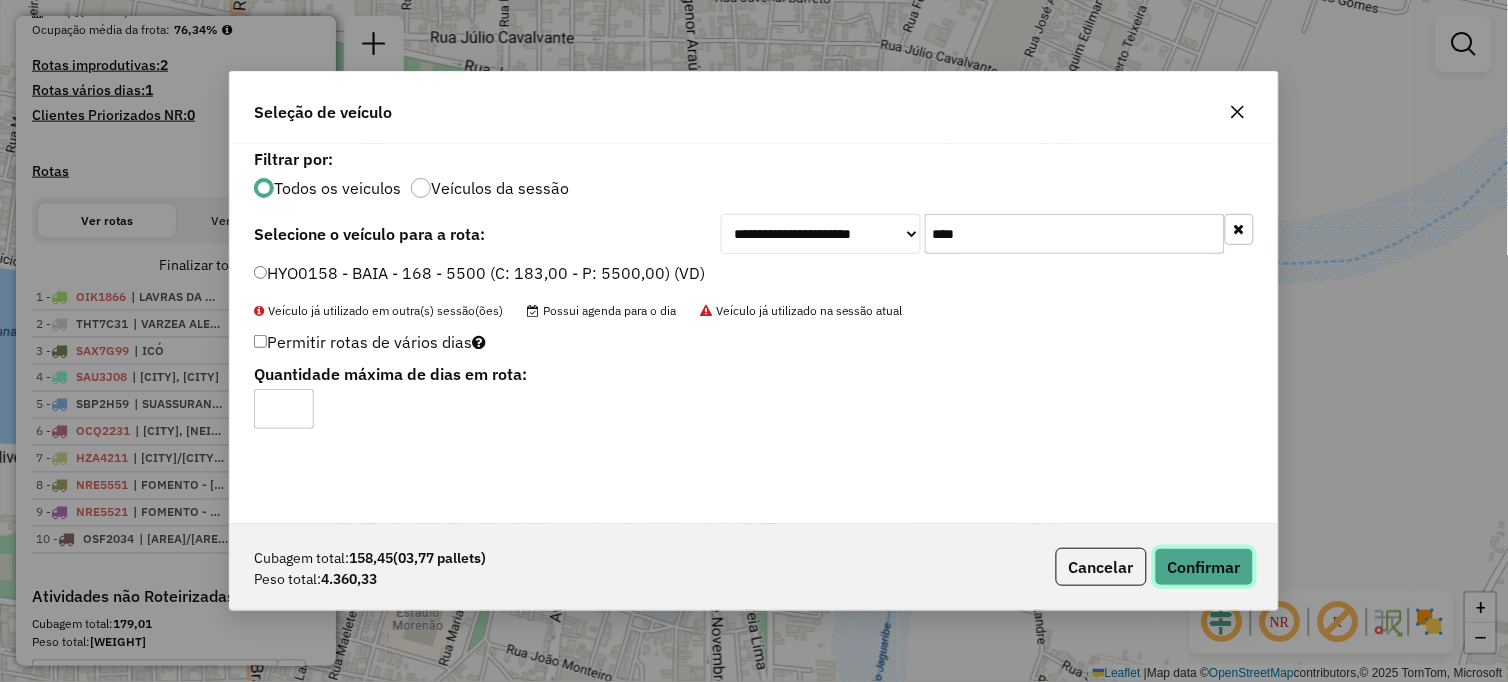 click on "Confirmar" 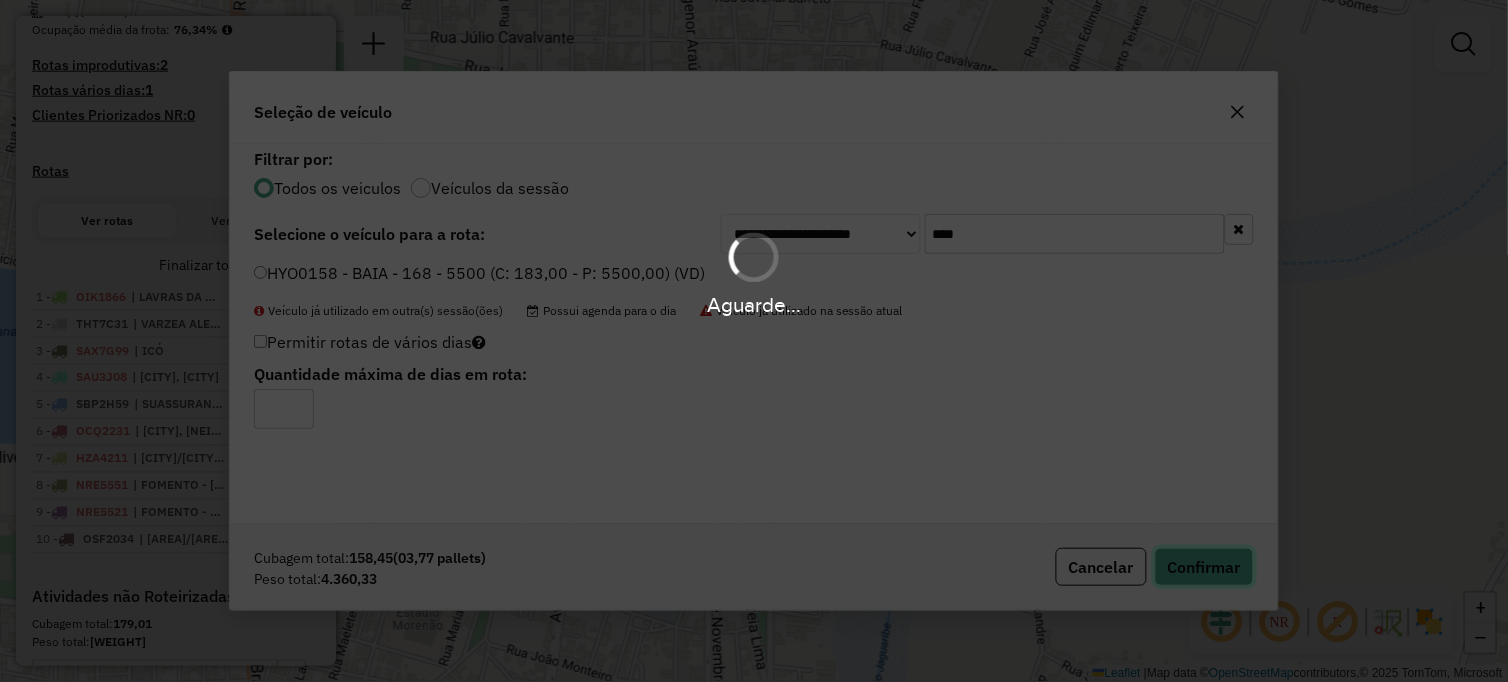 type 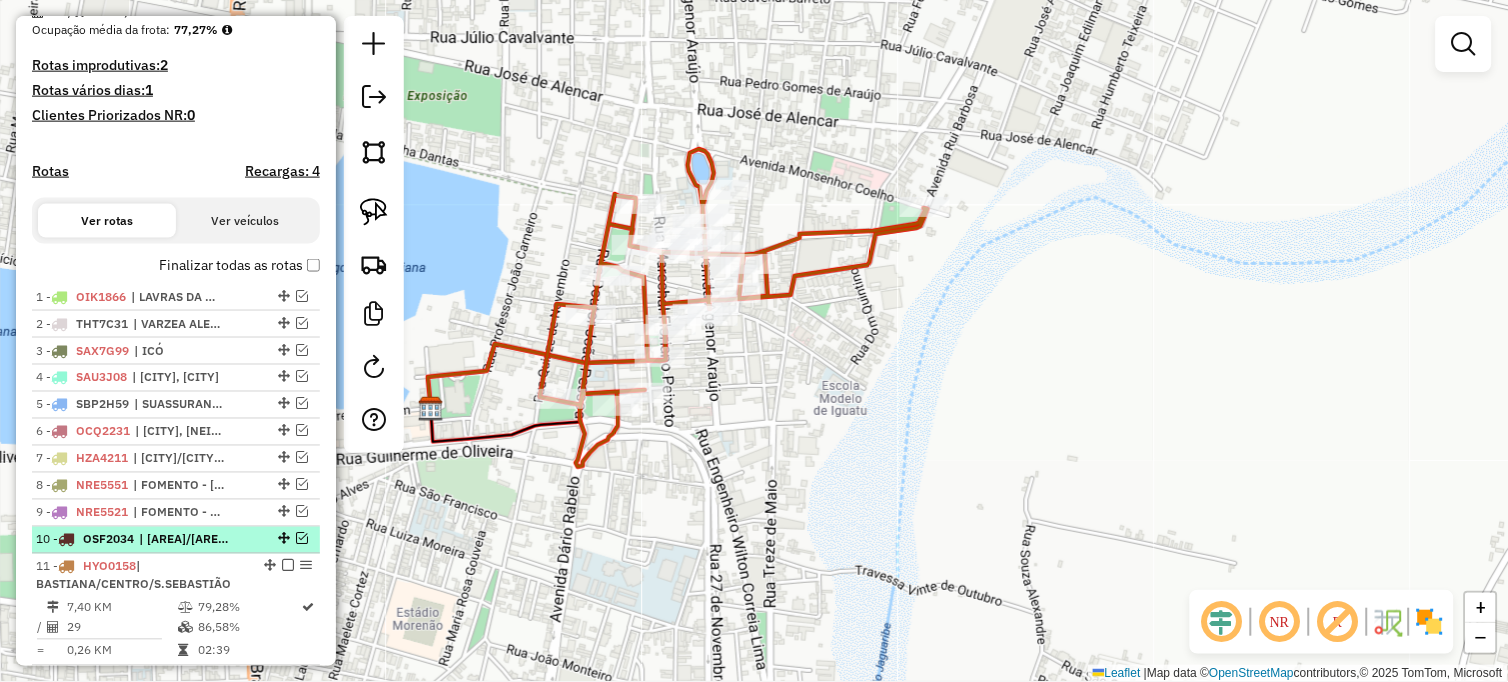 click at bounding box center [302, 539] 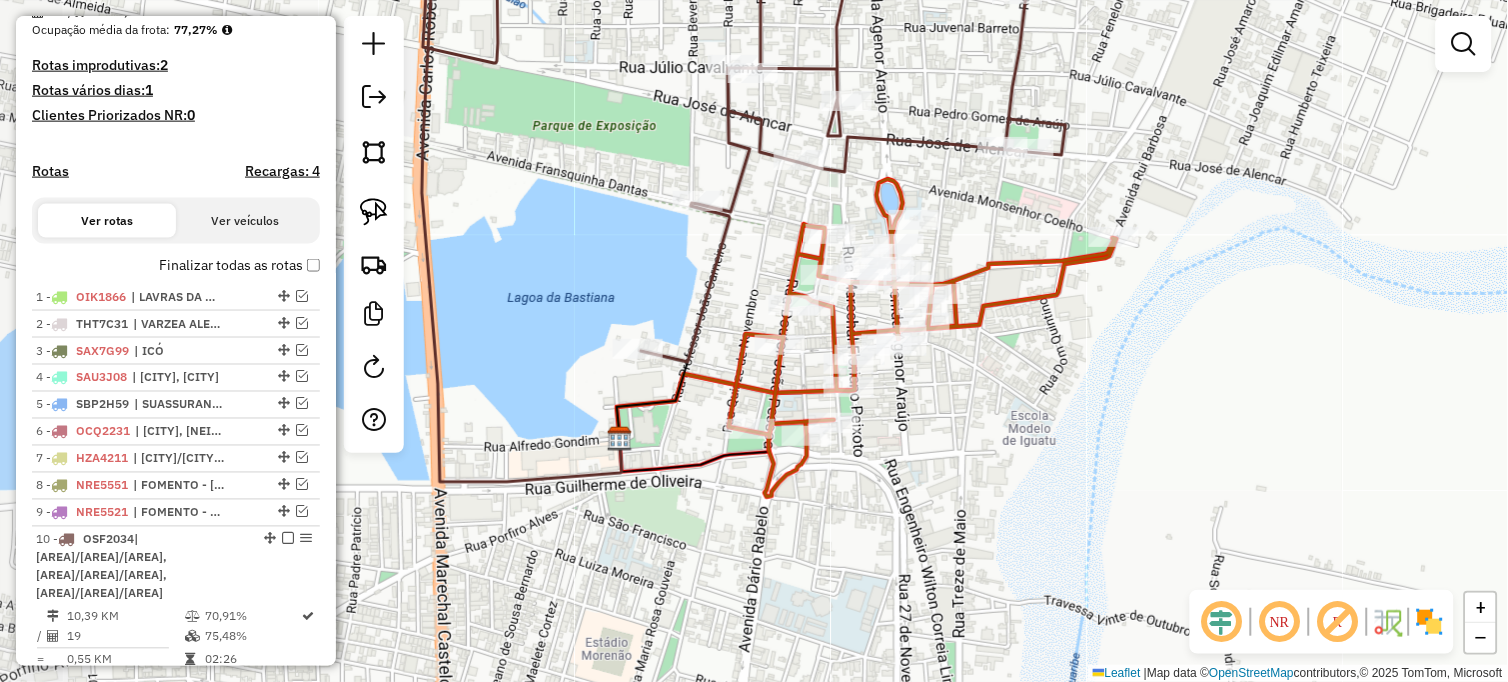 drag, startPoint x: 468, startPoint y: 505, endPoint x: 641, endPoint y: 538, distance: 176.11928 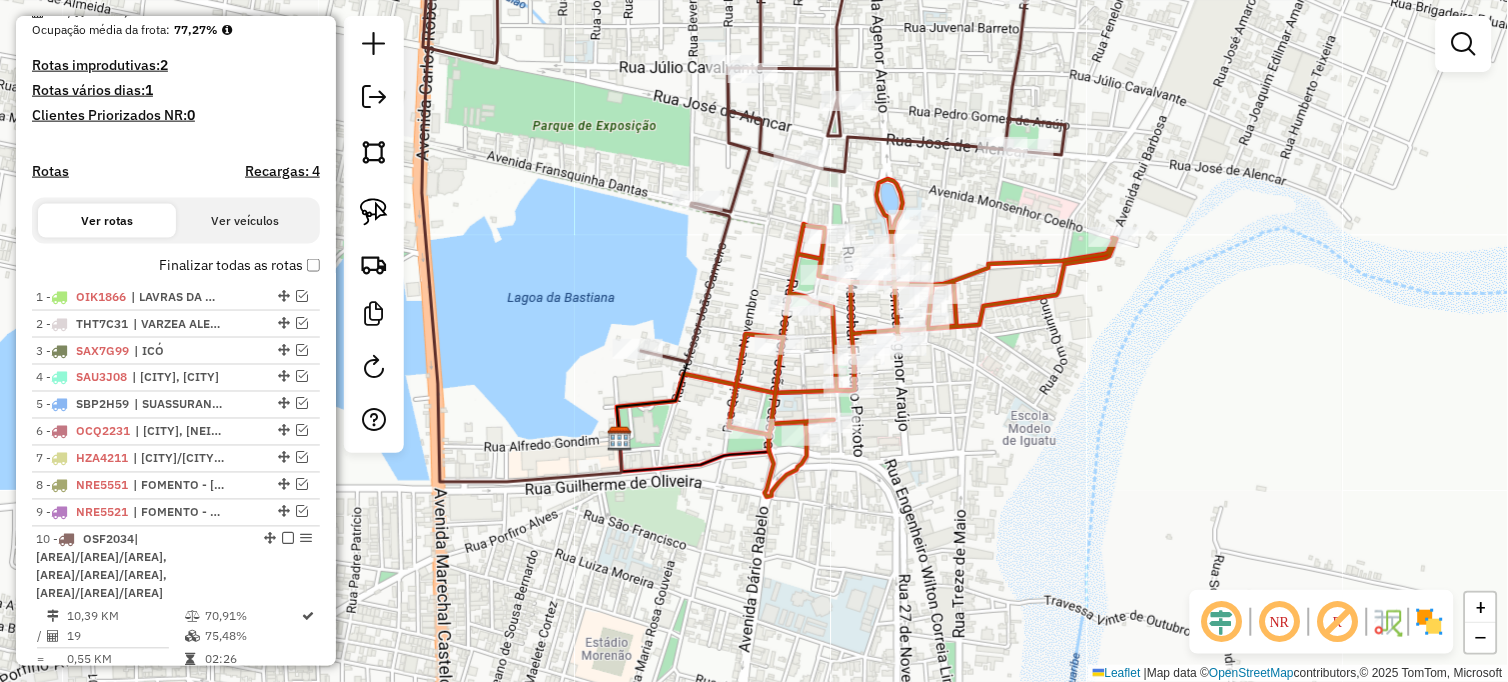 drag, startPoint x: 215, startPoint y: 572, endPoint x: 327, endPoint y: 548, distance: 114.54257 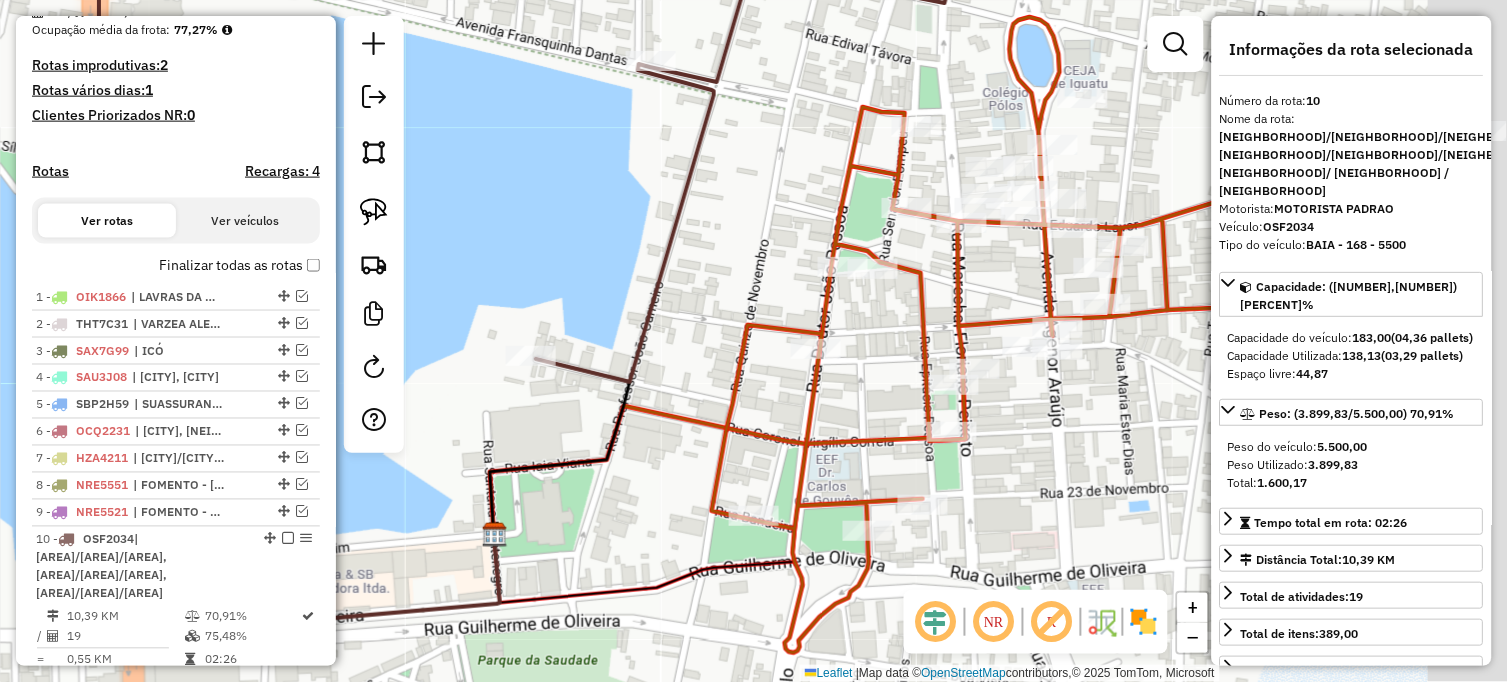 drag, startPoint x: 704, startPoint y: 411, endPoint x: 643, endPoint y: 423, distance: 62.169125 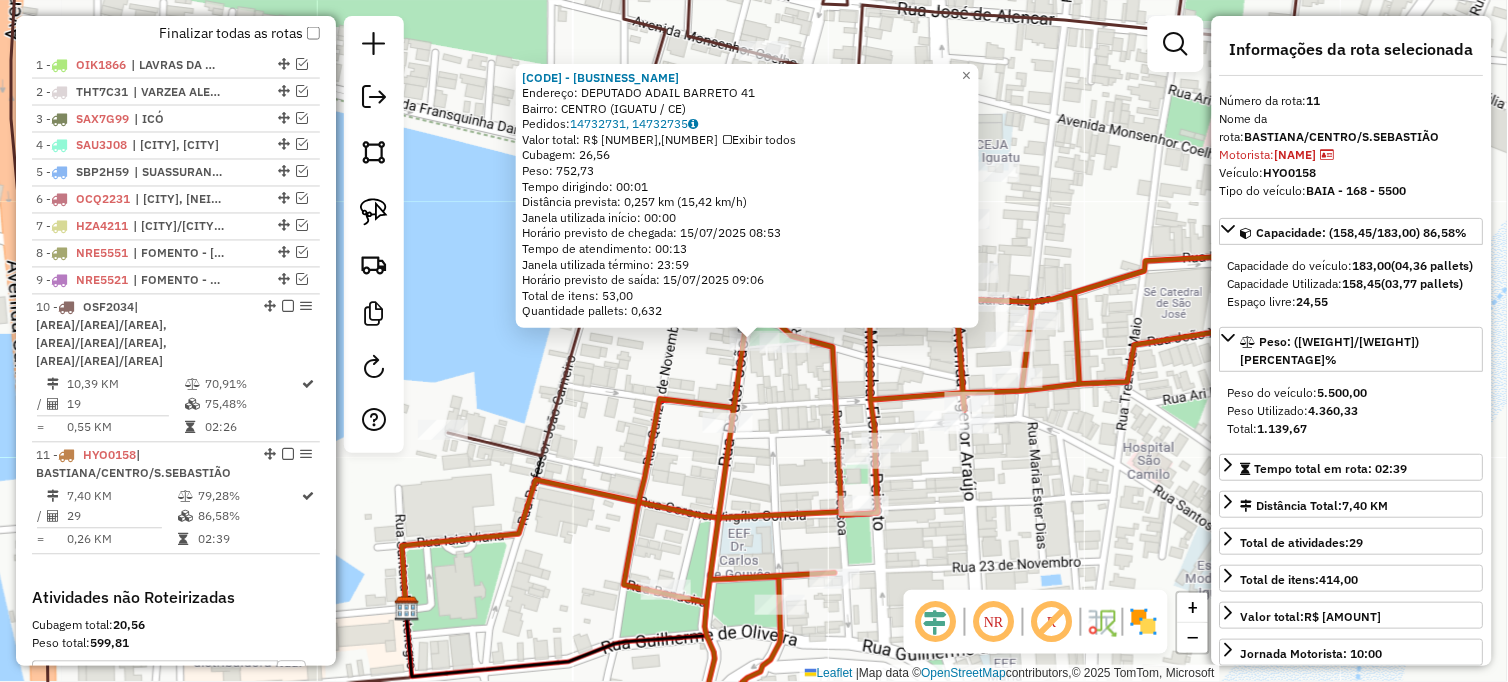 scroll, scrollTop: 1021, scrollLeft: 0, axis: vertical 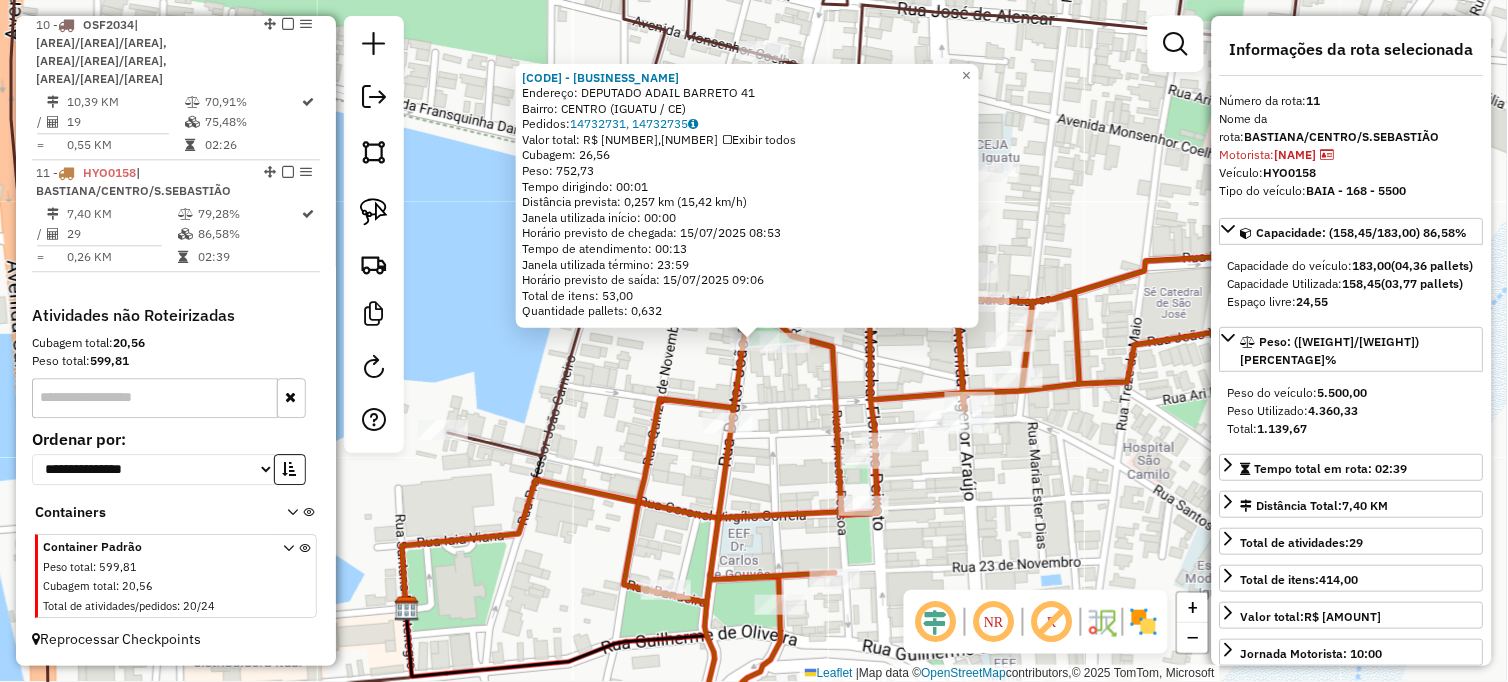 click on "4111 - NORI SUSHI  Endereço:  DEPUTADO ADAIL BARRETO 41   Bairro: CENTRO (IGUATU / CE)   Pedidos:  14732731, 14732735   Valor total: R$ 3.382,06   Exibir todos   Cubagem: 26,56  Peso: 752,73  Tempo dirigindo: 00:01   Distância prevista: 0,257 km (15,42 km/h)   Janela utilizada início: 00:00   Horário previsto de chegada: 15/07/2025 08:53   Tempo de atendimento: 00:13   Janela utilizada término: 23:59   Horário previsto de saída: 15/07/2025 09:06   Total de itens: 53,00   Quantidade pallets: 0,632  × Janela de atendimento Grade de atendimento Capacidade Transportadoras Veículos Cliente Pedidos  Rotas Selecione os dias de semana para filtrar as janelas de atendimento  Seg   Ter   Qua   Qui   Sex   Sáb   Dom  Informe o período da janela de atendimento: De: Até:  Filtrar exatamente a janela do cliente  Considerar janela de atendimento padrão  Selecione os dias de semana para filtrar as grades de atendimento  Seg   Ter   Qua   Qui   Sex   Sáb   Dom   Clientes fora do dia de atendimento selecionado +" 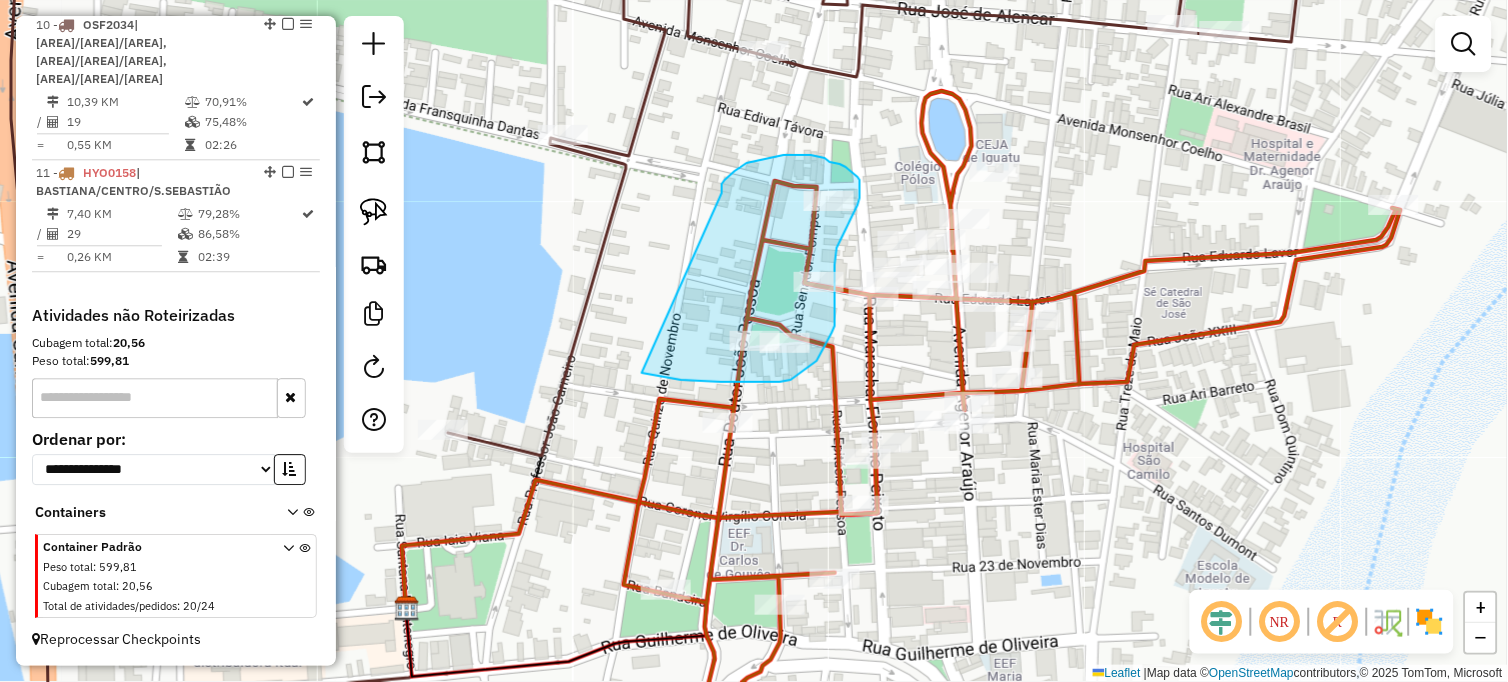 drag, startPoint x: 722, startPoint y: 193, endPoint x: 642, endPoint y: 372, distance: 196.06377 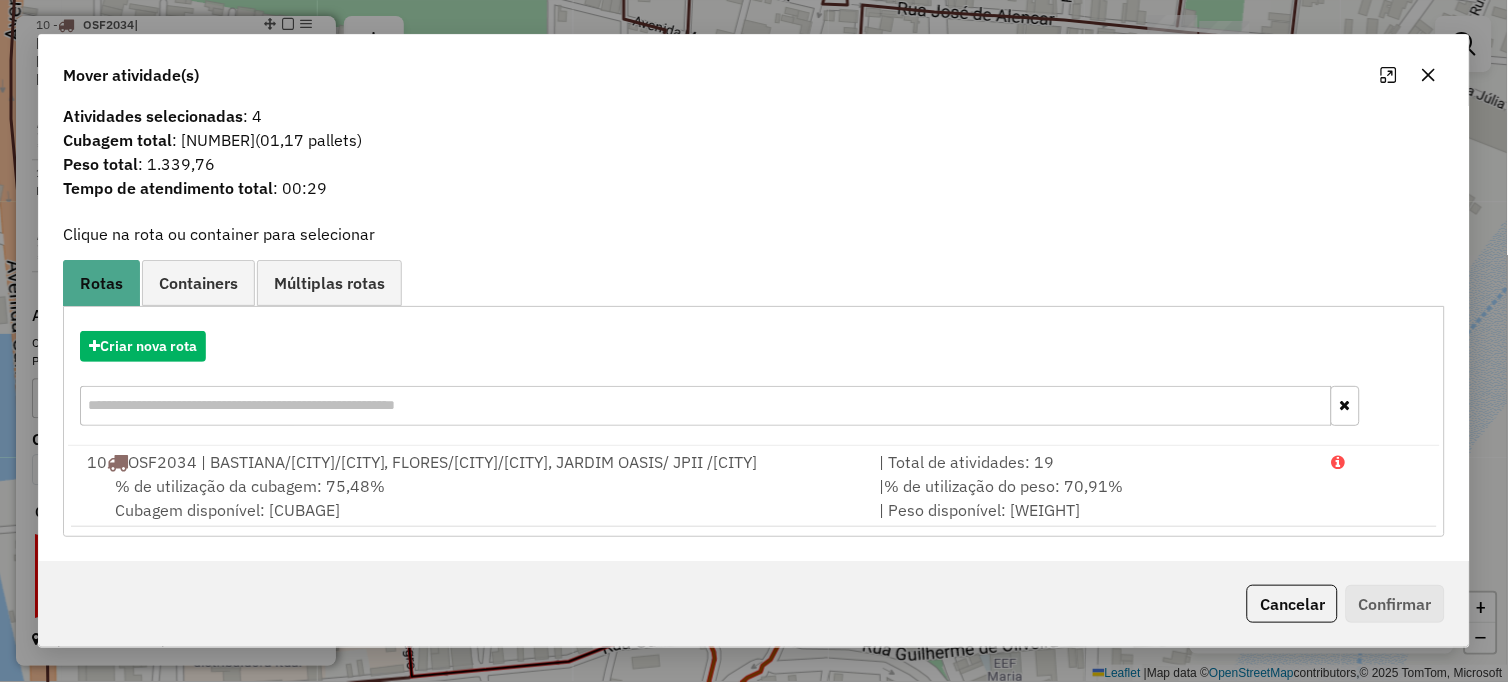 scroll, scrollTop: 34, scrollLeft: 0, axis: vertical 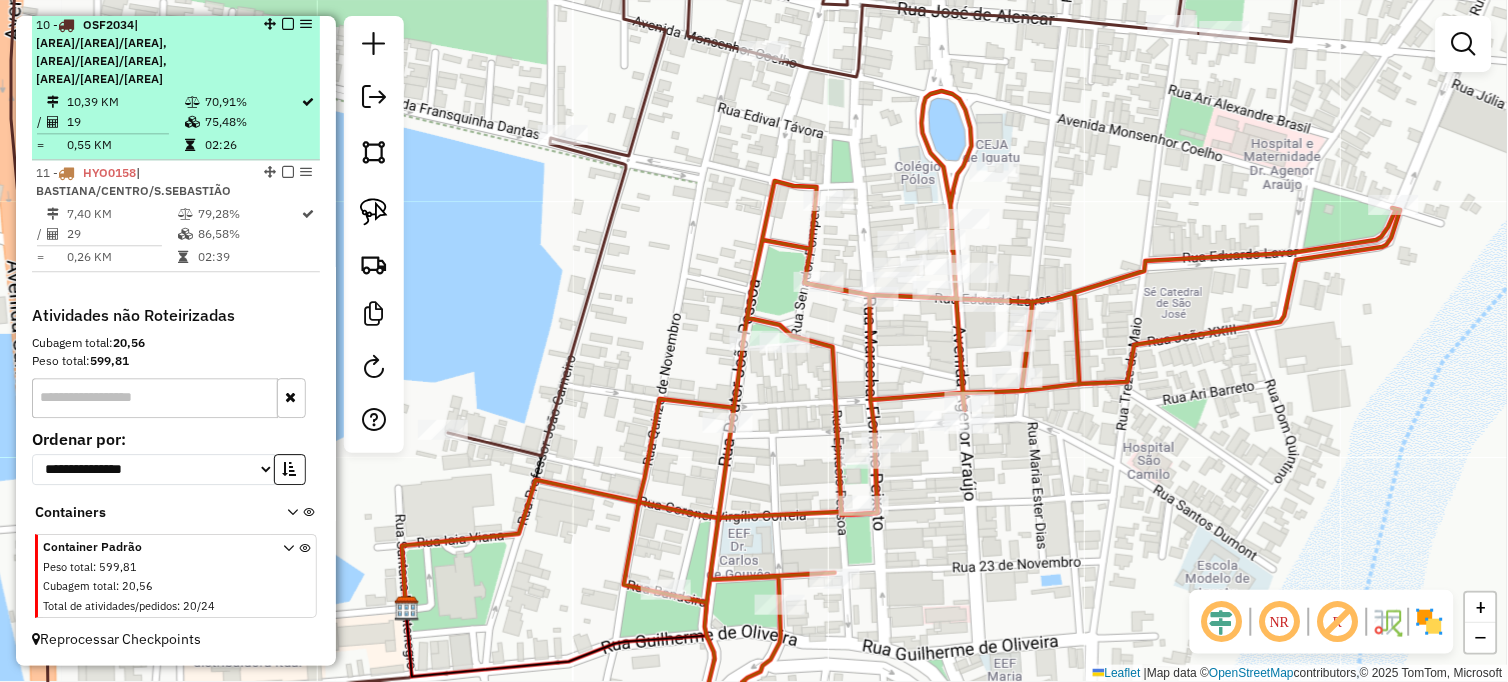 click on "70,91%" at bounding box center (252, 102) 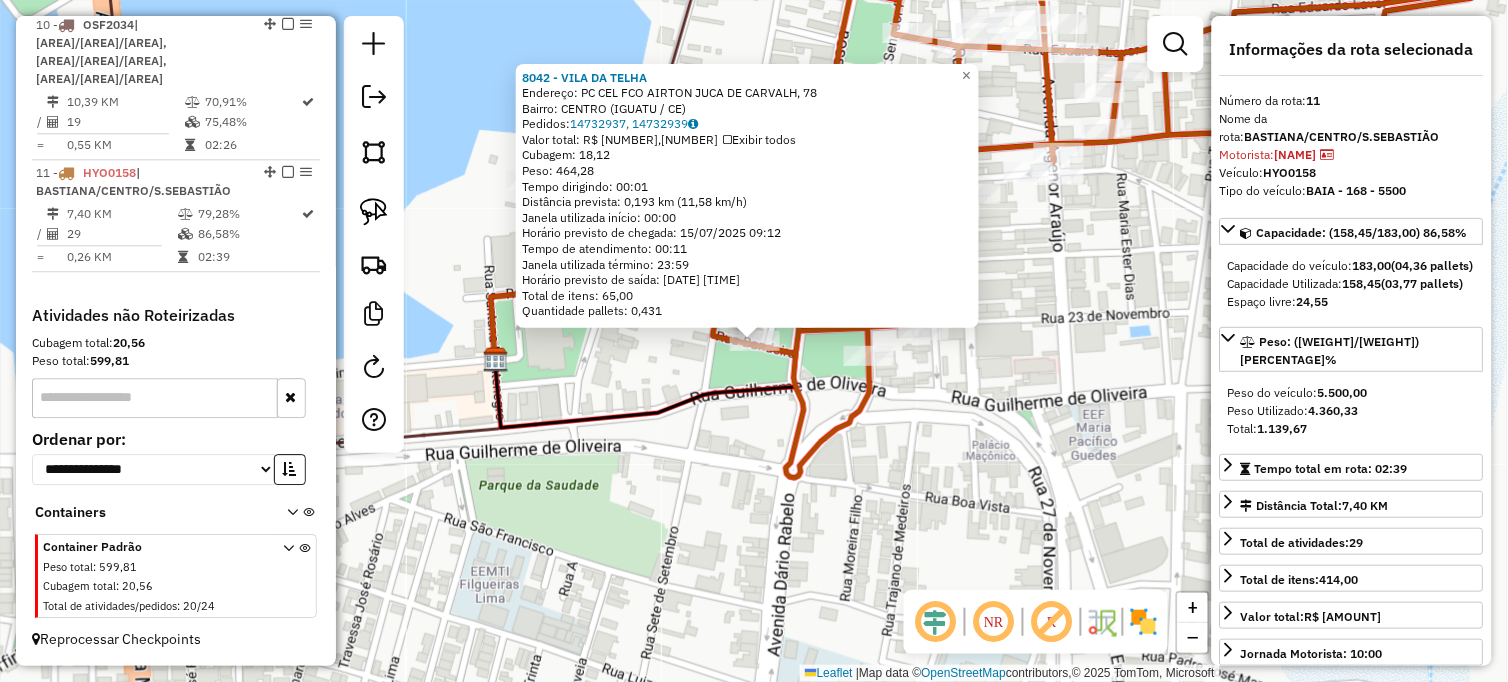click on "8042 - VILA DA TELHA  Endereço: PC  CEL FCO AIRTON JUCA DE CARVALH, 78   Bairro: CENTRO (IGUATU / CE)   Pedidos:  14732937, 14732939   Valor total: R$ 3.256,76   Exibir todos   Cubagem: 18,12  Peso: 464,28  Tempo dirigindo: 00:01   Distância prevista: 0,193 km (11,58 km/h)   Janela utilizada início: 00:00   Horário previsto de chegada: 15/07/2025 09:12   Tempo de atendimento: 00:11   Janela utilizada término: 23:59   Horário previsto de saída: 15/07/2025 09:23   Total de itens: 65,00   Quantidade pallets: 0,431  × Janela de atendimento Grade de atendimento Capacidade Transportadoras Veículos Cliente Pedidos  Rotas Selecione os dias de semana para filtrar as janelas de atendimento  Seg   Ter   Qua   Qui   Sex   Sáb   Dom  Informe o período da janela de atendimento: De: Até:  Filtrar exatamente a janela do cliente  Considerar janela de atendimento padrão  Selecione os dias de semana para filtrar as grades de atendimento  Seg   Ter   Qua   Qui   Sex   Sáb   Dom   Peso mínimo:   Peso máximo:  De:" 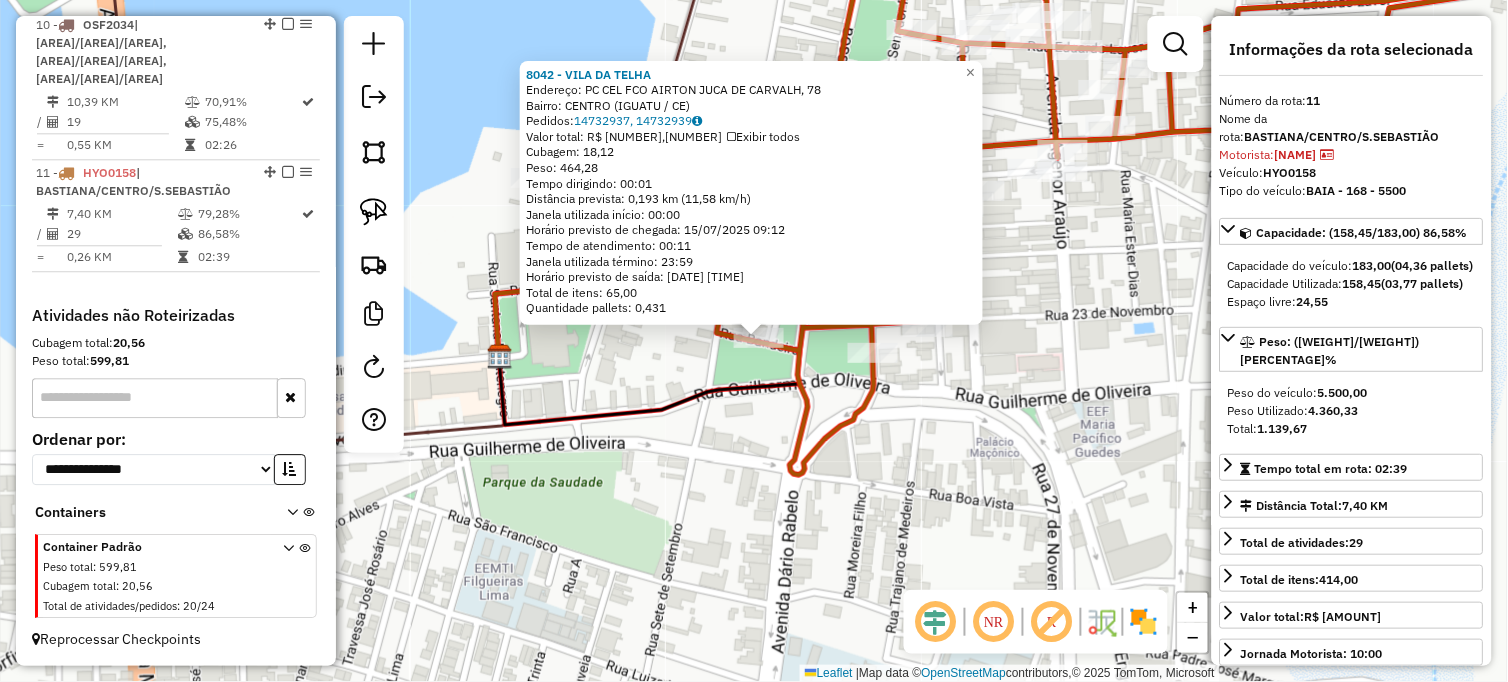 click on "8042 - VILA DA TELHA  Endereço: PC  CEL FCO AIRTON JUCA DE CARVALH, 78   Bairro: CENTRO (IGUATU / CE)   Pedidos:  14732937, 14732939   Valor total: R$ 3.256,76   Exibir todos   Cubagem: 18,12  Peso: 464,28  Tempo dirigindo: 00:01   Distância prevista: 0,193 km (11,58 km/h)   Janela utilizada início: 00:00   Horário previsto de chegada: 15/07/2025 09:12   Tempo de atendimento: 00:11   Janela utilizada término: 23:59   Horário previsto de saída: 15/07/2025 09:23   Total de itens: 65,00   Quantidade pallets: 0,431  × Janela de atendimento Grade de atendimento Capacidade Transportadoras Veículos Cliente Pedidos  Rotas Selecione os dias de semana para filtrar as janelas de atendimento  Seg   Ter   Qua   Qui   Sex   Sáb   Dom  Informe o período da janela de atendimento: De: Até:  Filtrar exatamente a janela do cliente  Considerar janela de atendimento padrão  Selecione os dias de semana para filtrar as grades de atendimento  Seg   Ter   Qua   Qui   Sex   Sáb   Dom   Peso mínimo:   Peso máximo:  De:" 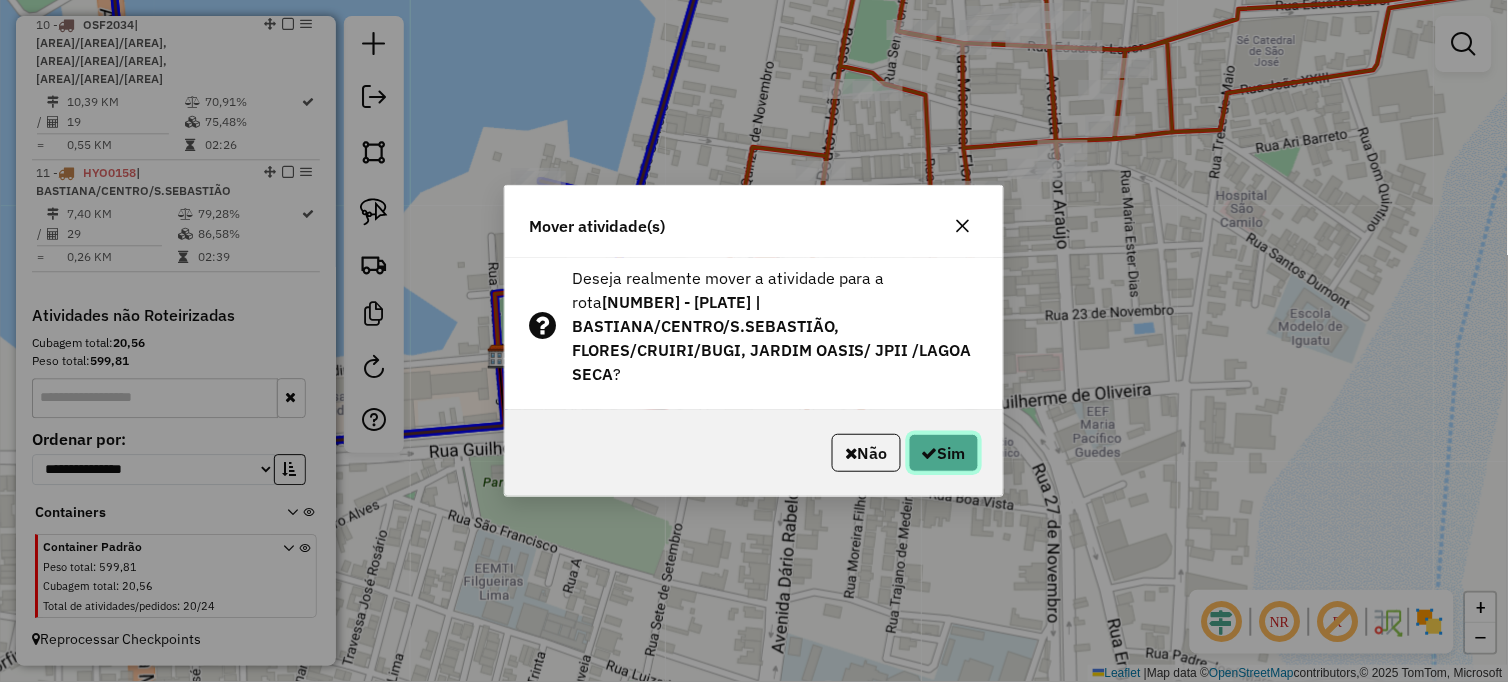click on "Sim" 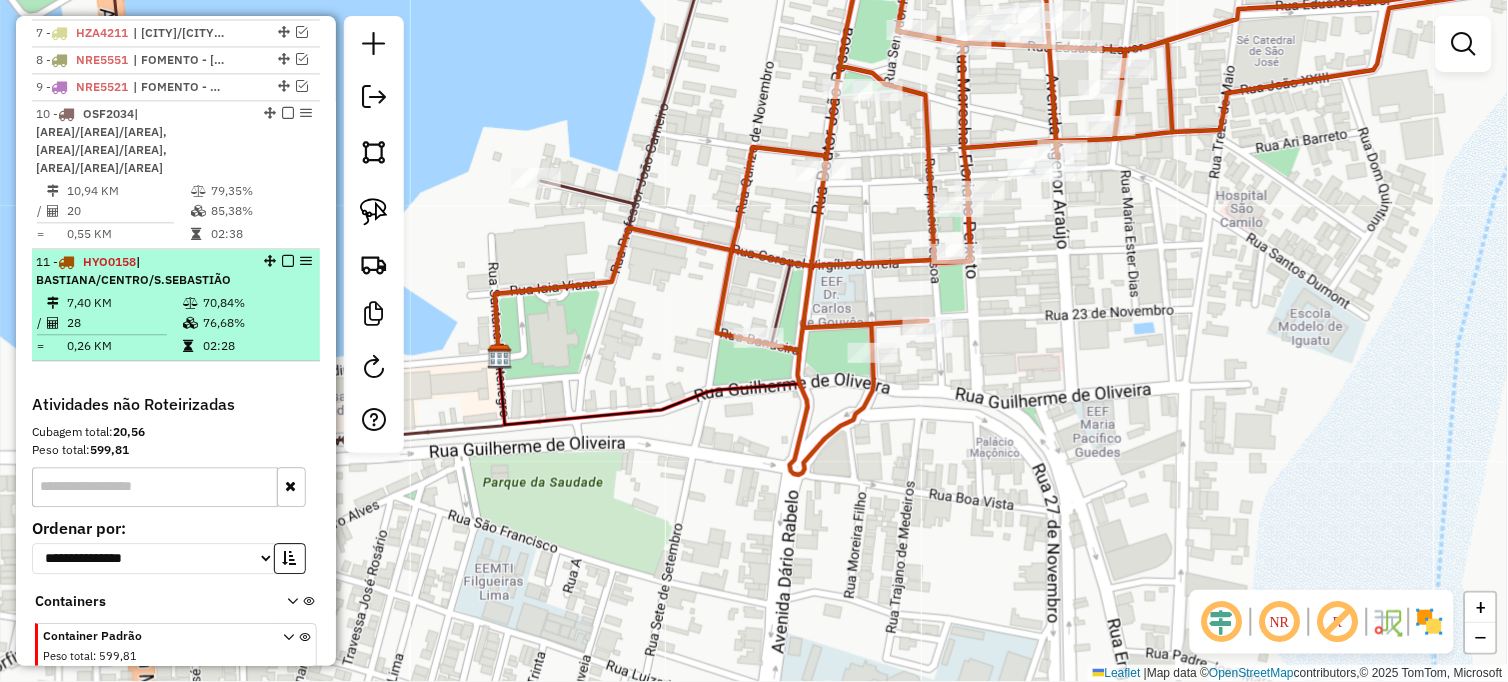 scroll, scrollTop: 798, scrollLeft: 0, axis: vertical 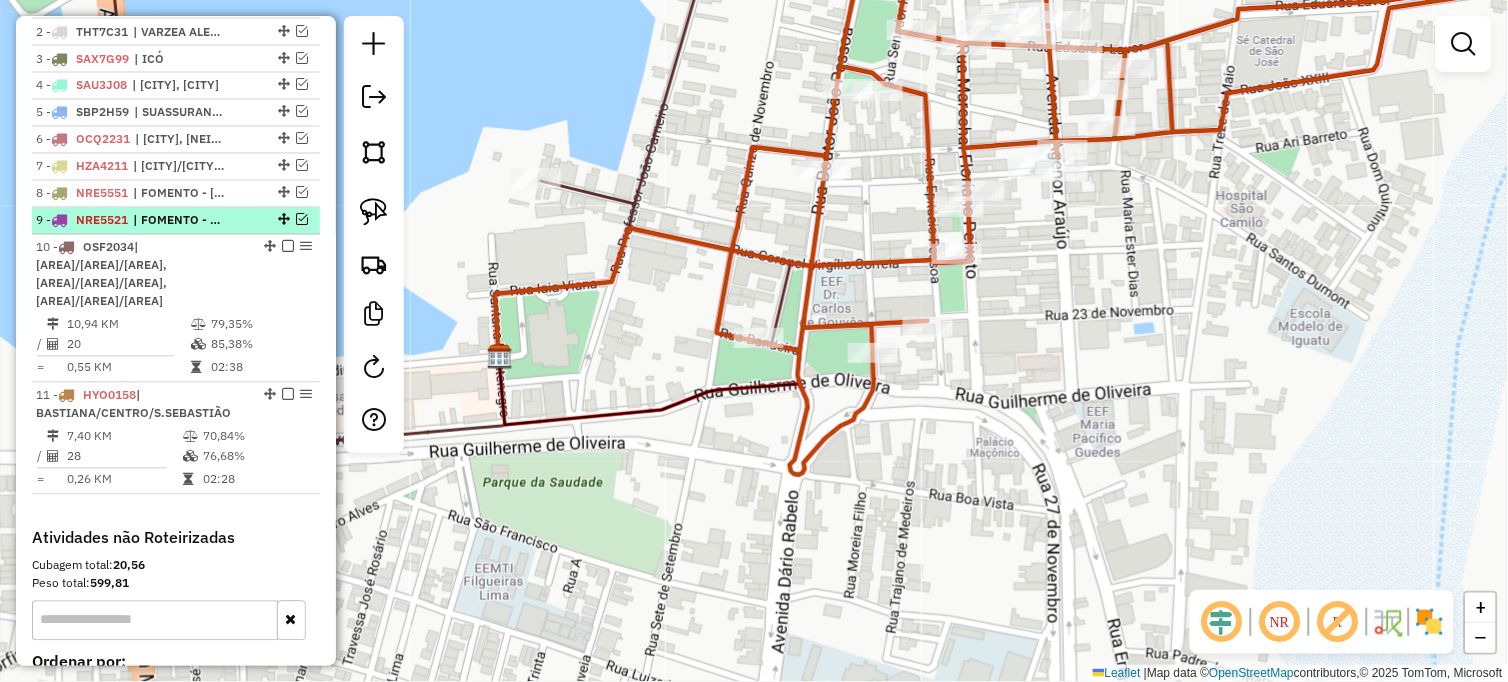 click at bounding box center [302, 220] 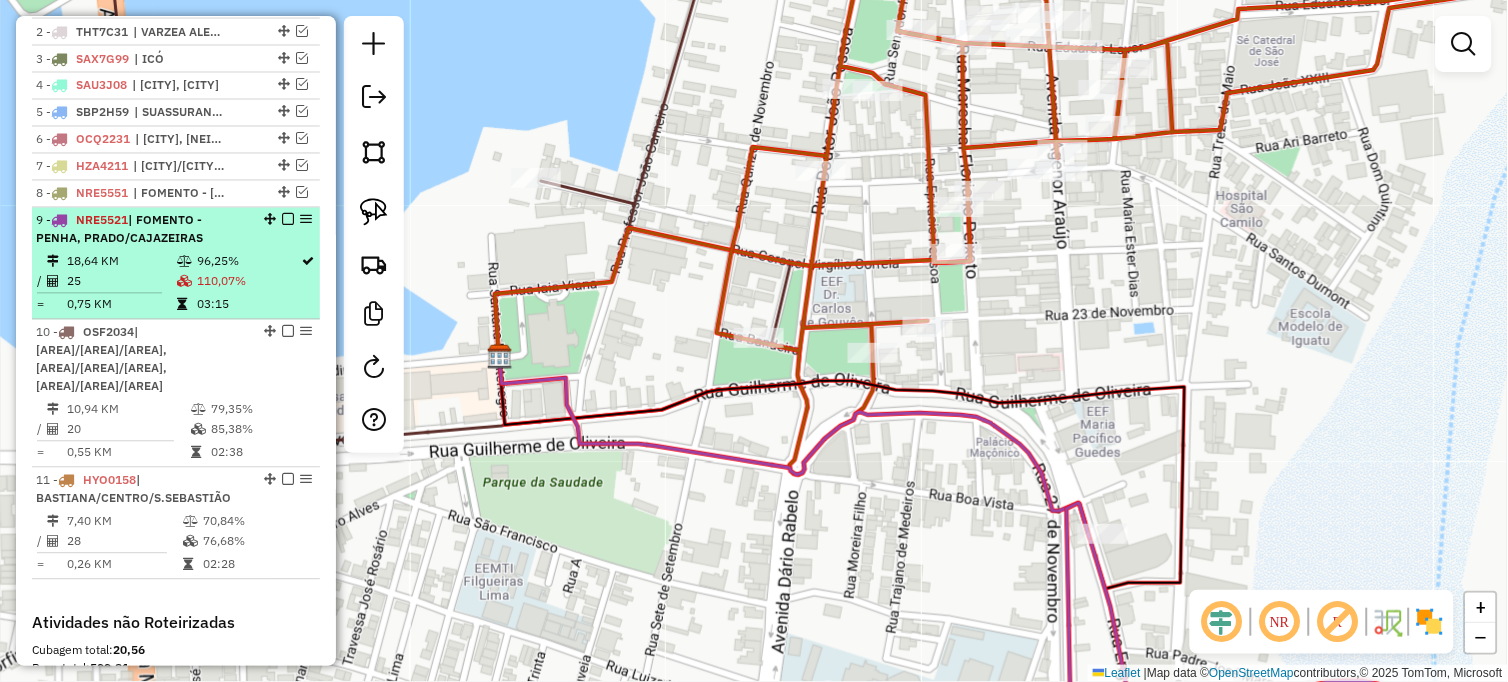 click on "9 -       NRE5521   | FOMENTO - PENHA, PRADO/CAJAZEIRAS" at bounding box center (142, 230) 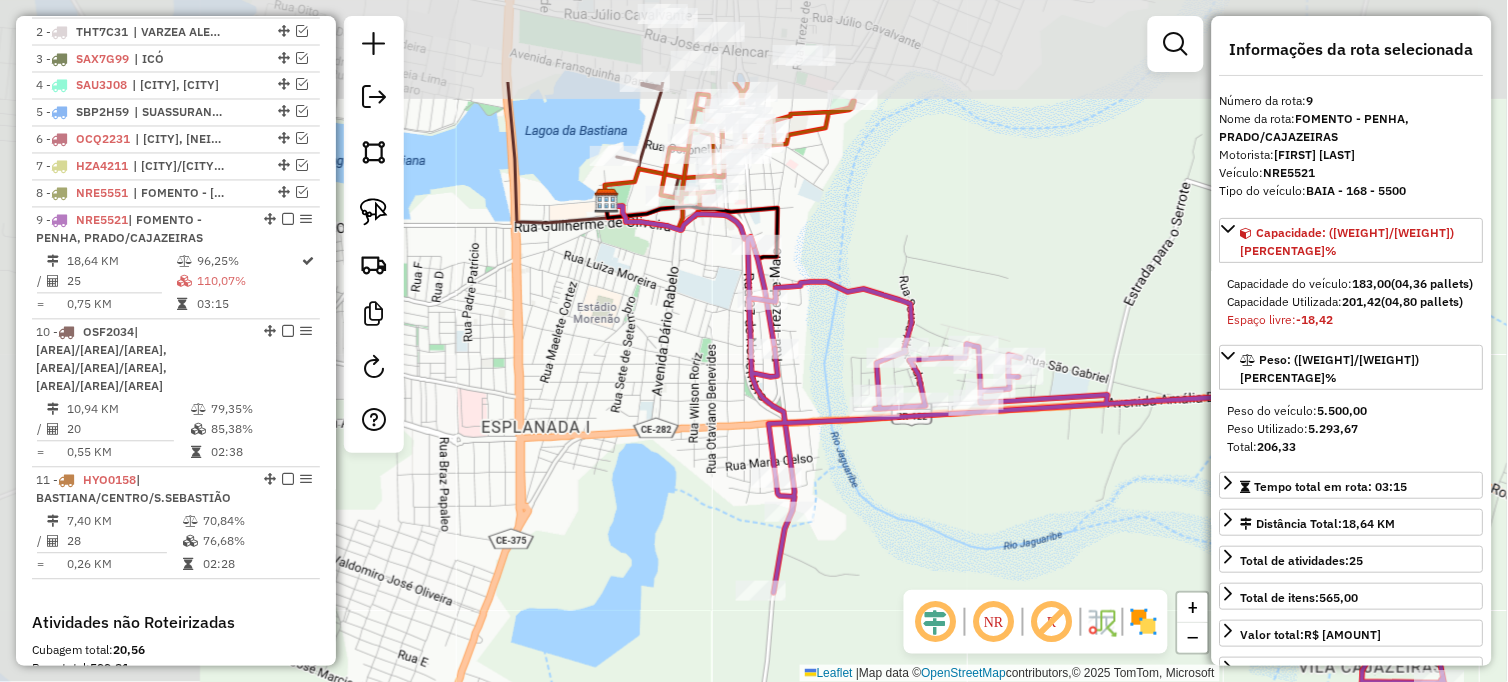 drag, startPoint x: 671, startPoint y: 371, endPoint x: 978, endPoint y: 537, distance: 349.00574 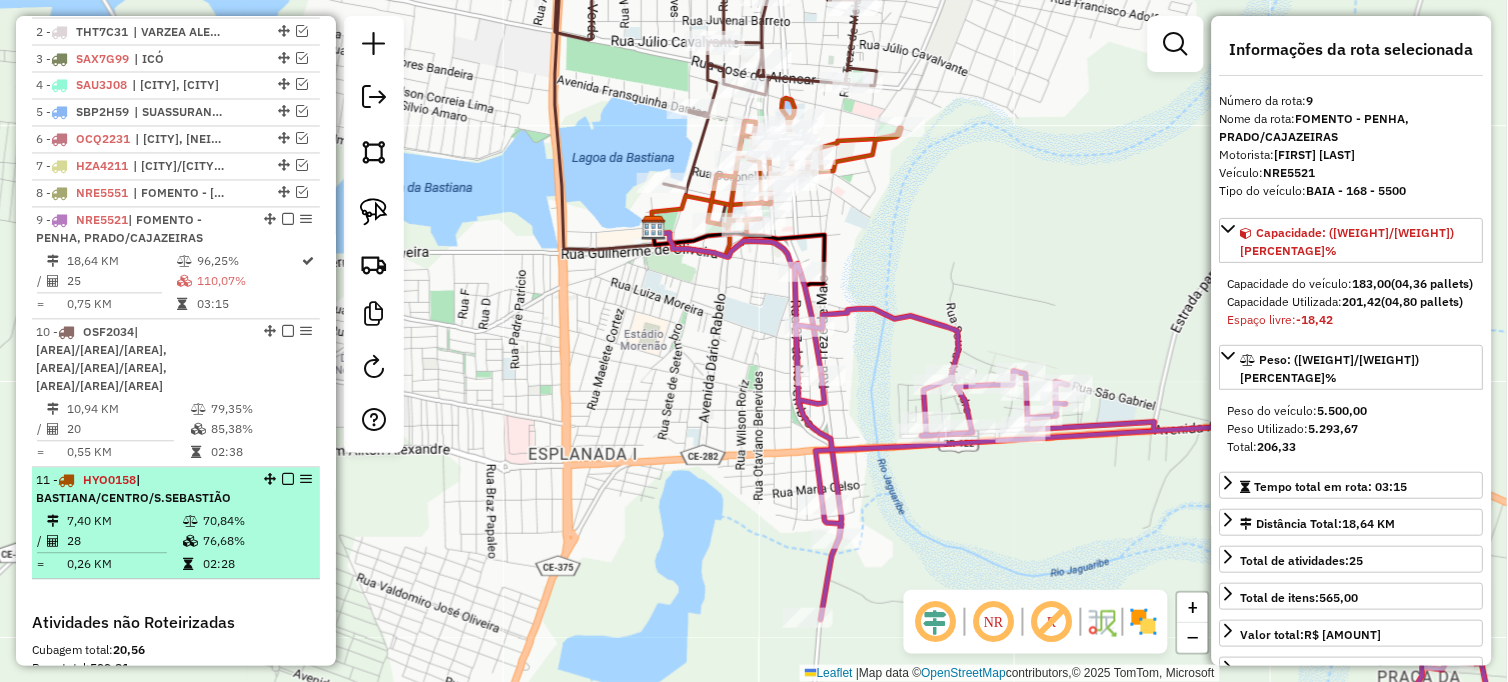 click on "11 -       HYO0158   | BASTIANA/CENTRO/S.SEBASTIÃO" at bounding box center [142, 490] 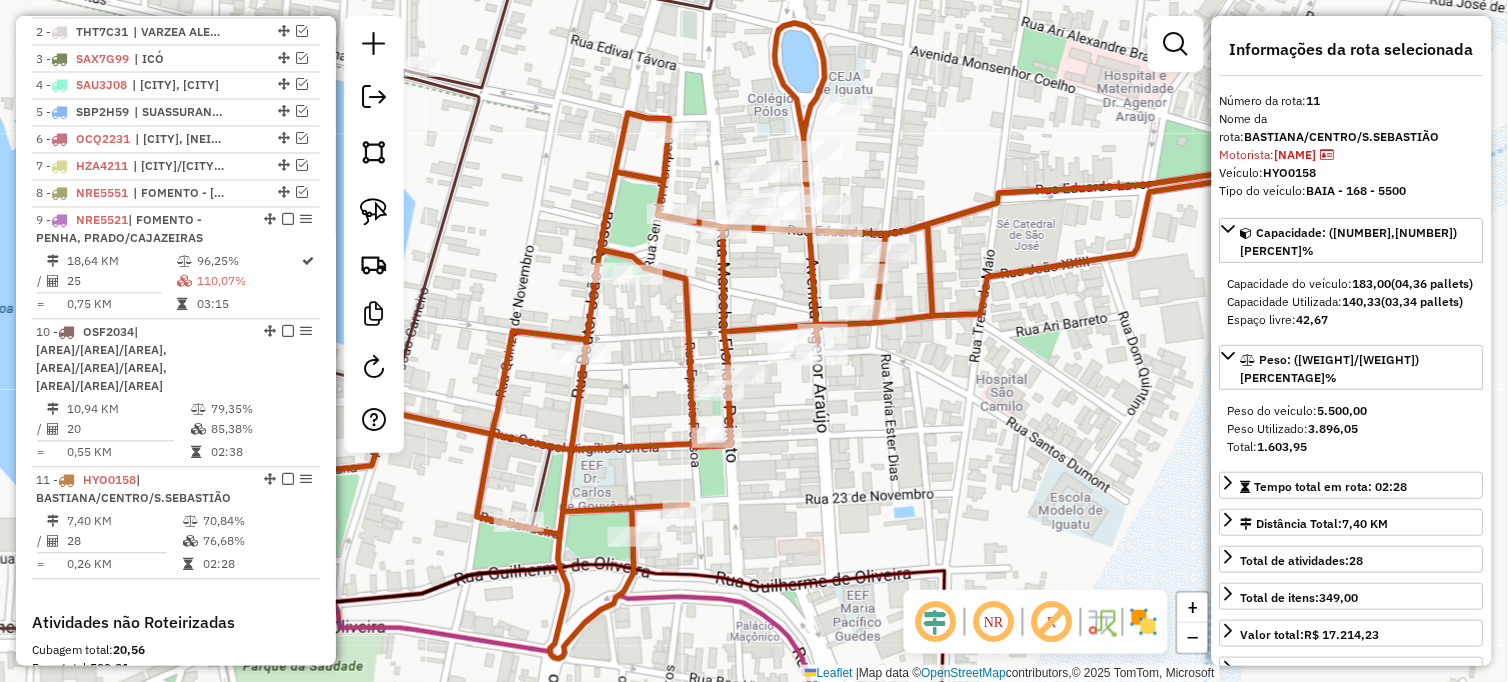 drag, startPoint x: 1046, startPoint y: 476, endPoint x: 866, endPoint y: 347, distance: 221.45203 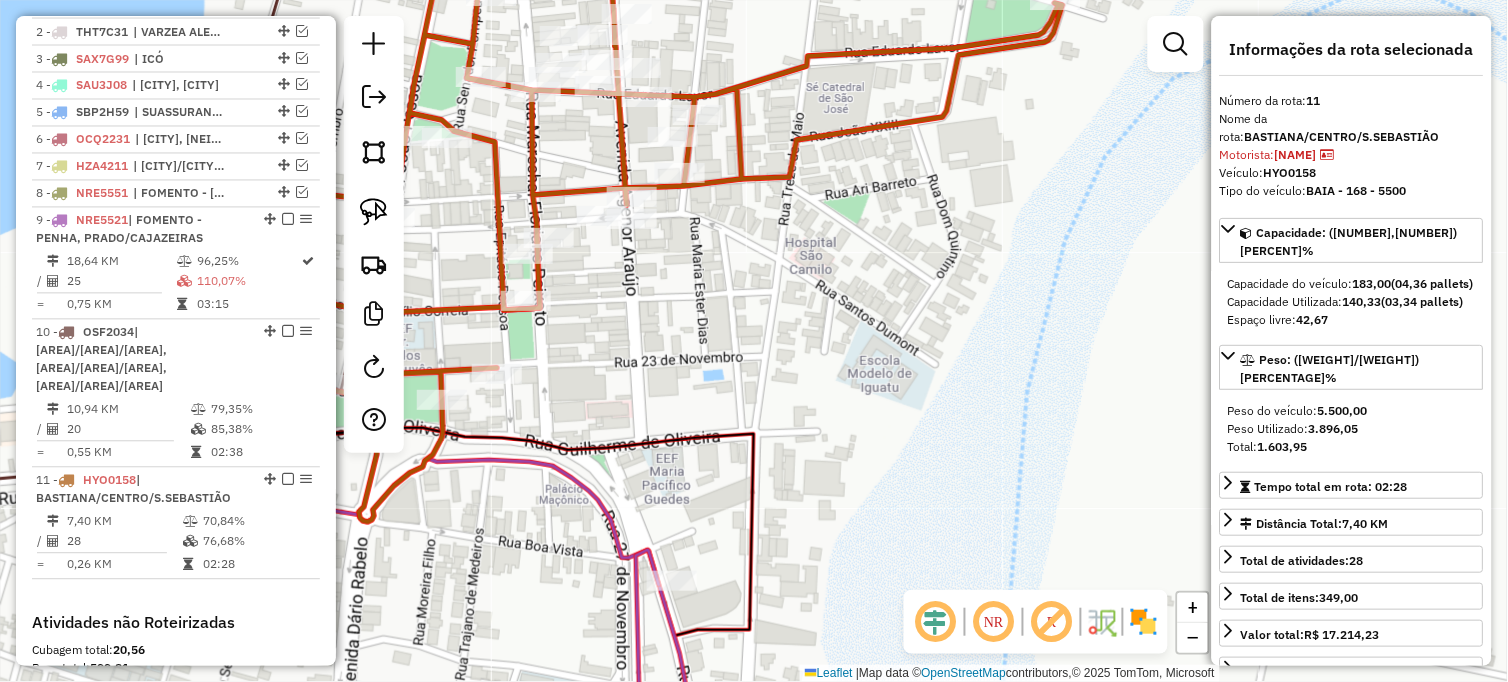 drag, startPoint x: 707, startPoint y: 535, endPoint x: 702, endPoint y: 408, distance: 127.09839 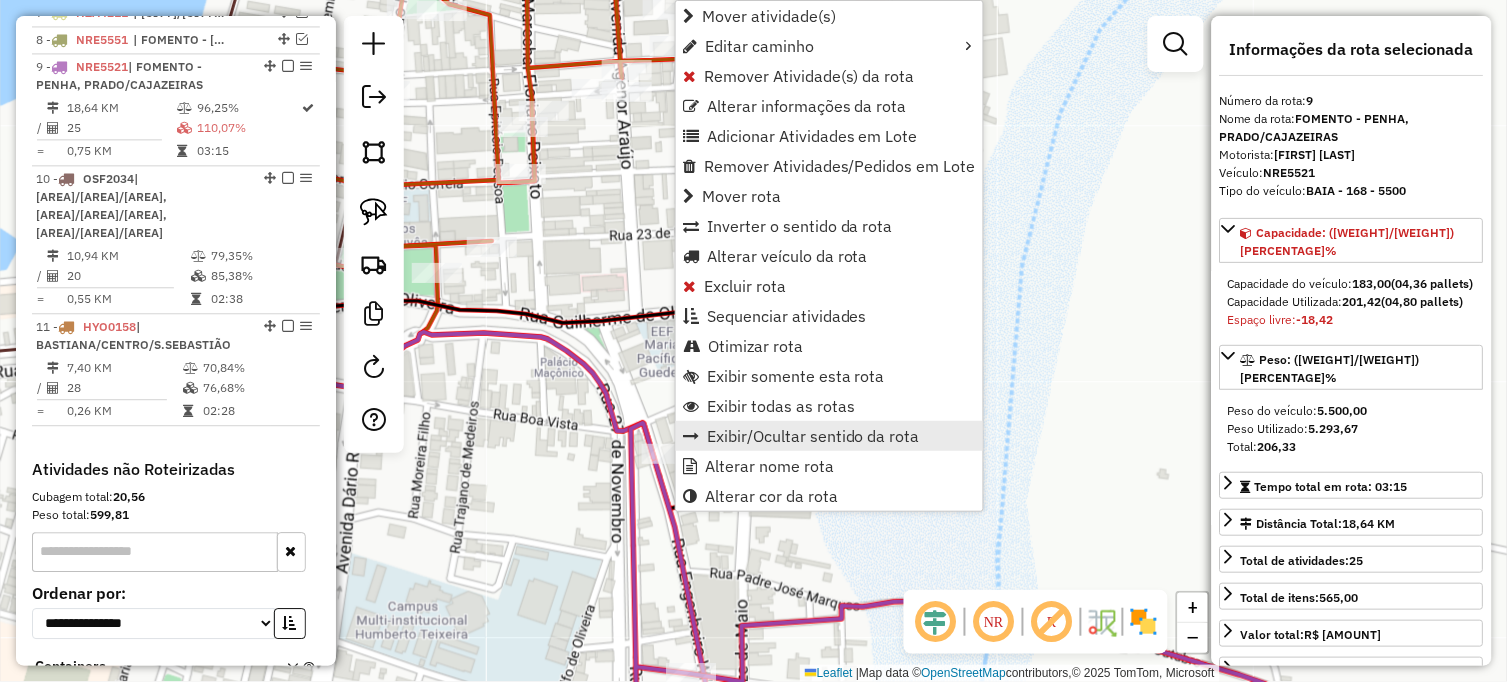 scroll, scrollTop: 990, scrollLeft: 0, axis: vertical 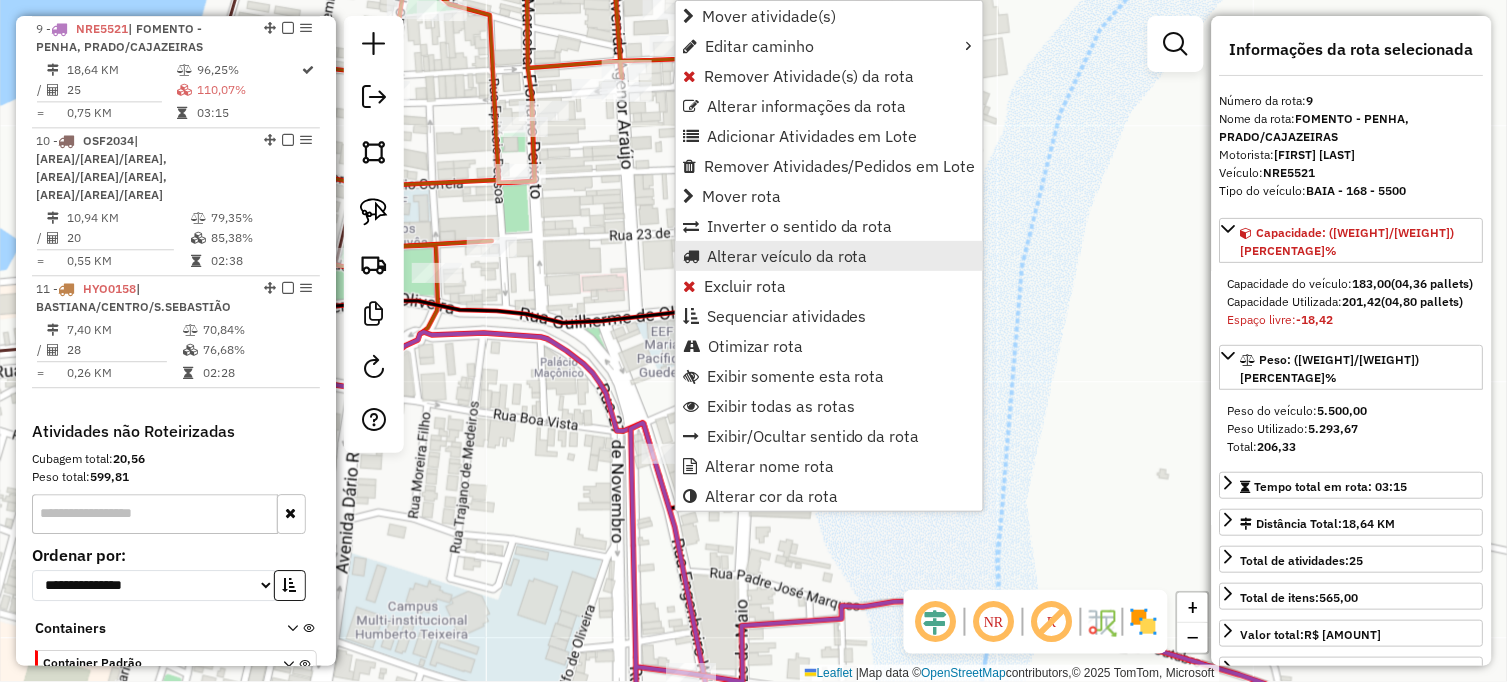 click on "Alterar veículo da rota" at bounding box center [787, 256] 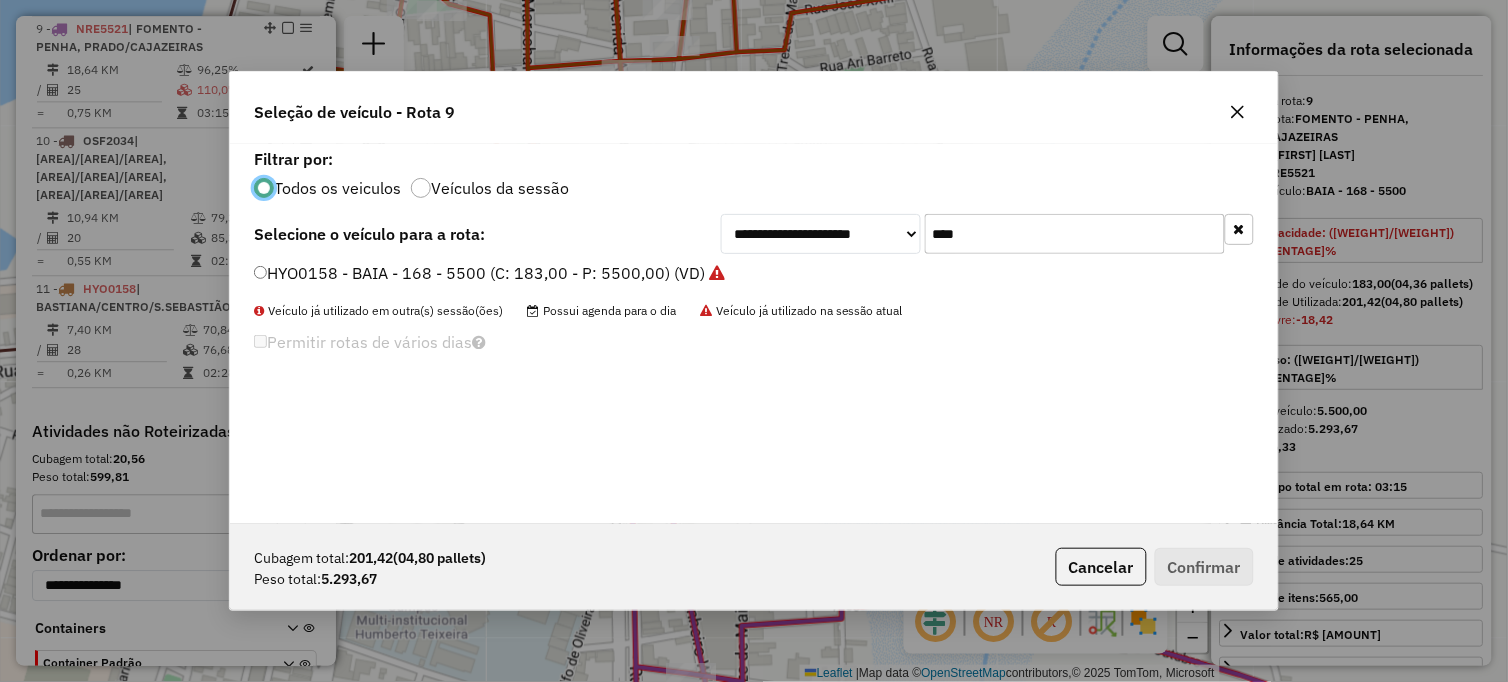 scroll, scrollTop: 11, scrollLeft: 5, axis: both 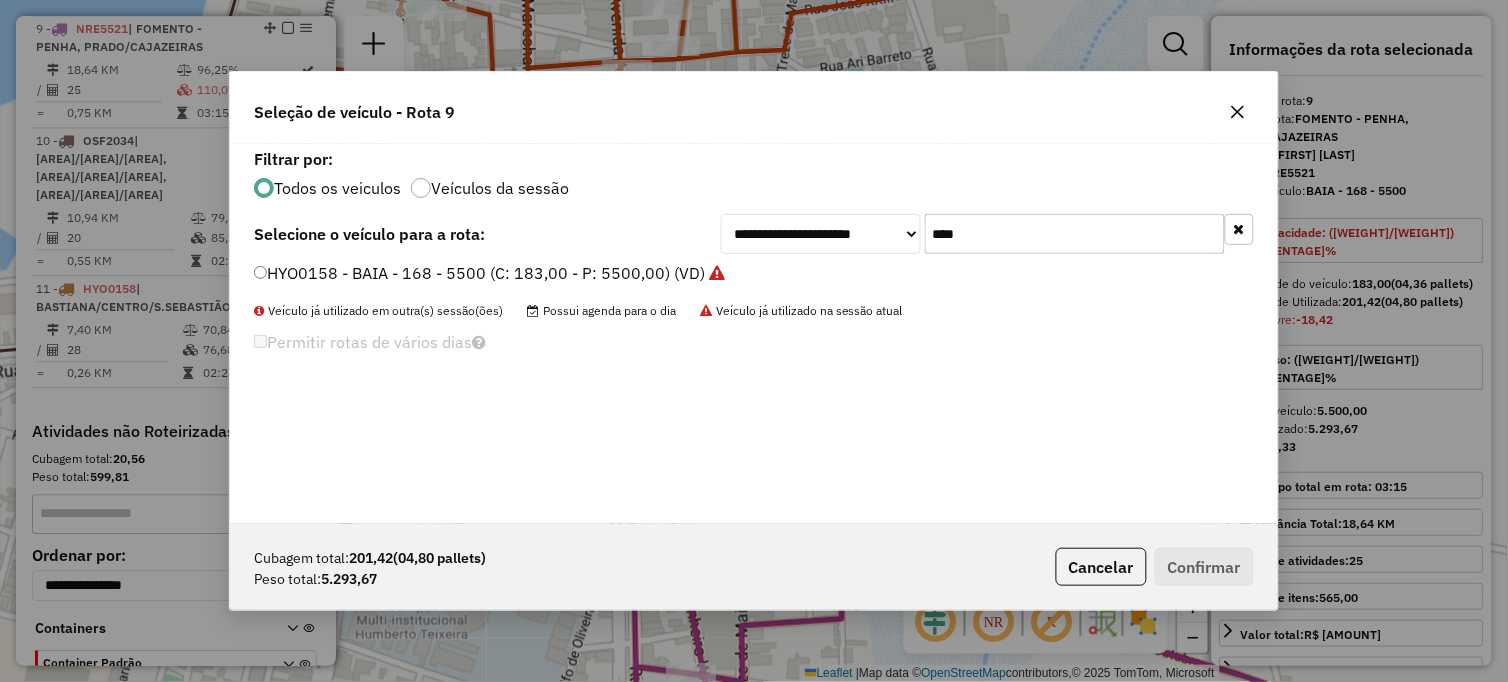 drag, startPoint x: 1045, startPoint y: 243, endPoint x: 780, endPoint y: 243, distance: 265 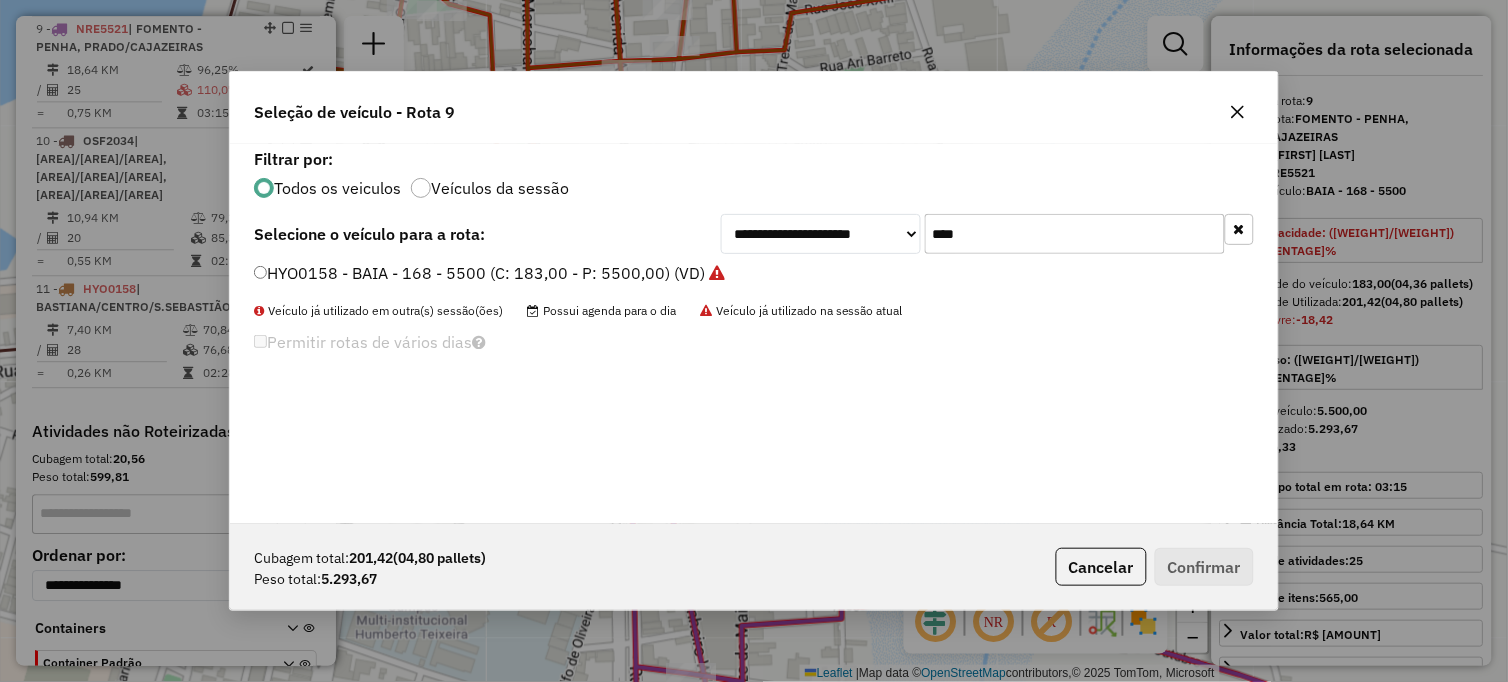 click on "HYO0158 - BAIA - 168 - 5500 (C: 183,00 - P: 5500,00) (VD)" 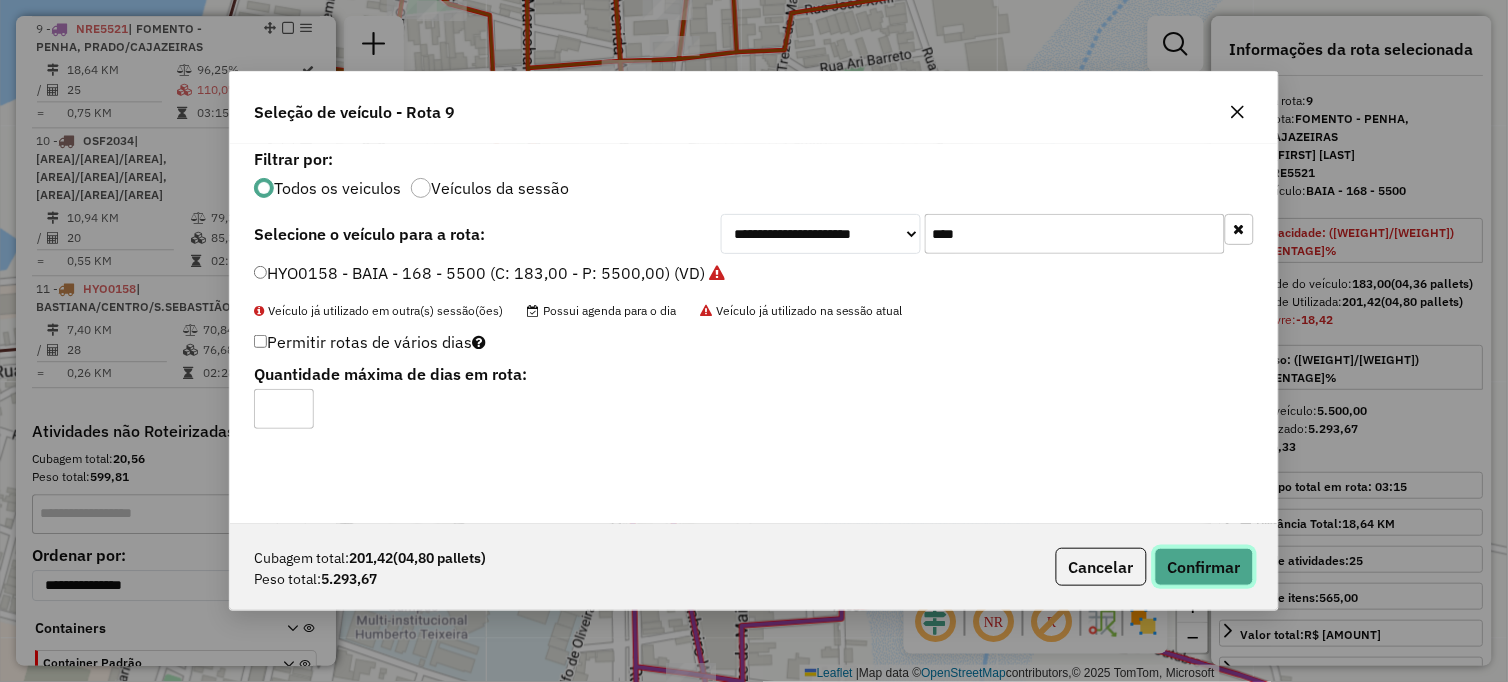 click on "Confirmar" 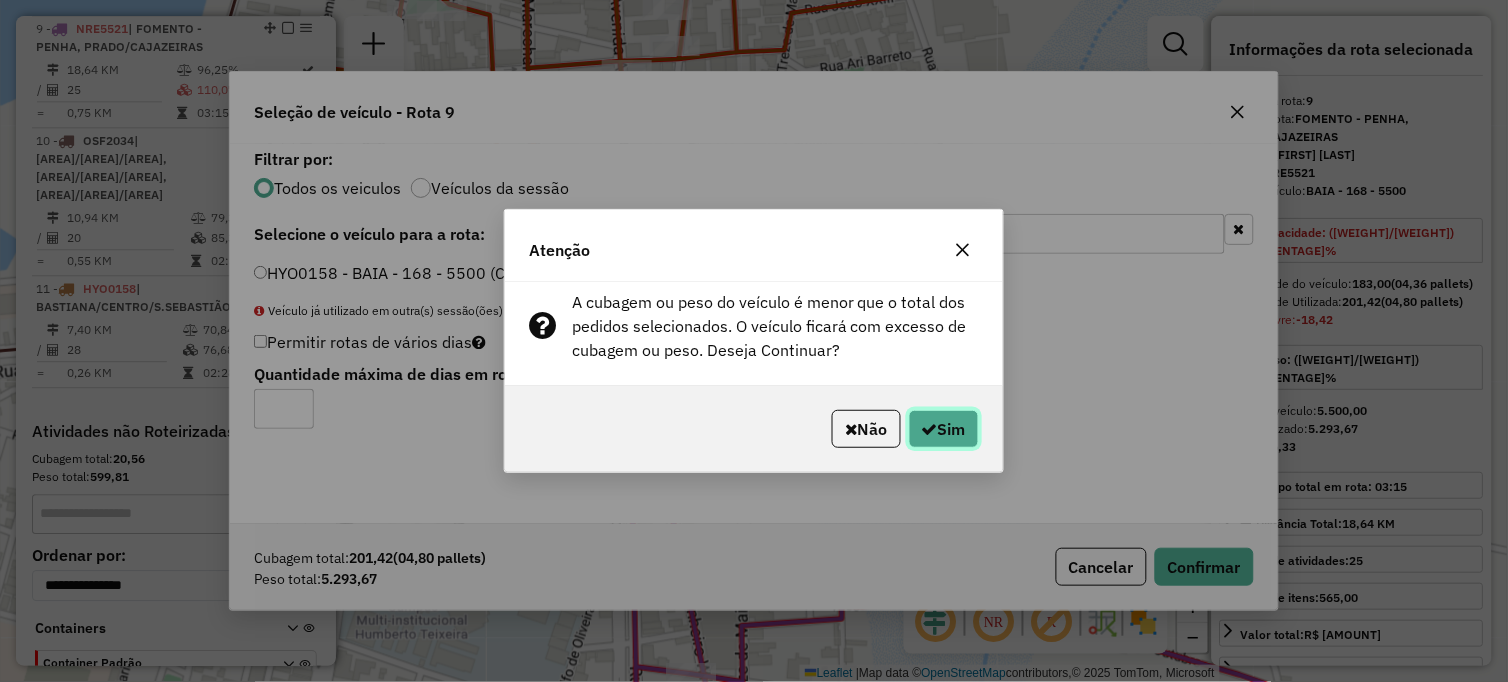 click on "Sim" 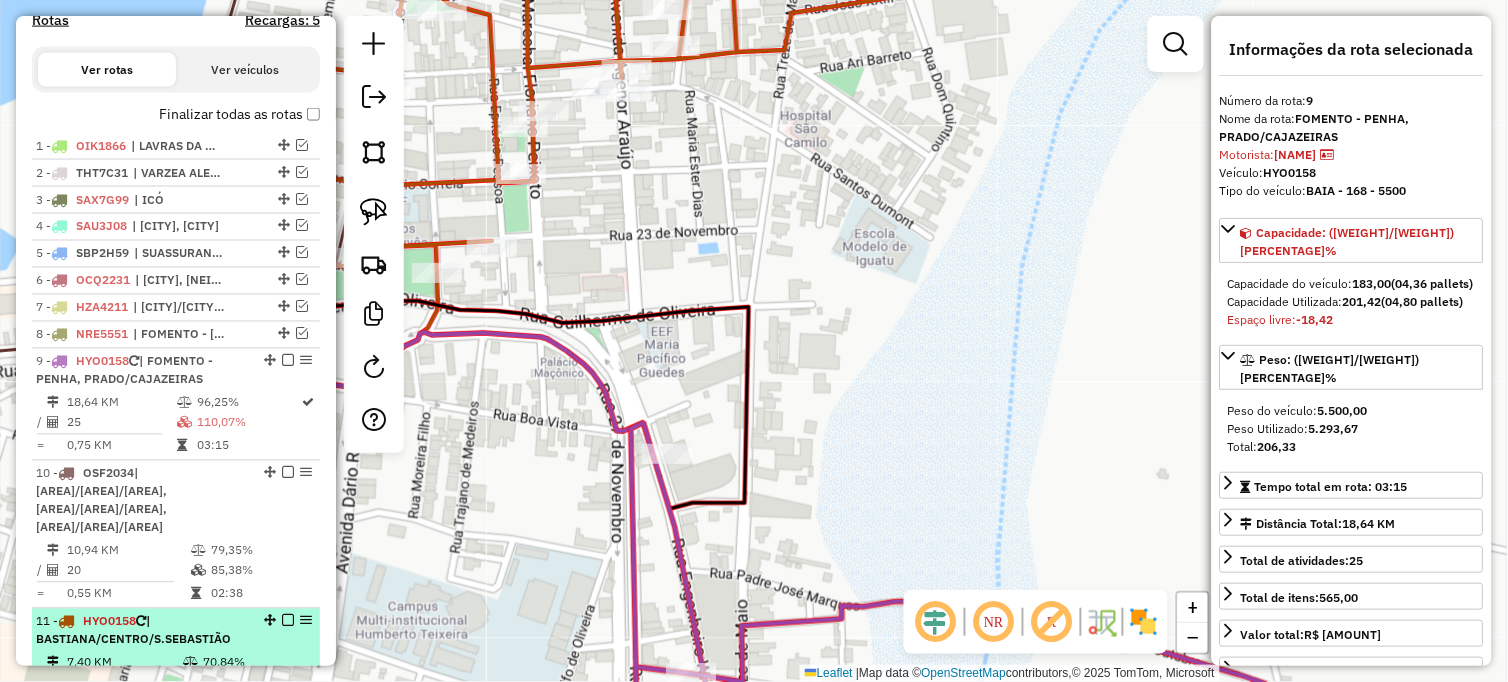 scroll, scrollTop: 656, scrollLeft: 0, axis: vertical 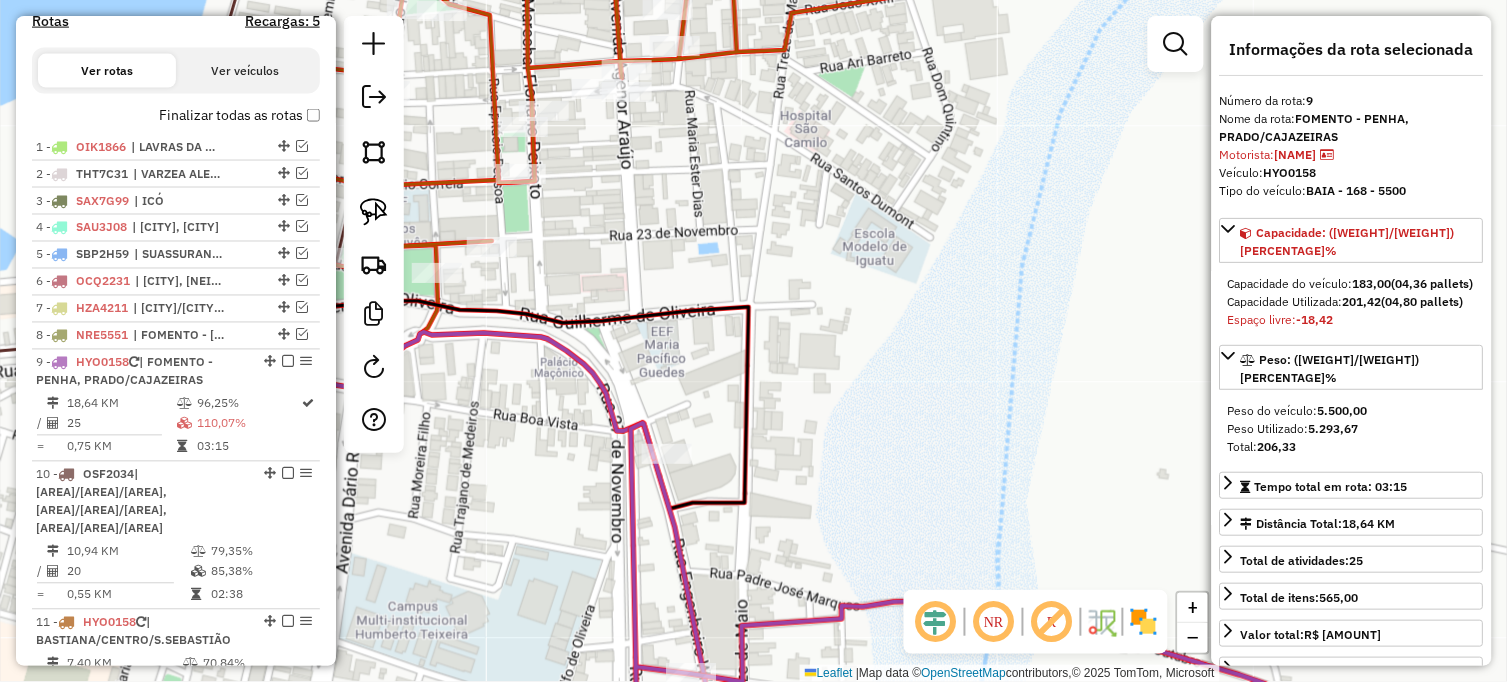 click on "Janela de atendimento Grade de atendimento Capacidade Transportadoras Veículos Cliente Pedidos  Rotas Selecione os dias de semana para filtrar as janelas de atendimento  Seg   Ter   Qua   Qui   Sex   Sáb   Dom  Informe o período da janela de atendimento: De: Até:  Filtrar exatamente a janela do cliente  Considerar janela de atendimento padrão  Selecione os dias de semana para filtrar as grades de atendimento  Seg   Ter   Qua   Qui   Sex   Sáb   Dom   Considerar clientes sem dia de atendimento cadastrado  Clientes fora do dia de atendimento selecionado Filtrar as atividades entre os valores definidos abaixo:  Peso mínimo:   Peso máximo:   Cubagem mínima:   Cubagem máxima:   De:   Até:  Filtrar as atividades entre o tempo de atendimento definido abaixo:  De:   Até:   Considerar capacidade total dos clientes não roteirizados Transportadora: Selecione um ou mais itens Tipo de veículo: Selecione um ou mais itens Veículo: Selecione um ou mais itens Motorista: Selecione um ou mais itens Nome: Rótulo:" 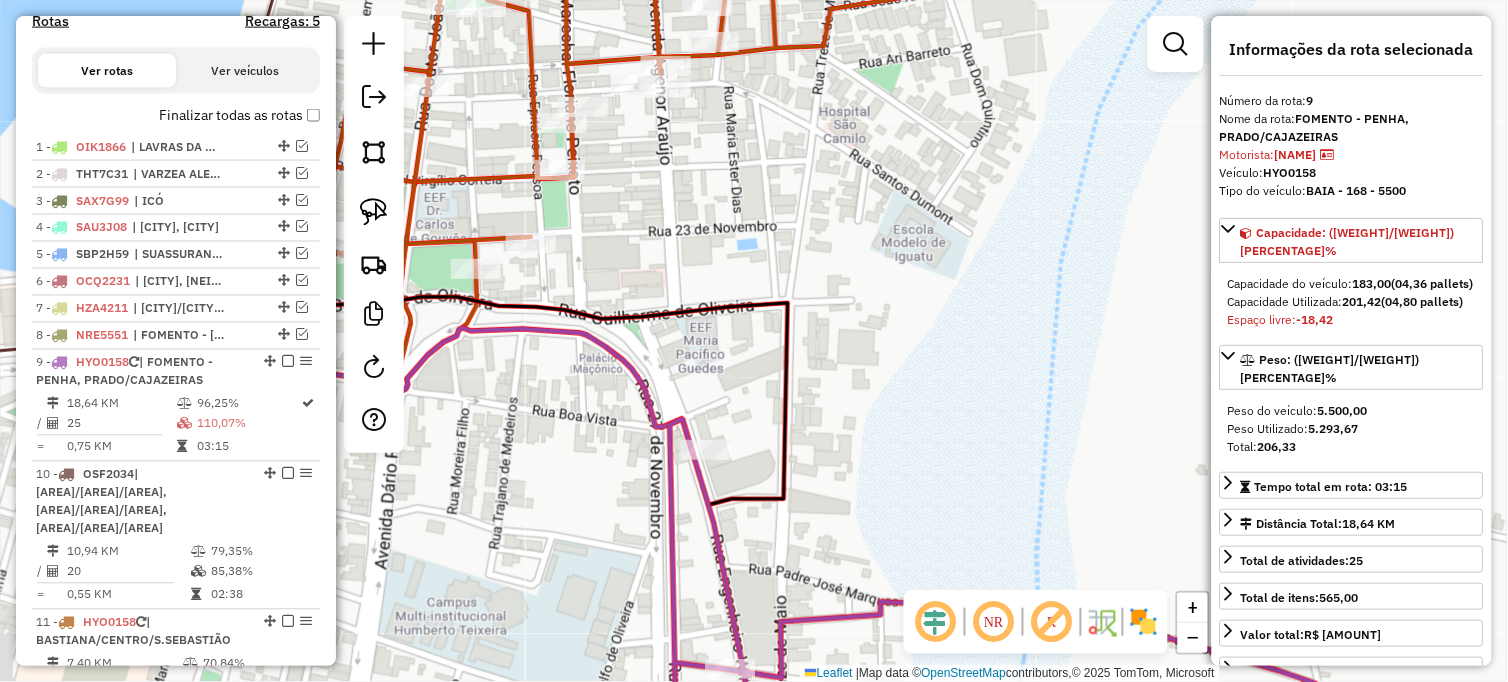 drag, startPoint x: 745, startPoint y: 316, endPoint x: 853, endPoint y: 347, distance: 112.36102 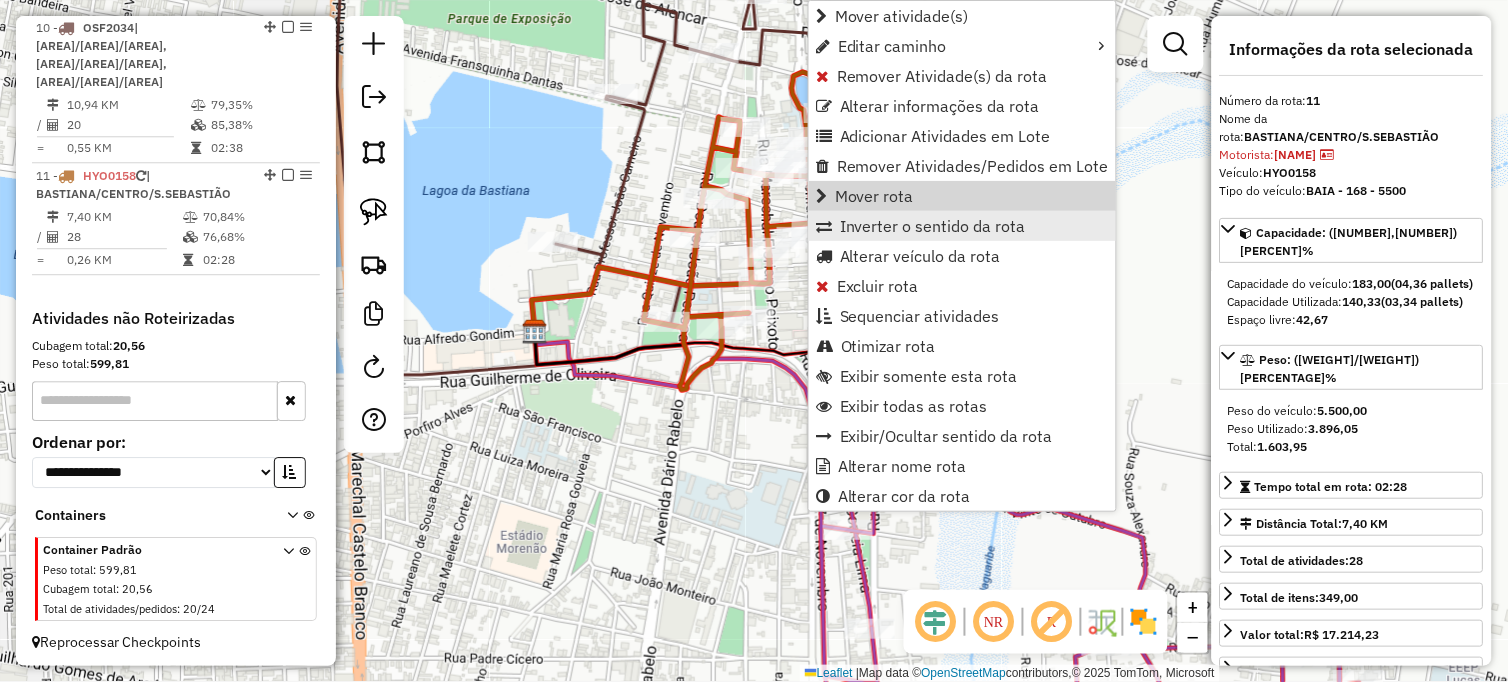 scroll, scrollTop: 1105, scrollLeft: 0, axis: vertical 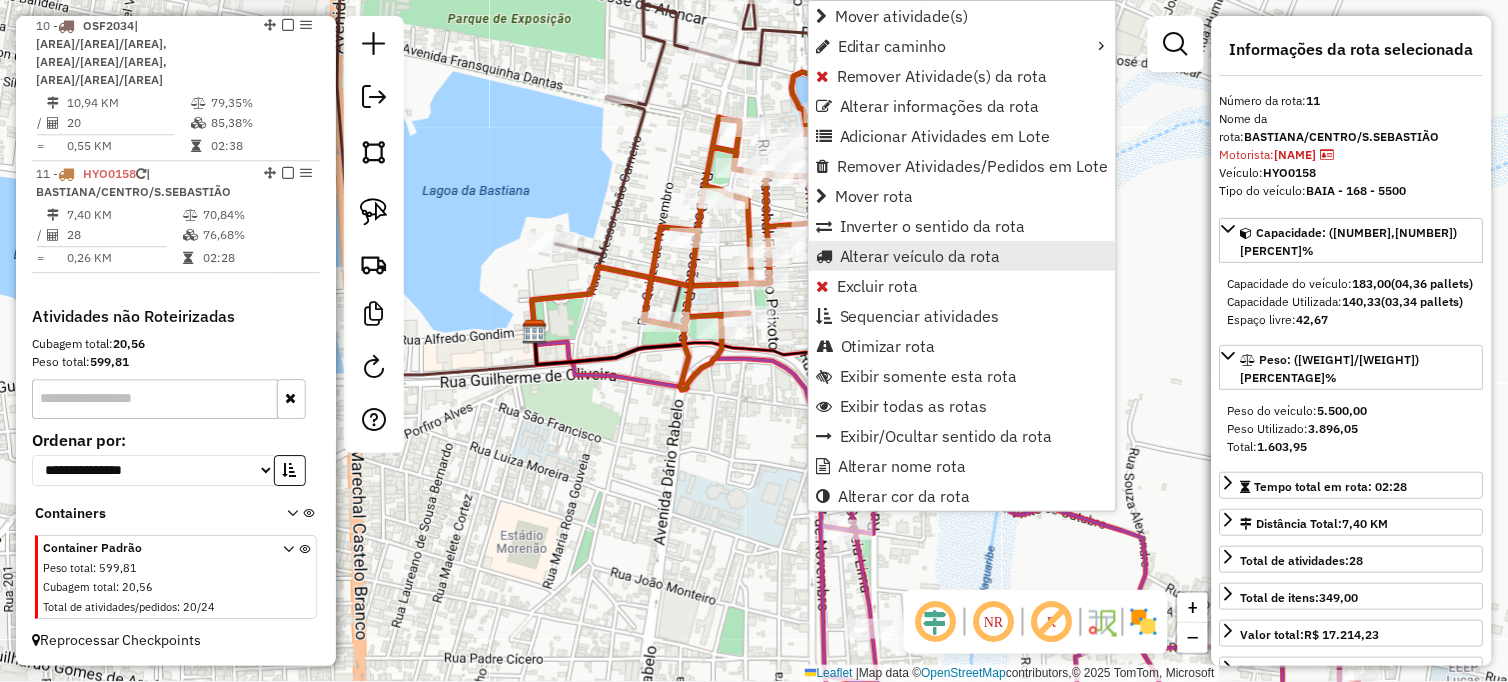 click on "Alterar veículo da rota" at bounding box center (920, 256) 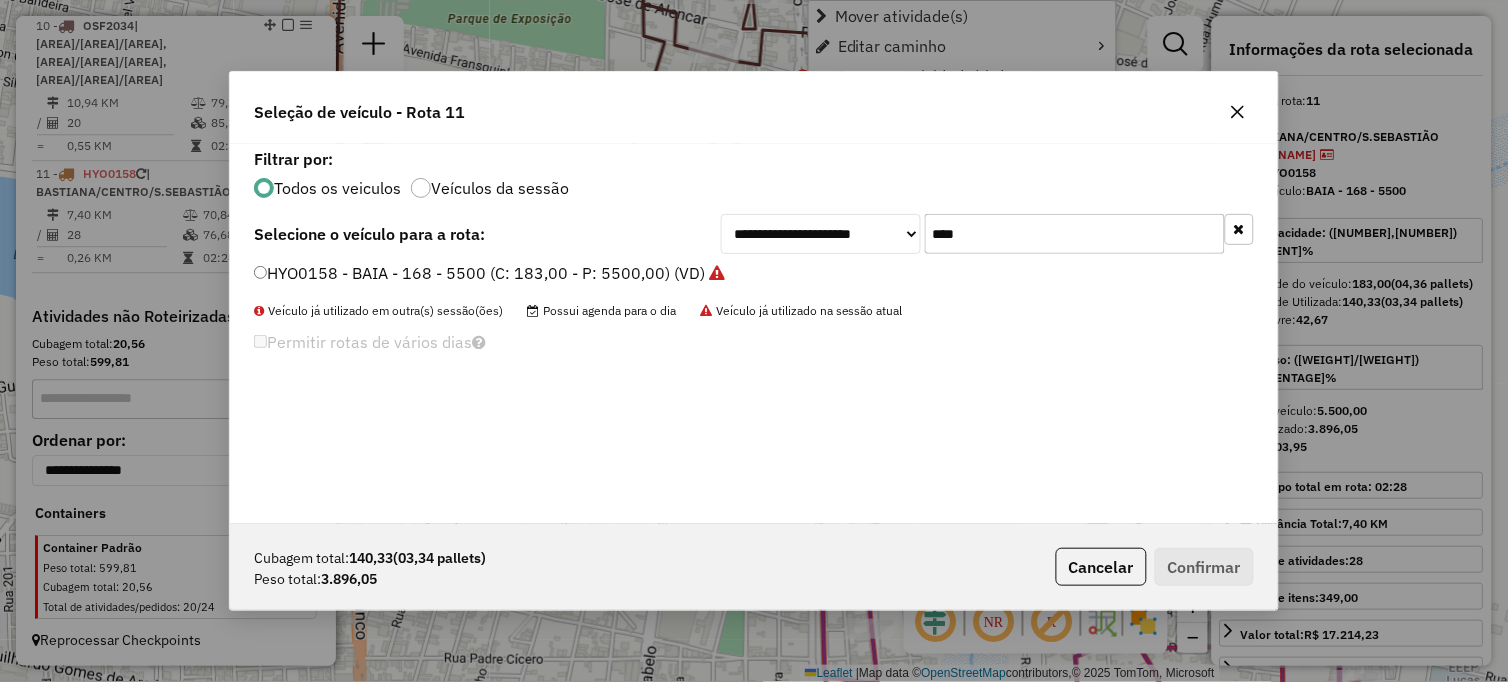 scroll, scrollTop: 11, scrollLeft: 5, axis: both 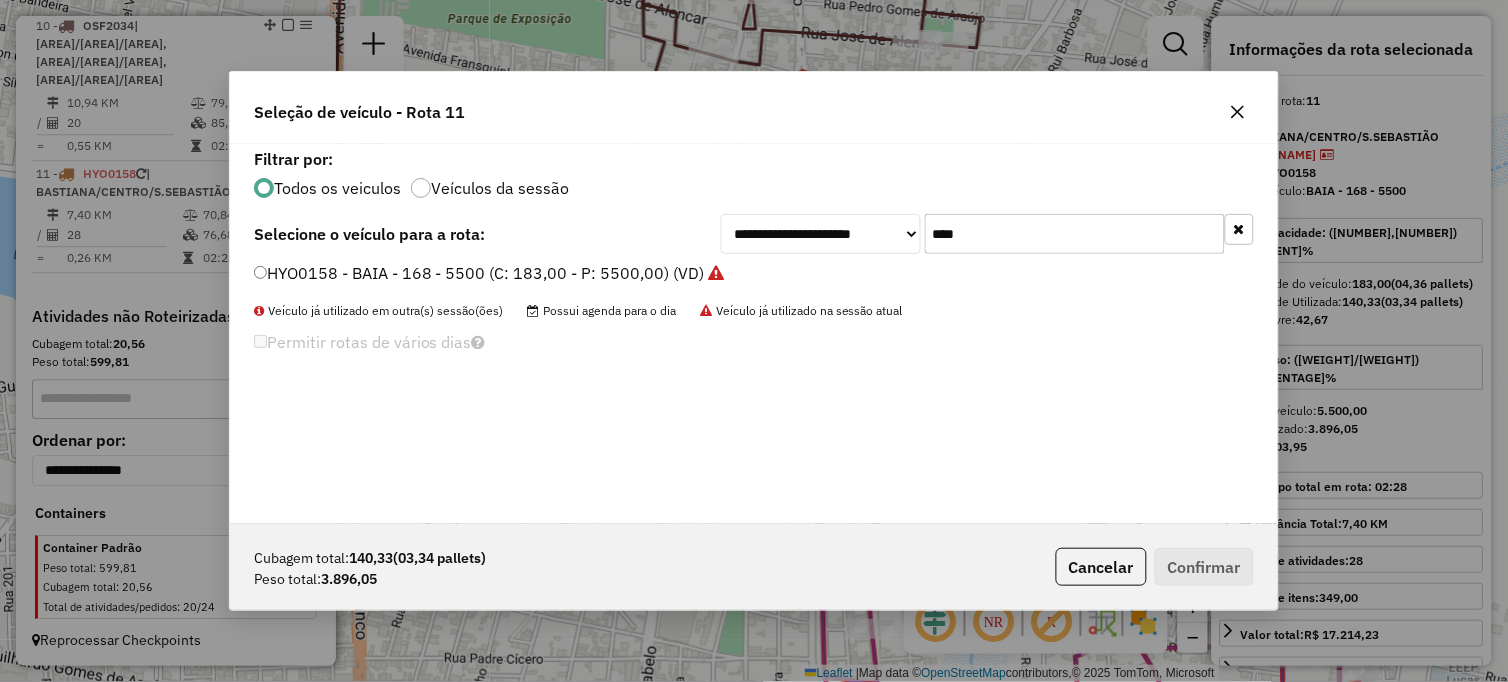 drag, startPoint x: 1008, startPoint y: 230, endPoint x: 694, endPoint y: 245, distance: 314.35806 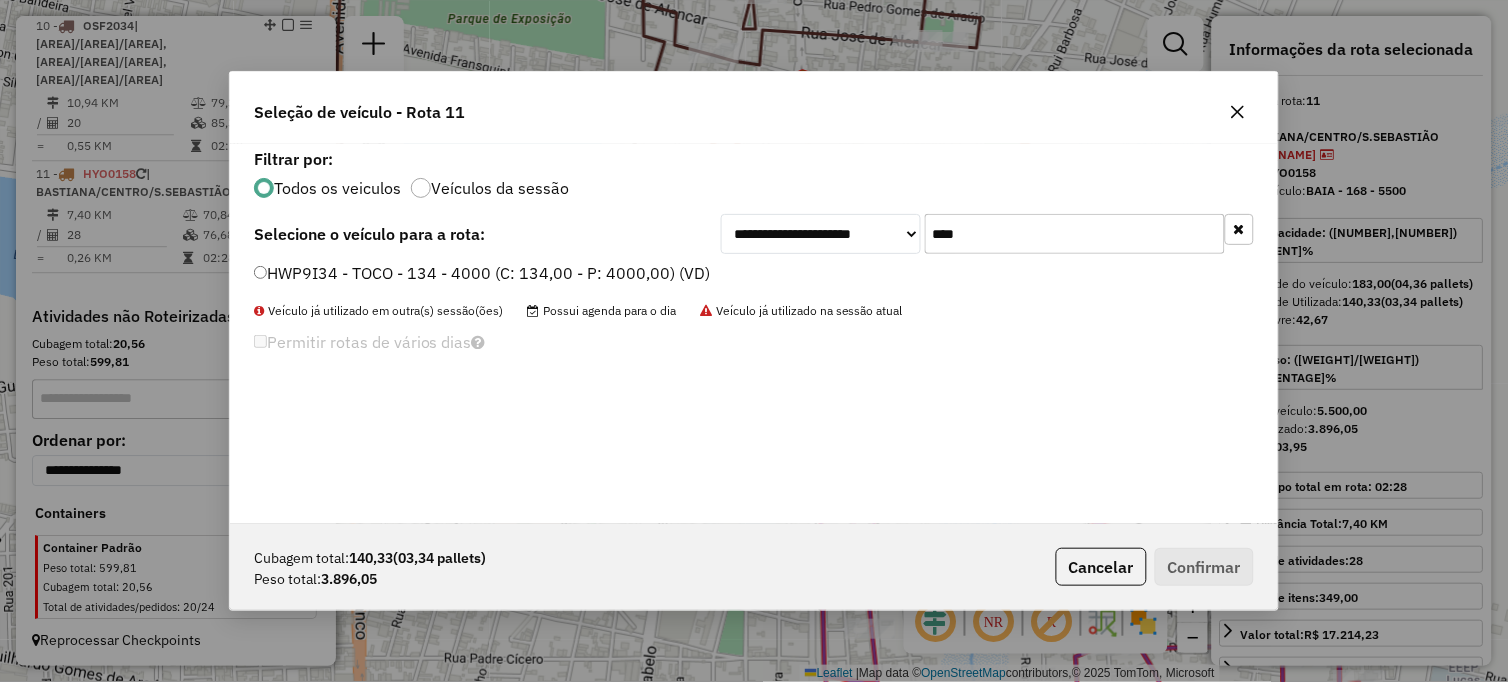 type on "****" 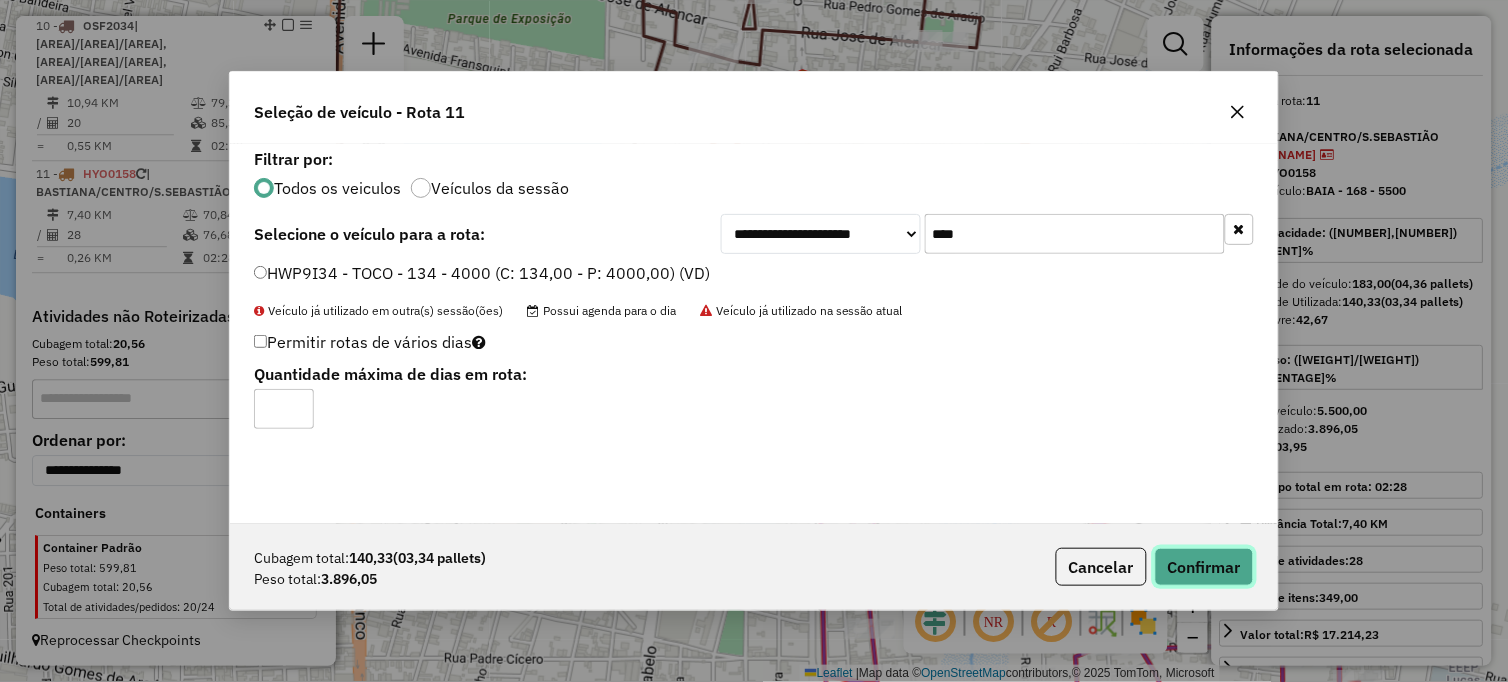 click on "Confirmar" 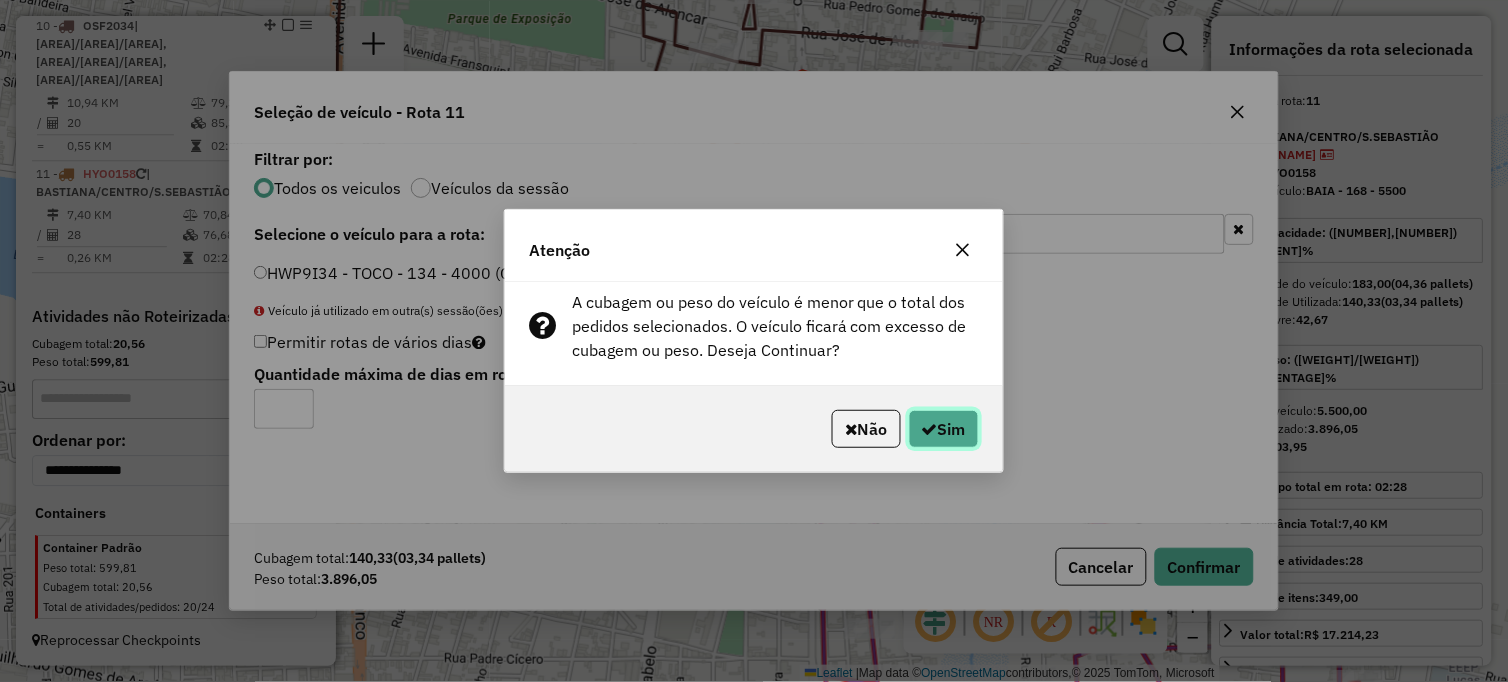 click on "Sim" 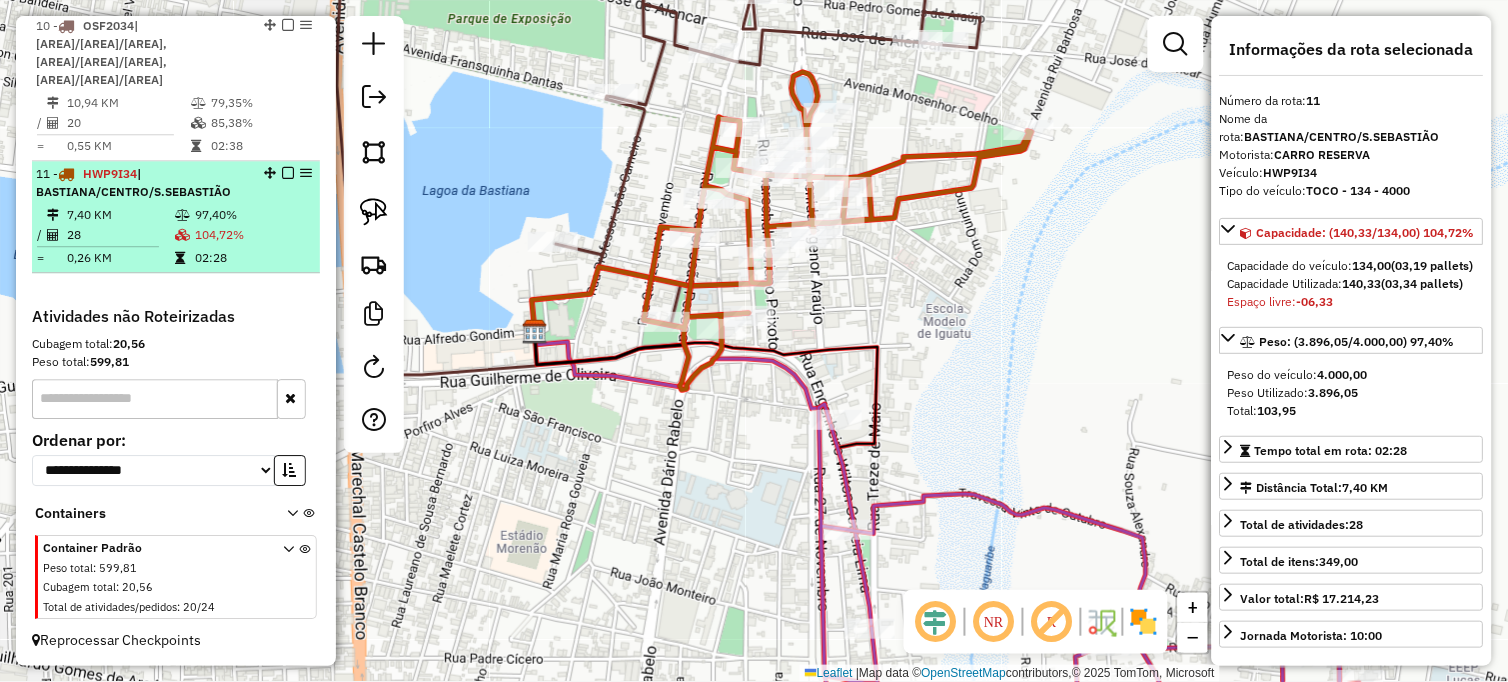 click on "104,72%" at bounding box center [252, 235] 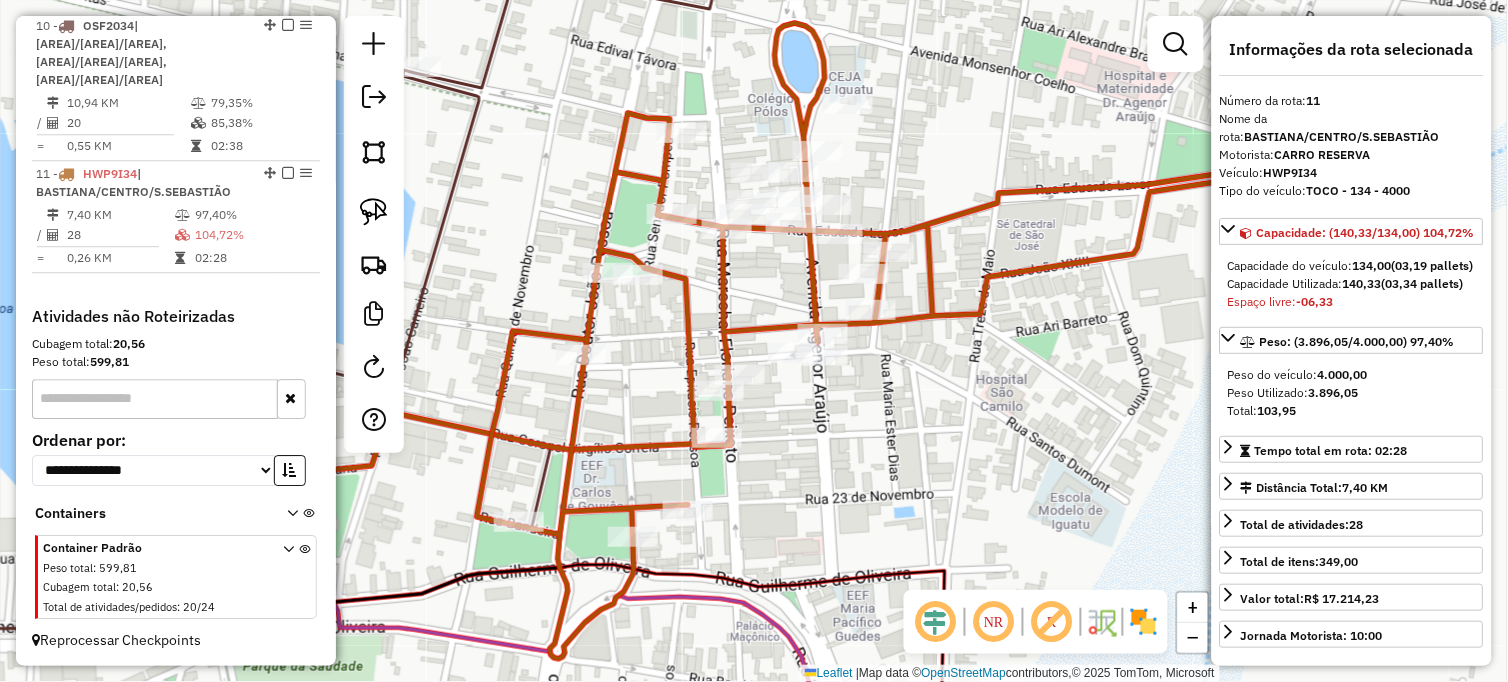 drag, startPoint x: 503, startPoint y: 267, endPoint x: 543, endPoint y: 240, distance: 48.259712 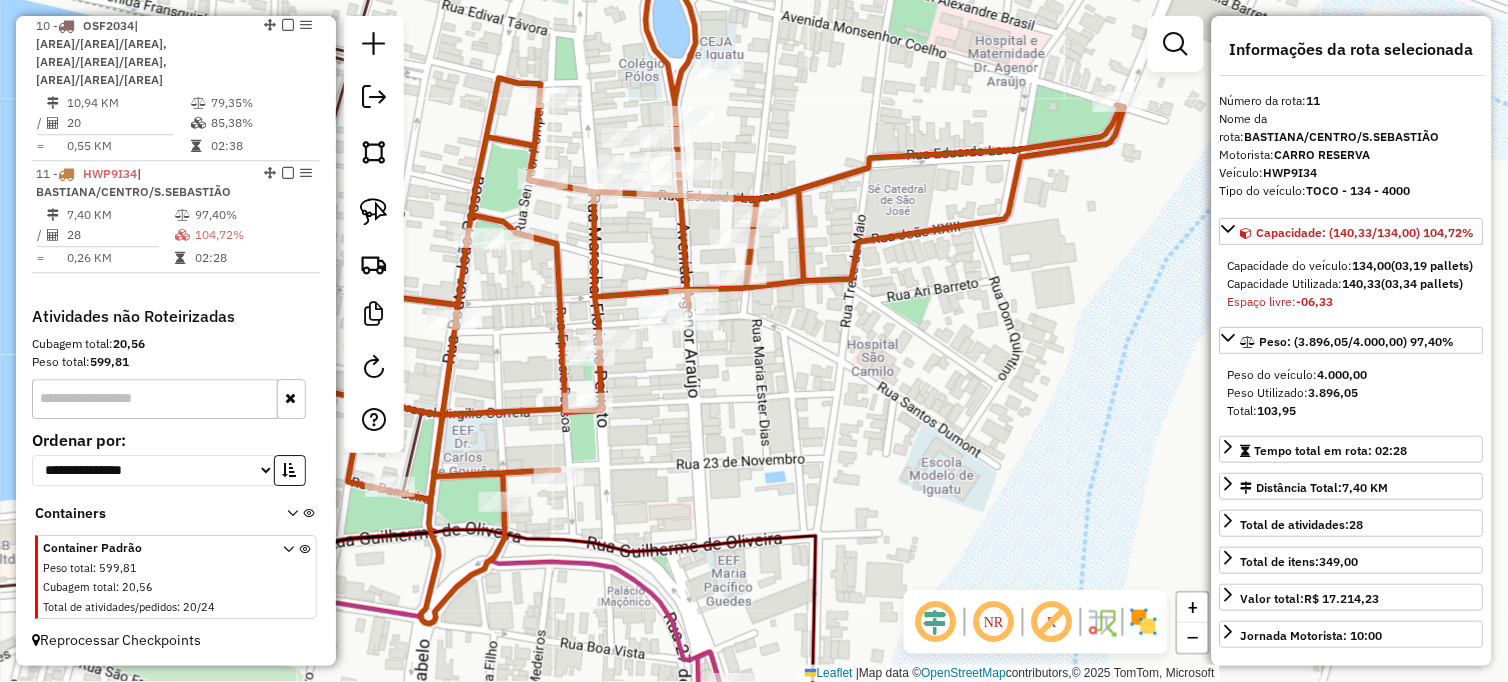 drag, startPoint x: 1016, startPoint y: 385, endPoint x: 936, endPoint y: 363, distance: 82.96987 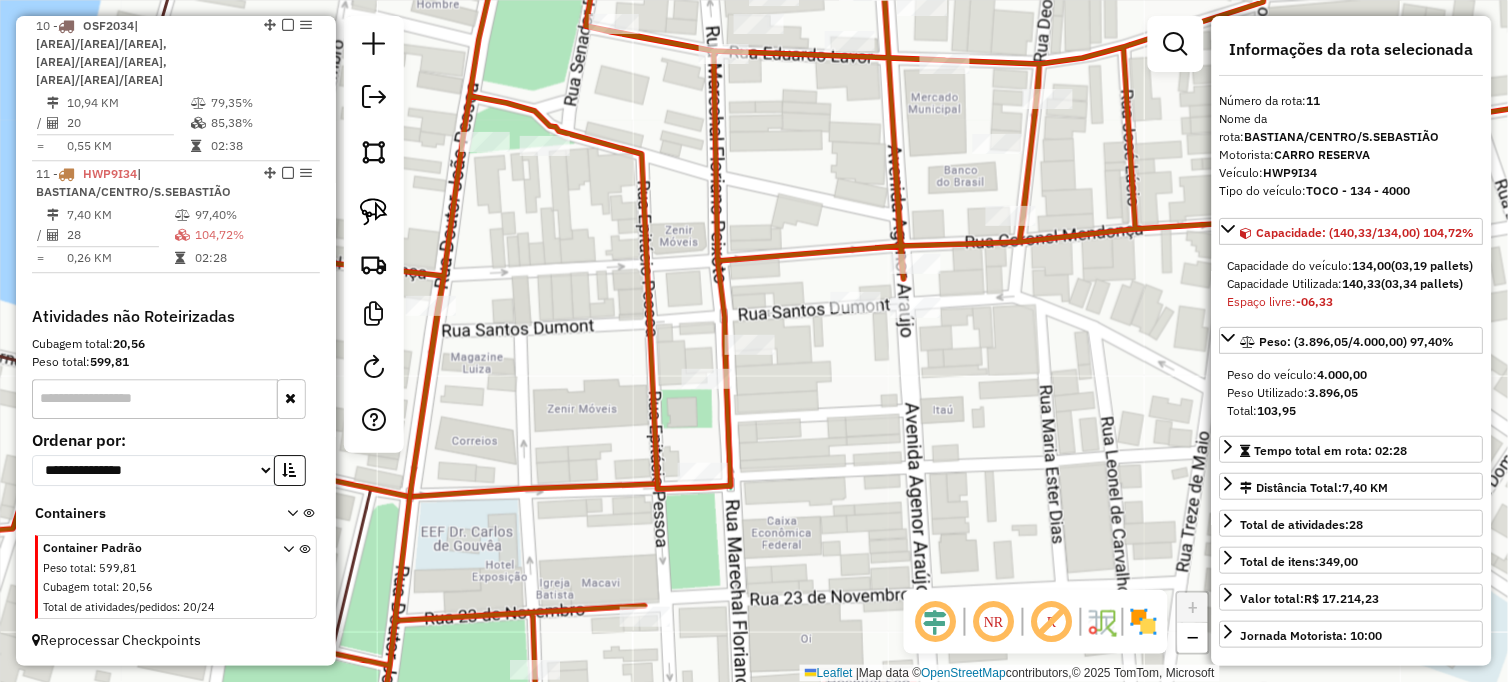 drag, startPoint x: 581, startPoint y: 263, endPoint x: 588, endPoint y: 283, distance: 21.189621 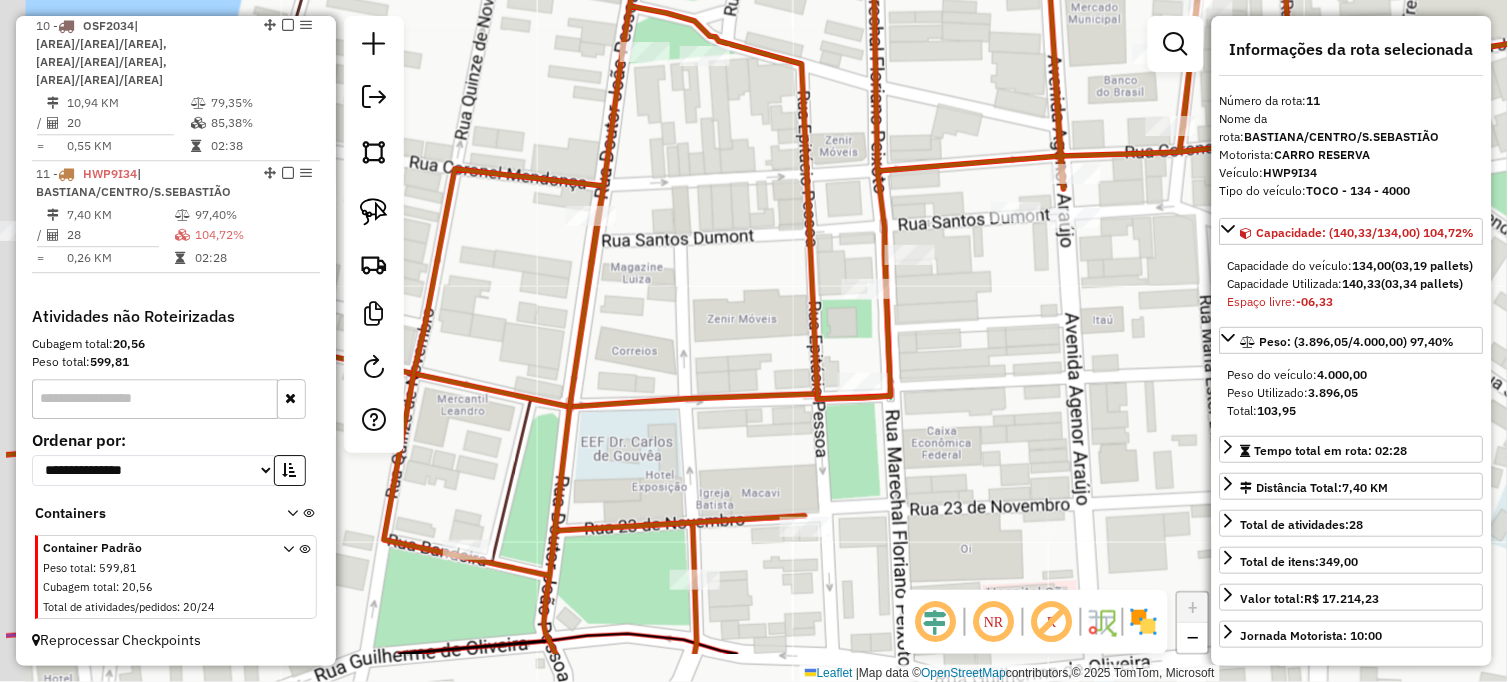 drag, startPoint x: 605, startPoint y: 442, endPoint x: 760, endPoint y: 350, distance: 180.24706 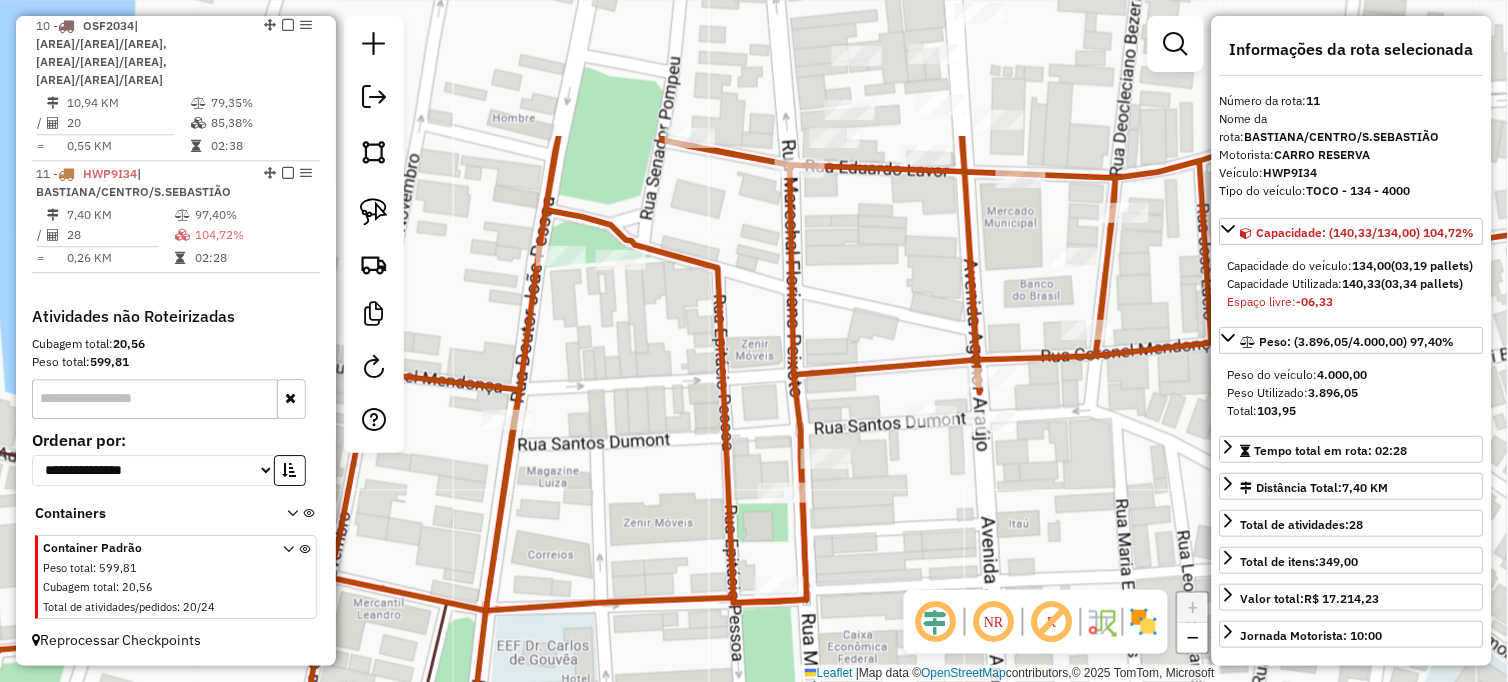 drag, startPoint x: 737, startPoint y: 225, endPoint x: 667, endPoint y: 371, distance: 161.91356 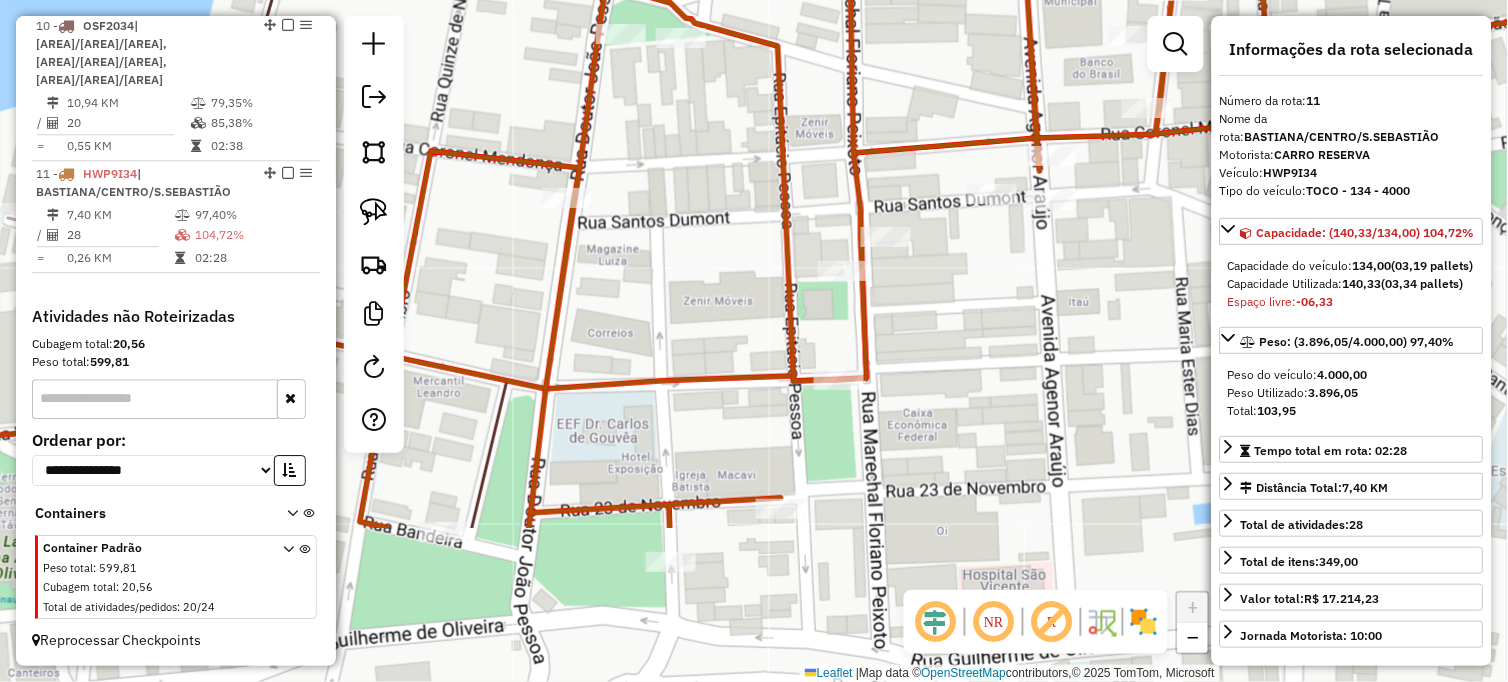 drag, startPoint x: 857, startPoint y: 520, endPoint x: 920, endPoint y: 292, distance: 236.54387 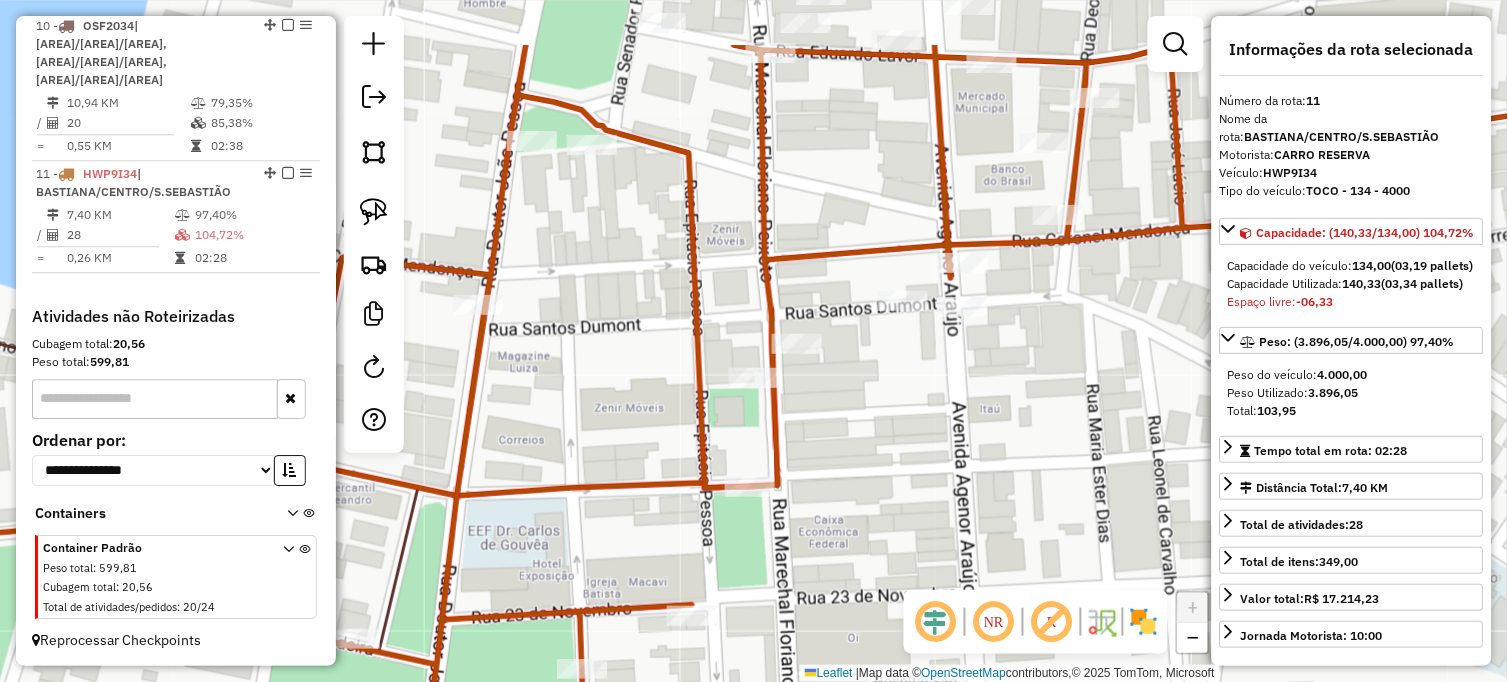 drag, startPoint x: 846, startPoint y: 355, endPoint x: 810, endPoint y: 405, distance: 61.611687 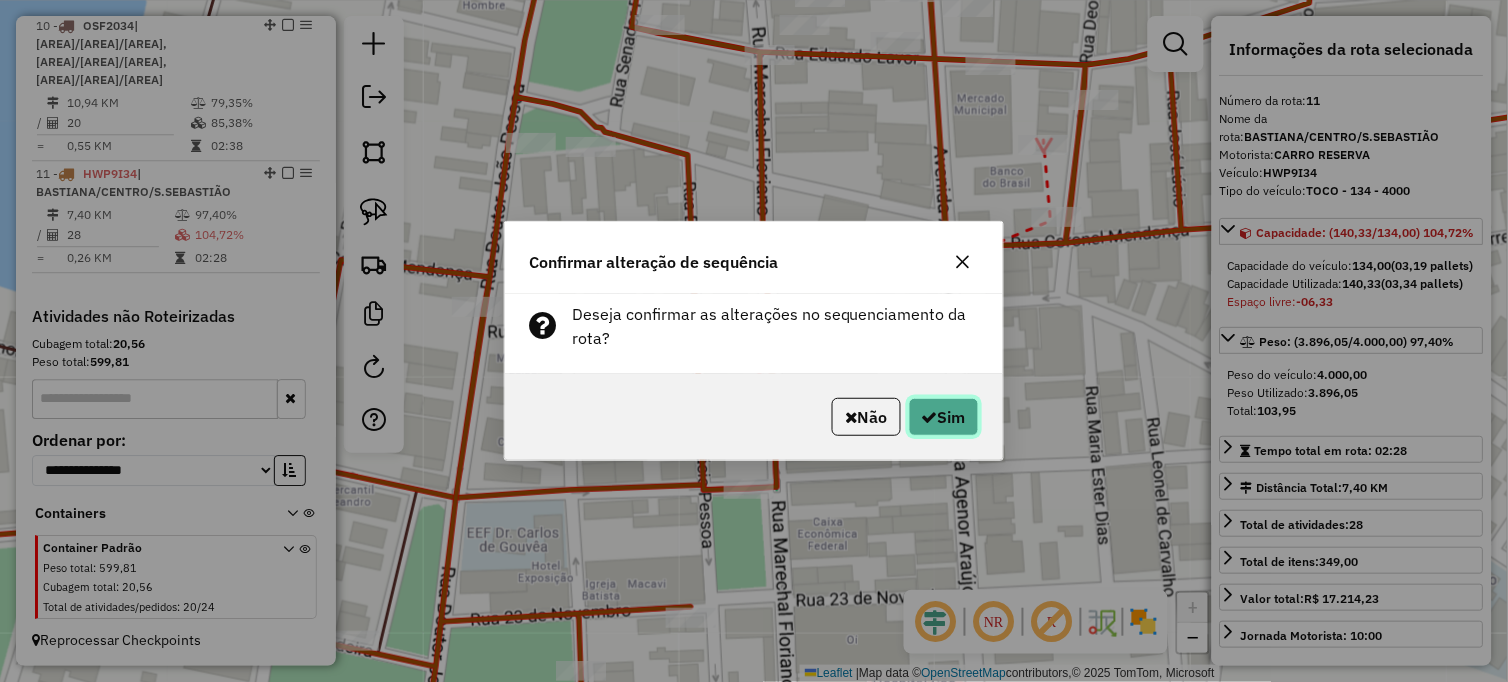 click on "Sim" 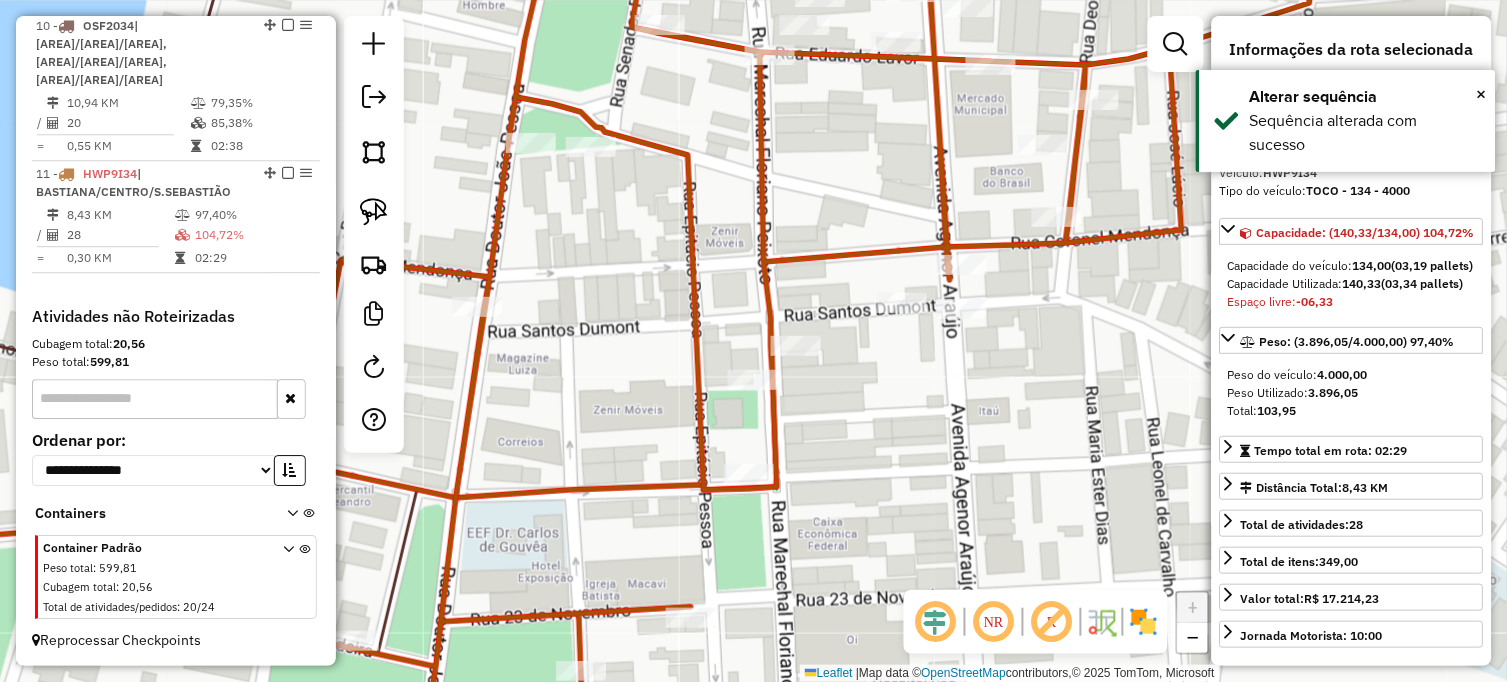 click on "Janela de atendimento Grade de atendimento Capacidade Transportadoras Veículos Cliente Pedidos  Rotas Selecione os dias de semana para filtrar as janelas de atendimento  Seg   Ter   Qua   Qui   Sex   Sáb   Dom  Informe o período da janela de atendimento: De: Até:  Filtrar exatamente a janela do cliente  Considerar janela de atendimento padrão  Selecione os dias de semana para filtrar as grades de atendimento  Seg   Ter   Qua   Qui   Sex   Sáb   Dom   Considerar clientes sem dia de atendimento cadastrado  Clientes fora do dia de atendimento selecionado Filtrar as atividades entre os valores definidos abaixo:  Peso mínimo:   Peso máximo:   Cubagem mínima:   Cubagem máxima:   De:   Até:  Filtrar as atividades entre o tempo de atendimento definido abaixo:  De:   Até:   Considerar capacidade total dos clientes não roteirizados Transportadora: Selecione um ou mais itens Tipo de veículo: Selecione um ou mais itens Veículo: Selecione um ou mais itens Motorista: Selecione um ou mais itens Nome: Rótulo:" 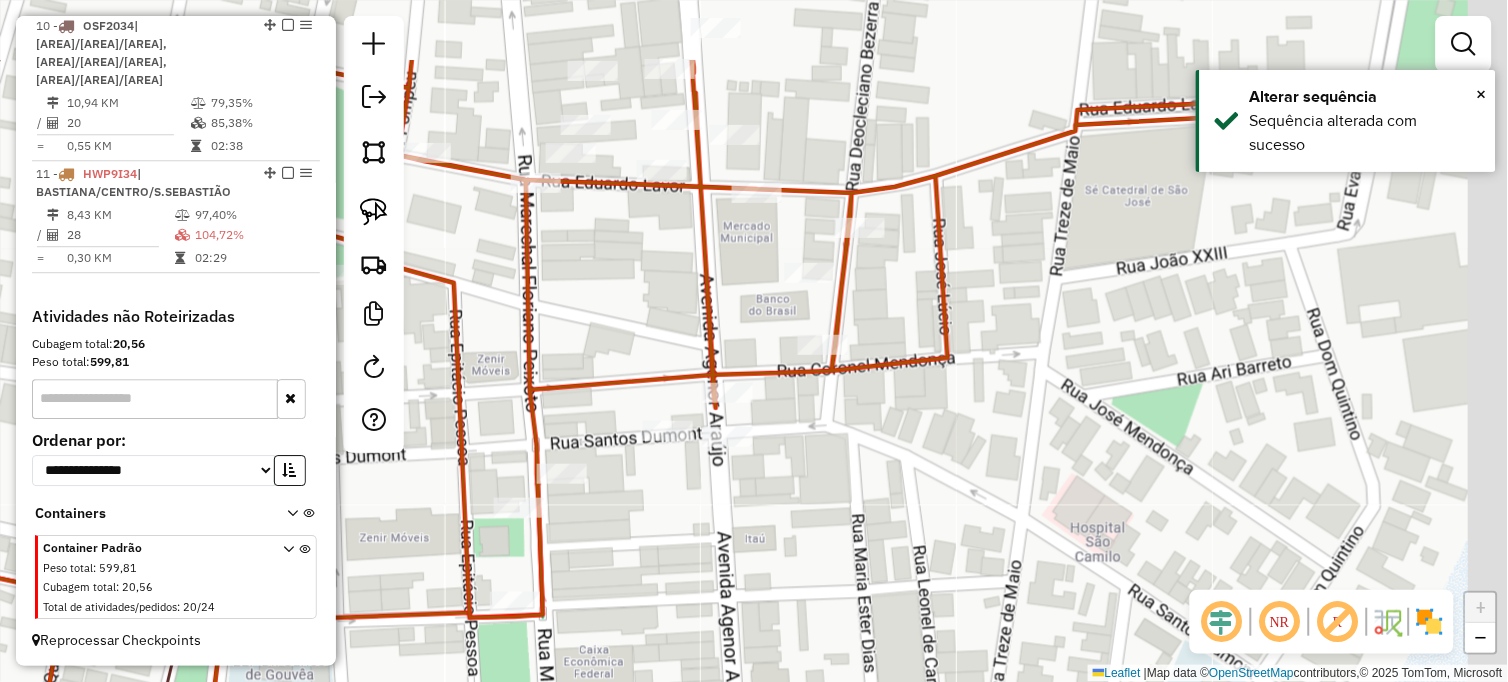 drag, startPoint x: 1178, startPoint y: 378, endPoint x: 790, endPoint y: 582, distance: 438.3606 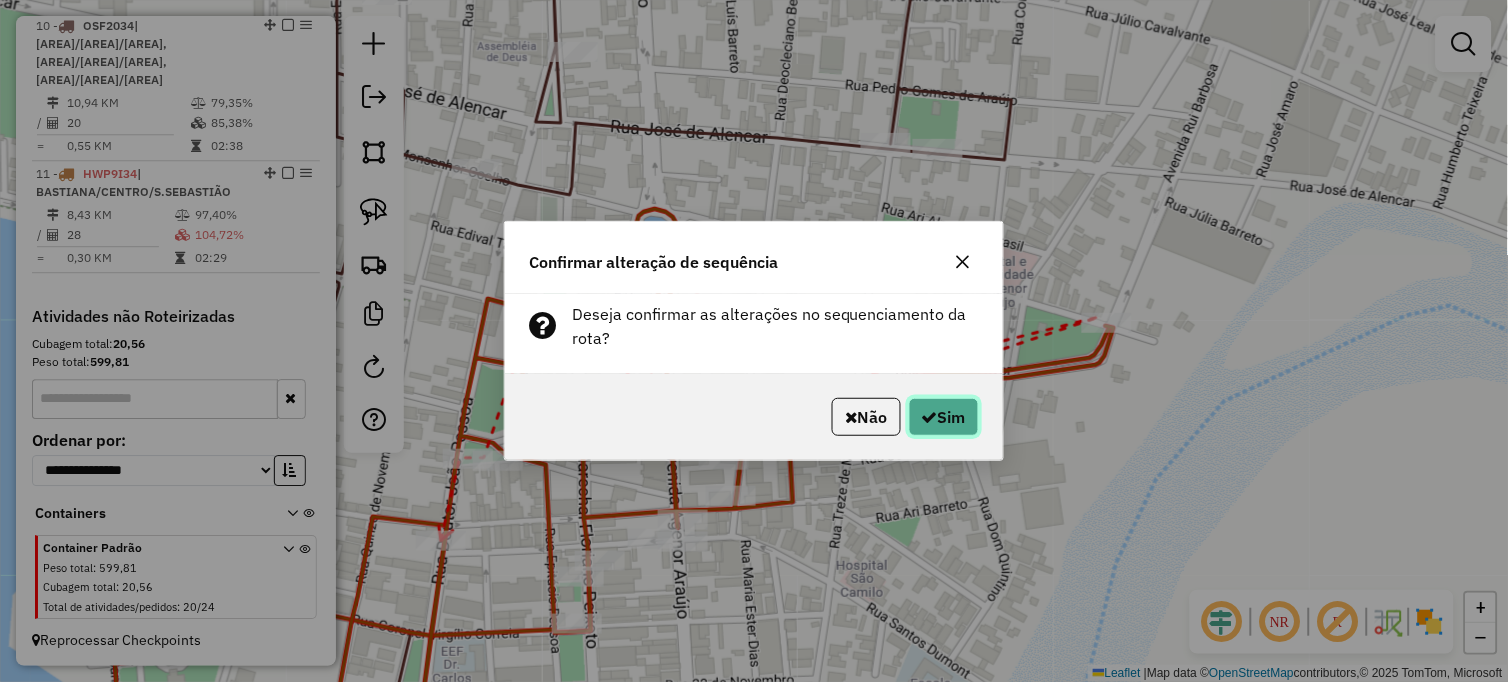drag, startPoint x: 940, startPoint y: 411, endPoint x: 936, endPoint y: 425, distance: 14.56022 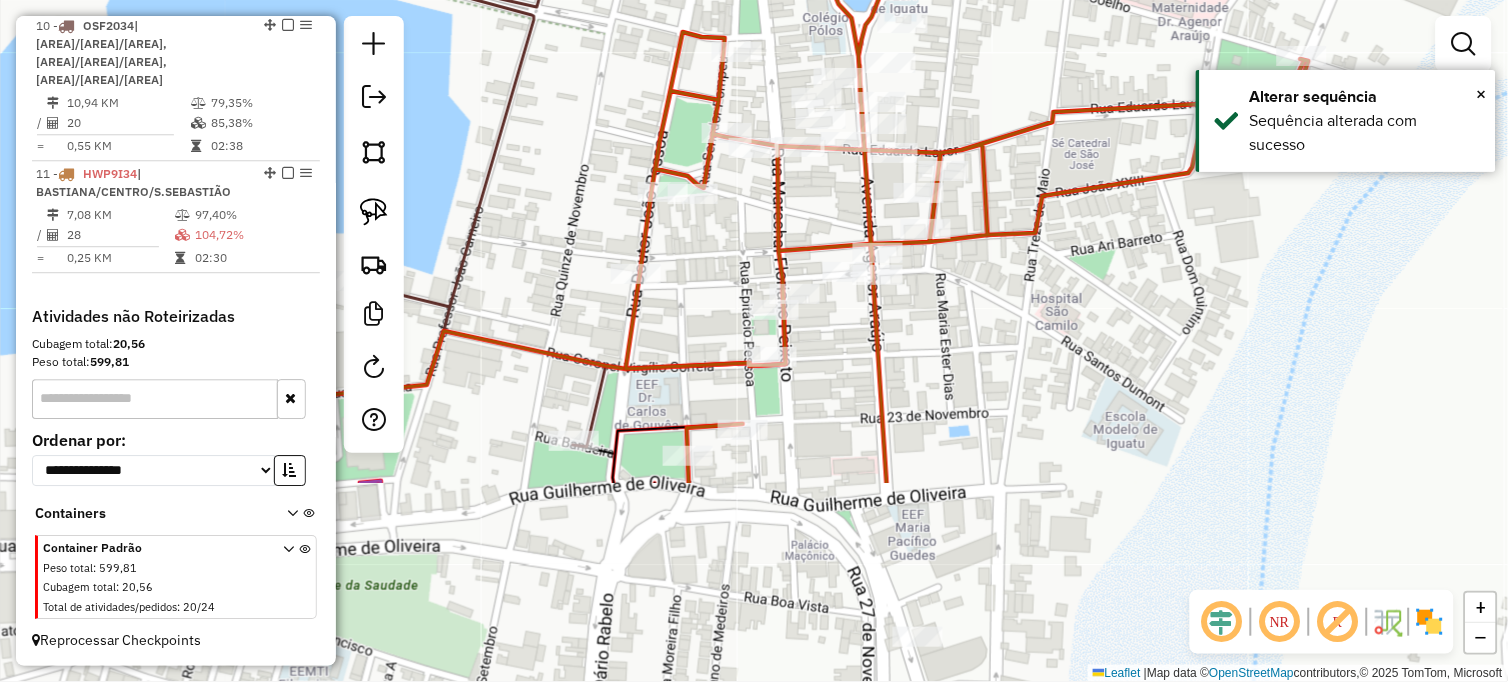 drag, startPoint x: 893, startPoint y: 581, endPoint x: 1088, endPoint y: 312, distance: 332.2439 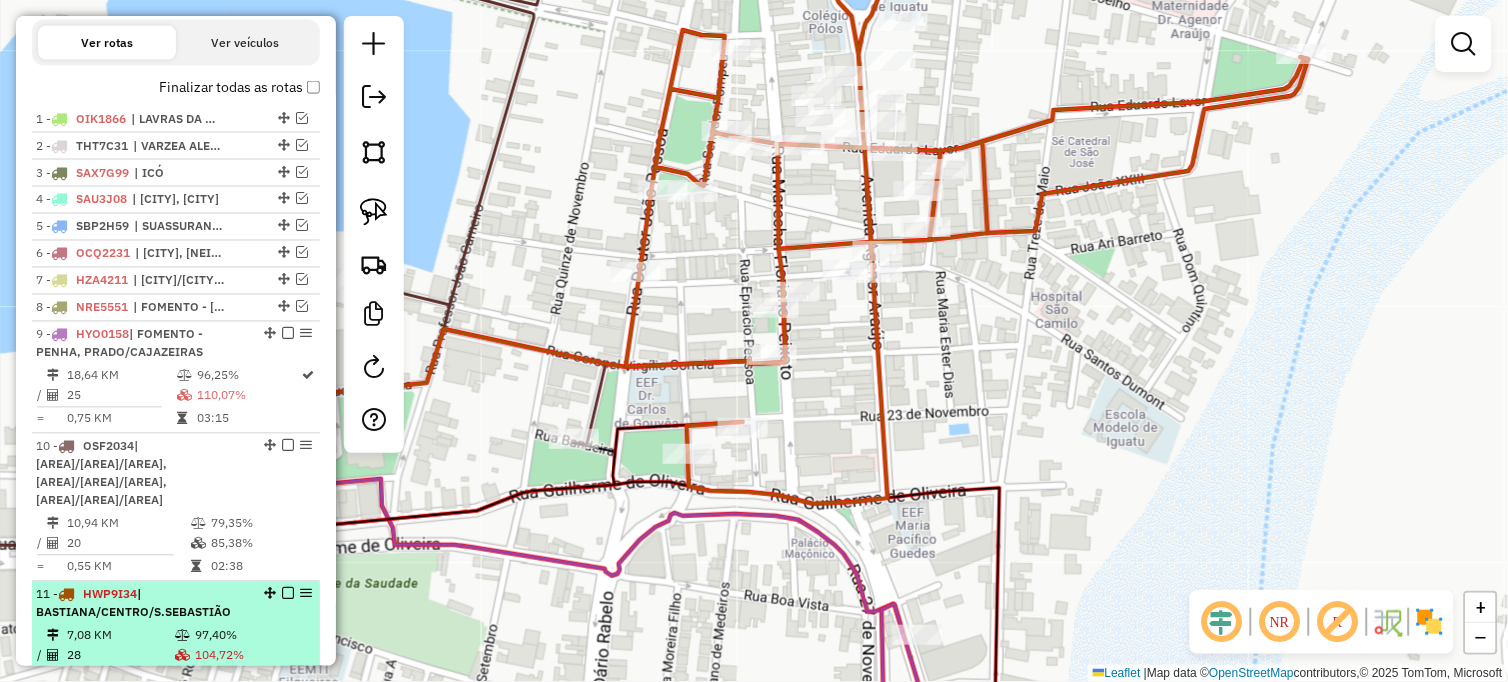 scroll, scrollTop: 661, scrollLeft: 0, axis: vertical 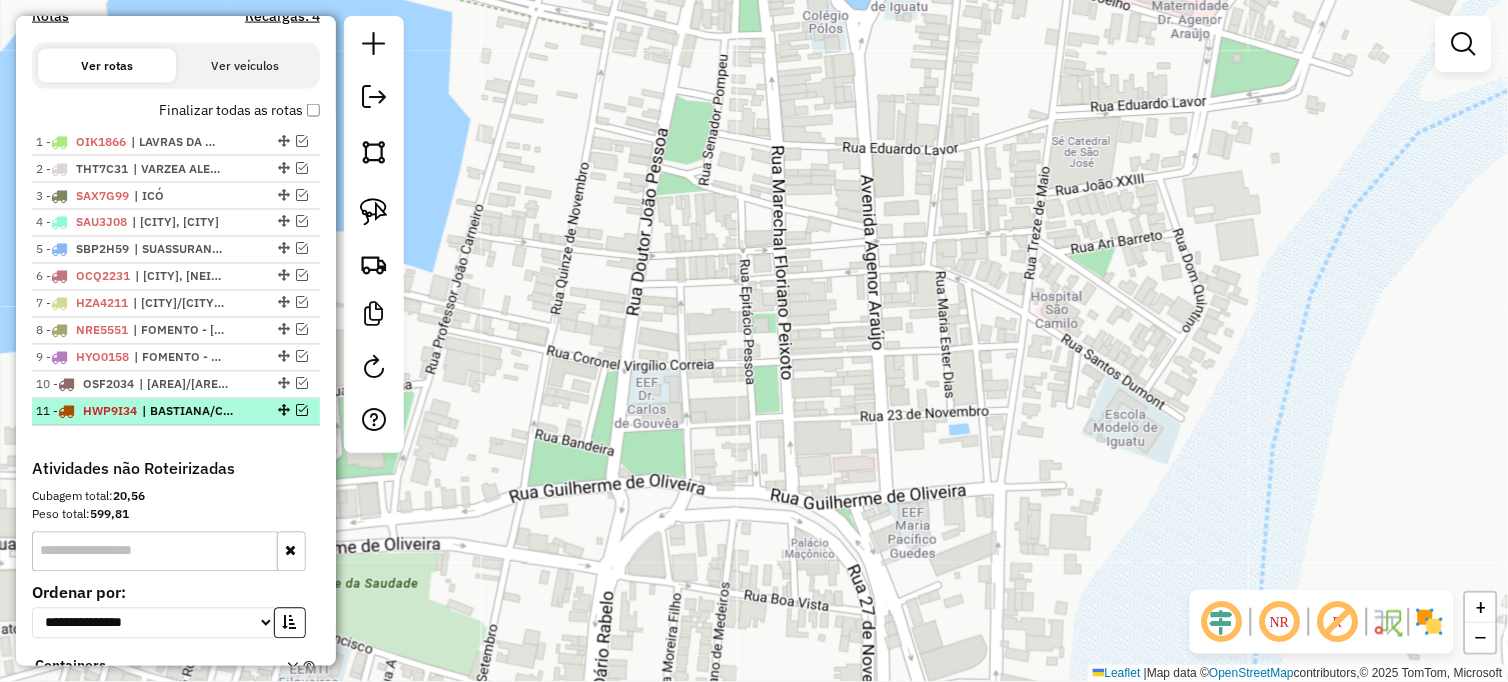 drag, startPoint x: 976, startPoint y: 192, endPoint x: 984, endPoint y: 200, distance: 11.313708 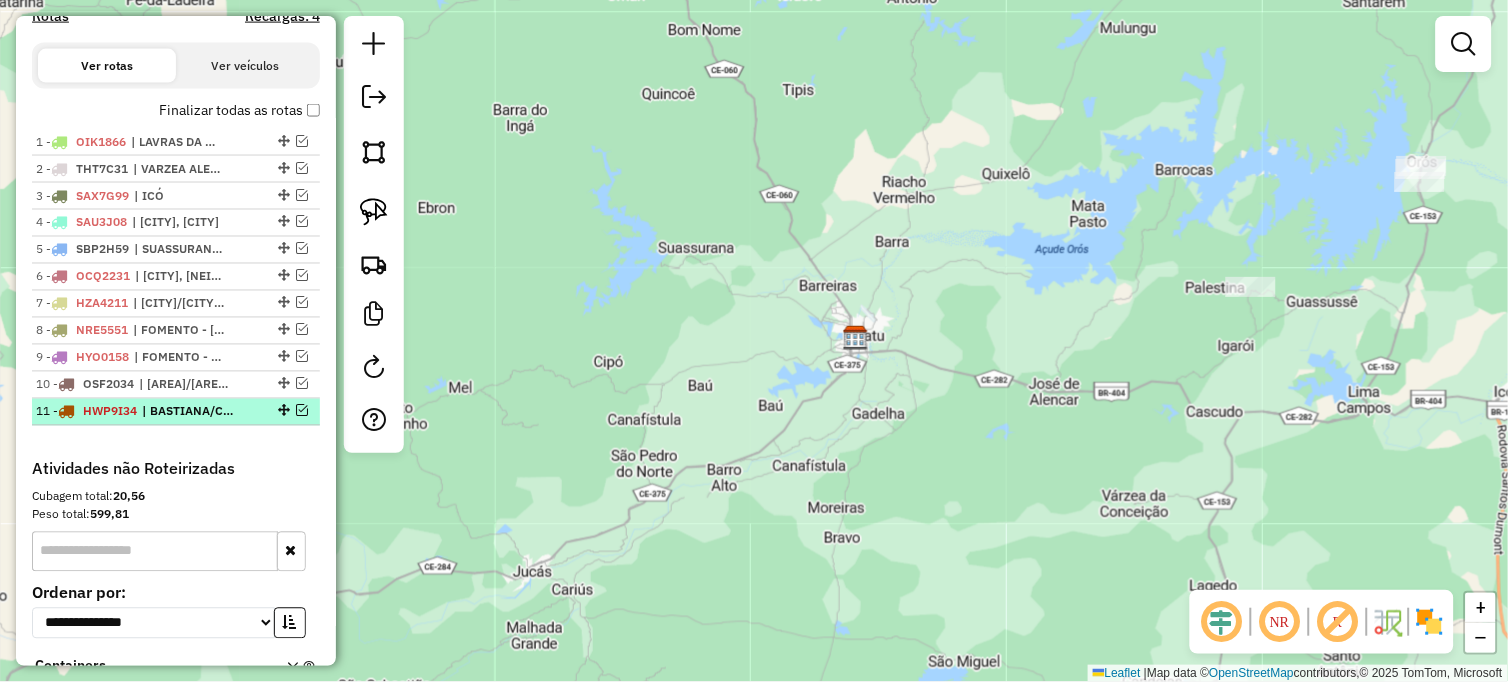 drag, startPoint x: 994, startPoint y: 406, endPoint x: 864, endPoint y: 406, distance: 130 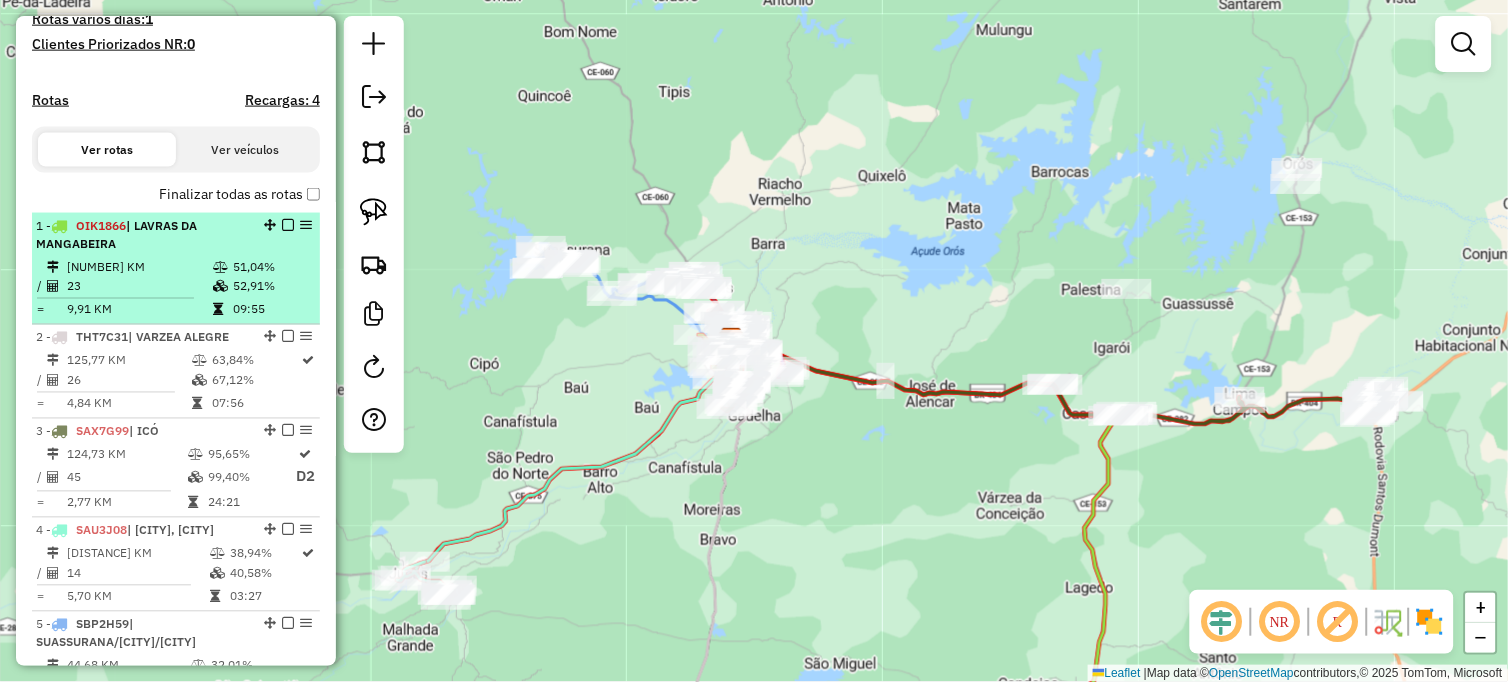 scroll, scrollTop: 550, scrollLeft: 0, axis: vertical 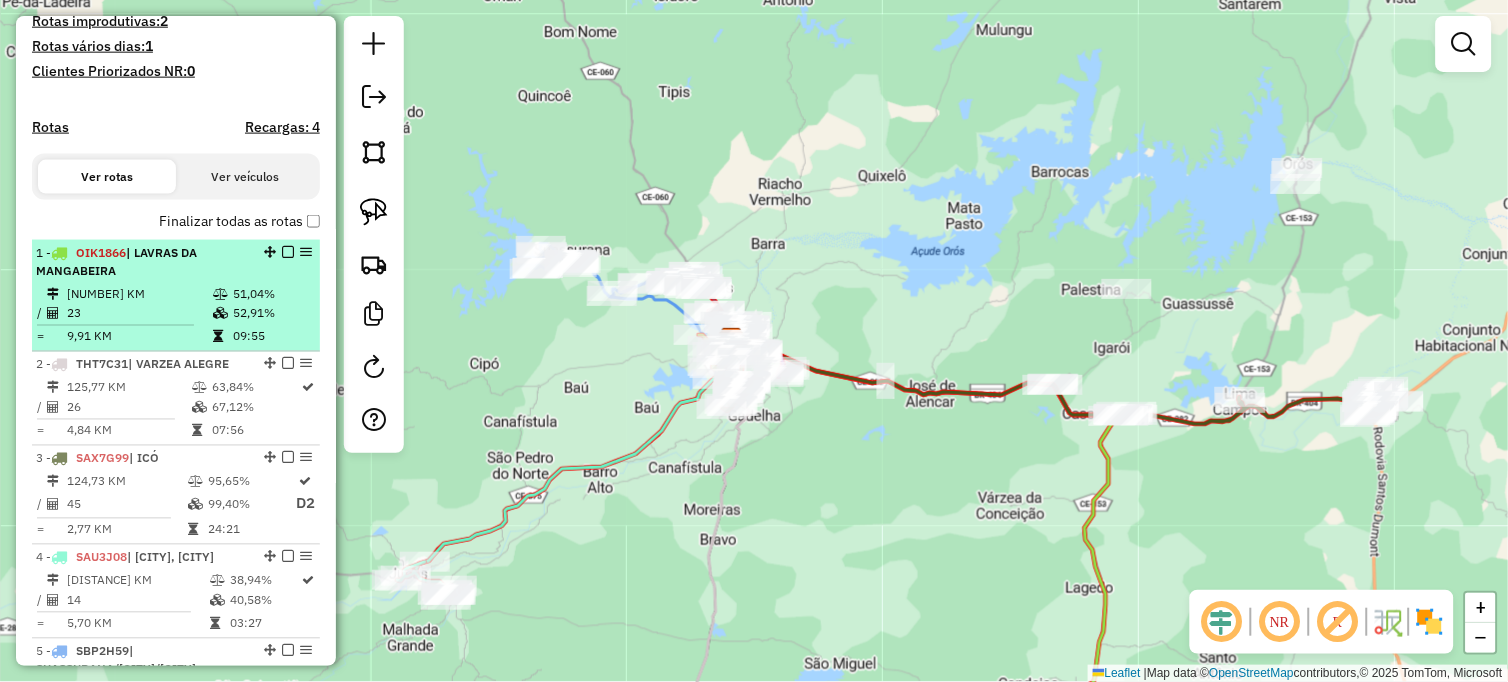 click on "227,90 KM" at bounding box center (139, 294) 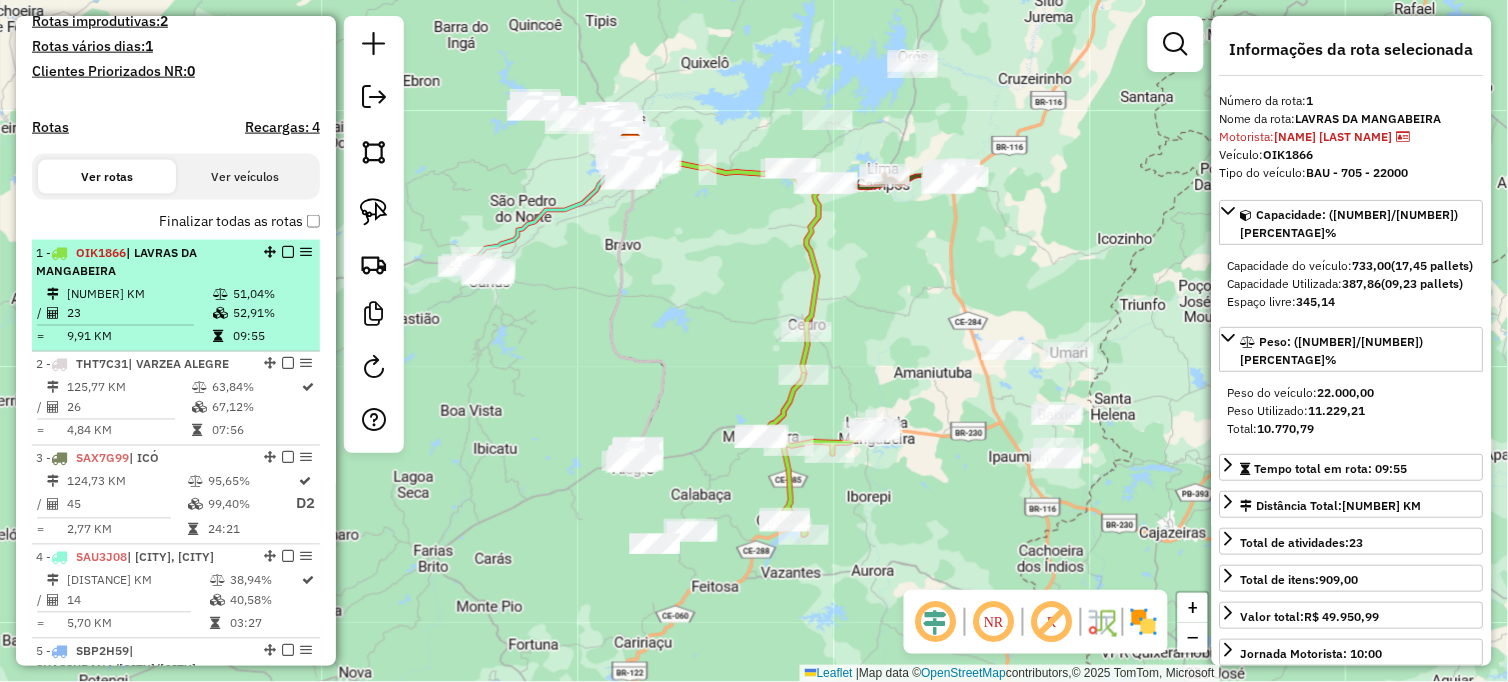 click at bounding box center (288, 252) 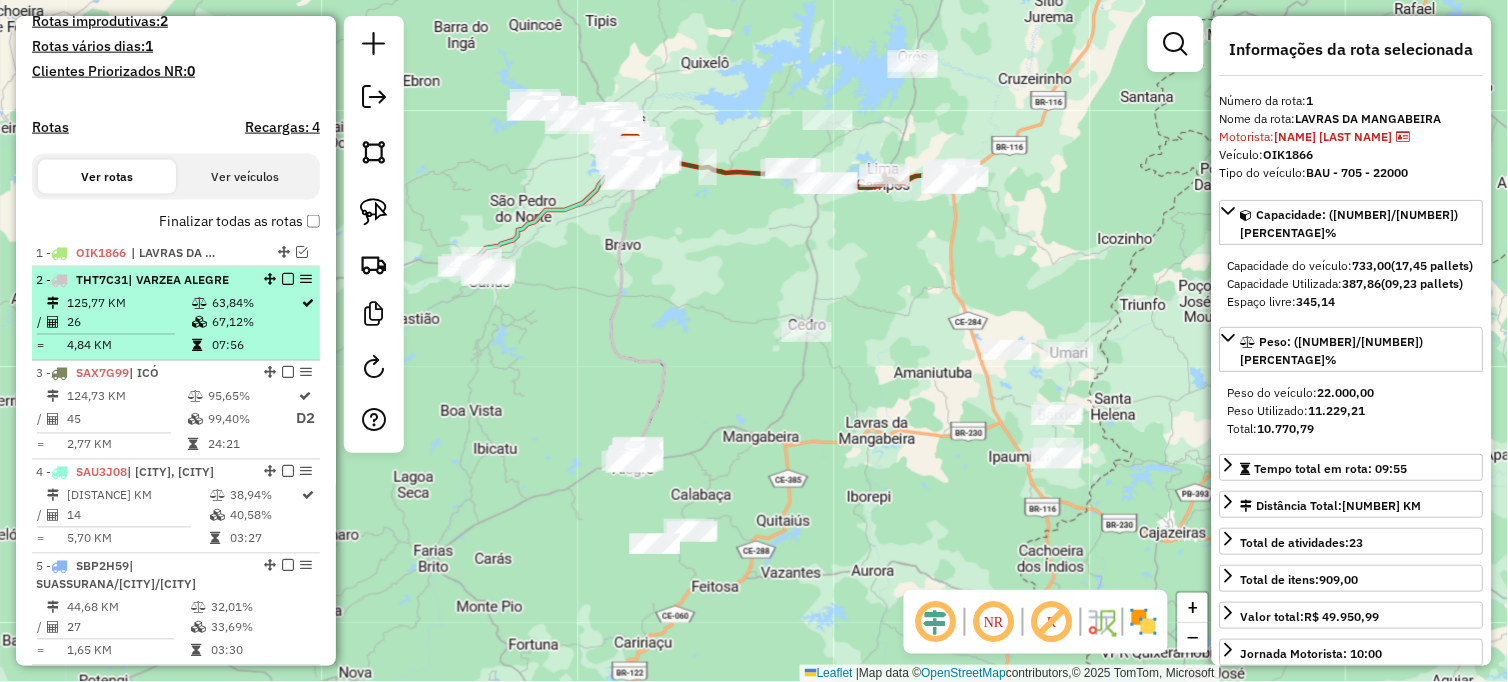 click at bounding box center [288, 279] 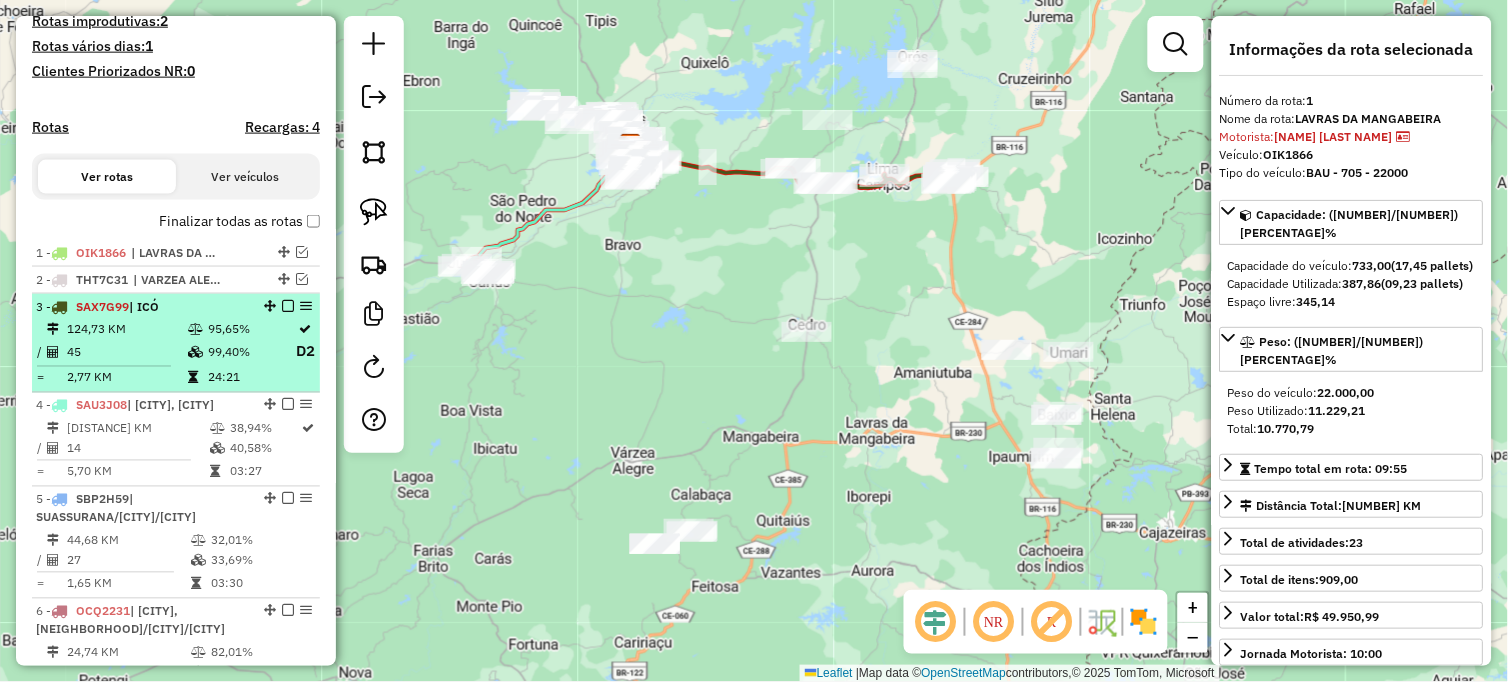 click at bounding box center [288, 306] 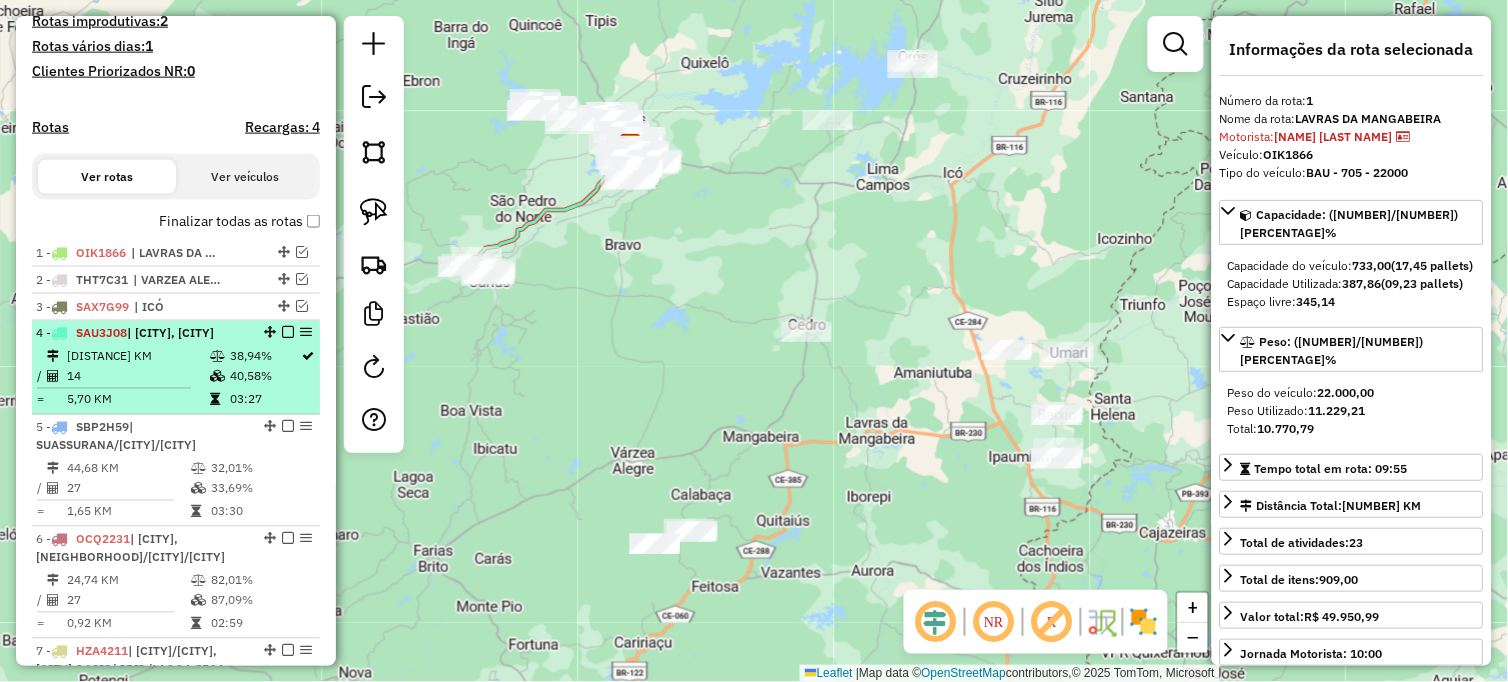 click on "38,94%" at bounding box center [265, 357] 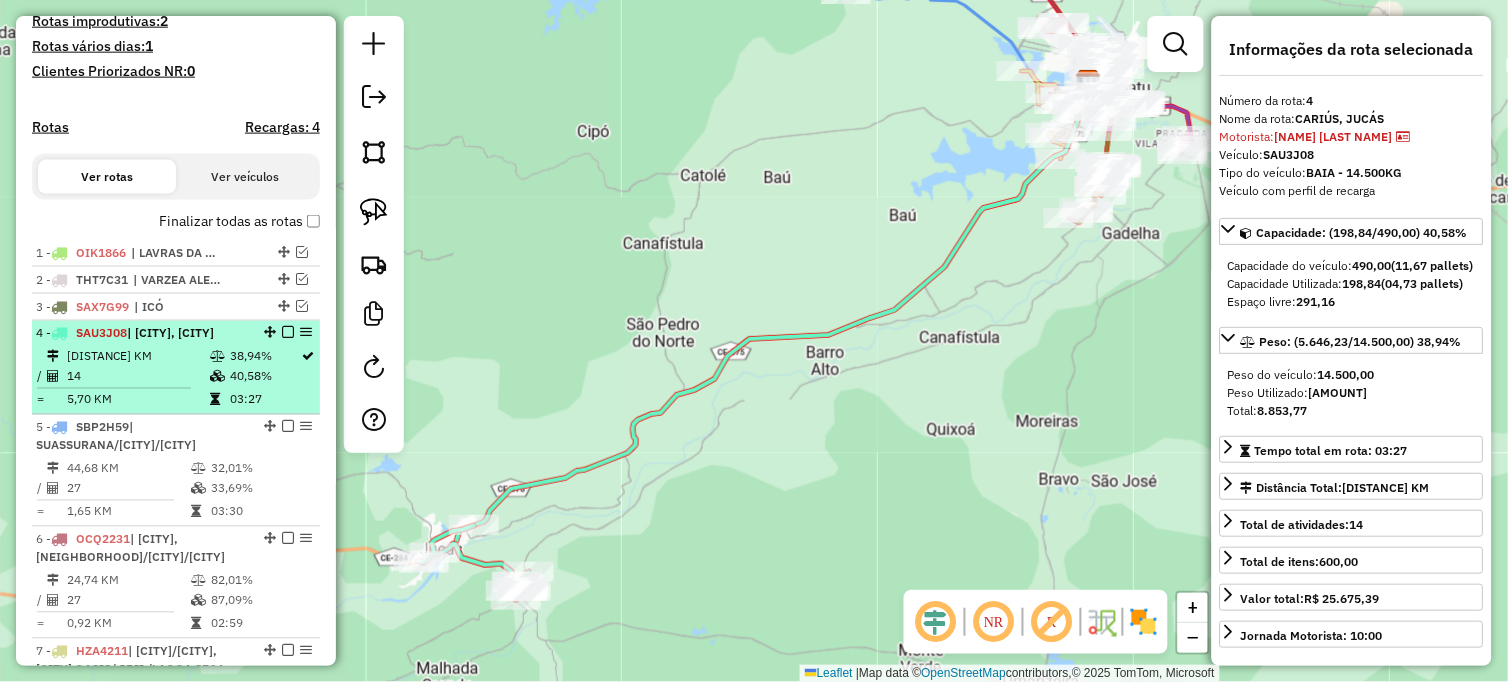 drag, startPoint x: 280, startPoint y: 330, endPoint x: 267, endPoint y: 337, distance: 14.764823 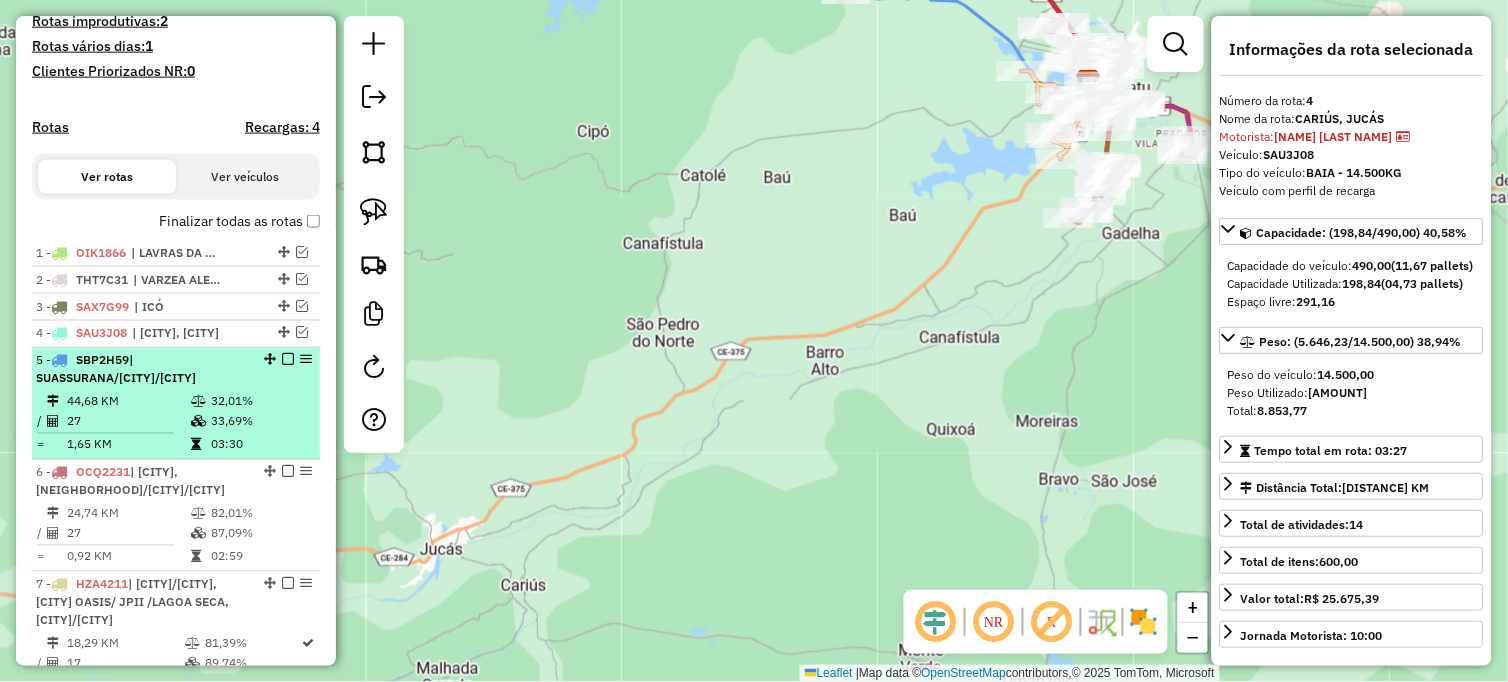 click on "5 -       SBP2H59   | SUASSURANA/BARREIRAS/VARJOTA" at bounding box center (142, 370) 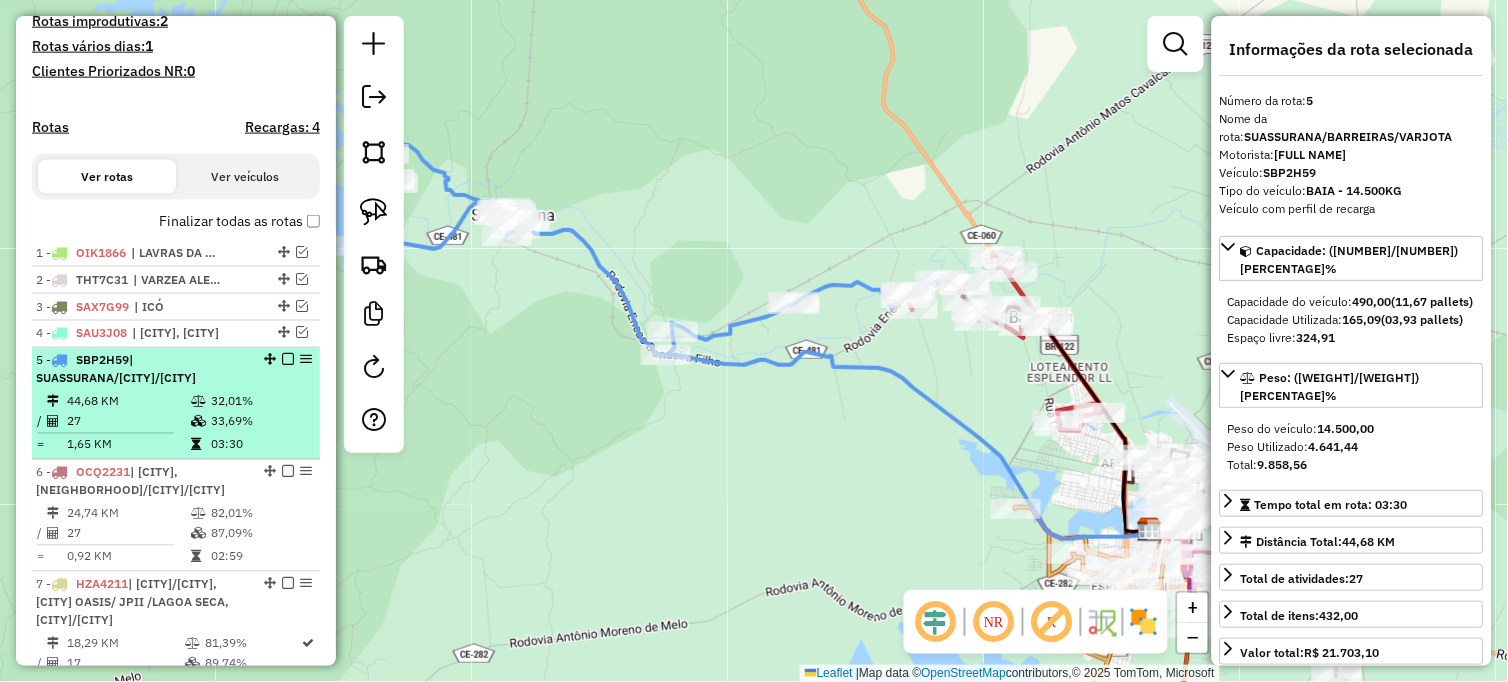 click at bounding box center (288, 360) 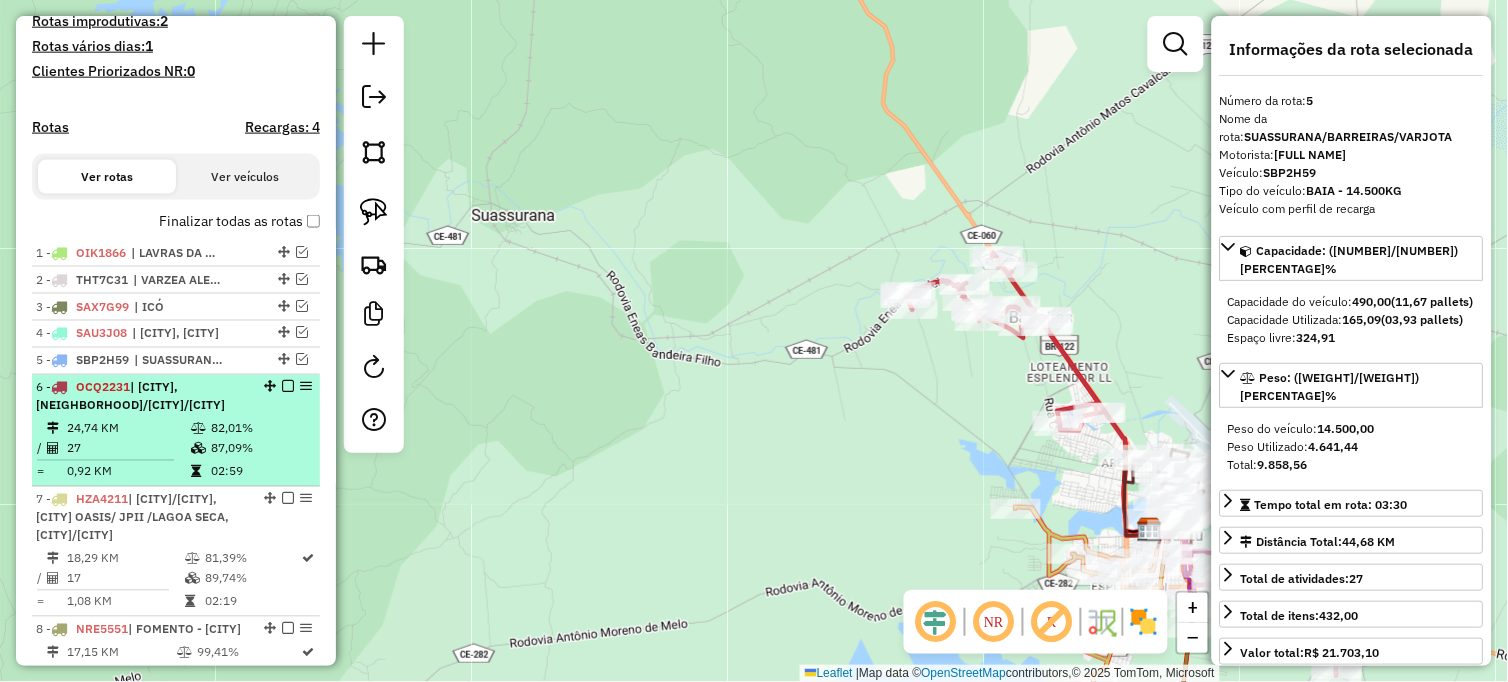click on ", [NAME]/[NAME]/[NAME]" at bounding box center [130, 396] 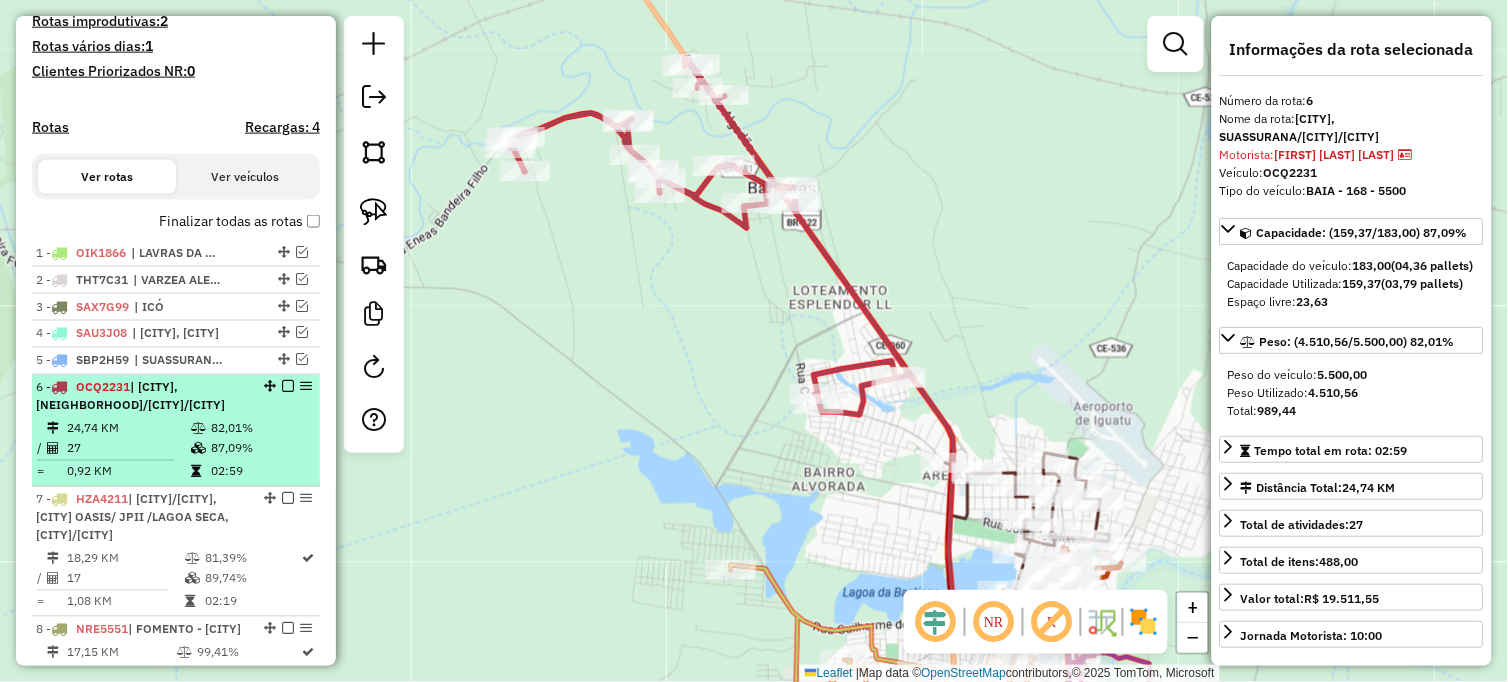 click at bounding box center (288, 387) 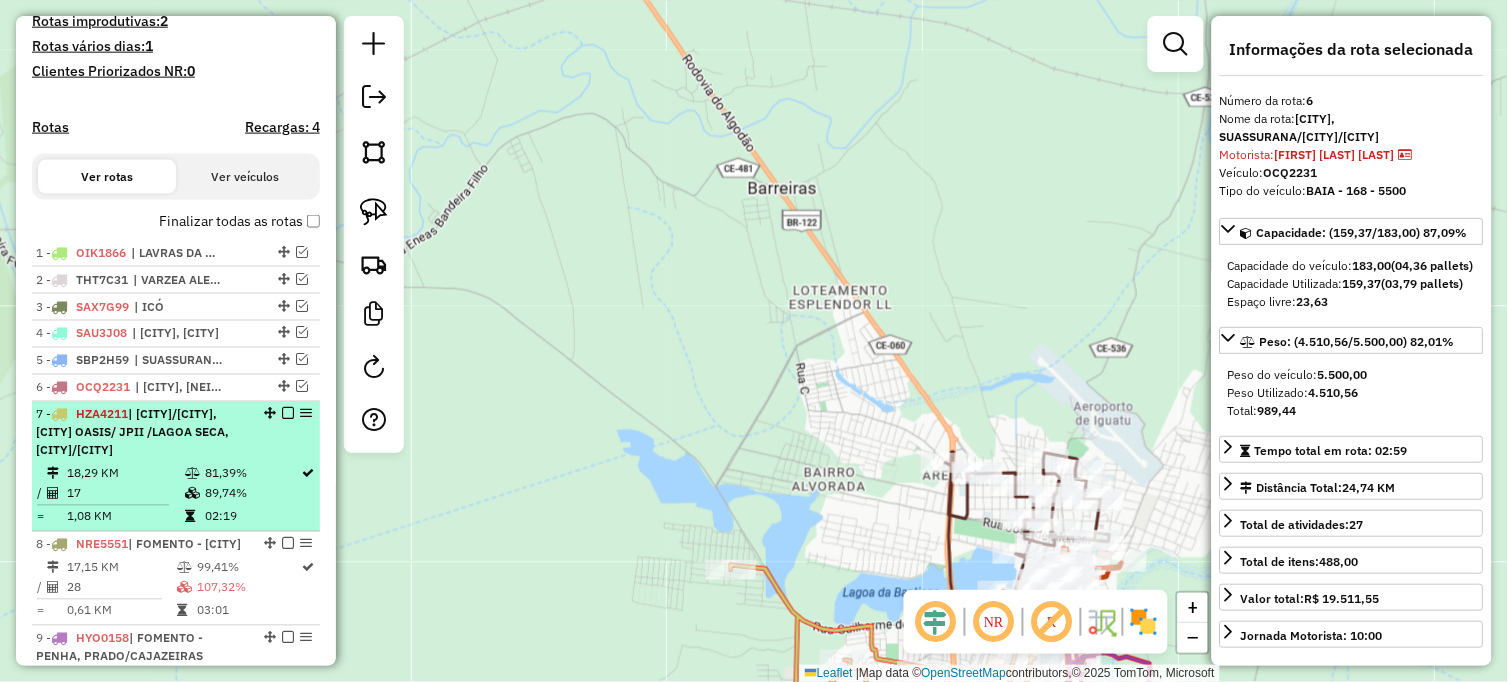 click on "7 -       HZA4211   | ALTIPLANO/COQUEIROS, JARDIM OASIS/ JPII /LAGOA SECA, PRADO/CAJAZEIRAS" at bounding box center (142, 433) 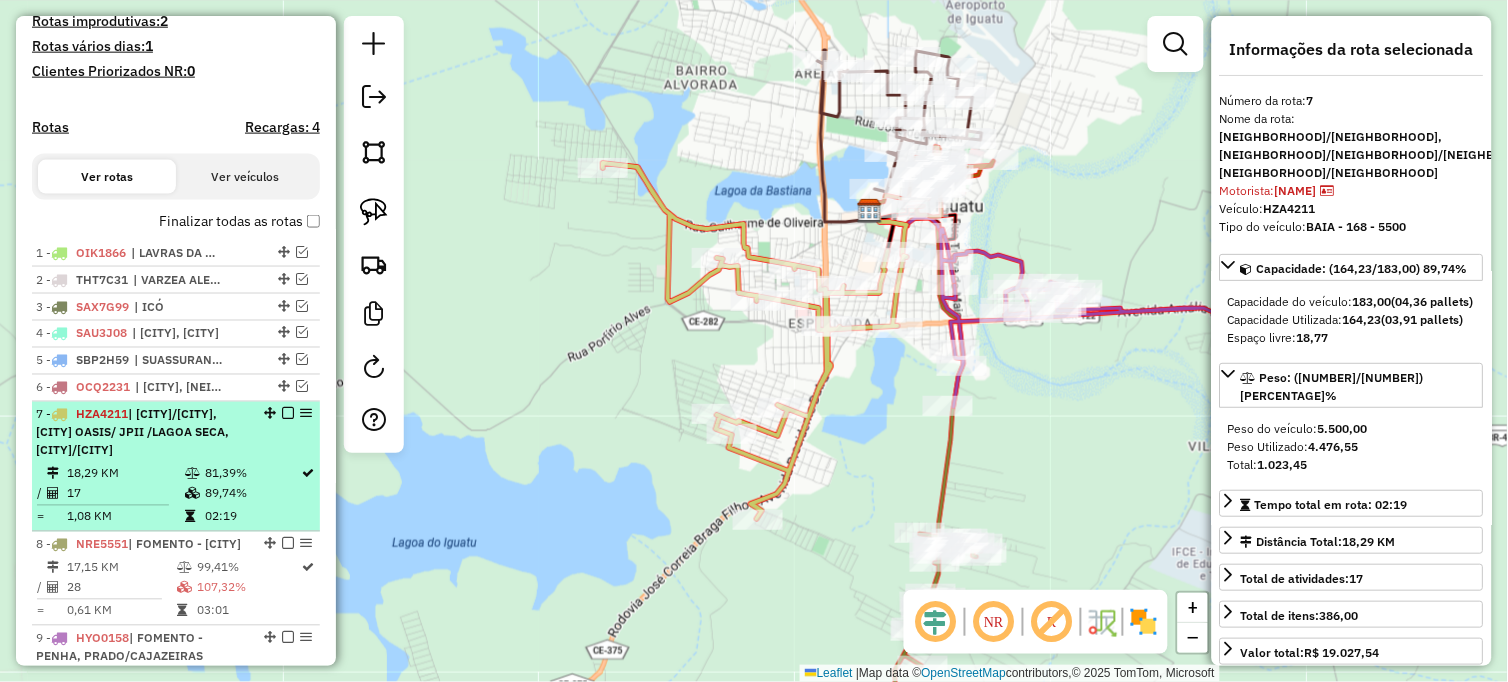 click at bounding box center [288, 414] 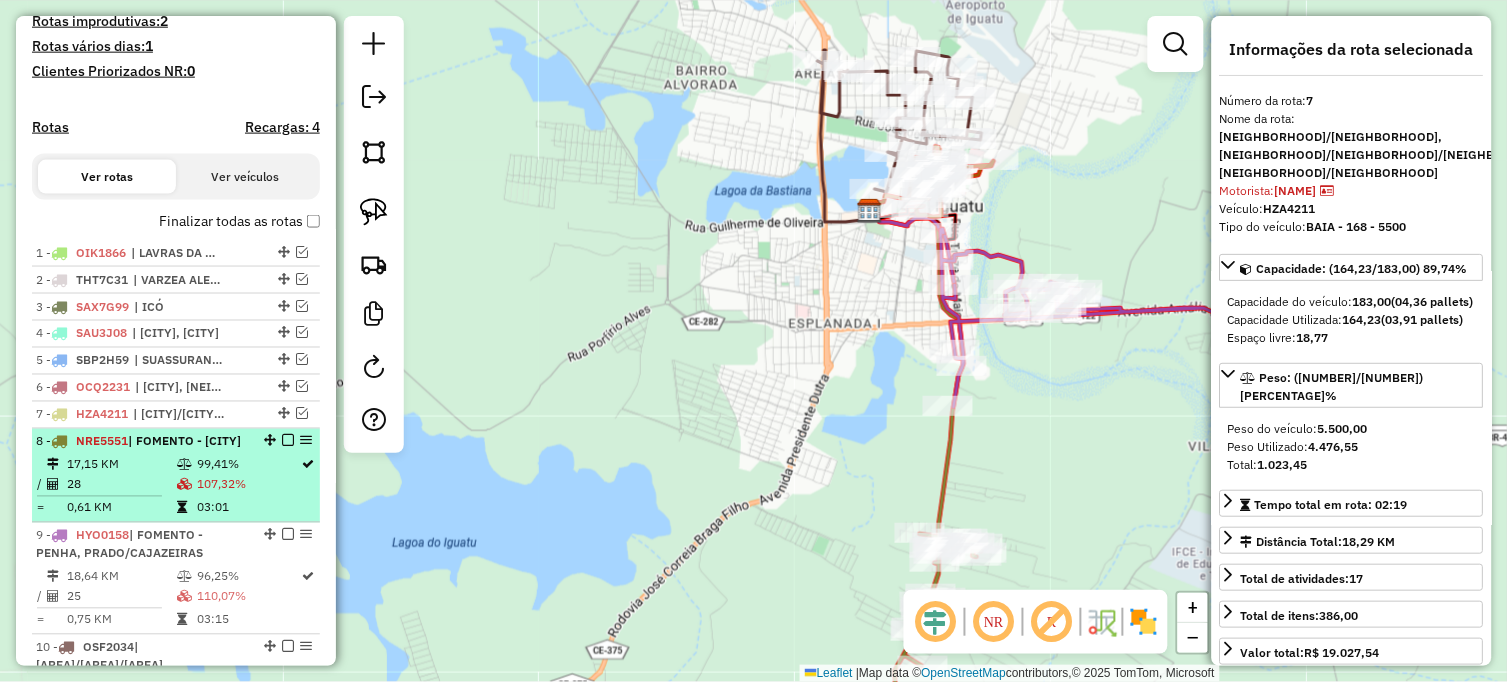 click on "[NUMBER] - [PLATE] | [NAME] - [NAME]" at bounding box center (176, 442) 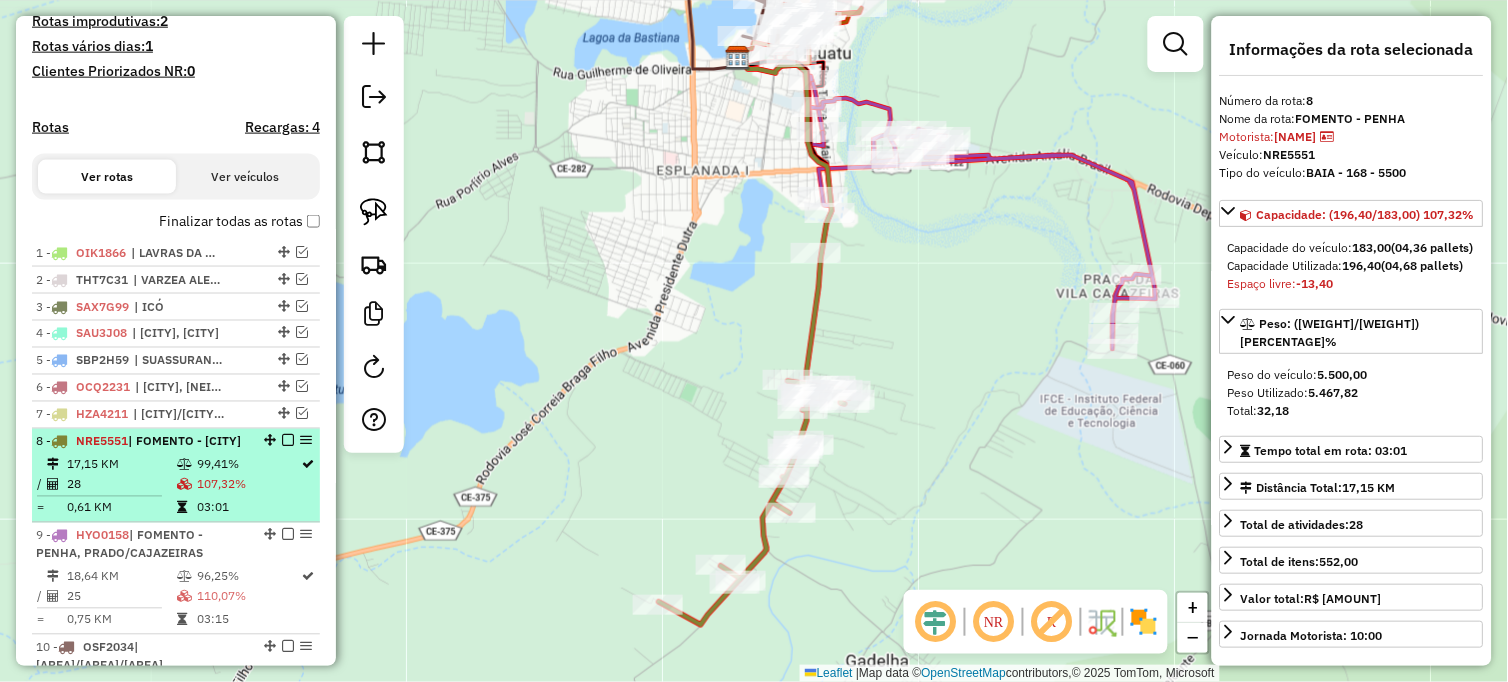 click at bounding box center (288, 441) 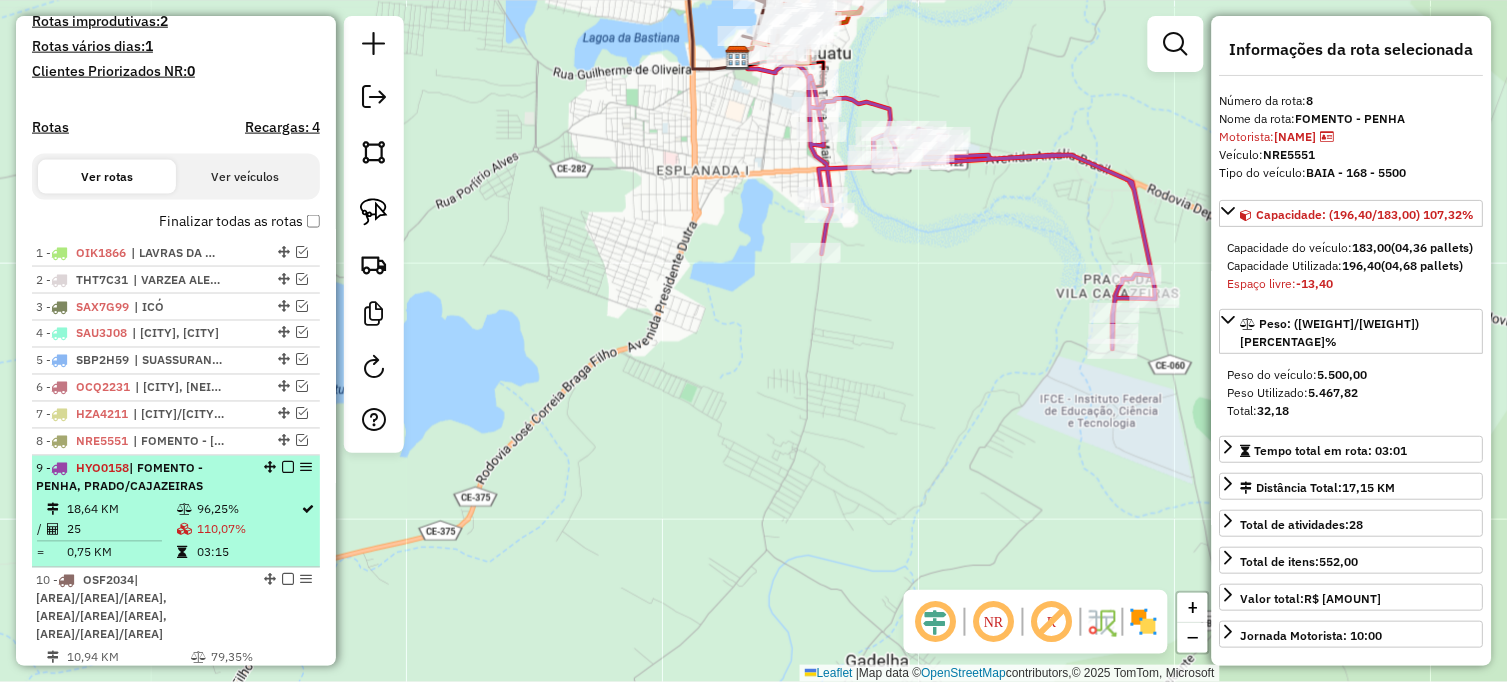 click on "96,25%" at bounding box center [249, 510] 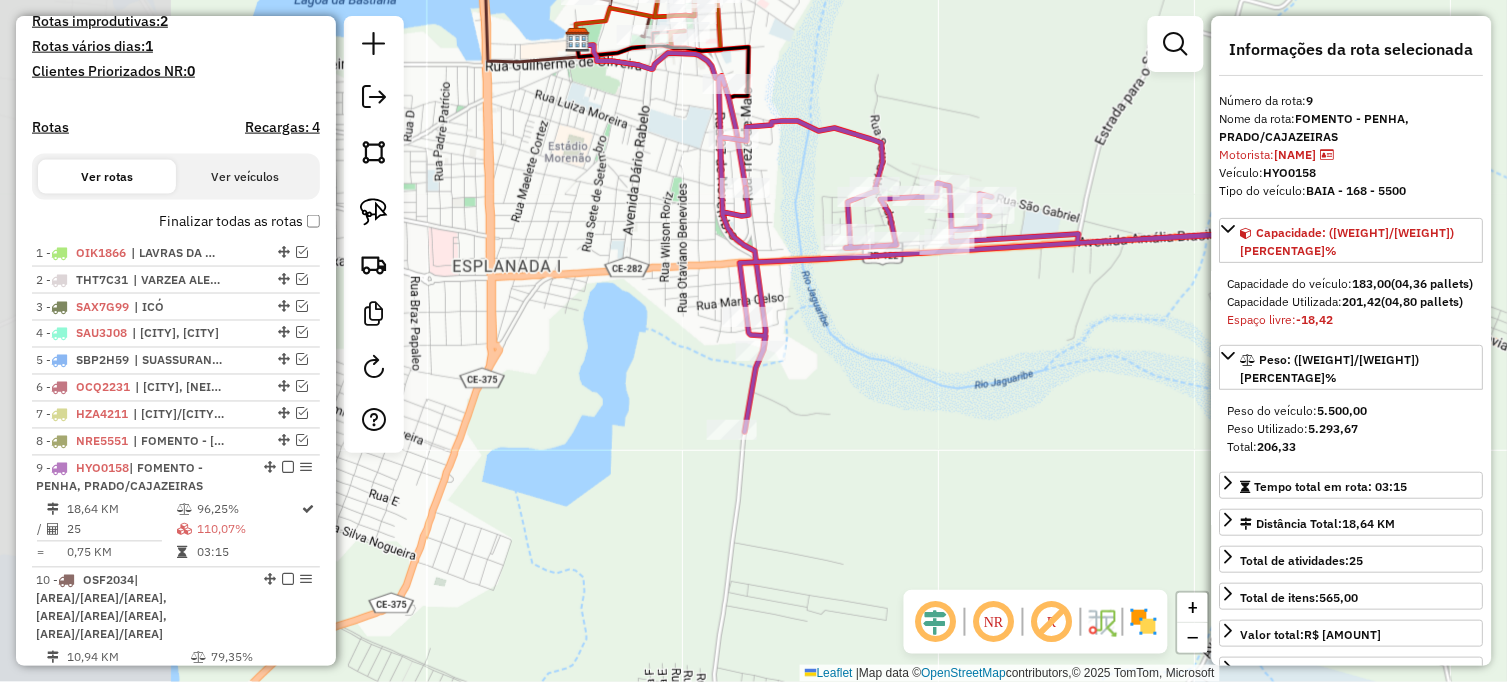 drag, startPoint x: 662, startPoint y: 477, endPoint x: 877, endPoint y: 466, distance: 215.2812 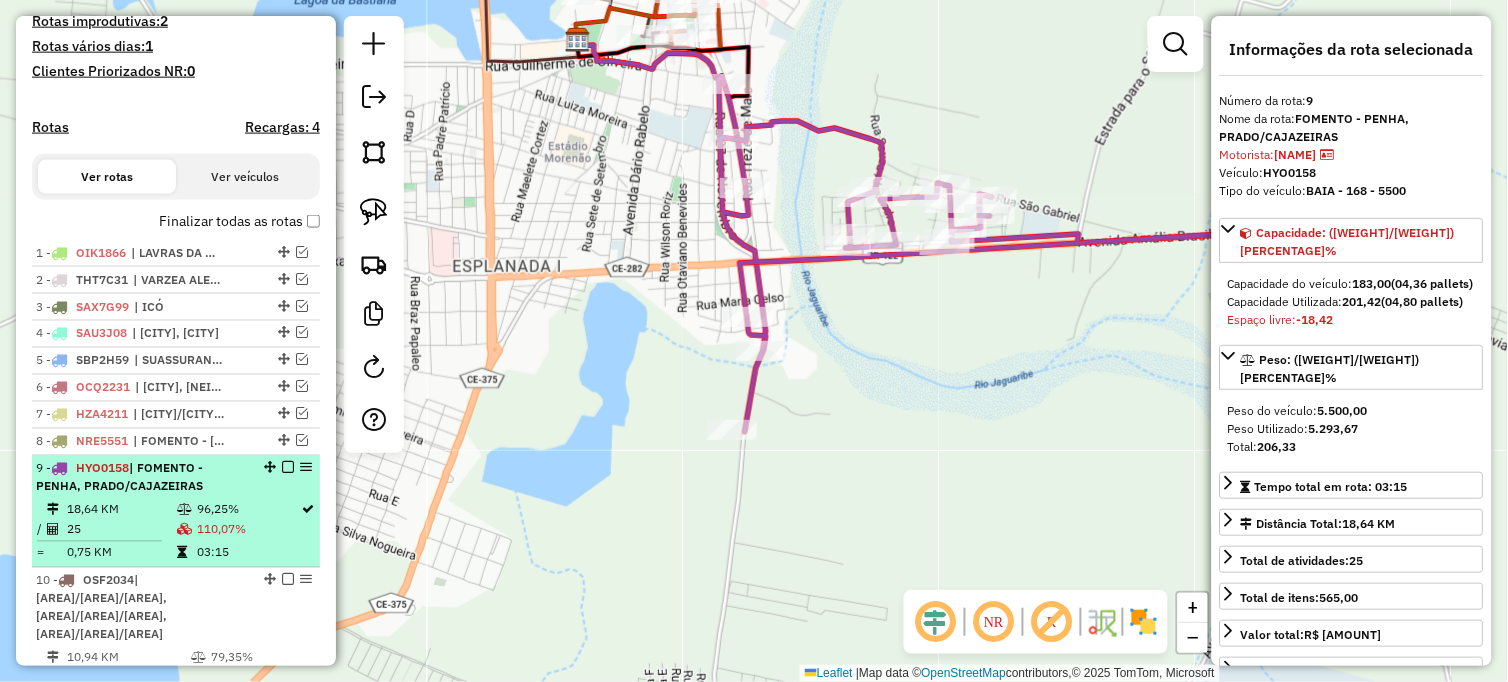 click at bounding box center (288, 468) 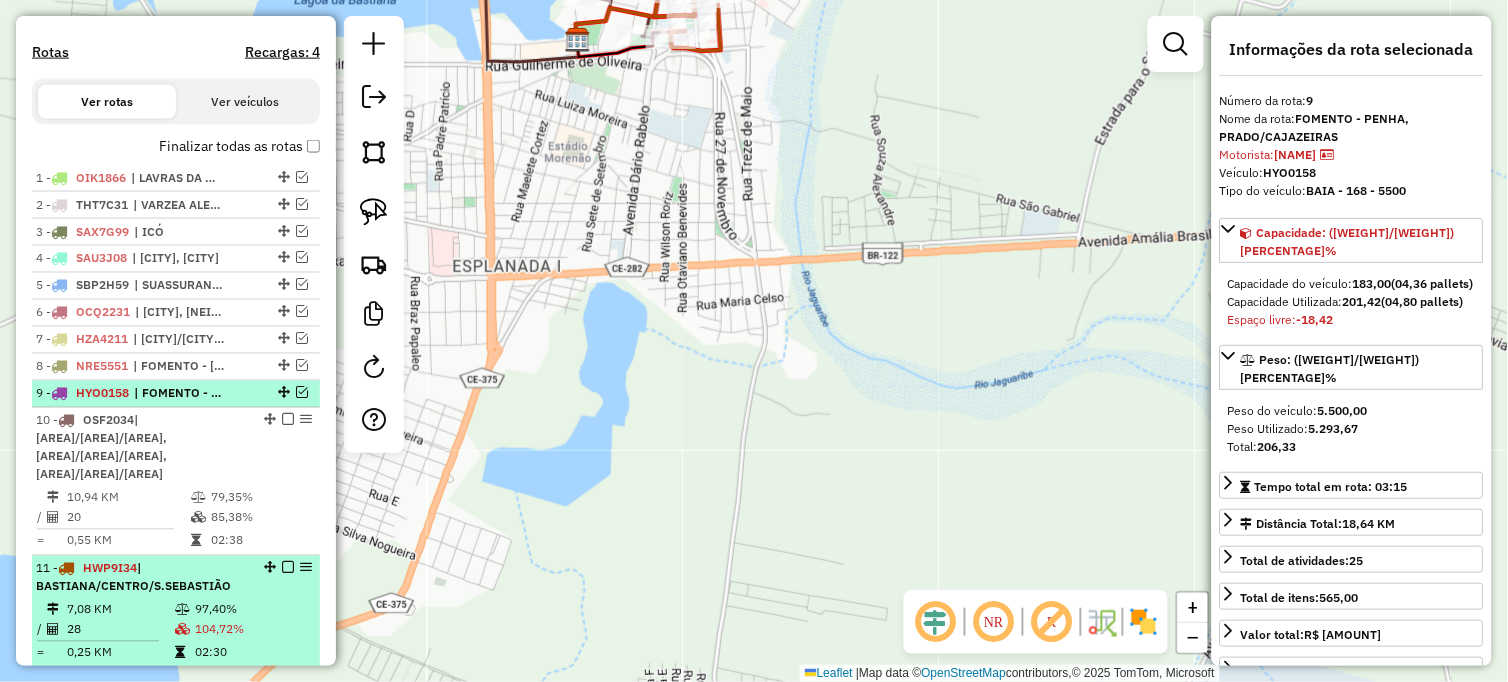 scroll, scrollTop: 661, scrollLeft: 0, axis: vertical 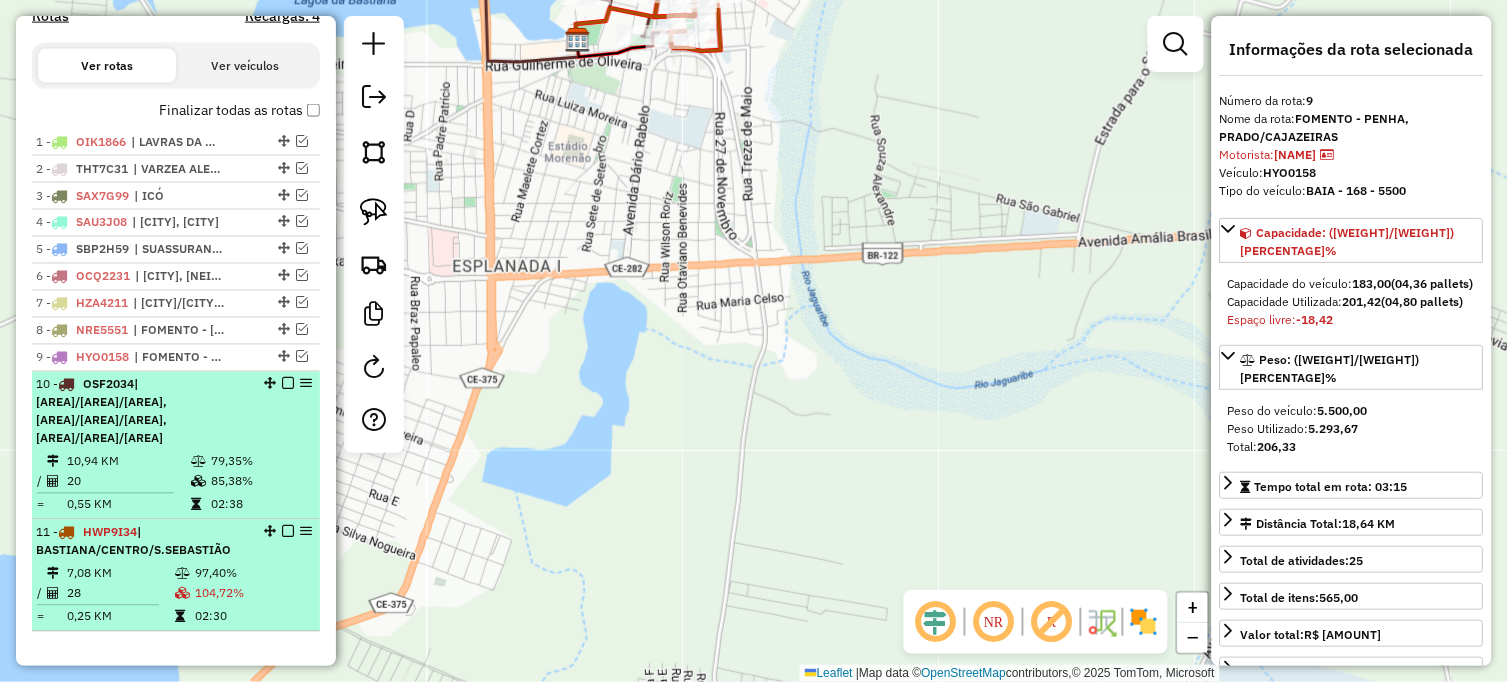 click on "79,35%" at bounding box center (260, 462) 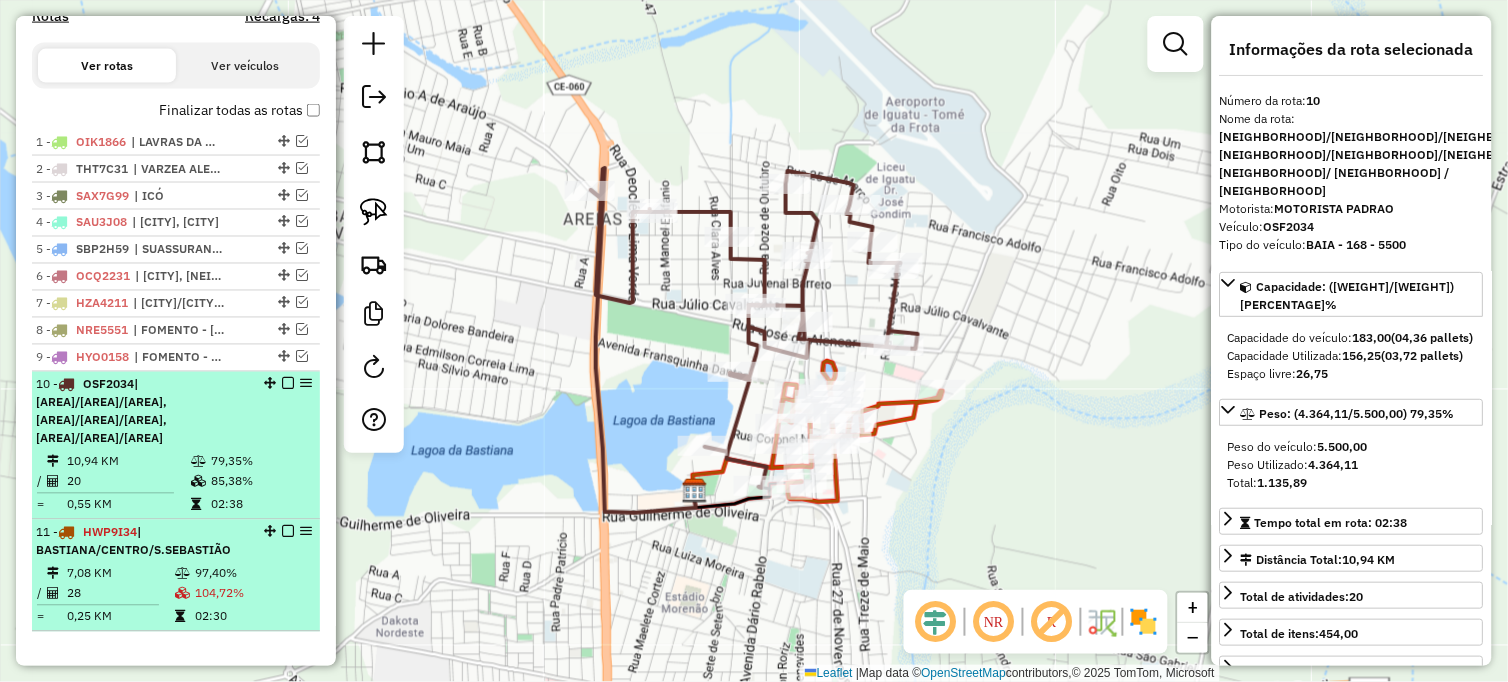 click on "| [STREET], [NEIGHBORHOOD]/[NEIGHBORHOOD]/[NEIGHBORHOOD], [NEIGHBORHOOD]/[NEIGHBORHOOD] / [NEIGHBORHOOD]" at bounding box center [101, 411] 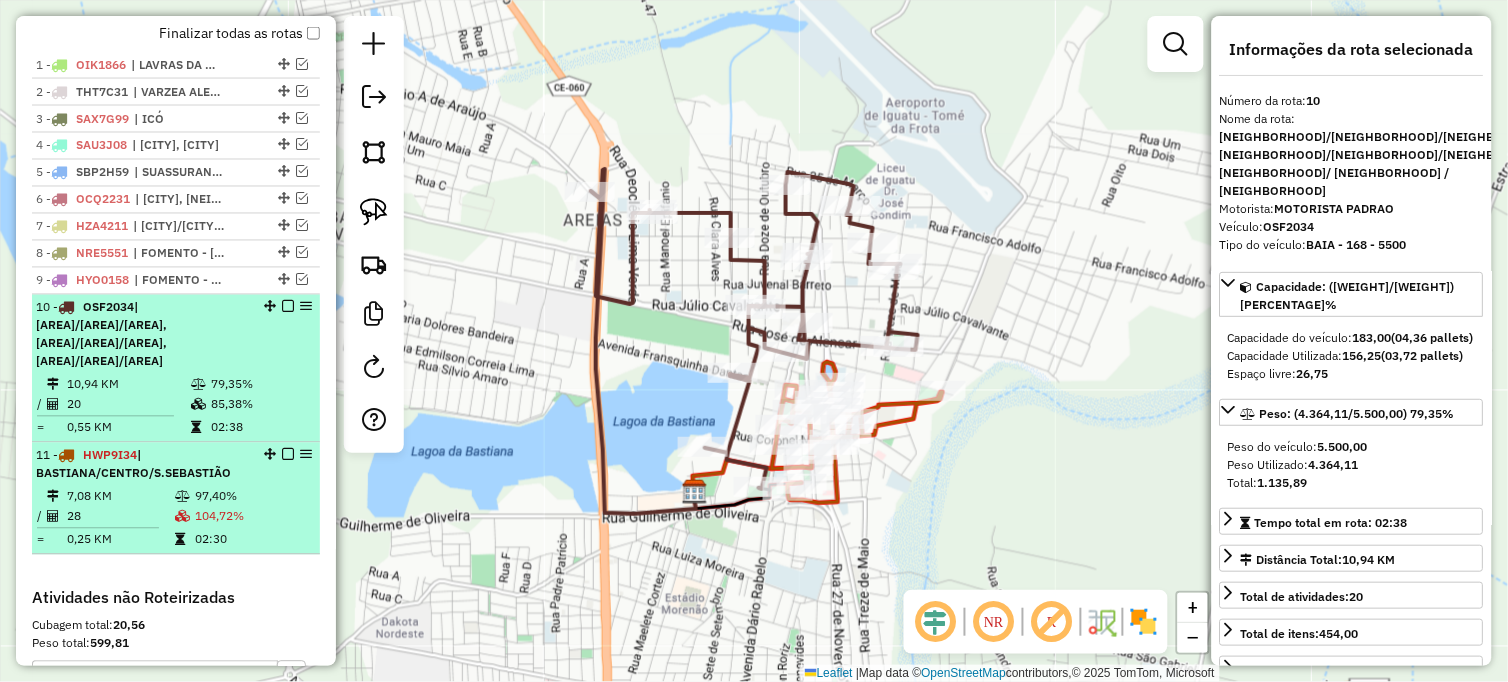 scroll, scrollTop: 772, scrollLeft: 0, axis: vertical 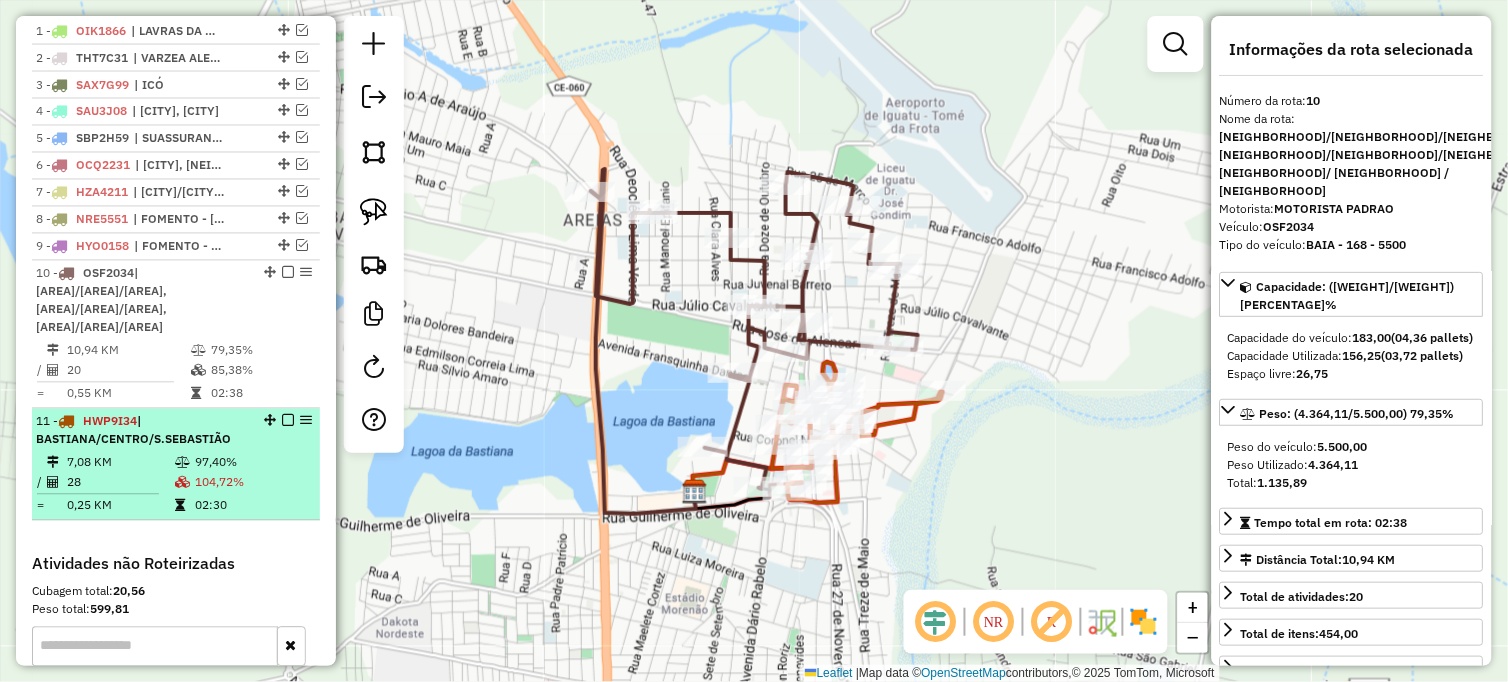 click on "| BASTIANA/CENTRO/S.SEBASTIÃO" at bounding box center (133, 430) 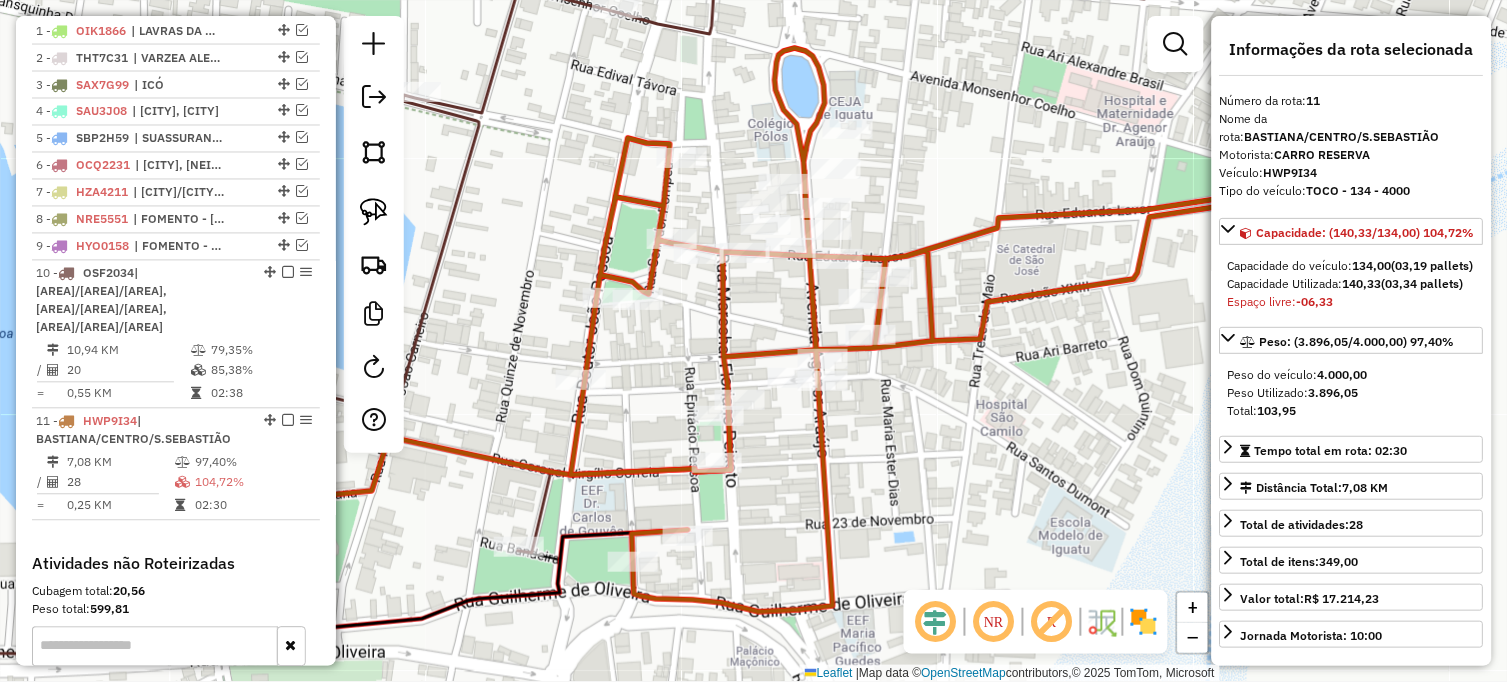 click on "Janela de atendimento Grade de atendimento Capacidade Transportadoras Veículos Cliente Pedidos  Rotas Selecione os dias de semana para filtrar as janelas de atendimento  Seg   Ter   Qua   Qui   Sex   Sáb   Dom  Informe o período da janela de atendimento: De: Até:  Filtrar exatamente a janela do cliente  Considerar janela de atendimento padrão  Selecione os dias de semana para filtrar as grades de atendimento  Seg   Ter   Qua   Qui   Sex   Sáb   Dom   Considerar clientes sem dia de atendimento cadastrado  Clientes fora do dia de atendimento selecionado Filtrar as atividades entre os valores definidos abaixo:  Peso mínimo:   Peso máximo:   Cubagem mínima:   Cubagem máxima:   De:   Até:  Filtrar as atividades entre o tempo de atendimento definido abaixo:  De:   Até:   Considerar capacidade total dos clientes não roteirizados Transportadora: Selecione um ou mais itens Tipo de veículo: Selecione um ou mais itens Veículo: Selecione um ou mais itens Motorista: Selecione um ou mais itens Nome: Rótulo:" 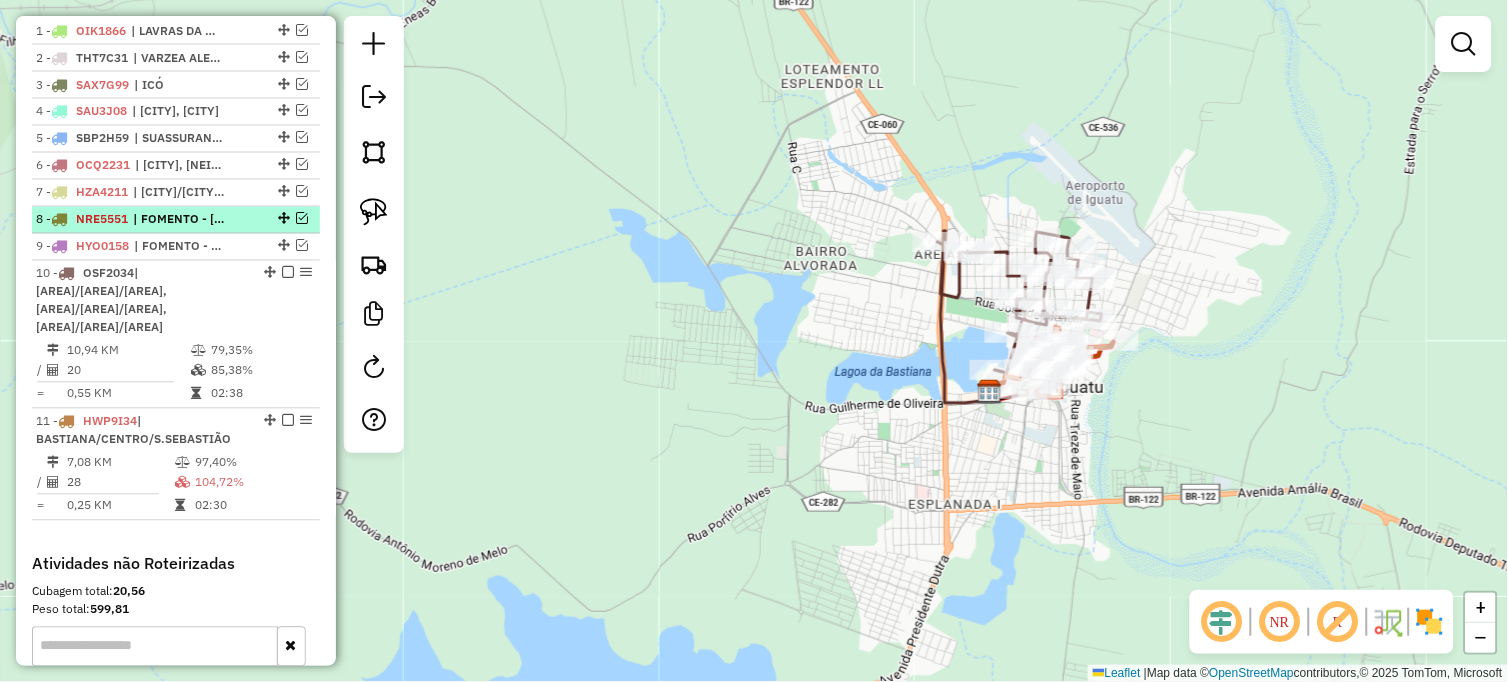 scroll, scrollTop: 438, scrollLeft: 0, axis: vertical 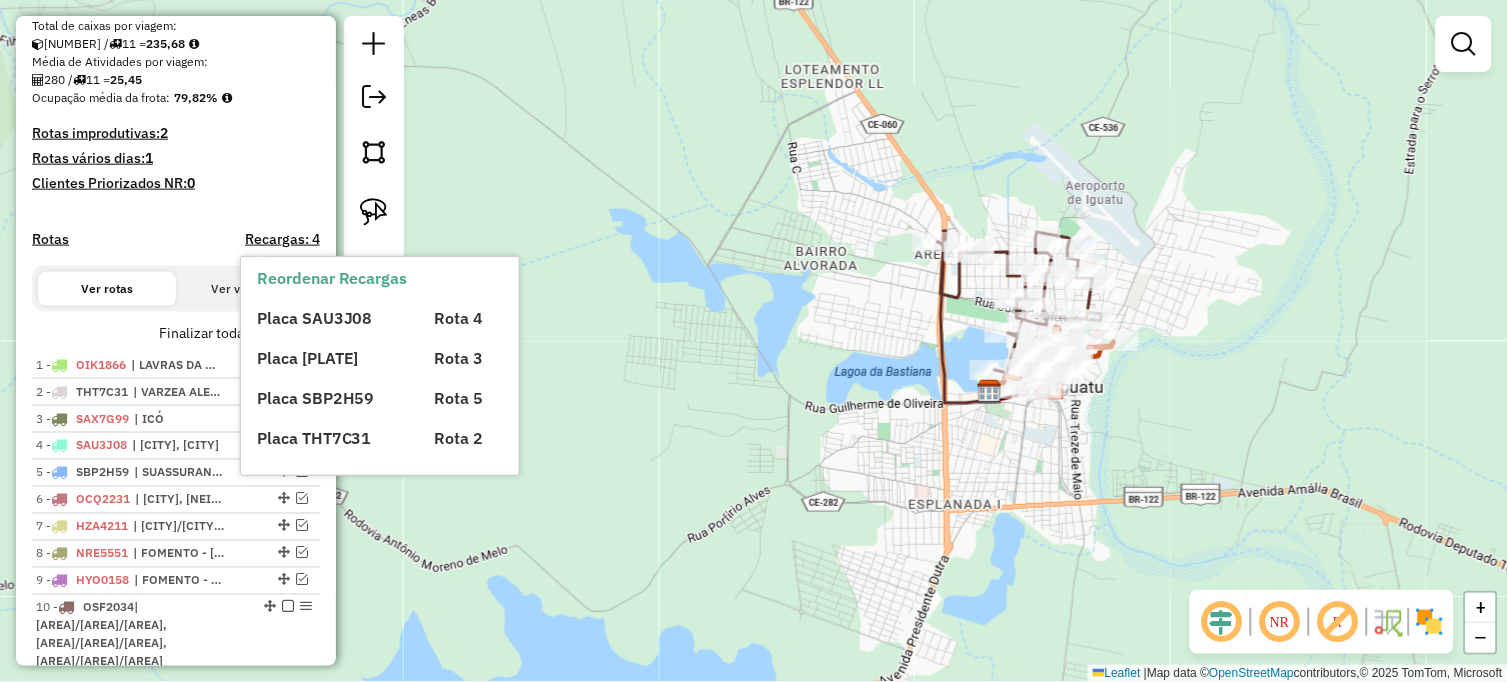 click on "Placa SAU3J08 Rota 4 Placa SAX7G99 Rota 3 Placa SBP2H59 Rota 5 Placa THT7C31 Rota 2" at bounding box center (397, 370) 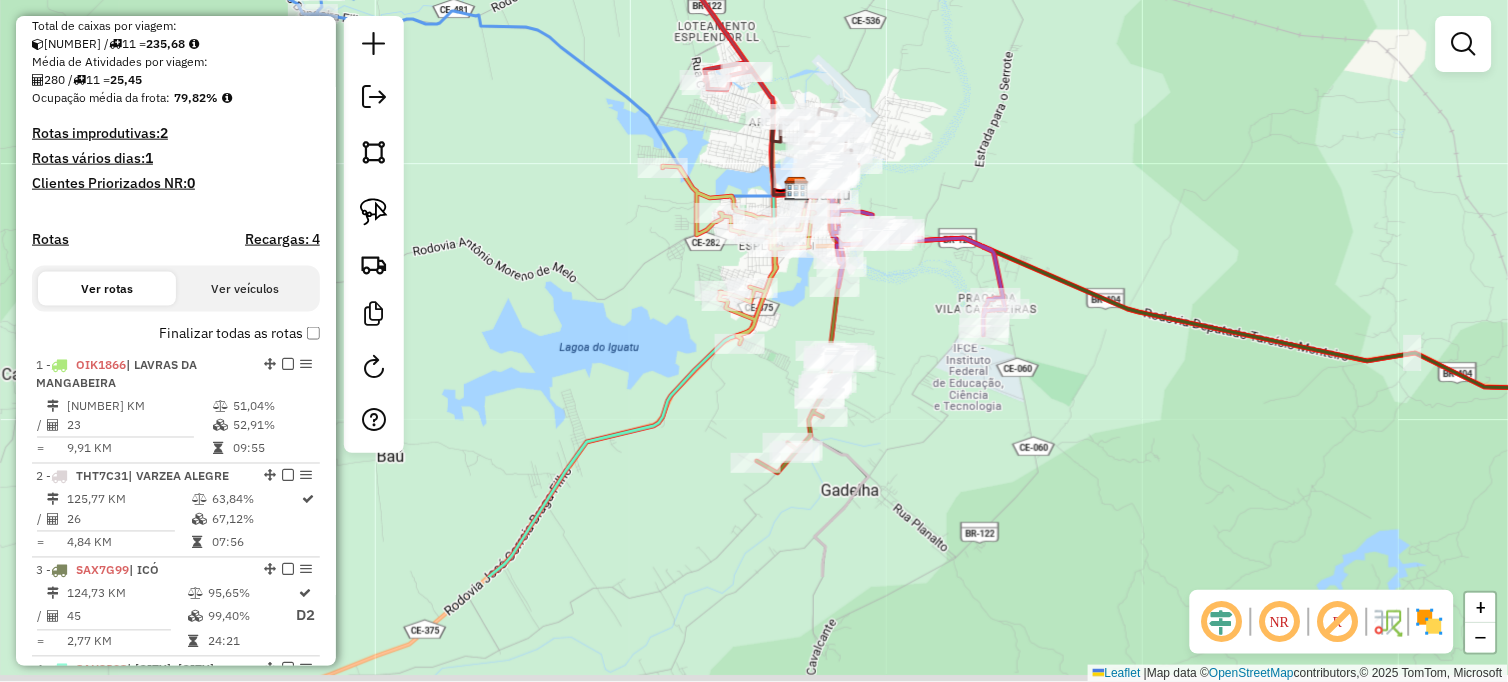 drag, startPoint x: 1007, startPoint y: 351, endPoint x: 1000, endPoint y: 156, distance: 195.1256 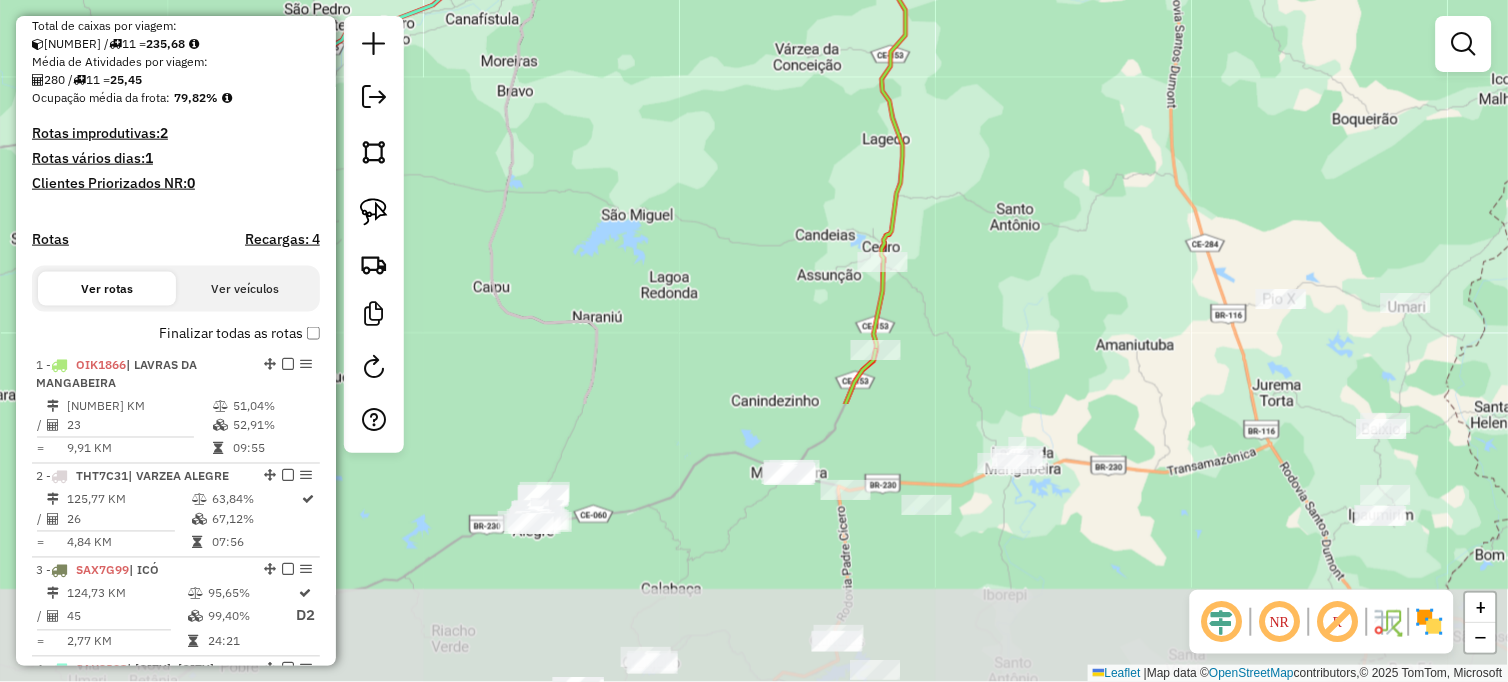 drag, startPoint x: 1030, startPoint y: 438, endPoint x: 606, endPoint y: 92, distance: 547.2586 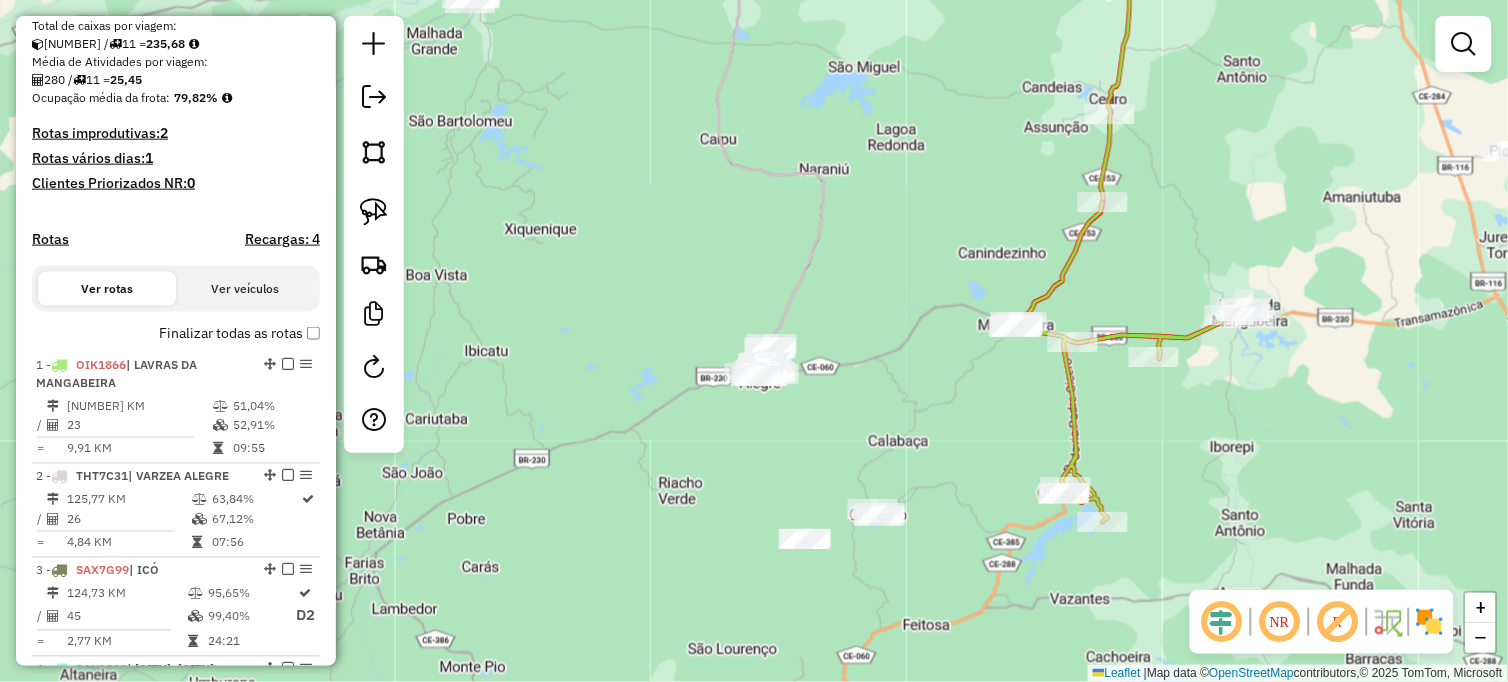 drag, startPoint x: 626, startPoint y: 80, endPoint x: 840, endPoint y: -64, distance: 257.938 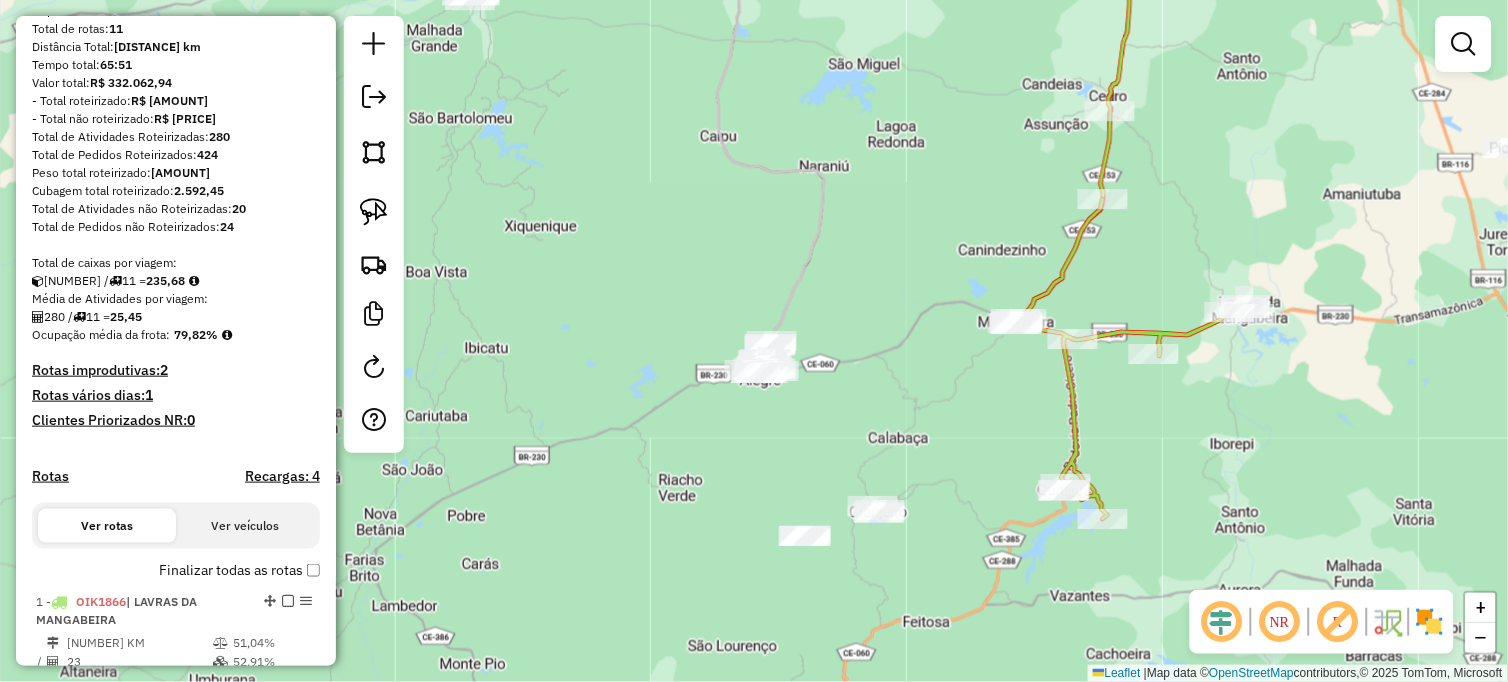 scroll, scrollTop: 333, scrollLeft: 0, axis: vertical 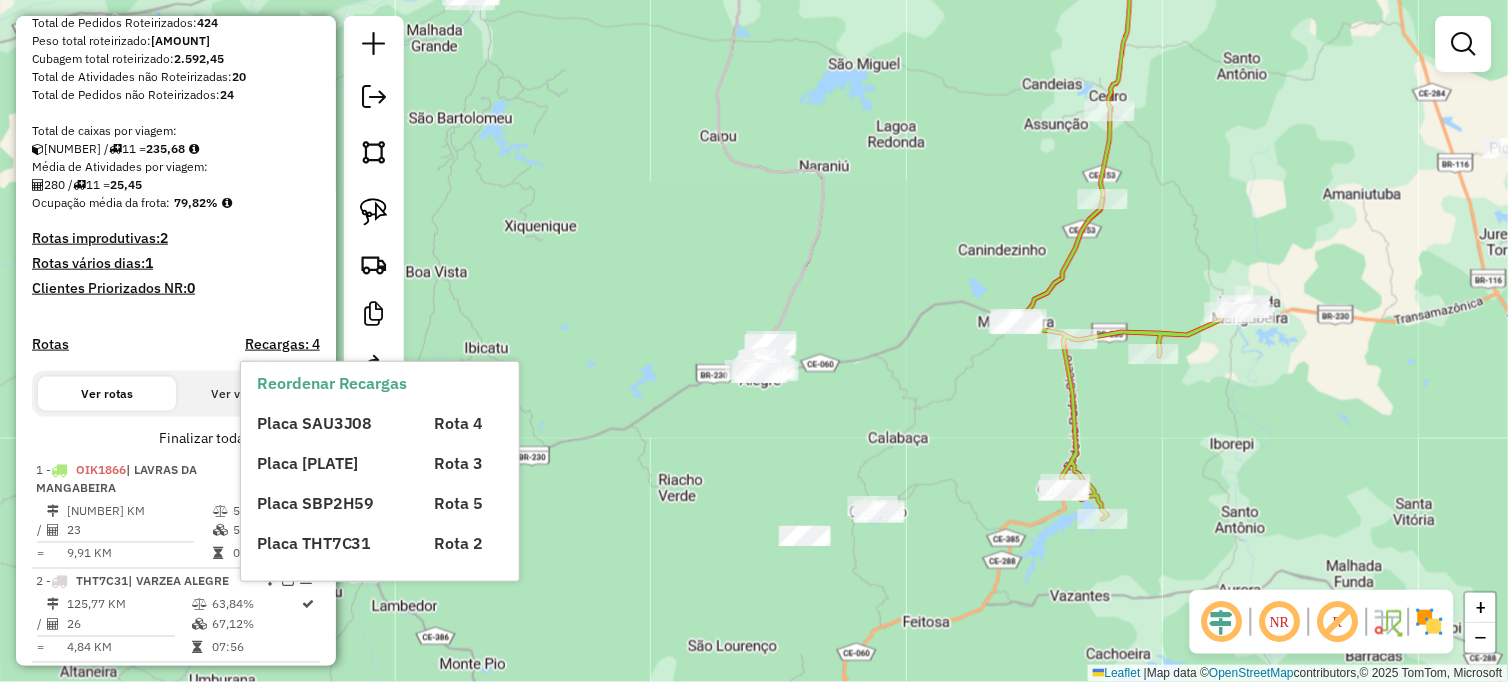click on "Placa SAU3J08 Rota 4 Placa SAX7G99 Rota 3 Placa SBP2H59 Rota 5 Placa THT7C31 Rota 2" at bounding box center (397, 475) 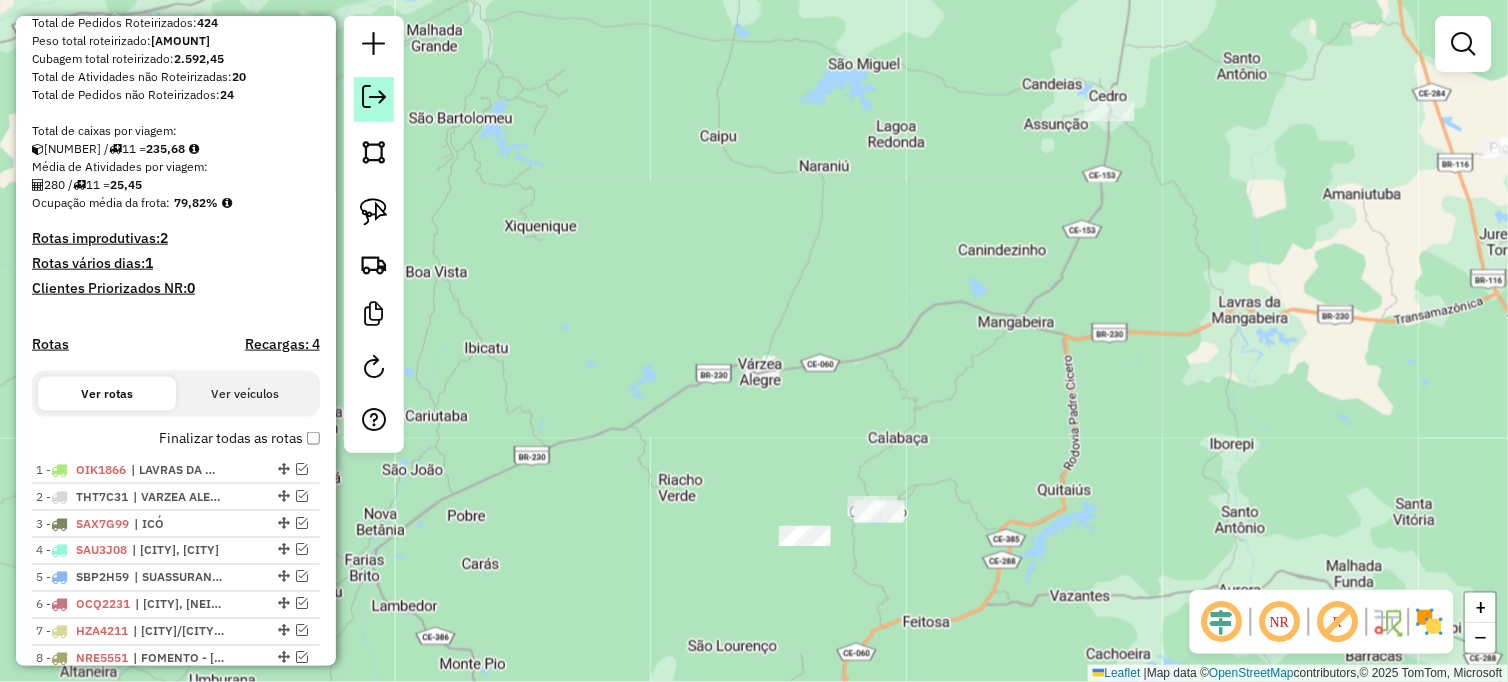 click 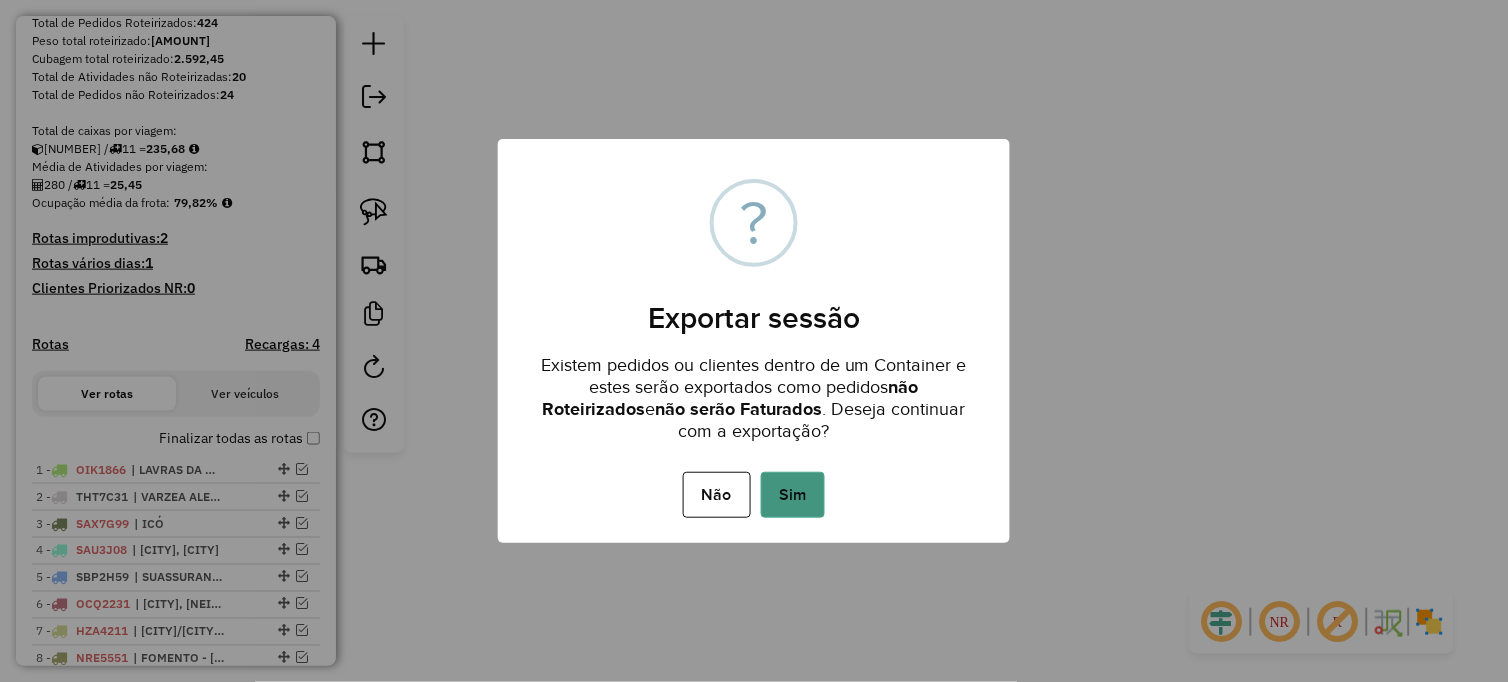 click on "Sim" at bounding box center (793, 495) 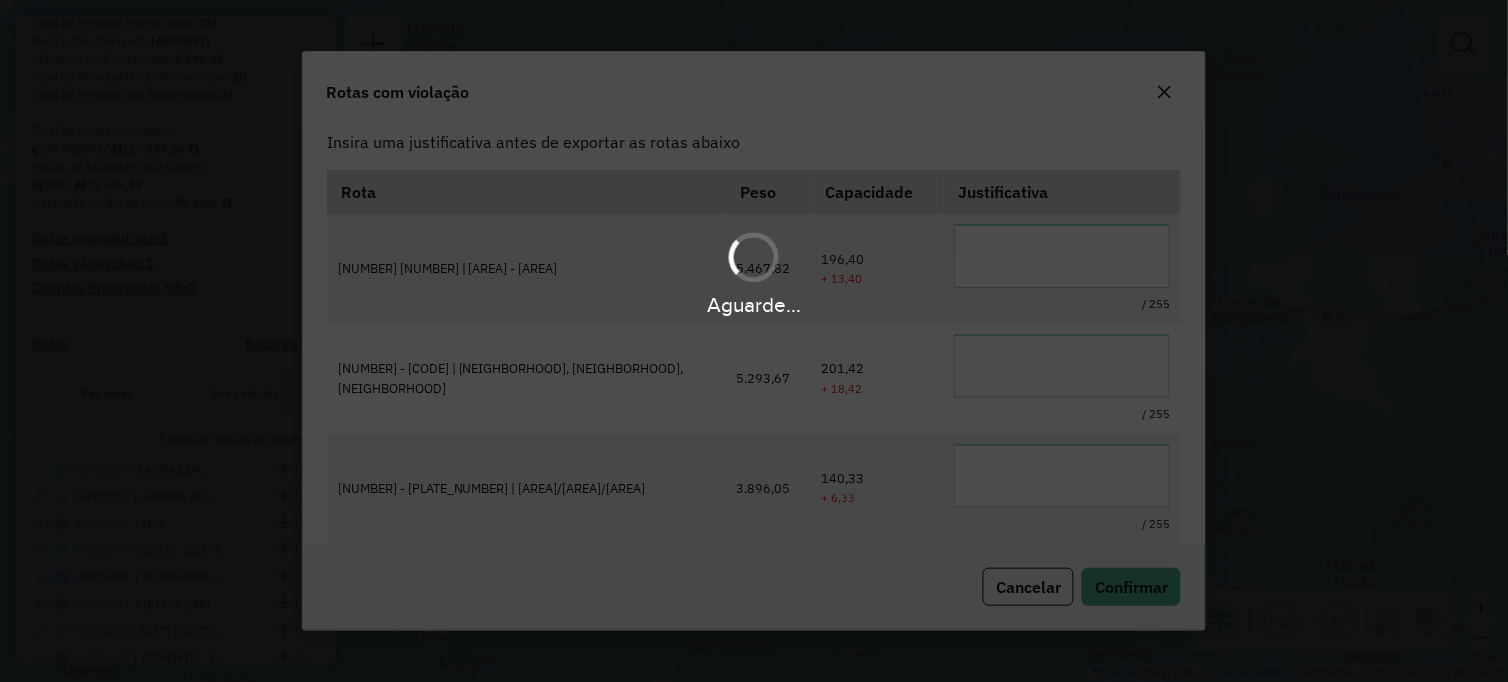 scroll, scrollTop: 2, scrollLeft: 0, axis: vertical 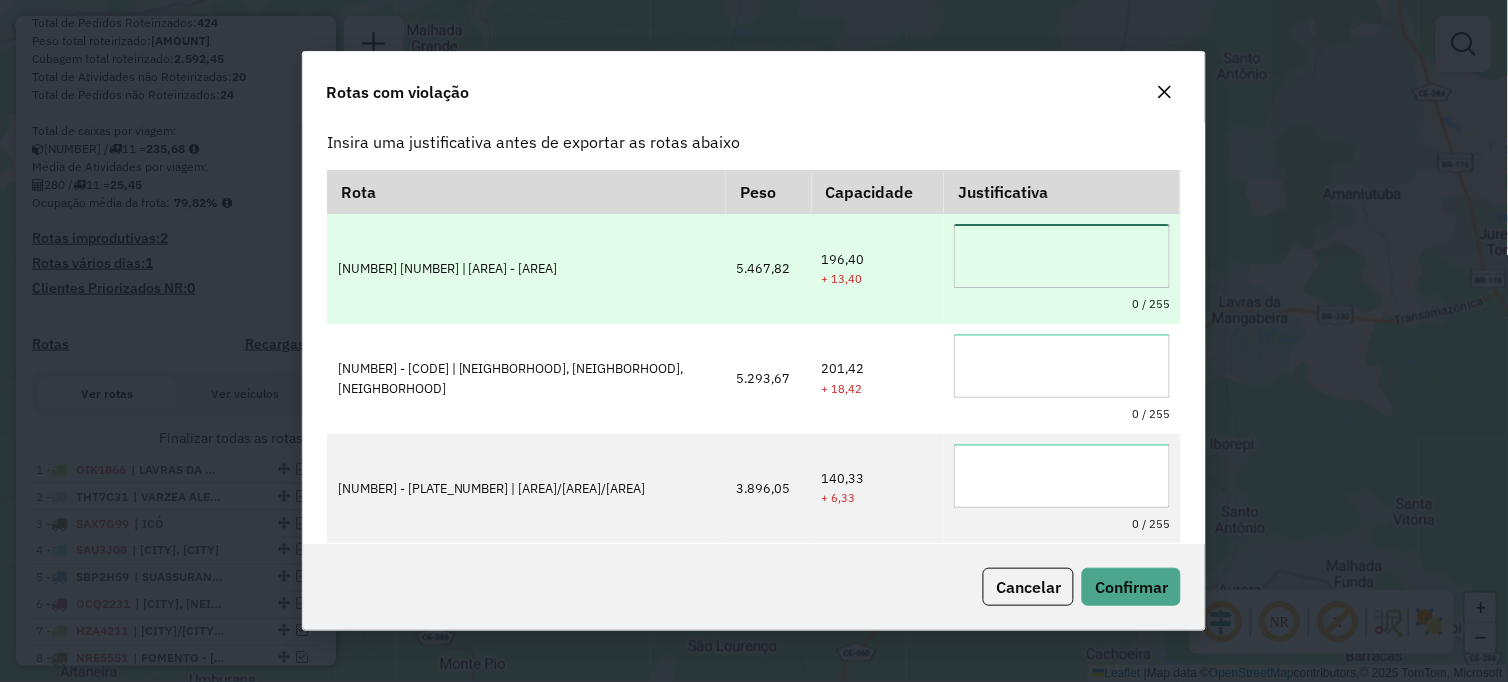 click at bounding box center (1062, 256) 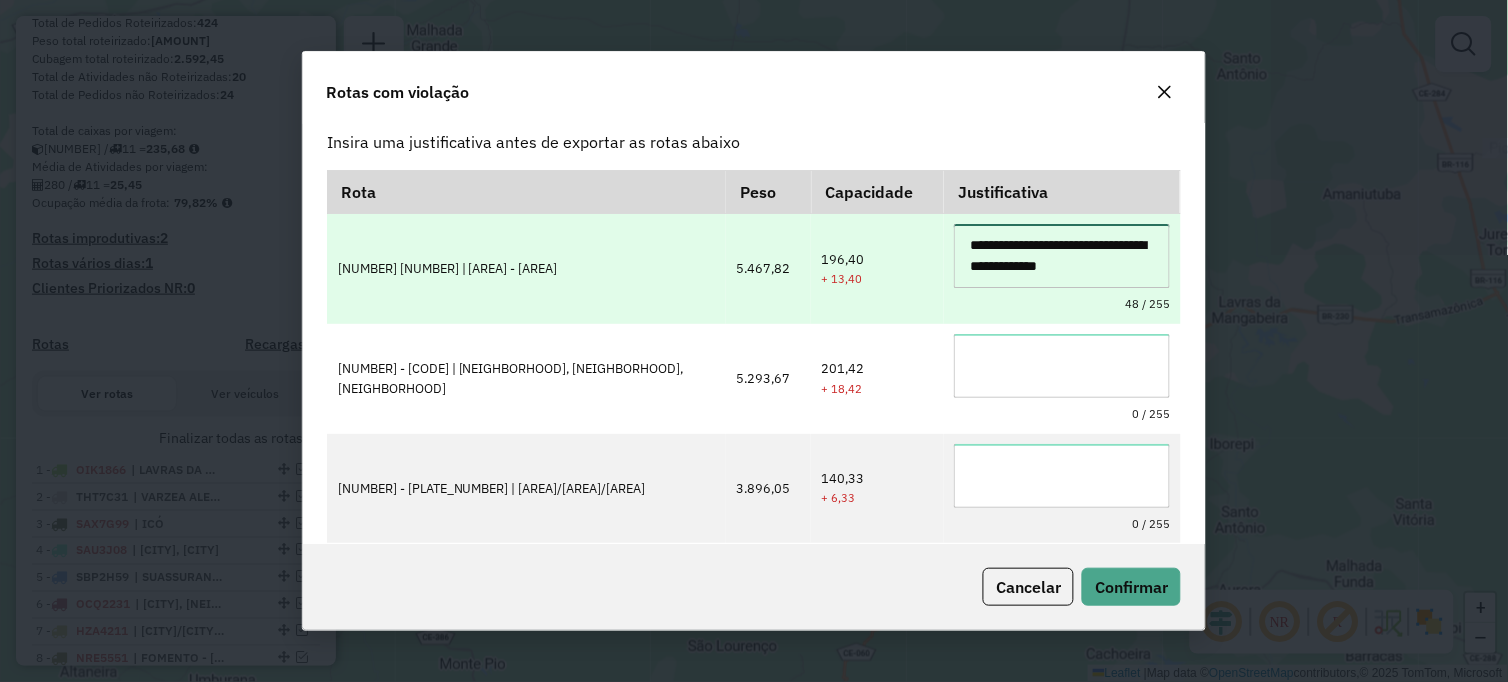type on "**********" 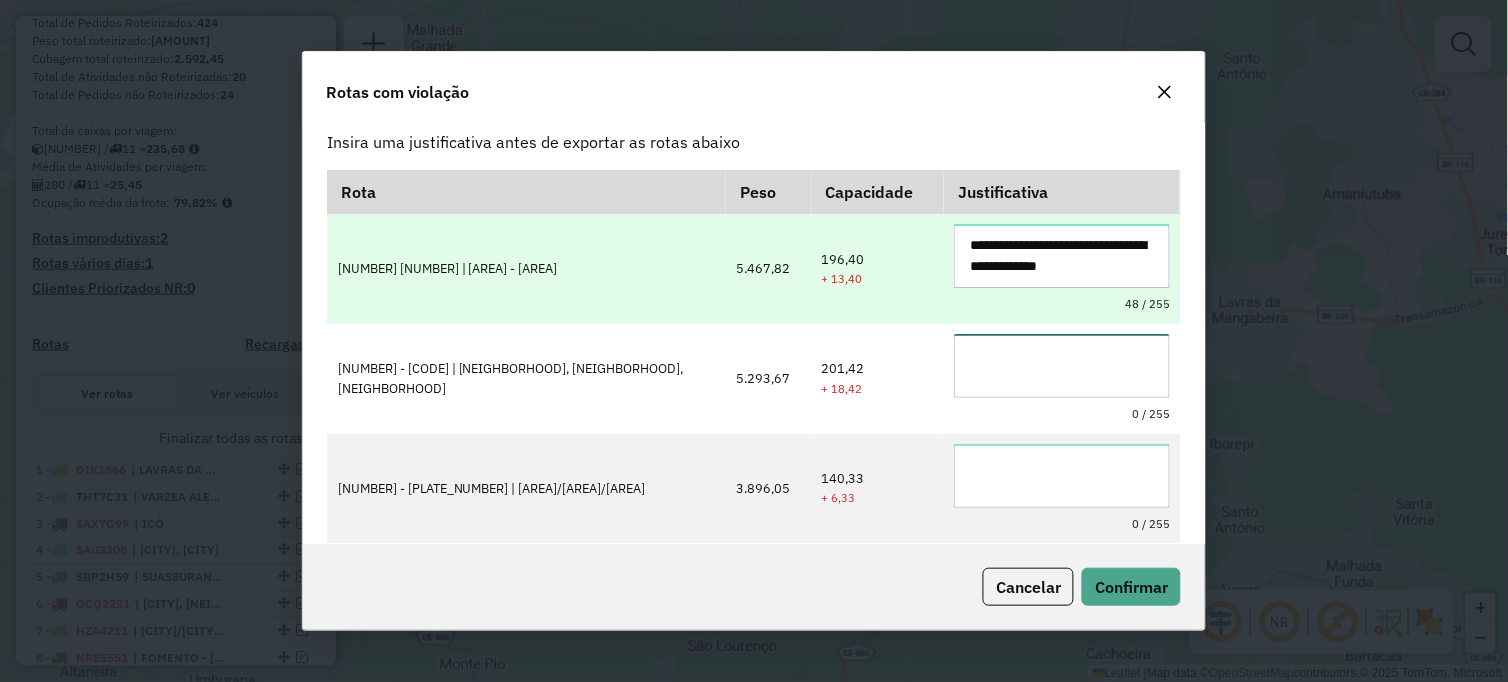 paste on "**********" 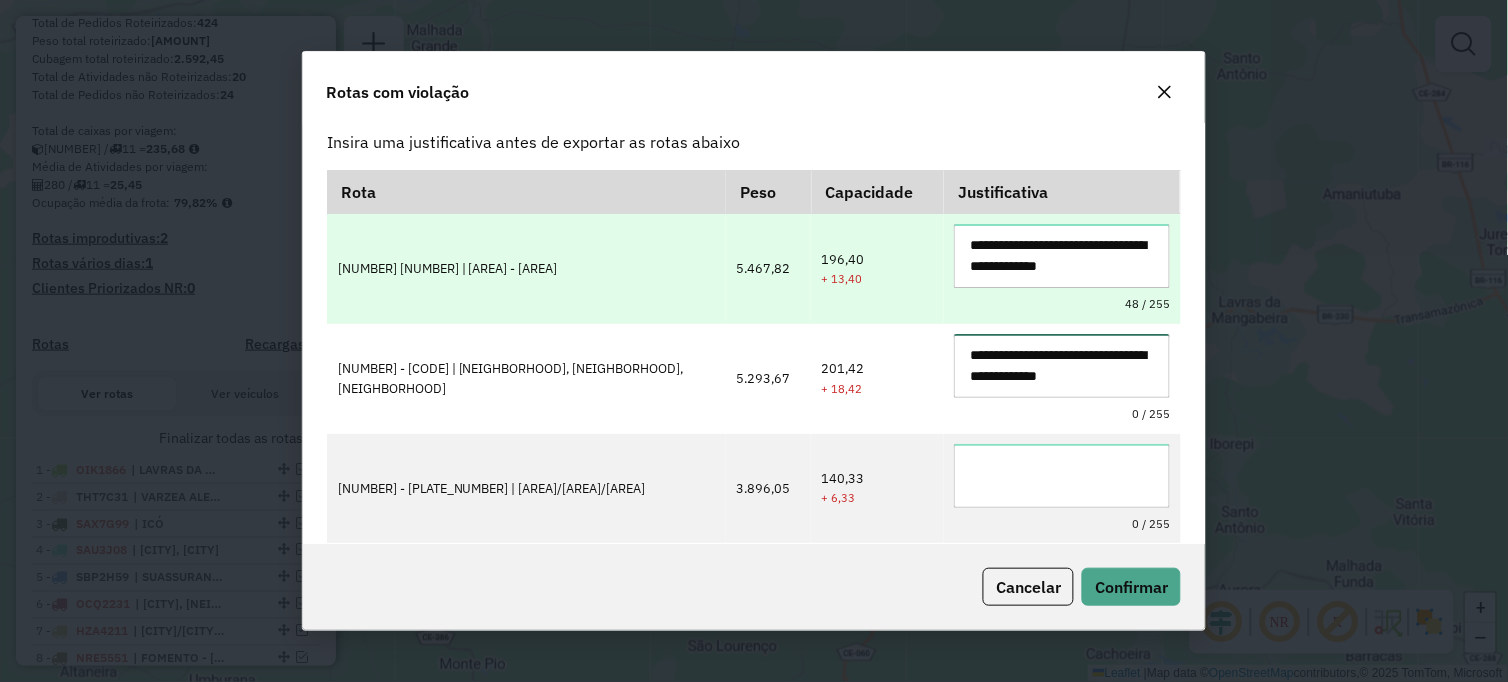 type on "**********" 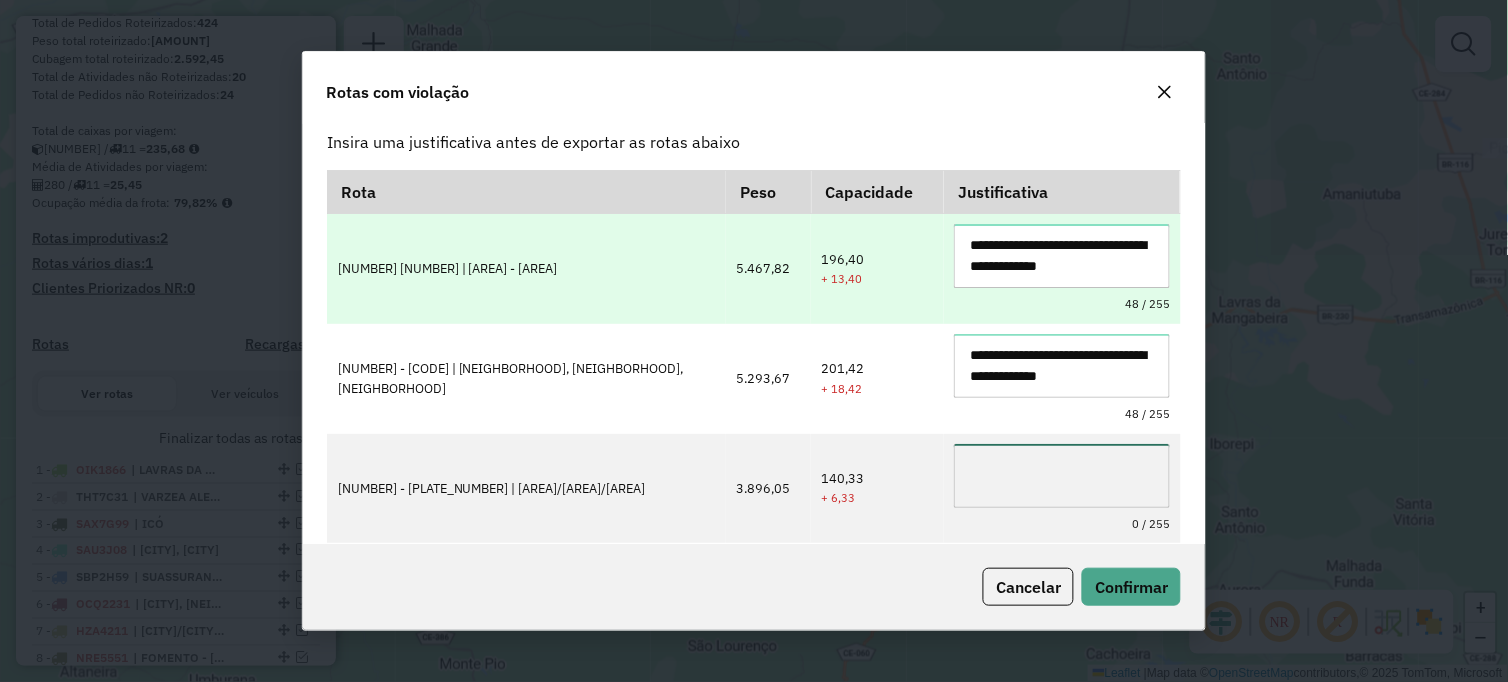 paste on "**********" 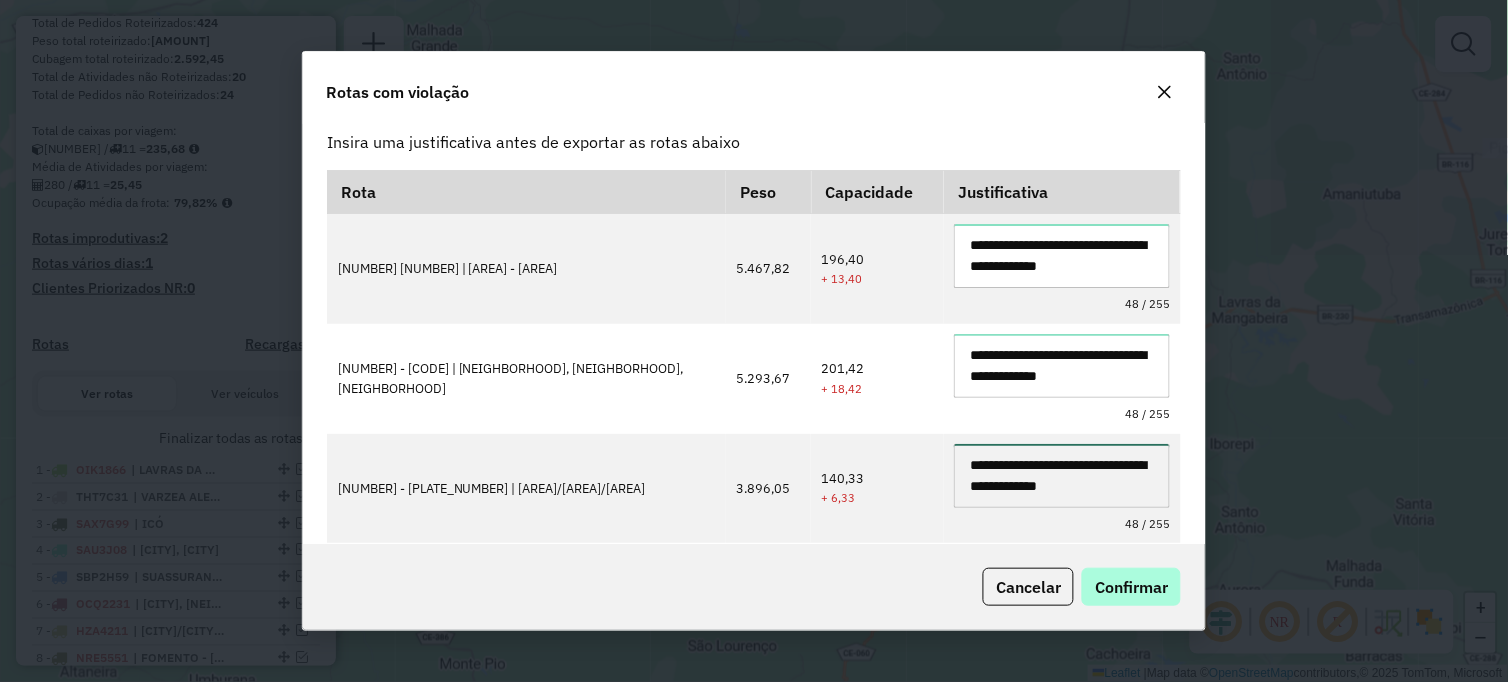 type on "**********" 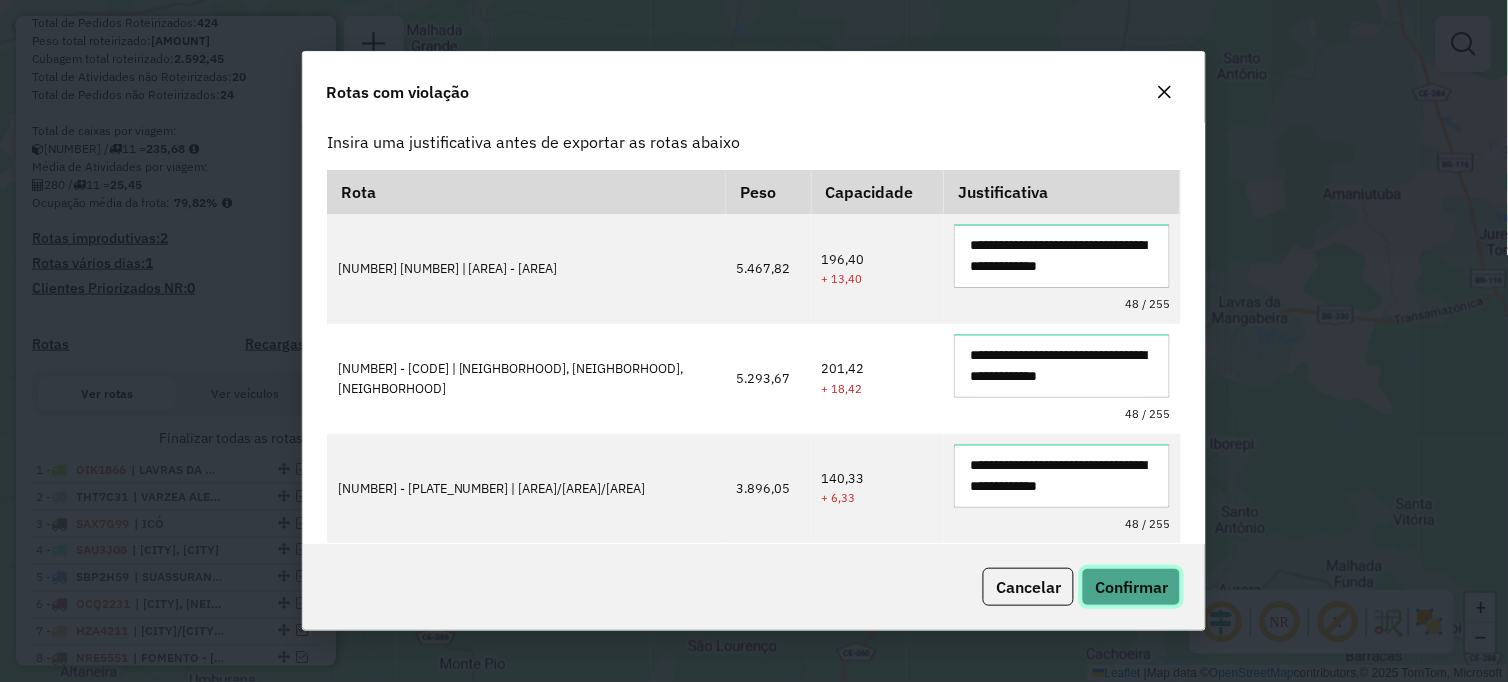 click on "Confirmar" 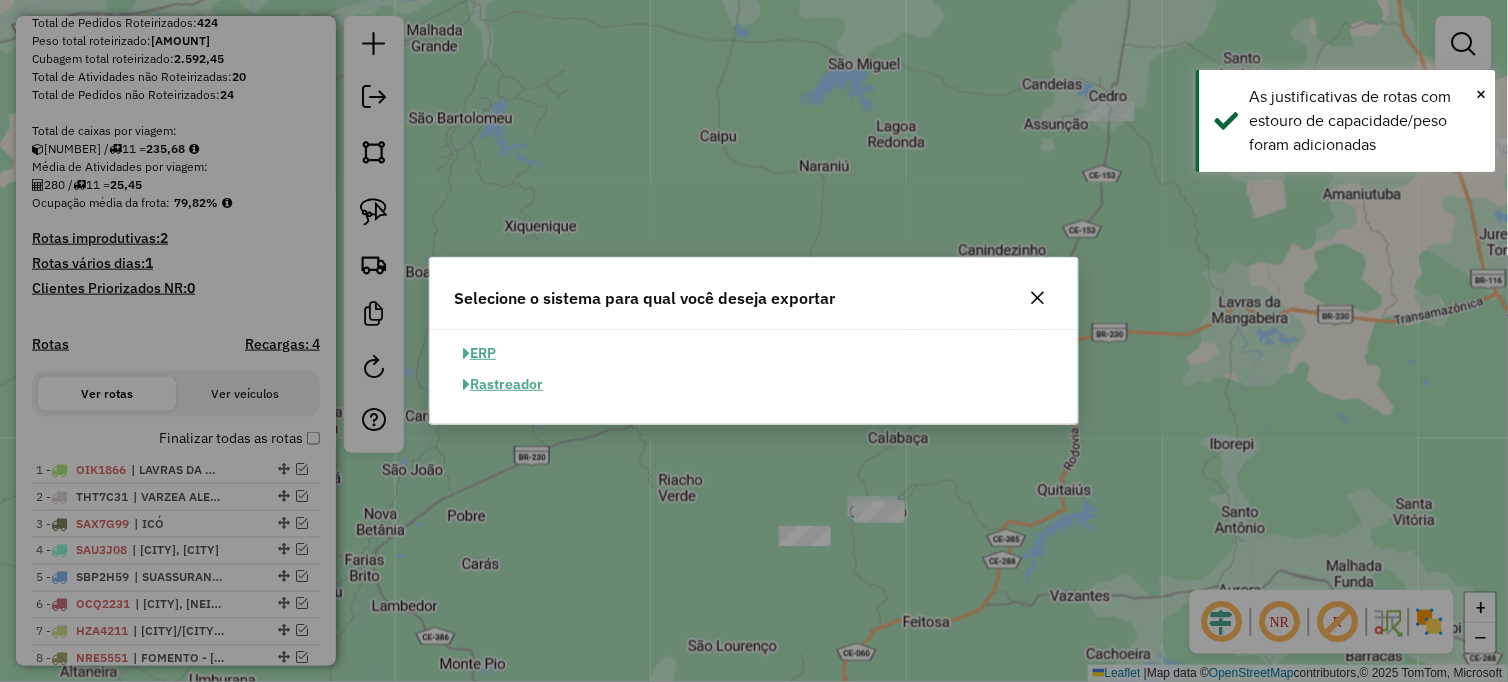 click on "ERP" 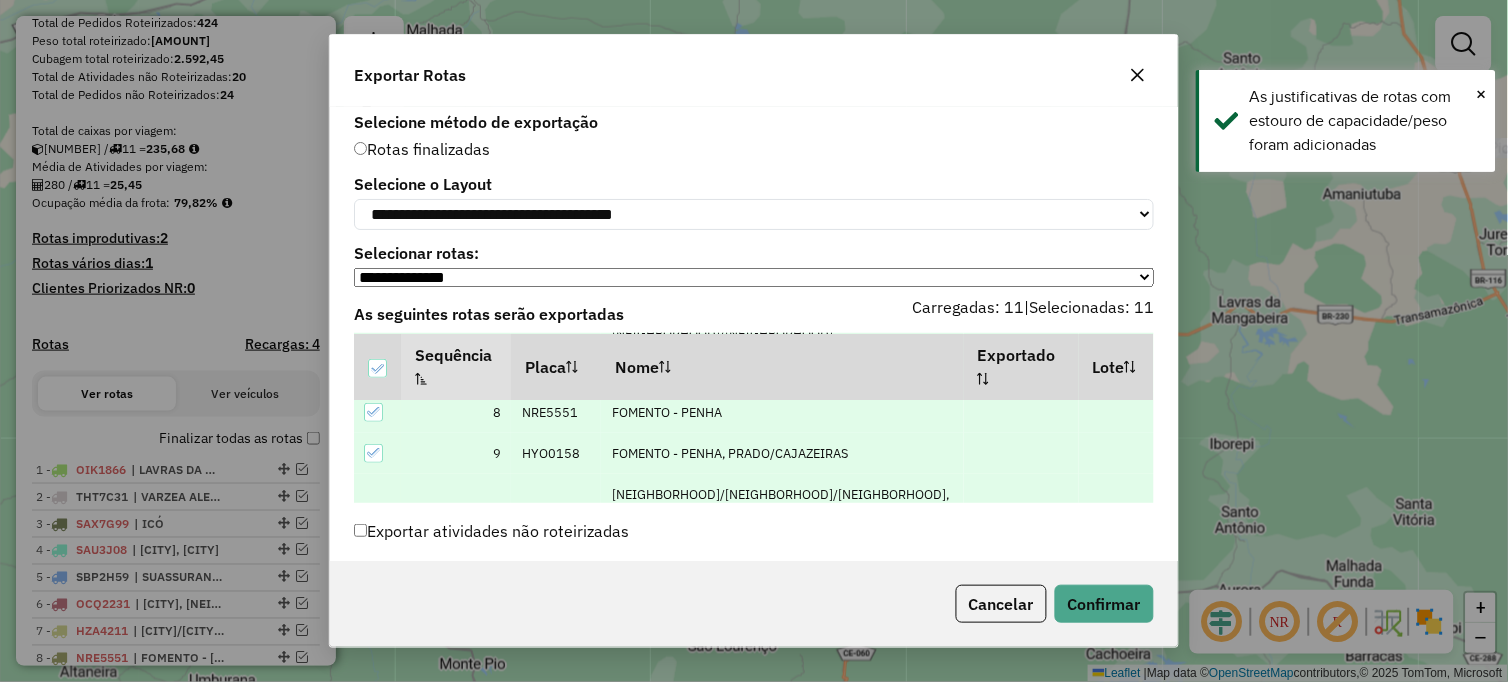 scroll, scrollTop: 406, scrollLeft: 0, axis: vertical 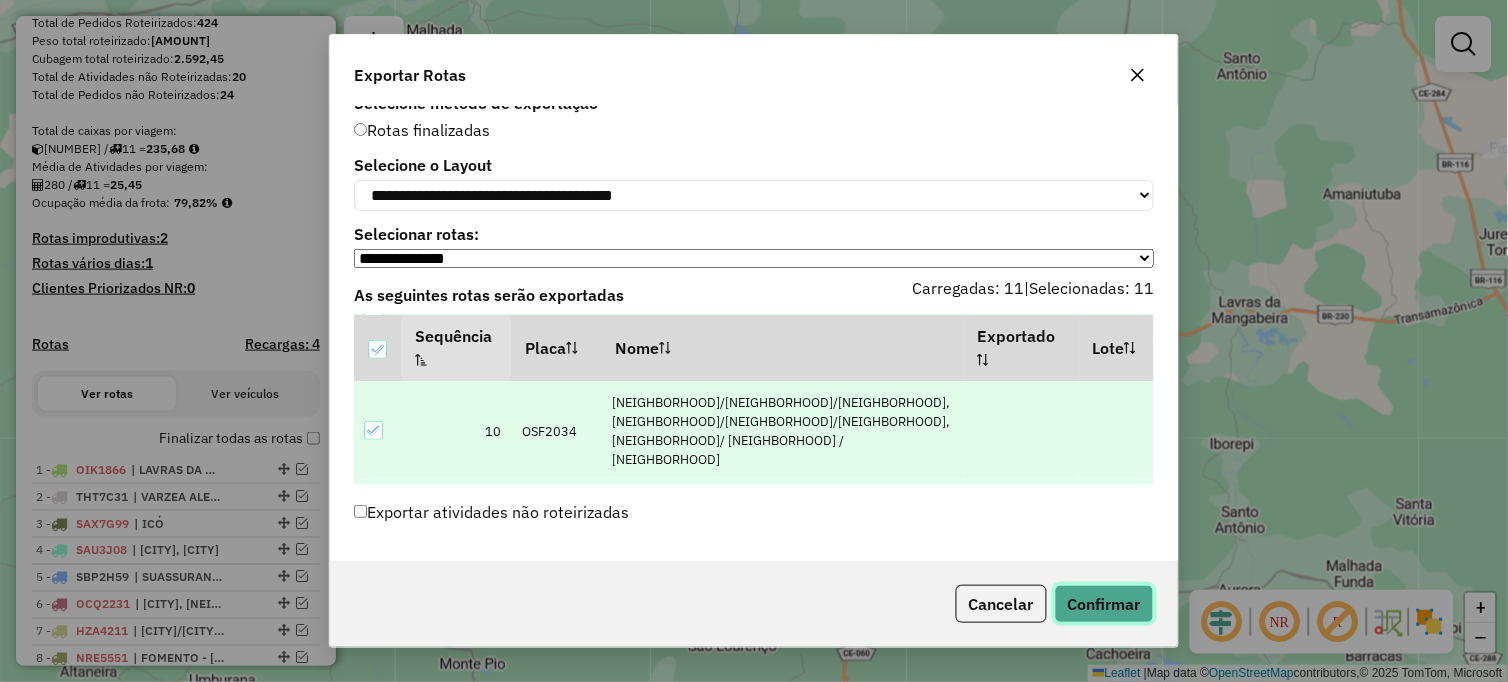 click on "Confirmar" 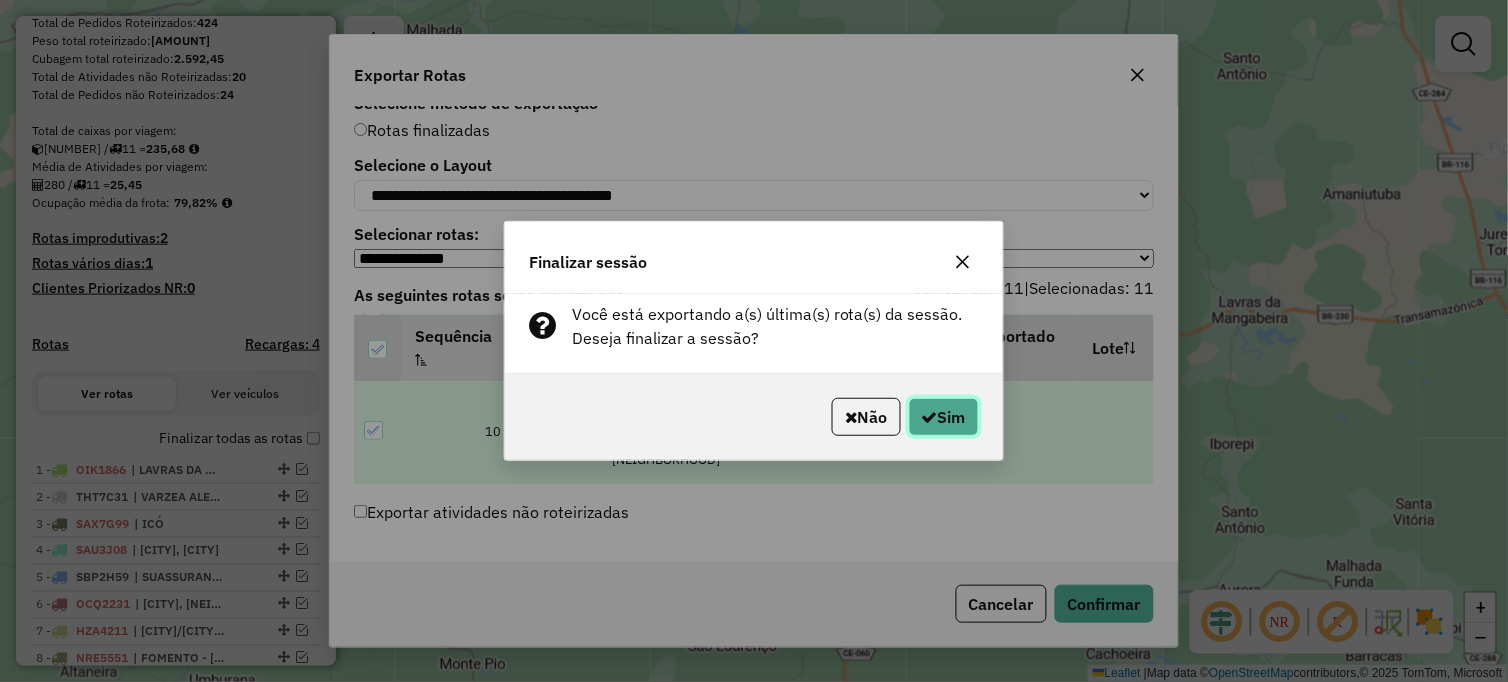 click 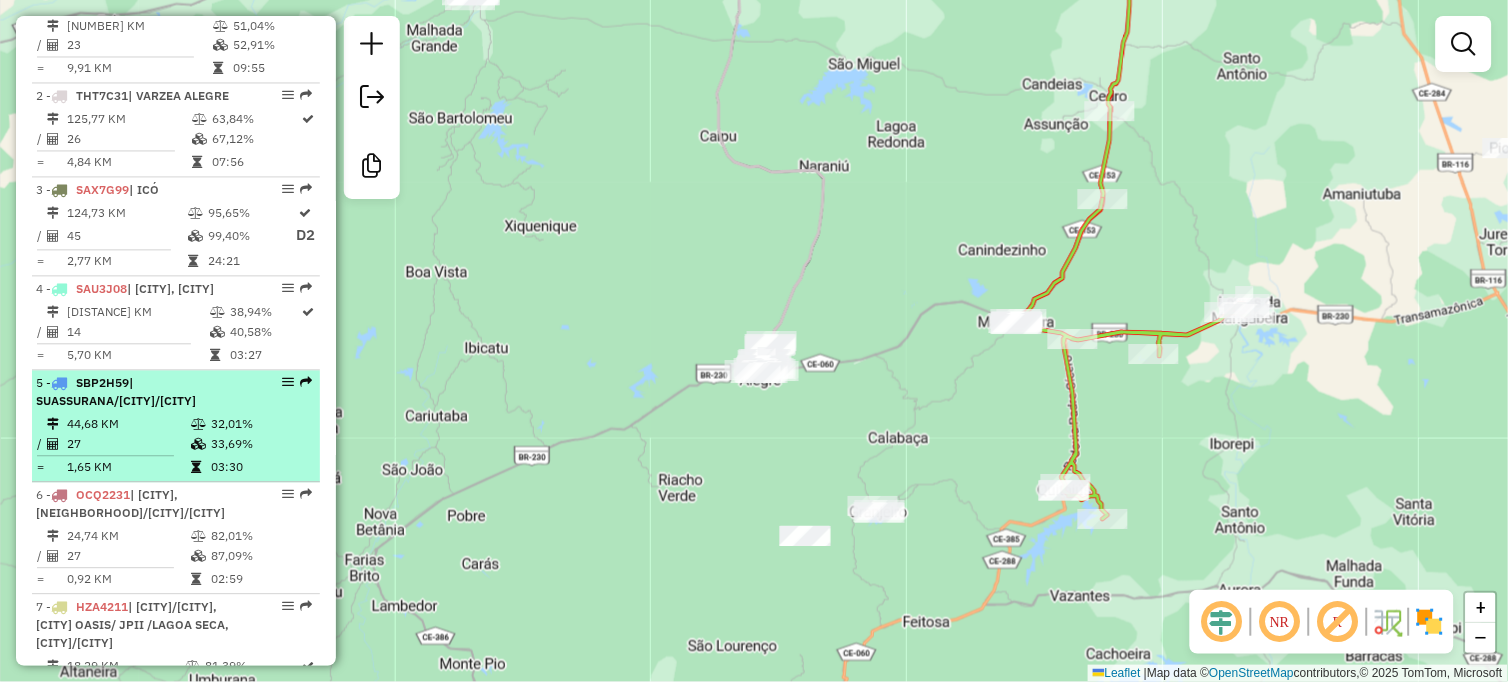 scroll, scrollTop: 943, scrollLeft: 0, axis: vertical 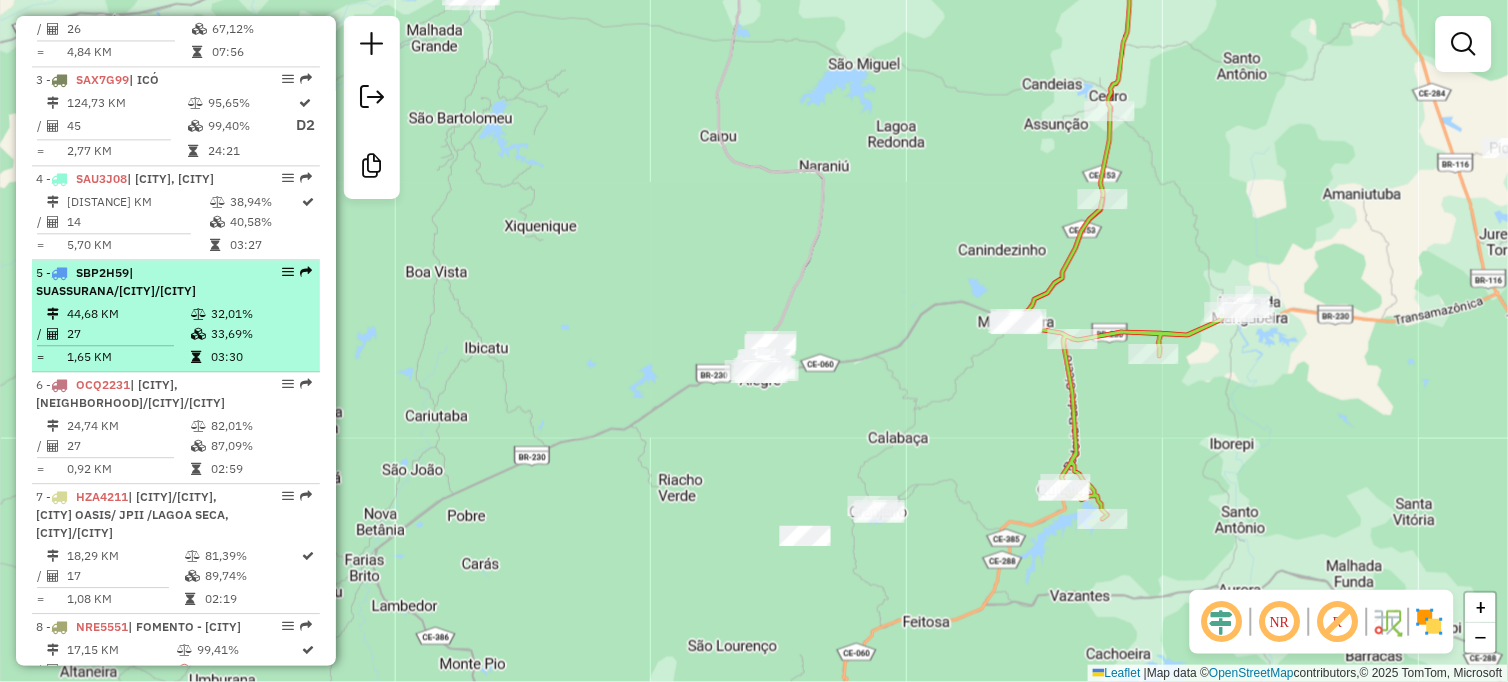click at bounding box center [198, 314] 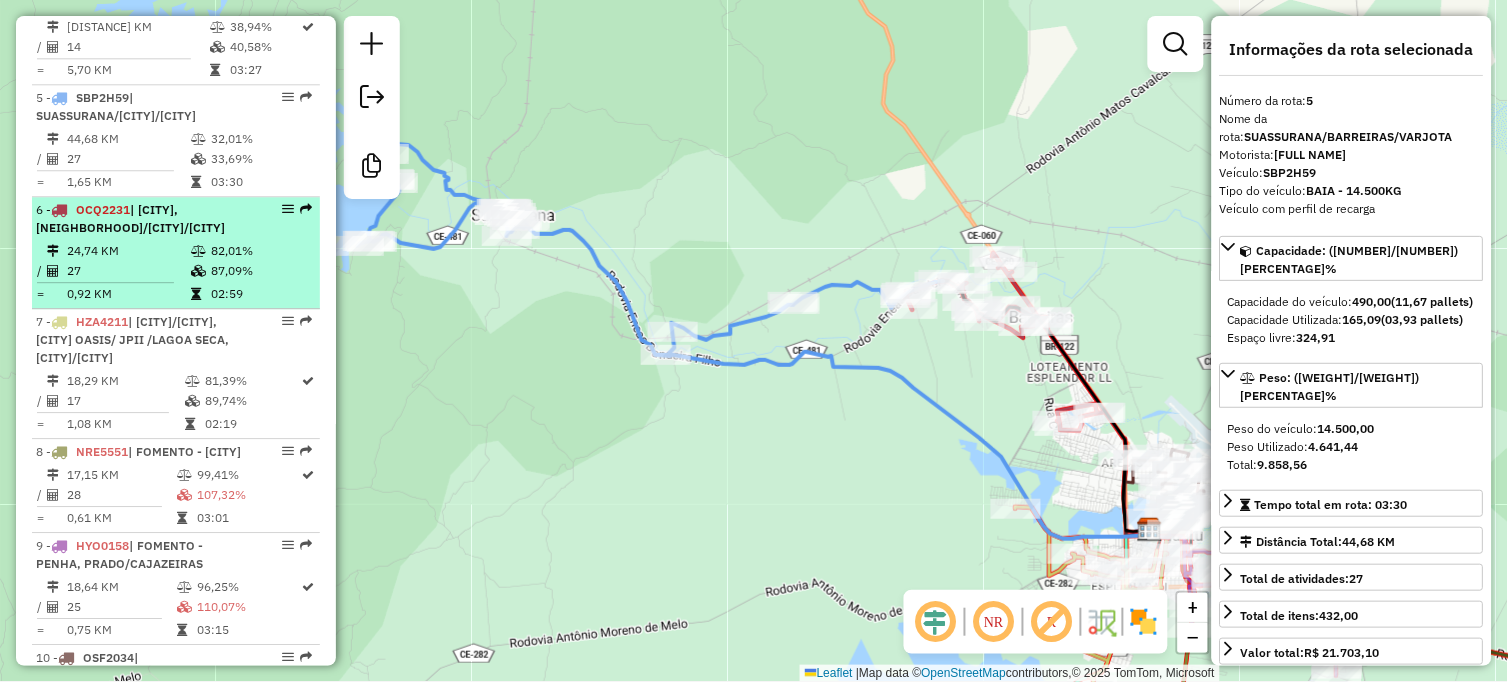 scroll, scrollTop: 1165, scrollLeft: 0, axis: vertical 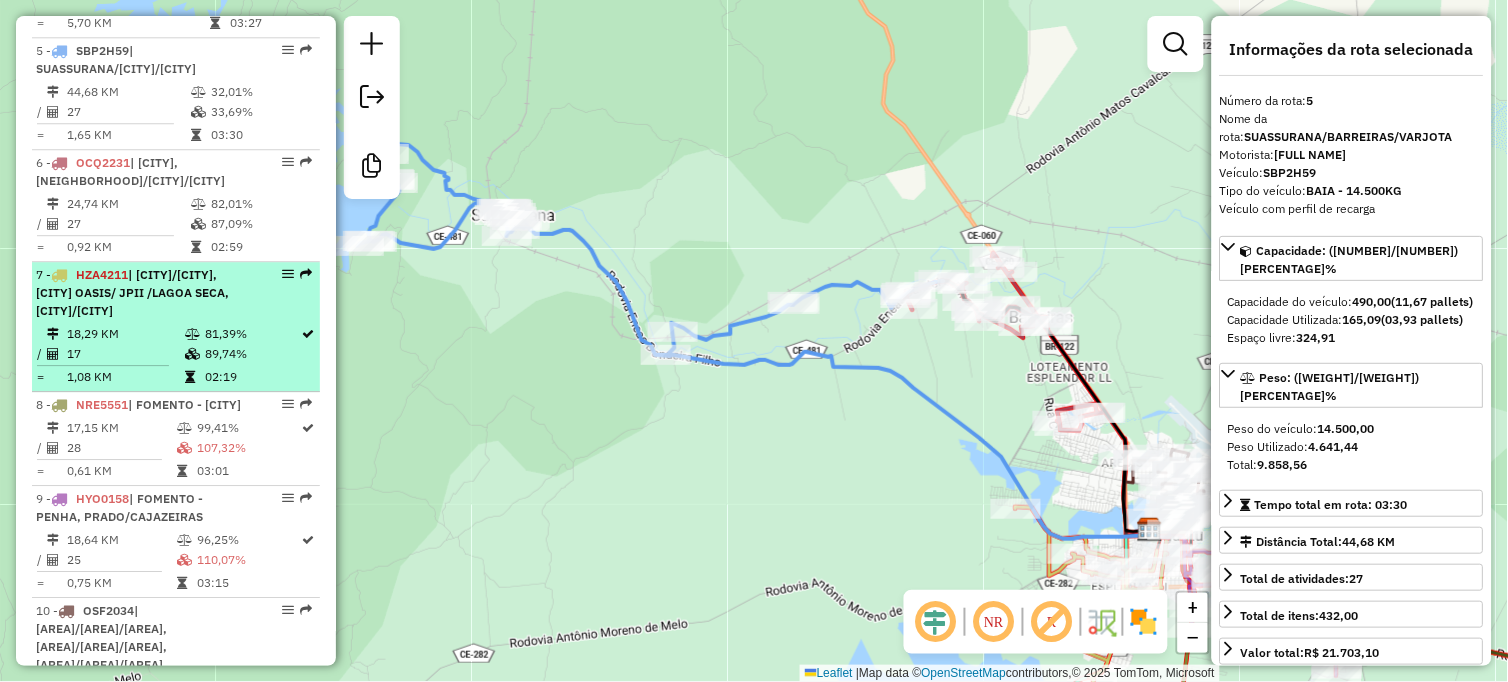click on "89,74%" at bounding box center (252, 354) 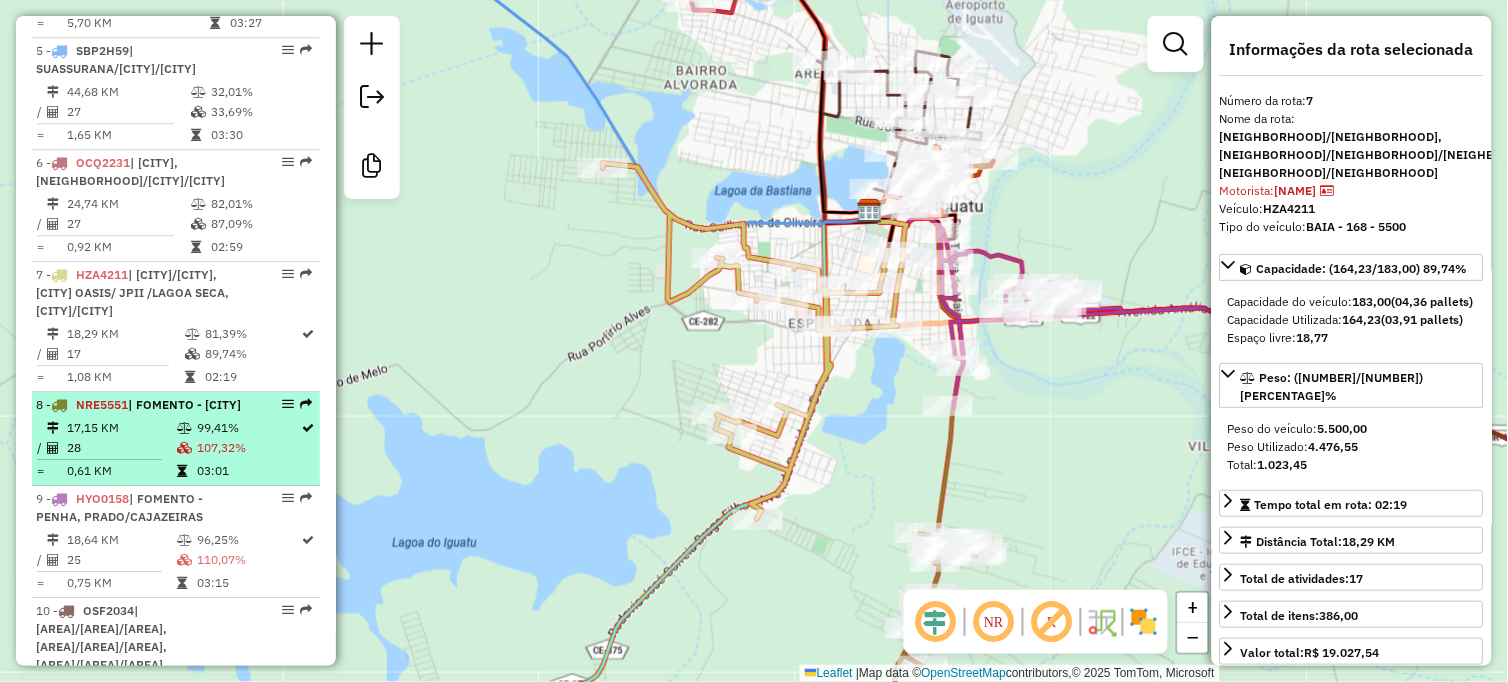 click on "8 -       NRE5551   | FOMENTO - PENHA  17,15 KM   99,41%  /  28   107,32%     =  0,61 KM   03:01" at bounding box center [176, 439] 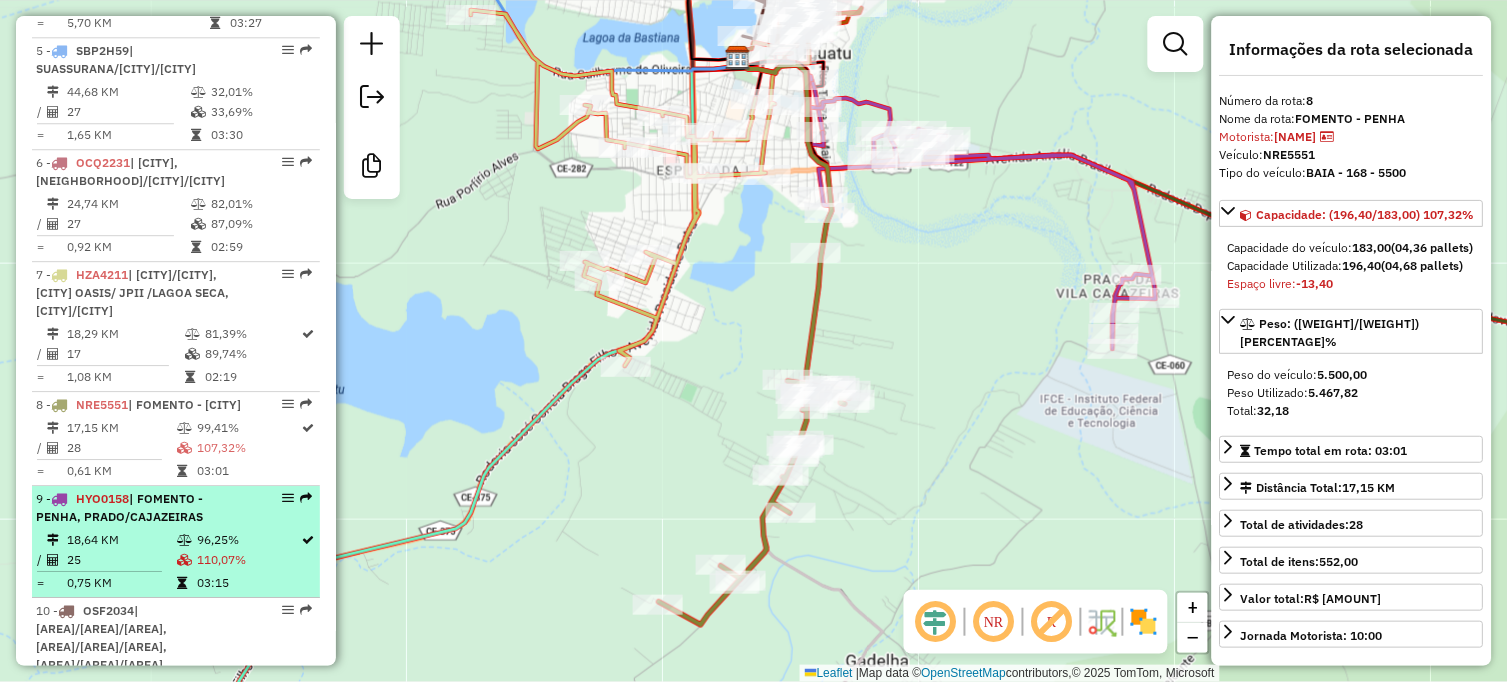 click on "25" at bounding box center [121, 560] 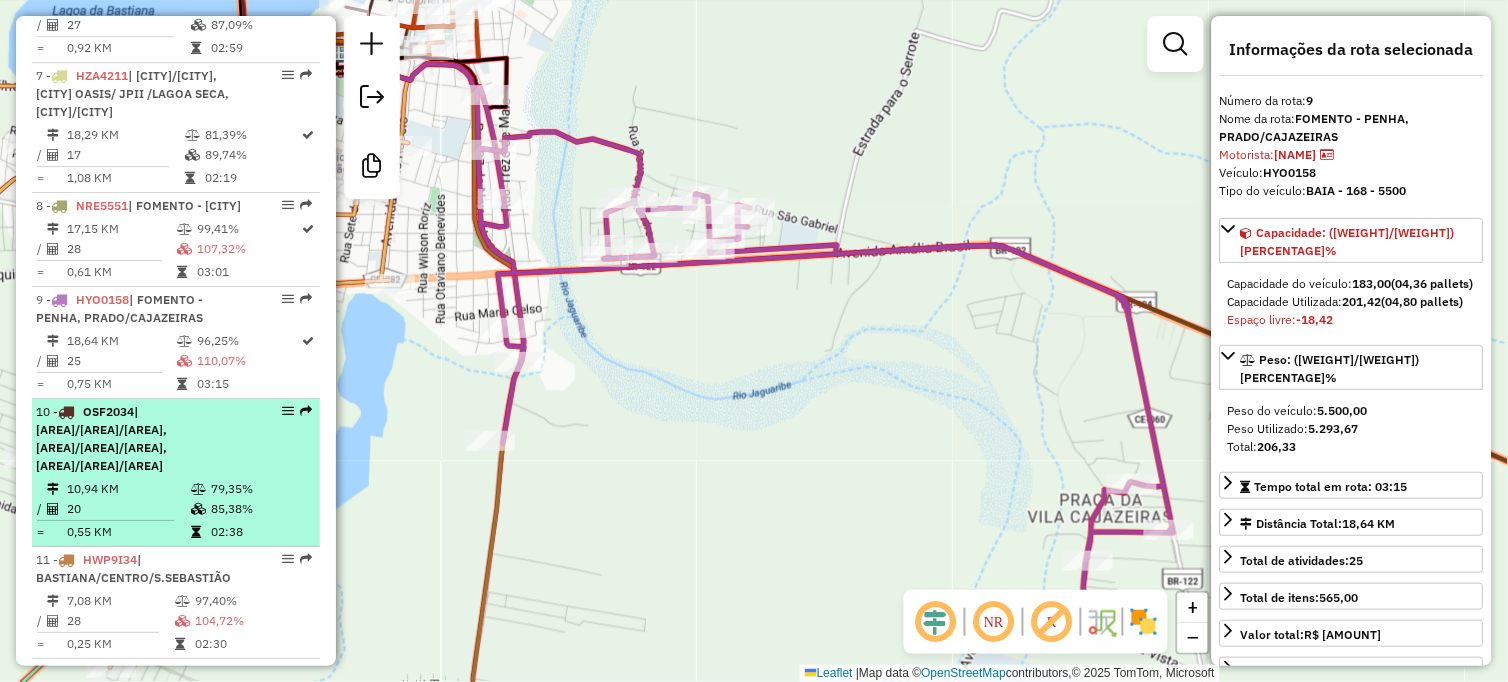 scroll, scrollTop: 1387, scrollLeft: 0, axis: vertical 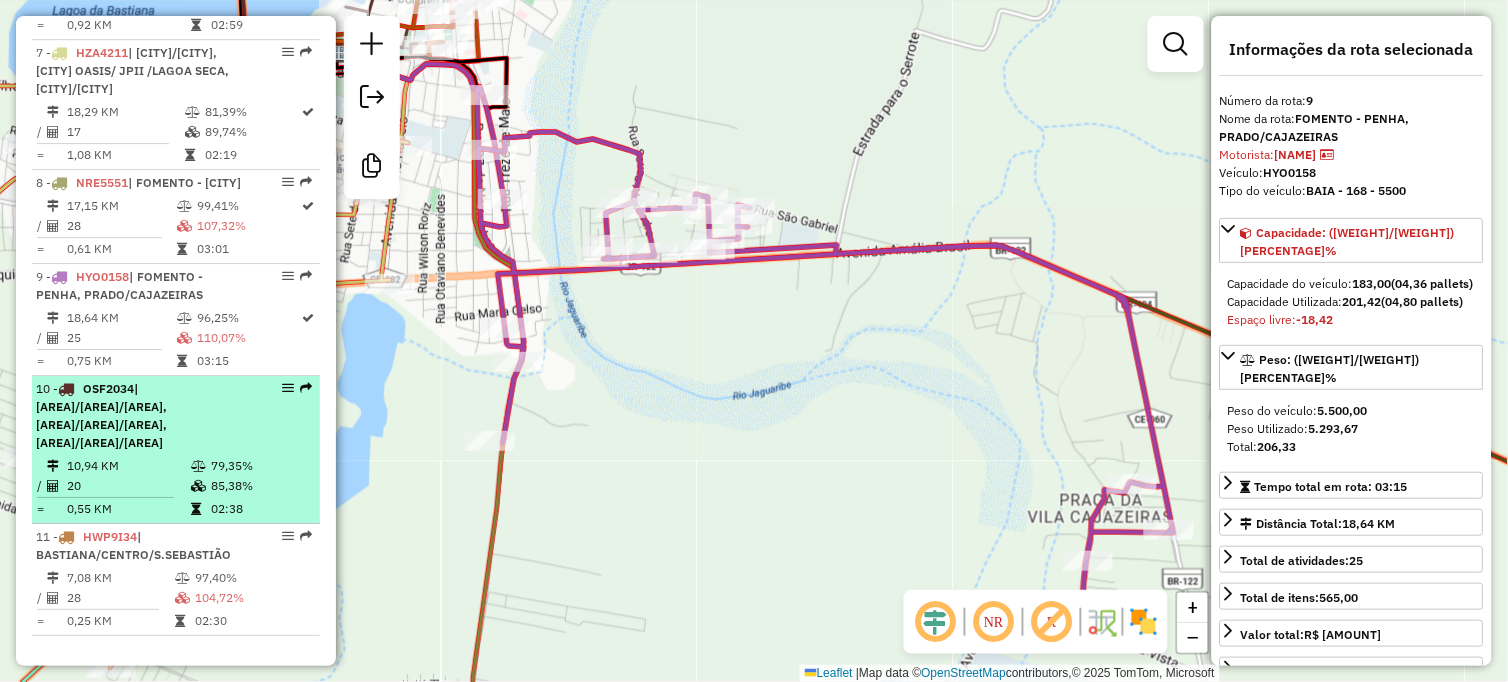 click on "10,94 KM" at bounding box center (128, 466) 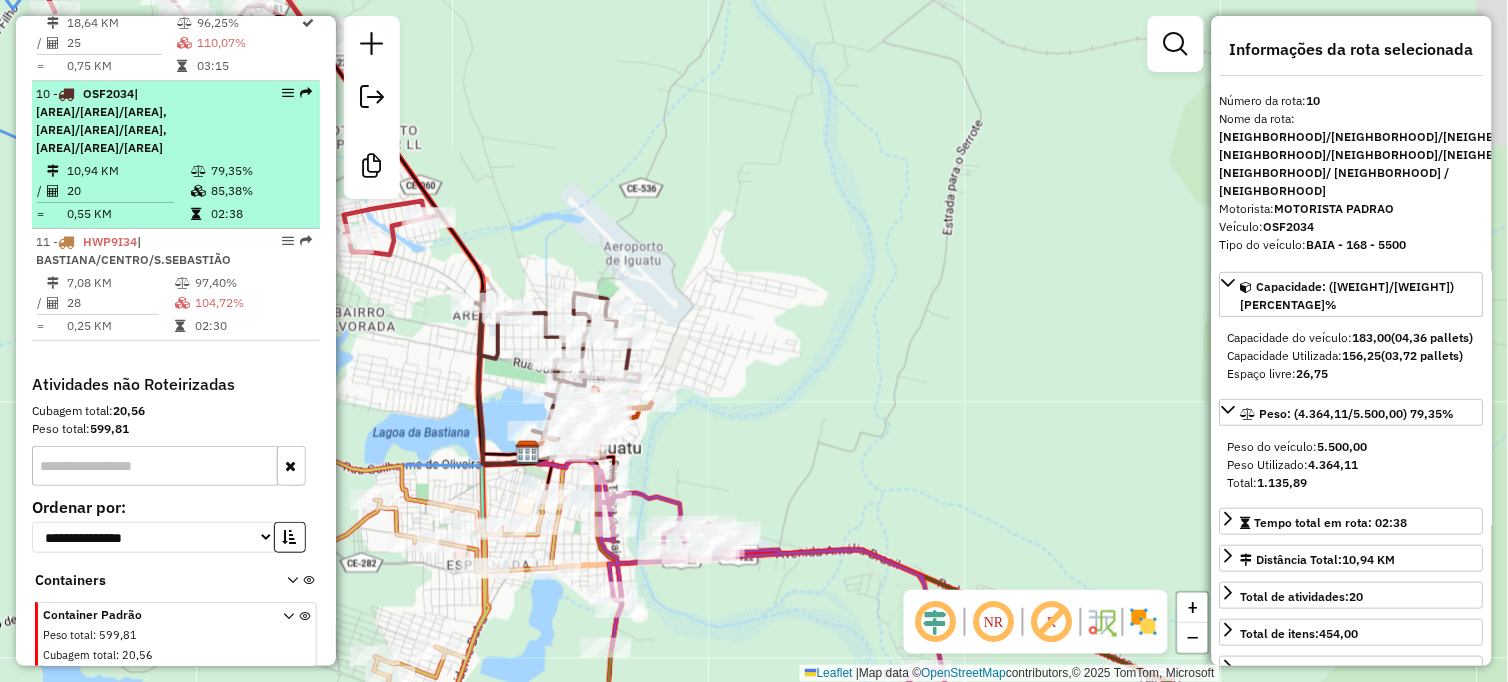 scroll, scrollTop: 1721, scrollLeft: 0, axis: vertical 